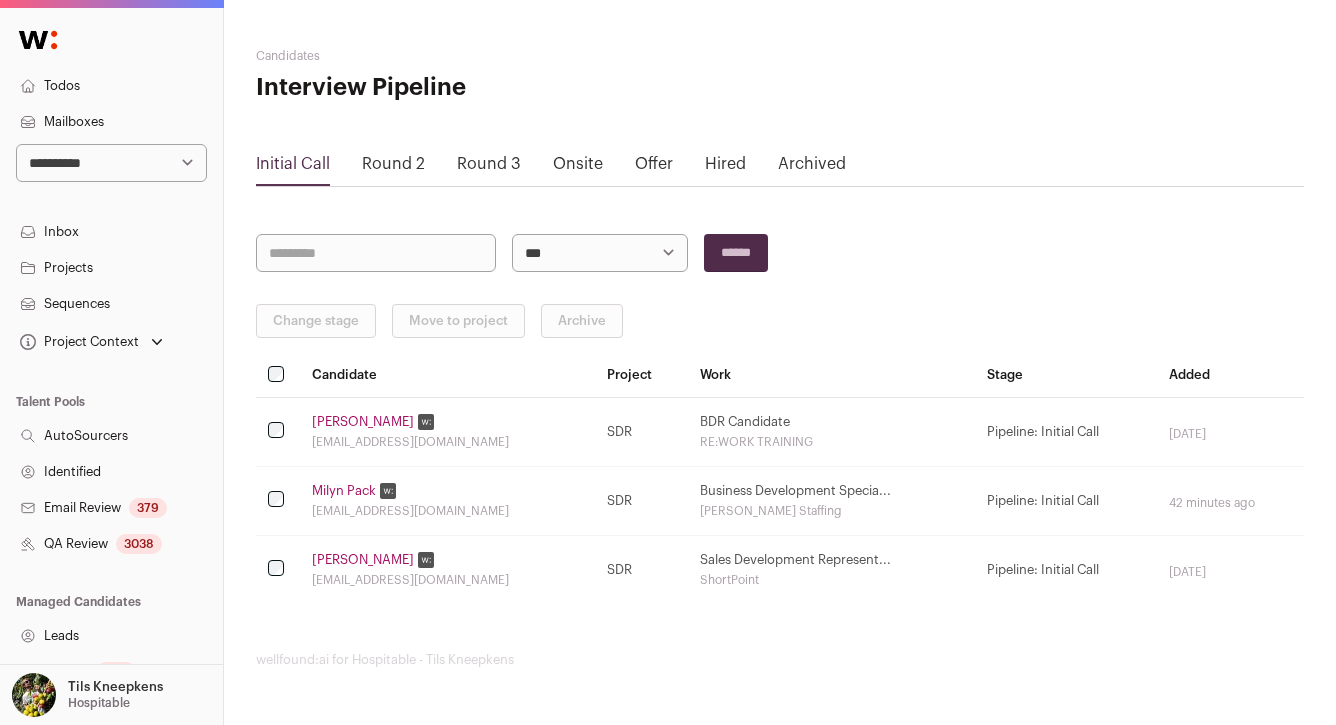 scroll, scrollTop: 0, scrollLeft: 0, axis: both 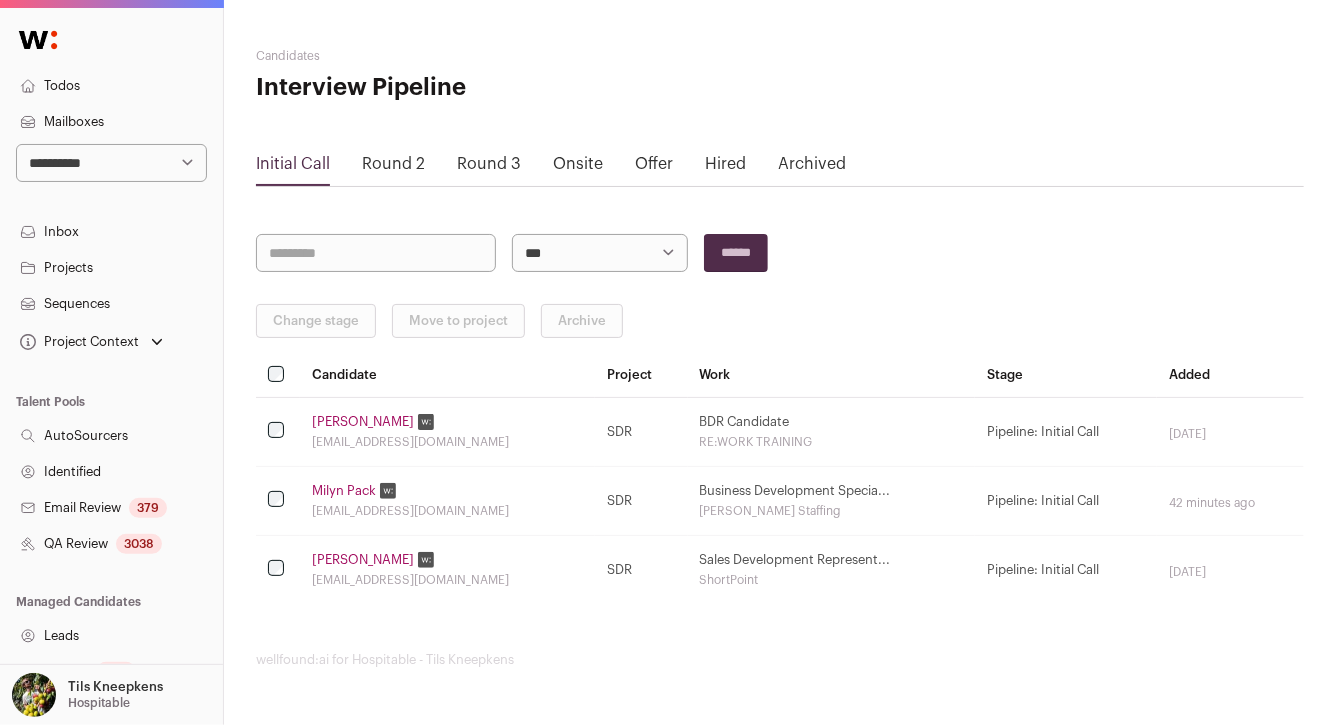 click on "Todos" at bounding box center (111, 86) 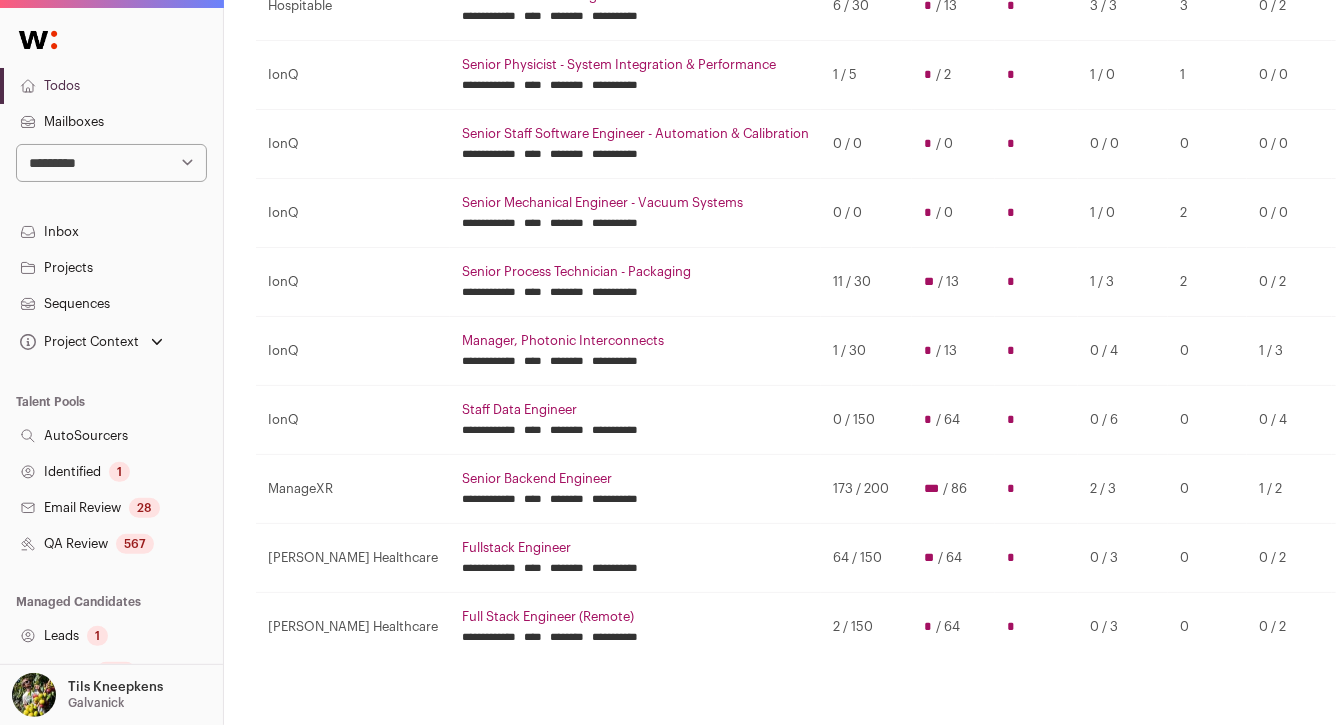 scroll, scrollTop: 492, scrollLeft: 0, axis: vertical 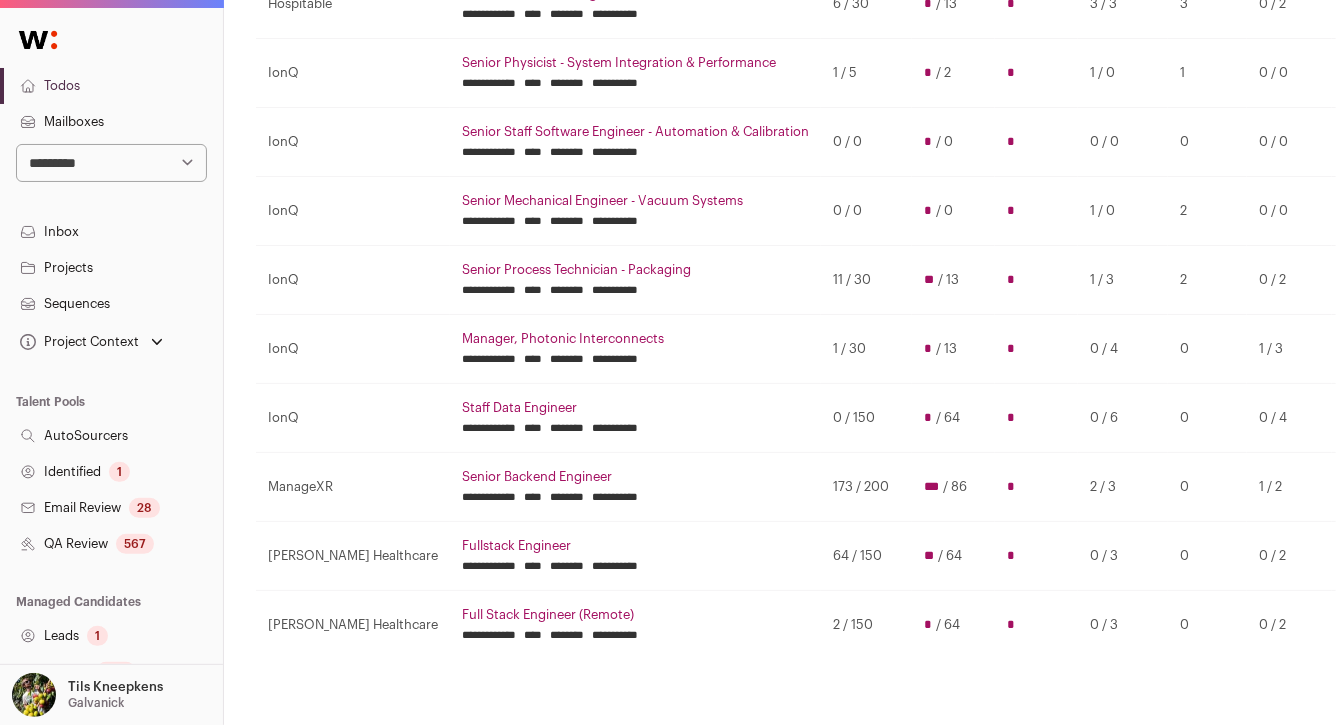 click on "Senior Backend Engineer" at bounding box center [635, 477] 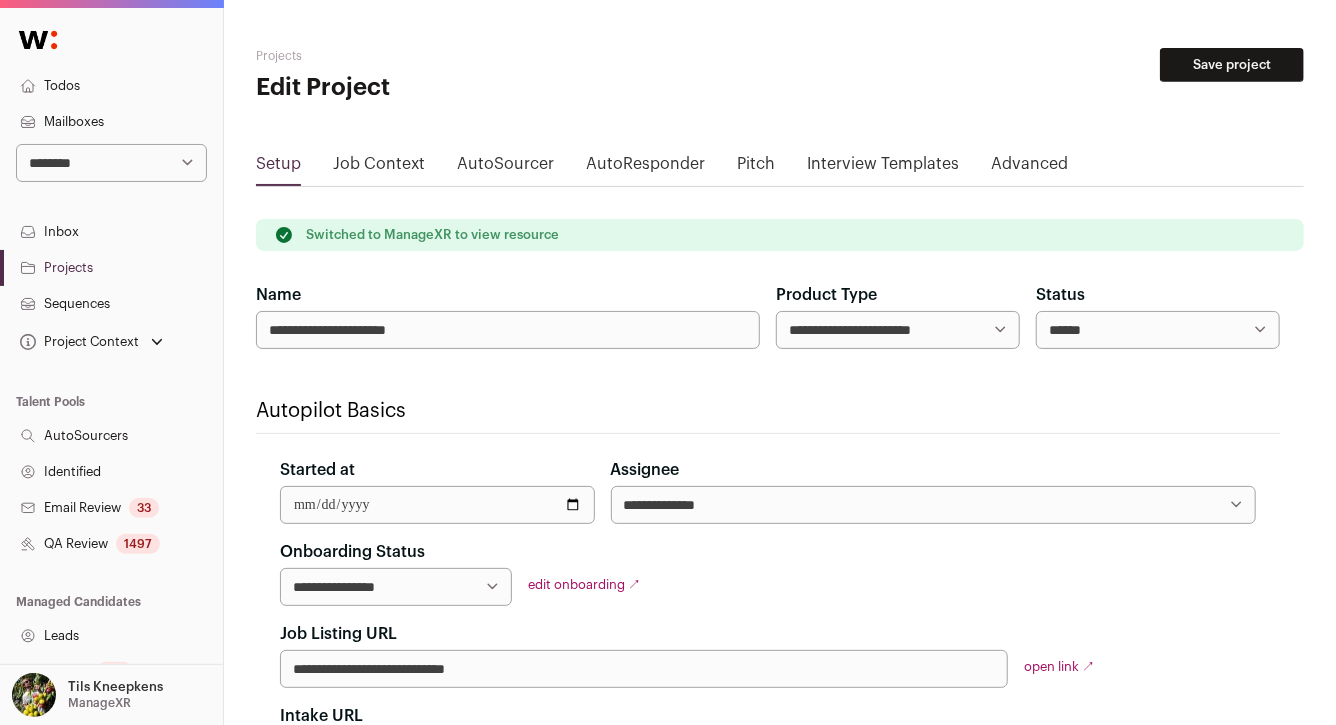 click on "1497" at bounding box center [138, 544] 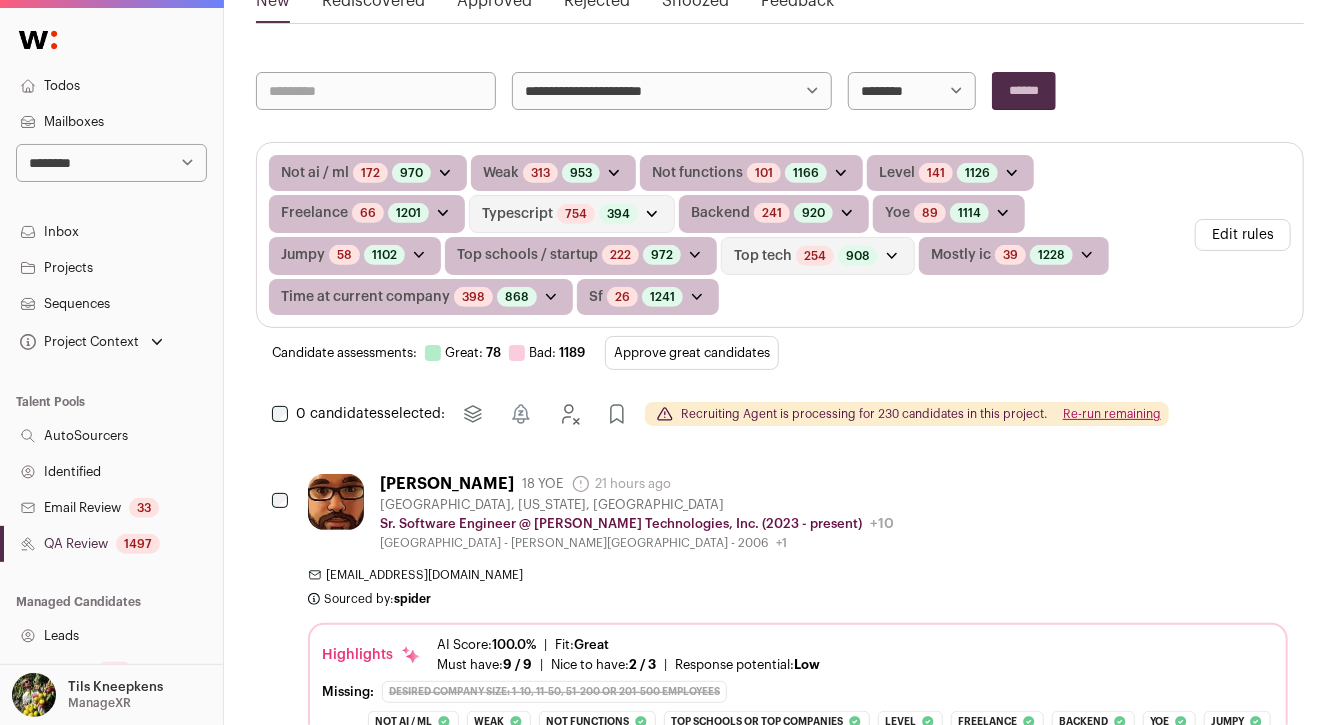 scroll, scrollTop: 300, scrollLeft: 0, axis: vertical 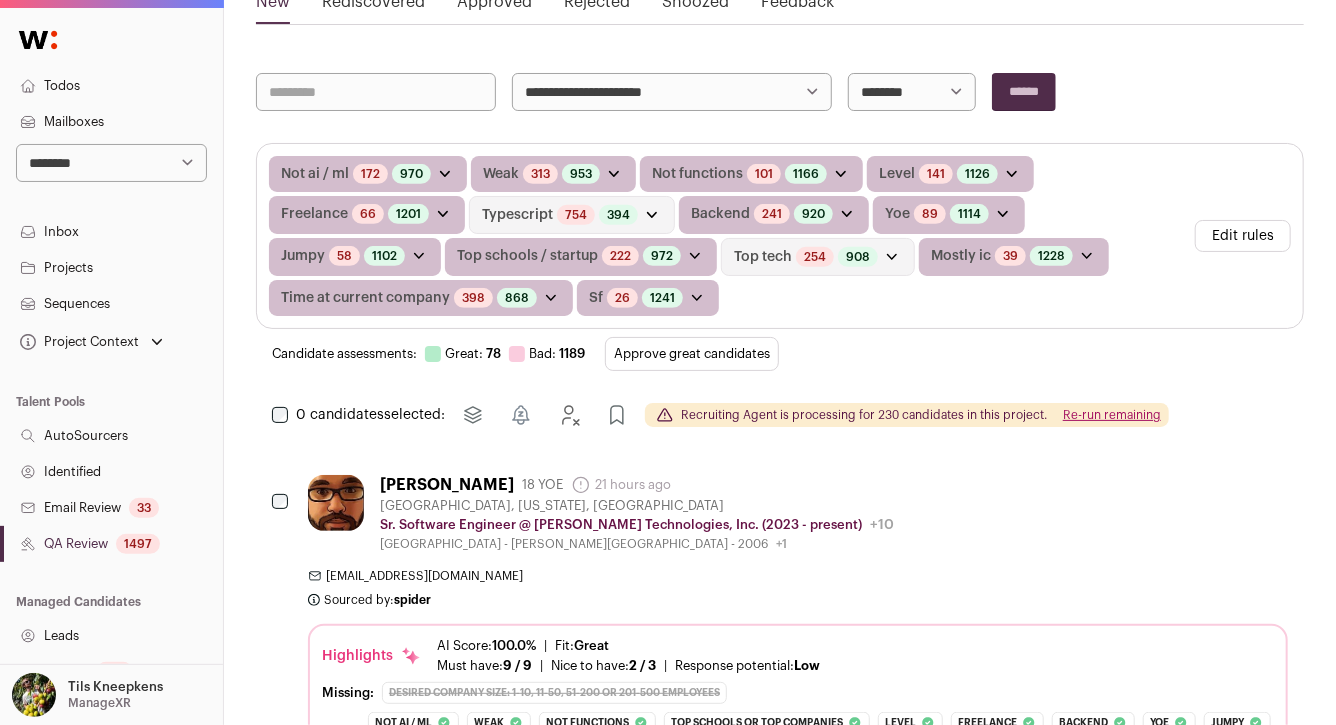 click on "Approve great candidates" at bounding box center (692, 354) 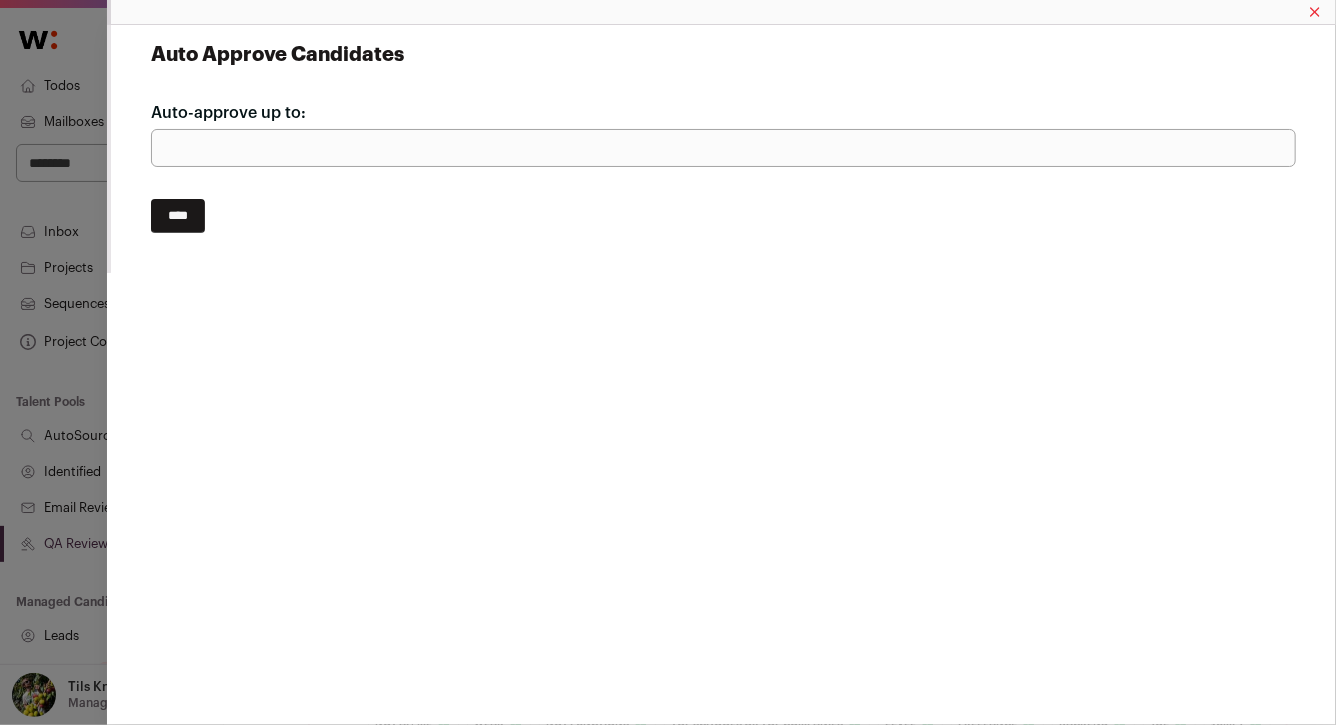 click on "***" at bounding box center (723, 148) 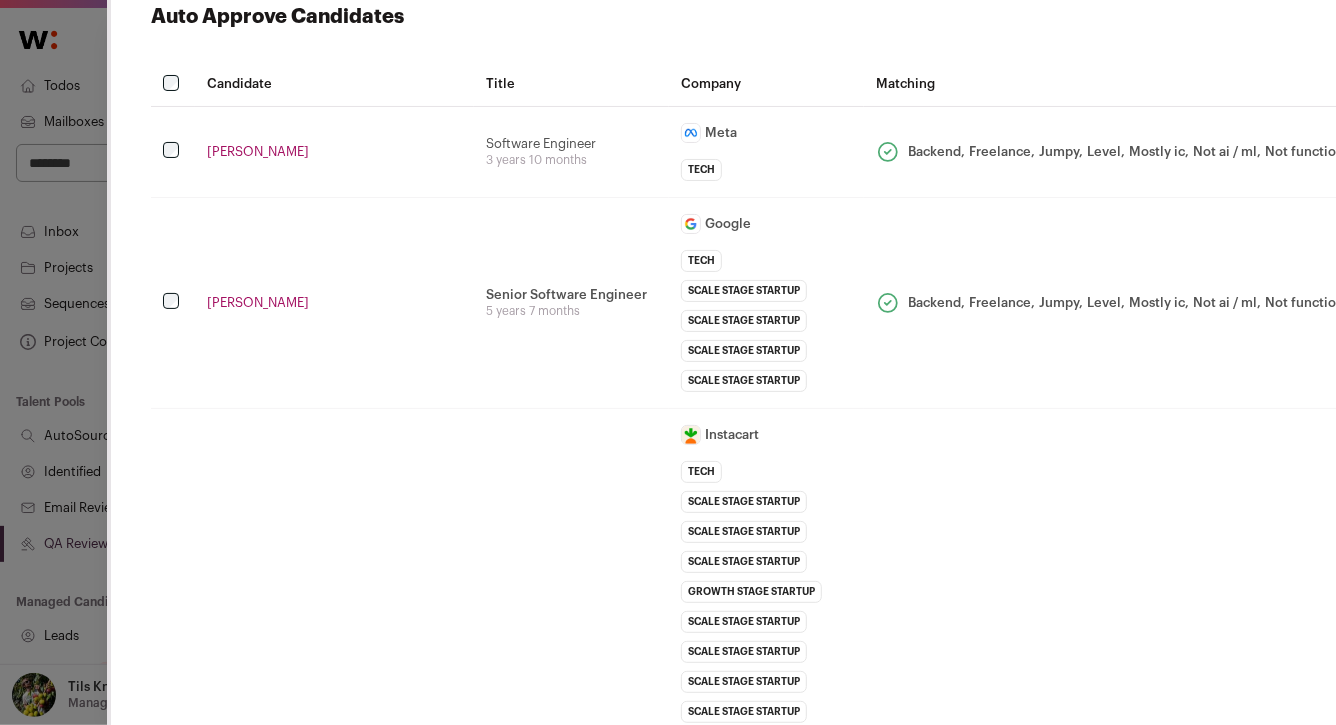 click on "Google
google.com
Public / Private
Public
Company size
10,001+
Tags
Advertisement
AI
B2B
B2C
Collaboration & Productivity
FAANG
SaaS
Tech
Top Tech
IPO
IPO
IPO
IPO
IPO
IPO
IPO
IPO
IPO
IPO
IPO
IPO
IPO IPO IPO IPO" at bounding box center (766, 302) 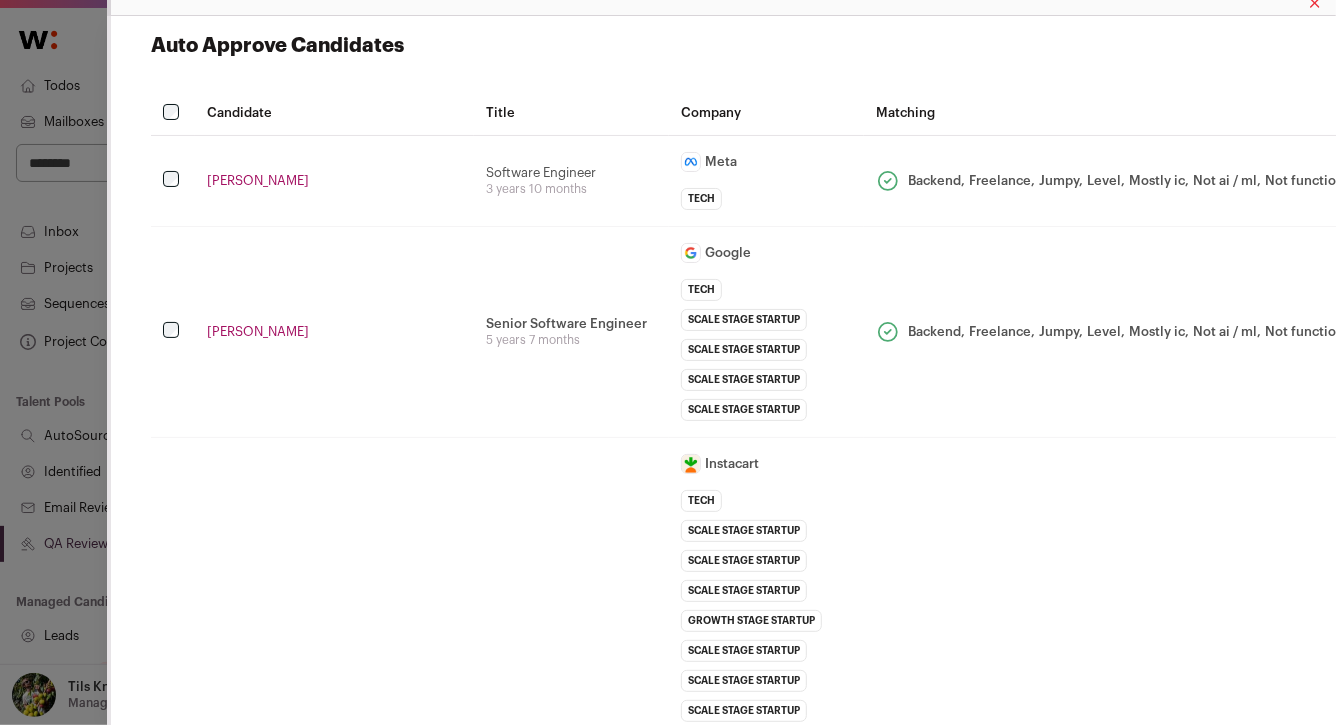 scroll, scrollTop: 0, scrollLeft: 0, axis: both 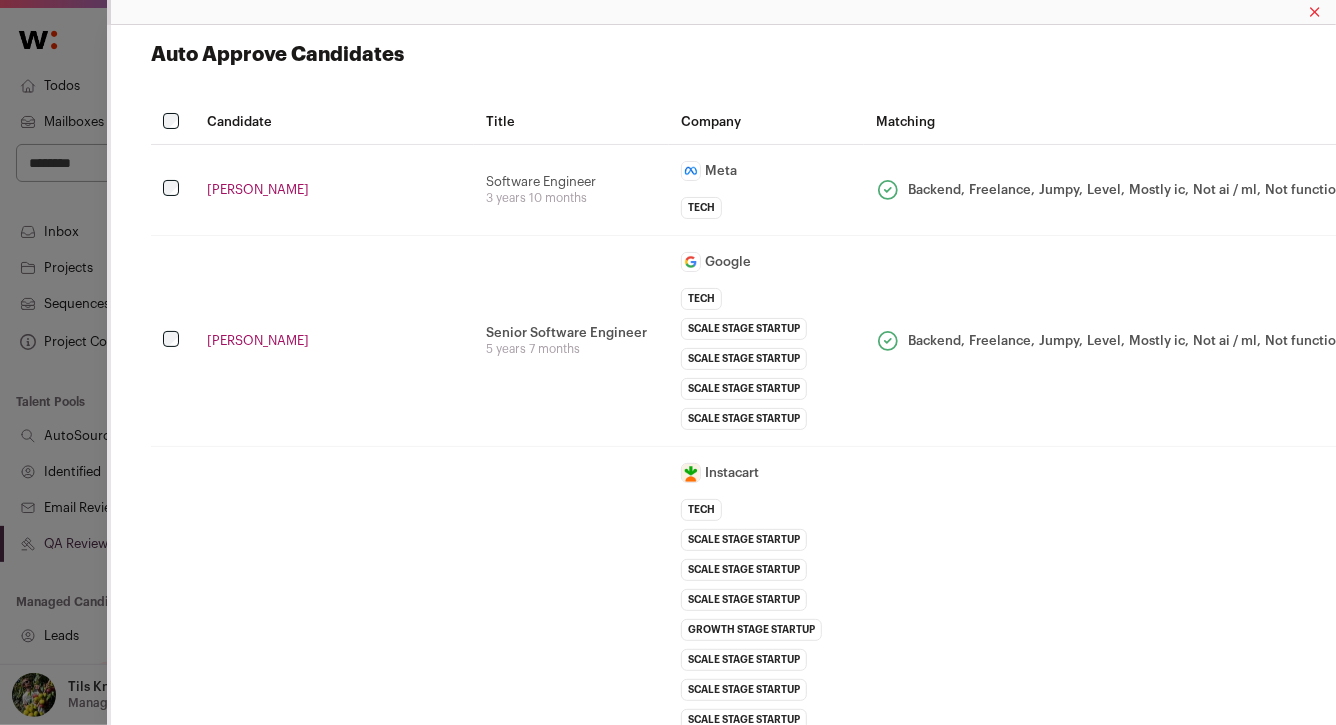 click on "Auto Approve Candidates
Candidate
Title
Company
Matching
Xin Qiu
Software Engineer
3 years 10 months
Meta
meta.com
Public / Private Public Tags" at bounding box center [668, 362] 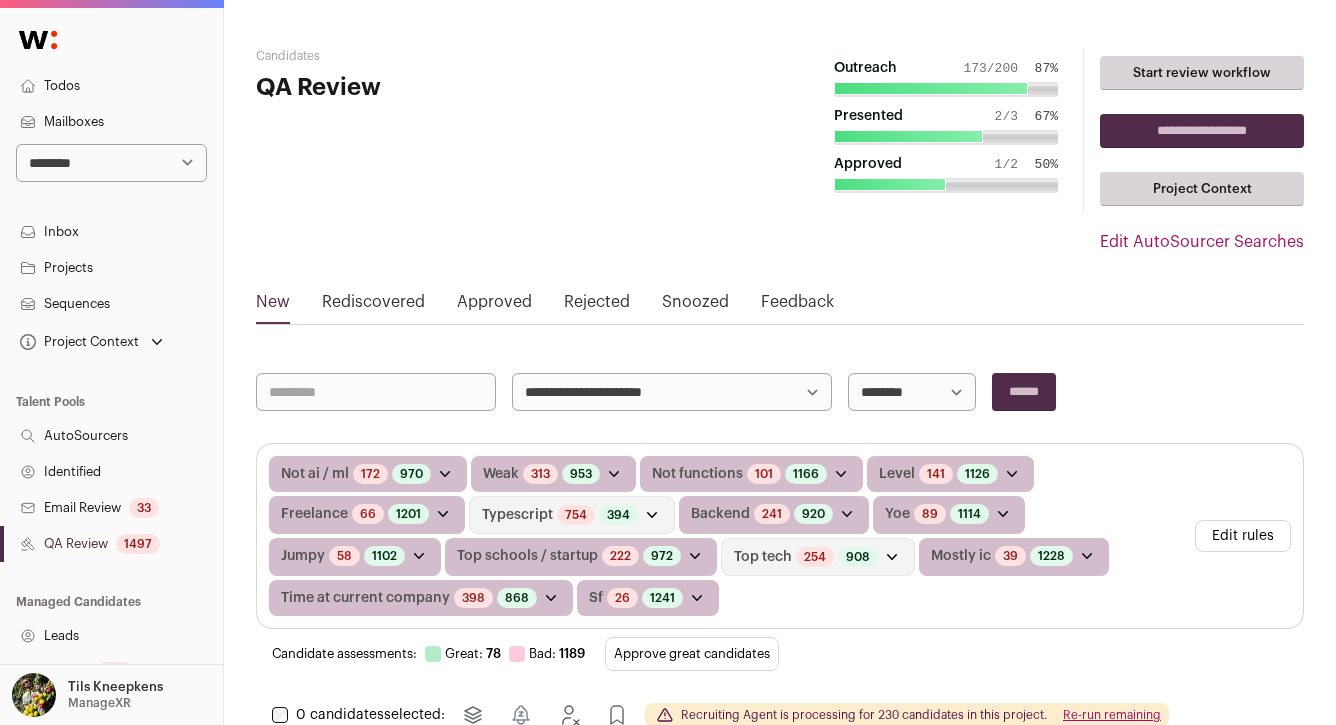 scroll, scrollTop: 300, scrollLeft: 0, axis: vertical 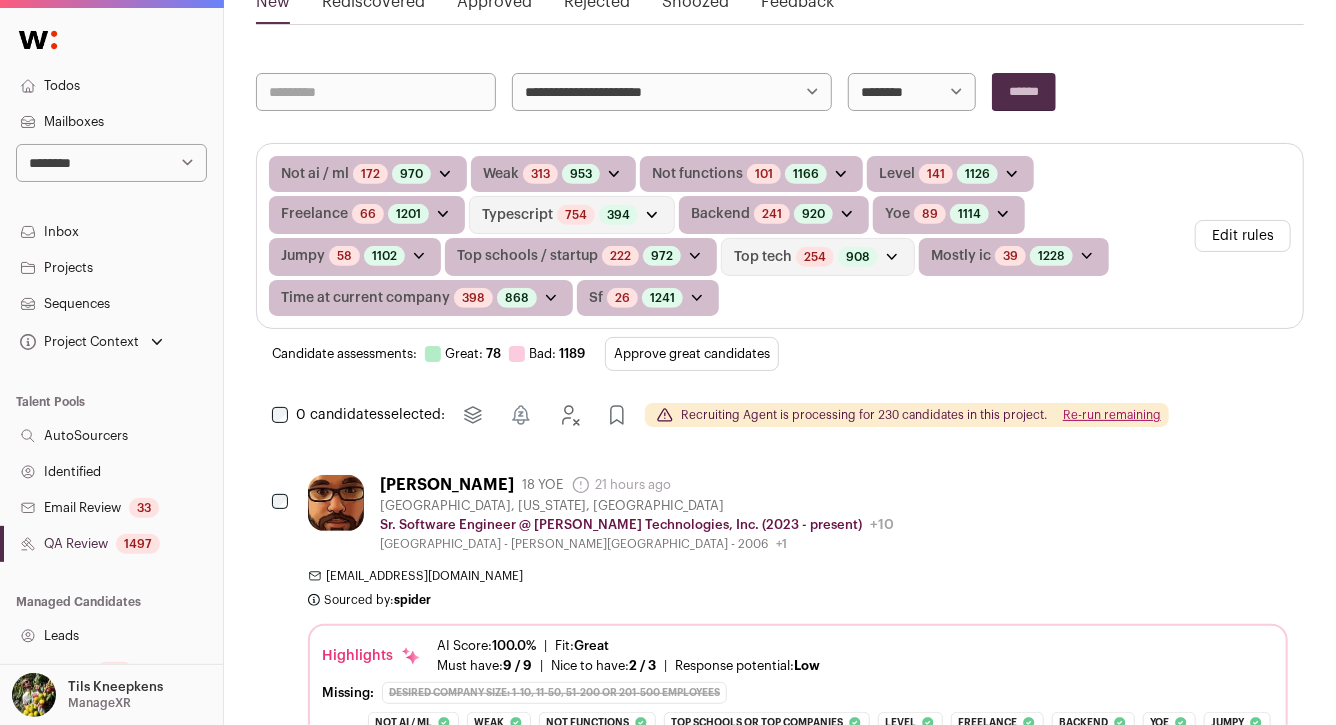 click on "Approve great candidates" at bounding box center (692, 354) 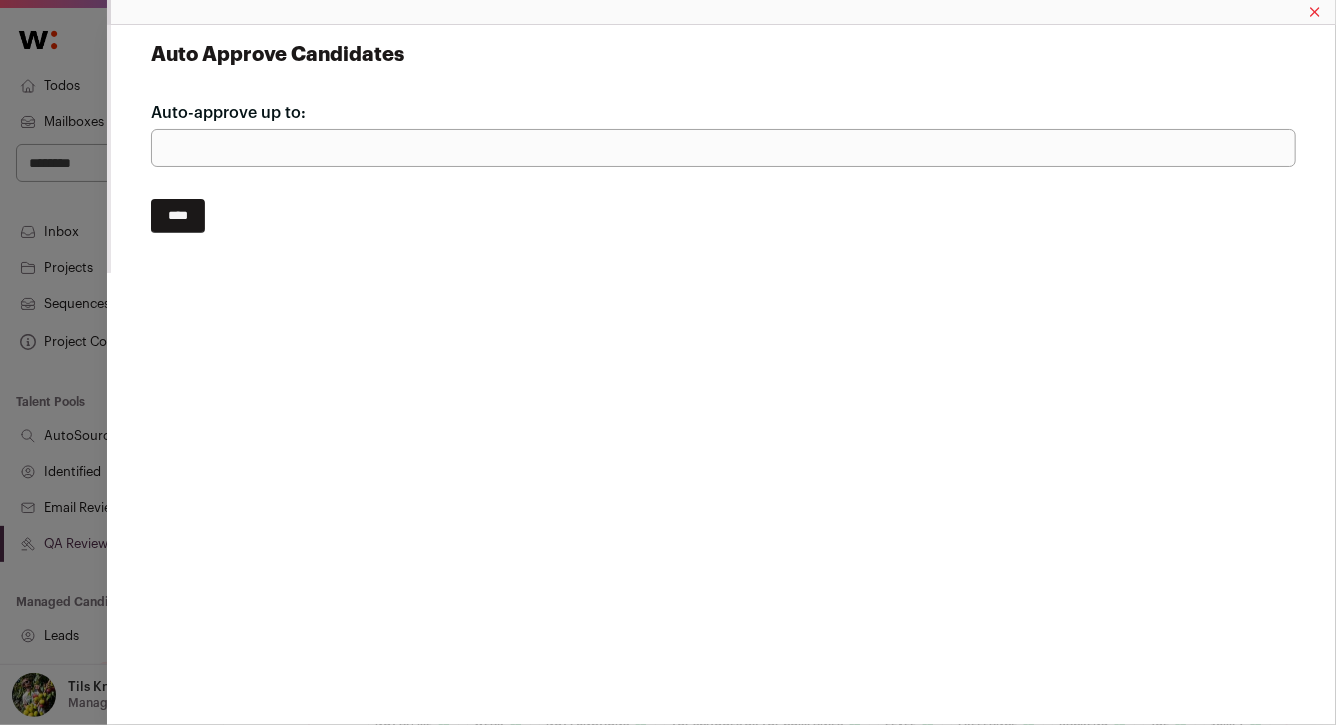 click on "****" at bounding box center (178, 216) 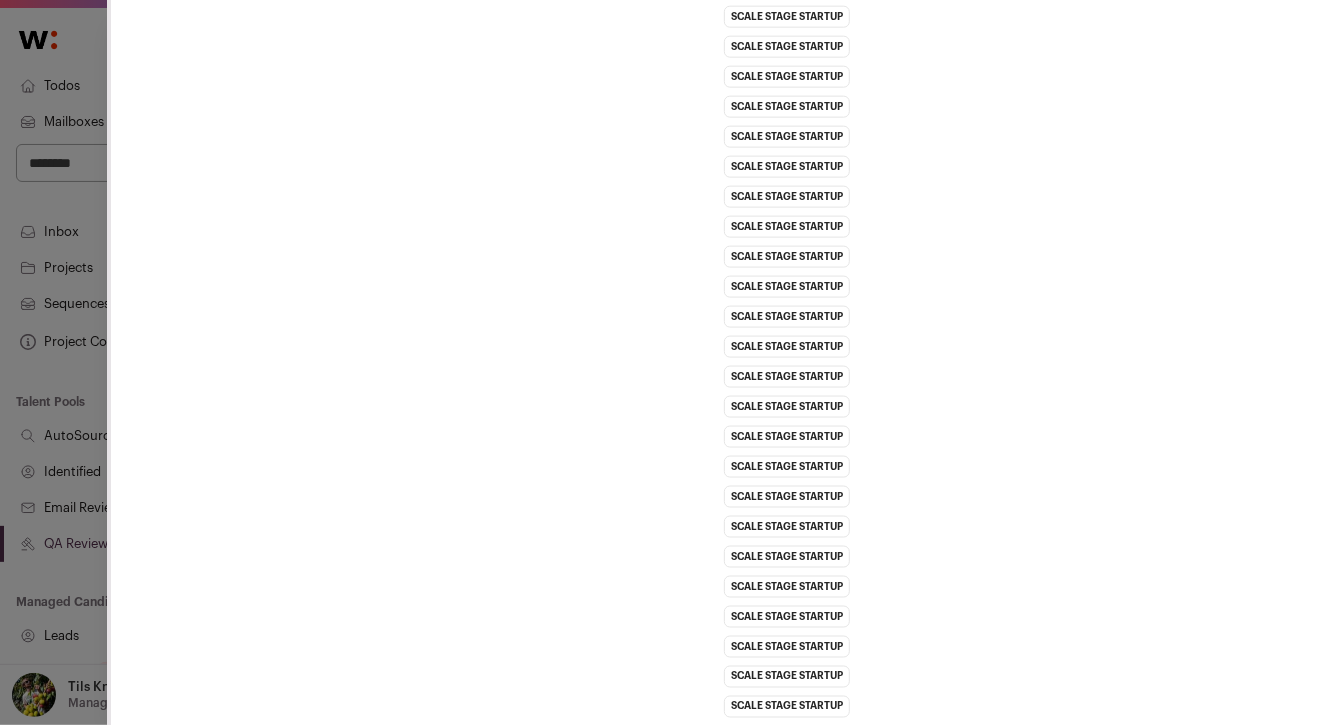 scroll, scrollTop: 8839, scrollLeft: 0, axis: vertical 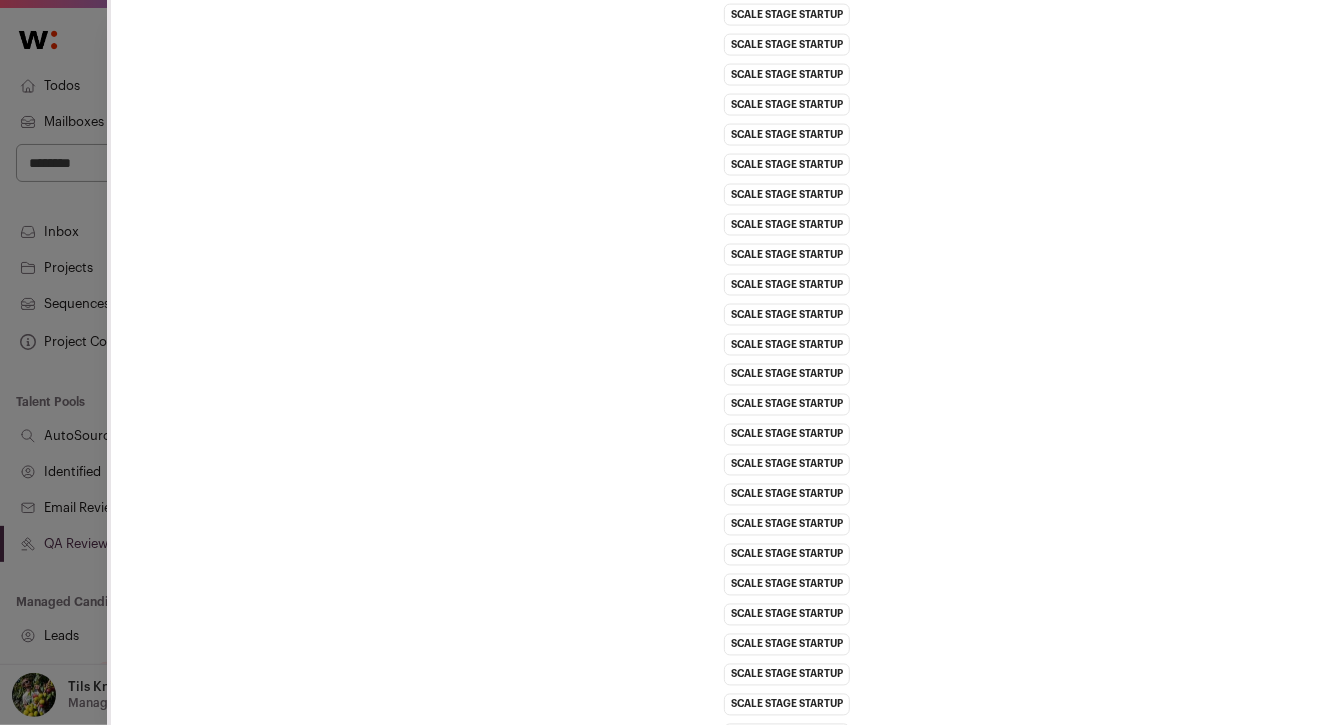 click on "Auto Approve Candidates
Candidate
Title
Company
Matching
Jonathan Cheatham
Led team-building and monolith migrations at PagerDuty, a top tech IPO, and currently enhancing point-of-sale systems at Jane Technologies, a Series C cannabis retail tech company.
Sr. Software Engineer
Making point-of-sale (development) as painless as possible." at bounding box center (668, 362) 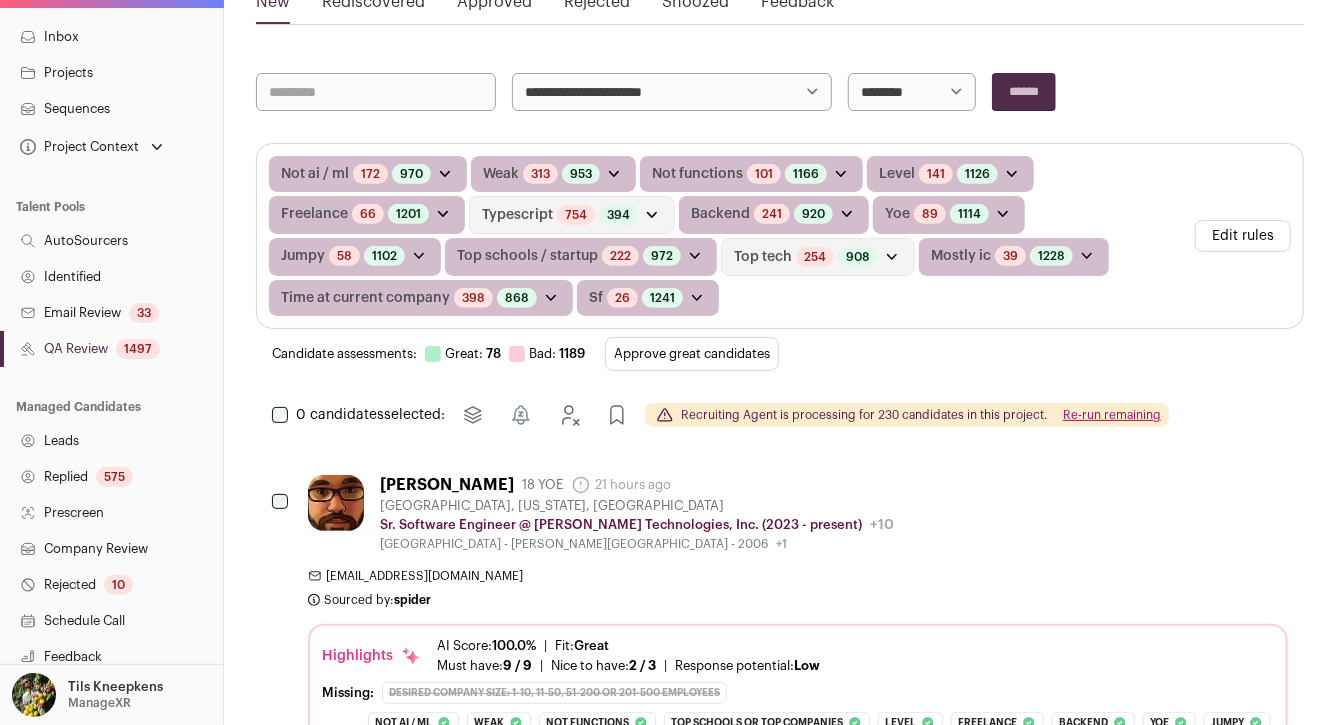 scroll, scrollTop: 389, scrollLeft: 0, axis: vertical 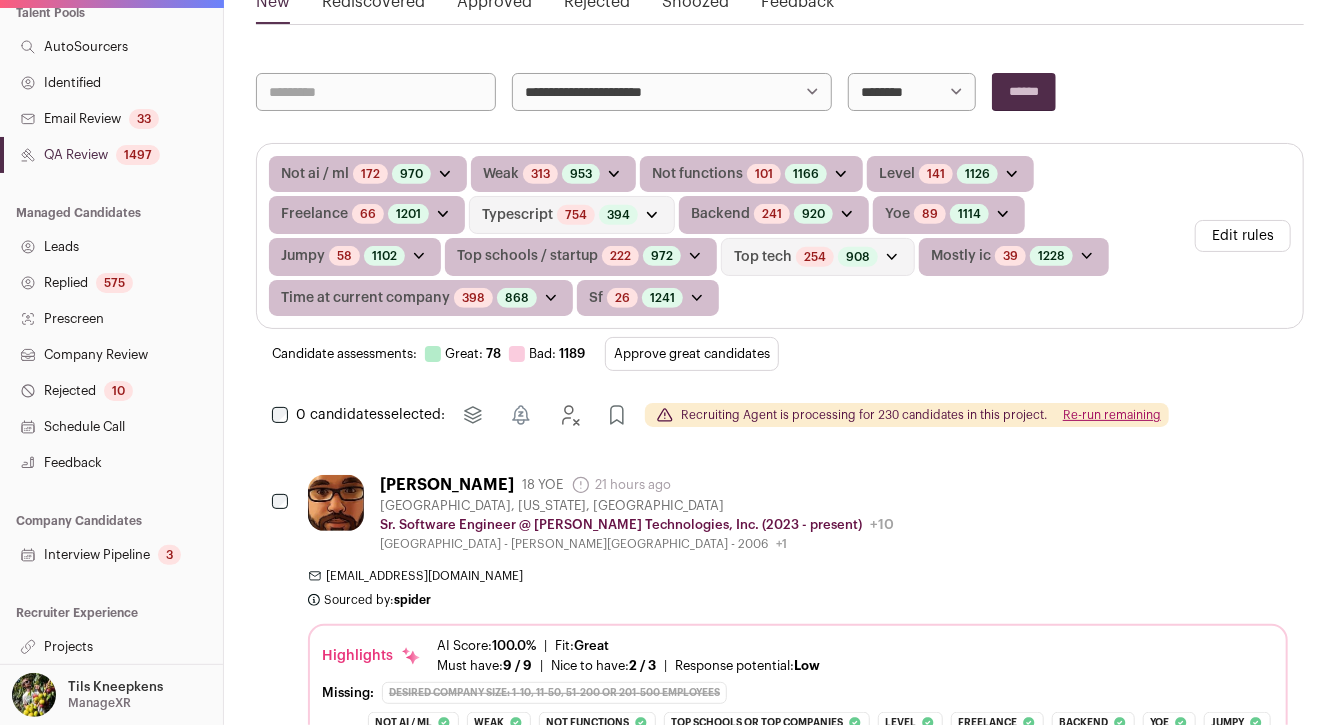 click on "Approve great candidates" at bounding box center [692, 354] 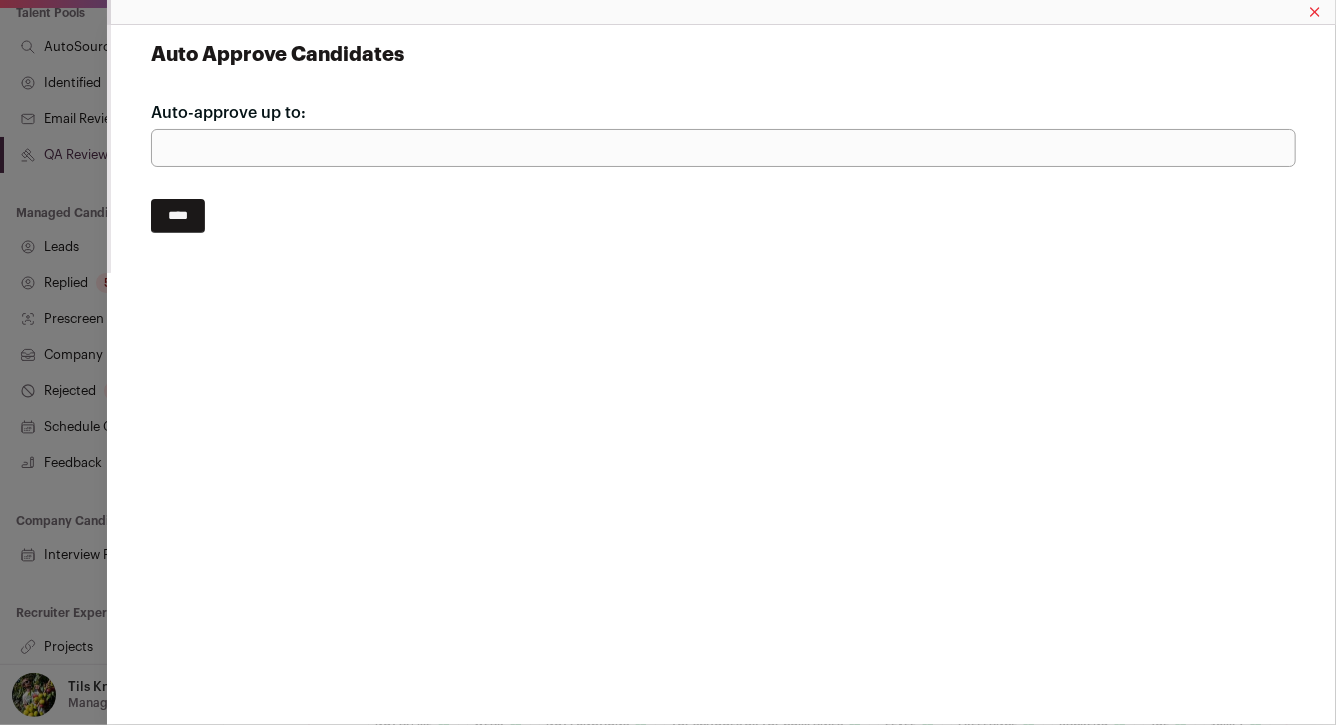 click on "****" at bounding box center (178, 216) 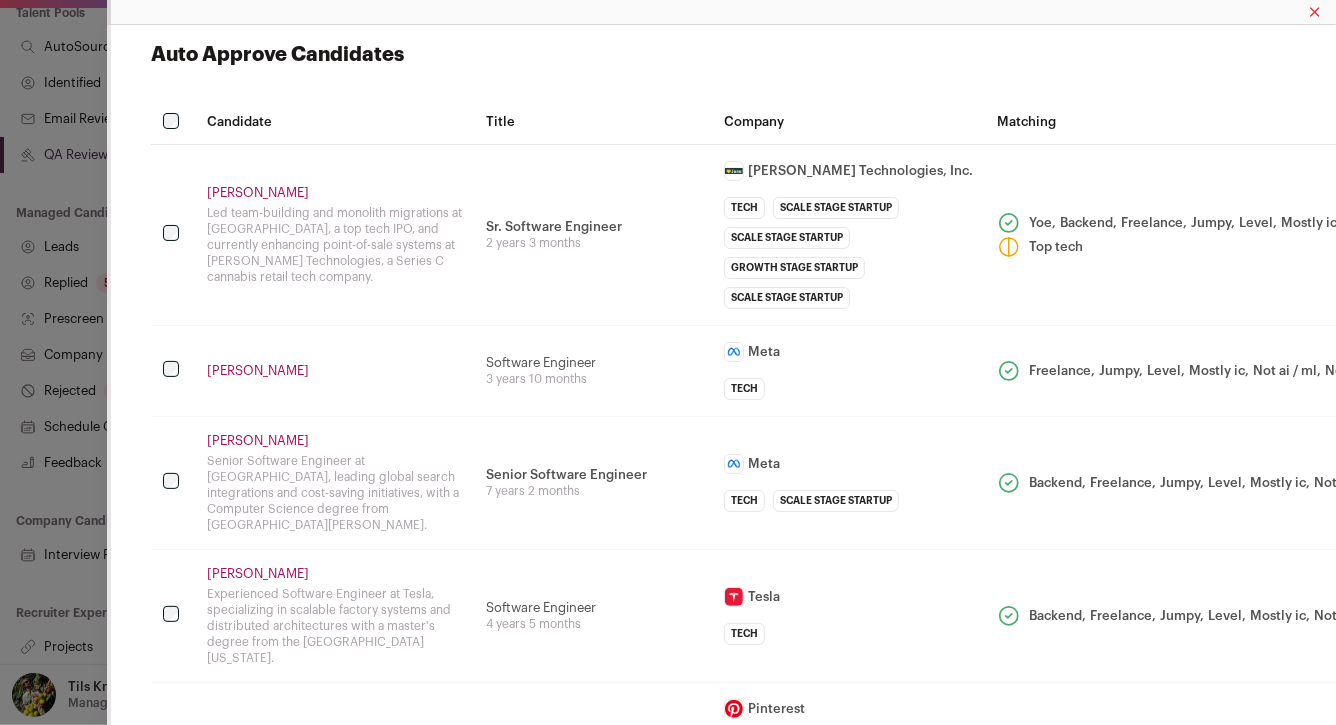 scroll, scrollTop: 7, scrollLeft: 0, axis: vertical 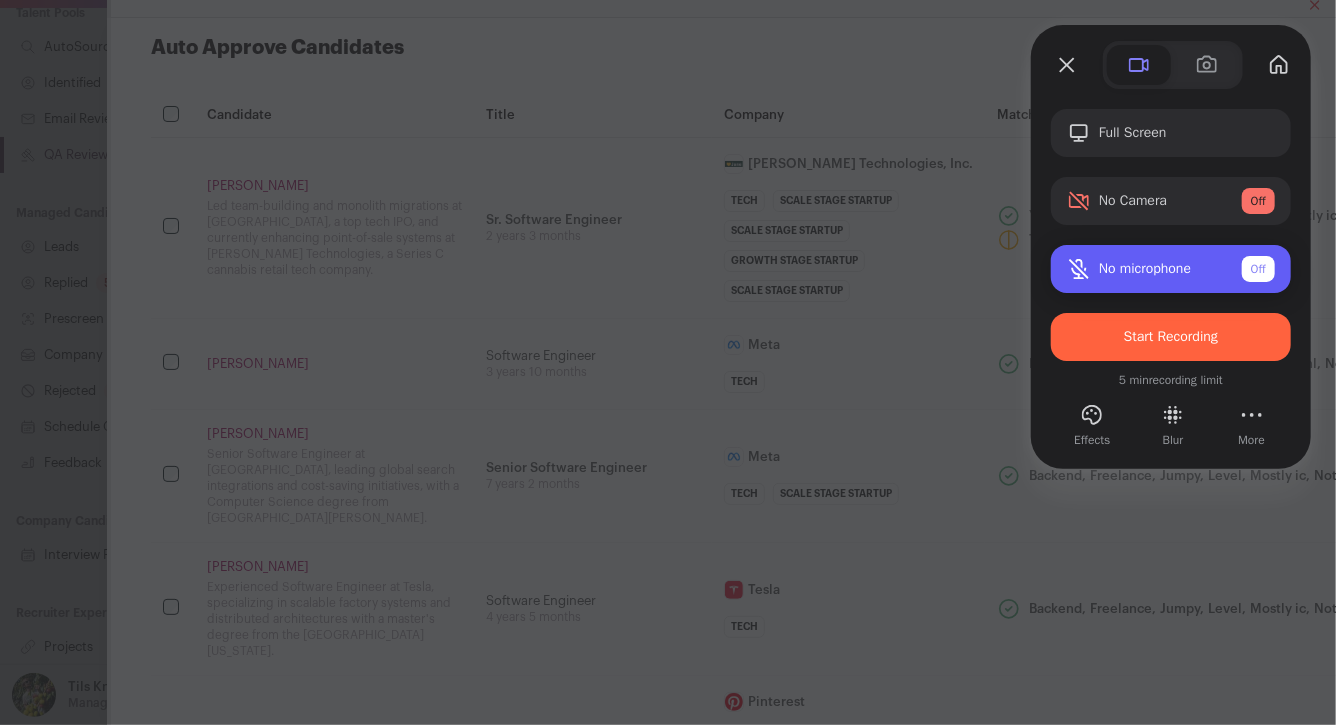 click on "No microphone" at bounding box center [1145, 269] 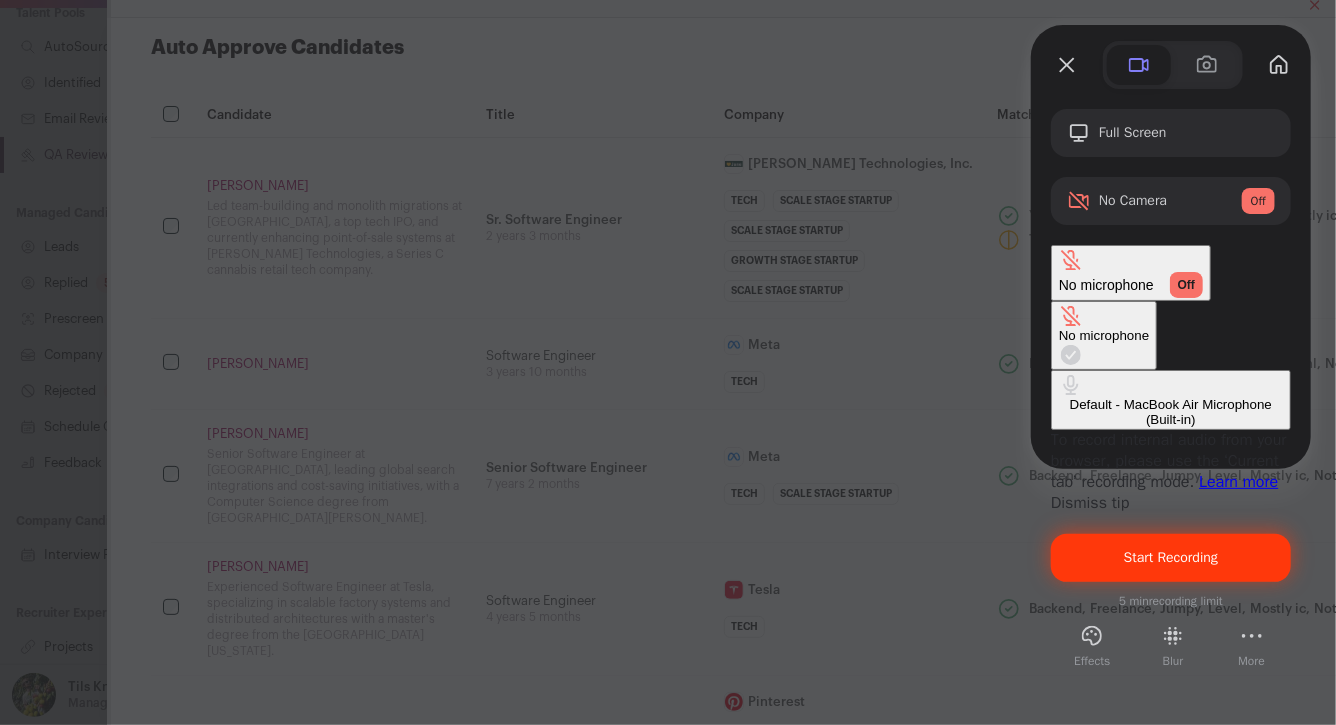 click on "Start Recording" at bounding box center [1171, 557] 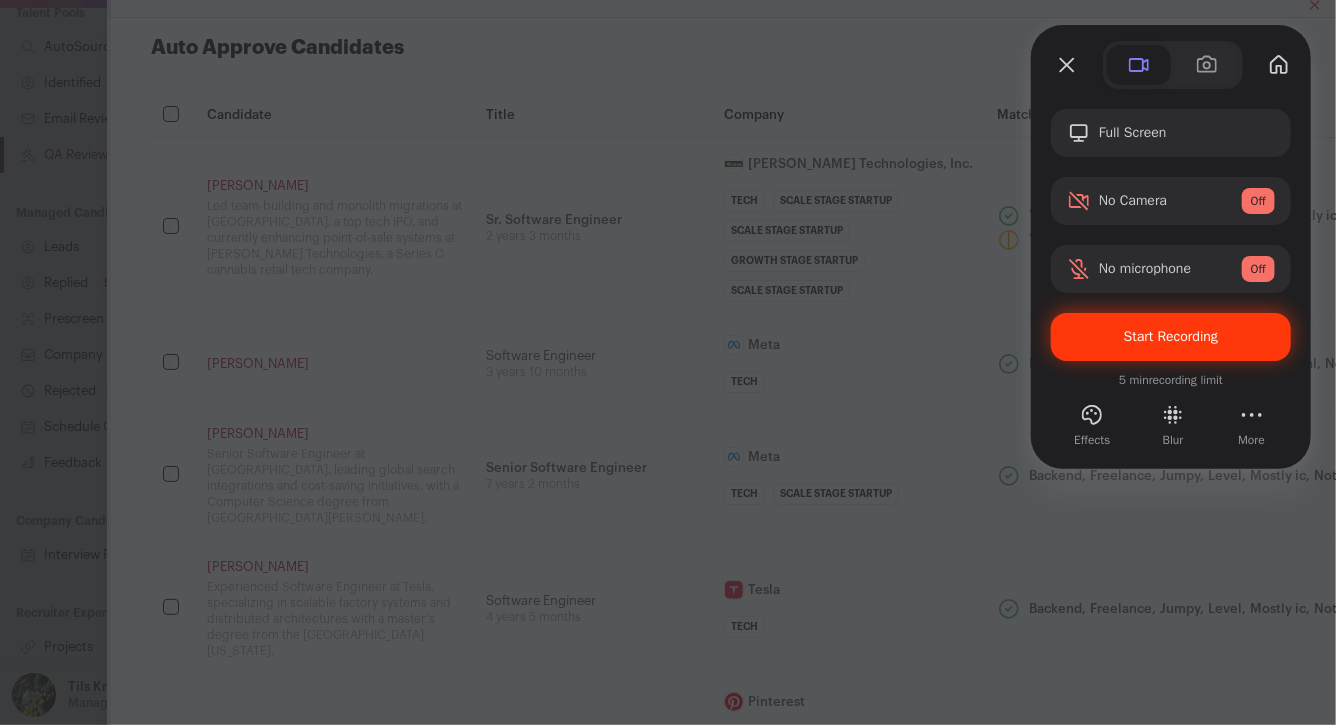 click on "Cancel" at bounding box center [318, 1619] 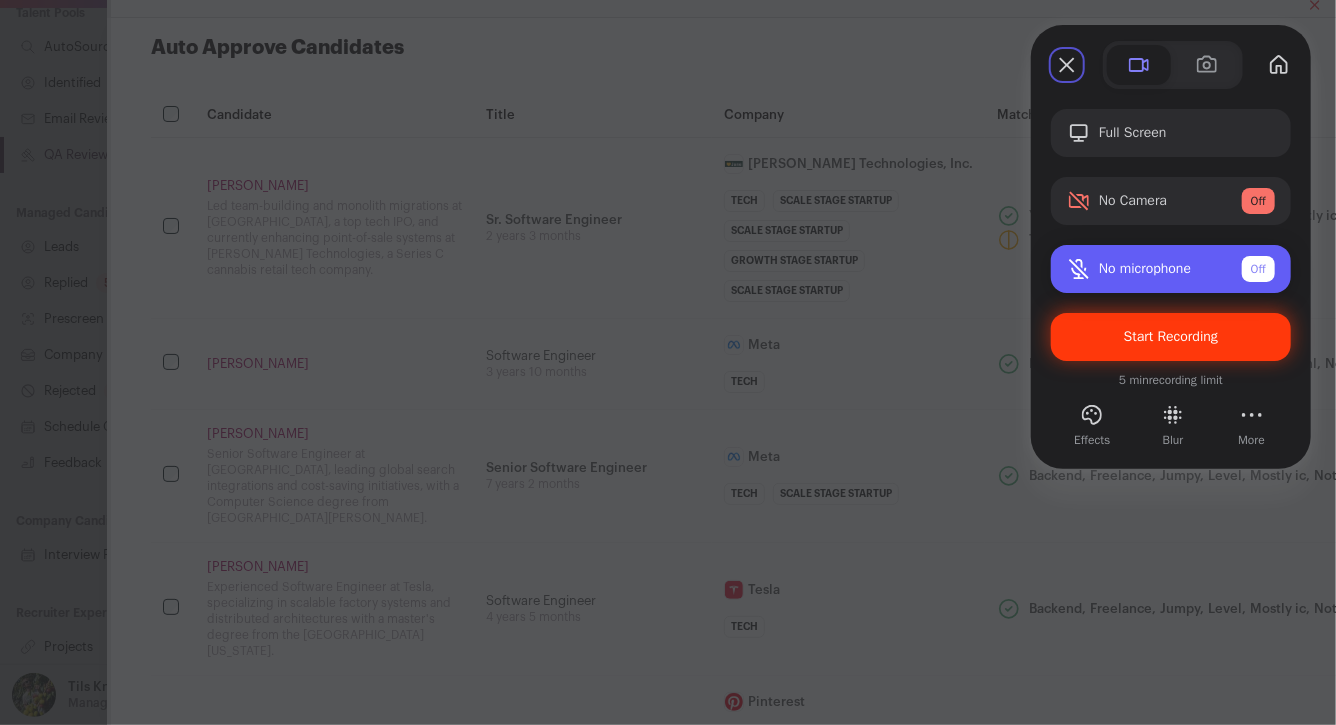 click on "Off" at bounding box center [1258, 269] 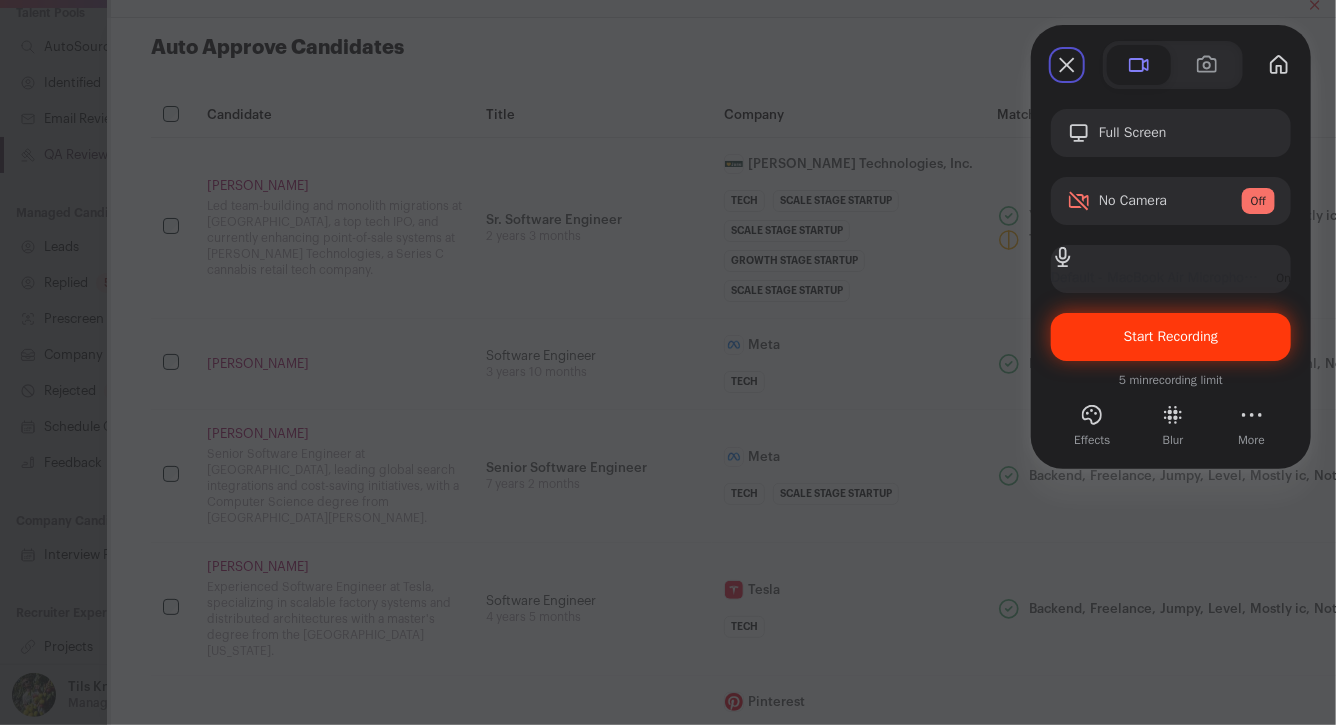 click on "Start Recording" at bounding box center [1171, 337] 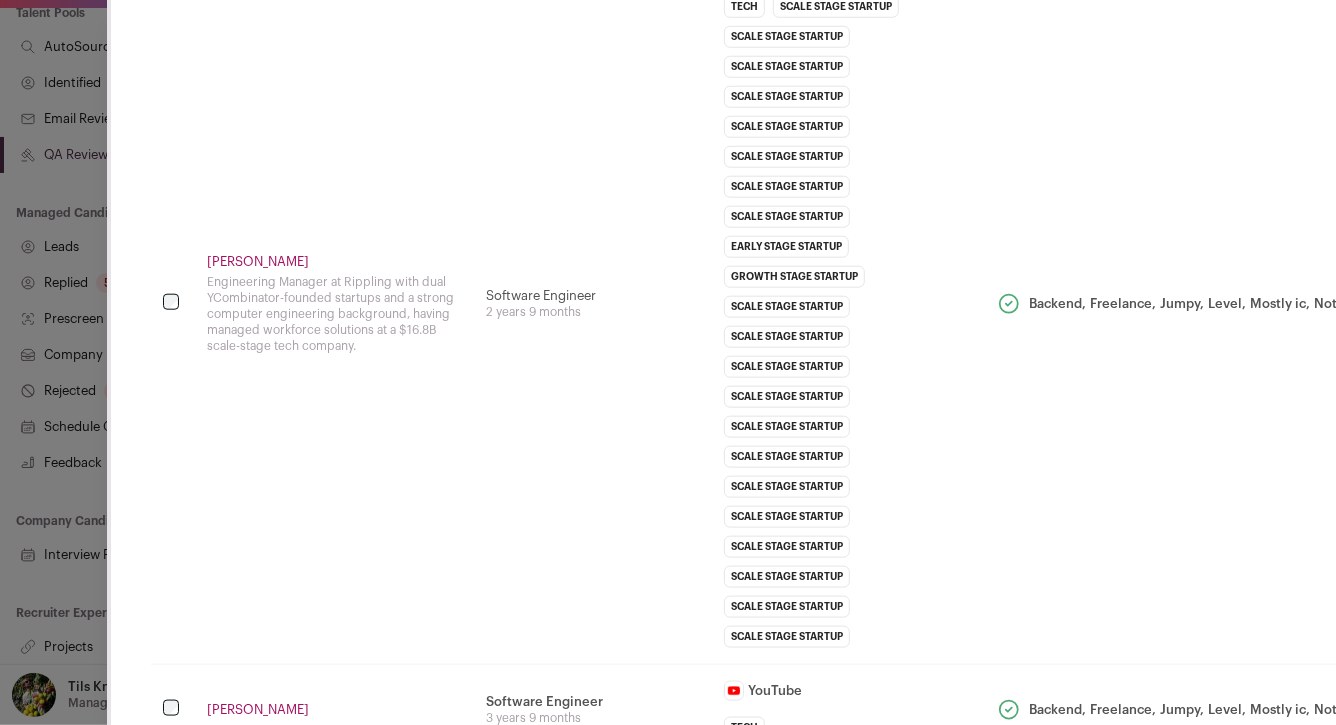 scroll, scrollTop: 5080, scrollLeft: 0, axis: vertical 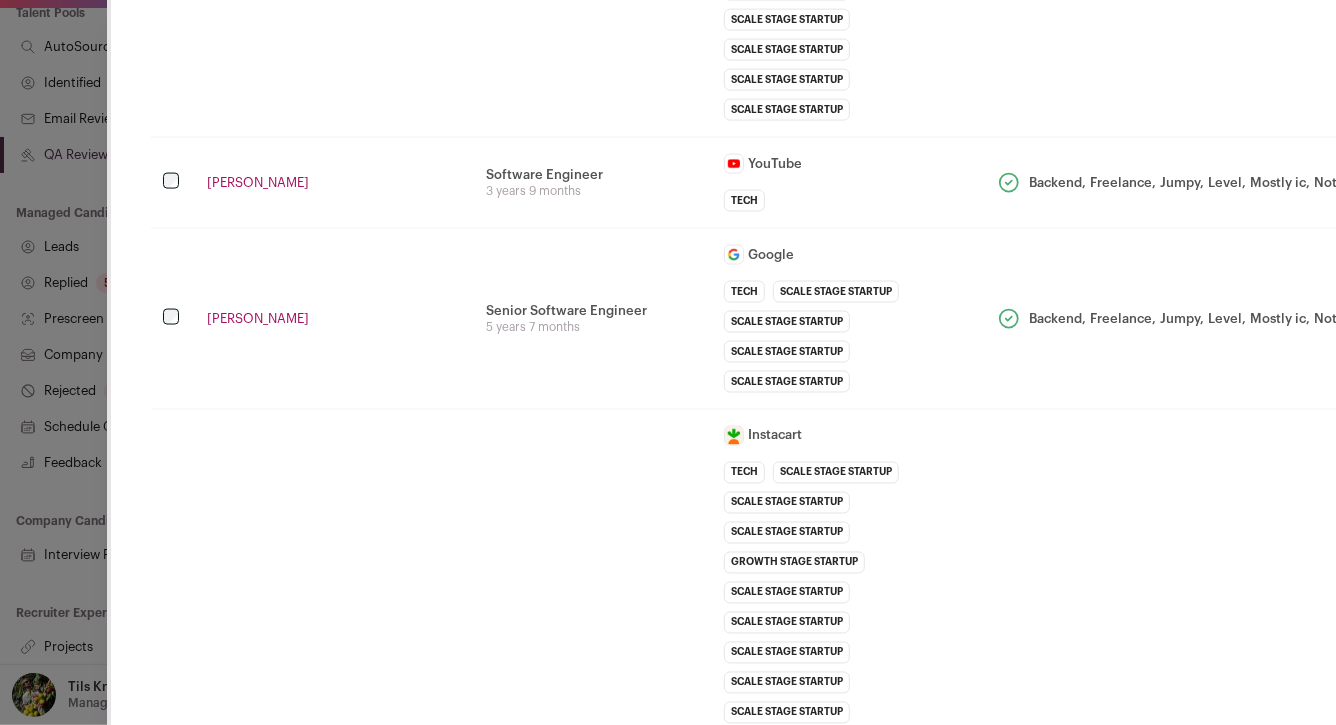 click on "Auto Approve Candidates
Candidate
Title
Company
Matching
Jonathan Cheatham
Led team-building and monolith migrations at PagerDuty, a top tech IPO, and currently enhancing point-of-sale systems at Jane Technologies, a Series C cannabis retail tech company.
Sr. Software Engineer
Making point-of-sale (development) as painless as possible." at bounding box center (668, 362) 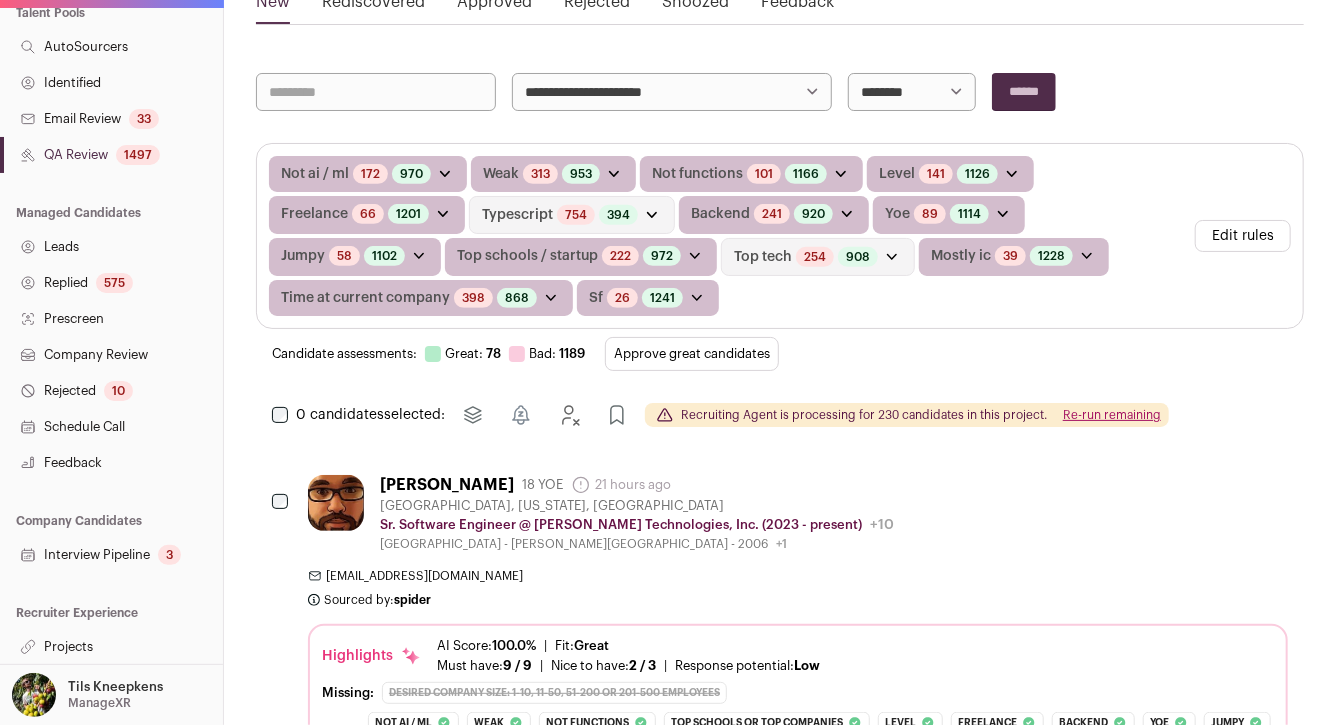 scroll, scrollTop: 0, scrollLeft: 0, axis: both 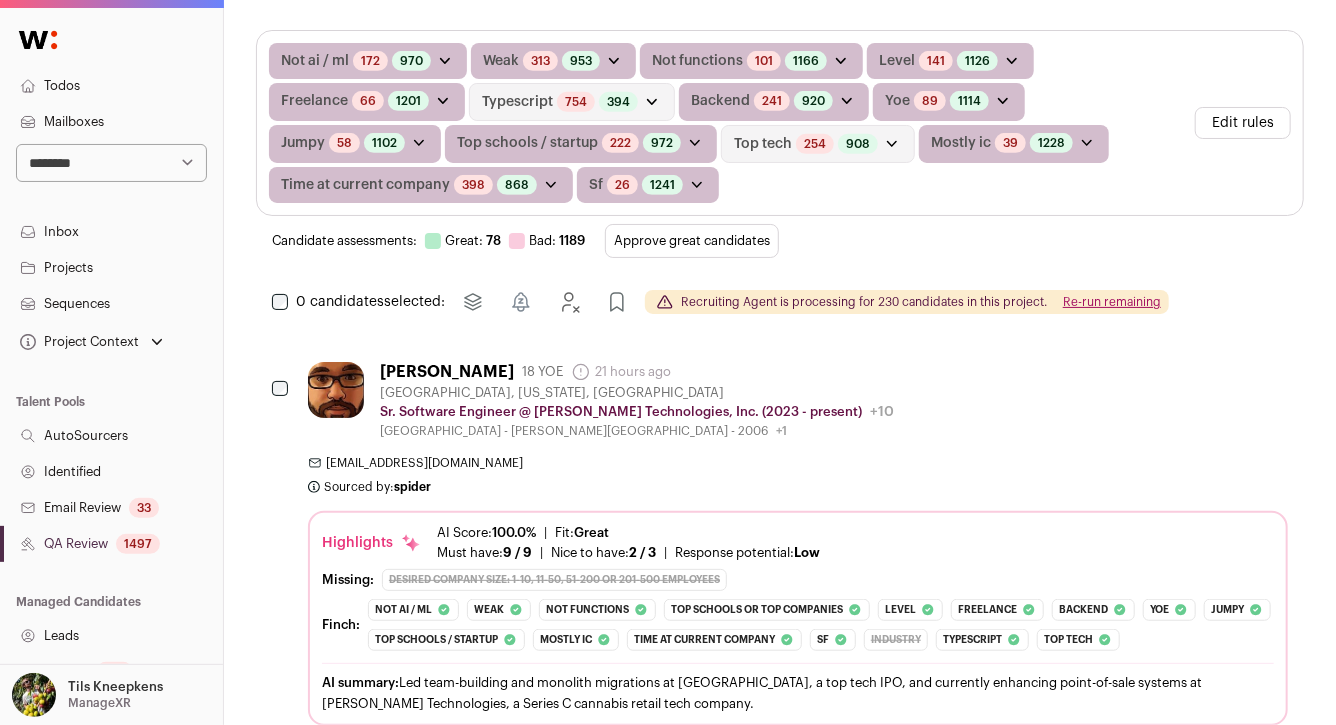 click on "Approve great candidates" at bounding box center (692, 241) 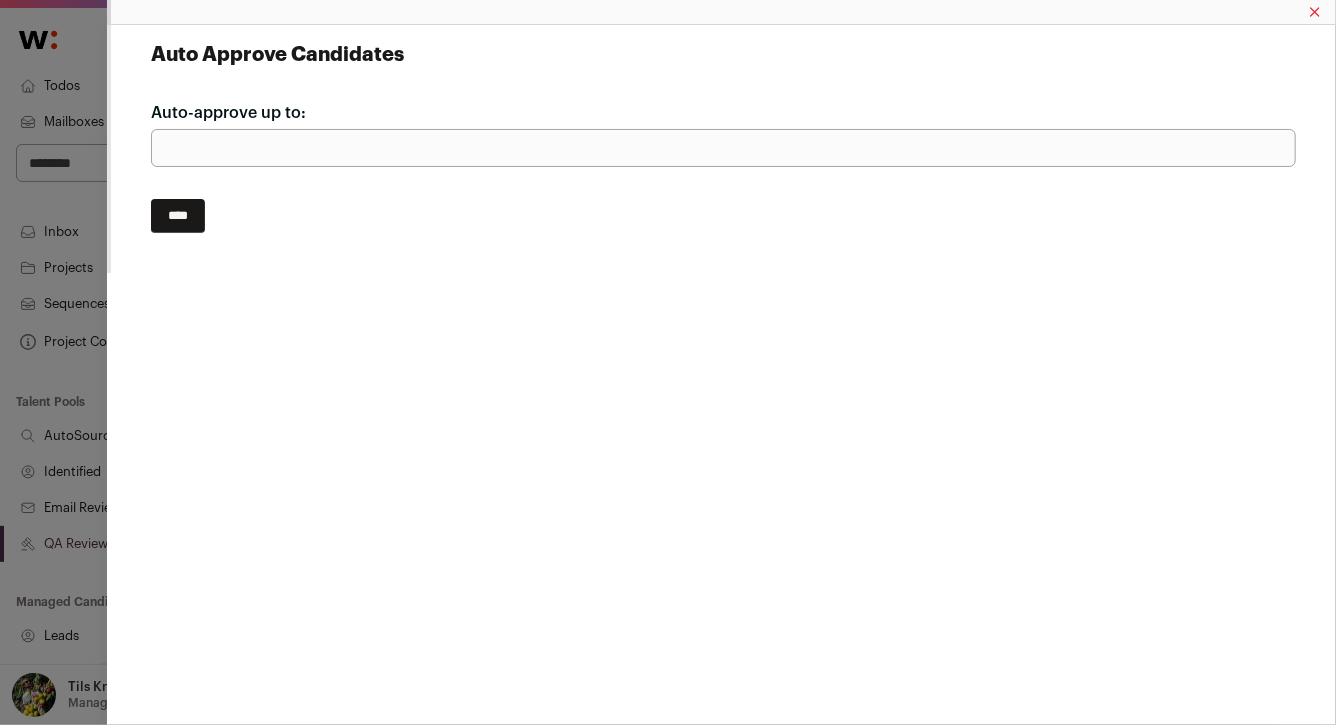 drag, startPoint x: 185, startPoint y: 148, endPoint x: 155, endPoint y: 148, distance: 30 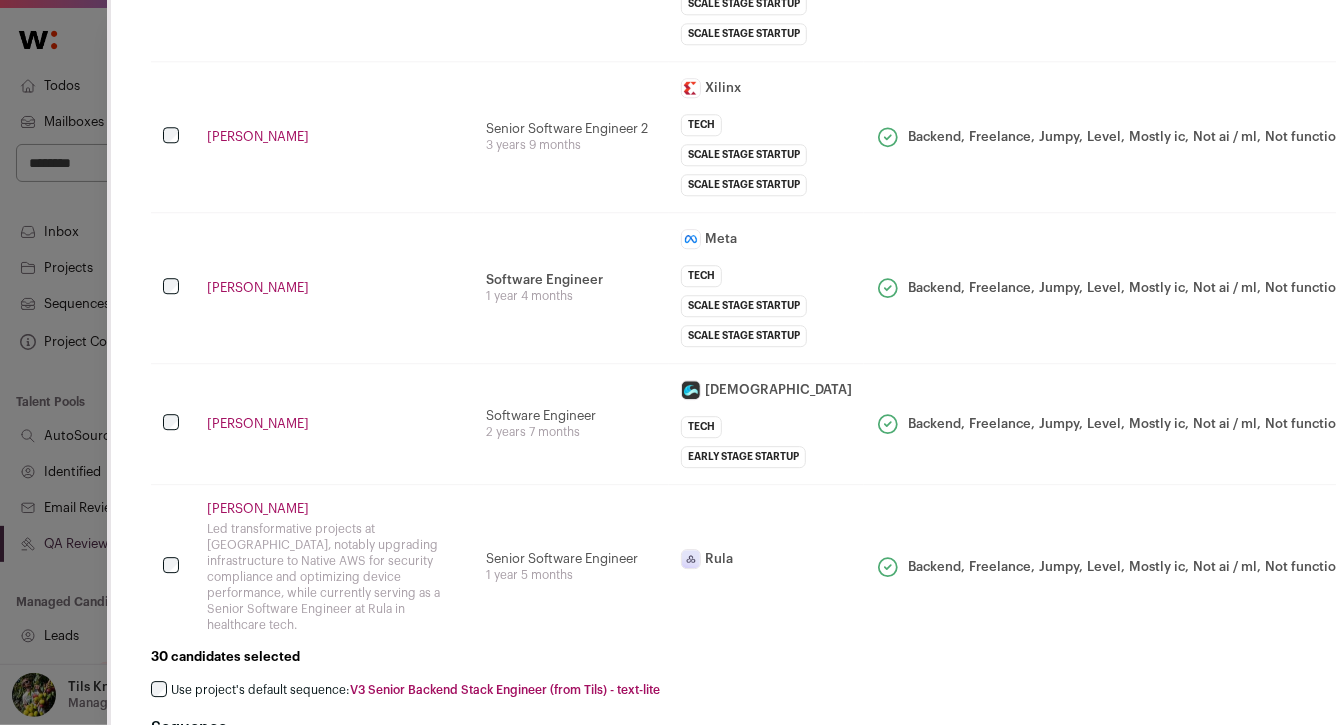 scroll, scrollTop: 13608, scrollLeft: 0, axis: vertical 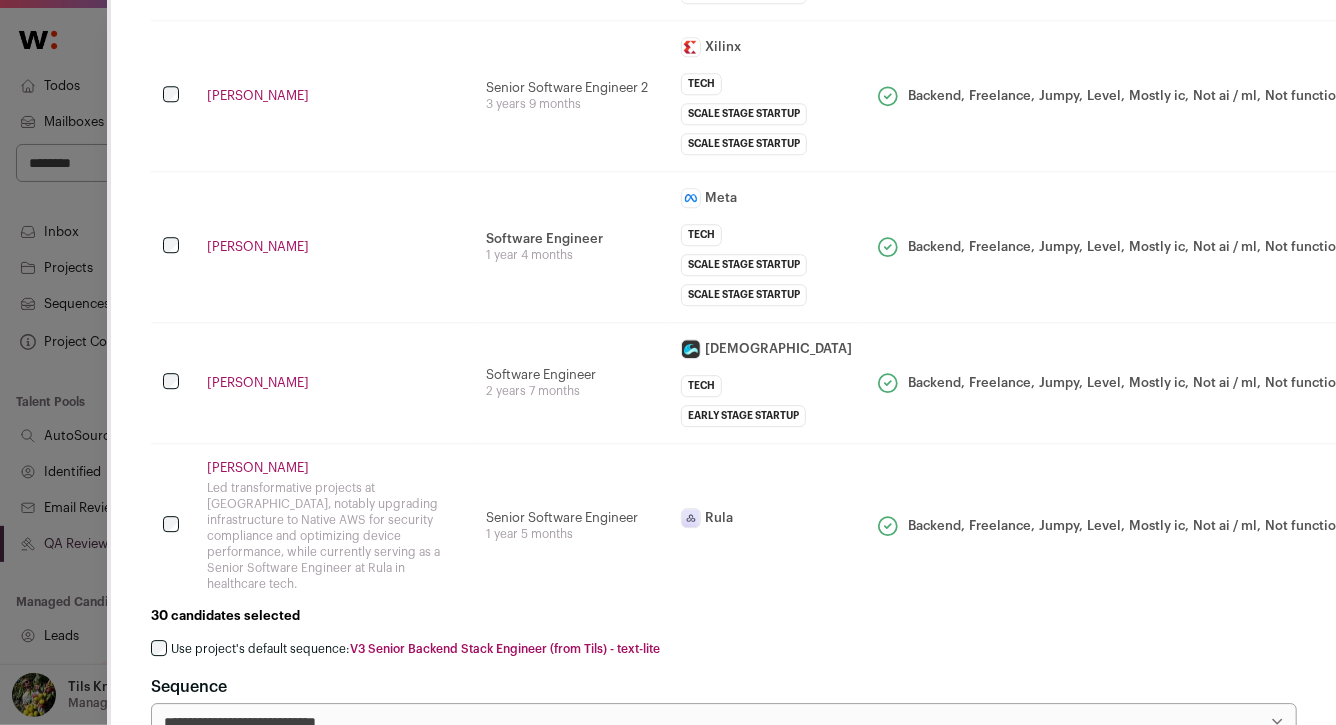 click on "Use project's default sequence:
V3 Senior Backend Stack Engineer (from Tils) - text-lite" at bounding box center [415, 649] 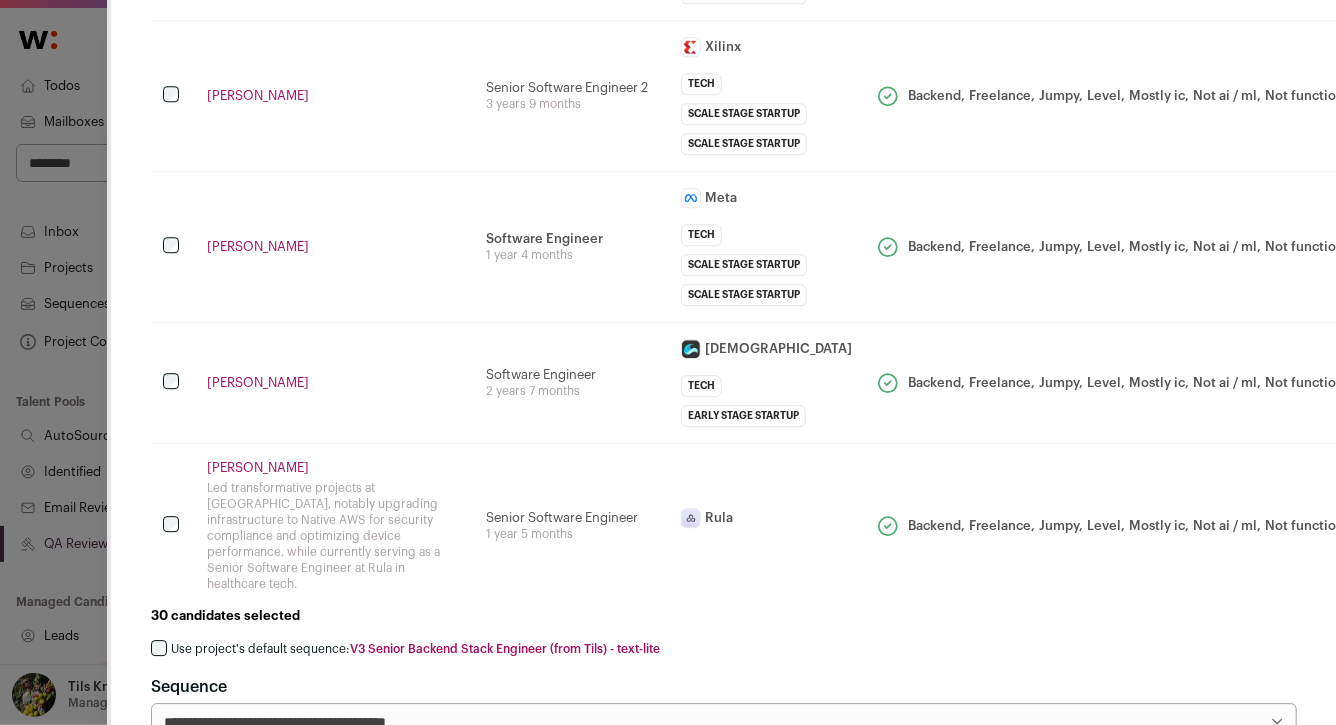 scroll, scrollTop: 13526, scrollLeft: 0, axis: vertical 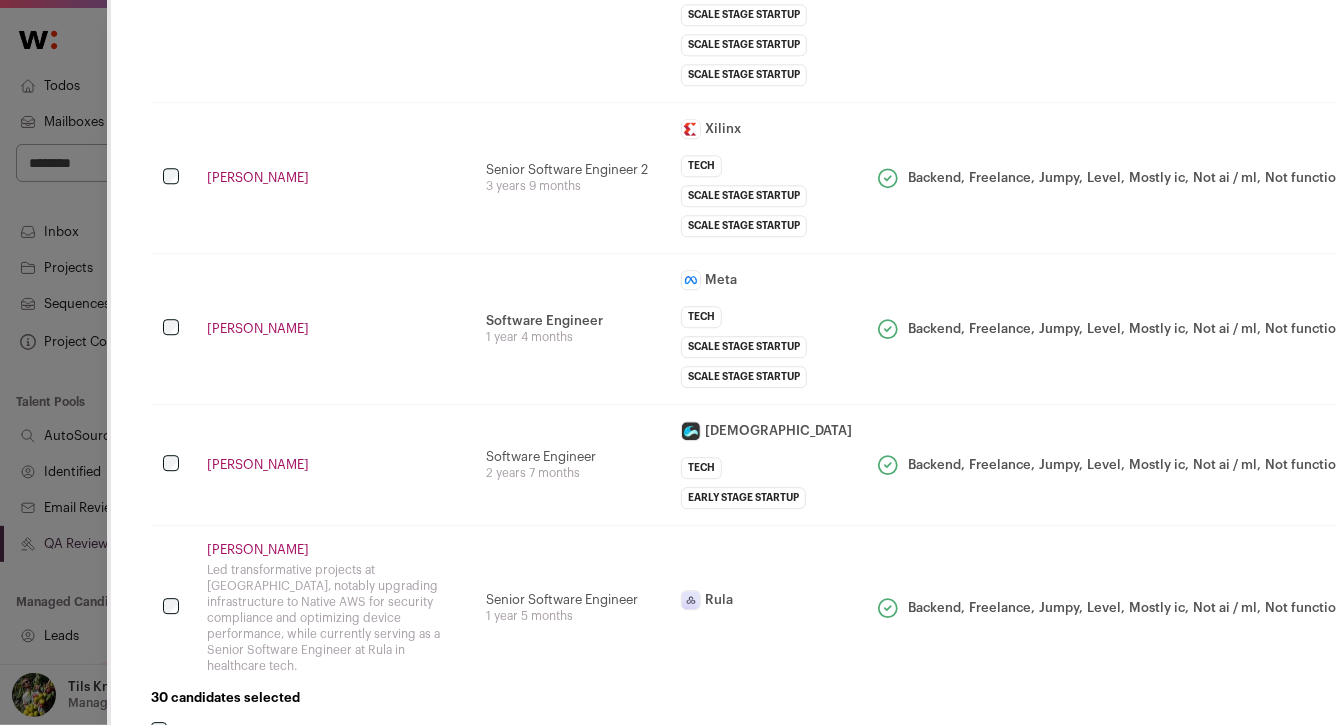 click on "**********" at bounding box center [307, 790] 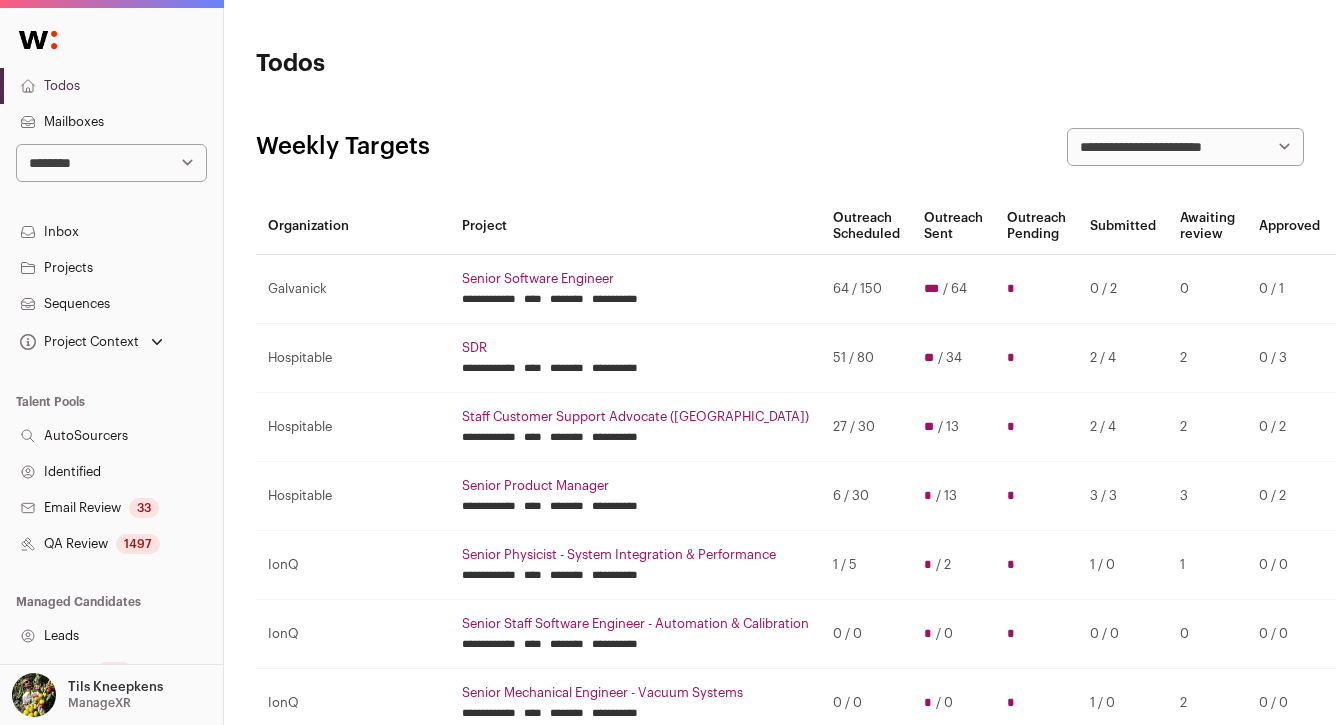 scroll, scrollTop: 0, scrollLeft: 0, axis: both 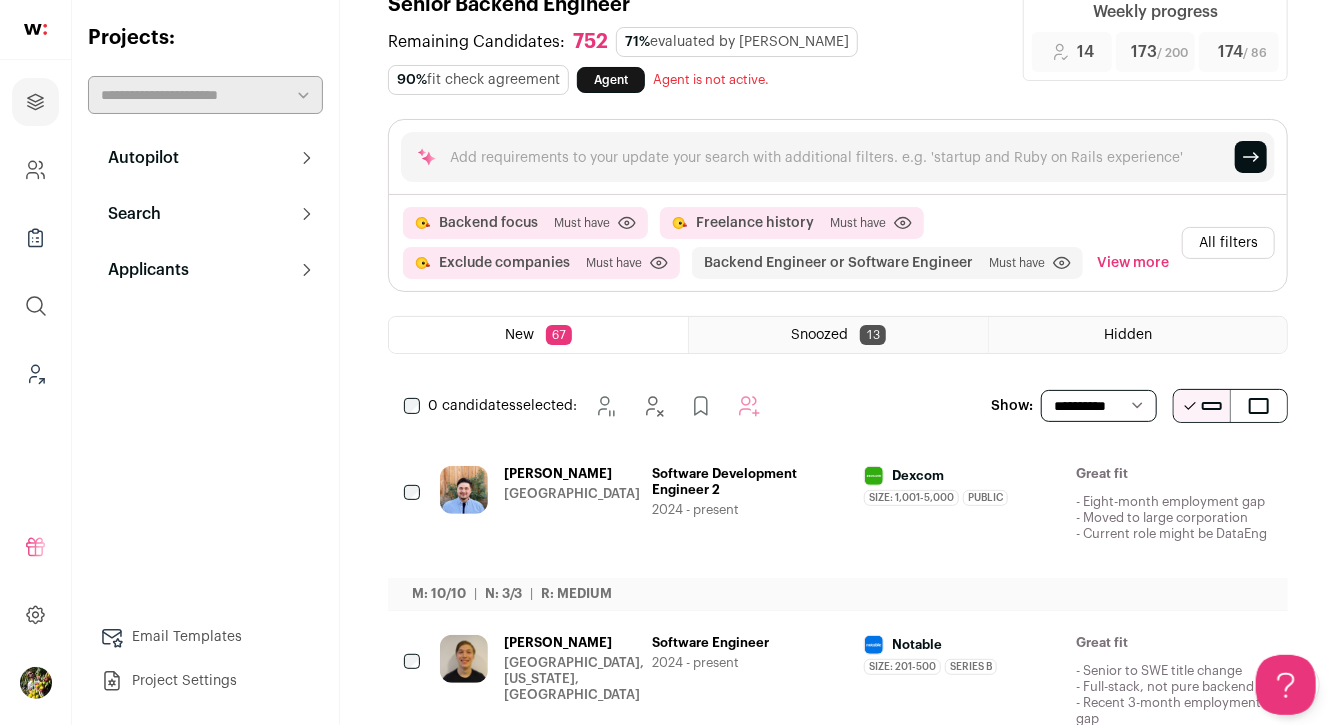 click 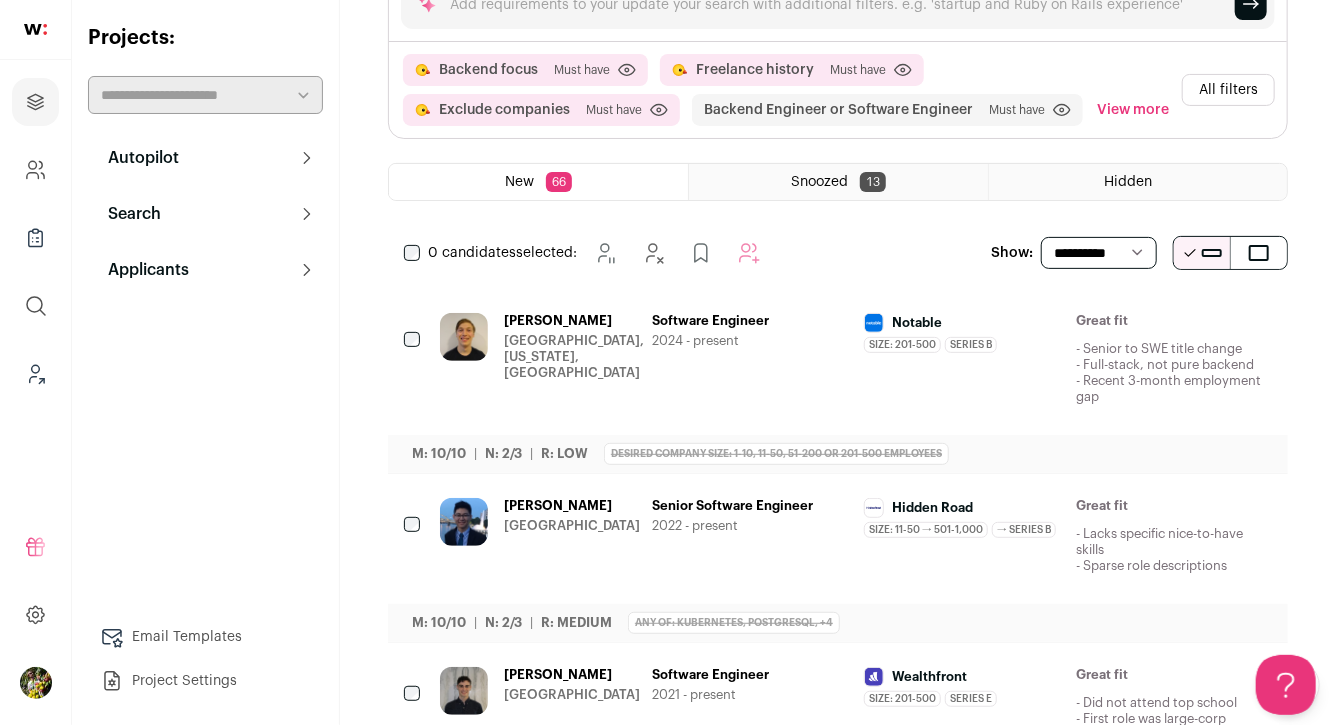 scroll, scrollTop: 0, scrollLeft: 0, axis: both 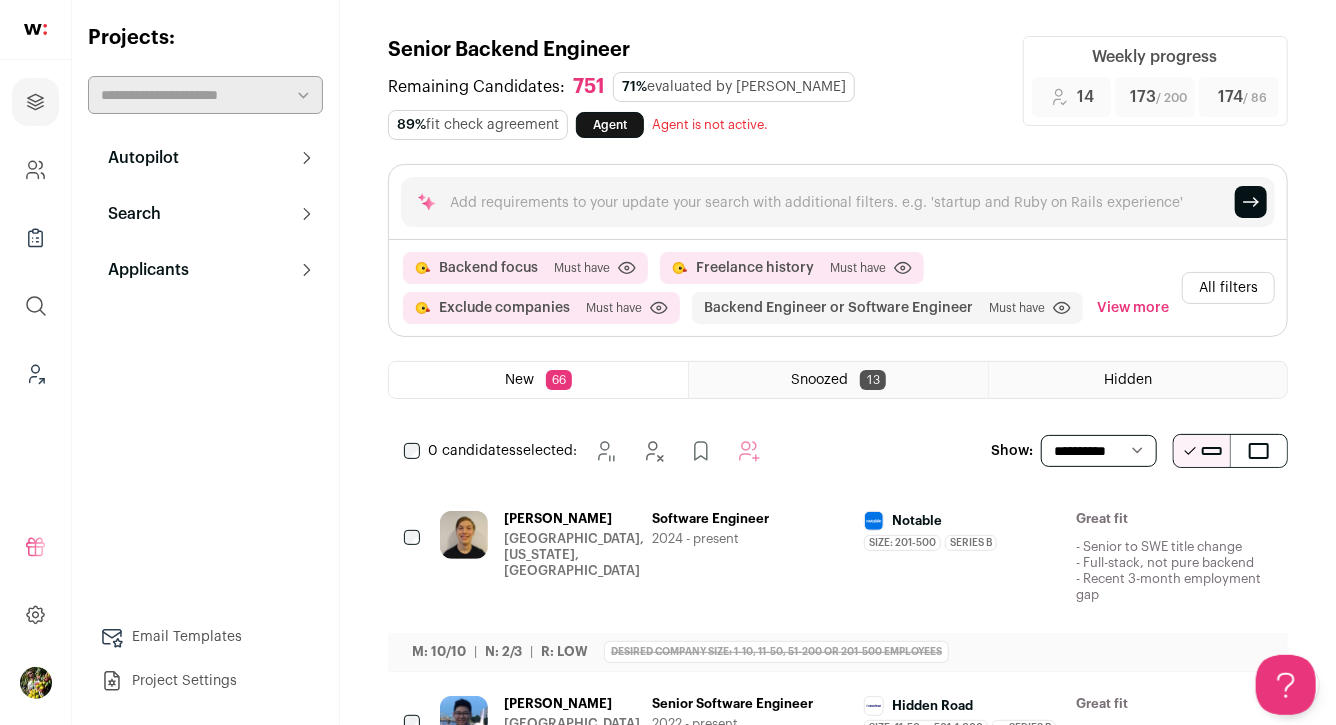 click on "View more" at bounding box center (1133, 308) 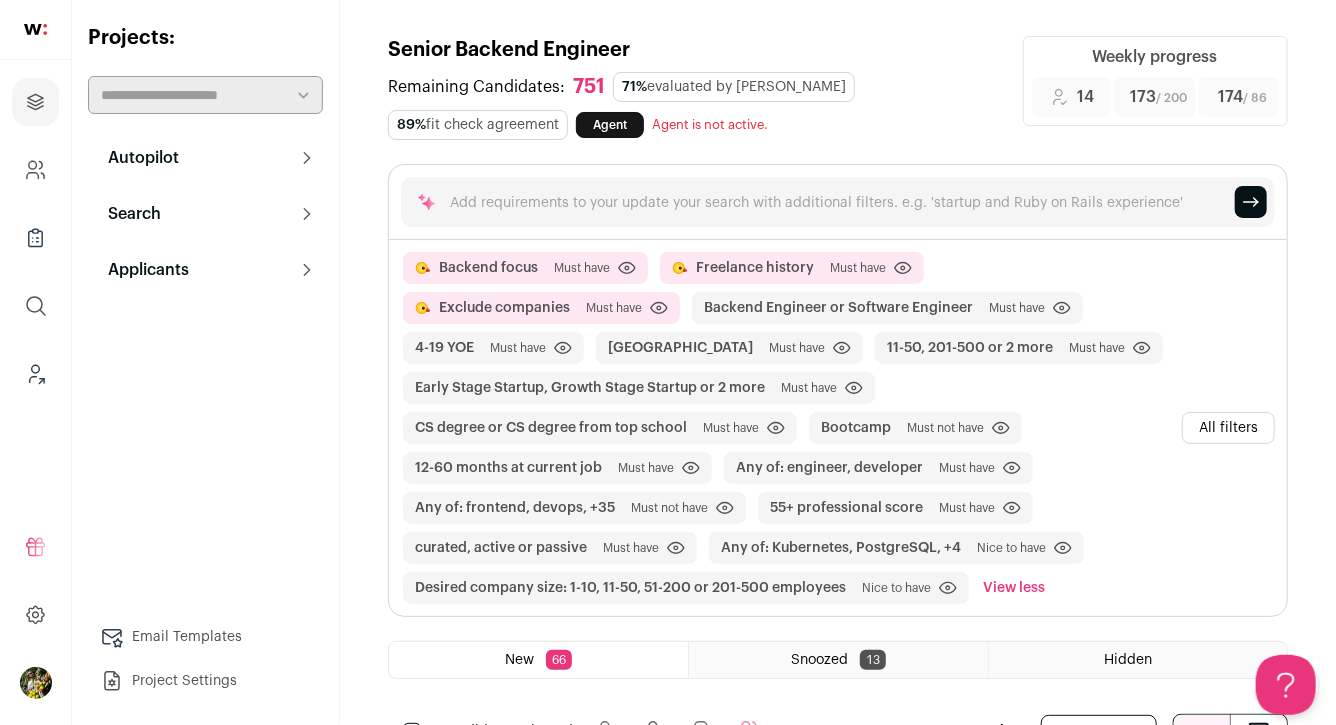 click on "View less" at bounding box center (1014, 588) 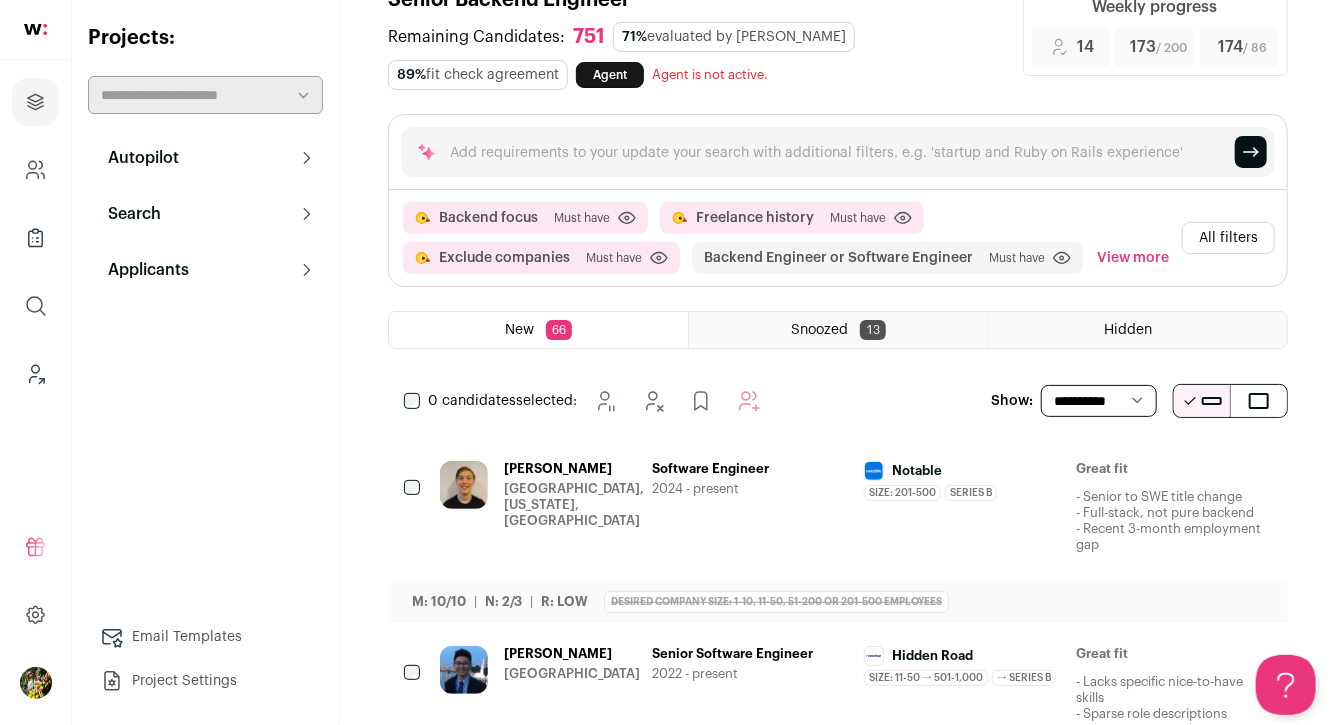 scroll, scrollTop: 121, scrollLeft: 0, axis: vertical 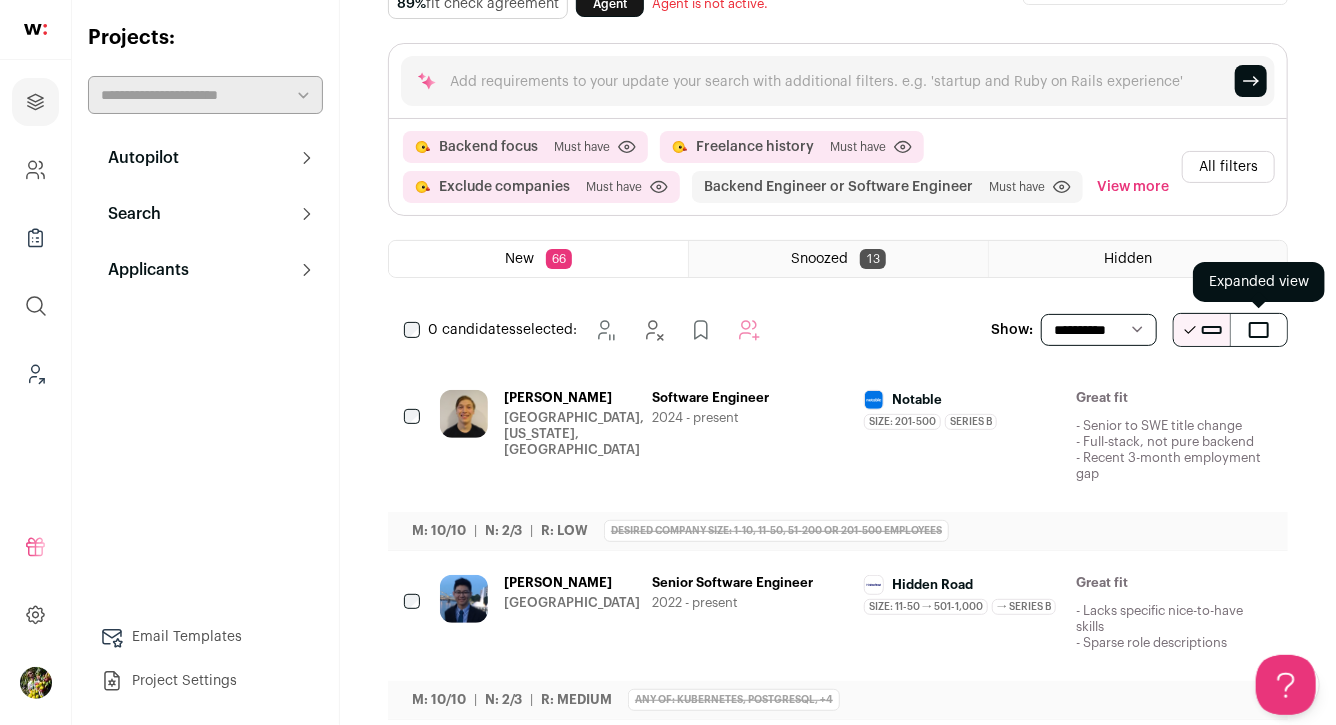 click at bounding box center (1259, 330) 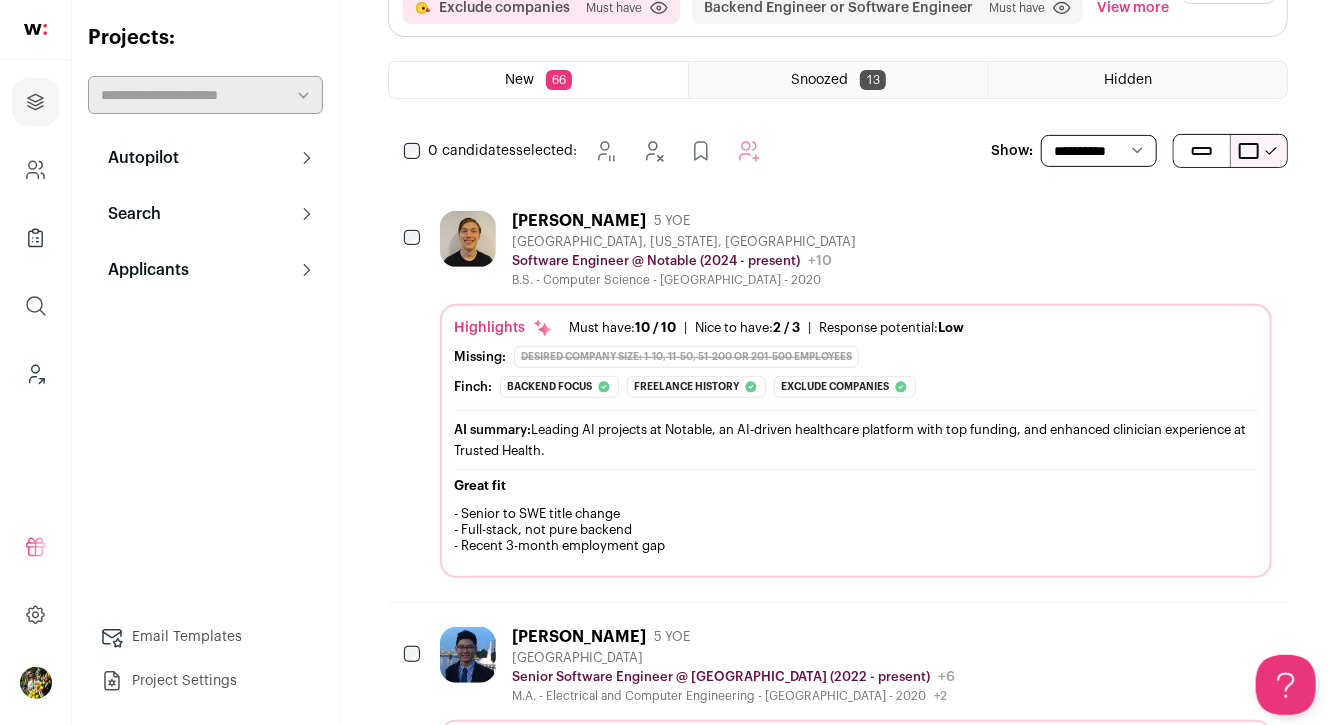 scroll, scrollTop: 252, scrollLeft: 0, axis: vertical 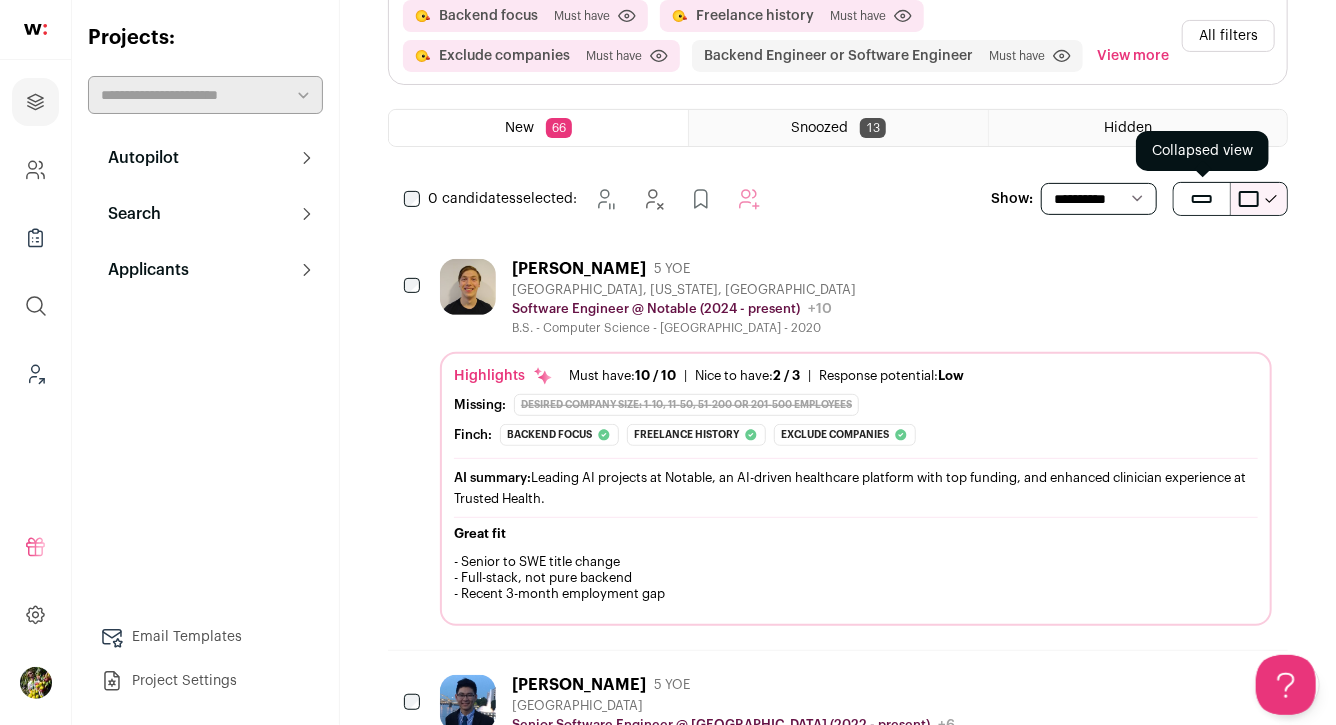 click at bounding box center (1202, 199) 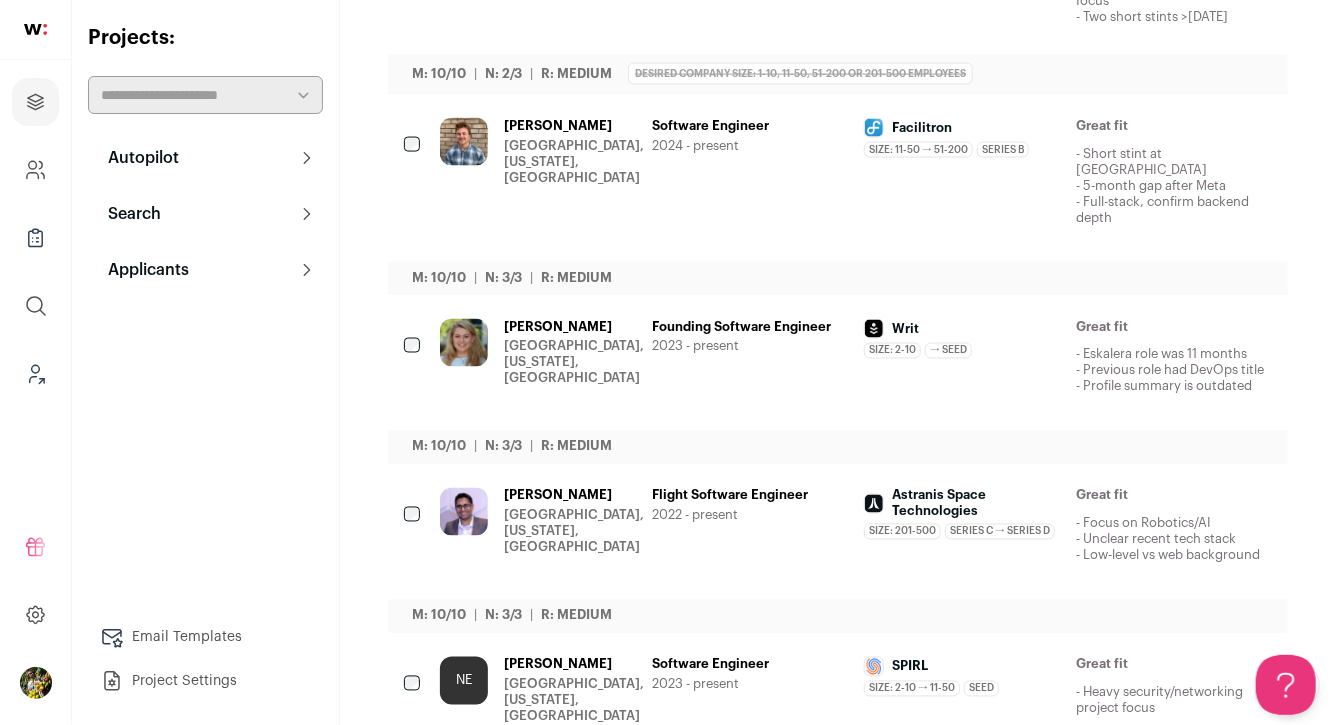 scroll, scrollTop: 0, scrollLeft: 0, axis: both 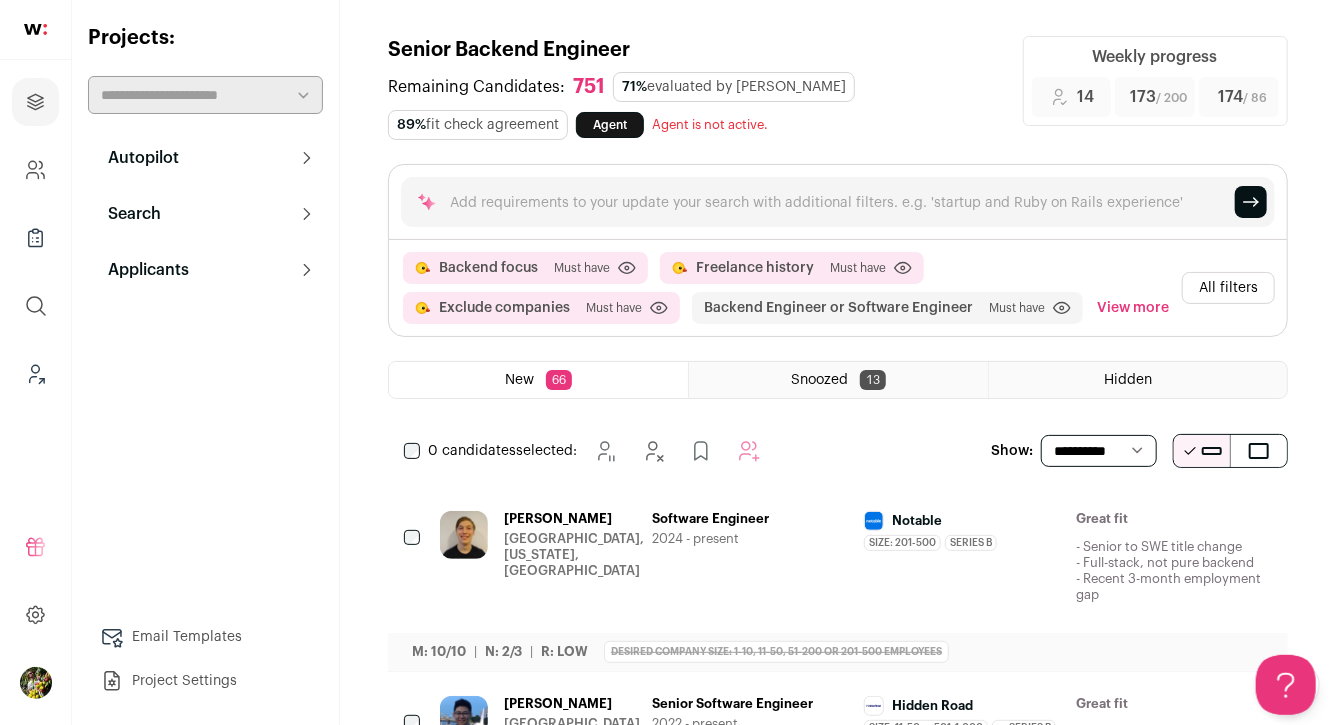 click on "0 candidates
selected:
Snooze
Hide" at bounding box center [586, 451] 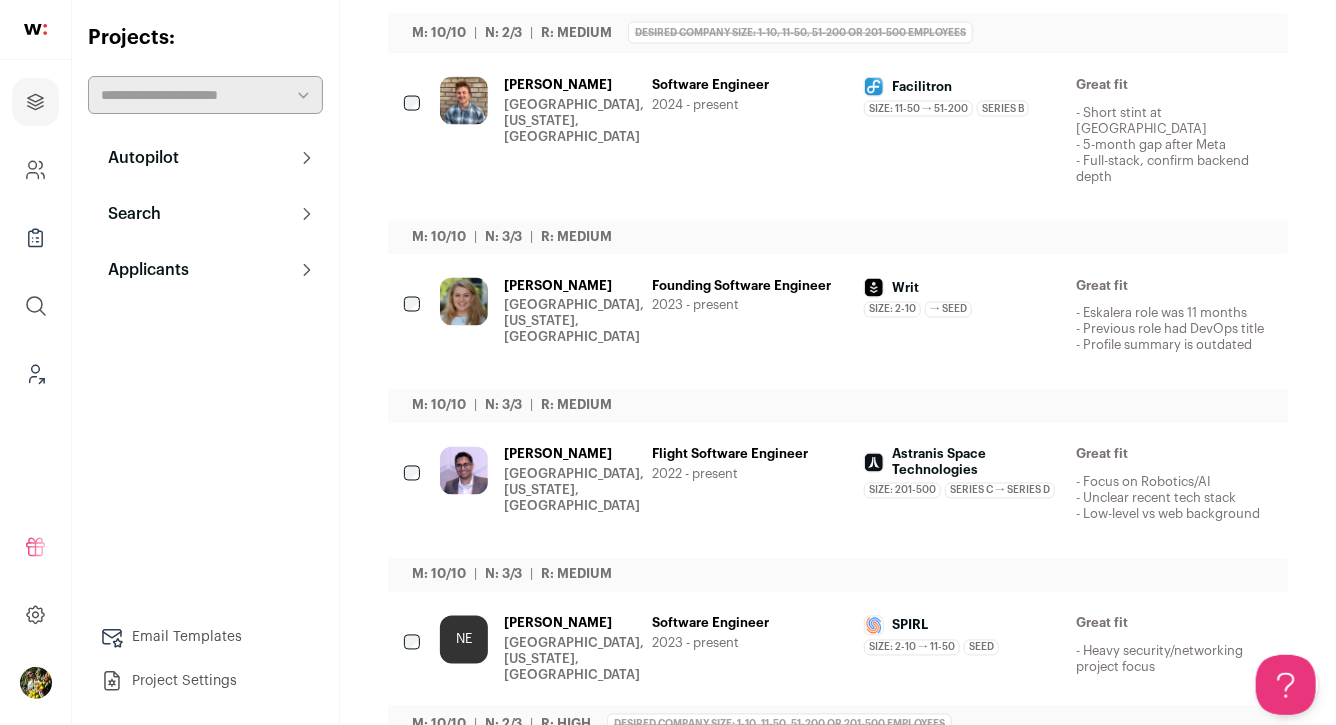 scroll, scrollTop: 1548, scrollLeft: 0, axis: vertical 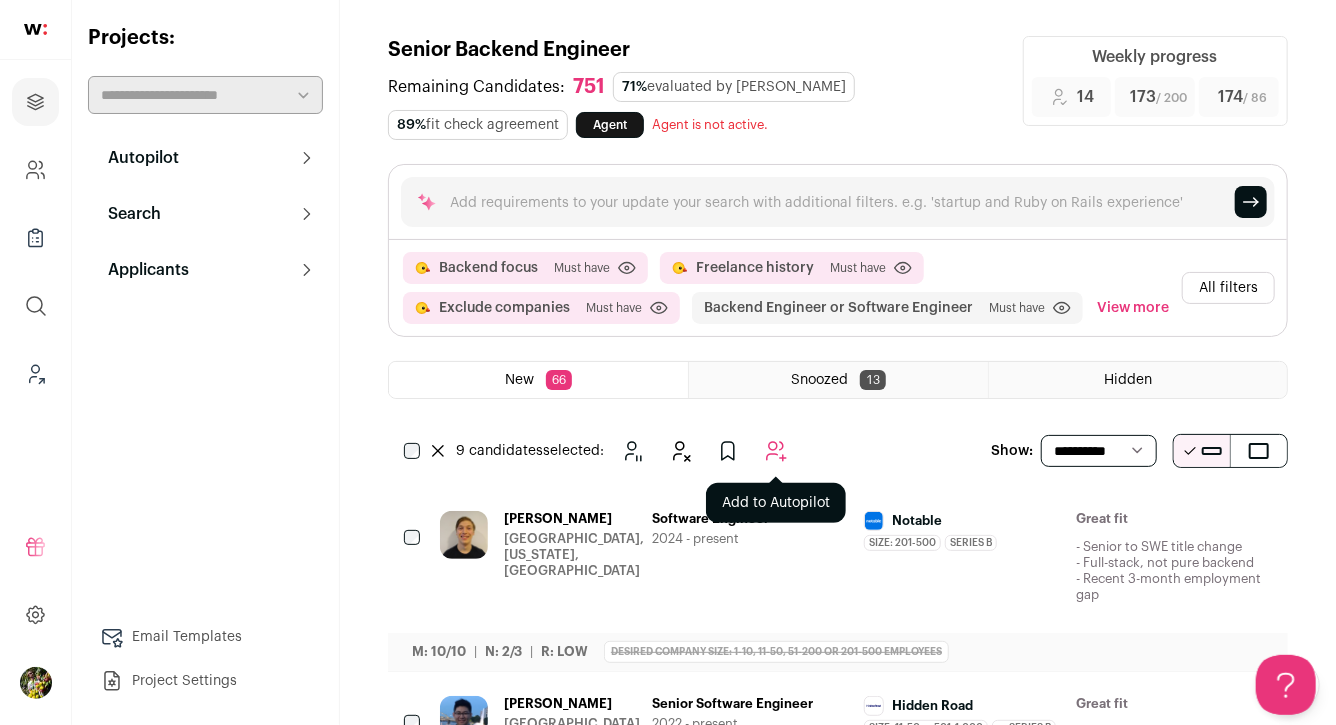 click 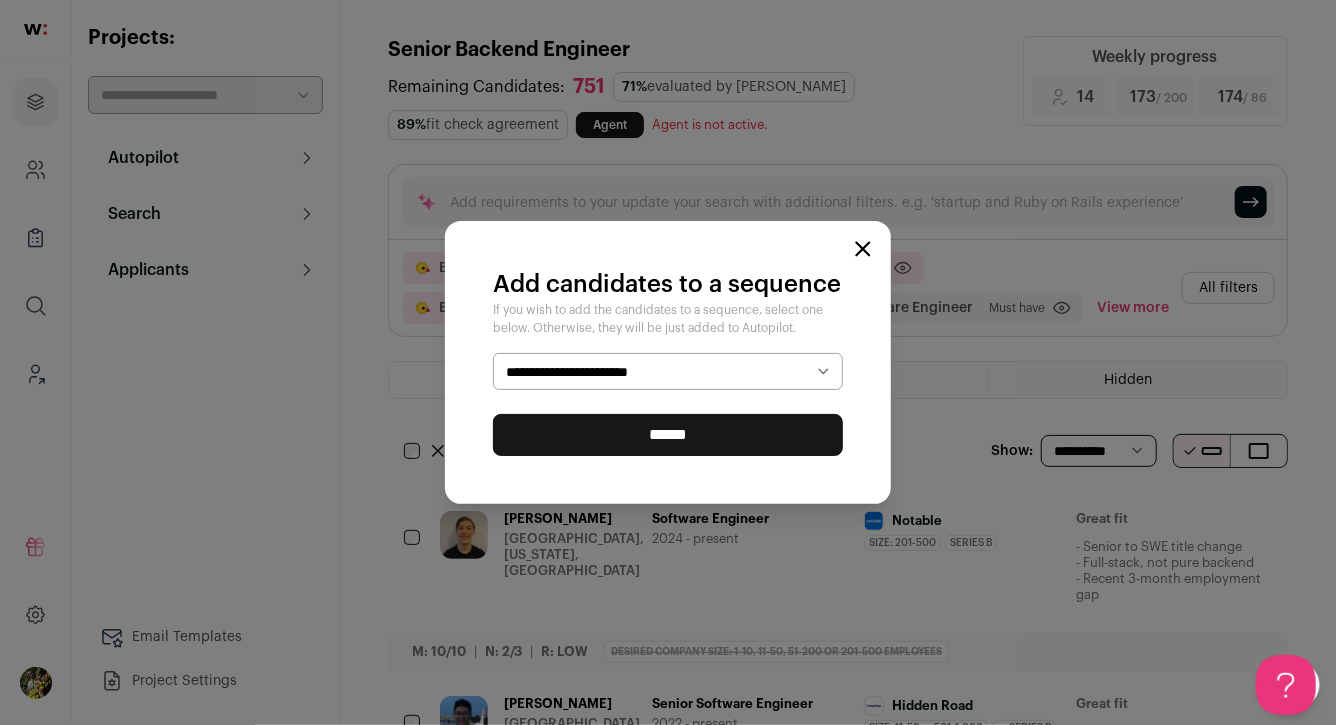 select on "*****" 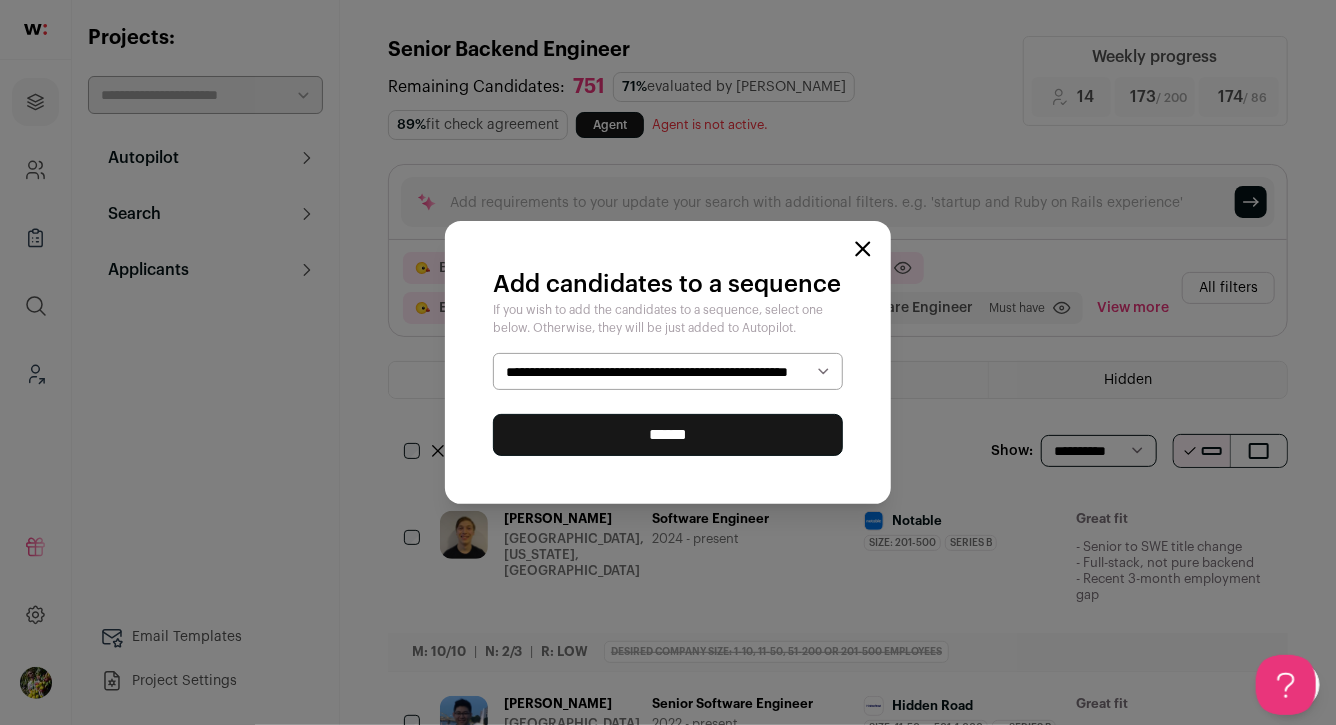 click on "******" at bounding box center (668, 435) 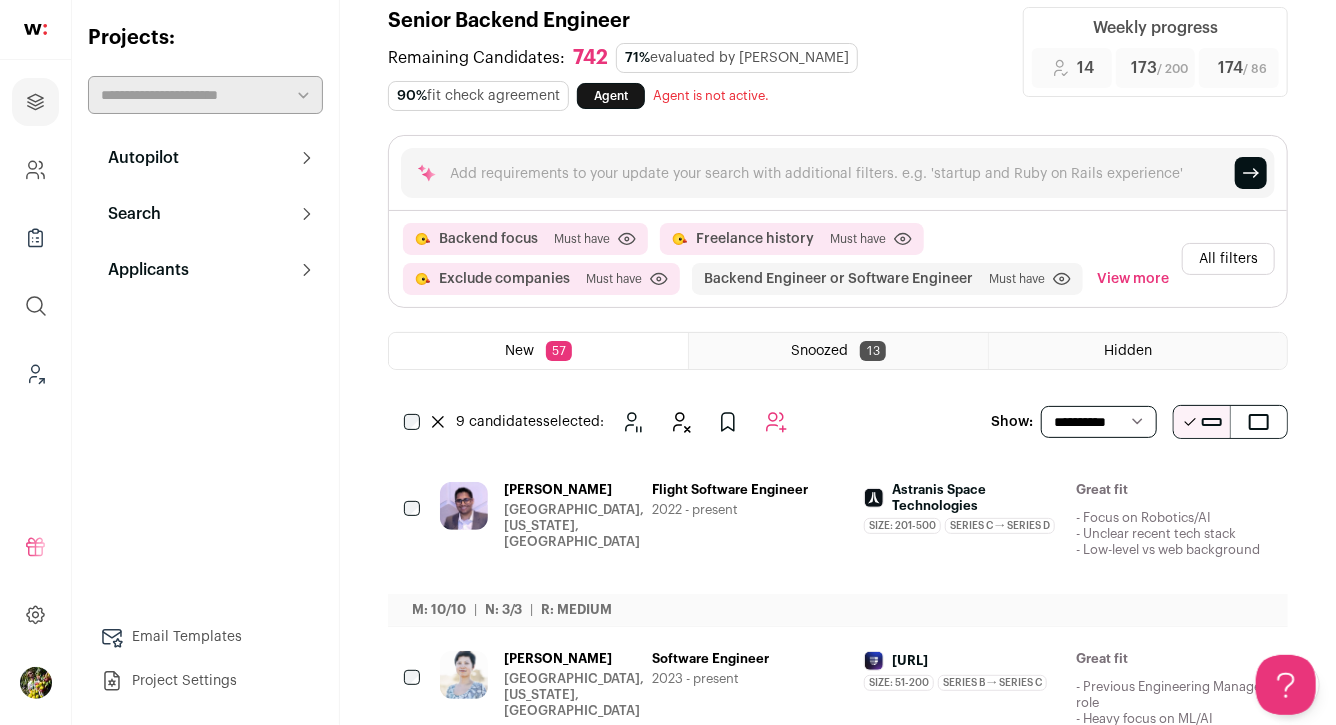scroll, scrollTop: 0, scrollLeft: 0, axis: both 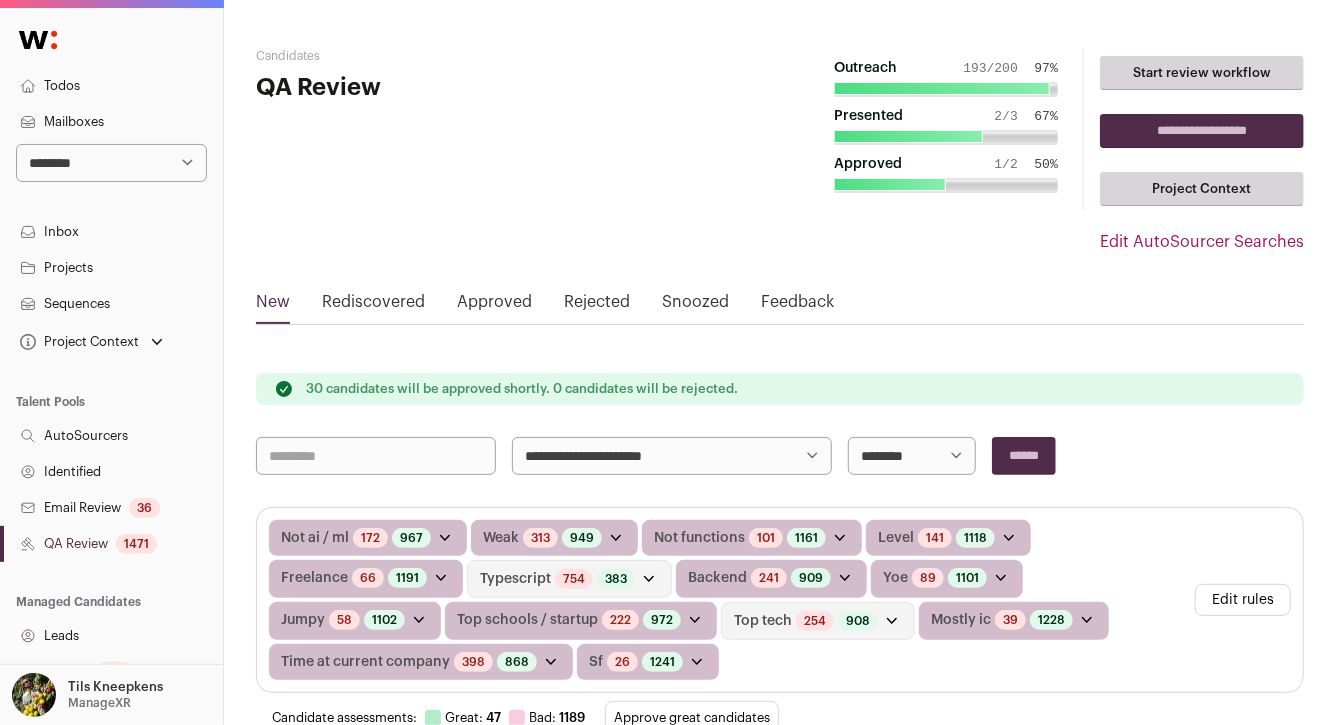click on "Todos" at bounding box center [111, 86] 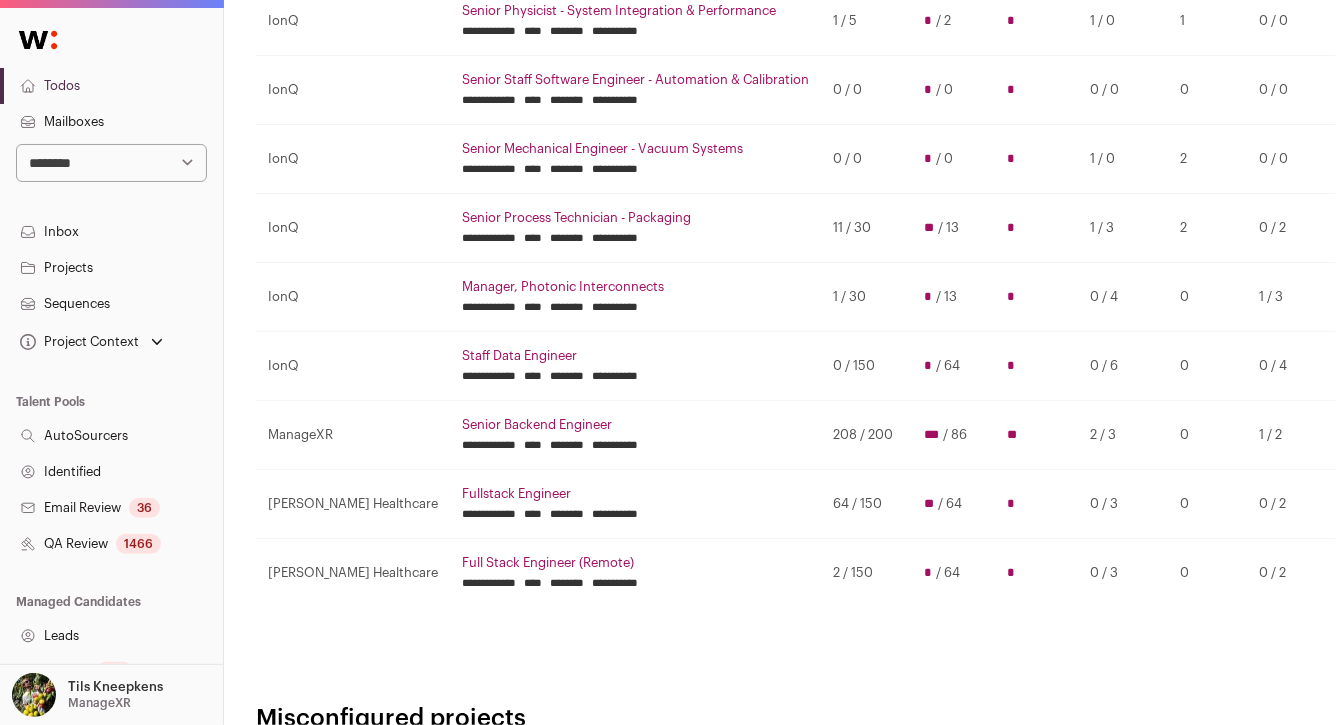 scroll, scrollTop: 537, scrollLeft: 0, axis: vertical 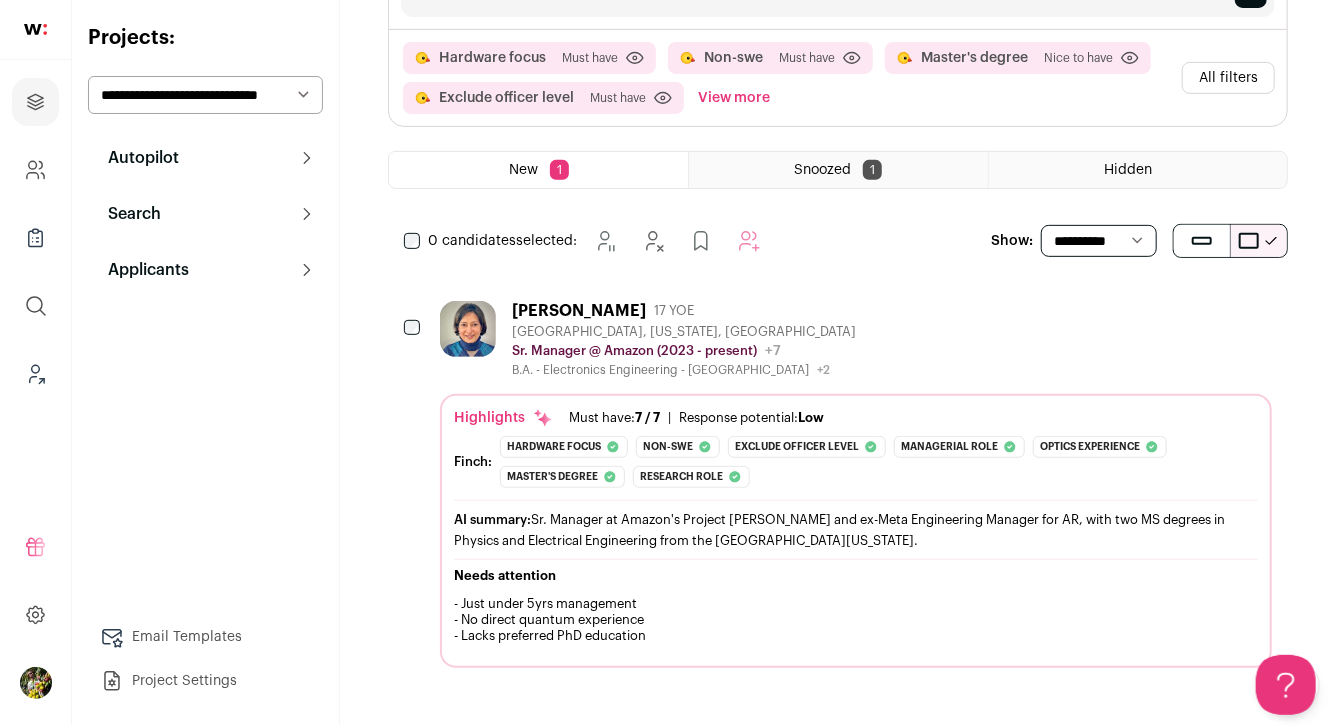 click on "[PERSON_NAME]
17 YOE
[GEOGRAPHIC_DATA], [US_STATE], [GEOGRAPHIC_DATA]
Sr. Manager  @ Amazon
(2023 - present)
Amazon
Public / Private
Public
Company size
10,001+
Tags
B2B
B2C
Developer Tools
E-commerce
FAANG
Marketplace" at bounding box center (856, 484) 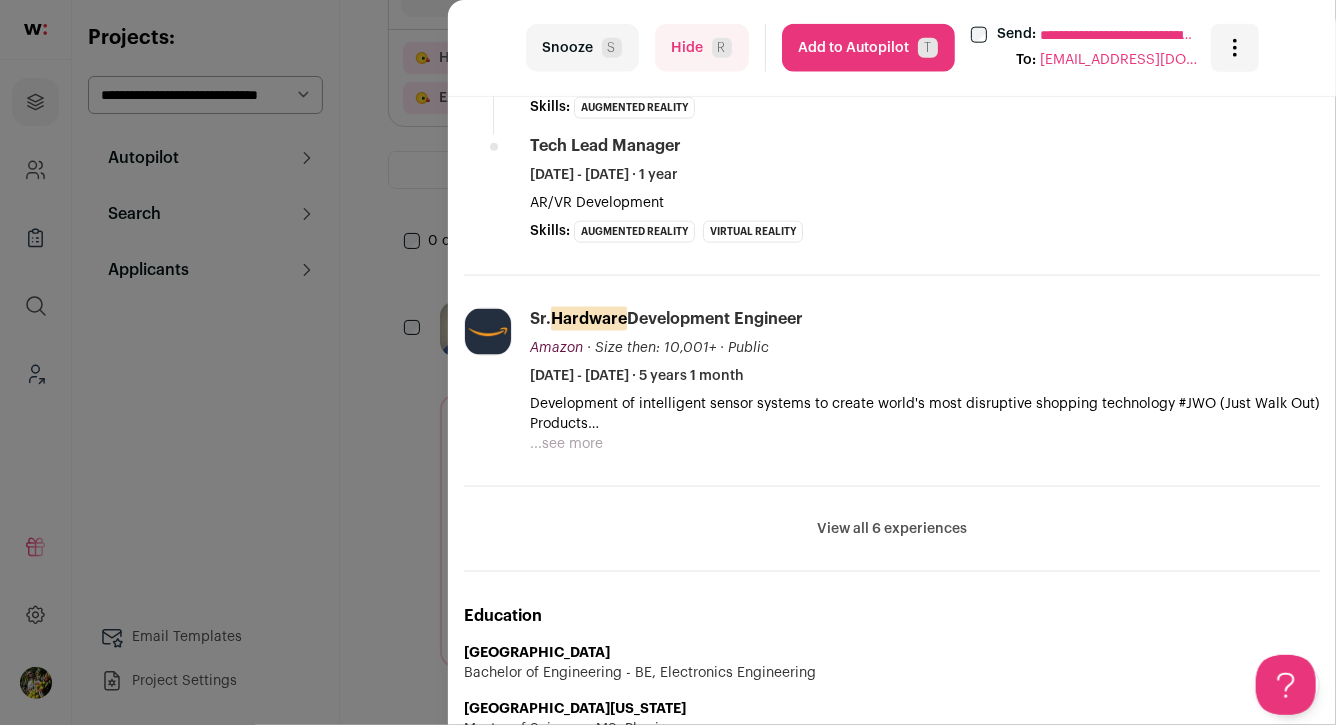 scroll, scrollTop: 1290, scrollLeft: 0, axis: vertical 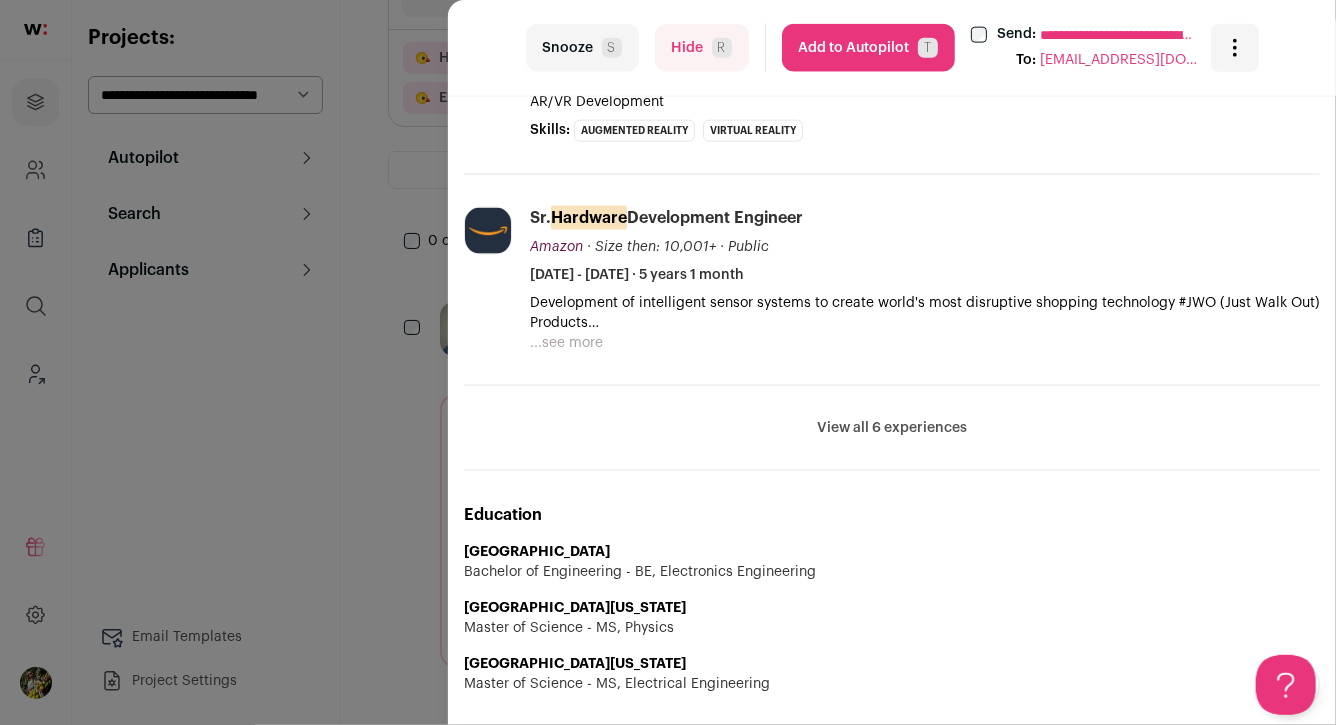 click on "Add to Autopilot
T" at bounding box center (868, 48) 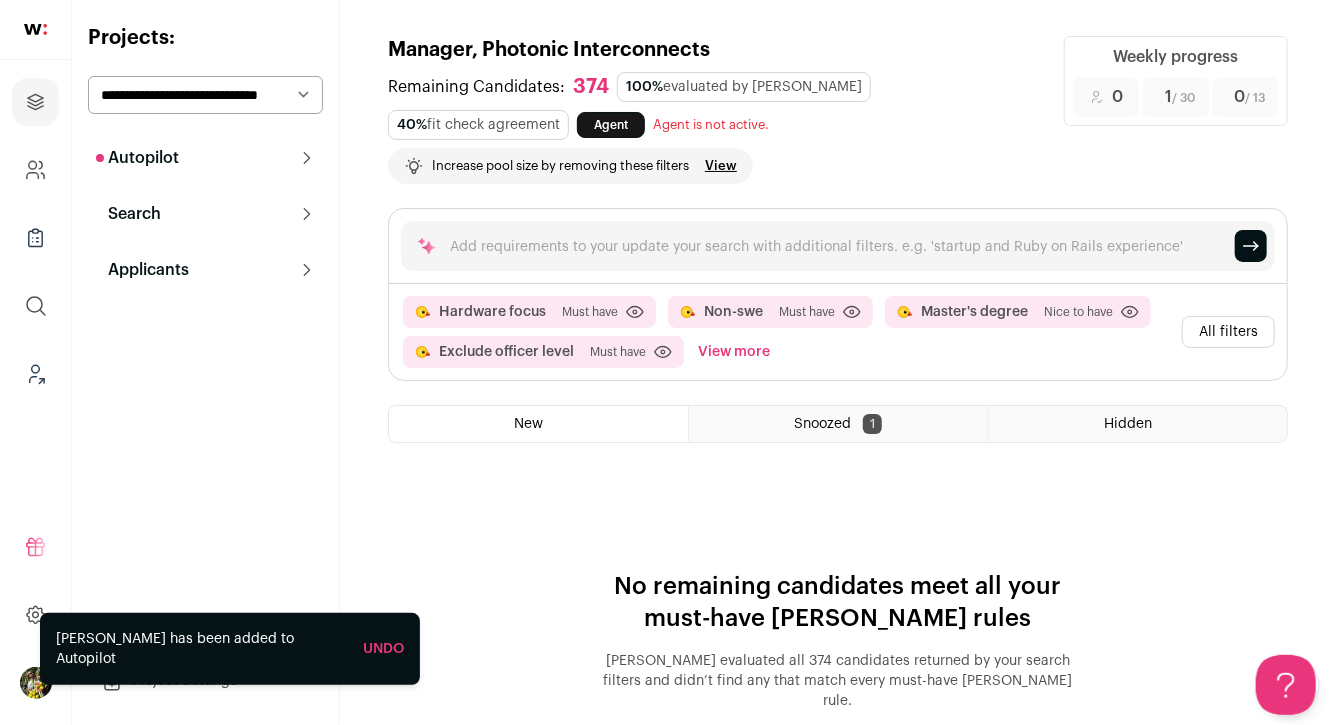 scroll, scrollTop: 0, scrollLeft: 0, axis: both 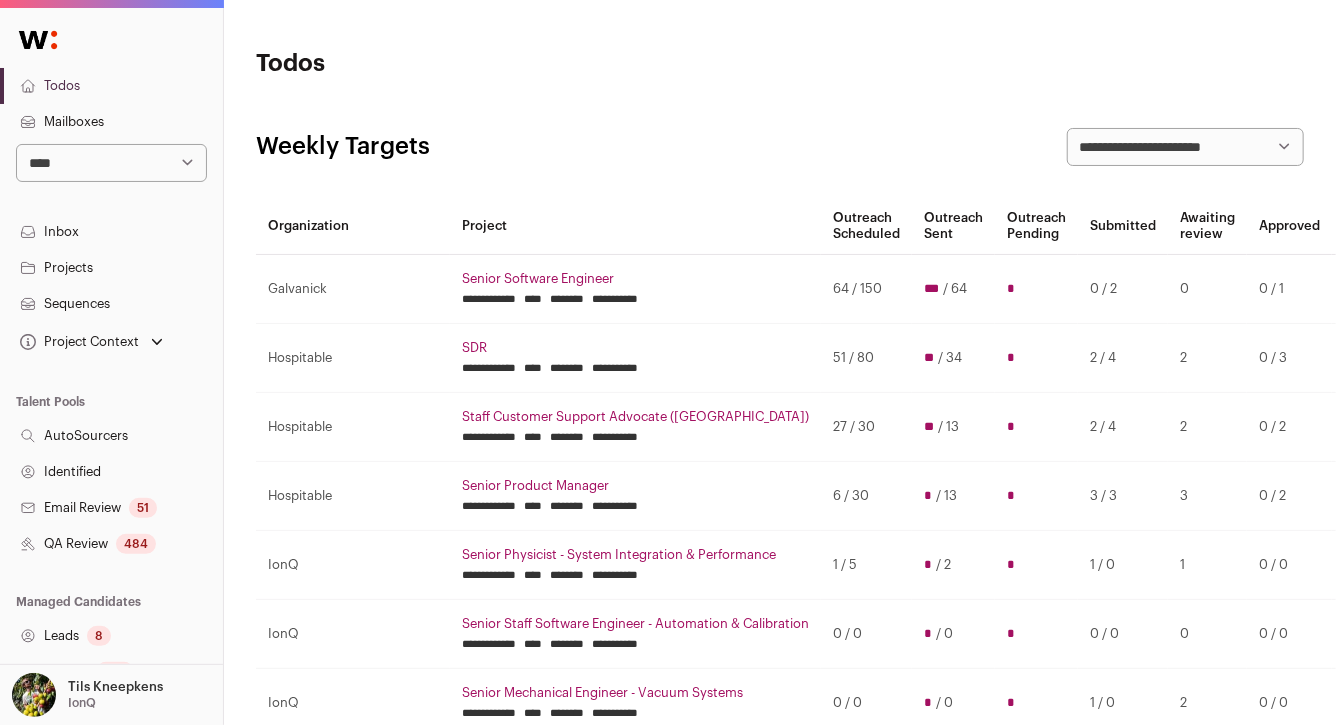 click on "**********" at bounding box center [780, 1066] 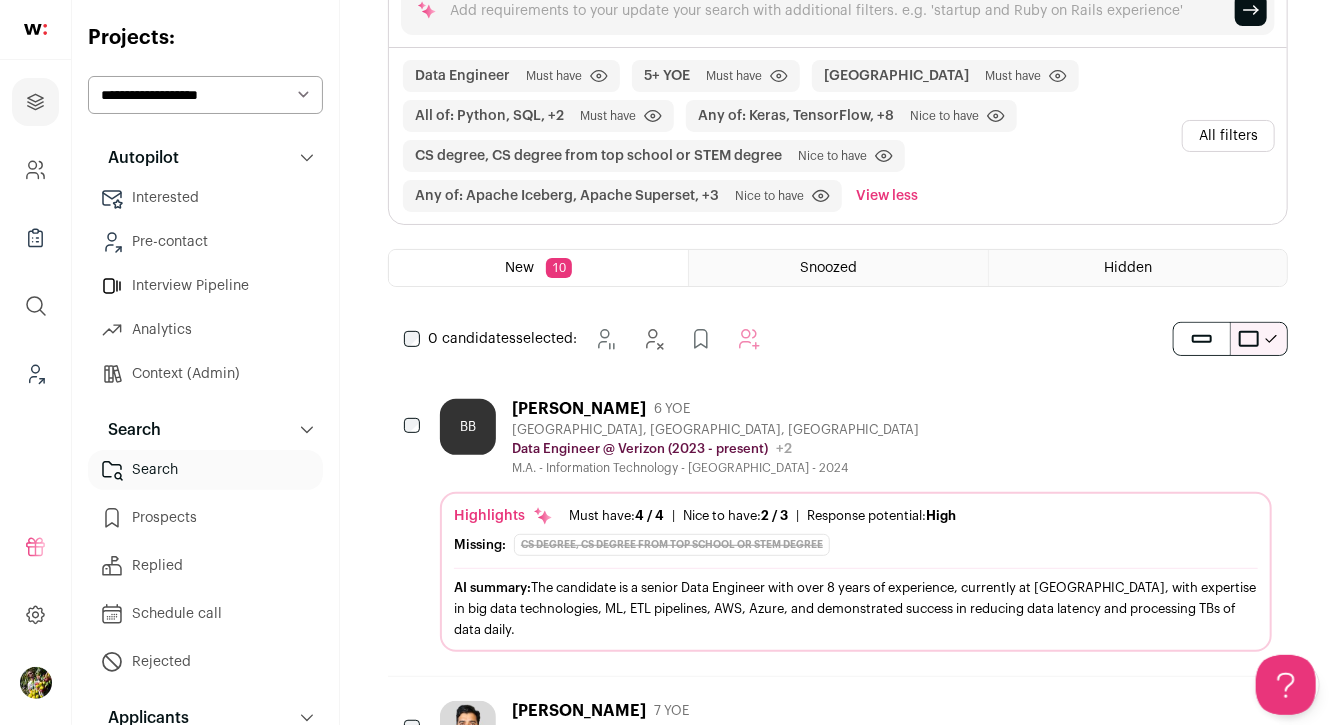 scroll, scrollTop: 181, scrollLeft: 0, axis: vertical 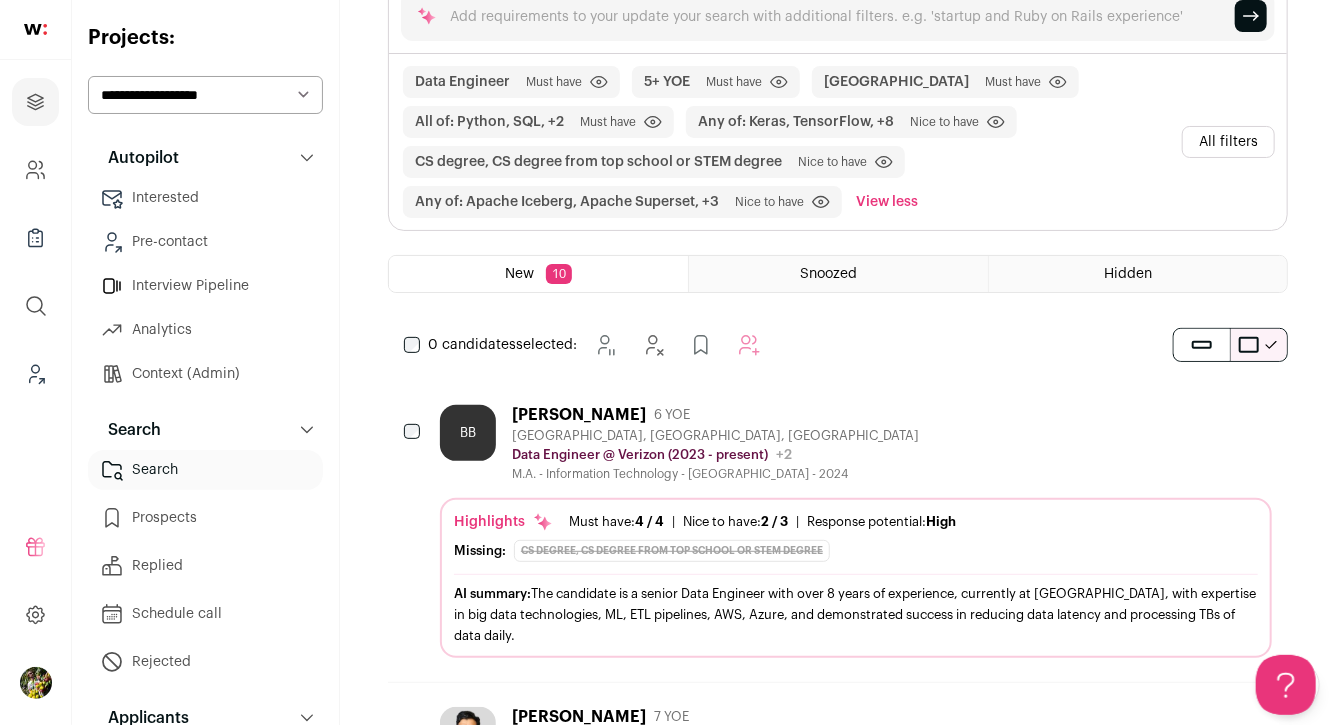 click on "All filters" at bounding box center [1228, 142] 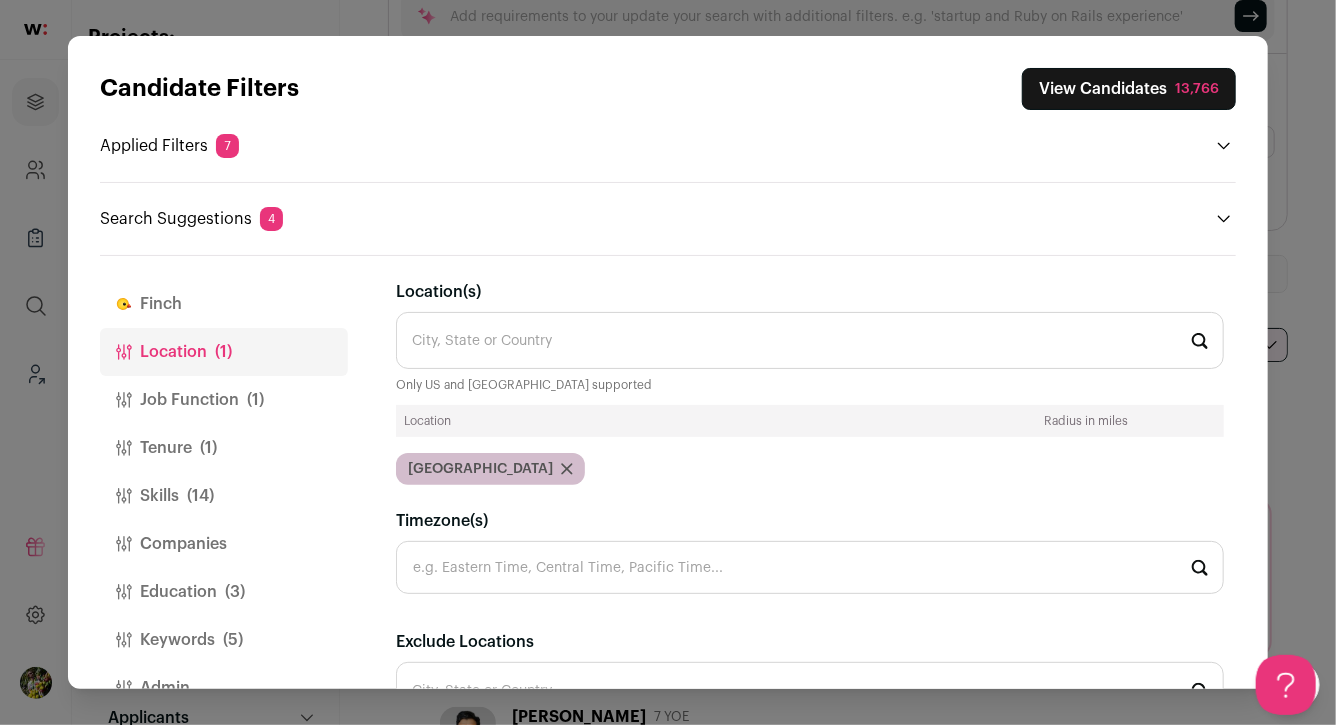 scroll, scrollTop: 46, scrollLeft: 0, axis: vertical 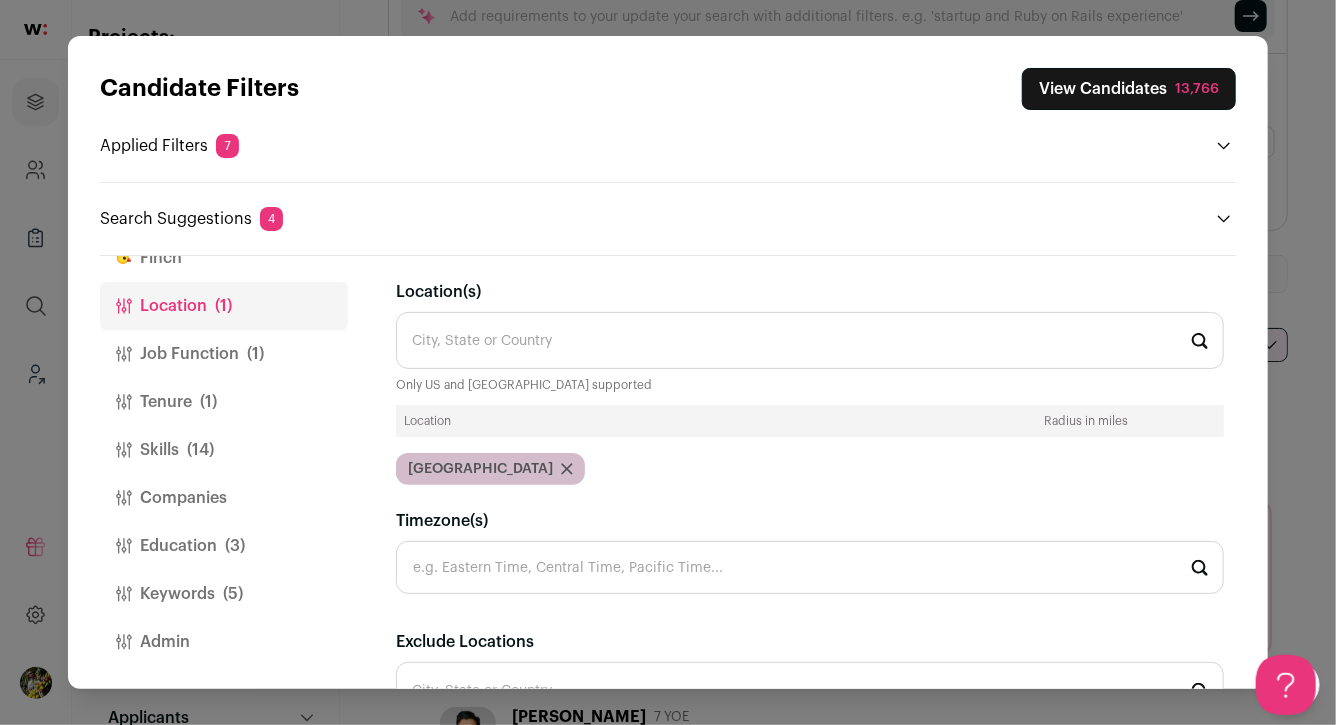 click on "Admin" at bounding box center (224, 642) 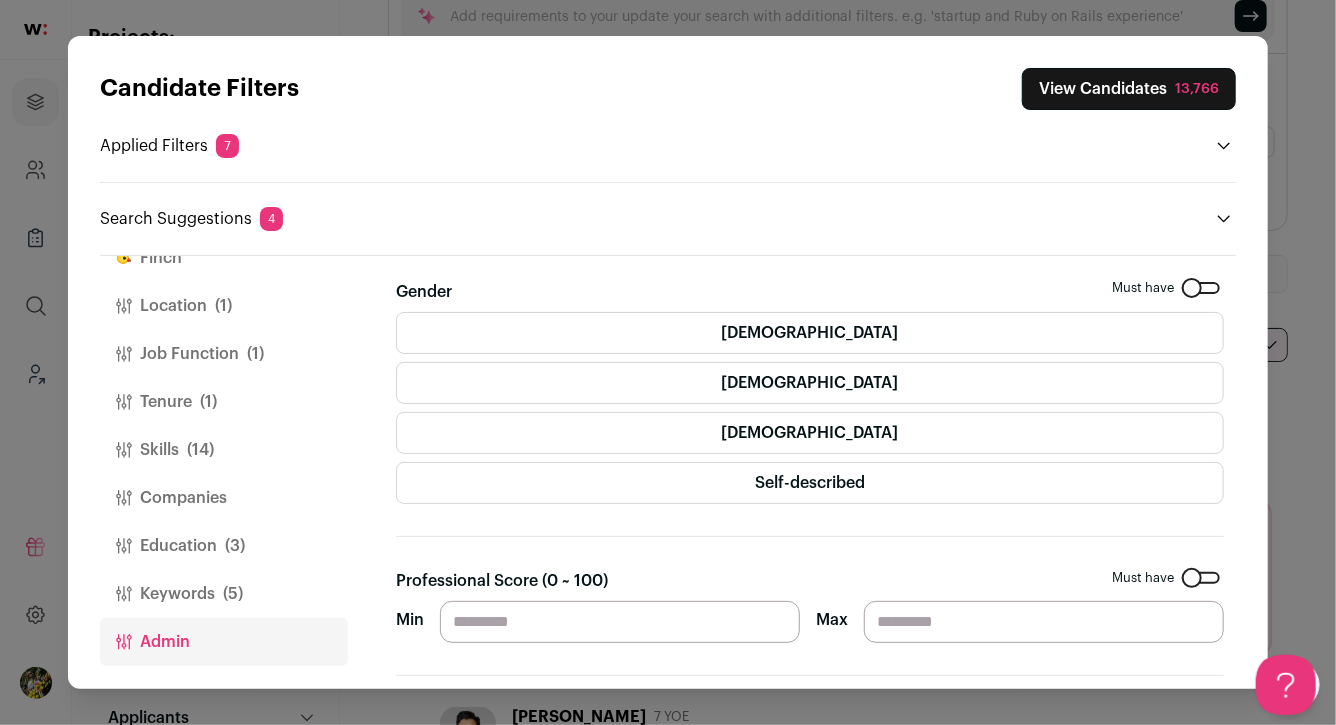 click on "Min" at bounding box center (620, 622) 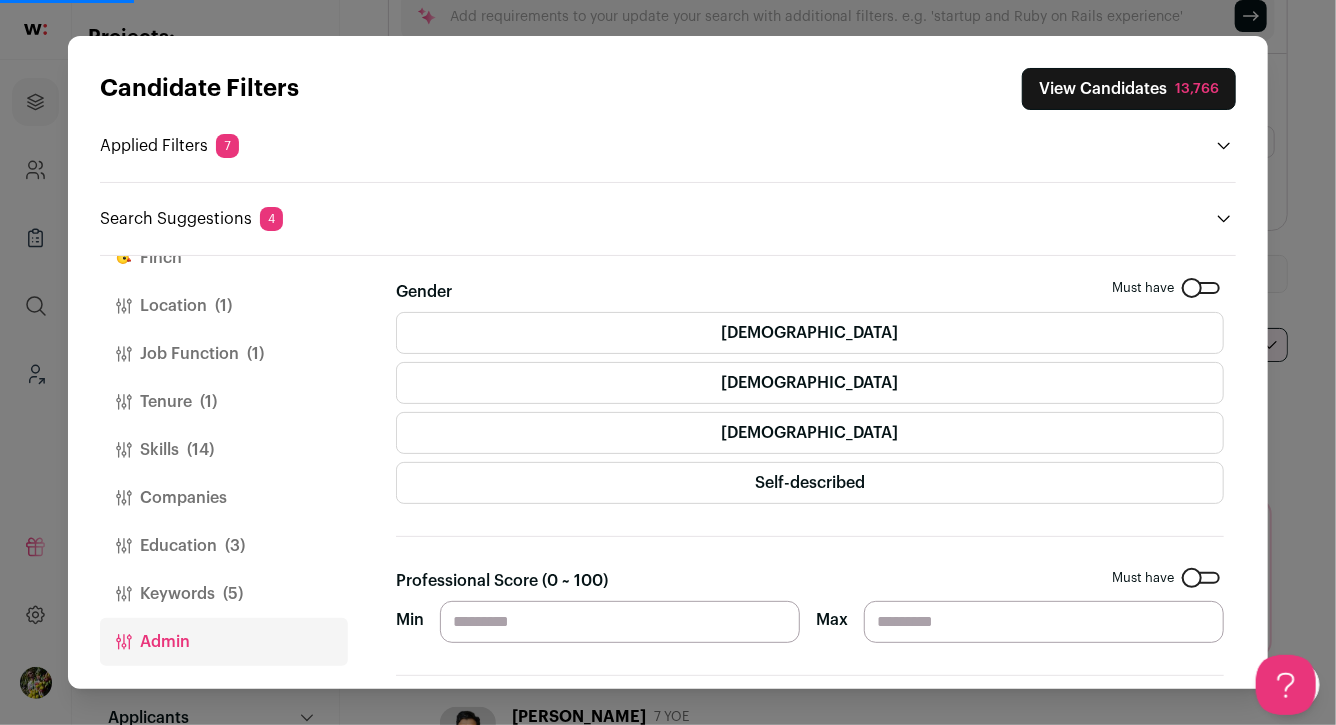 click on "**" at bounding box center (620, 622) 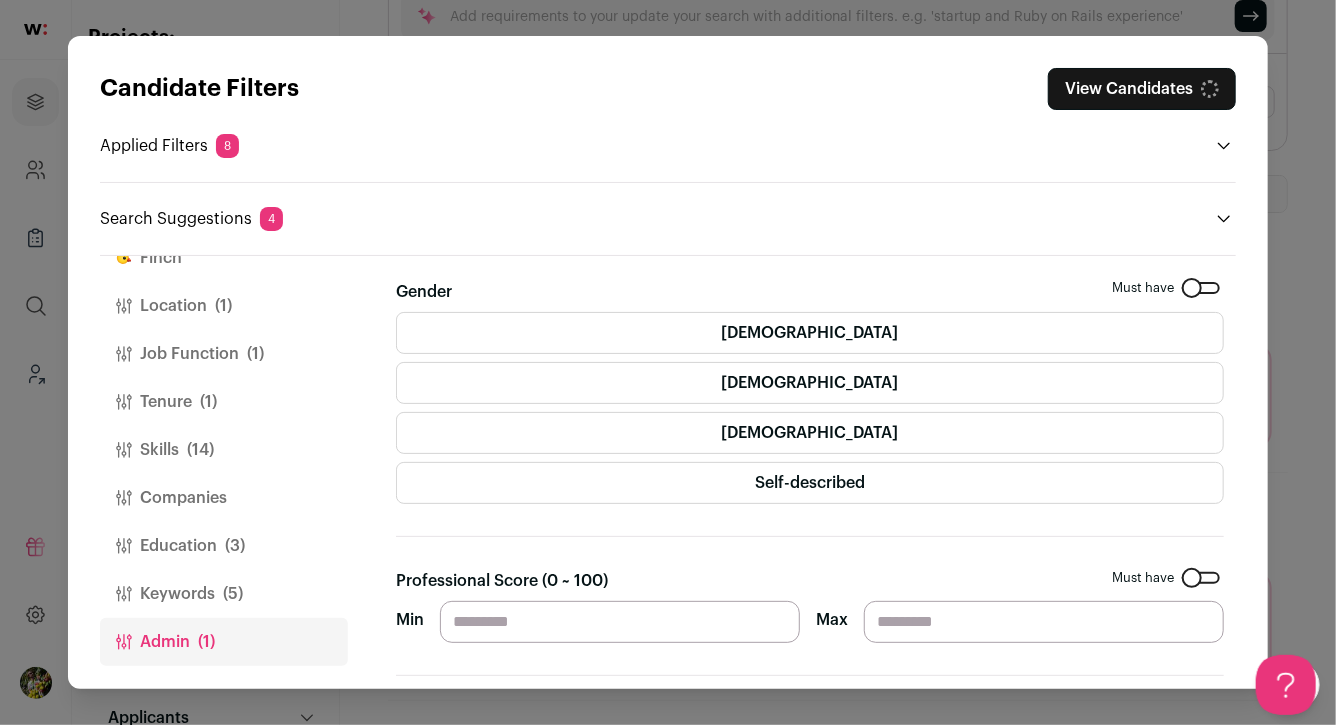 type on "**" 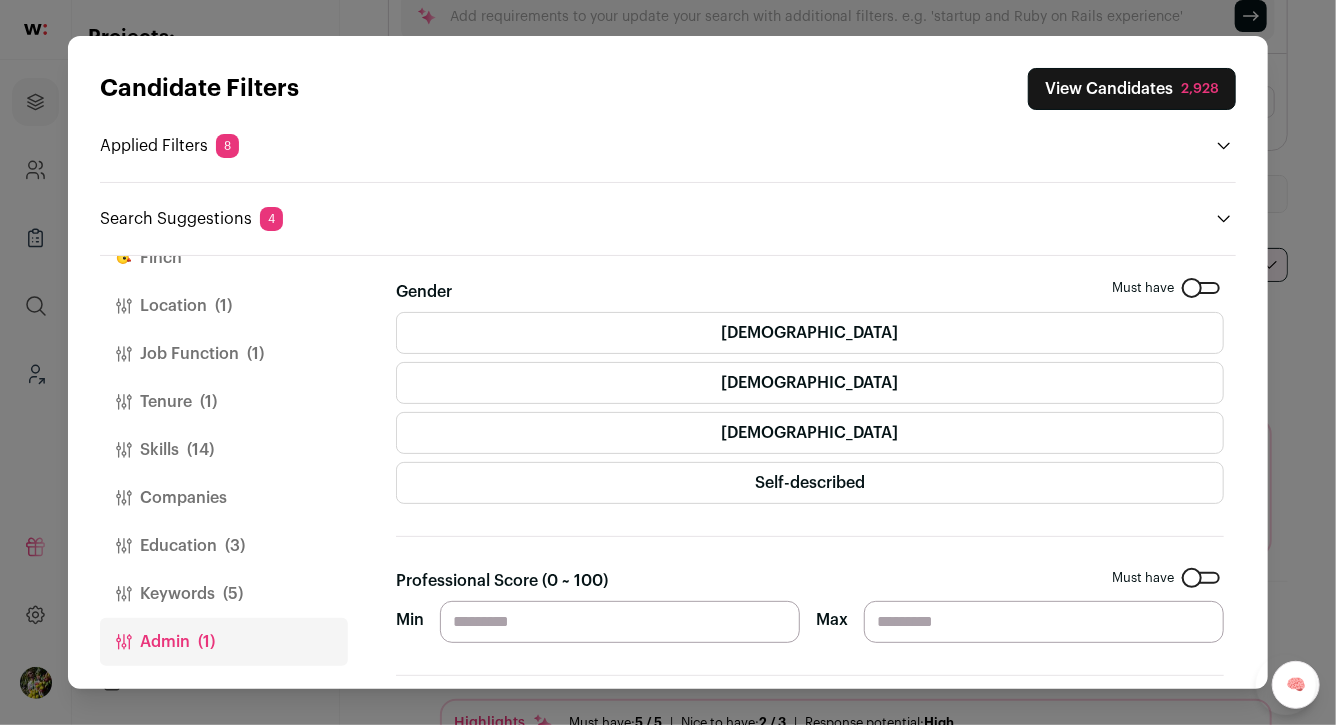 click on "Keywords
(5)" at bounding box center (224, 594) 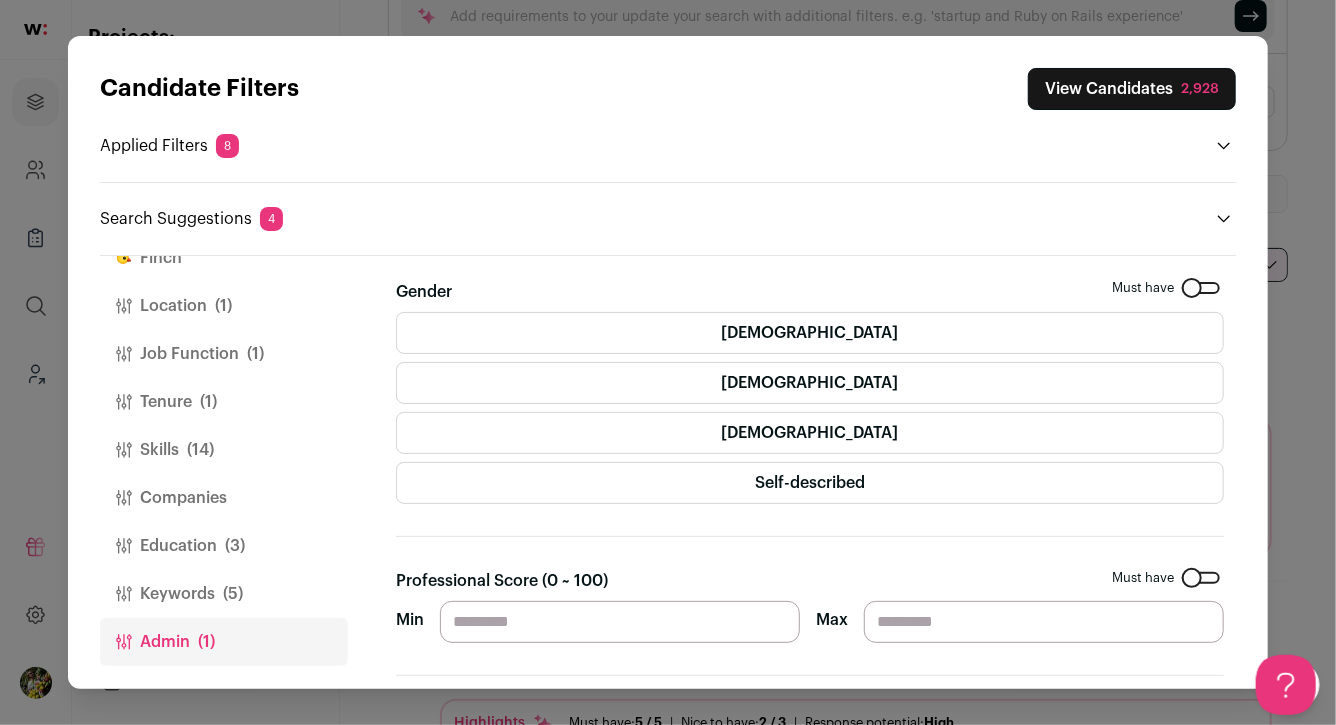scroll, scrollTop: 0, scrollLeft: 0, axis: both 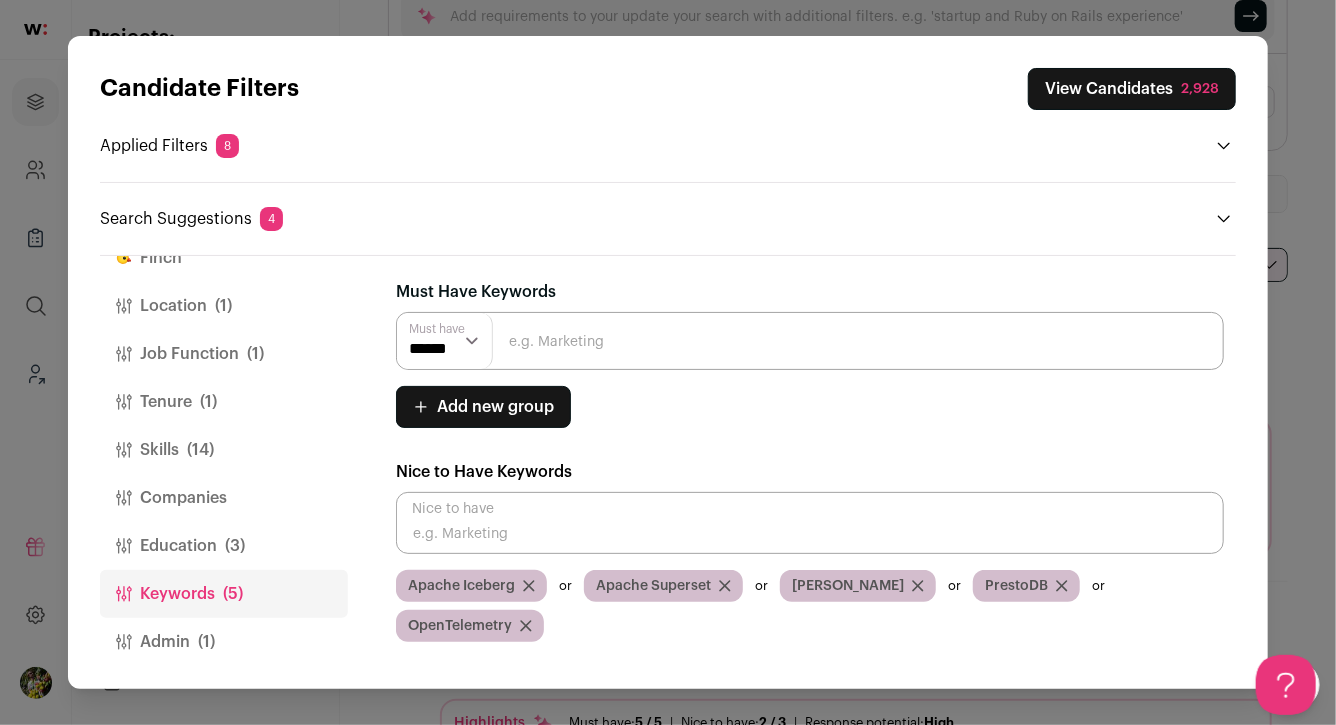 click at bounding box center [810, 341] 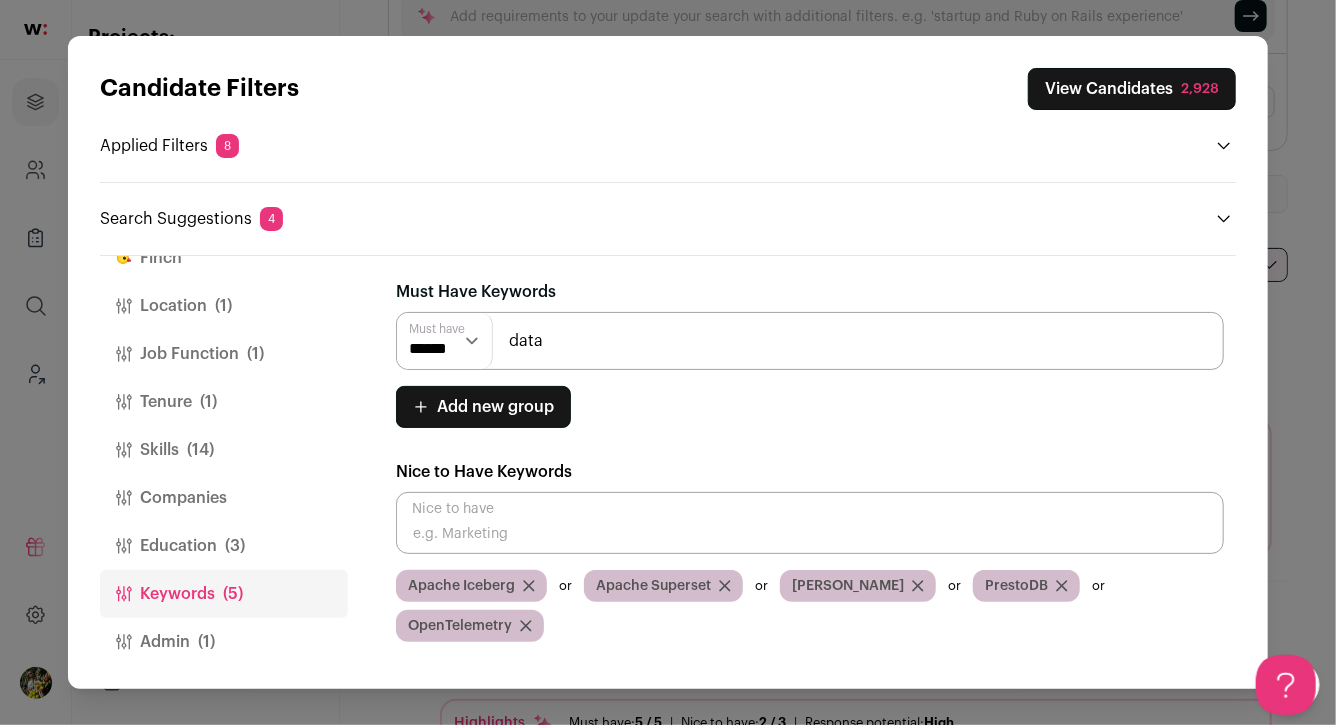 type on "data" 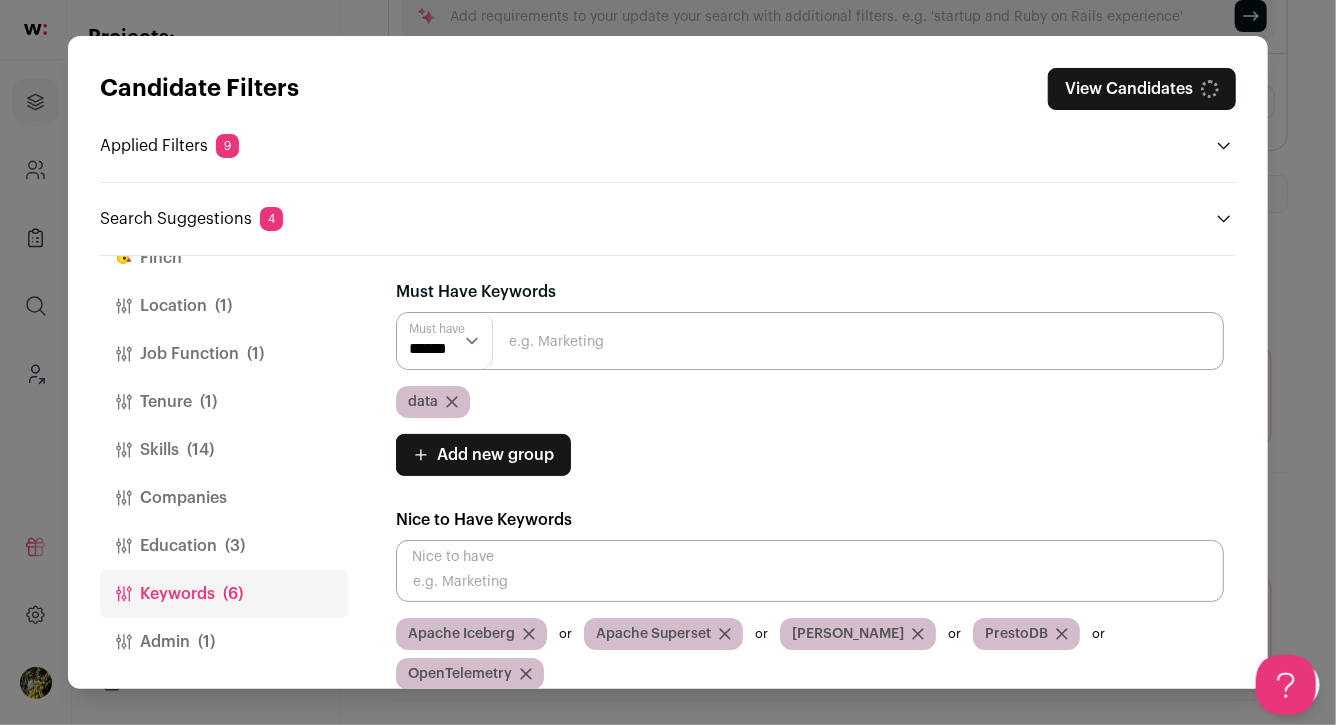 click at bounding box center (810, 341) 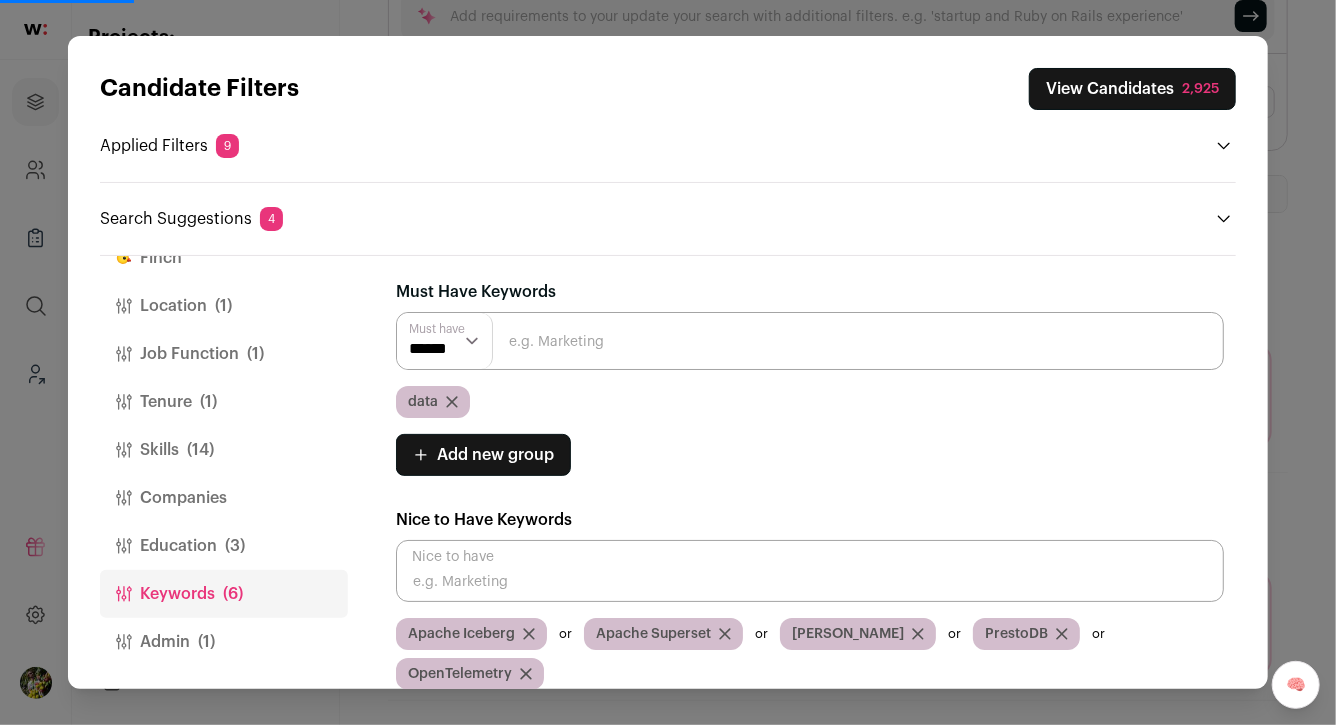 click at bounding box center [810, 341] 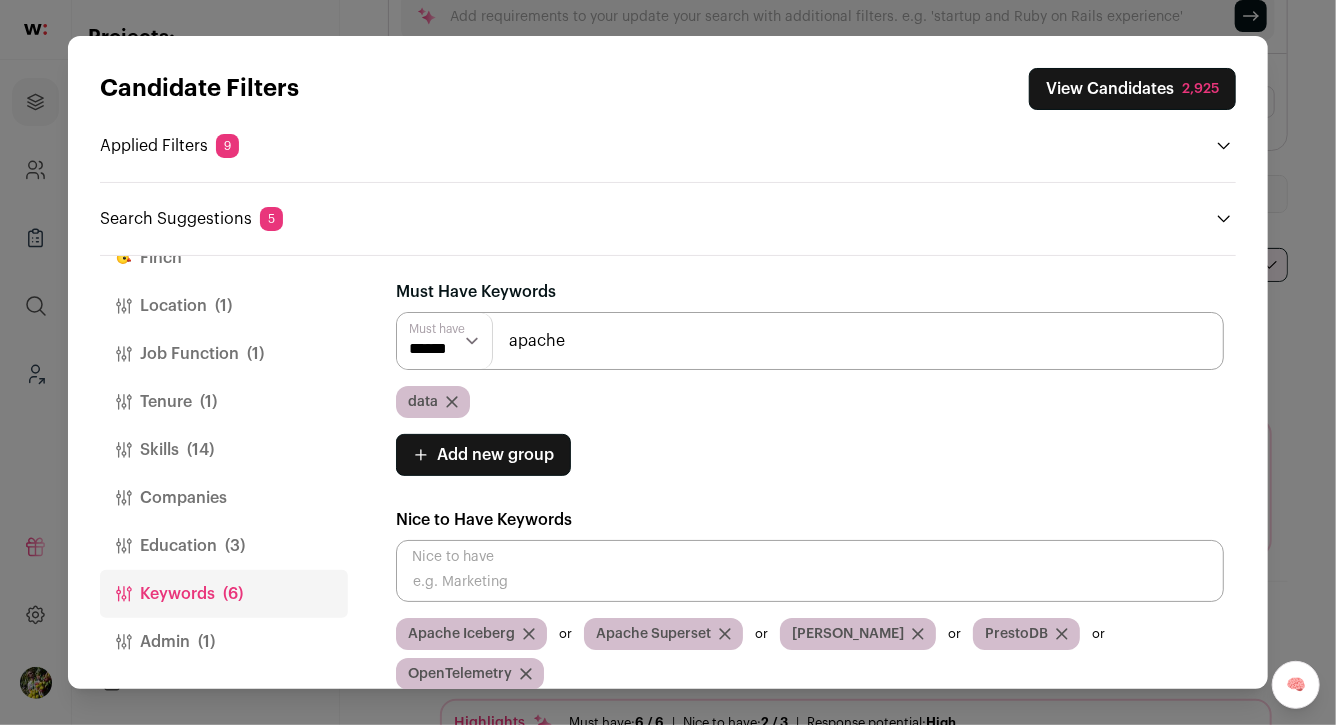 type on "apache" 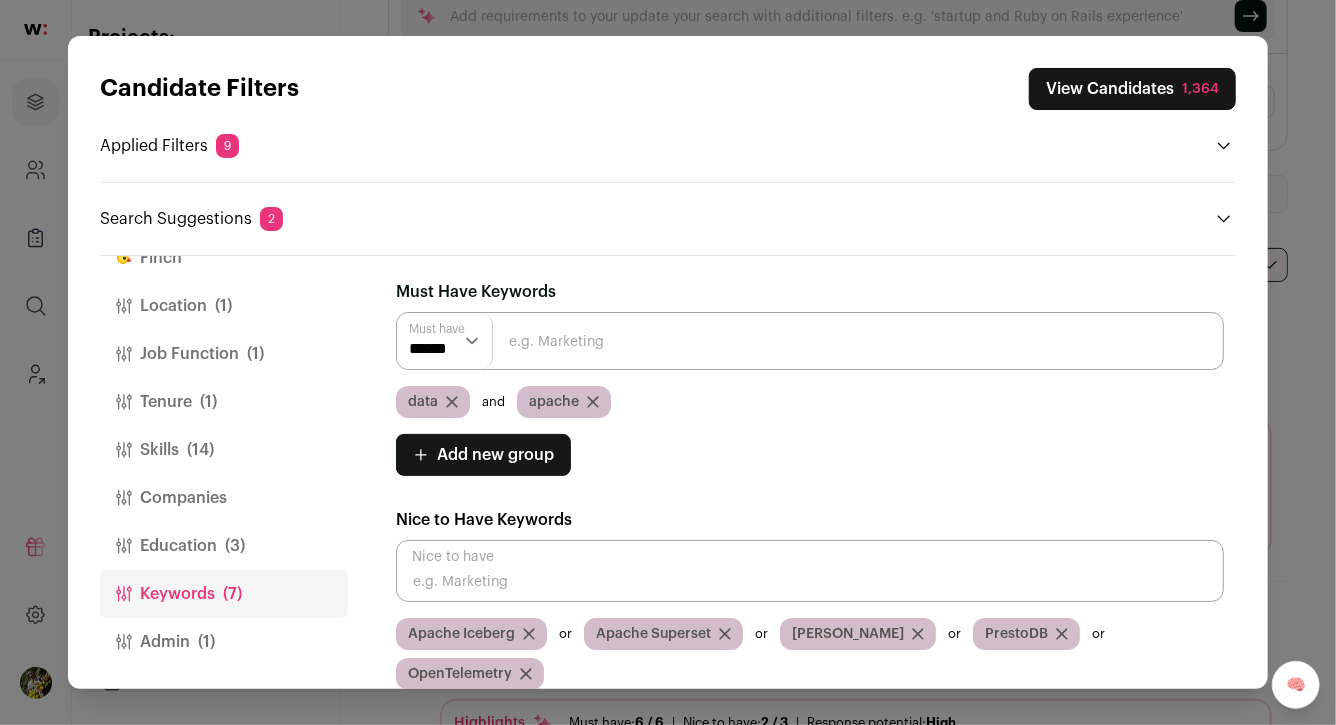click on "Education
(3)" at bounding box center [224, 546] 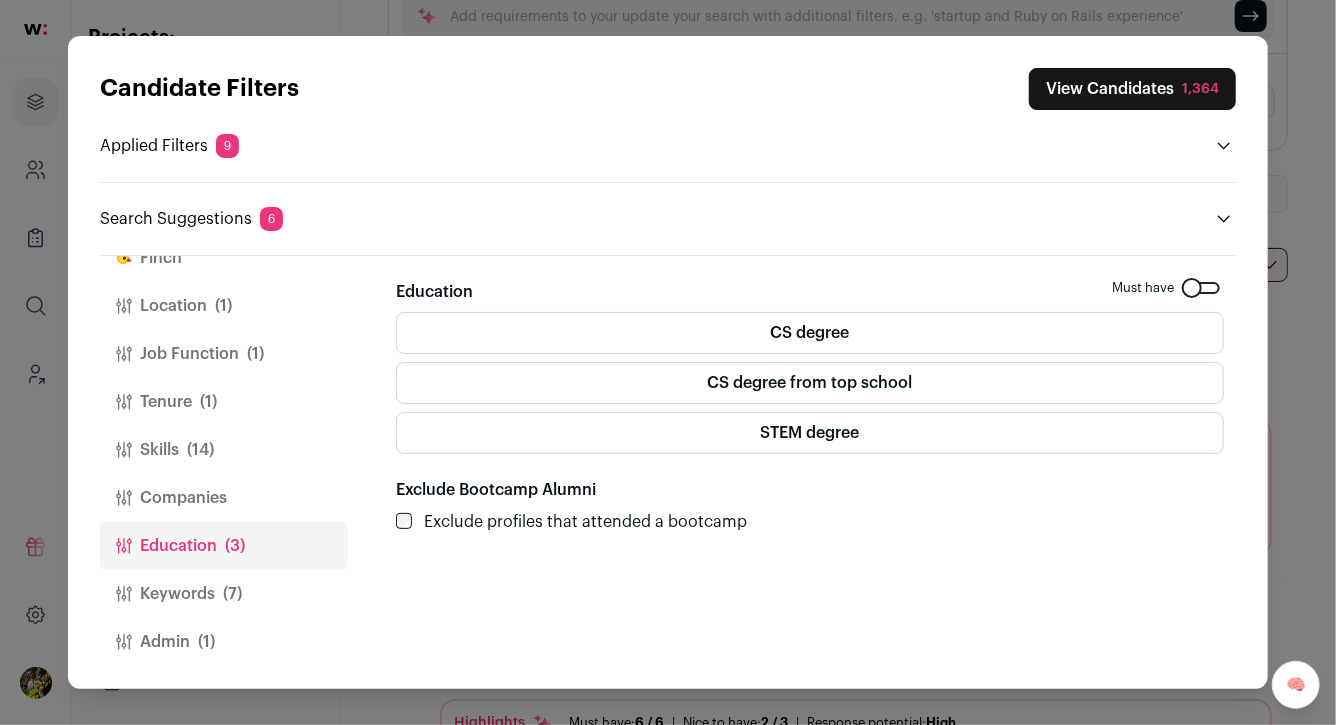 click on "Skills
(14)" at bounding box center [224, 450] 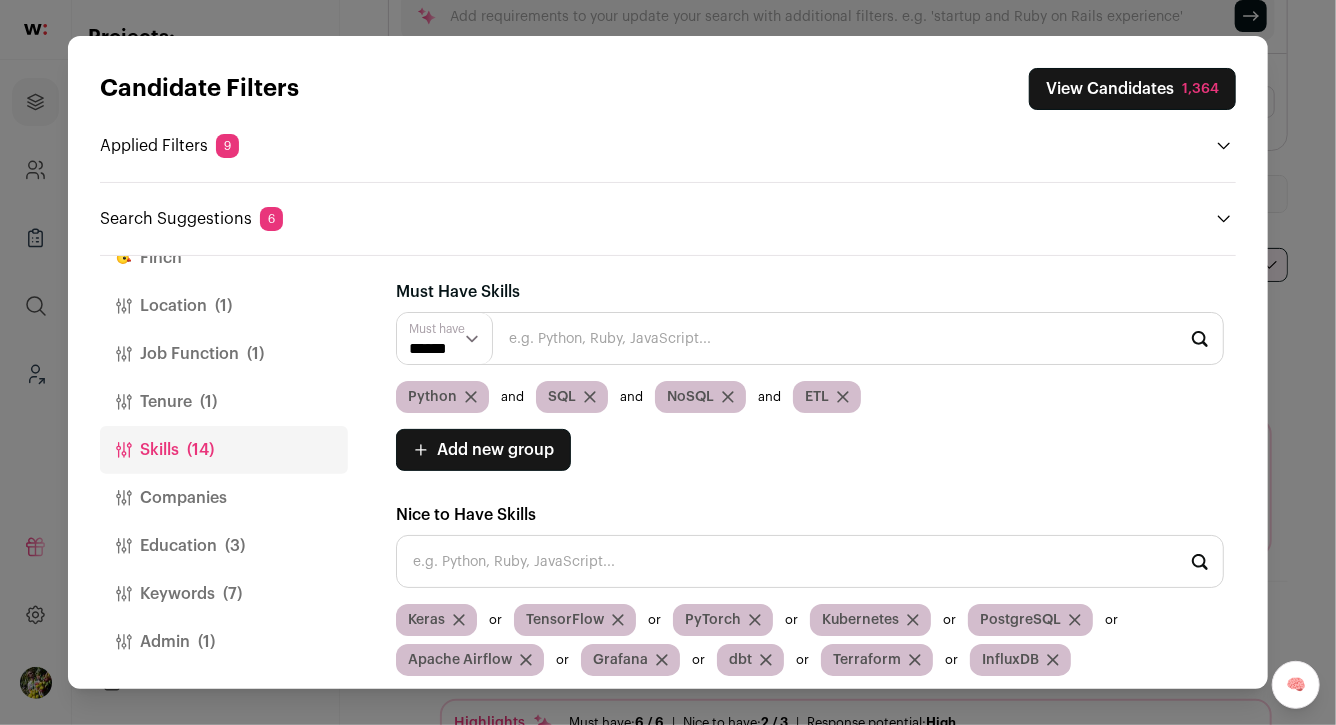 click on "Companies" at bounding box center [224, 498] 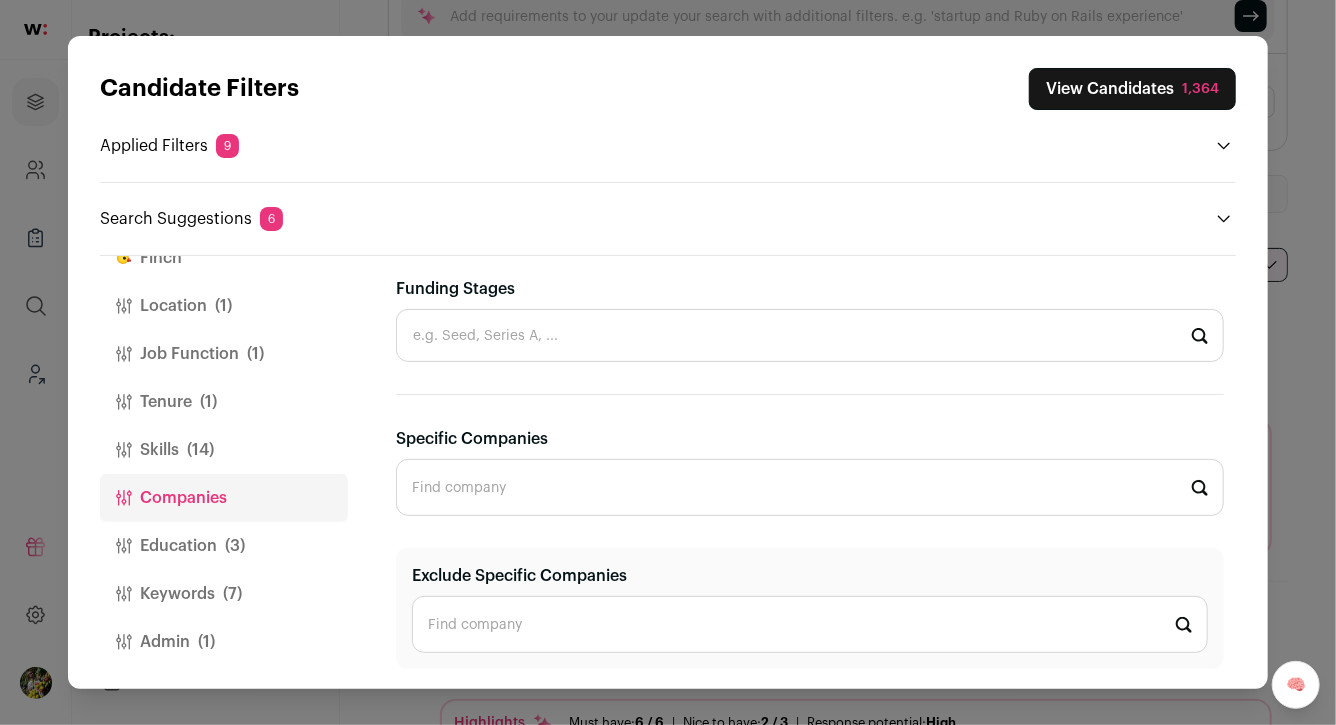 scroll, scrollTop: 674, scrollLeft: 0, axis: vertical 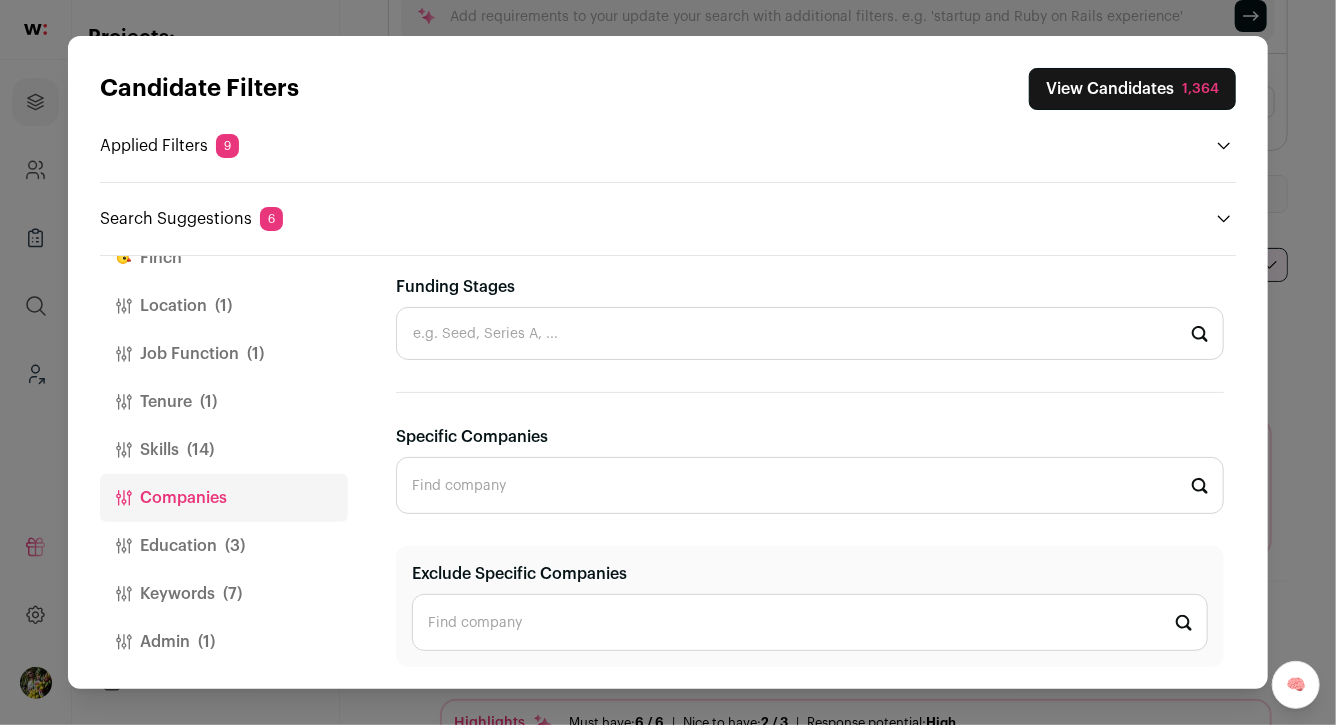 click on "Funding Stages" at bounding box center [810, 333] 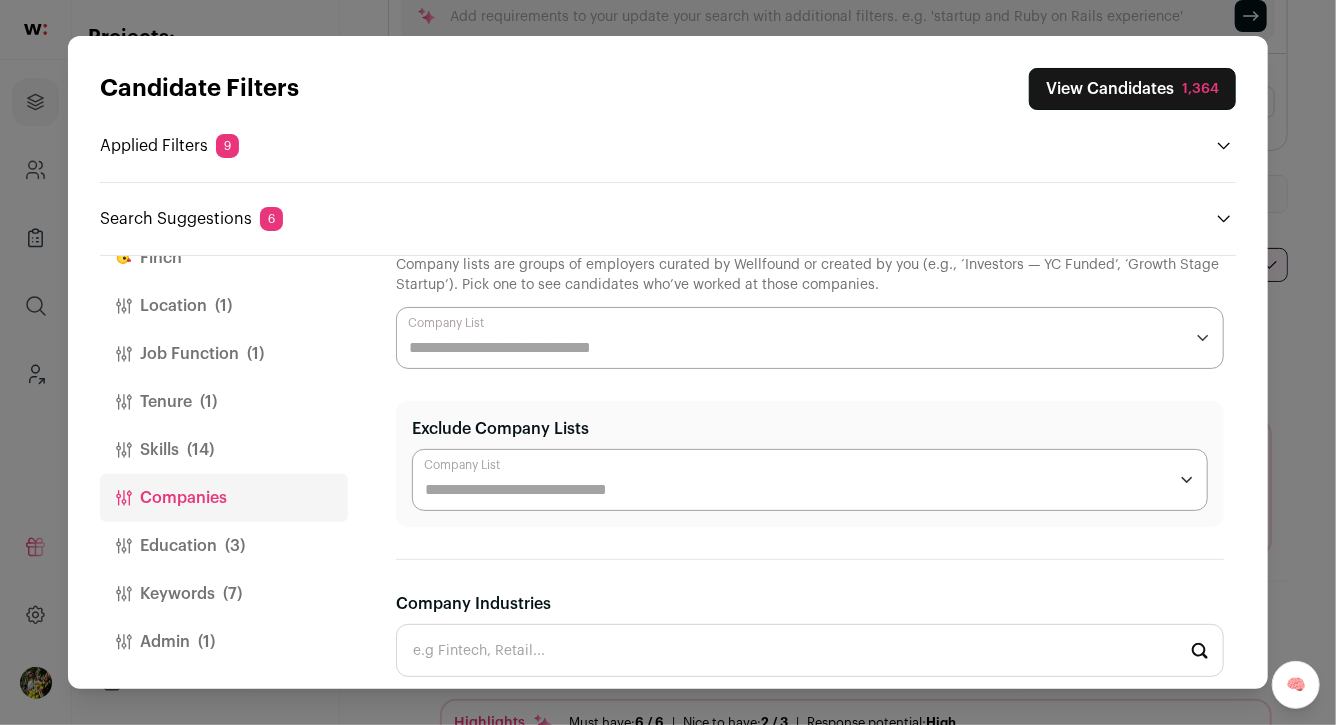 scroll, scrollTop: 48, scrollLeft: 0, axis: vertical 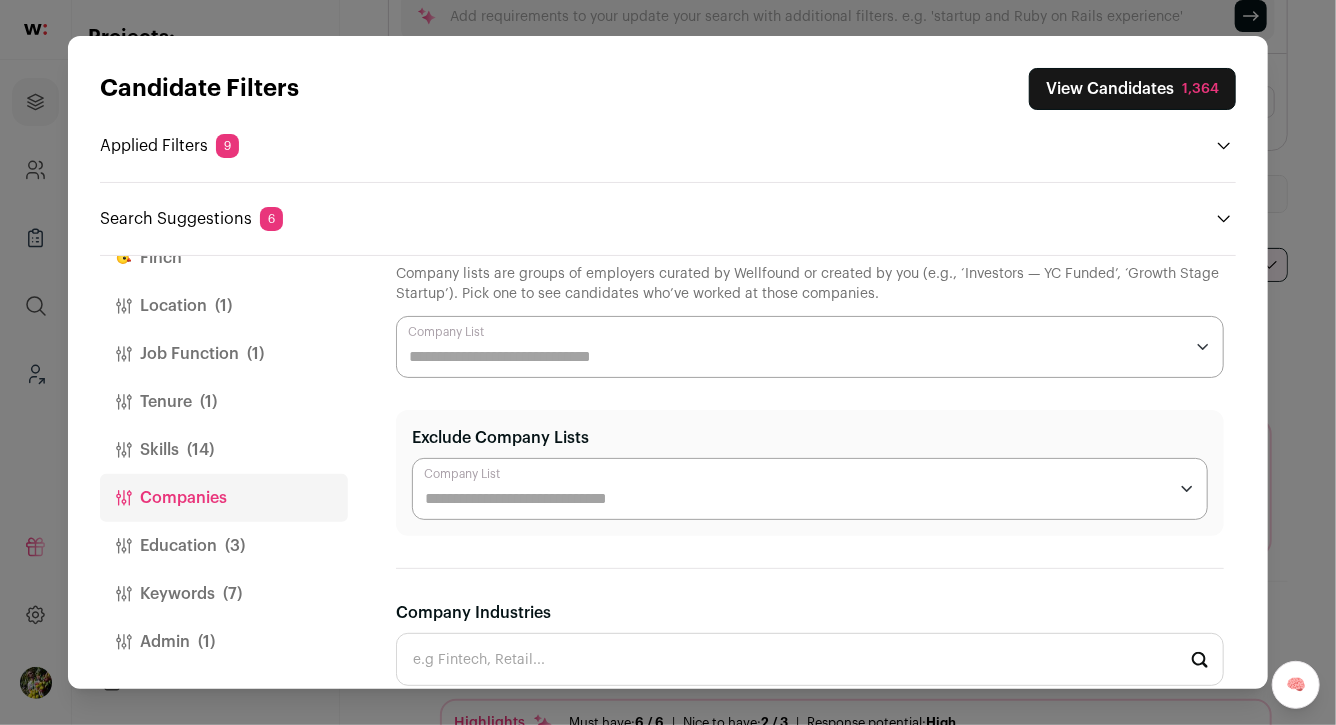 click on "Exclude Company Lists" at bounding box center (796, 499) 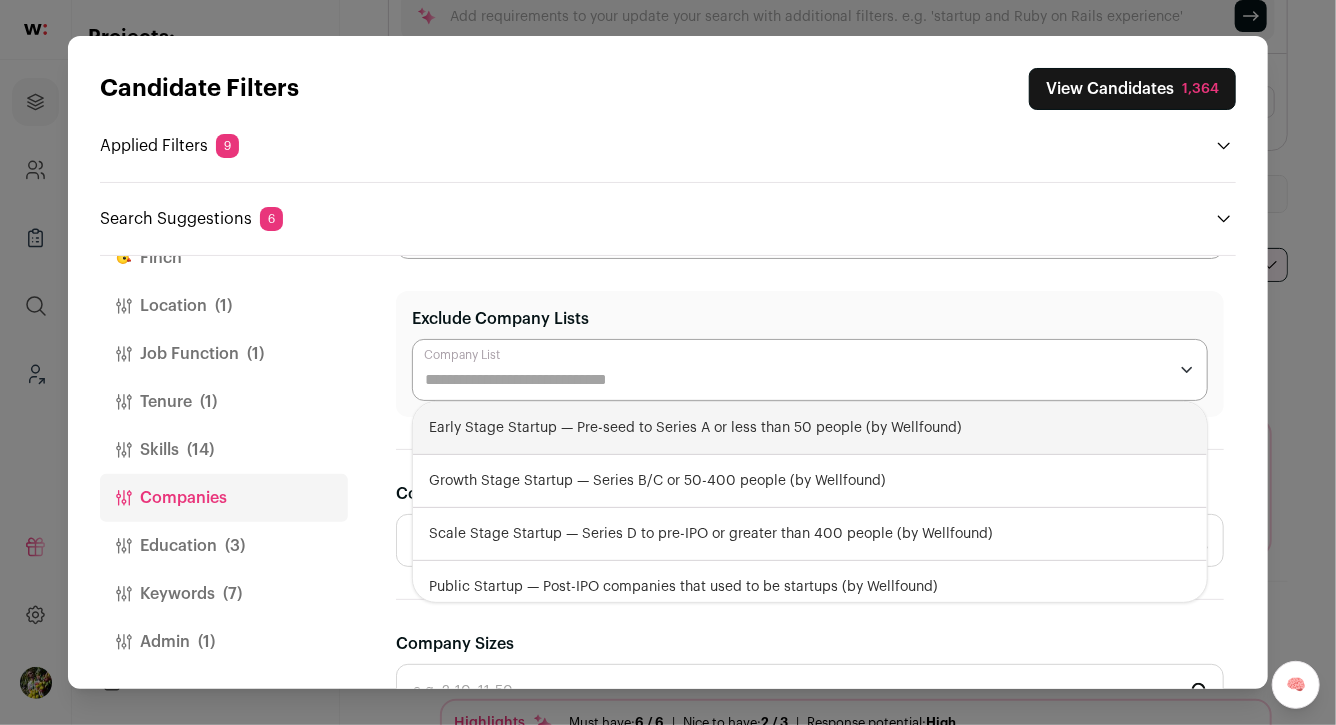 scroll, scrollTop: 222, scrollLeft: 0, axis: vertical 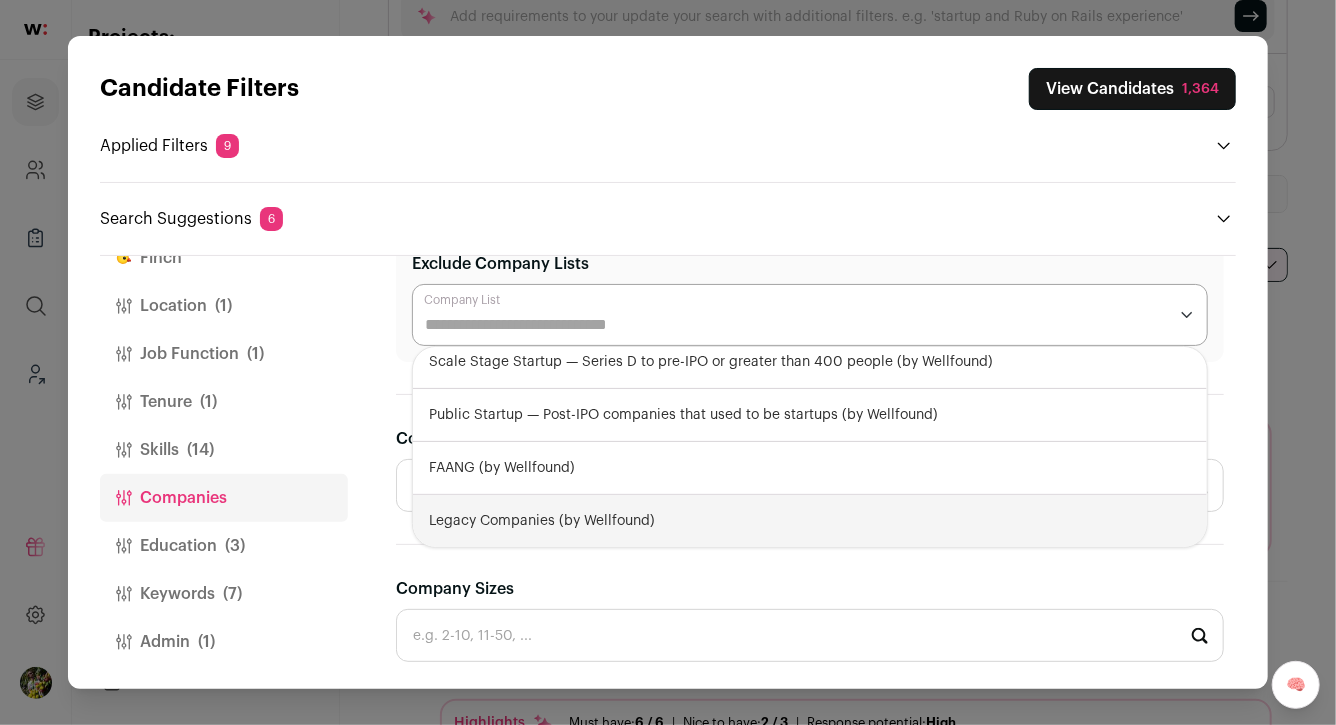 click on "Legacy Companies (by Wellfound)" at bounding box center (810, 521) 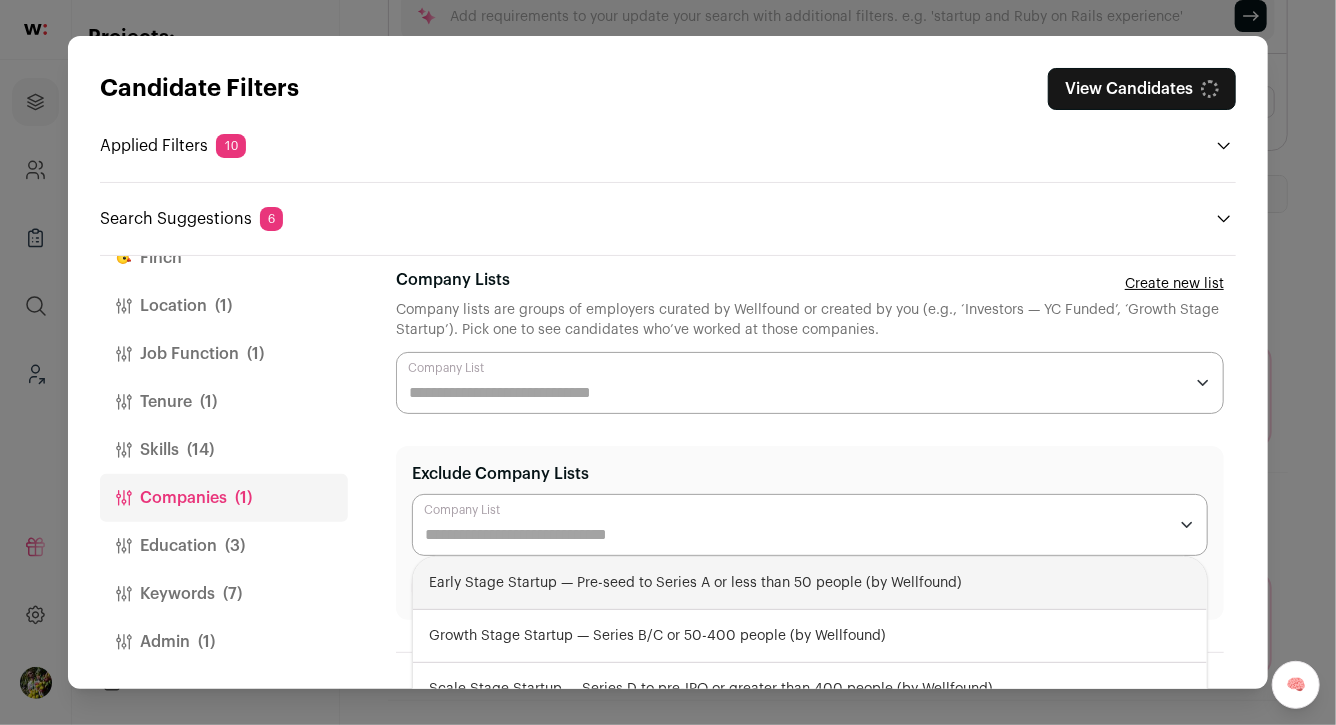 scroll, scrollTop: 0, scrollLeft: 0, axis: both 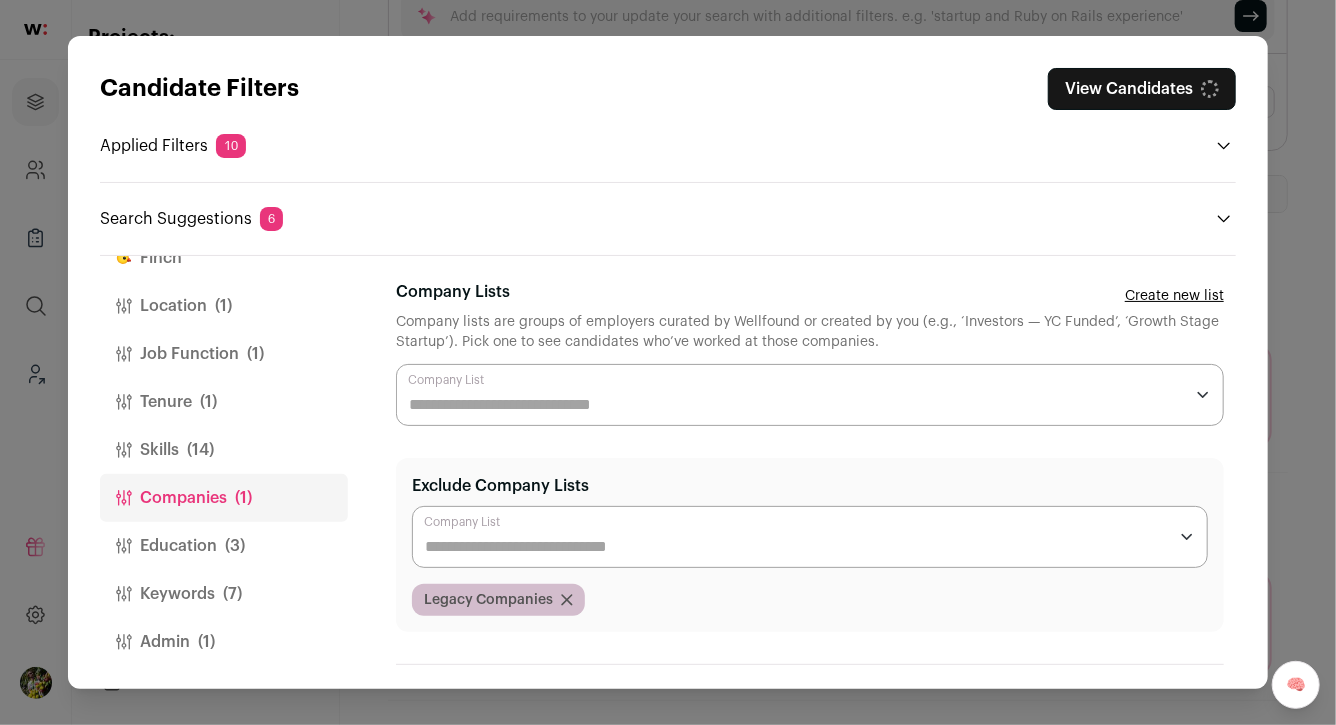 click on "Company Lists" at bounding box center [796, 405] 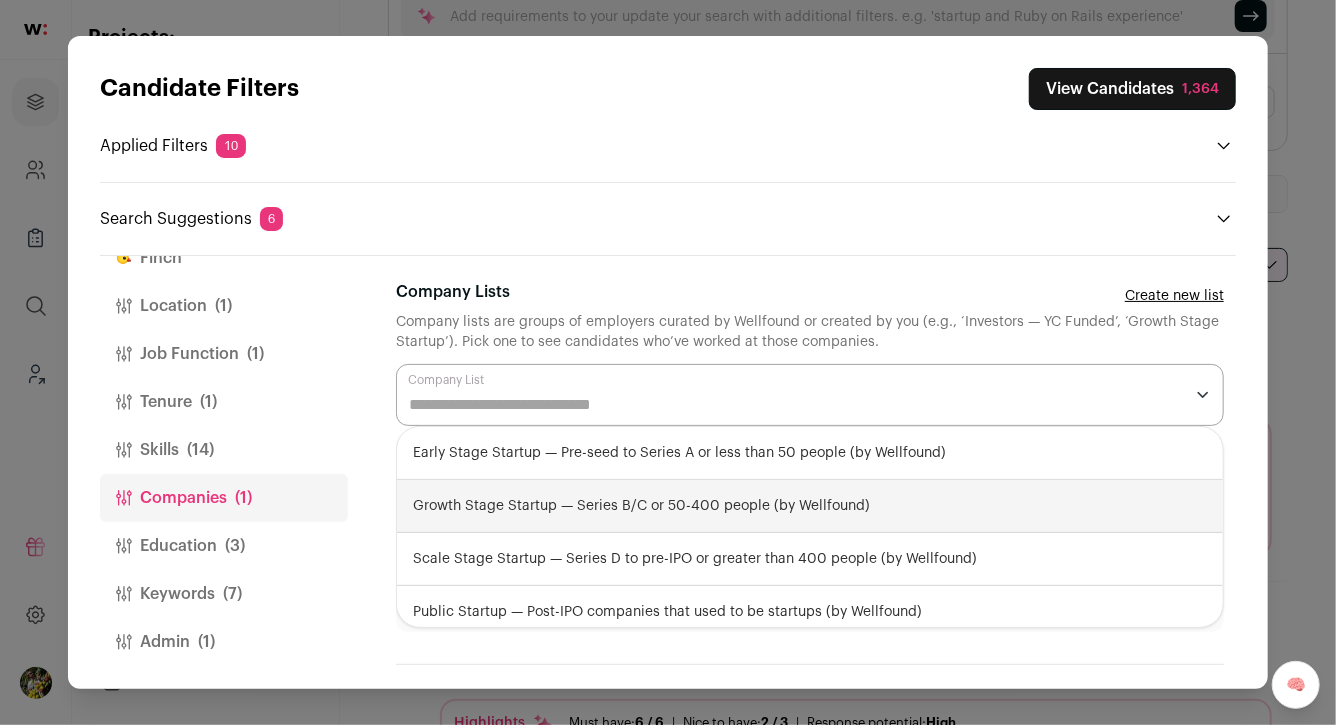 click on "Growth Stage Startup — Series B/C or 50-400 people (by Wellfound)" at bounding box center (810, 506) 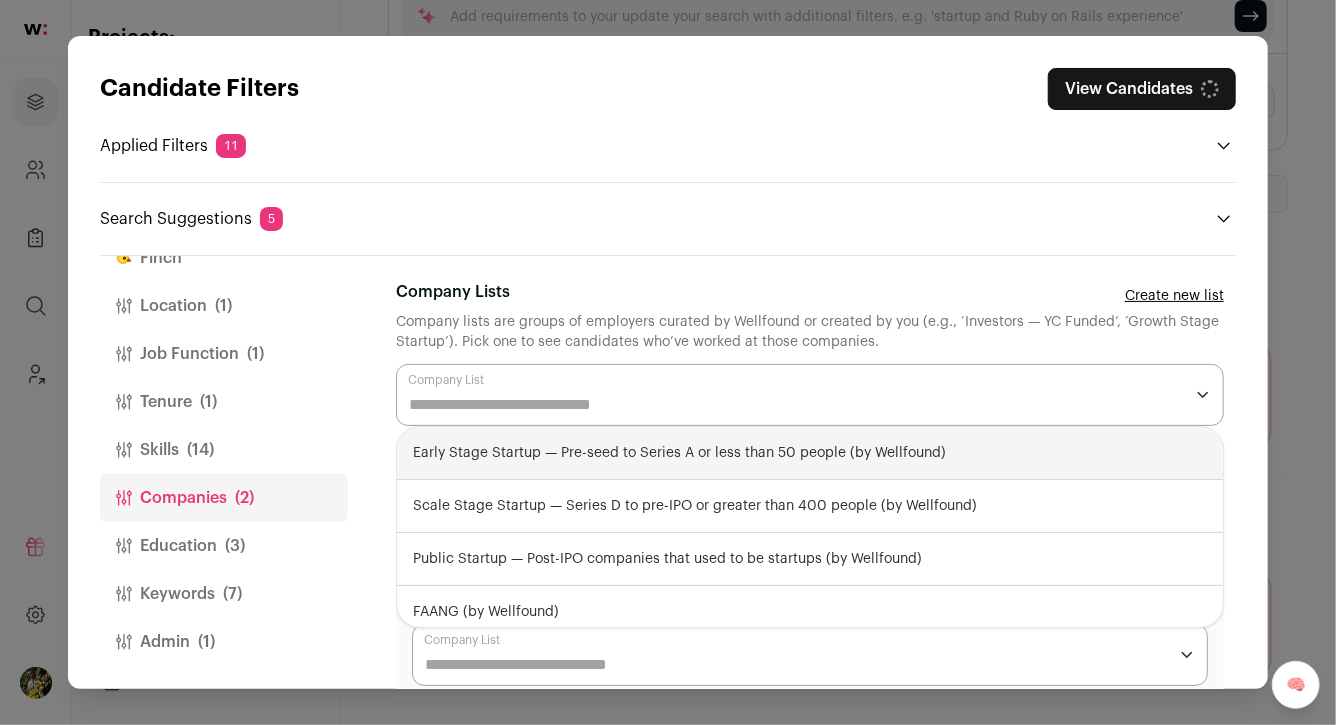 click on "Company Lists" at bounding box center (796, 405) 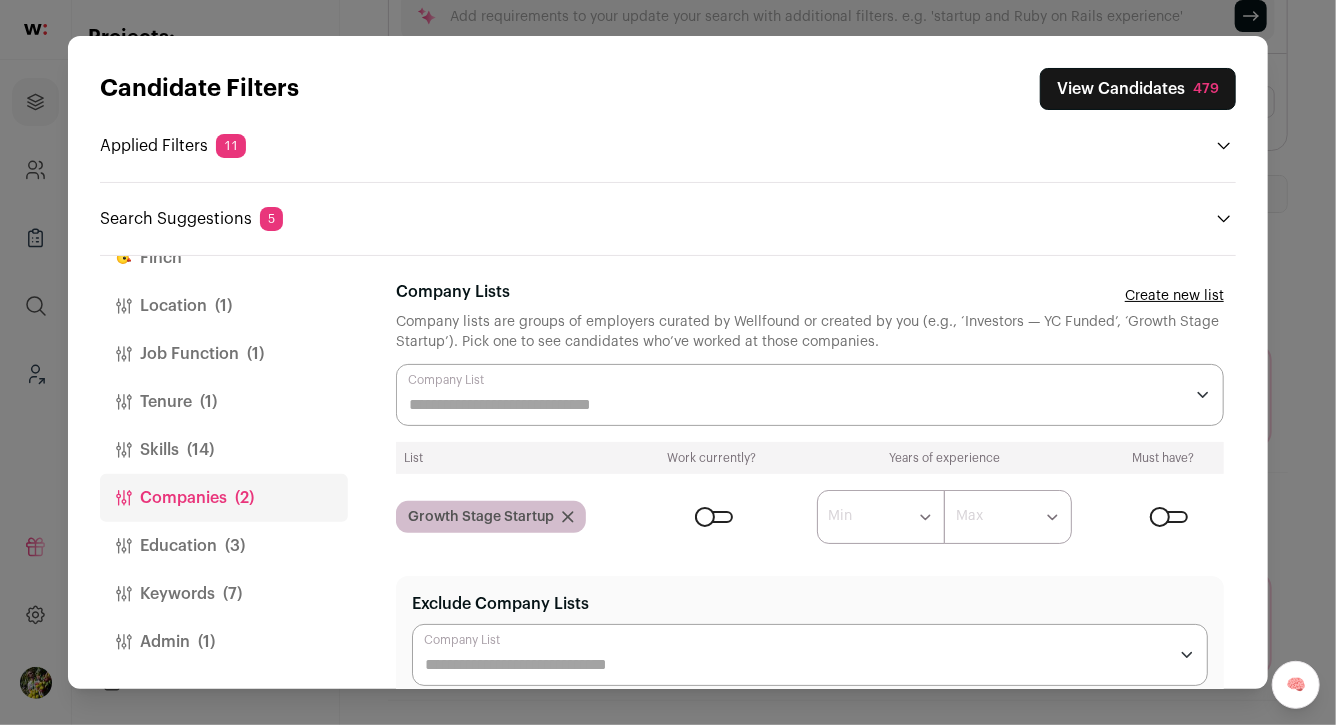 click on "Company Lists" at bounding box center [796, 405] 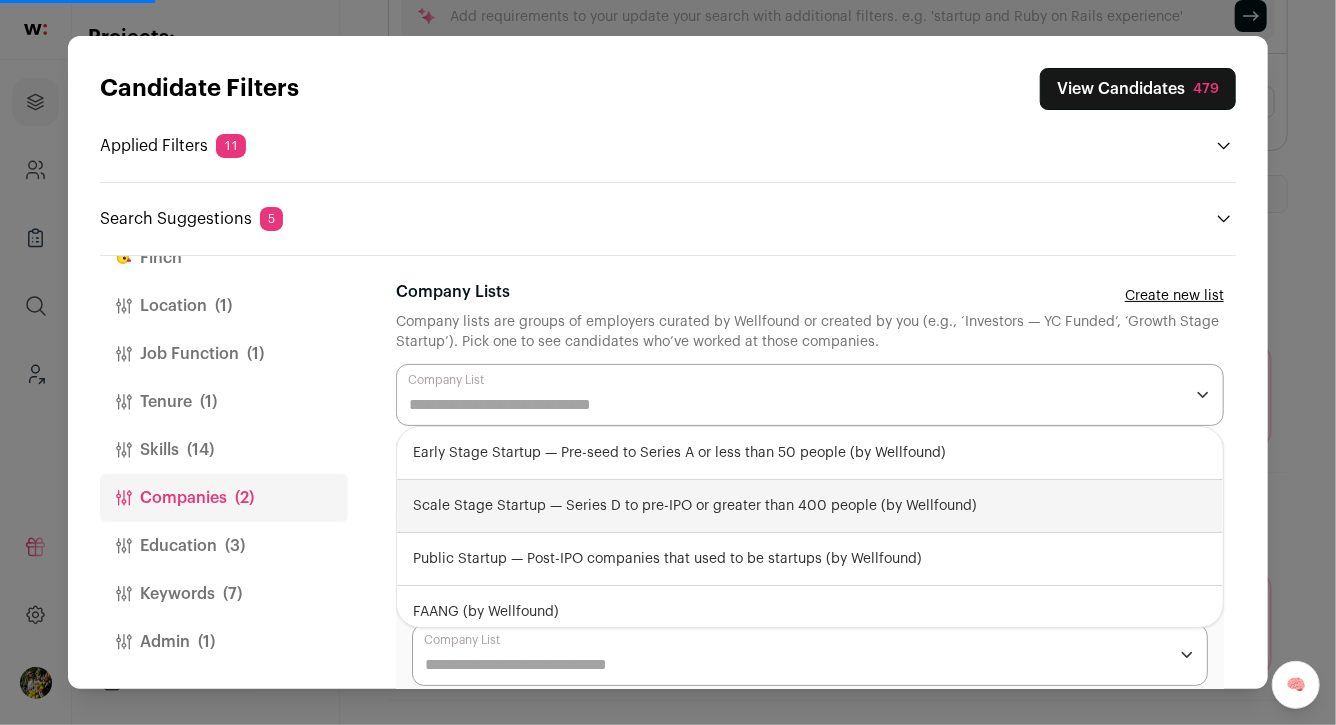 click on "Scale Stage Startup — Series D to pre-IPO or greater than 400 people (by Wellfound)" at bounding box center (810, 506) 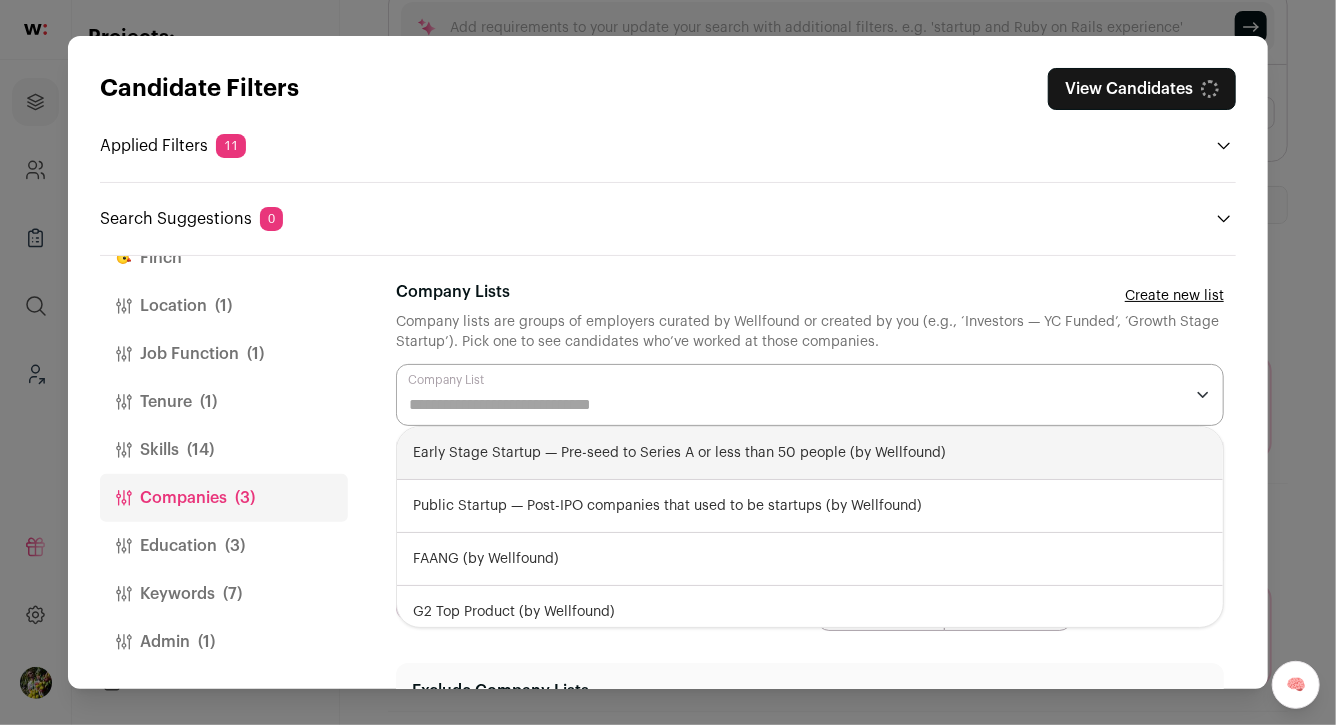 click at bounding box center (810, 395) 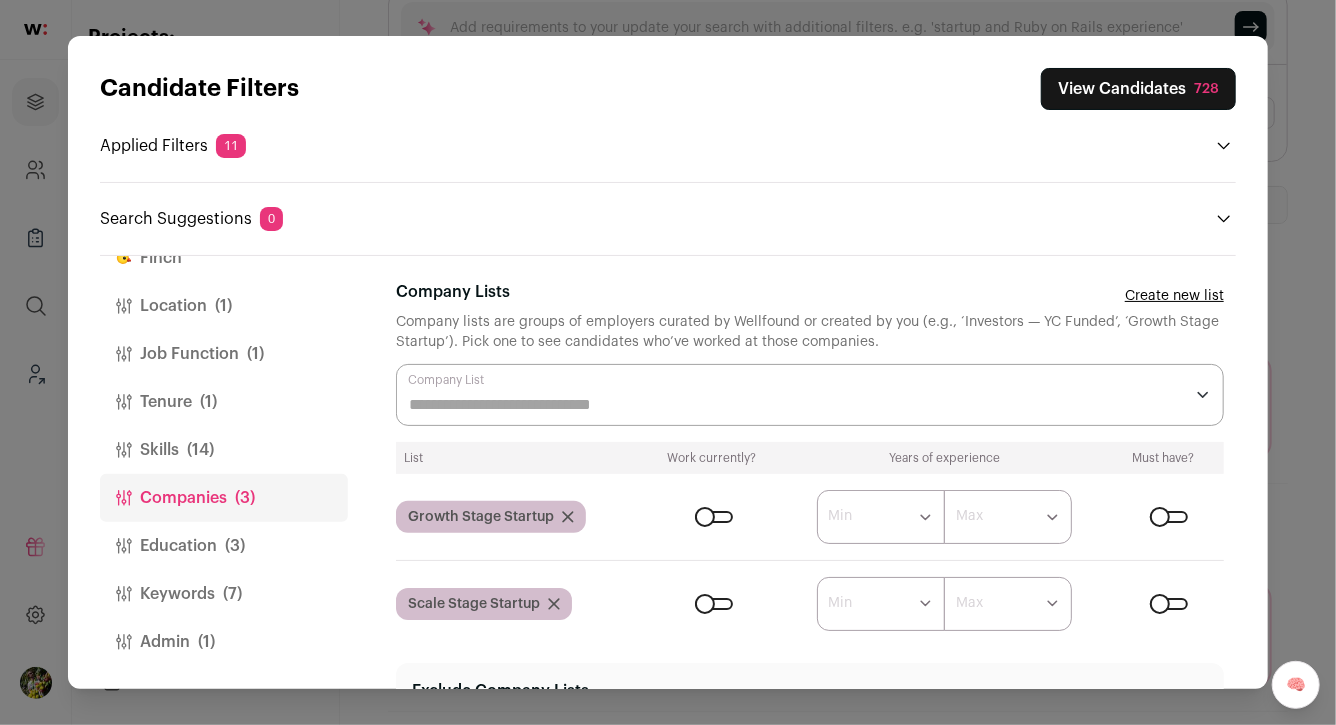 click on "Company Lists" at bounding box center [796, 405] 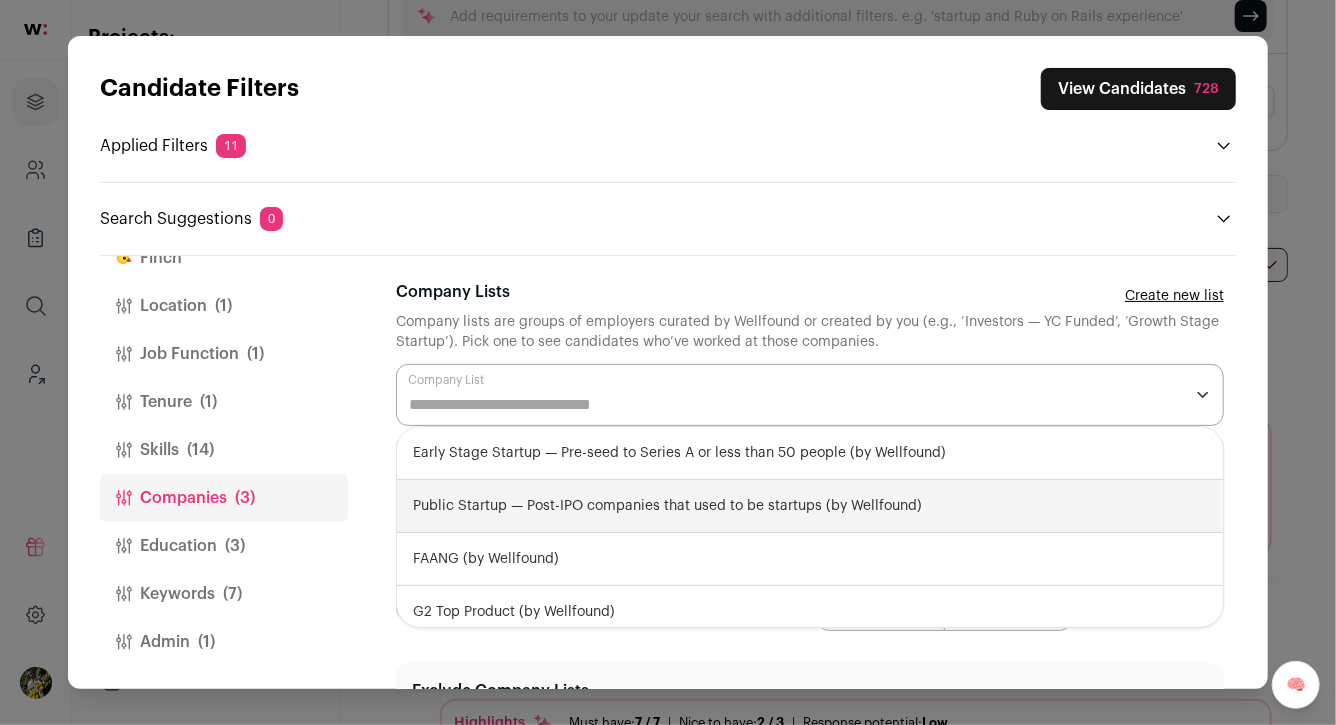click on "Public Startup — Post-IPO companies that used to be startups (by Wellfound)" at bounding box center [810, 506] 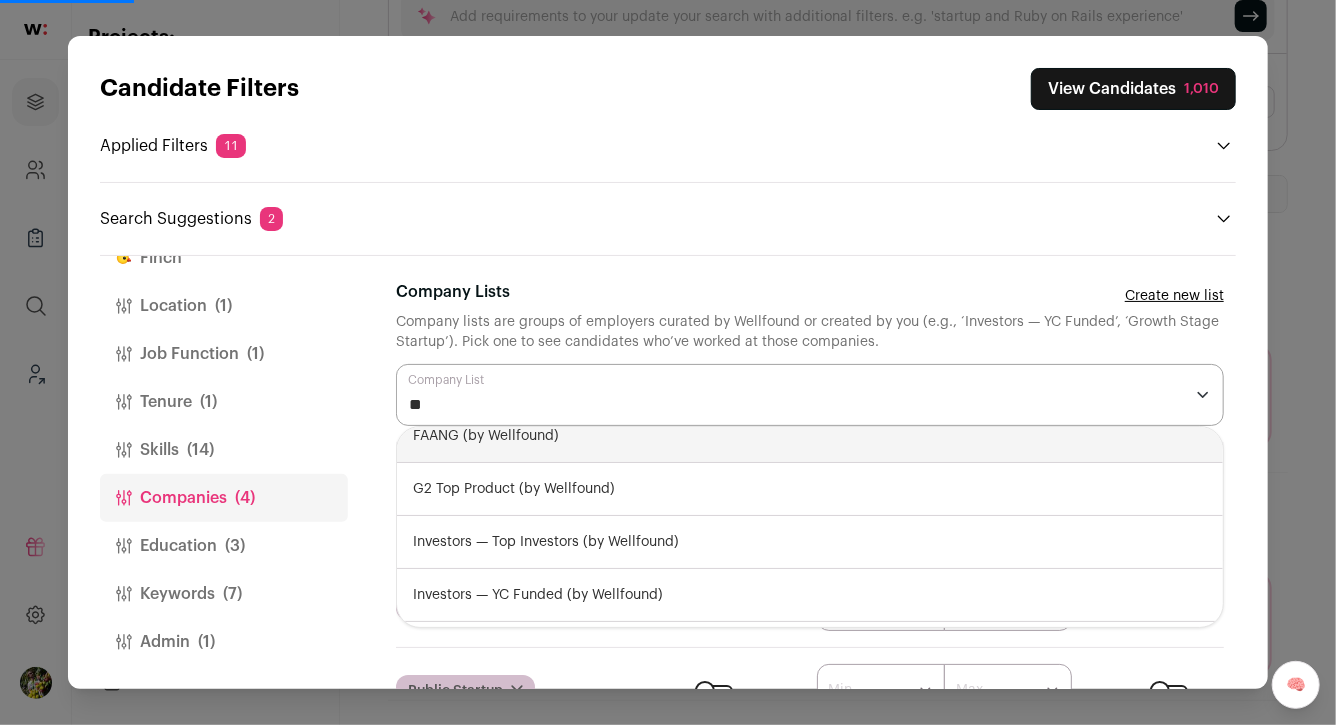 scroll, scrollTop: 73, scrollLeft: 0, axis: vertical 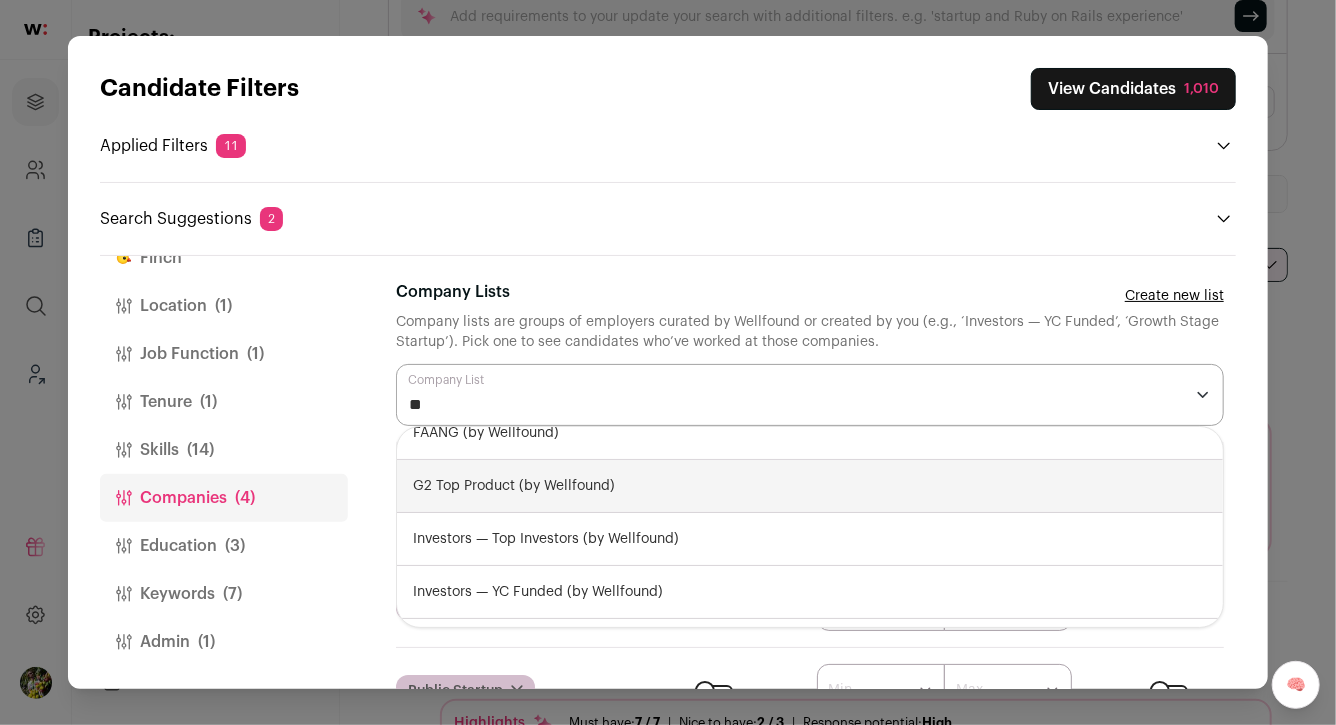 type on "***" 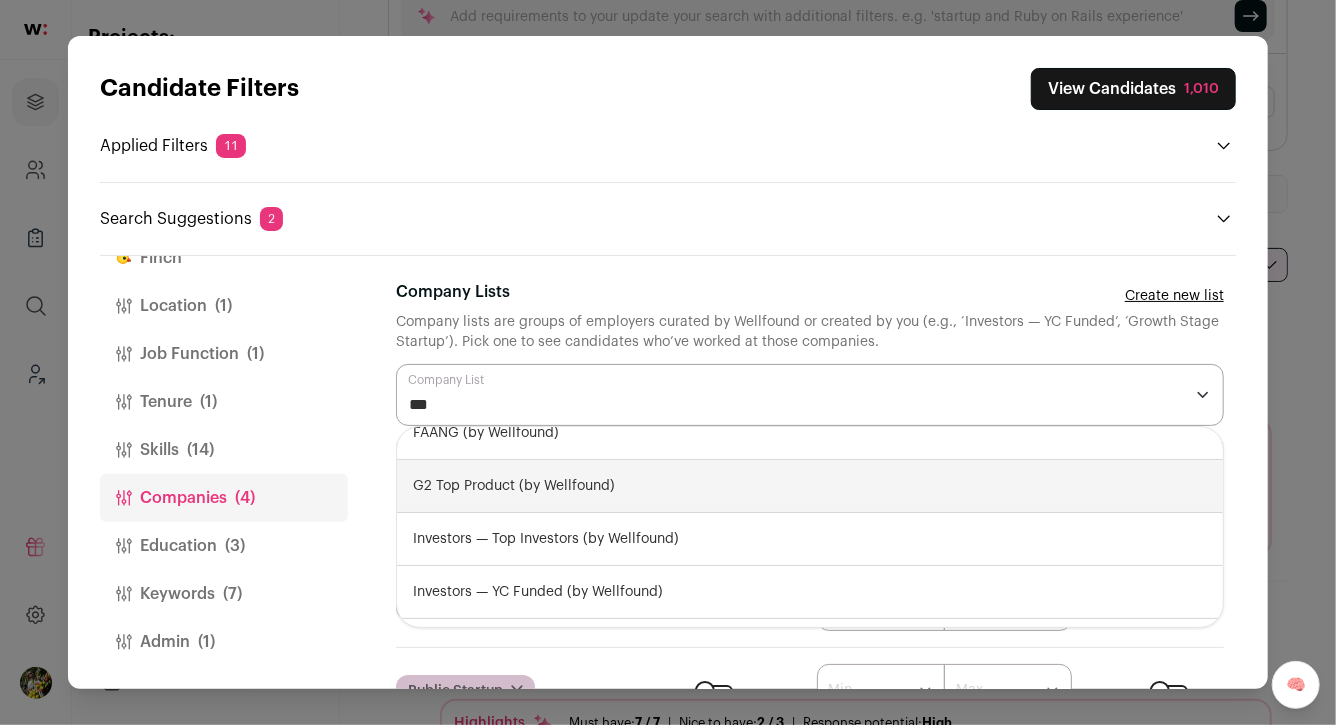 scroll, scrollTop: 0, scrollLeft: 0, axis: both 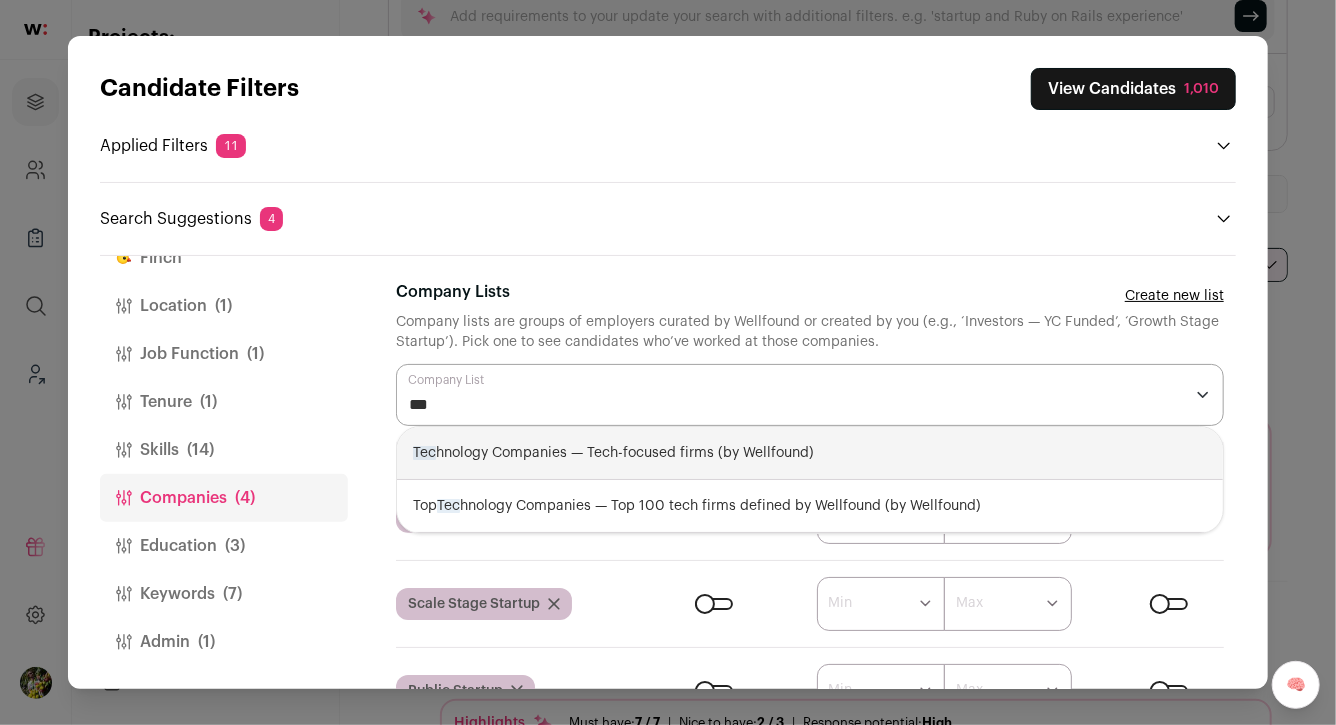 click on "Tec hnology Companies — Tech-focused firms (by Wellfound)" at bounding box center (810, 453) 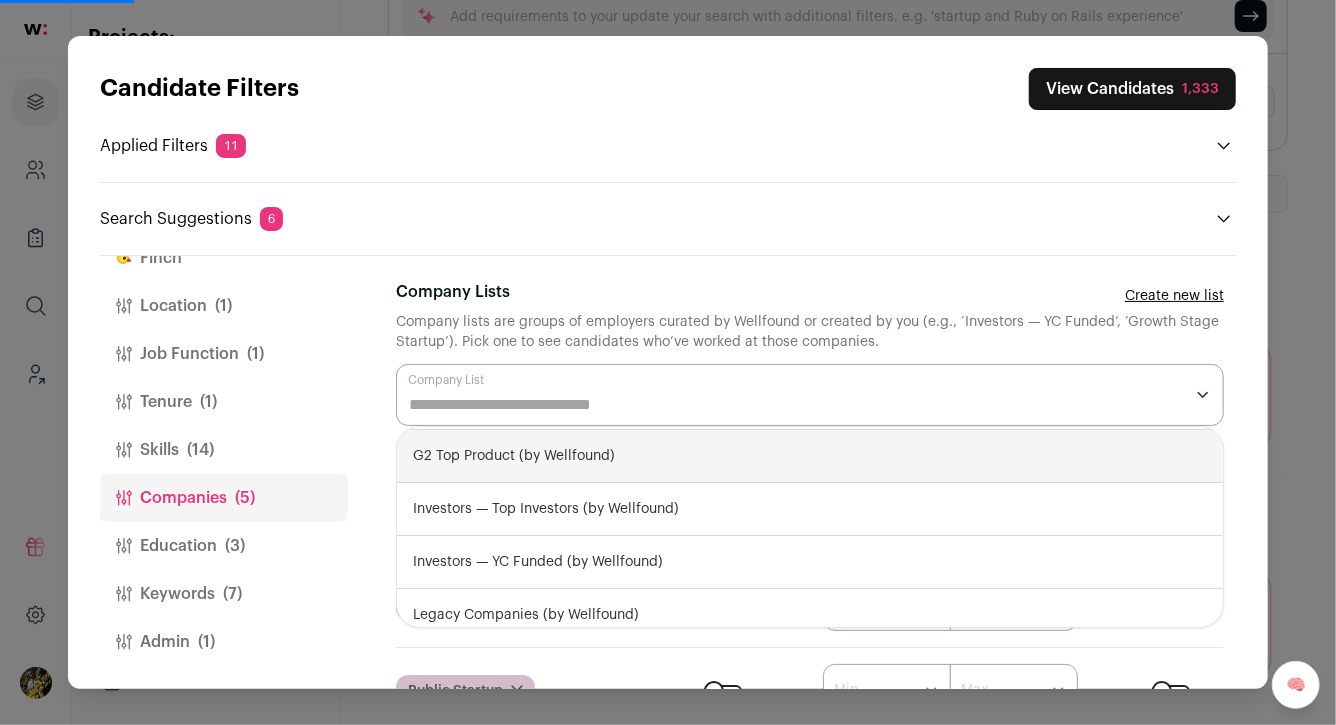 scroll, scrollTop: 0, scrollLeft: 0, axis: both 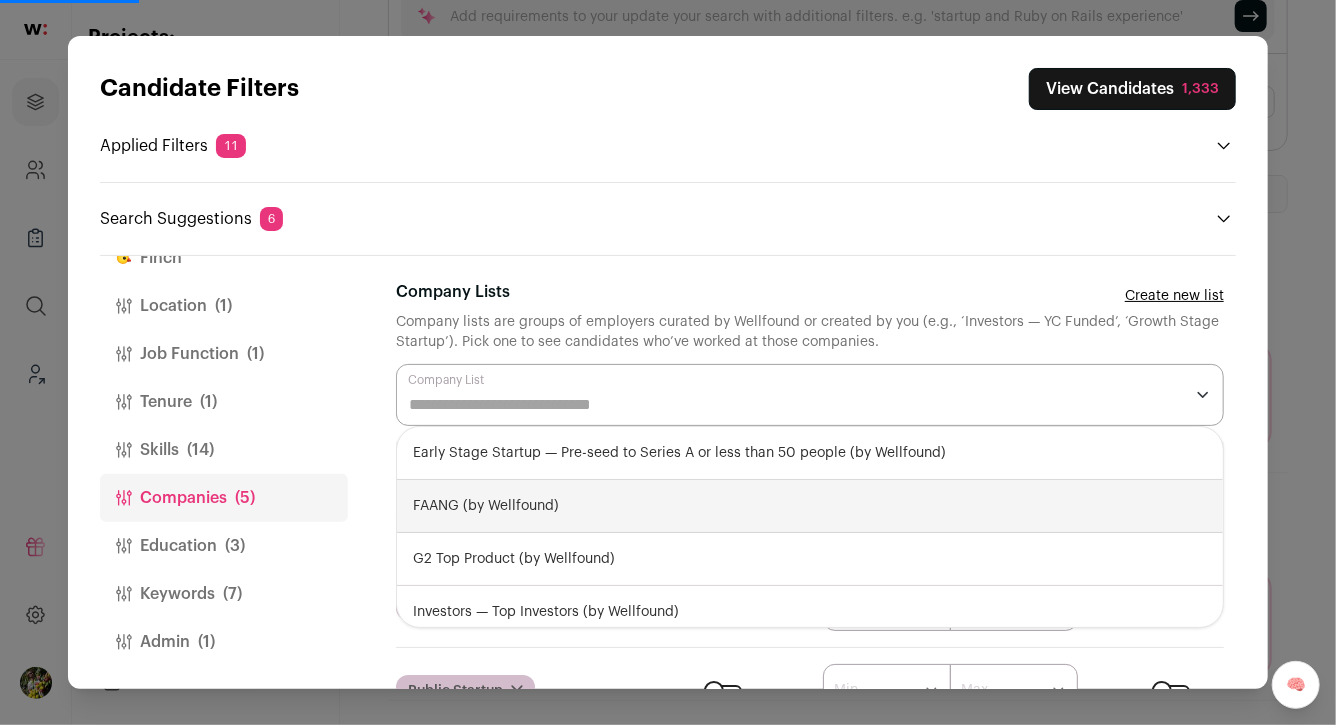 click on "Early Stage Startup — Pre-seed to Series A or less than 50 people (by Wellfound)" at bounding box center [810, 453] 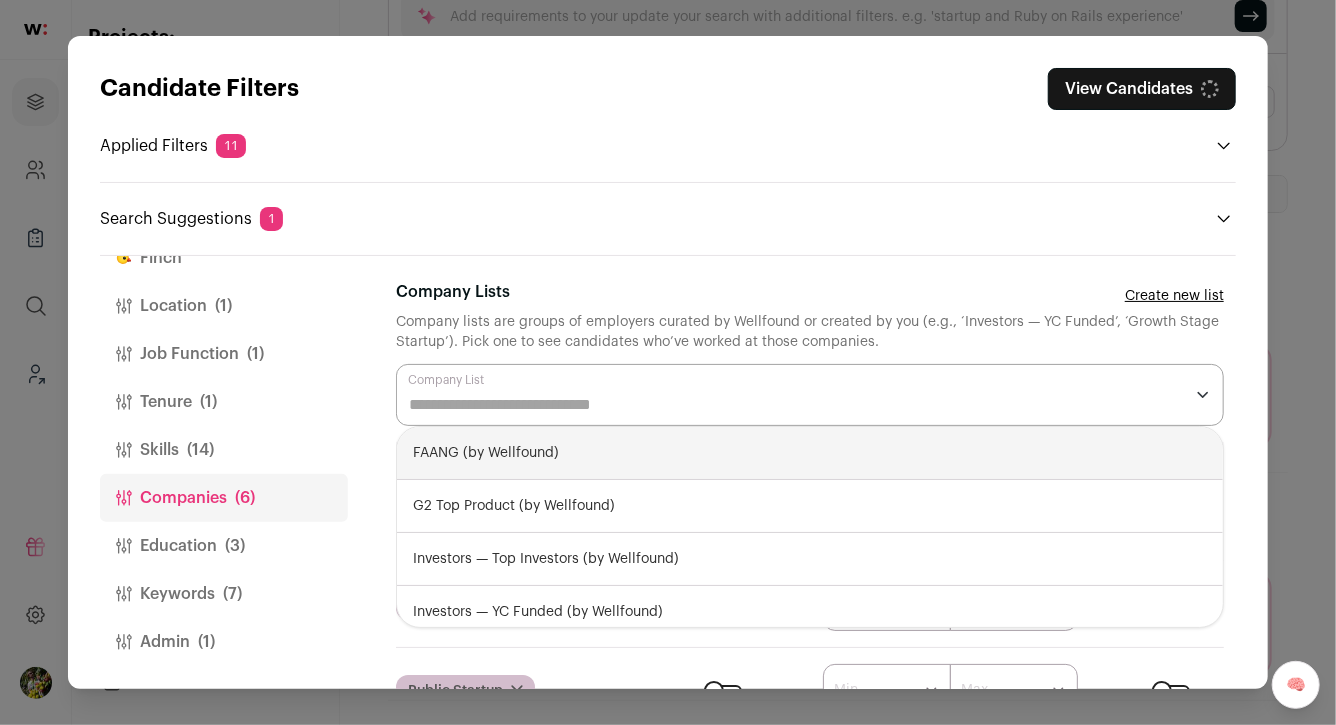 scroll, scrollTop: 363, scrollLeft: 0, axis: vertical 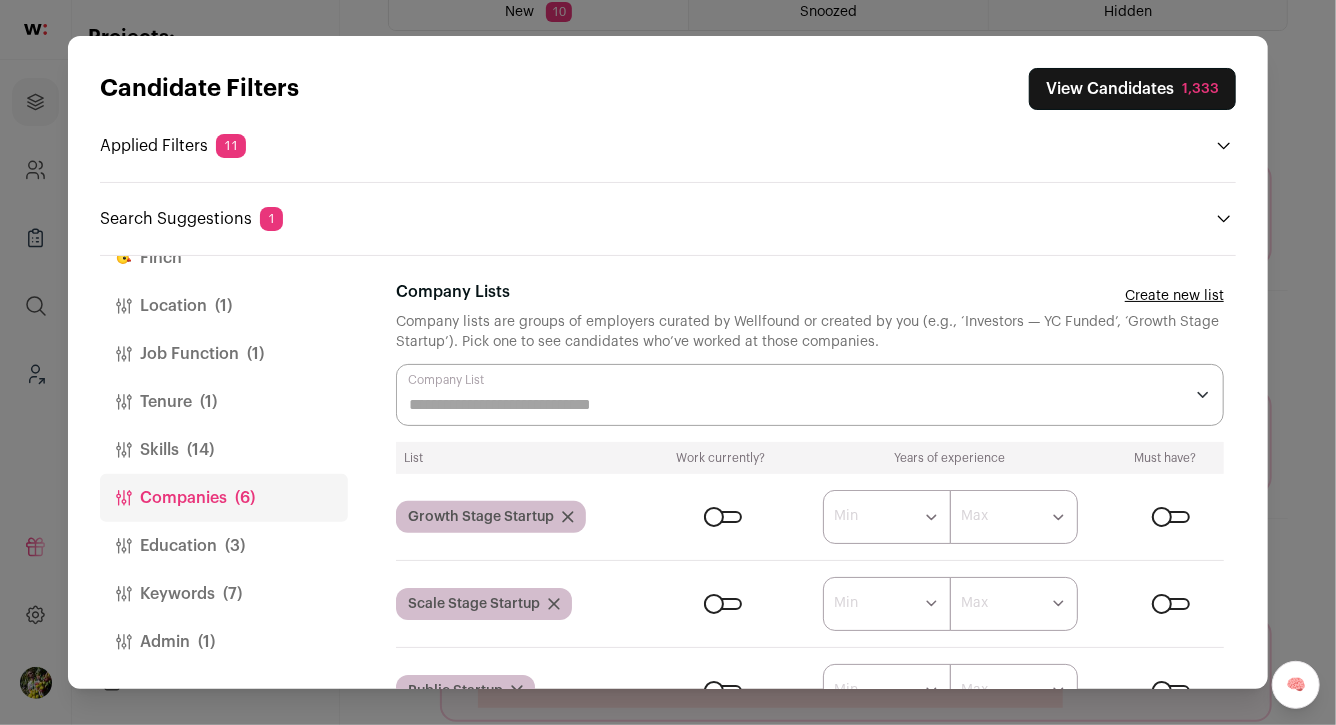click on "Finch
Location
(1)
Job Function
(1)
Tenure
(1)
Skills
(14)
Companies
(6)
Education
(3)
Keywords
(7)
Admin
(1)" at bounding box center [668, 472] 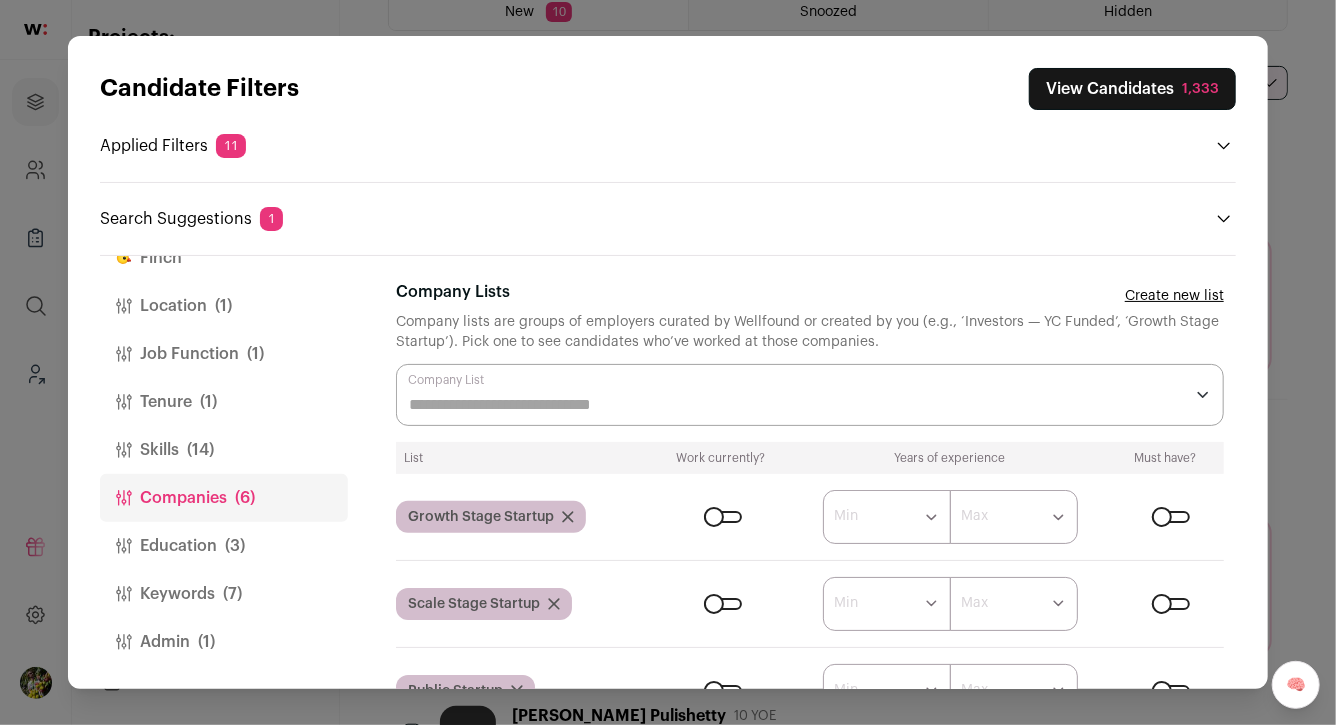 click on "Company Lists" at bounding box center [796, 405] 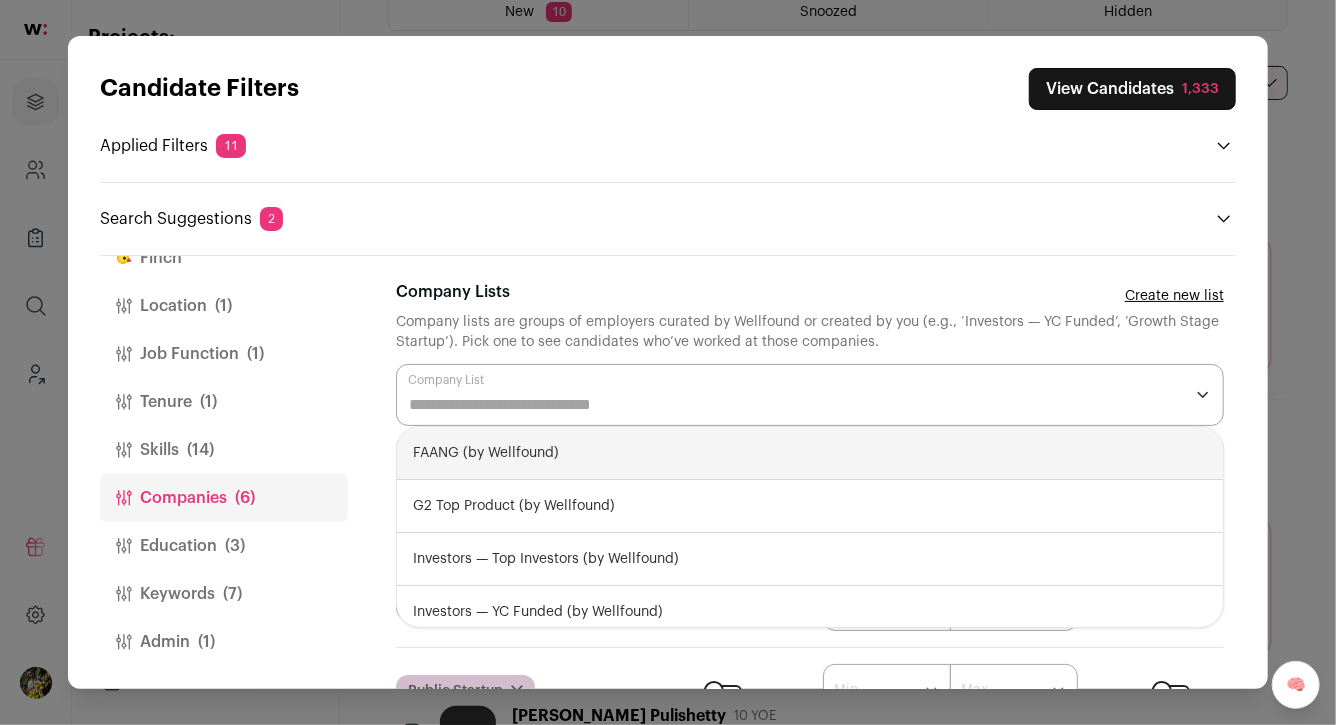 click on "FAANG (by Wellfound)" at bounding box center [810, 453] 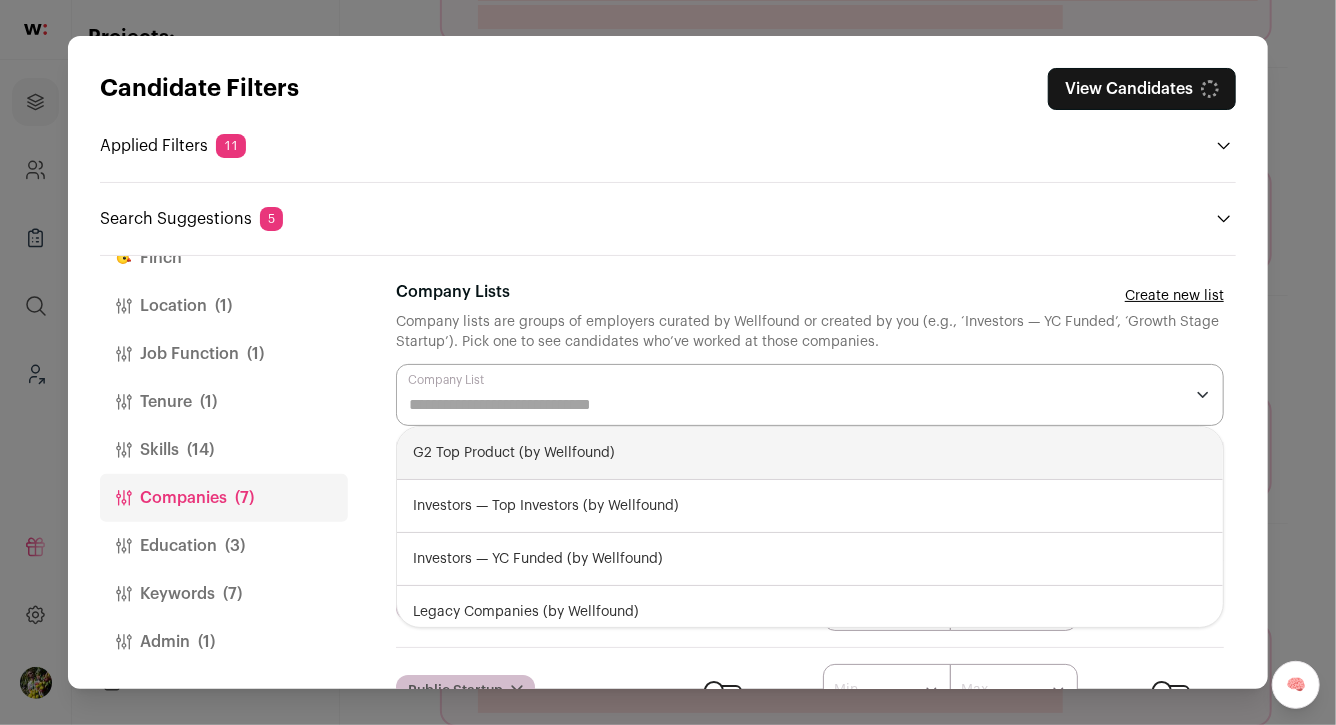 scroll, scrollTop: 648, scrollLeft: 0, axis: vertical 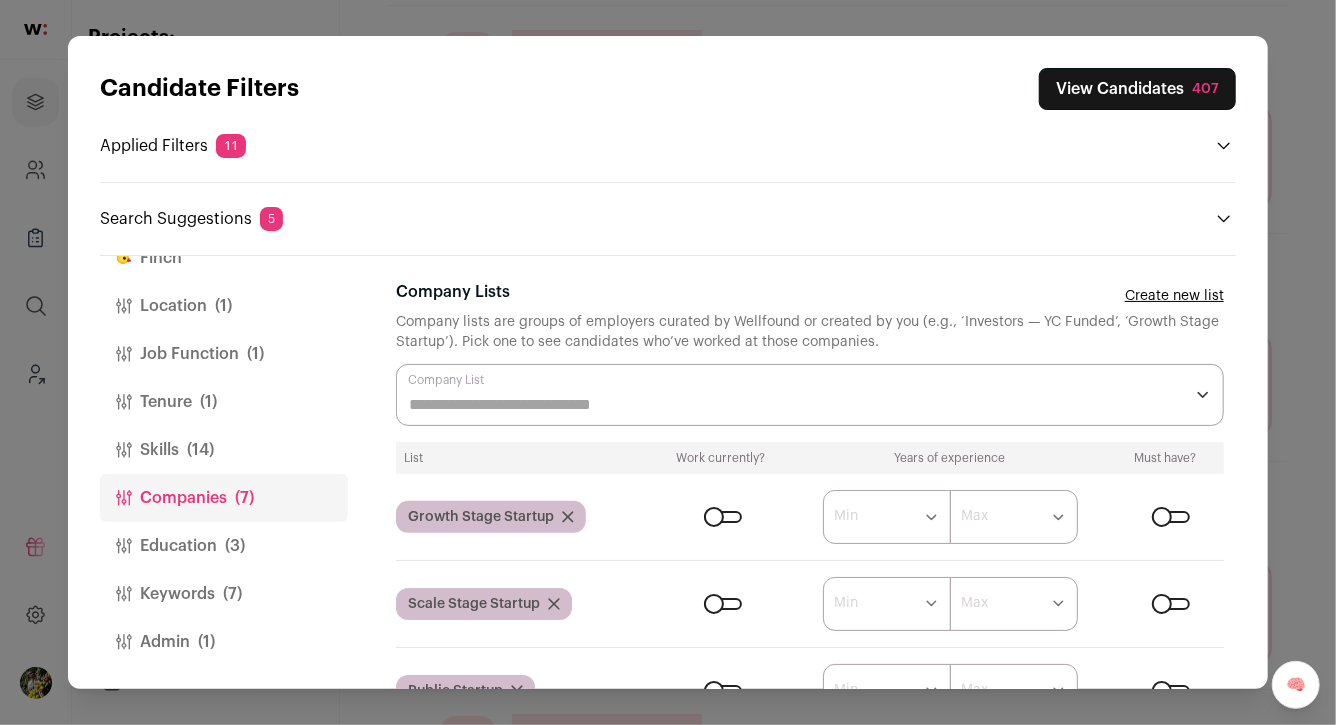 click on "Finch
Location
(1)
Job Function
(1)
Tenure
(1)
Skills
(14)
Companies
(7)
Education
(3)
Keywords
(7)
Admin
(1)" at bounding box center [668, 472] 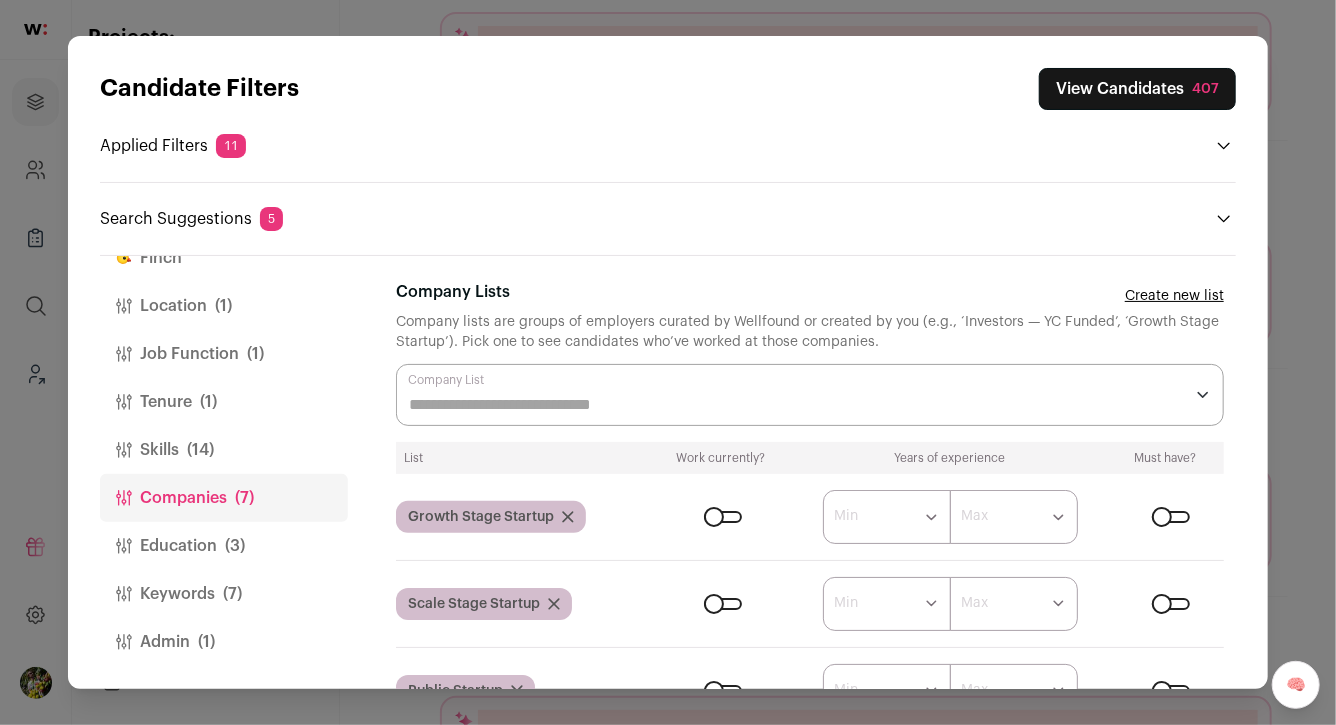 scroll, scrollTop: 872, scrollLeft: 0, axis: vertical 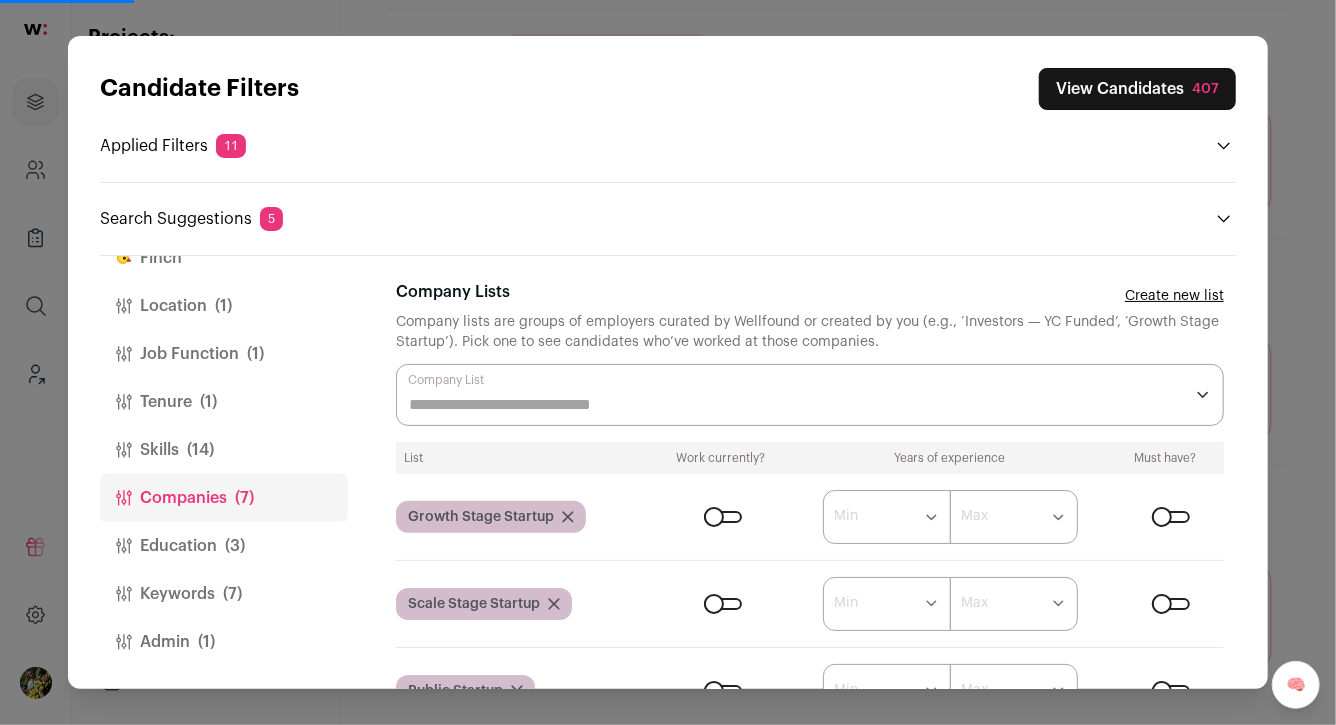 click on "******
*******
*******
*******
*******
*******
*******
*******
*******
********
********
********
********
********
********
********
********
********
********
Min
******
*******
*******
*******
*******
*******
*******
*******
*******
********
********
********
********
********
********
********
********
********
********
Max" at bounding box center [940, 517] 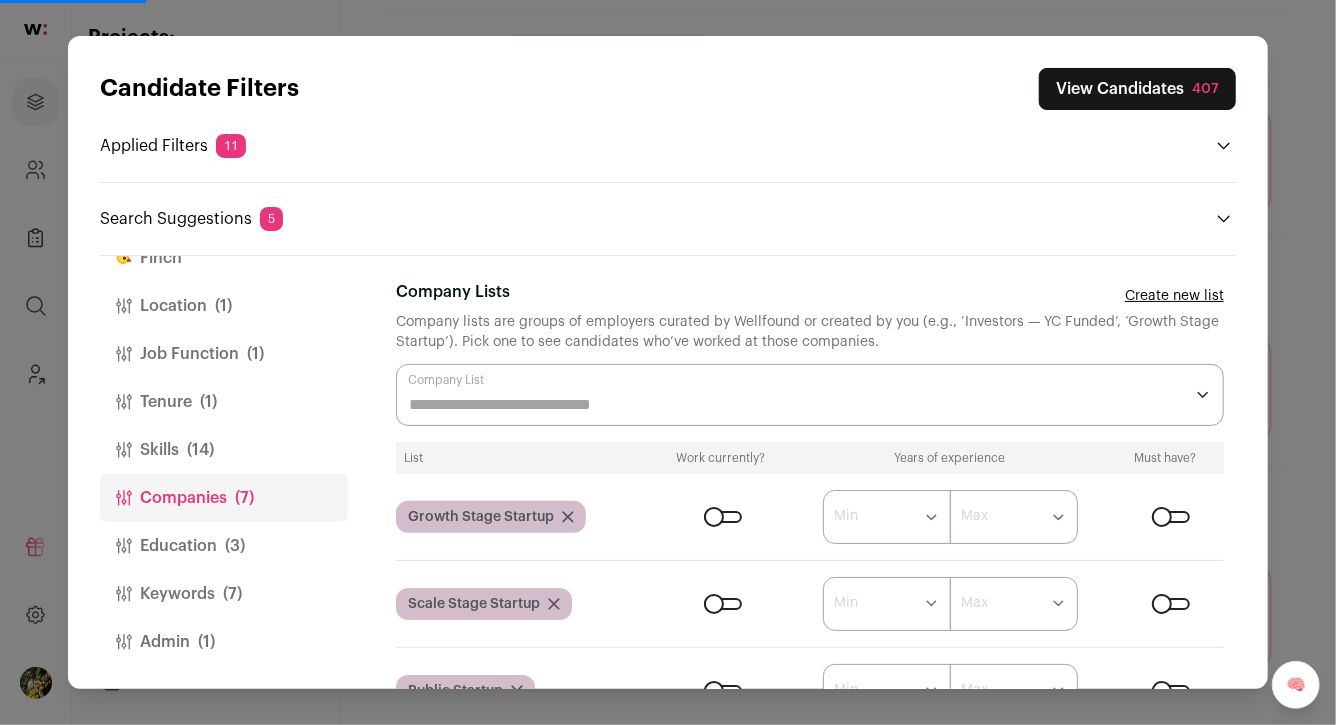 click at bounding box center (723, 517) 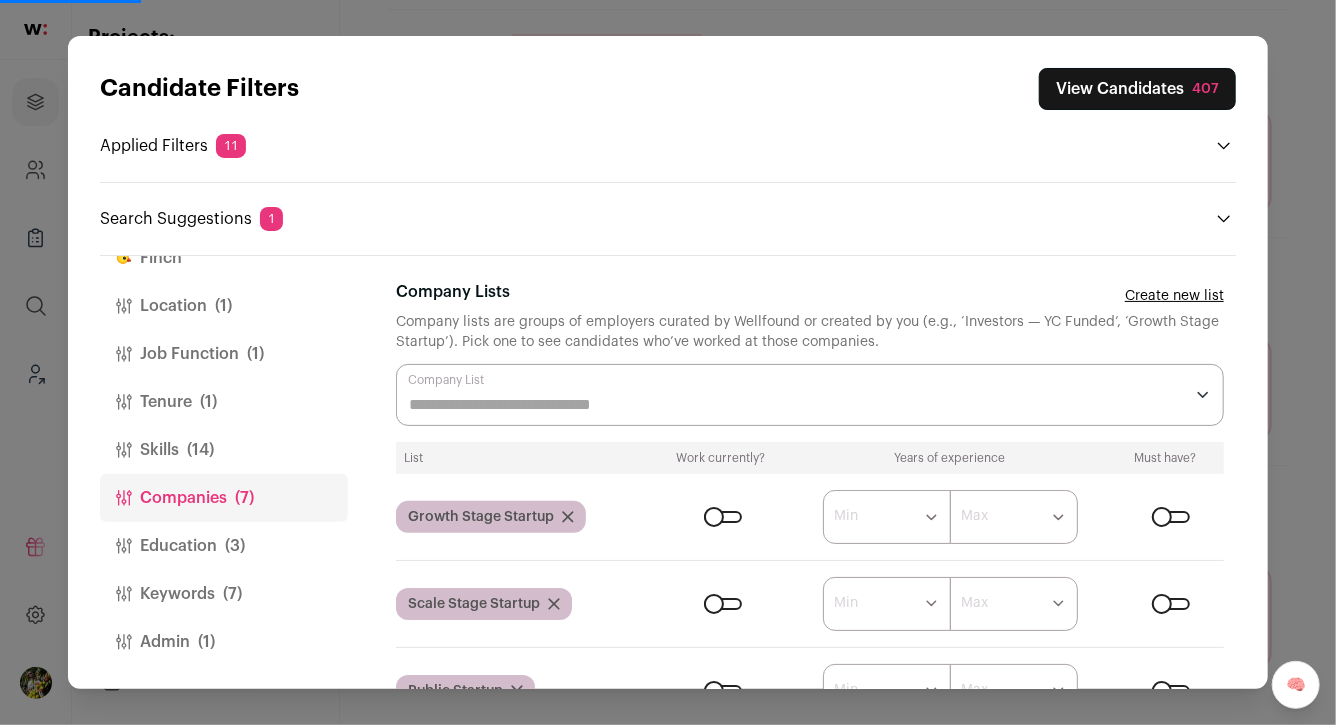 scroll, scrollTop: 883, scrollLeft: 0, axis: vertical 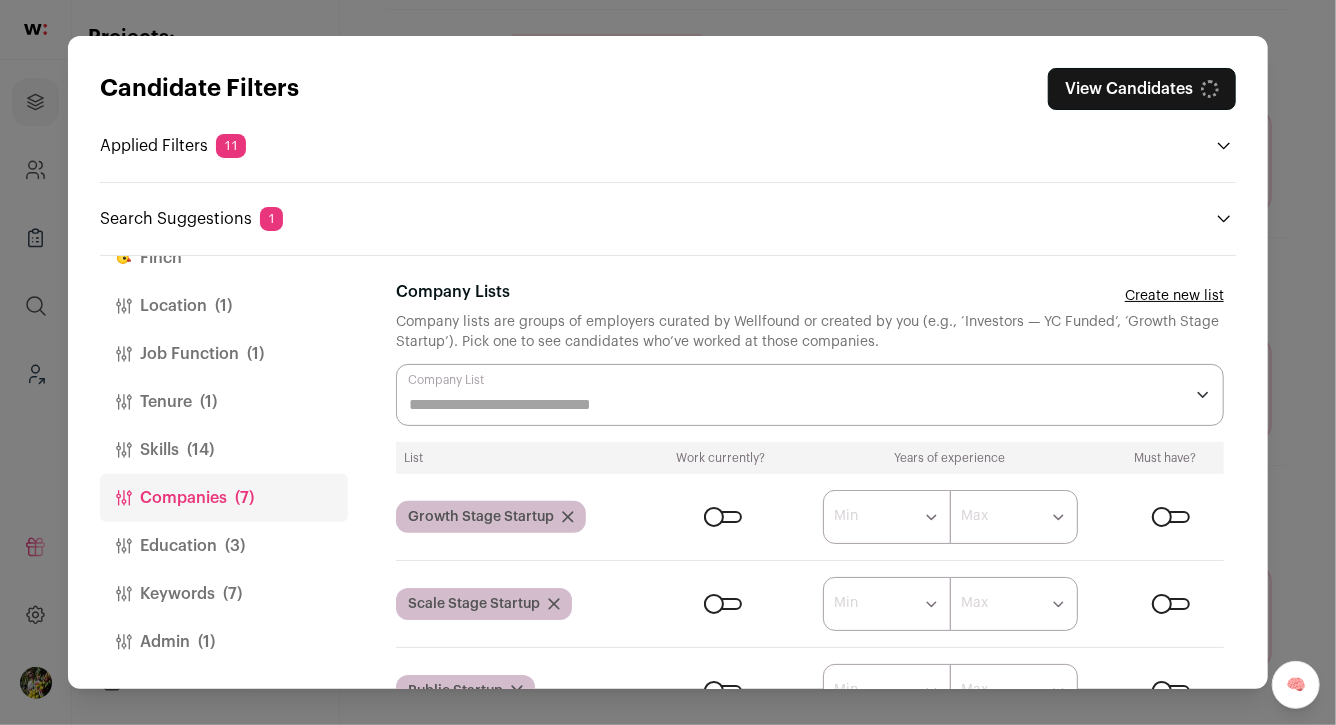 click at bounding box center [723, 604] 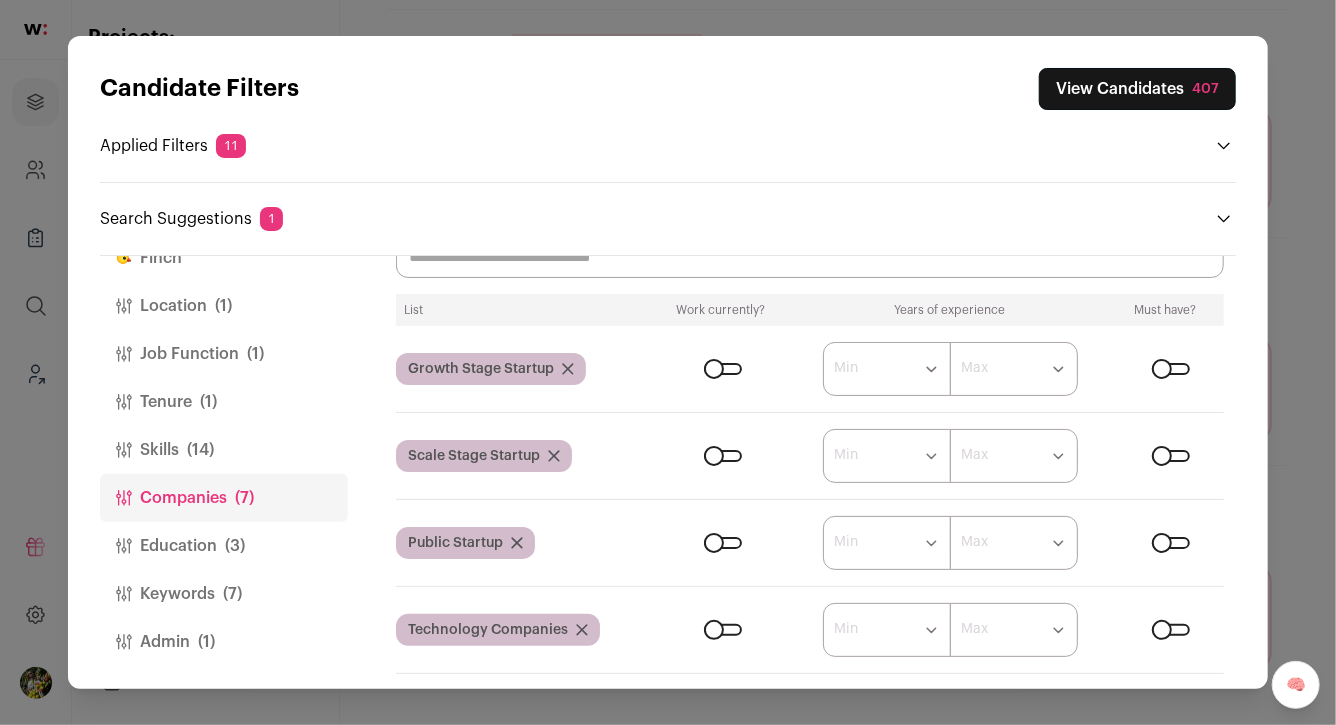 scroll, scrollTop: 223, scrollLeft: 0, axis: vertical 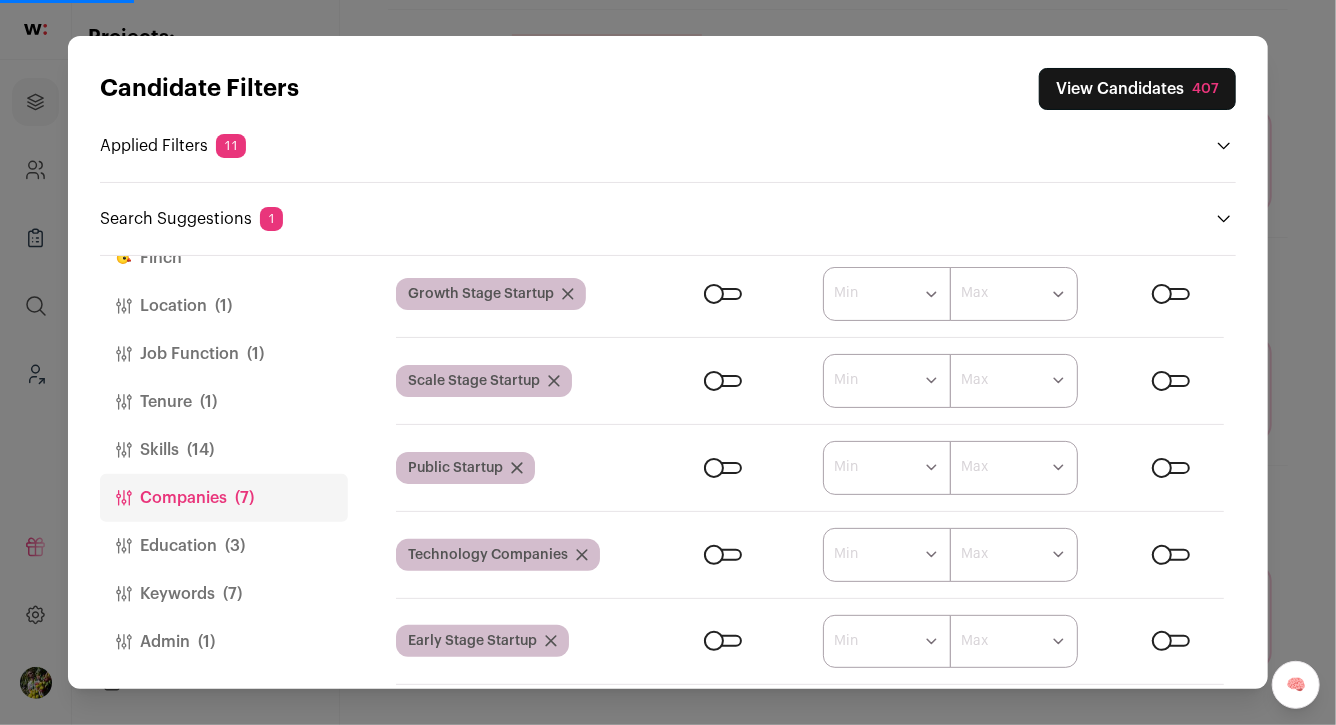 click at bounding box center (723, 468) 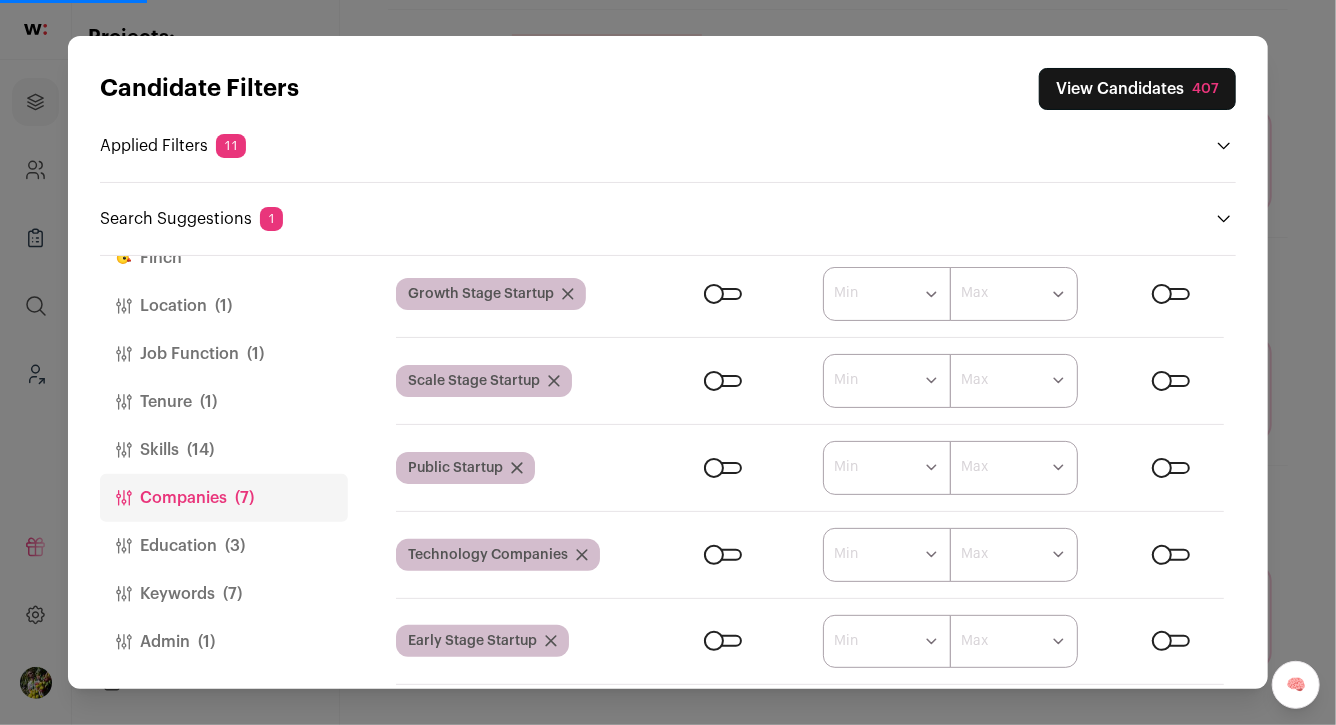 click at bounding box center (723, 555) 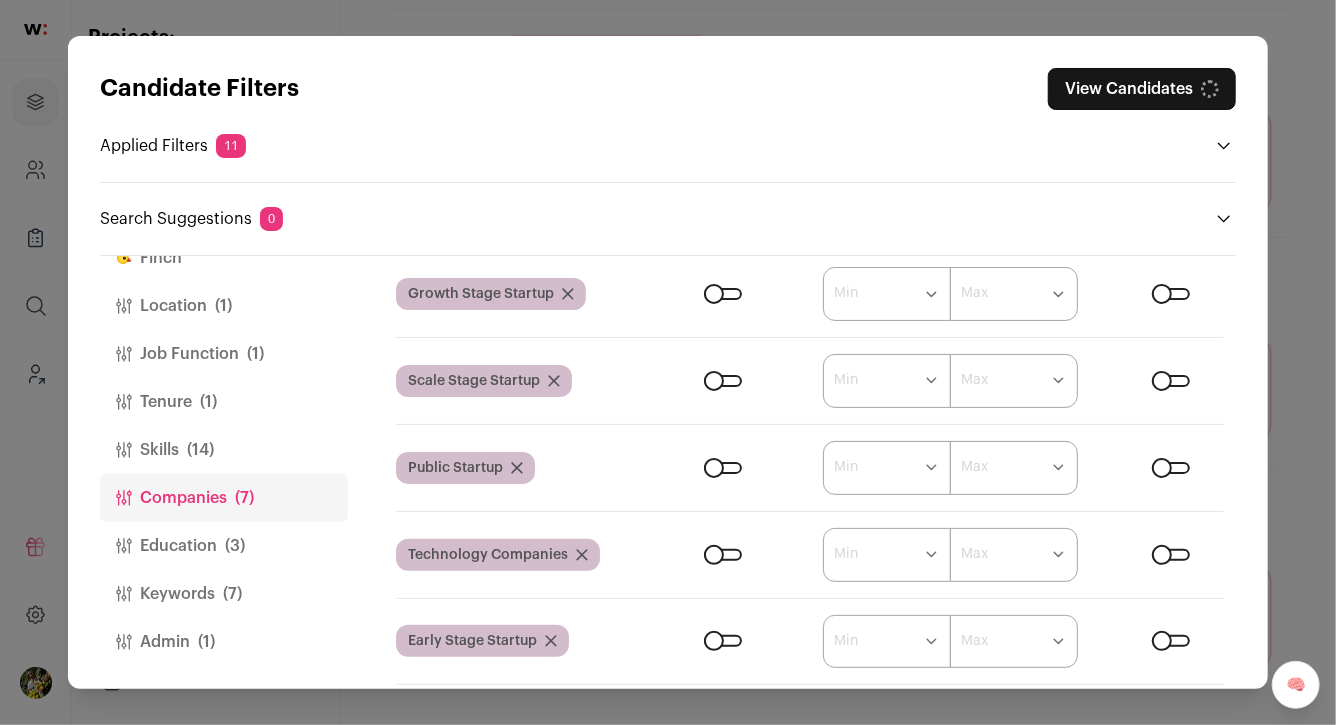 click at bounding box center [723, 641] 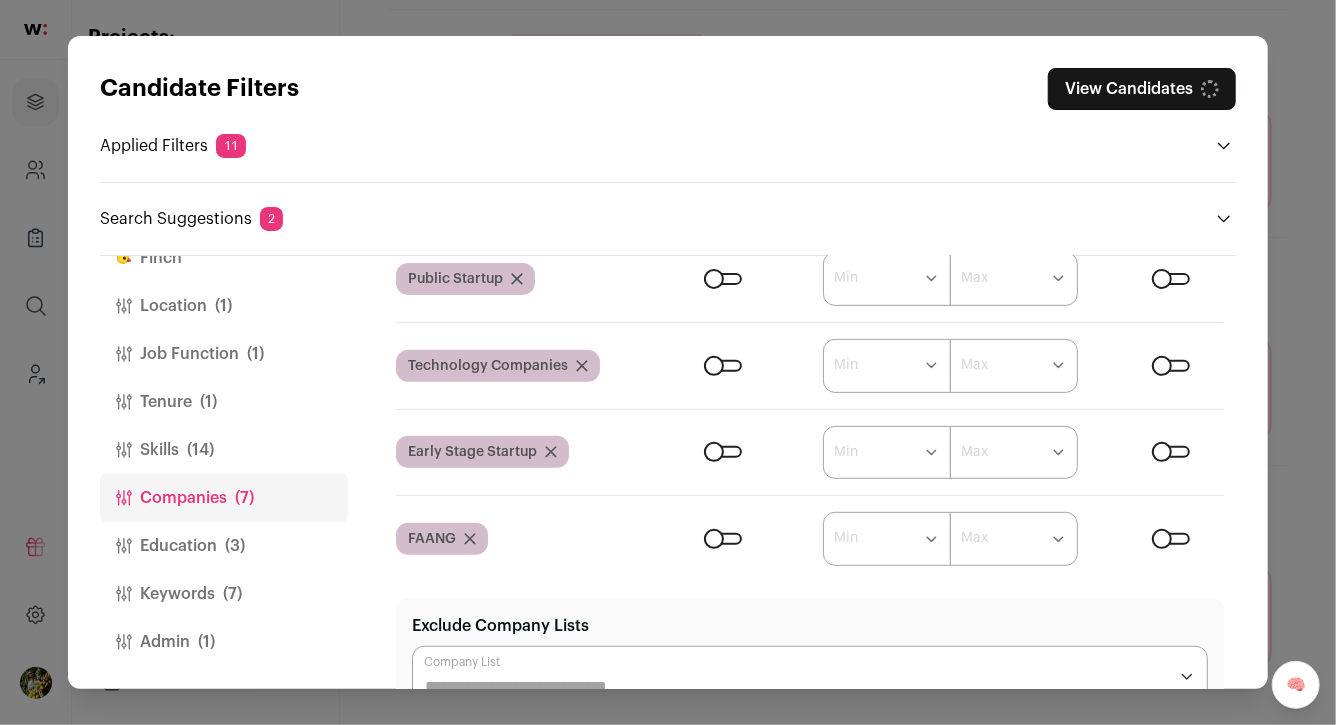 scroll, scrollTop: 467, scrollLeft: 0, axis: vertical 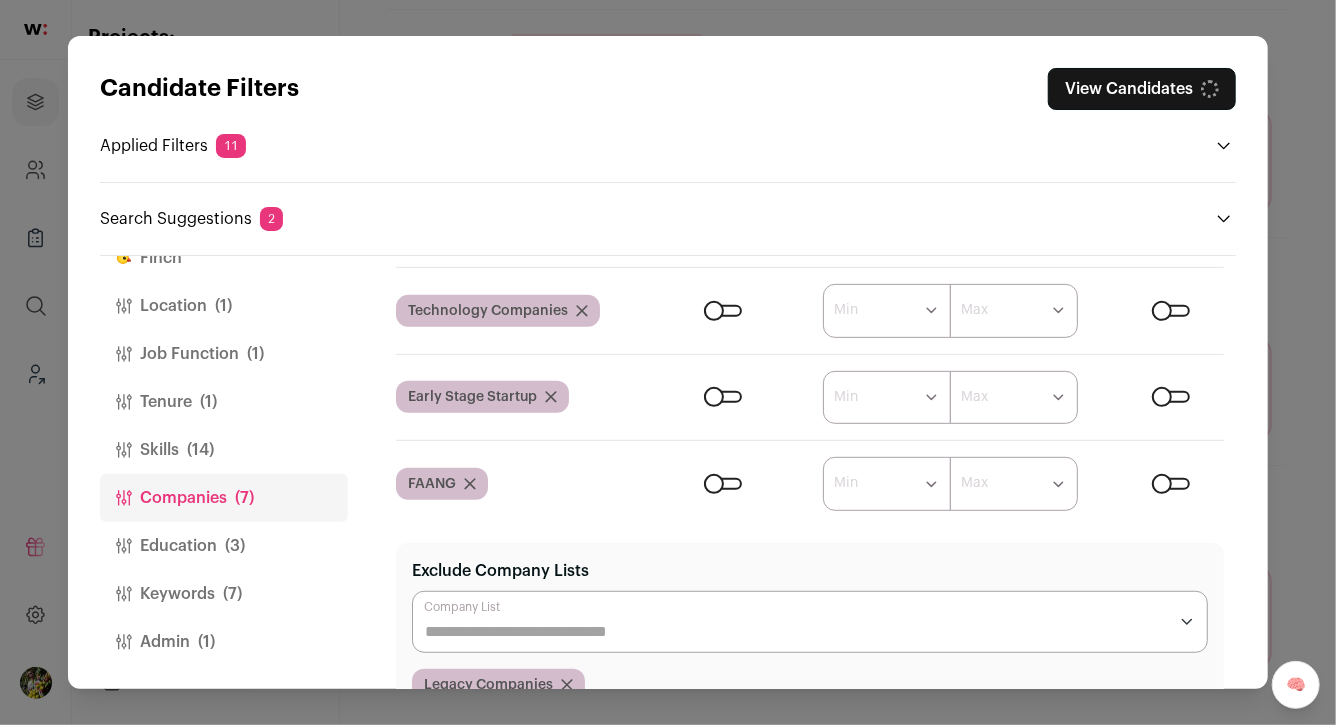click at bounding box center (723, 484) 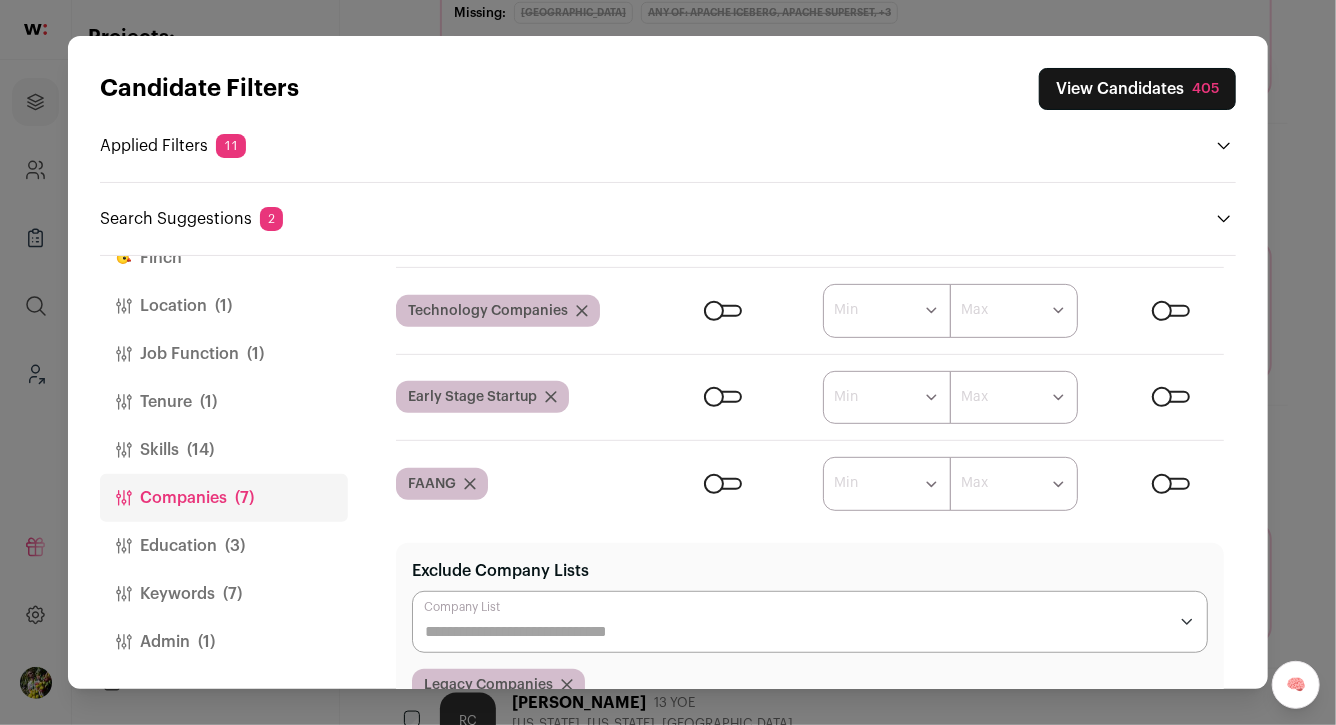 click on "Tenure
(1)" at bounding box center (224, 402) 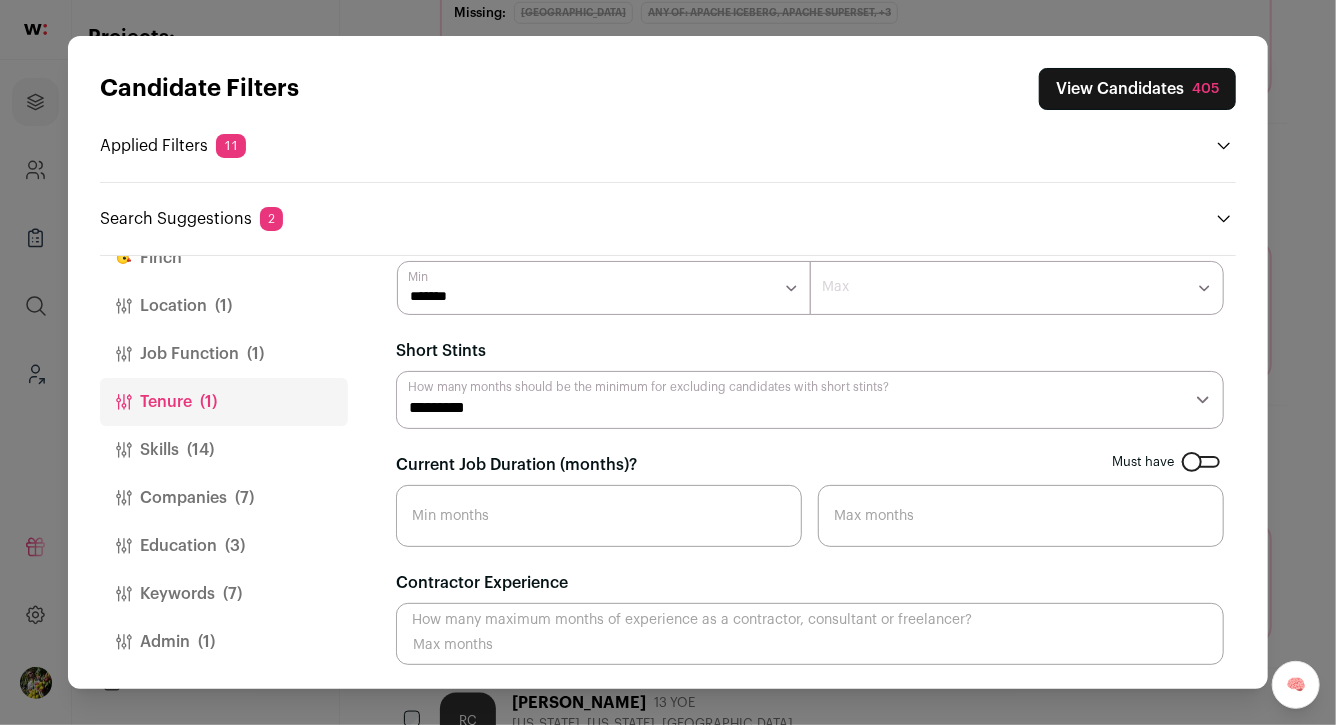 scroll, scrollTop: 50, scrollLeft: 0, axis: vertical 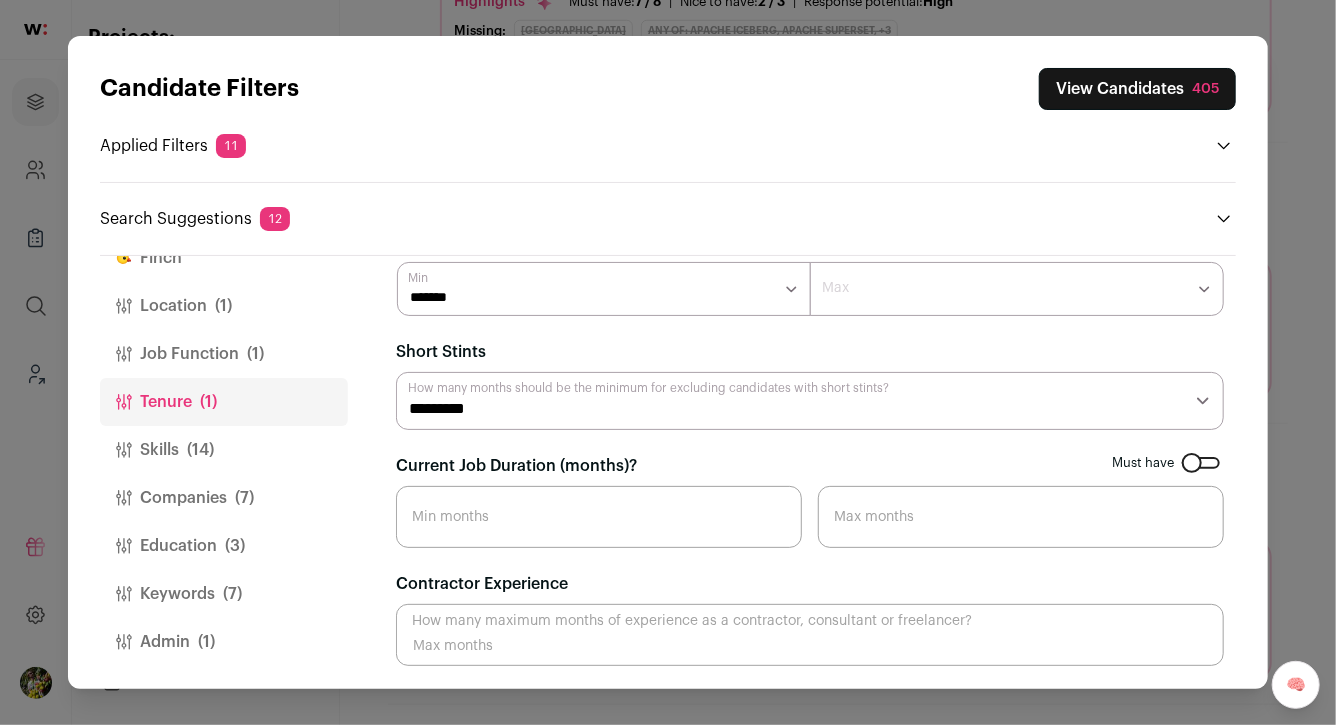 click on "Current Job Duration (months)?" at bounding box center (599, 517) 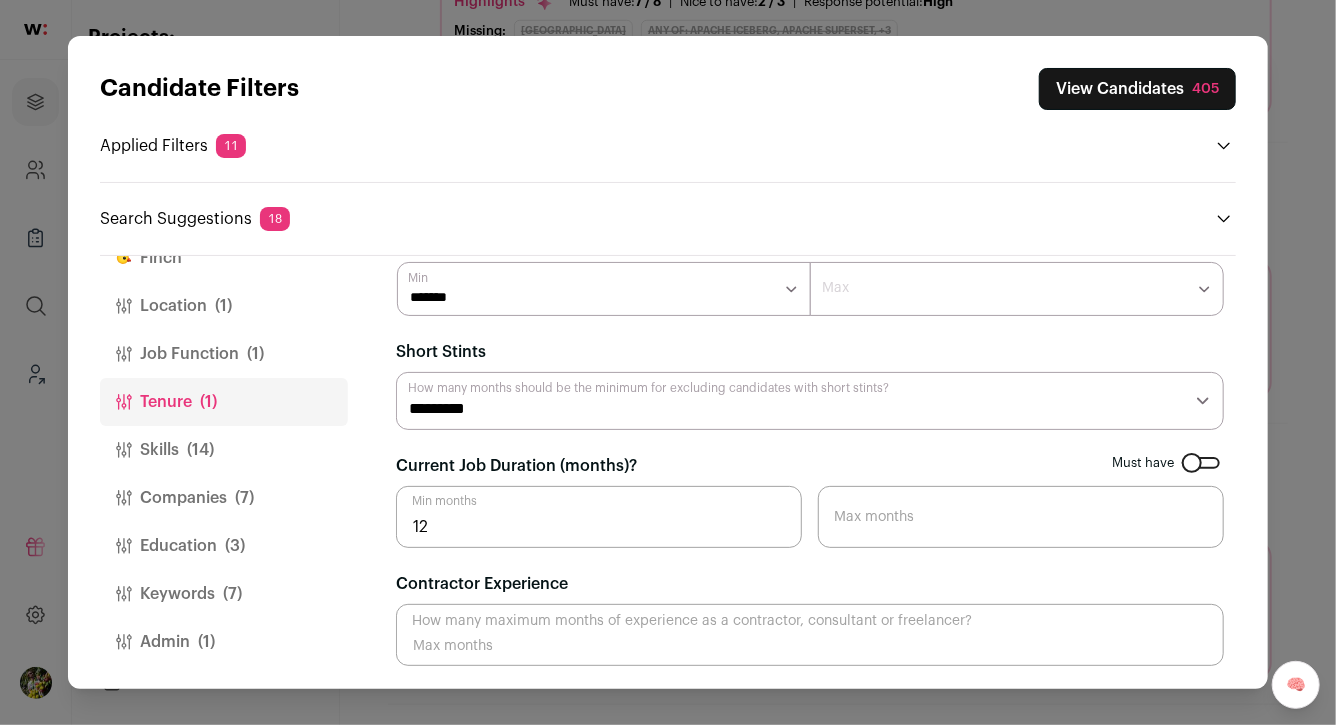 type on "12" 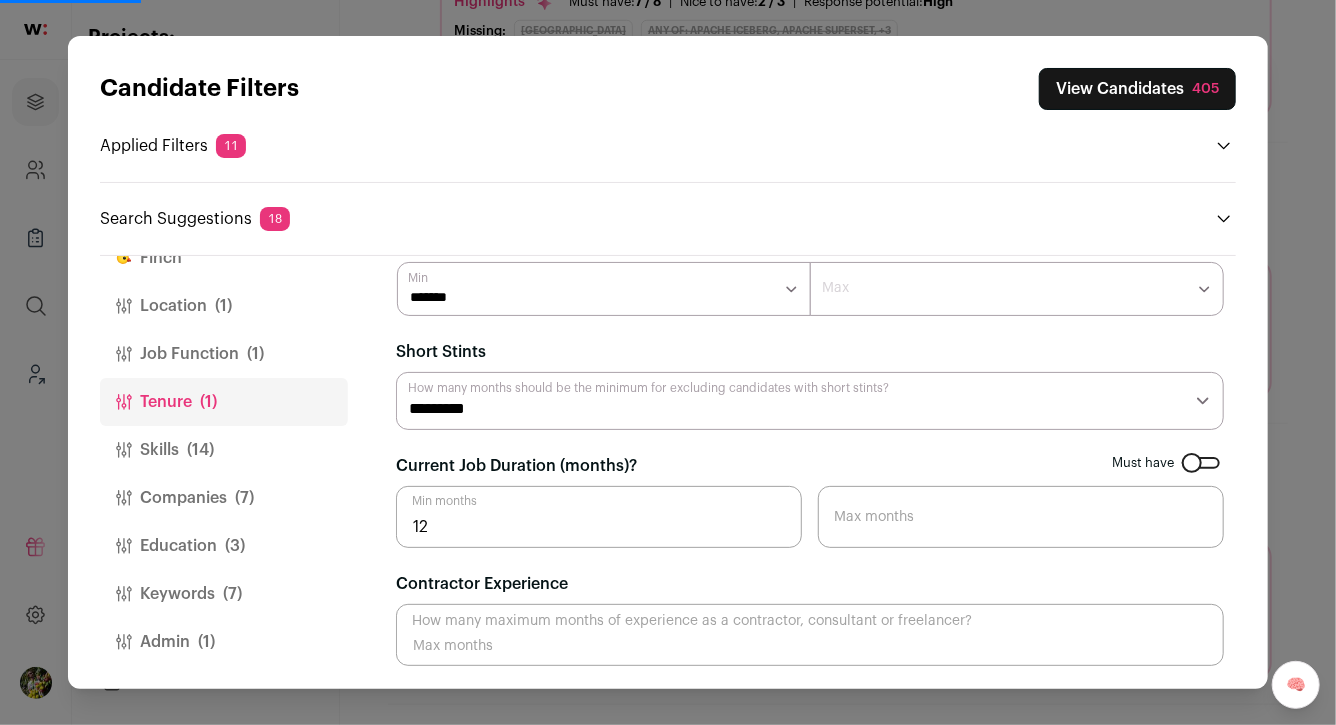 type on "6" 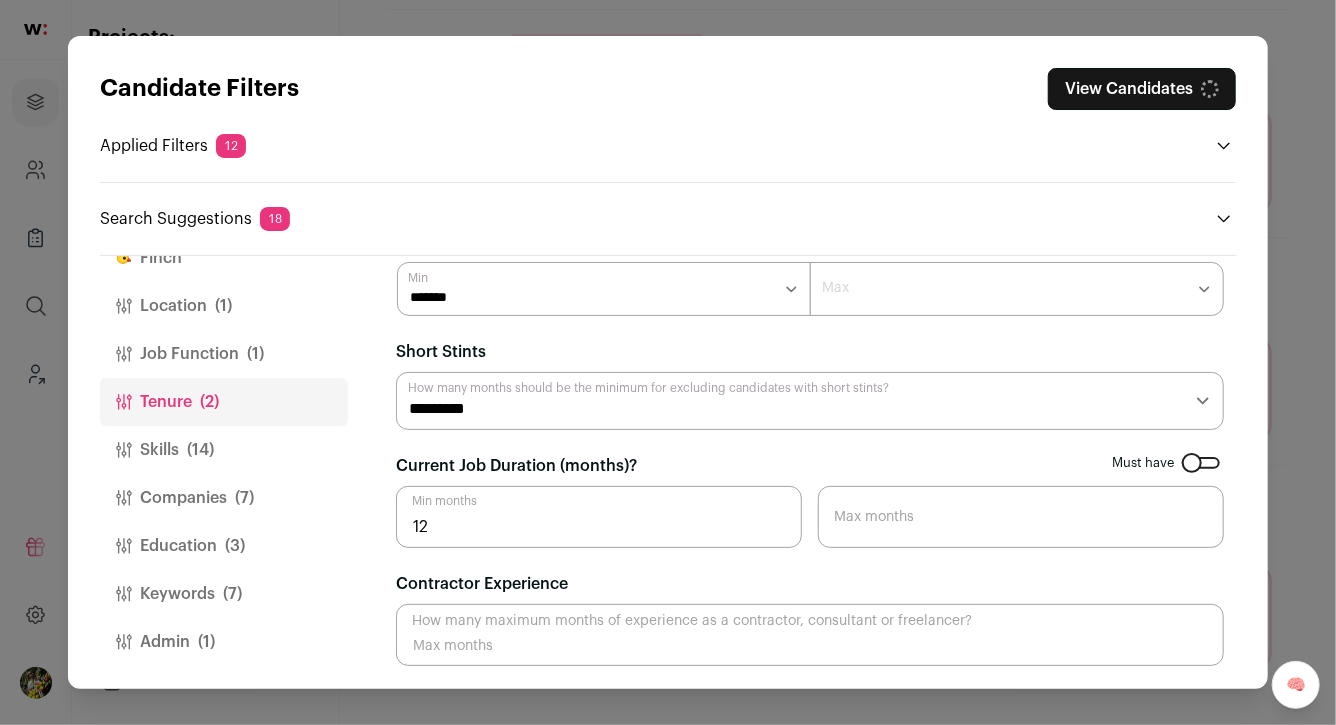 click on "Max months" at bounding box center (1021, 517) 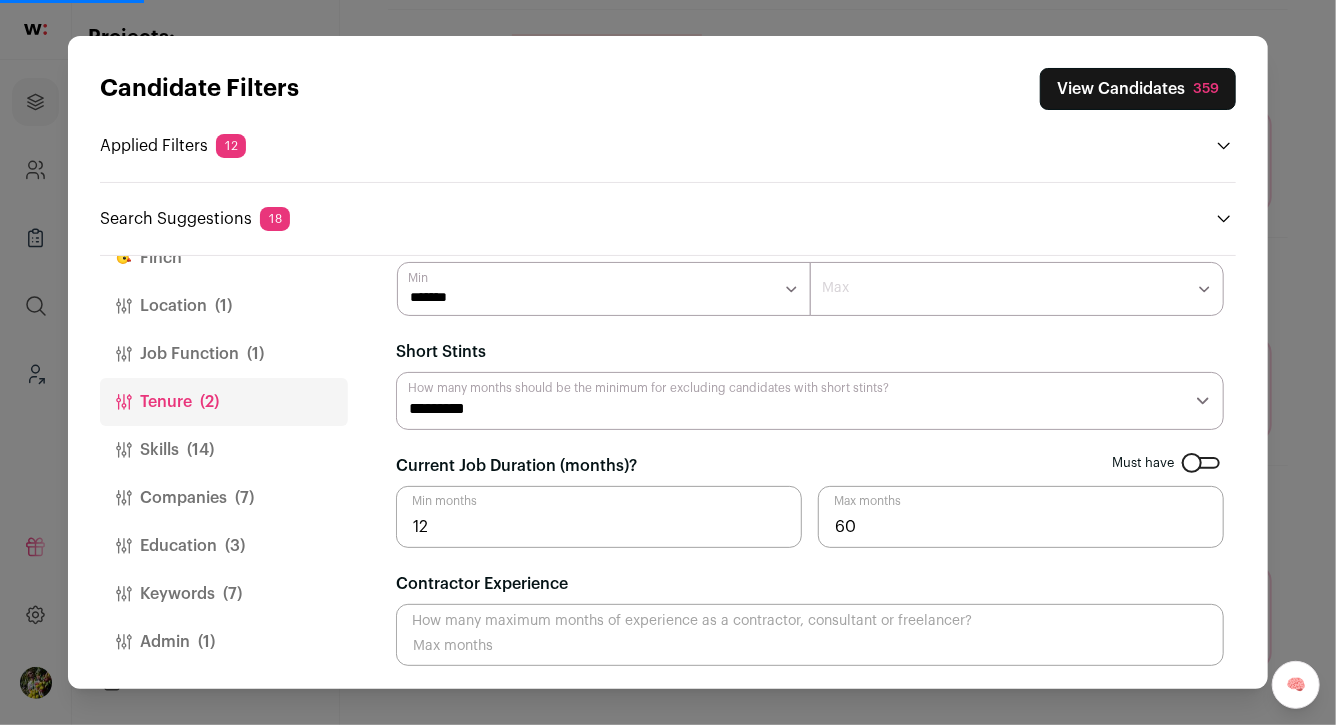 type on "60" 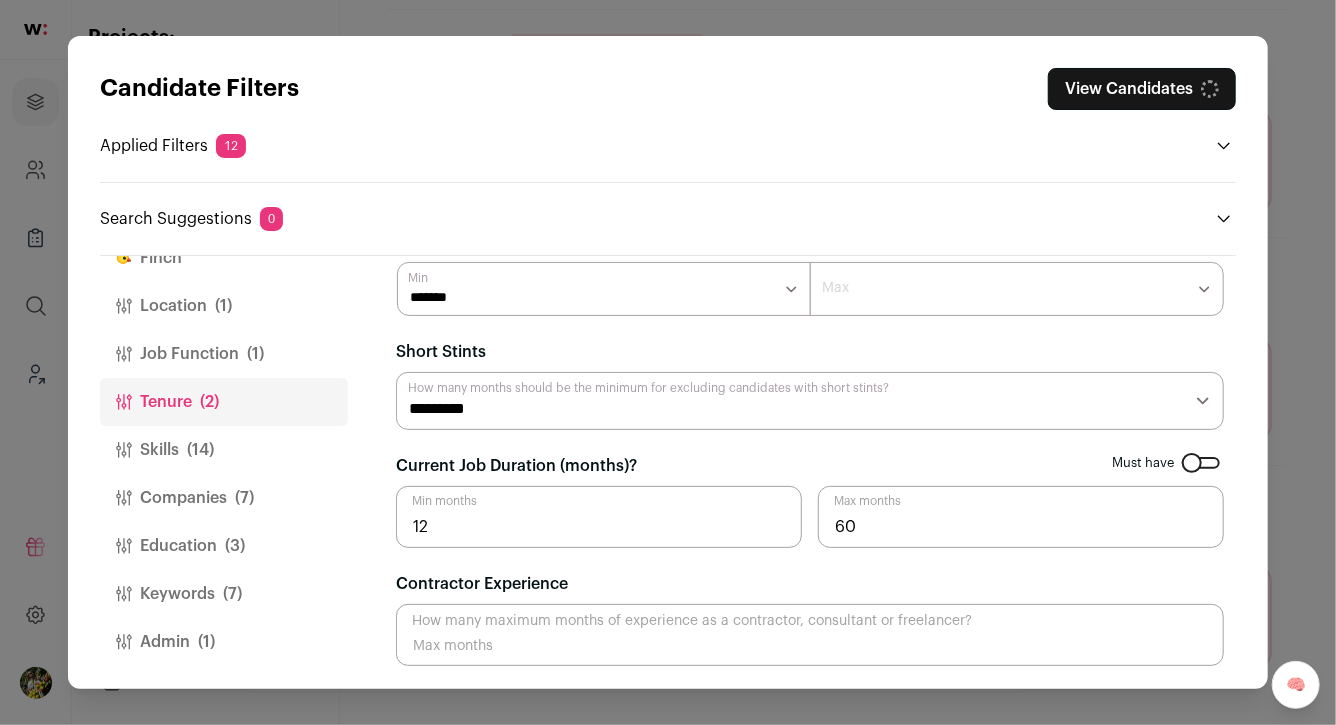 click on "Skills
(14)" at bounding box center [224, 450] 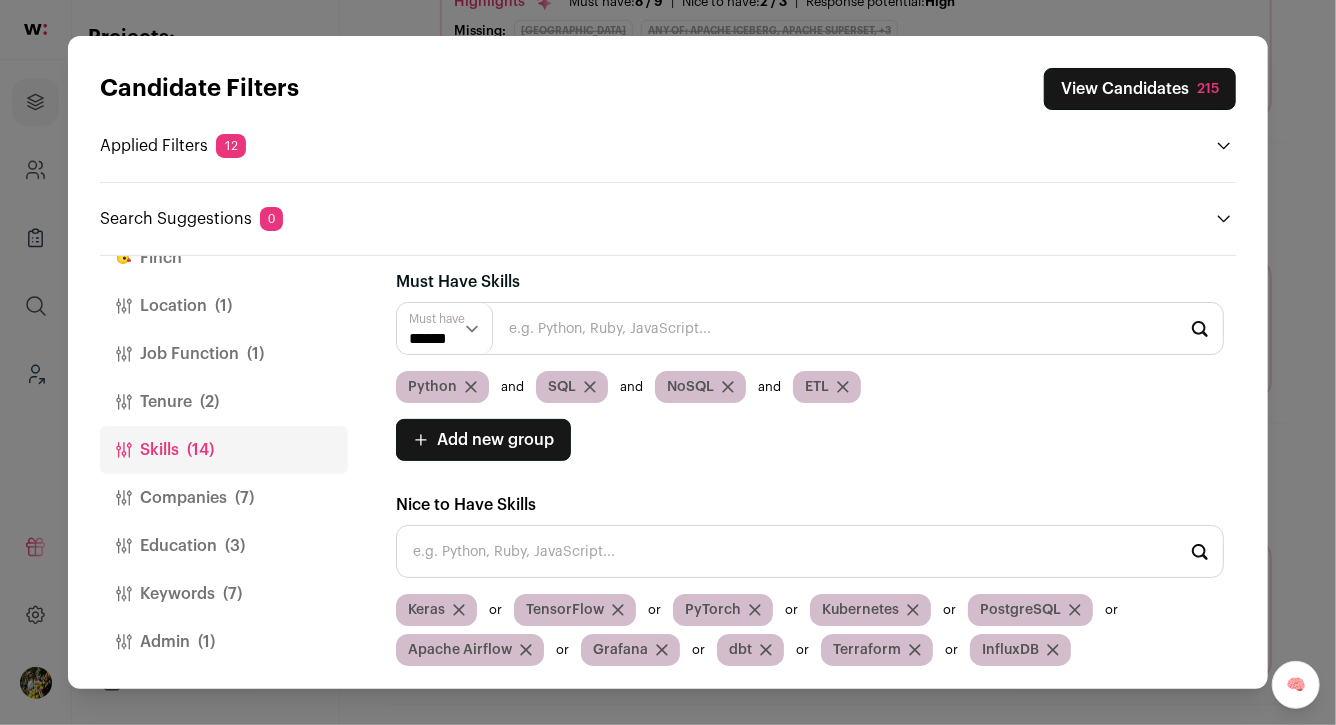 scroll, scrollTop: 5, scrollLeft: 0, axis: vertical 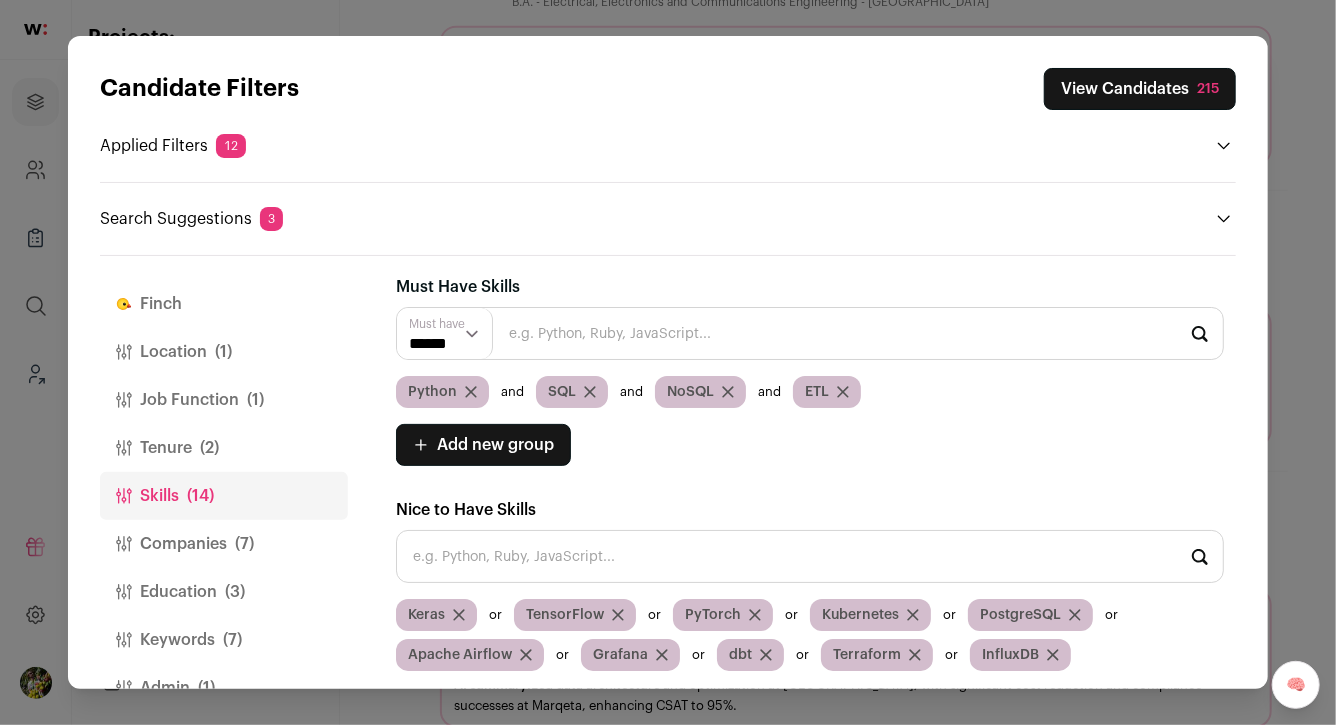 click on "Location
(1)" at bounding box center (224, 352) 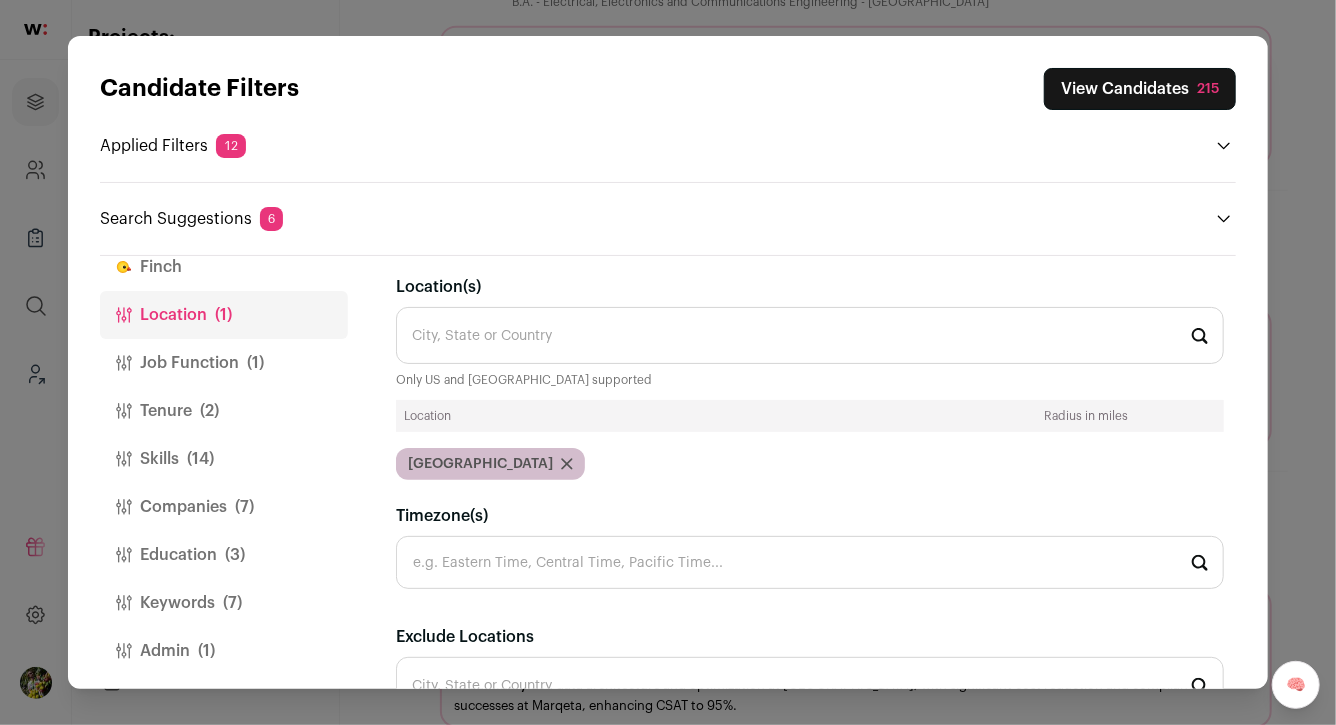 scroll, scrollTop: 46, scrollLeft: 0, axis: vertical 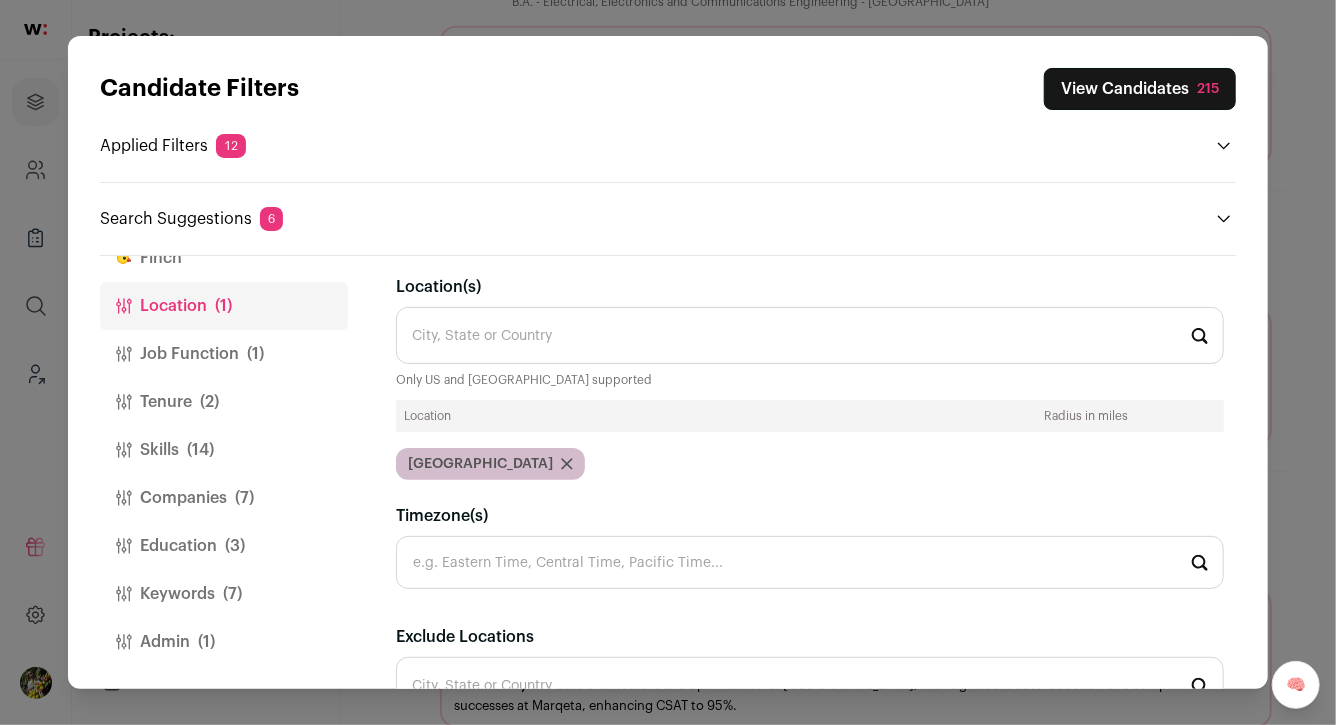 click on "Companies
(7)" at bounding box center (224, 498) 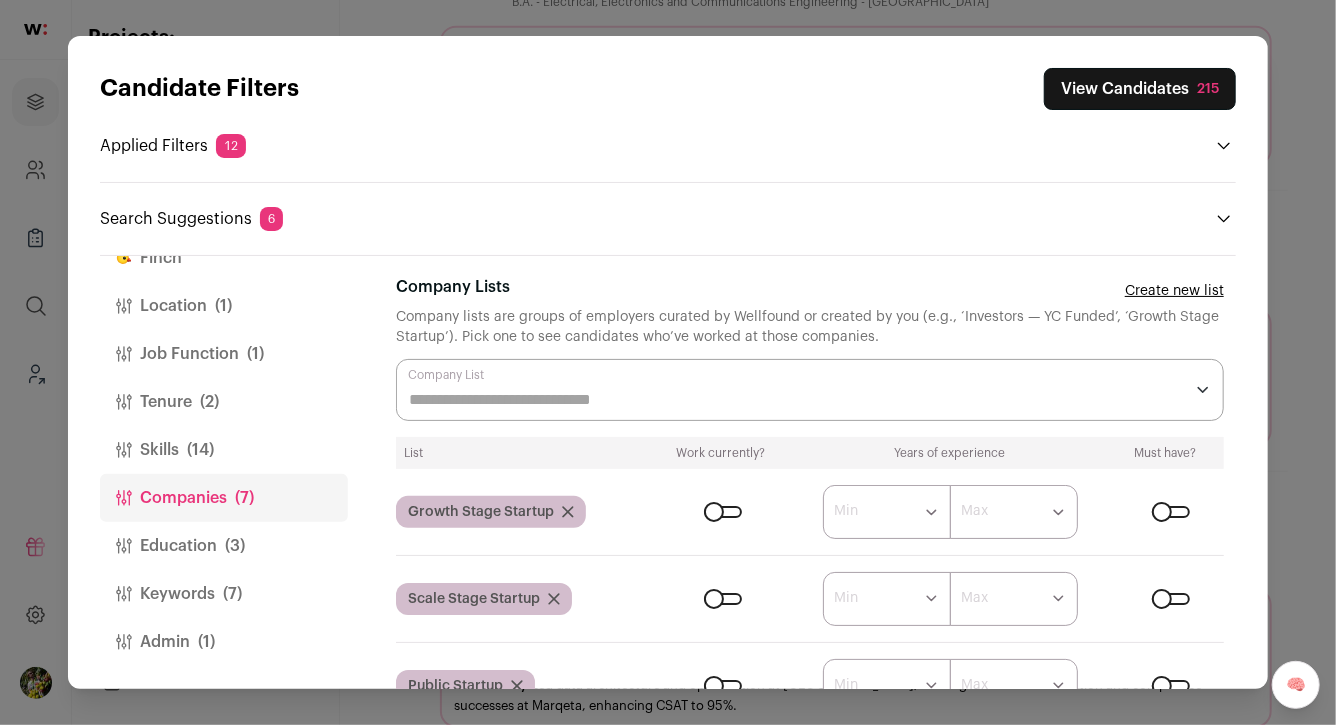 click on "Skills
(14)" at bounding box center [224, 450] 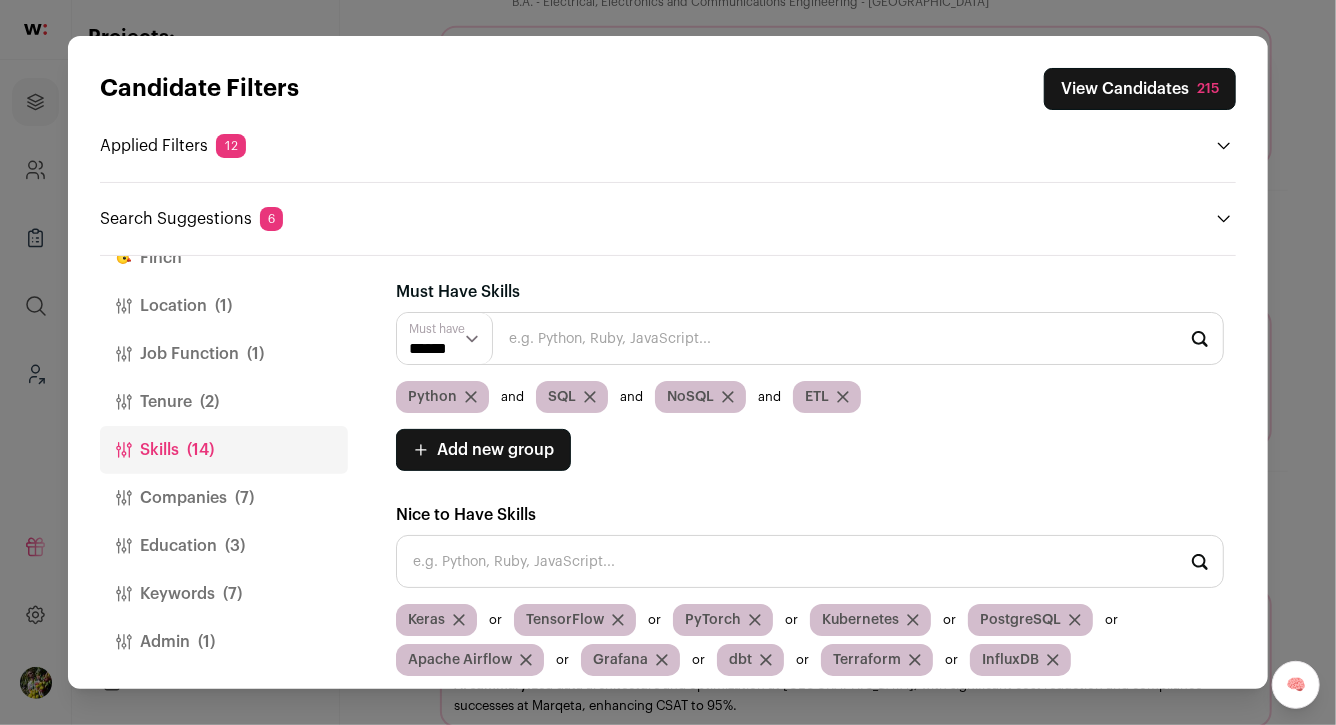 scroll, scrollTop: 0, scrollLeft: 0, axis: both 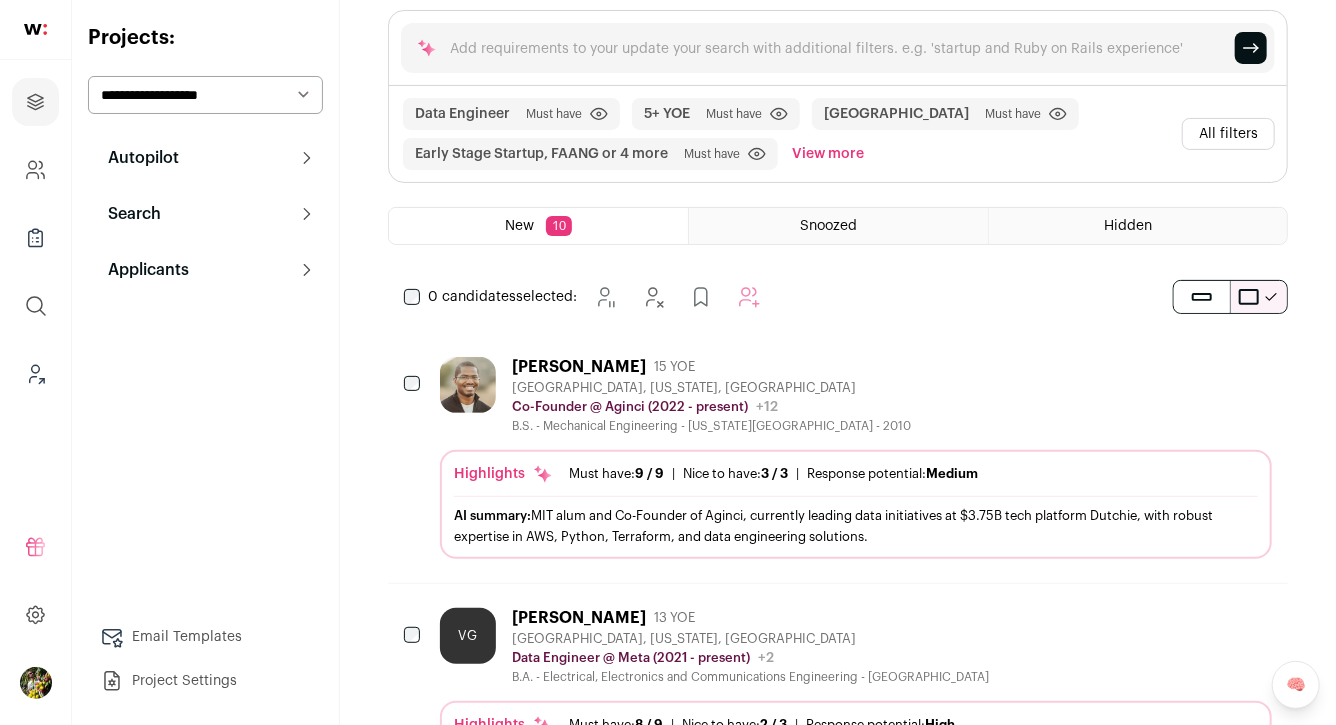 click on "All filters" at bounding box center (1228, 134) 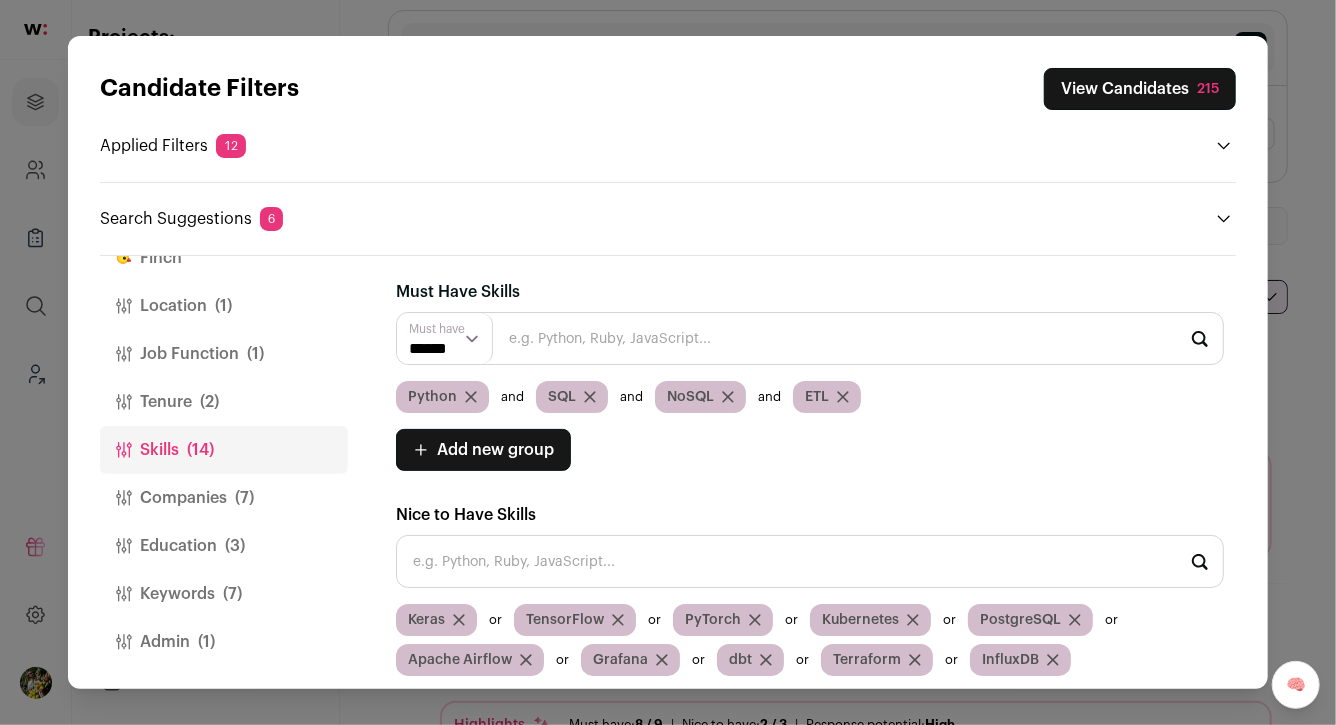 click on "Education
(3)" at bounding box center [224, 546] 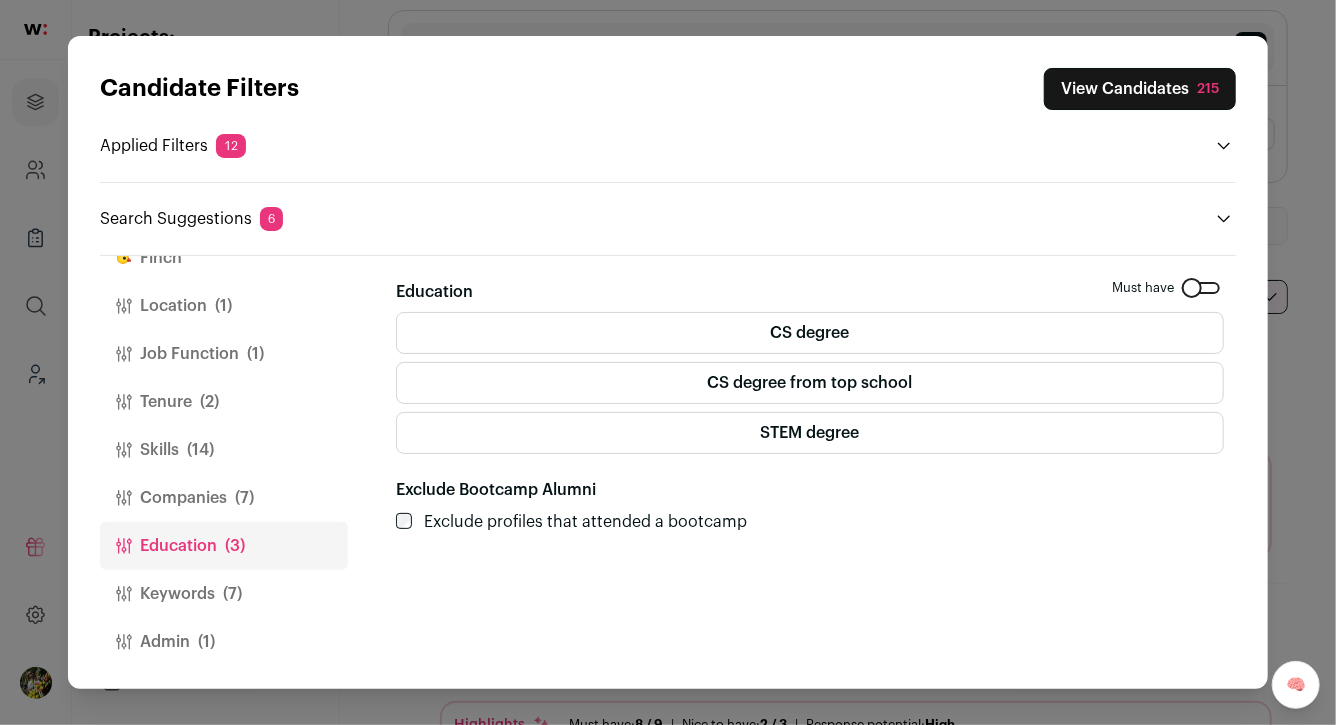 click on "View Candidates
215" at bounding box center [1140, 89] 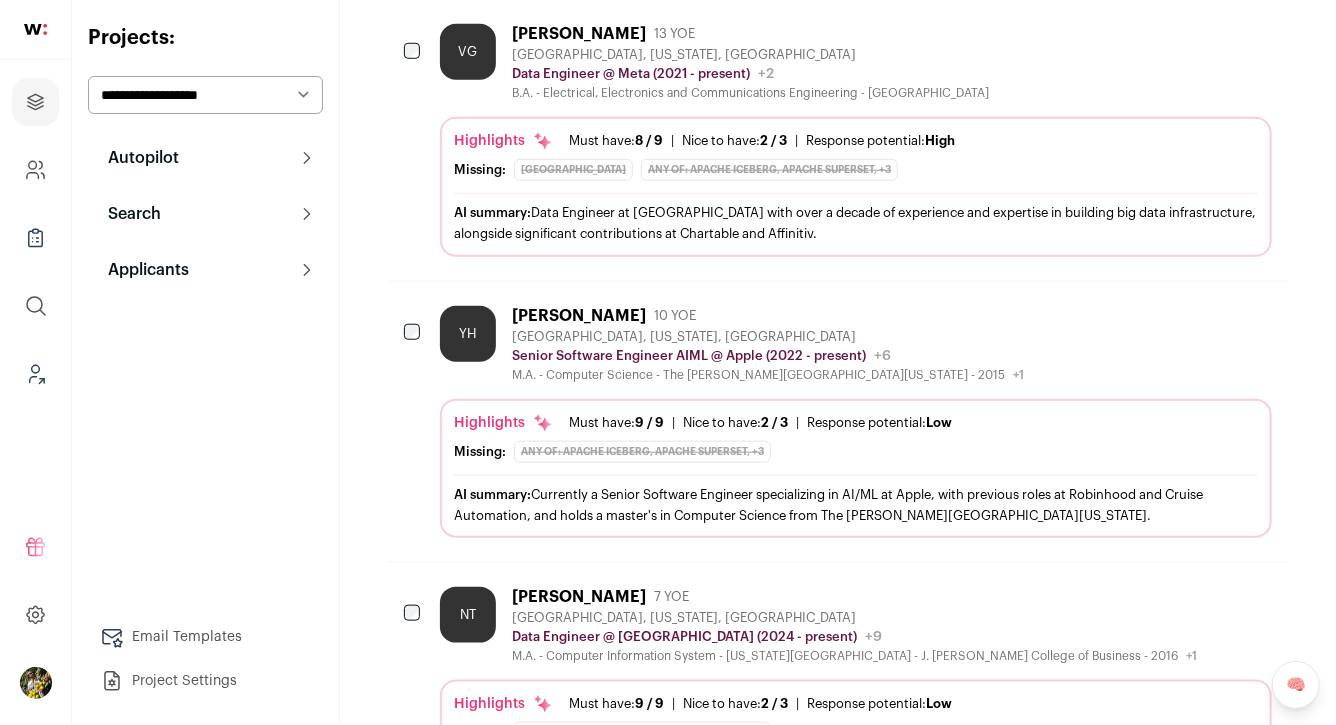 scroll, scrollTop: 0, scrollLeft: 0, axis: both 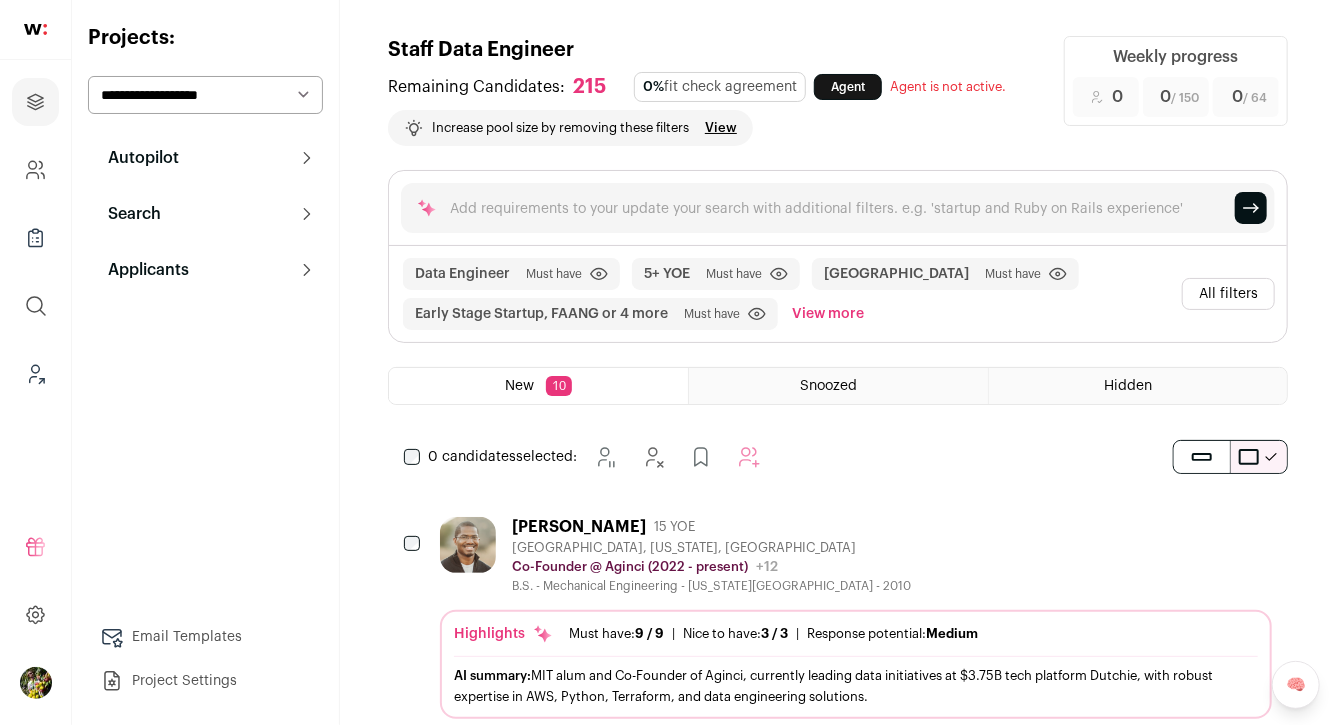 click on "All filters" at bounding box center [1228, 294] 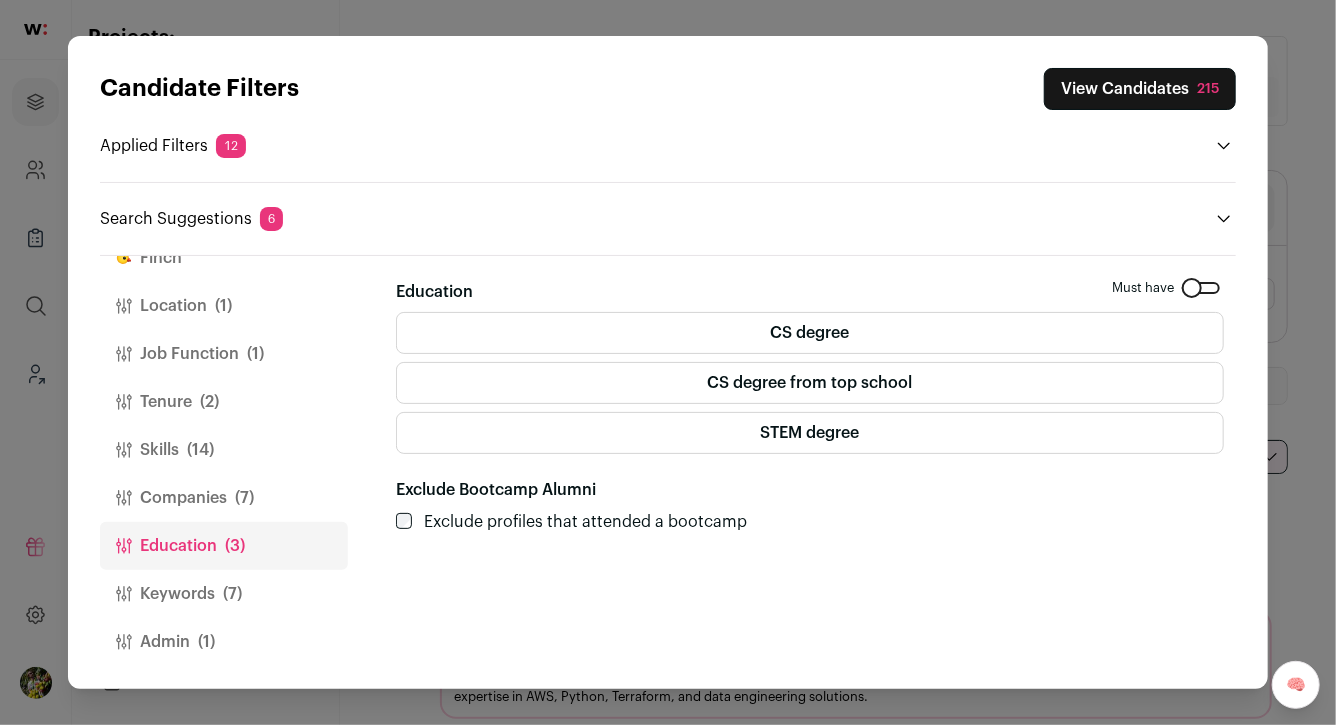 click on "Job Function
(1)" at bounding box center (224, 354) 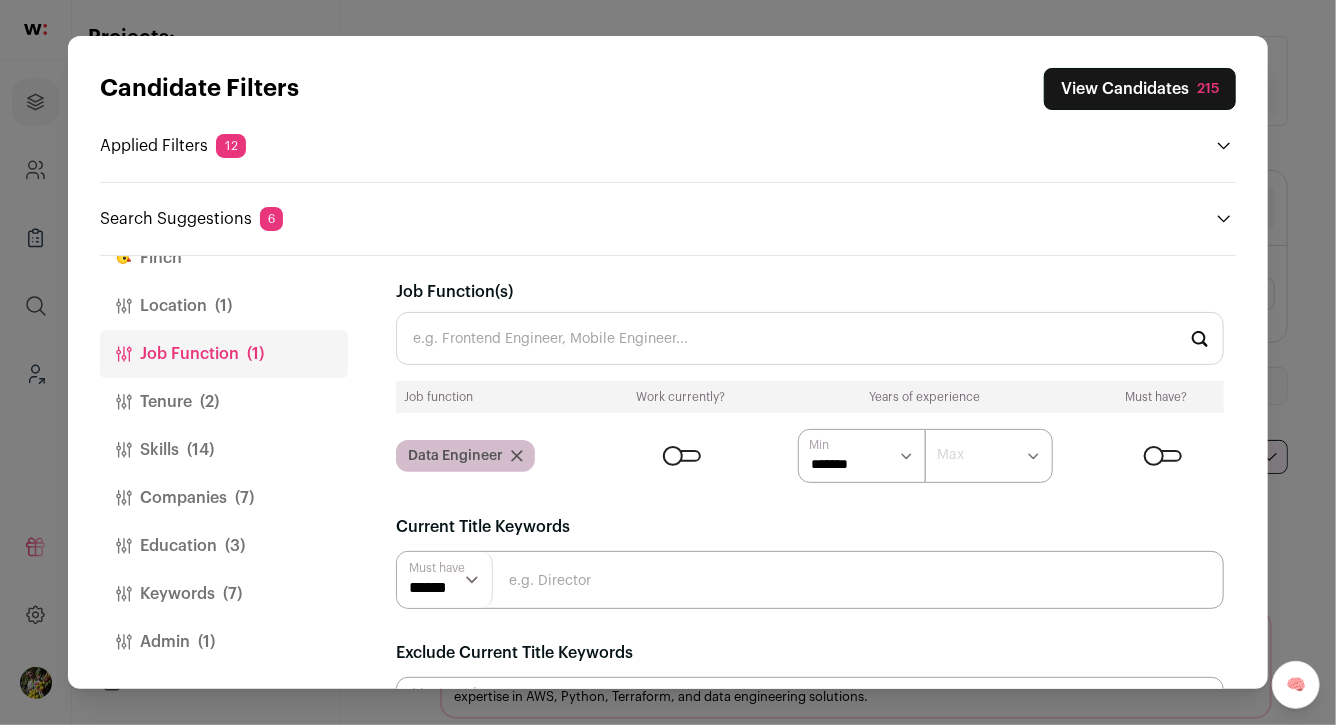 click at bounding box center [810, 580] 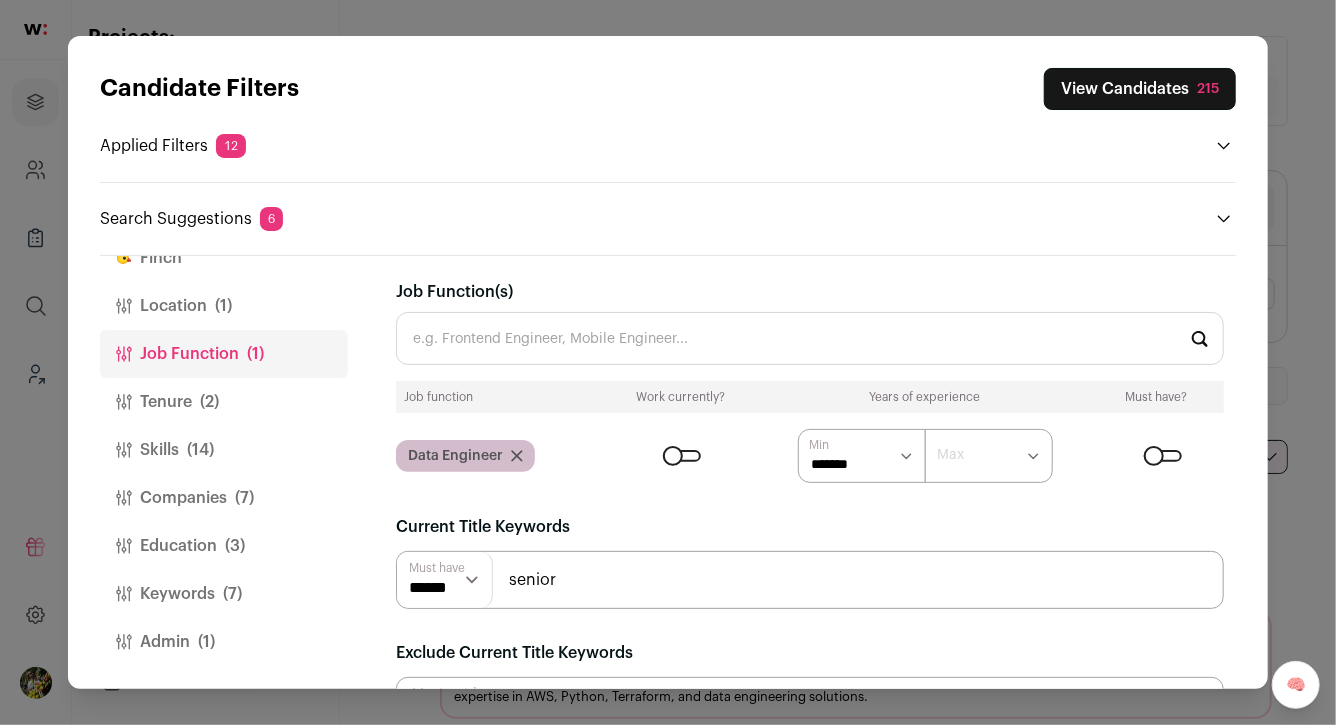type on "senior" 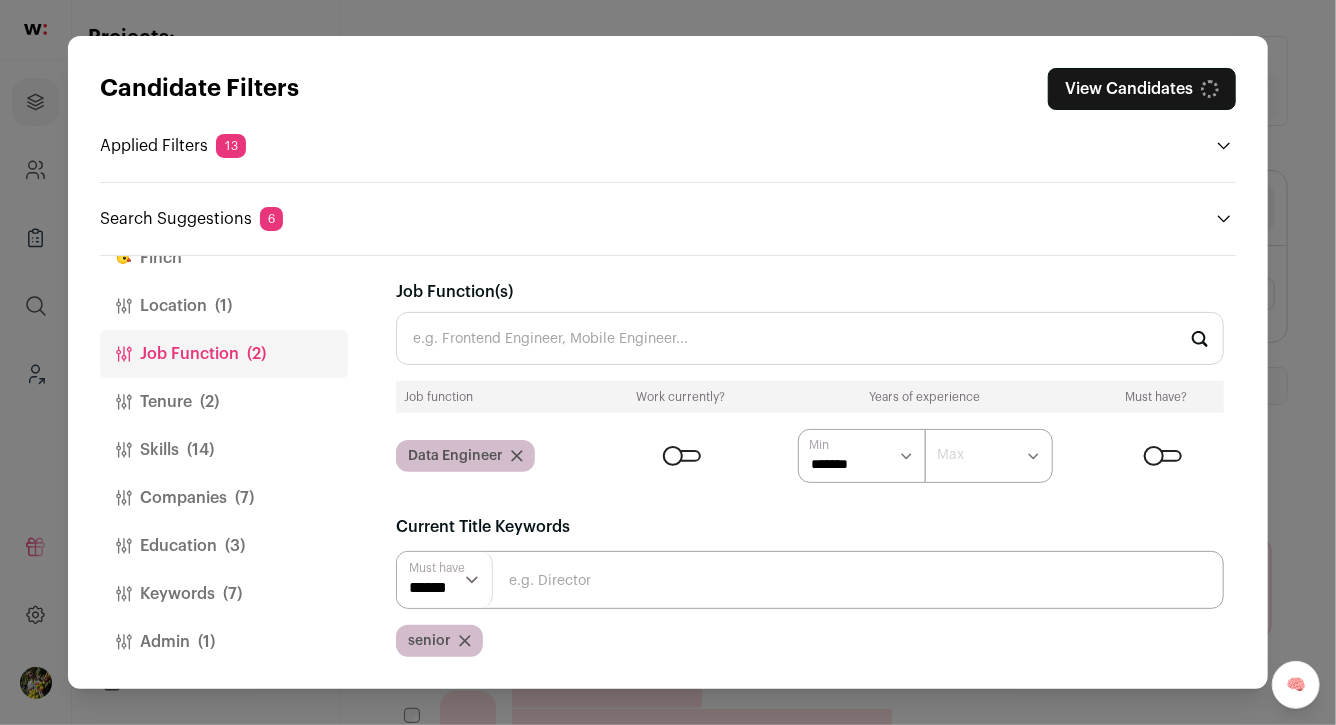 click at bounding box center (810, 580) 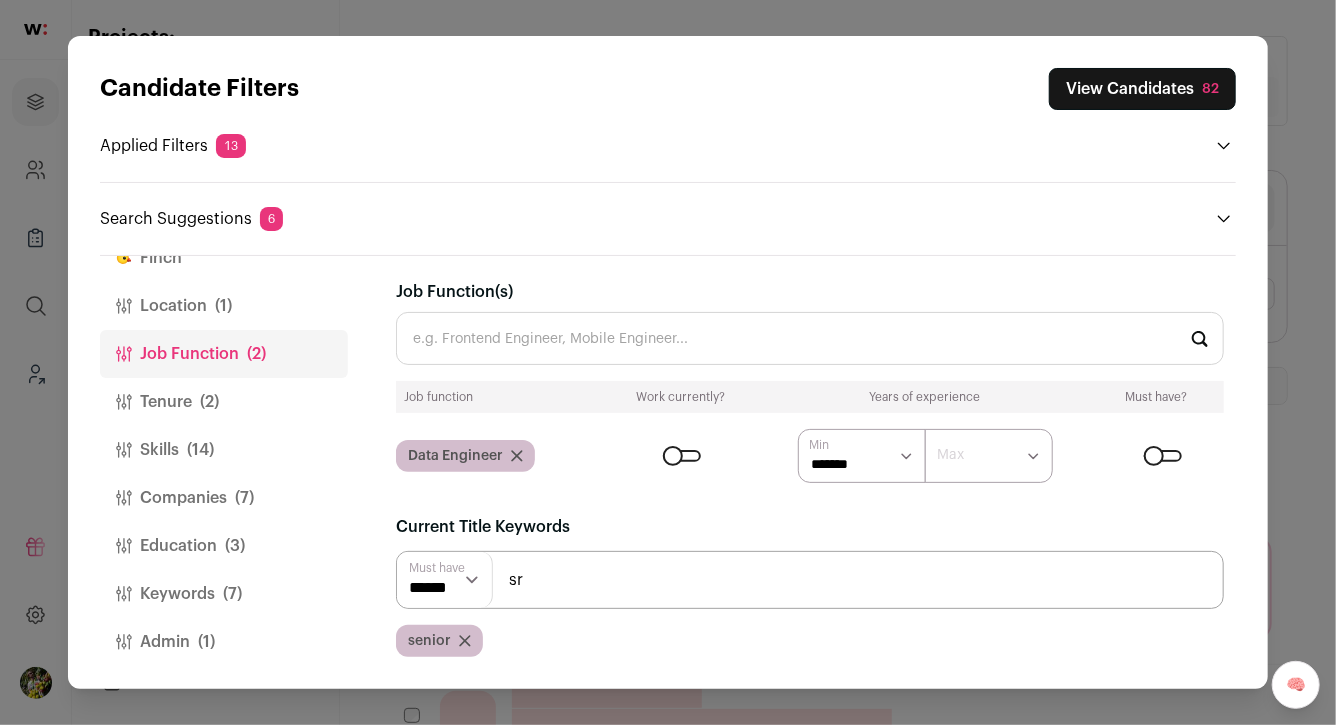 type on "sr" 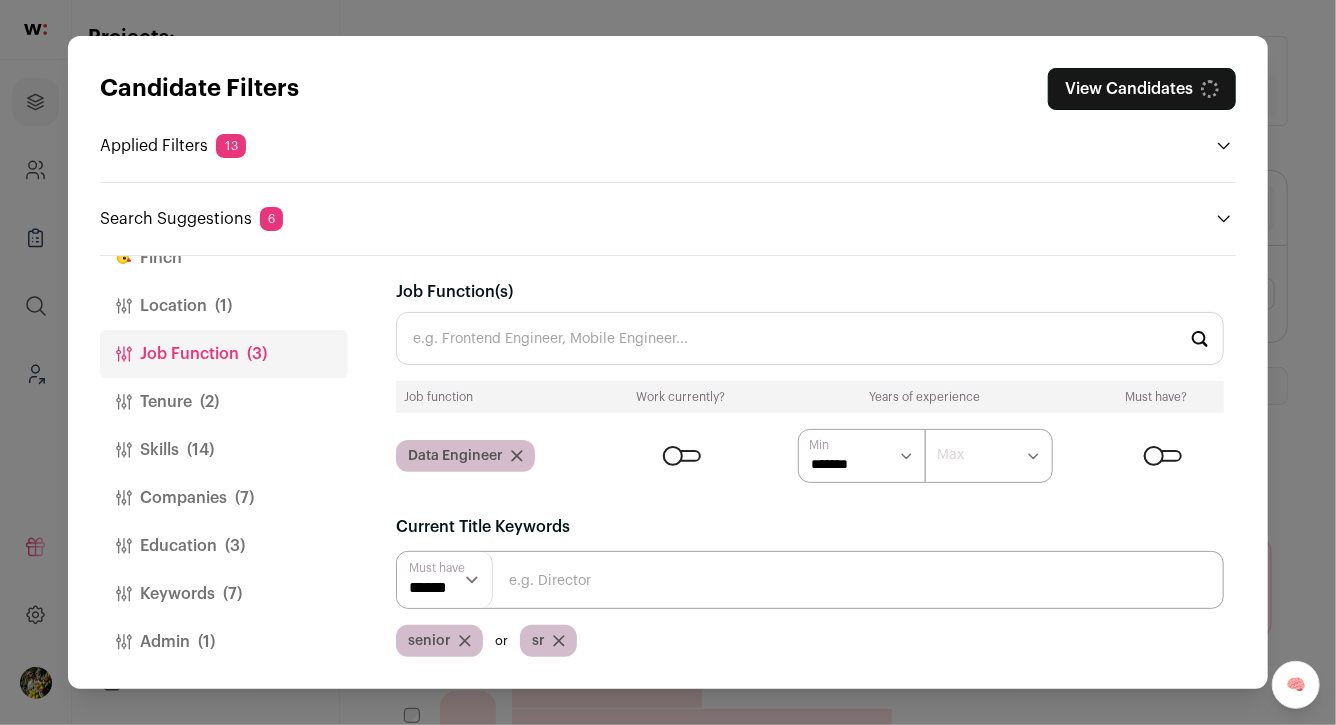 click at bounding box center (810, 580) 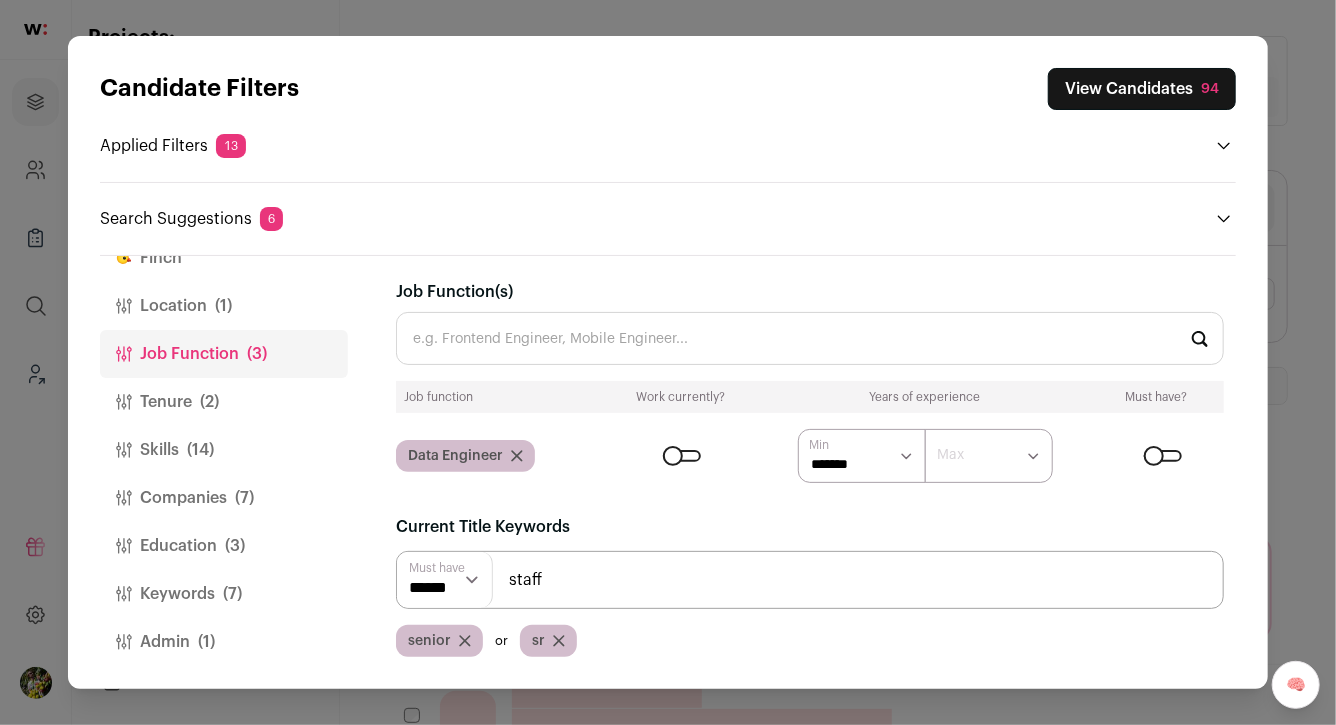 type on "staff" 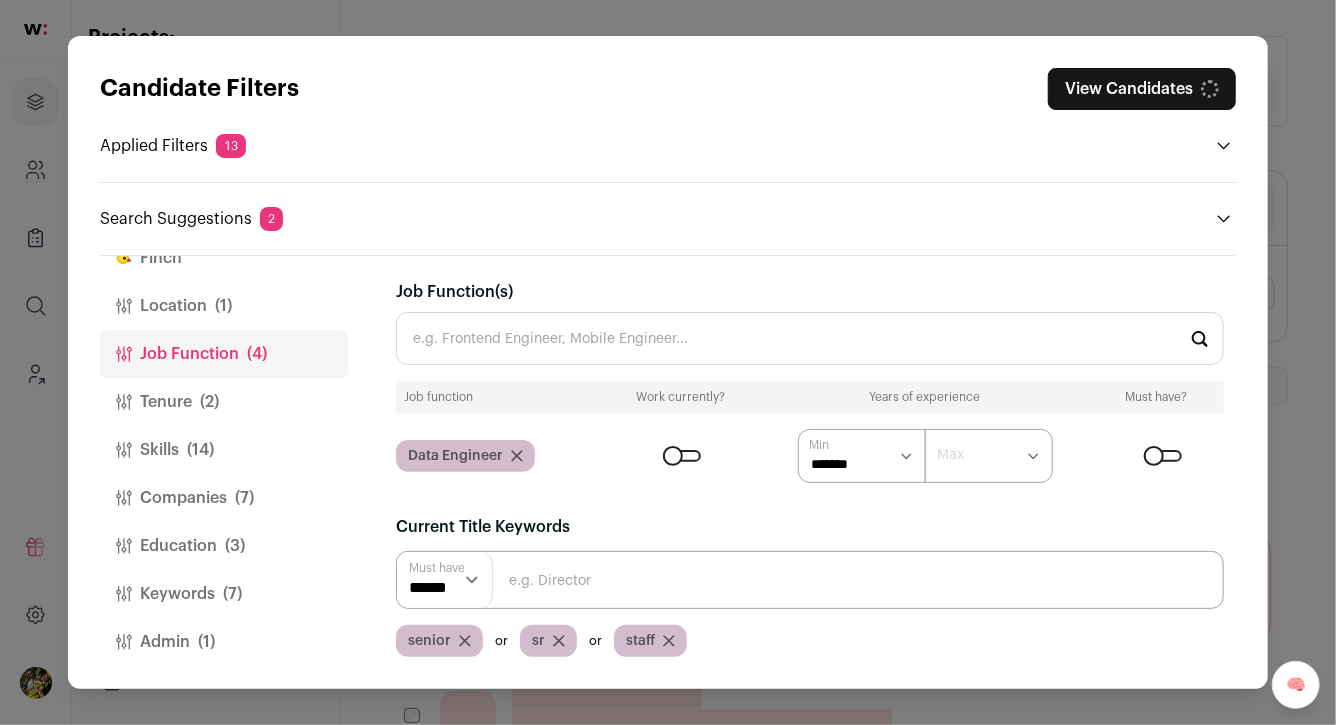 click at bounding box center (810, 580) 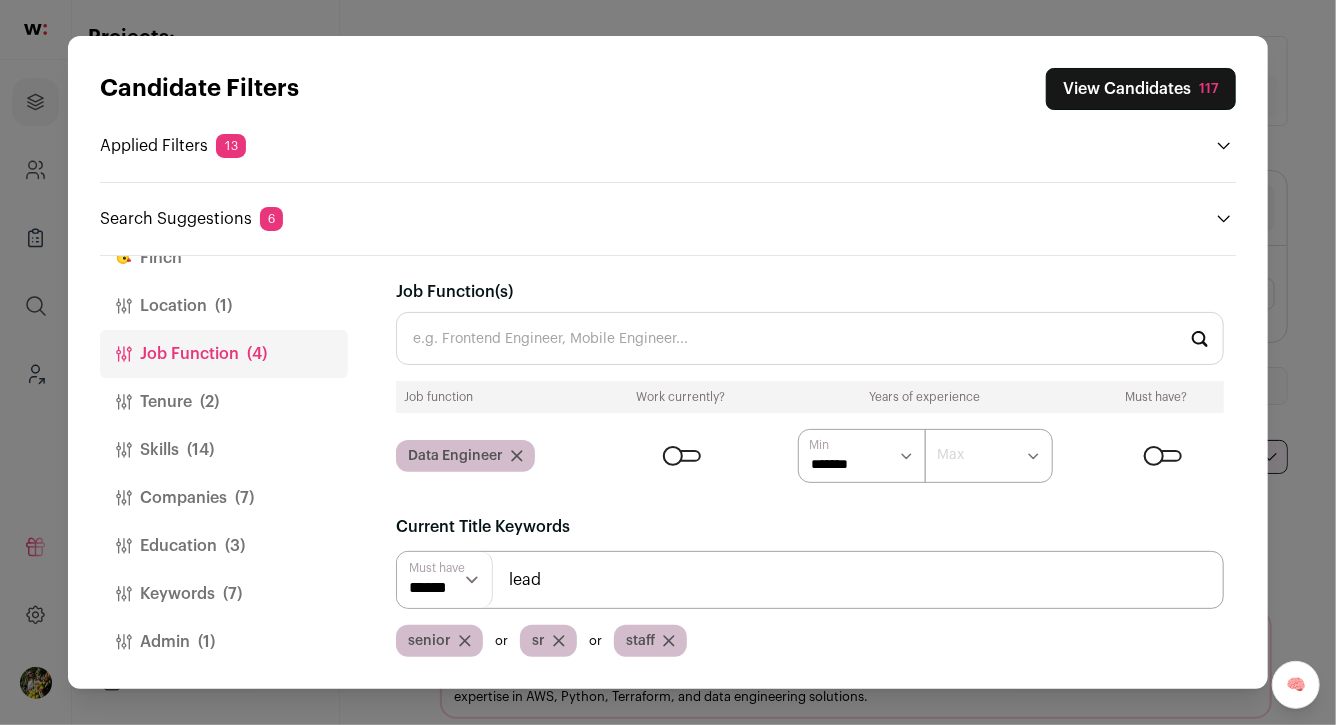 type on "lead" 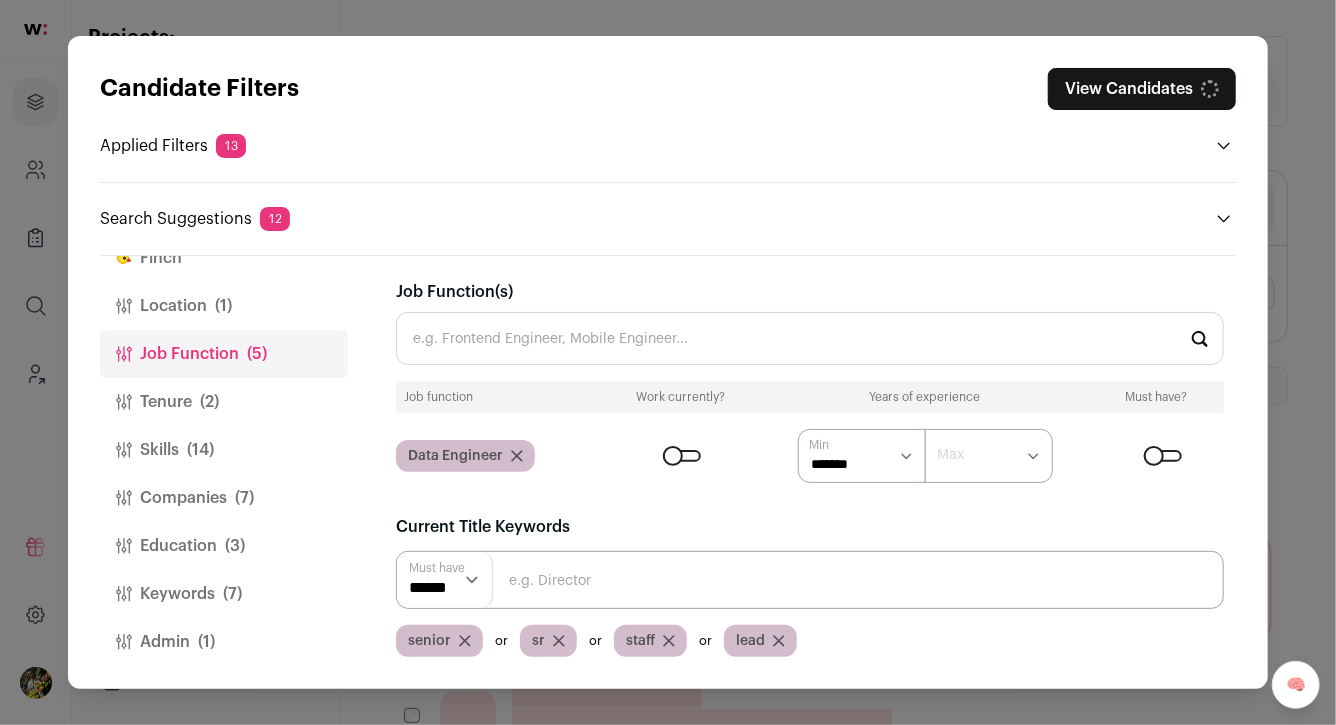 click at bounding box center (810, 580) 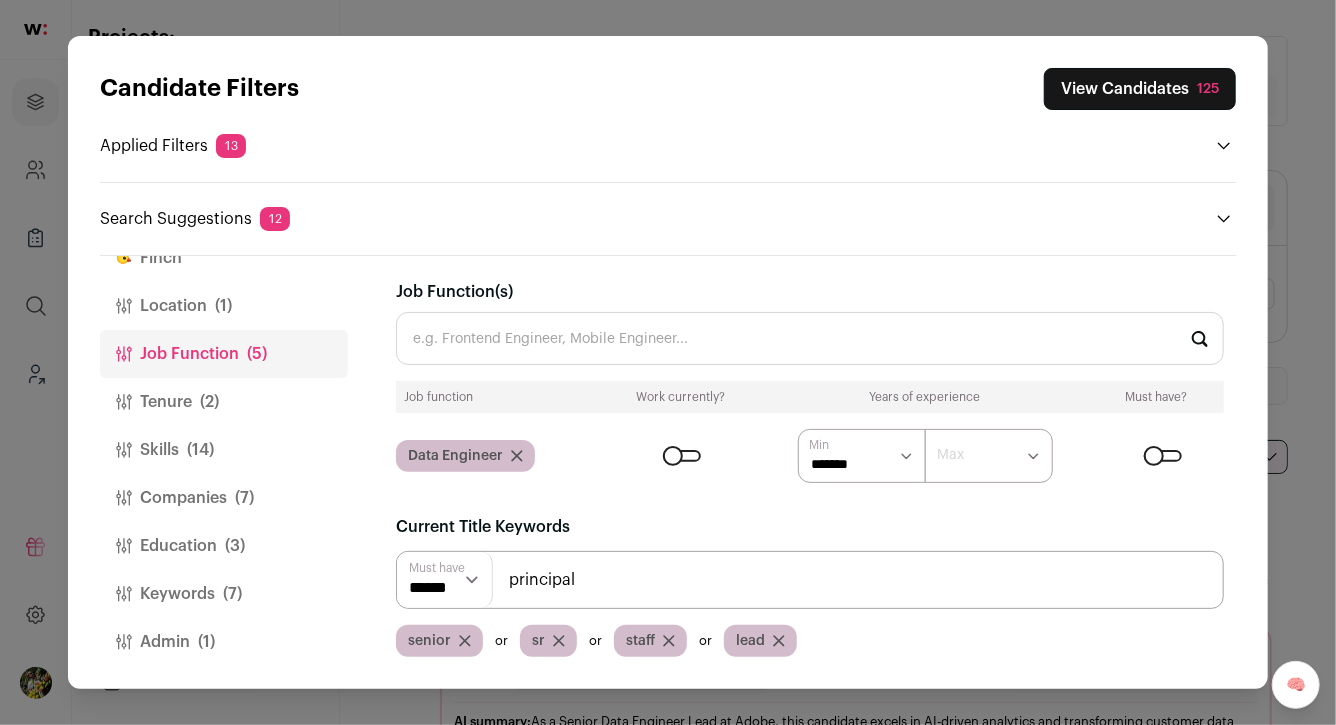 type on "principal" 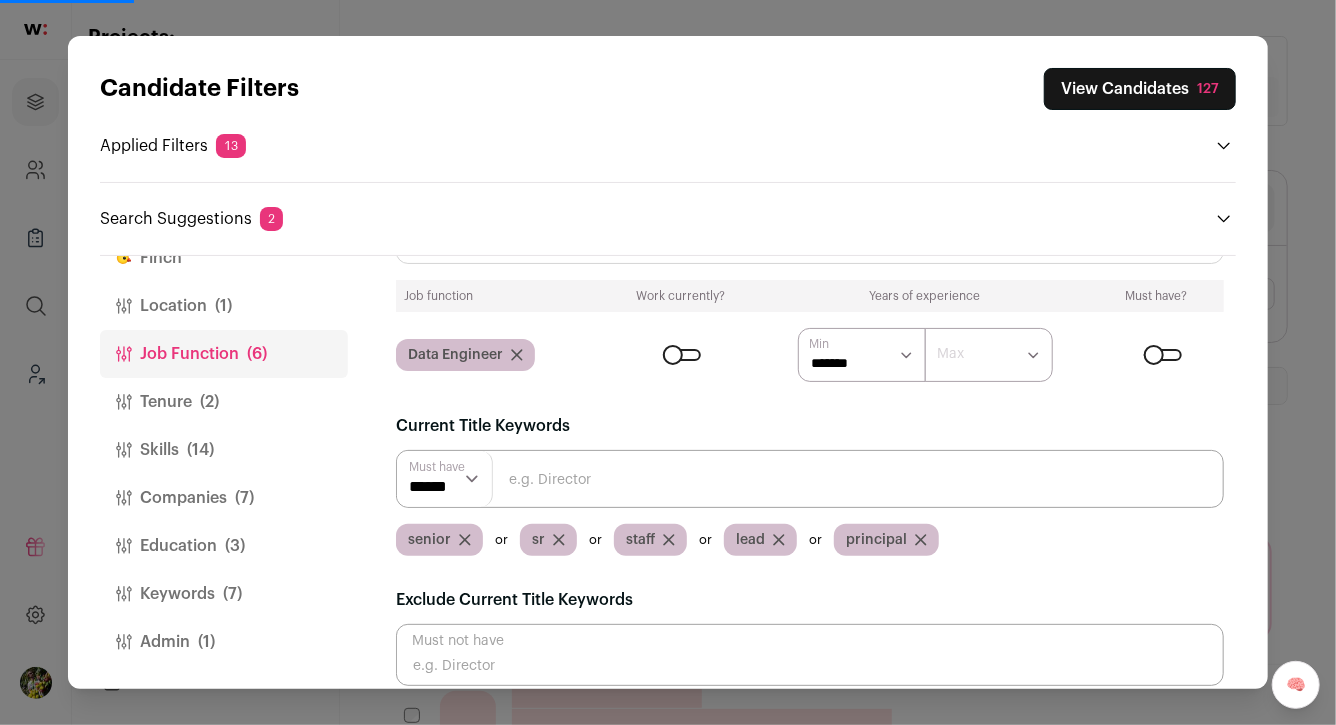 scroll, scrollTop: 102, scrollLeft: 0, axis: vertical 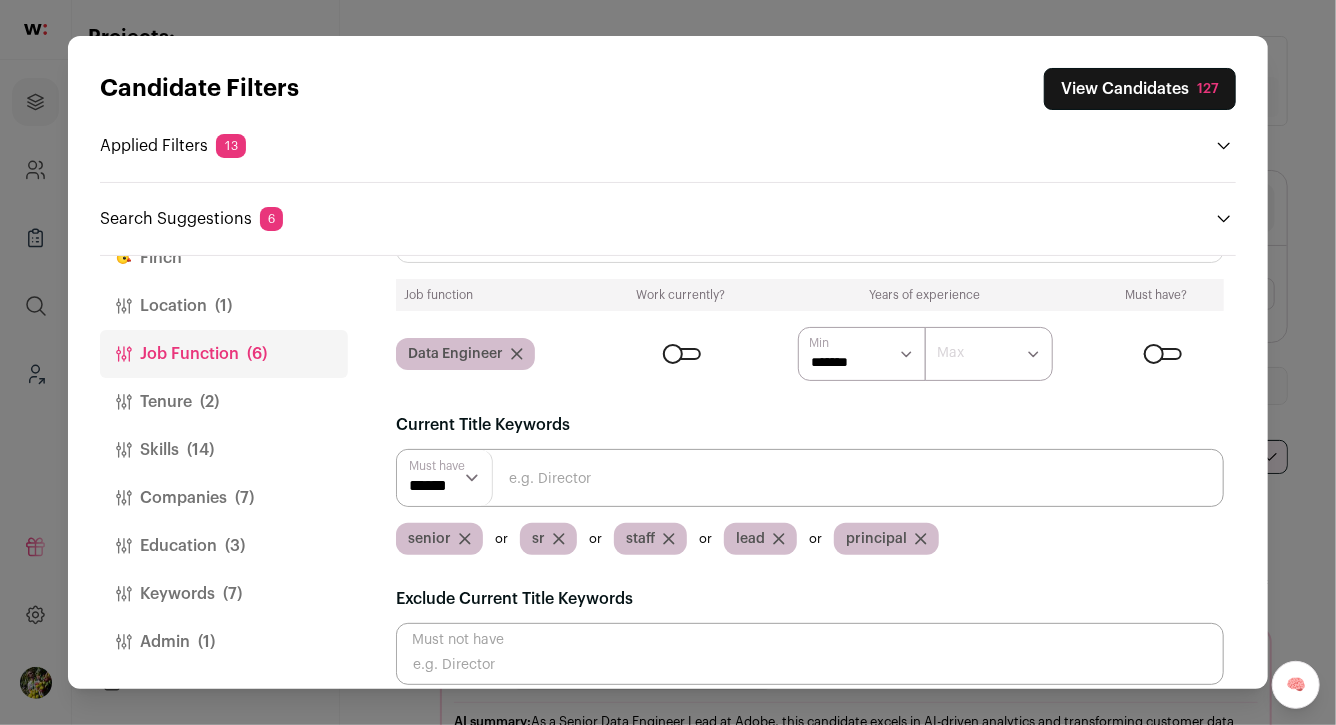 click on "View Candidates
127" at bounding box center [1140, 89] 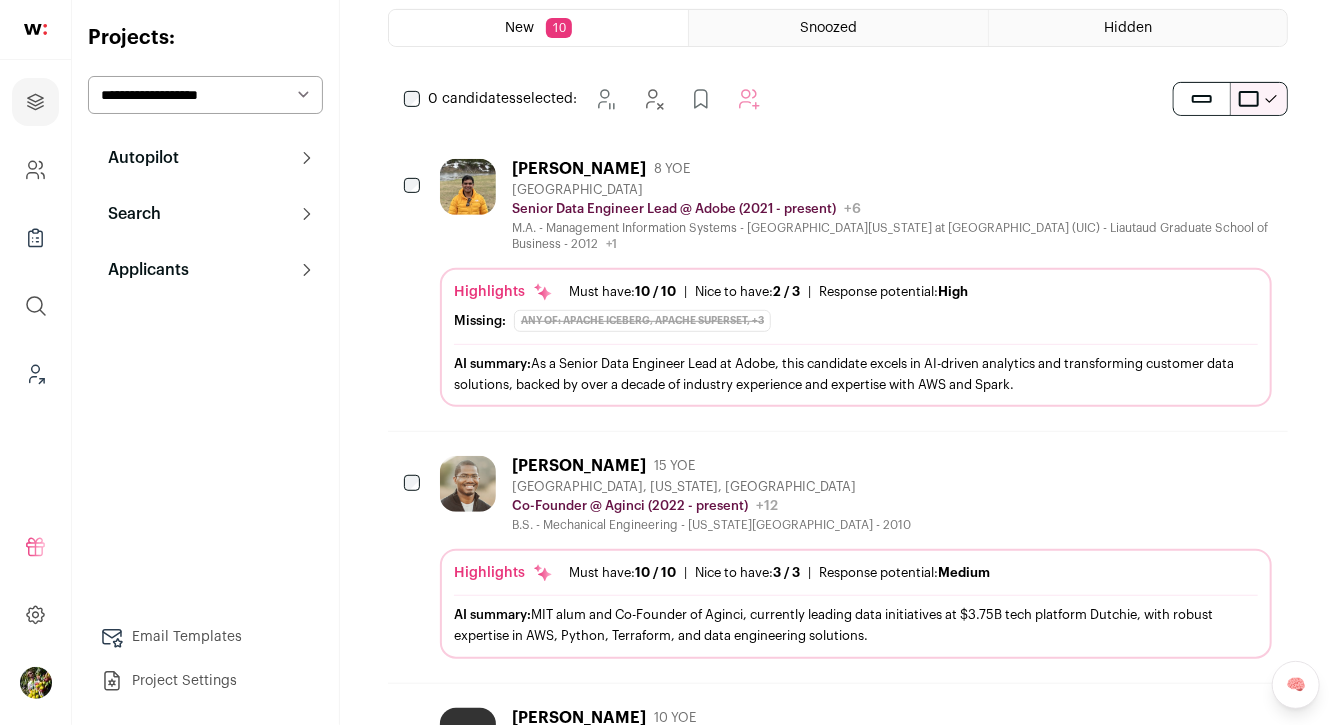 scroll, scrollTop: 396, scrollLeft: 0, axis: vertical 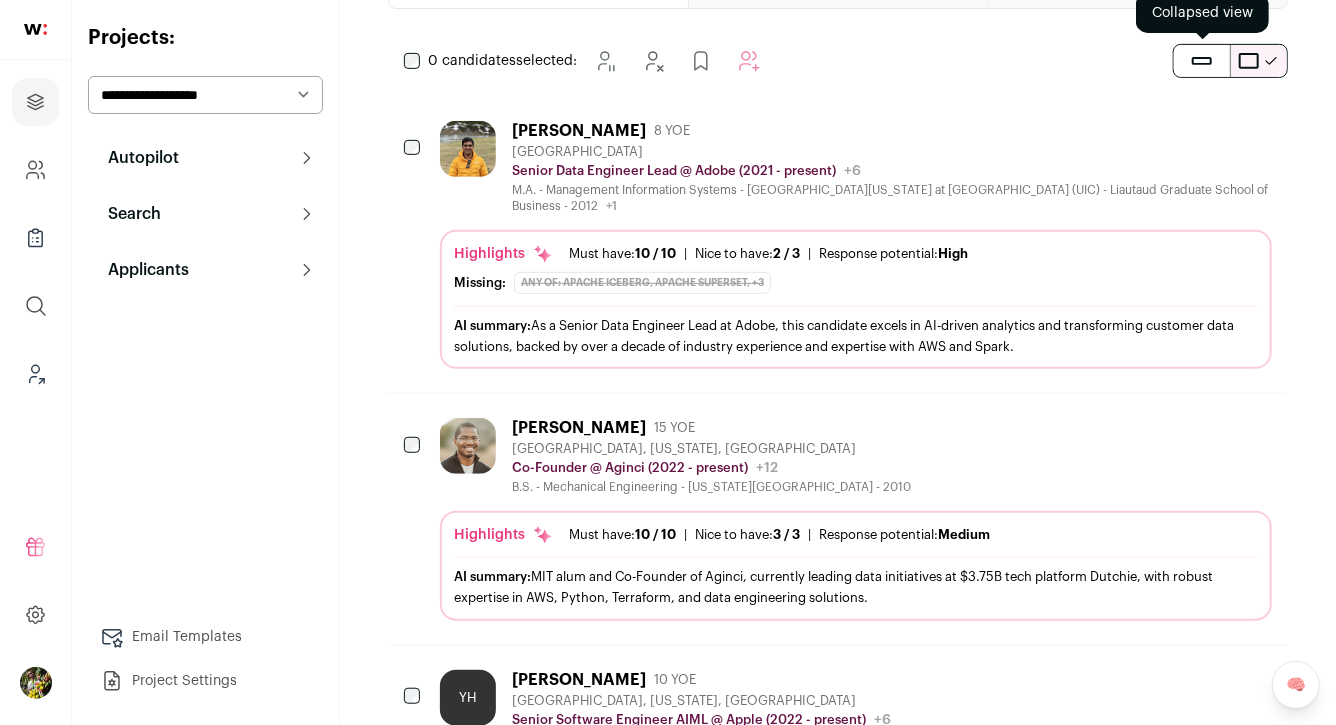 click at bounding box center [1202, 61] 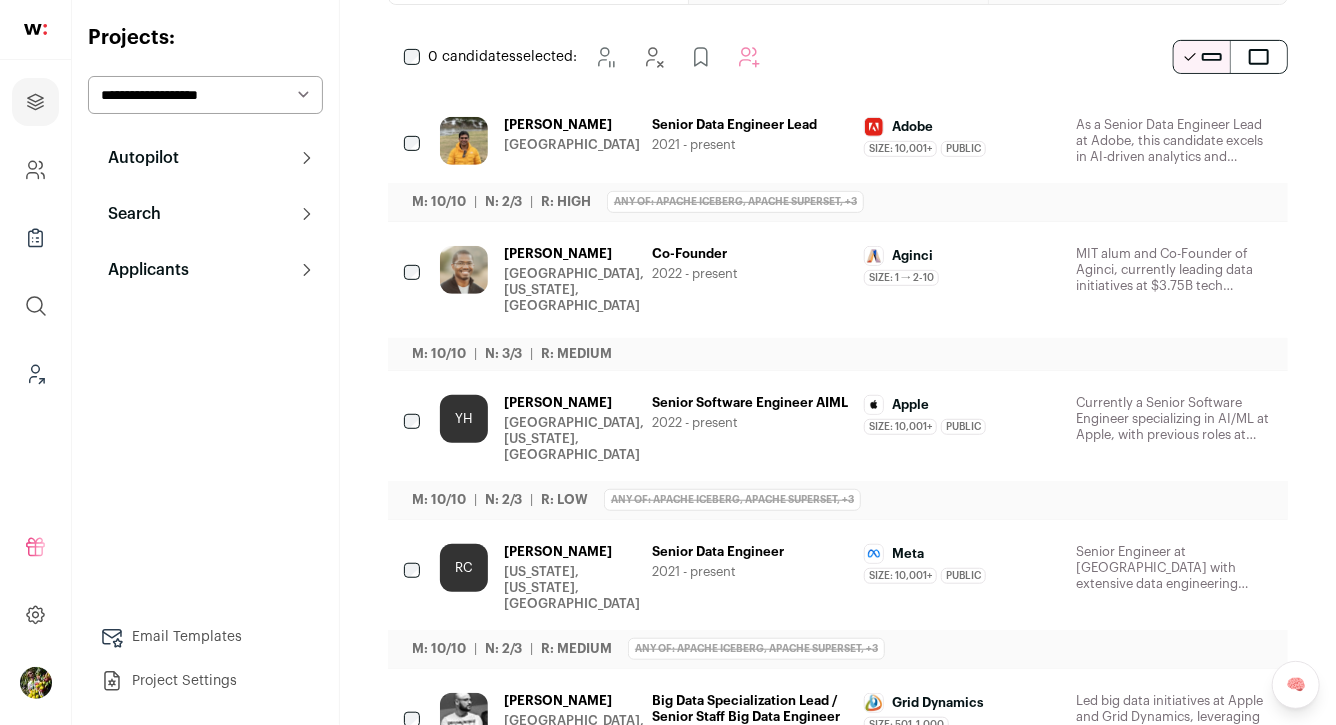 scroll, scrollTop: 400, scrollLeft: 0, axis: vertical 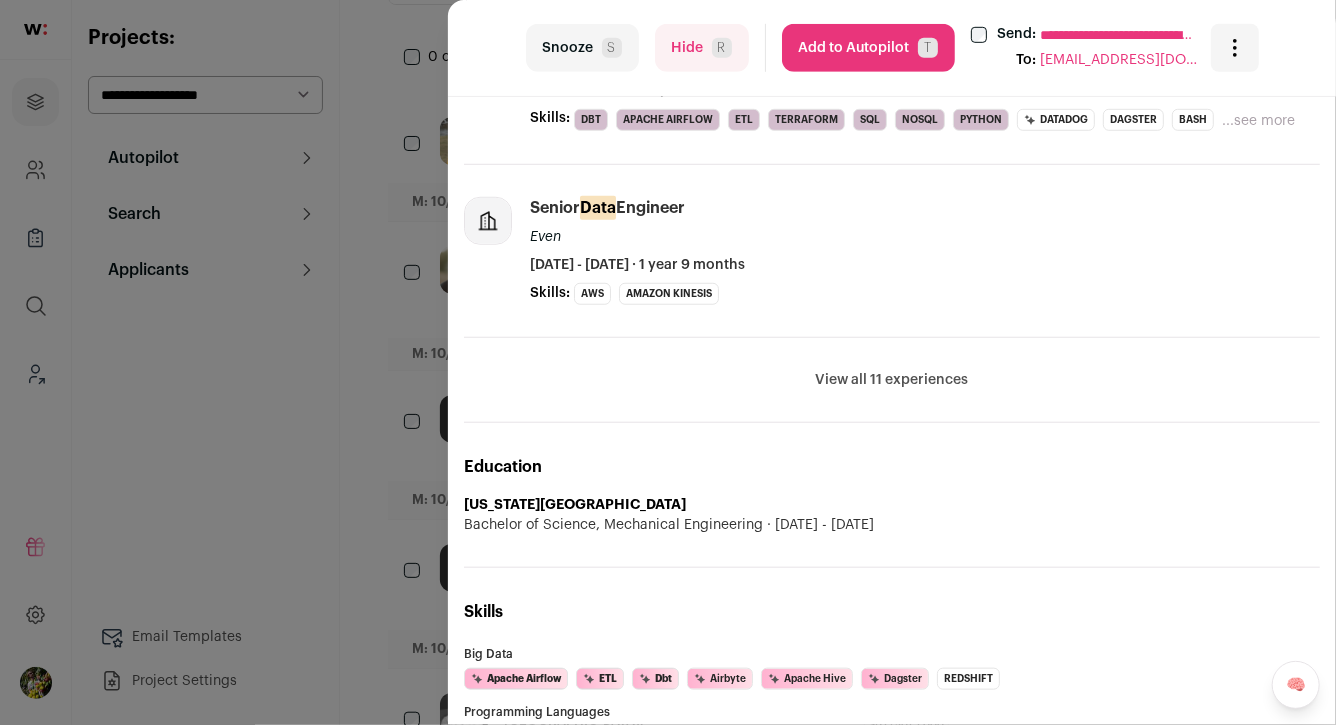 click on "View all 11 experiences" at bounding box center [892, 380] 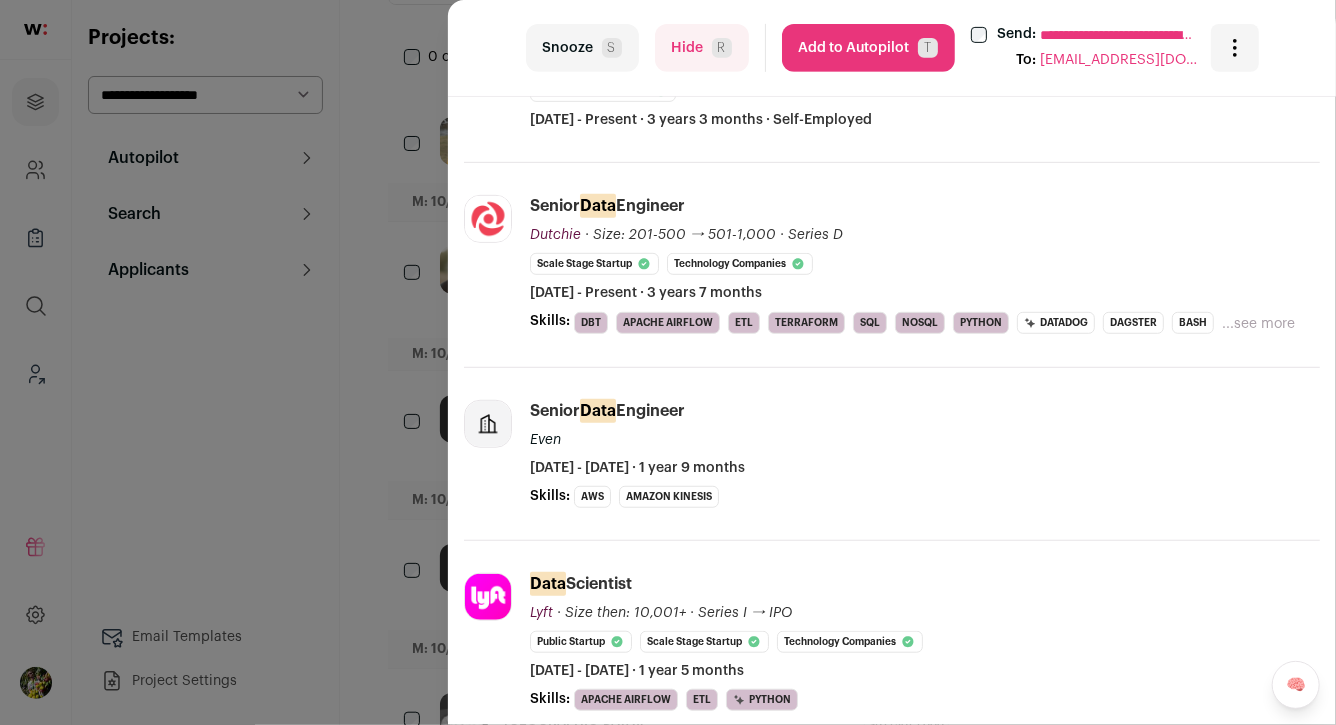 scroll, scrollTop: 430, scrollLeft: 0, axis: vertical 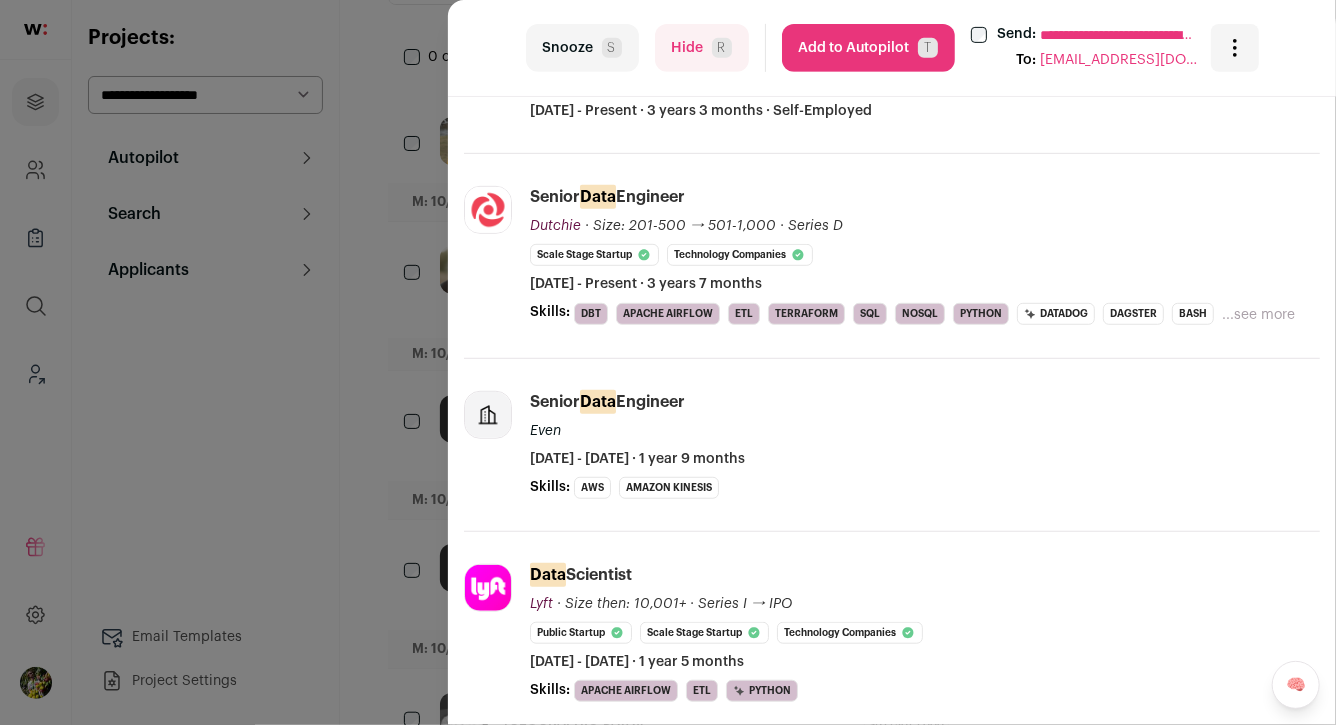 click on "**********" at bounding box center (668, 362) 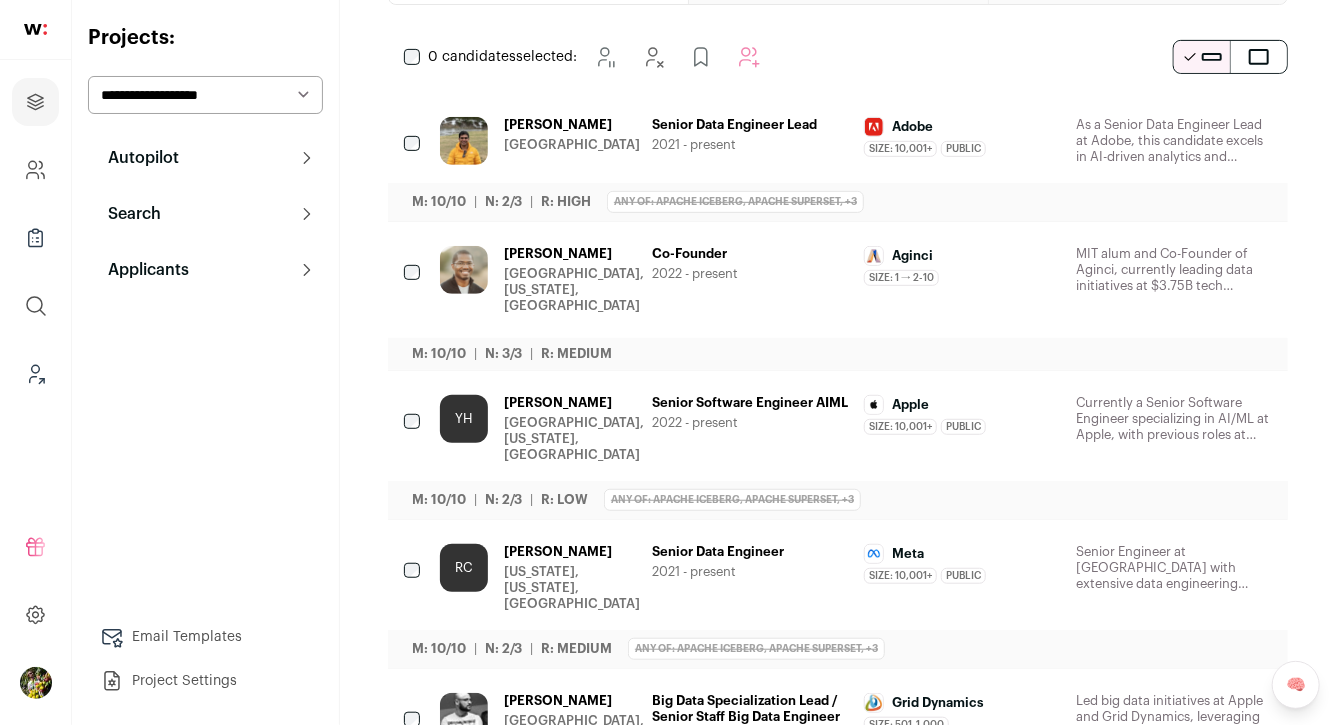 scroll, scrollTop: 353, scrollLeft: 0, axis: vertical 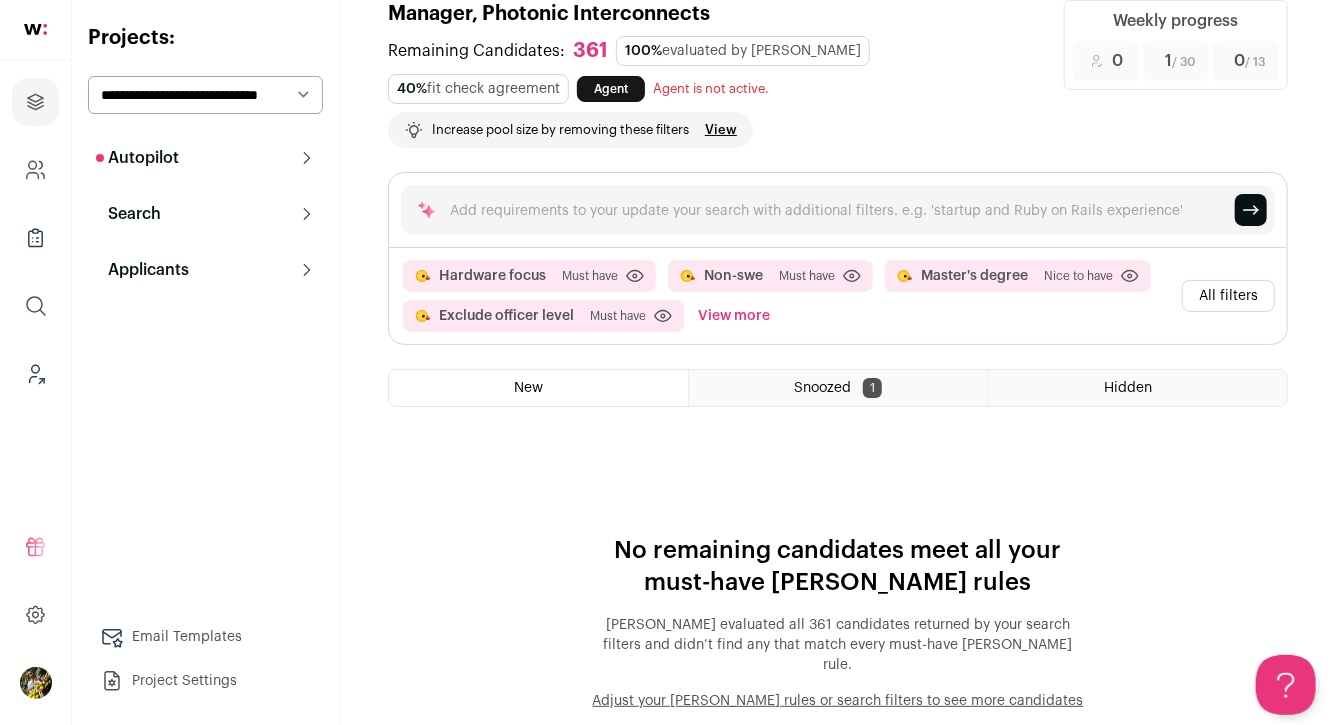 click on "View more" at bounding box center [734, 316] 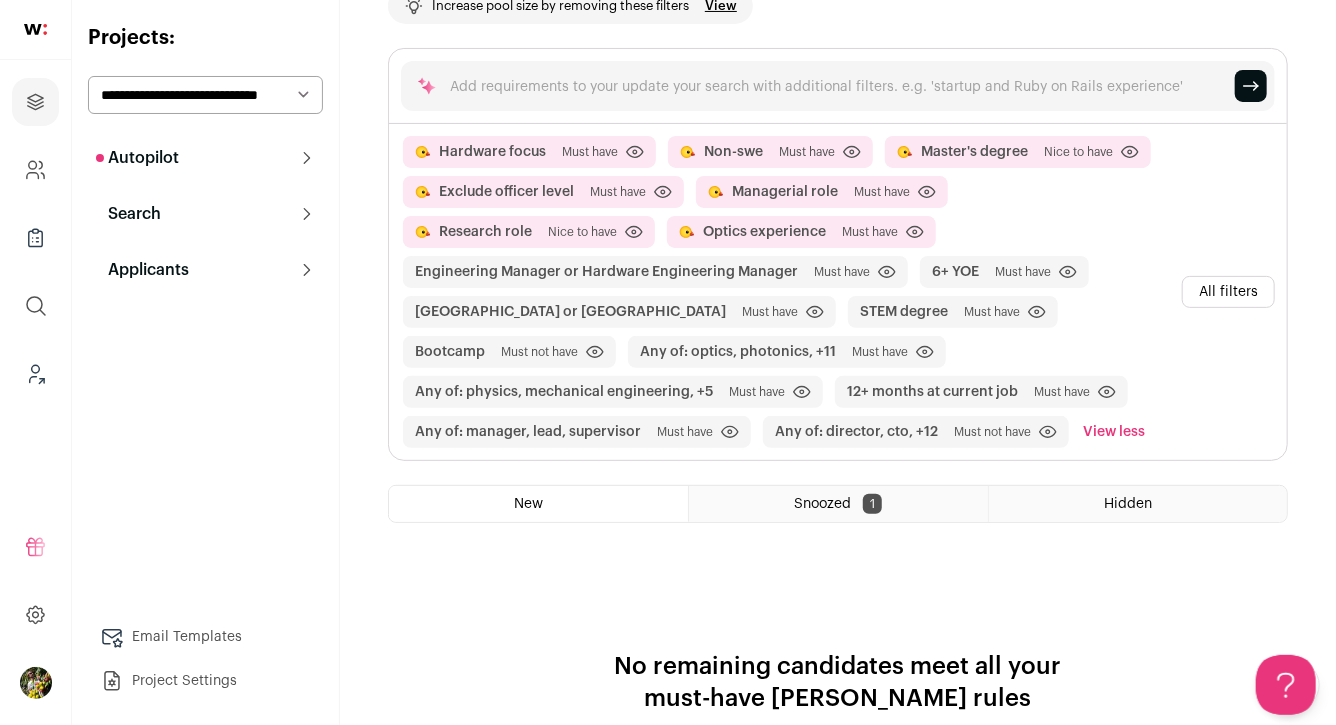 scroll, scrollTop: 276, scrollLeft: 0, axis: vertical 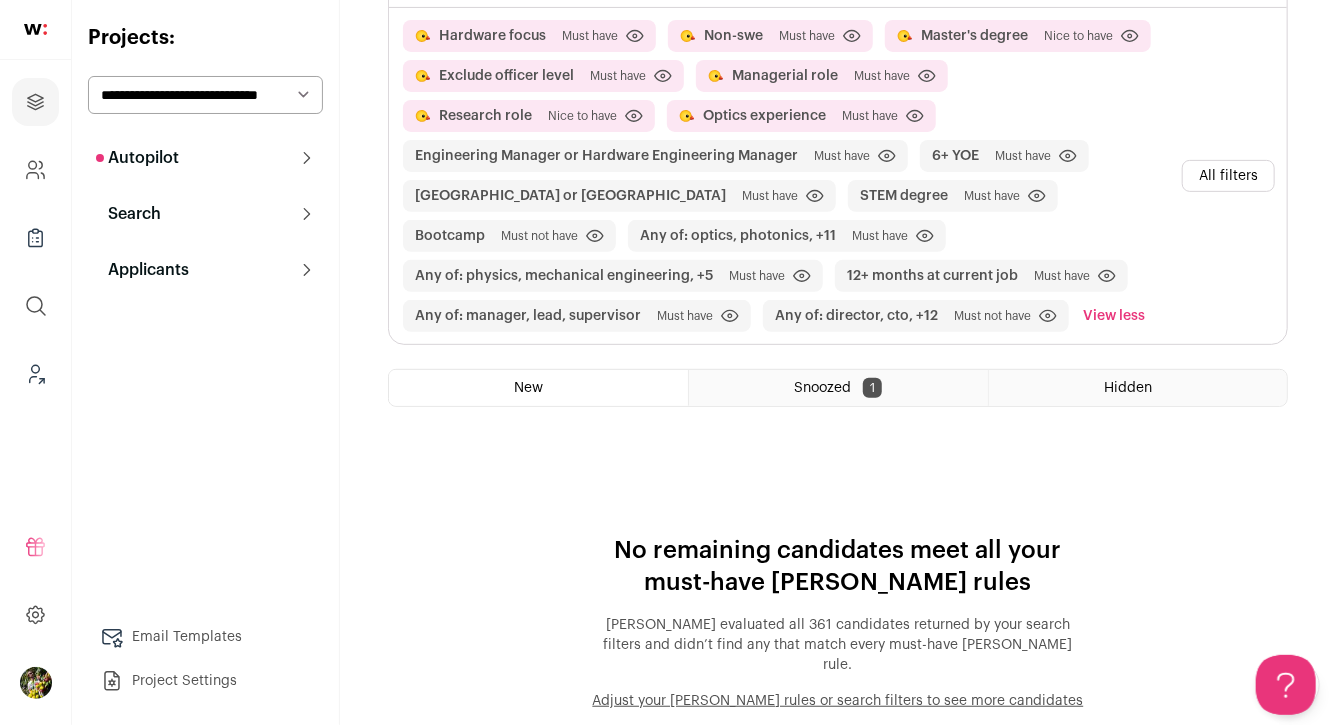 click on "Snoozed" at bounding box center (822, 388) 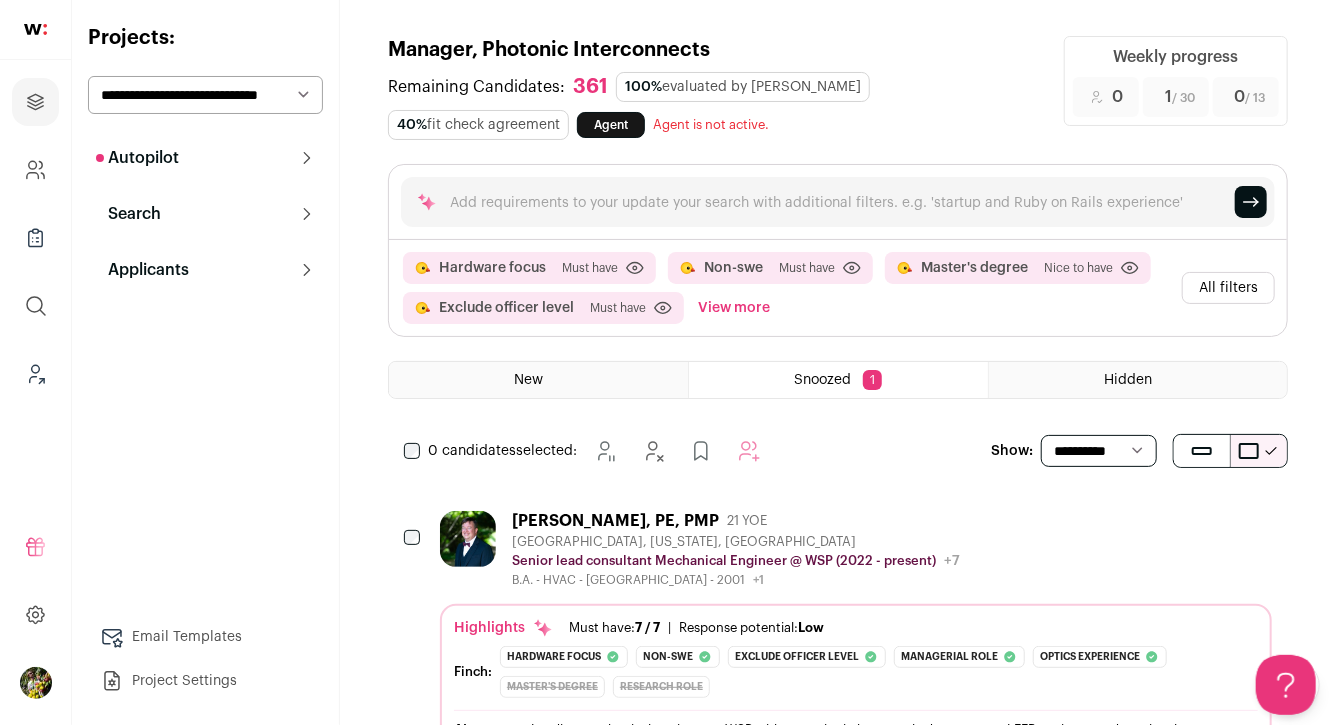 scroll, scrollTop: 0, scrollLeft: 0, axis: both 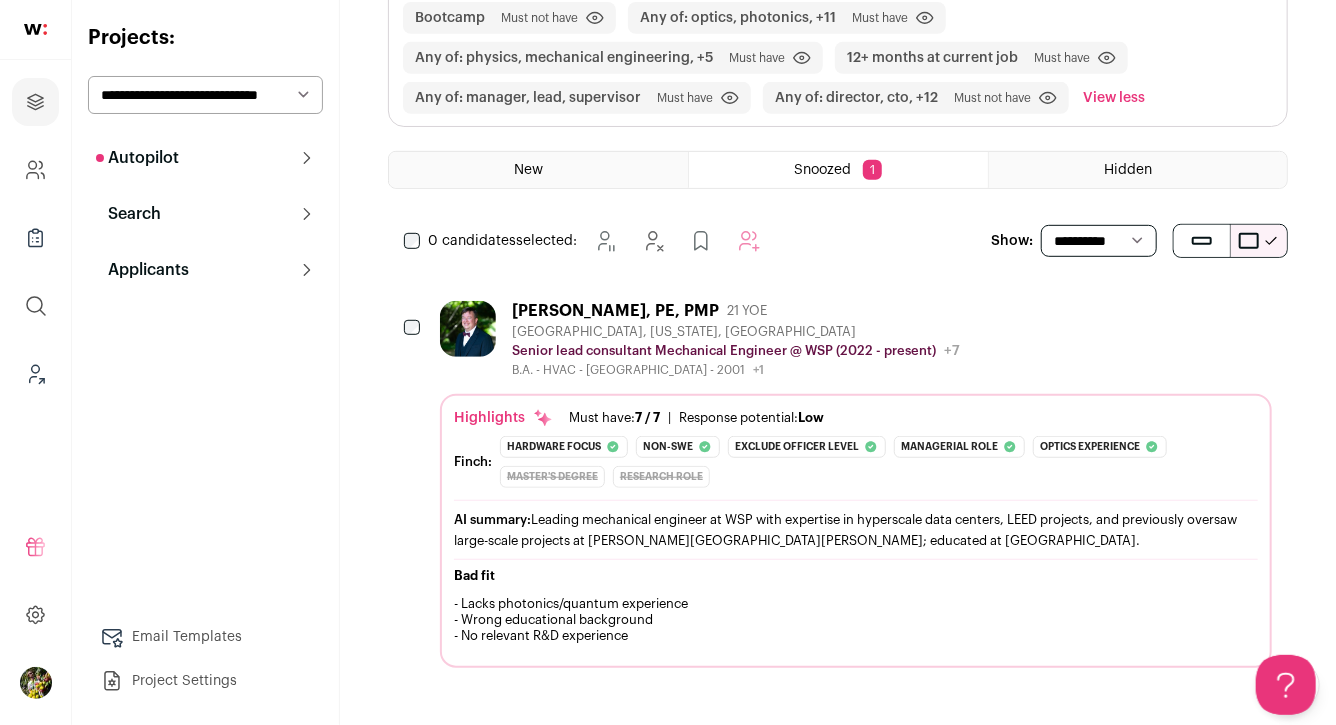 click 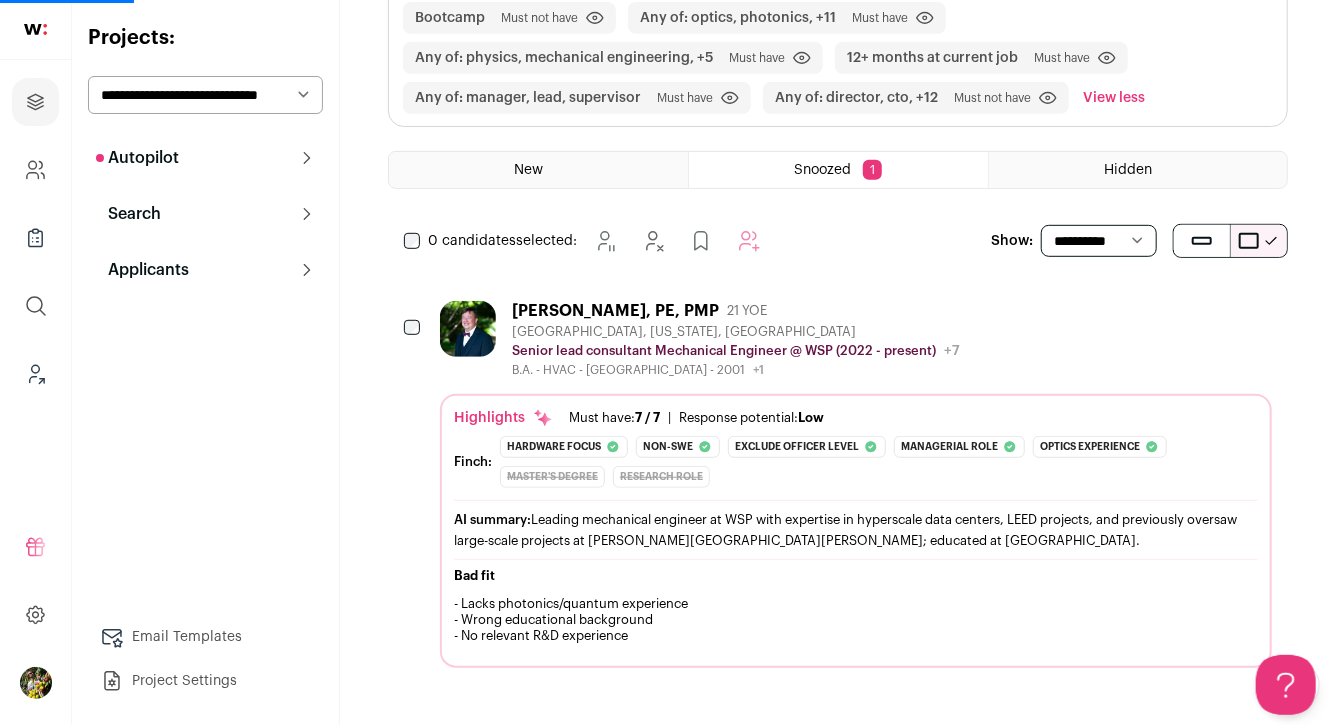 scroll, scrollTop: 36, scrollLeft: 0, axis: vertical 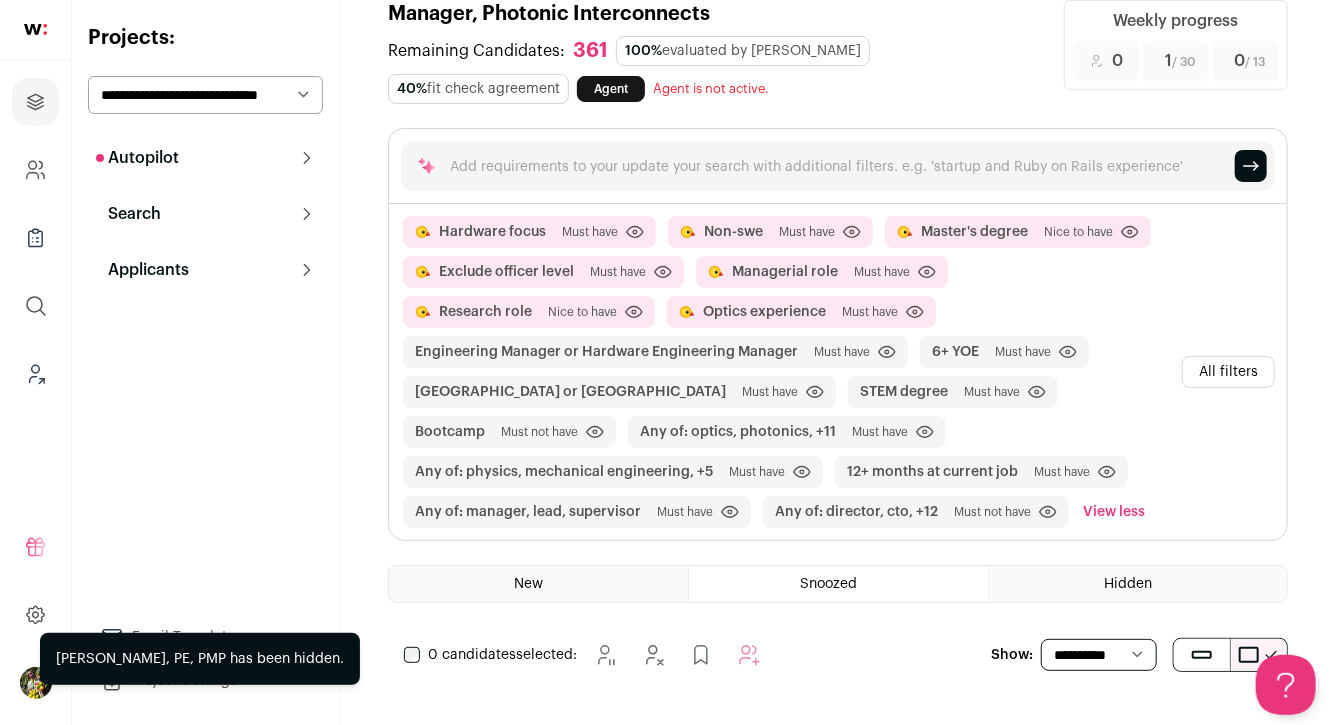 click on "All filters" at bounding box center (1228, 372) 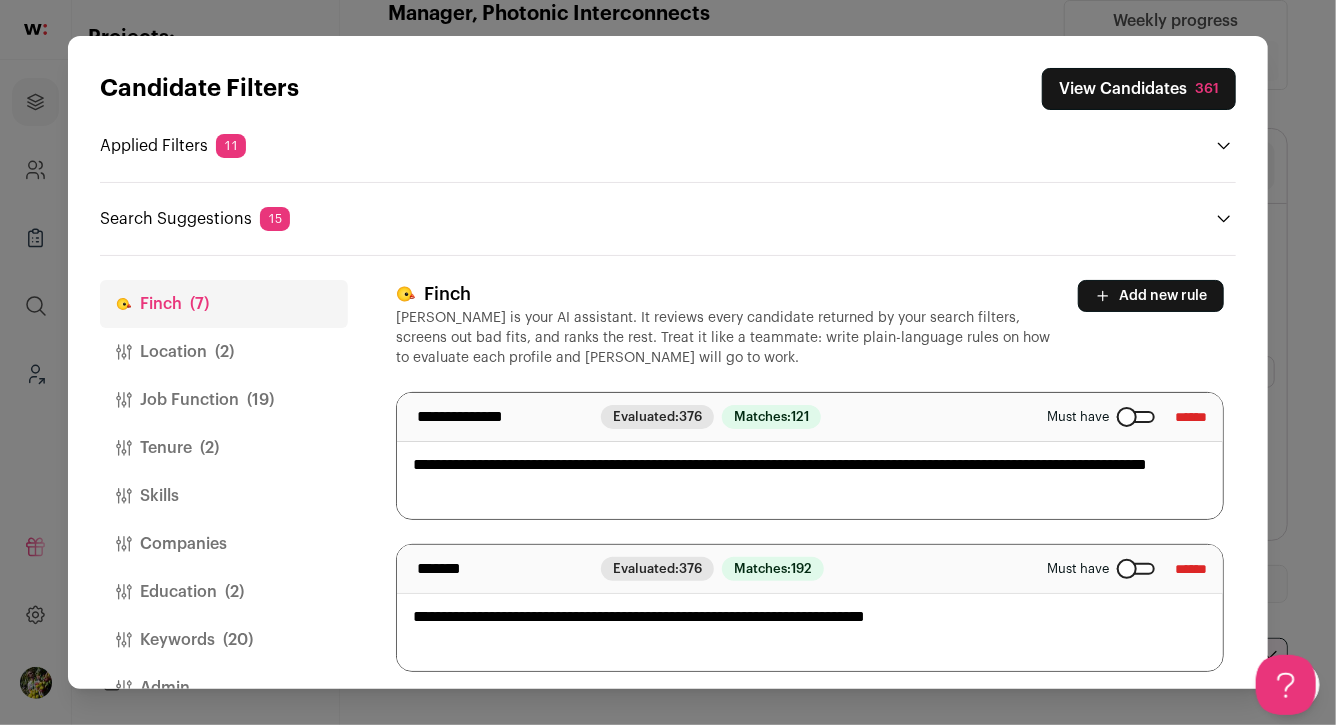 scroll, scrollTop: 46, scrollLeft: 0, axis: vertical 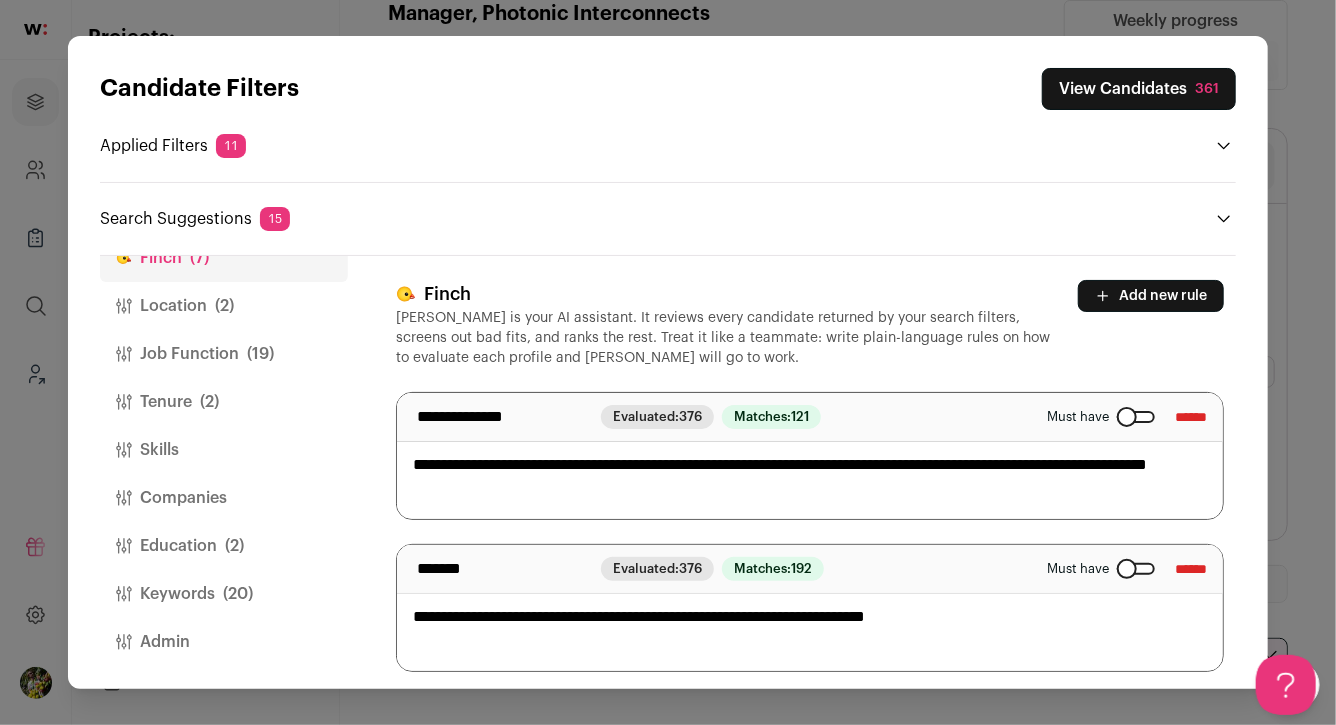 click on "Admin" at bounding box center [224, 642] 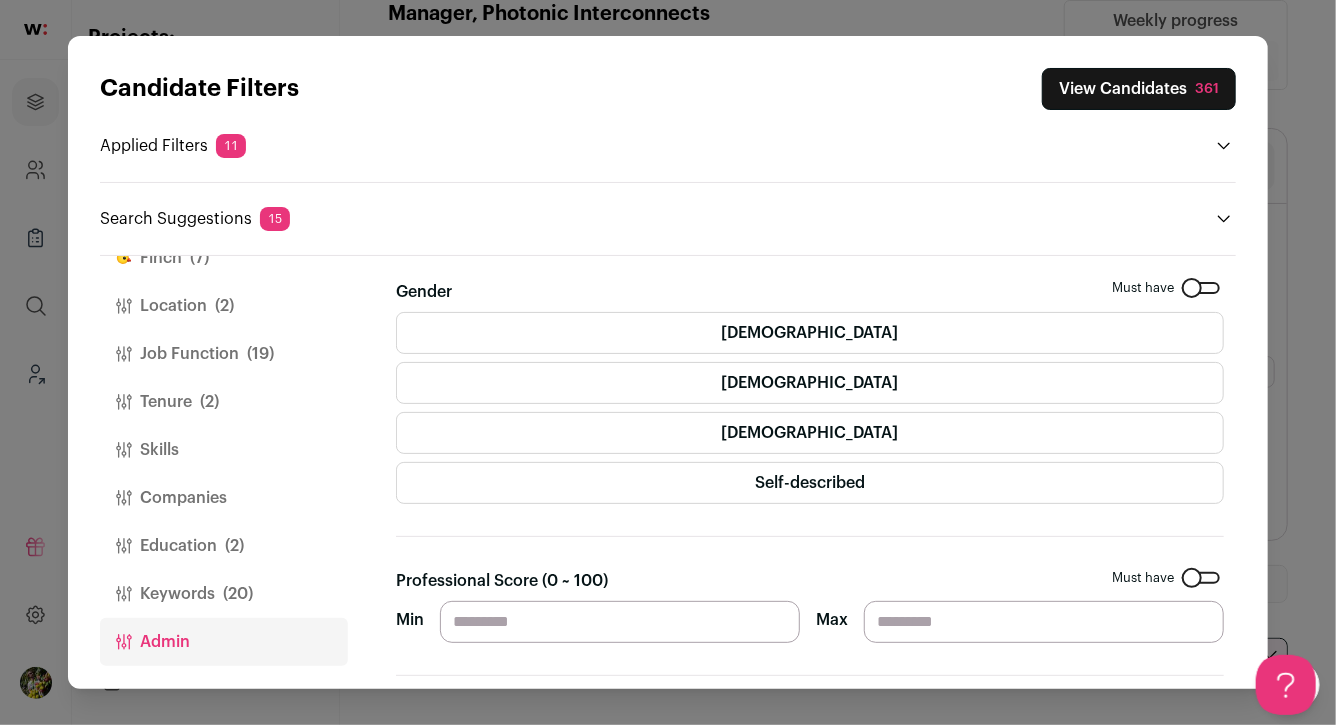 click on "(20)" at bounding box center (238, 594) 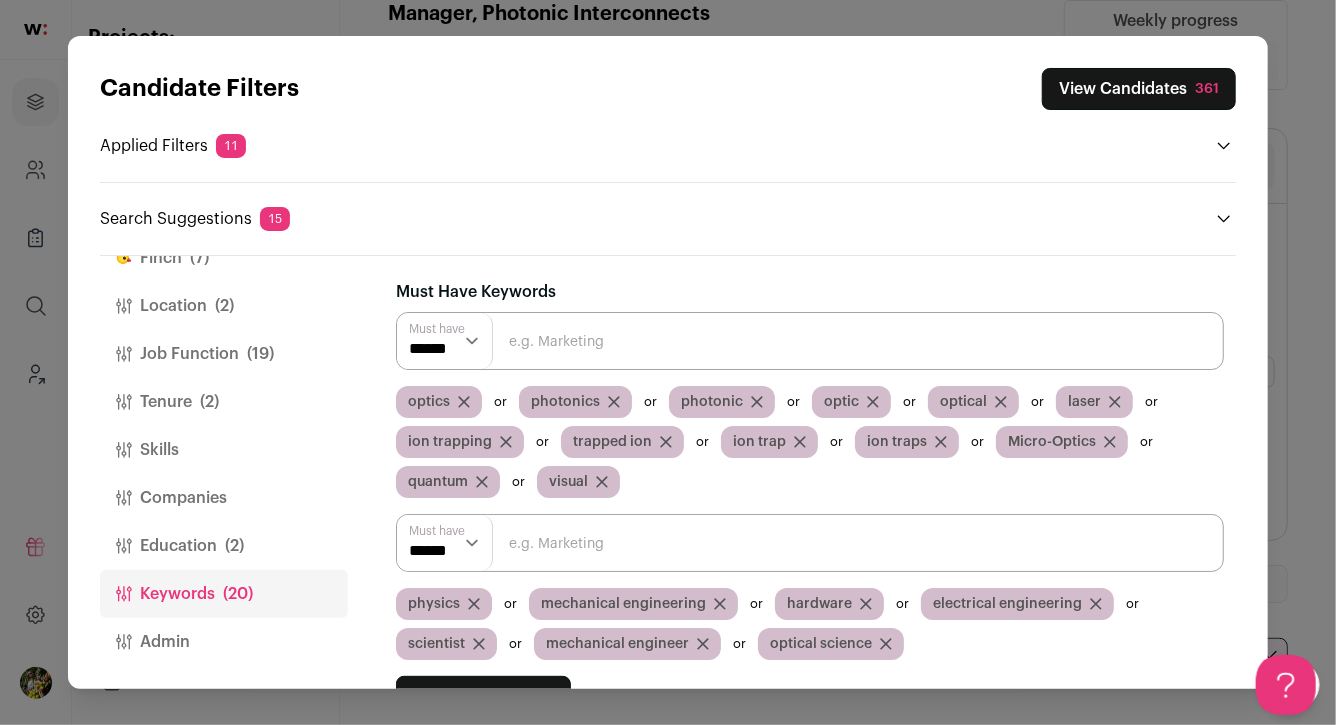 click at bounding box center (810, 341) 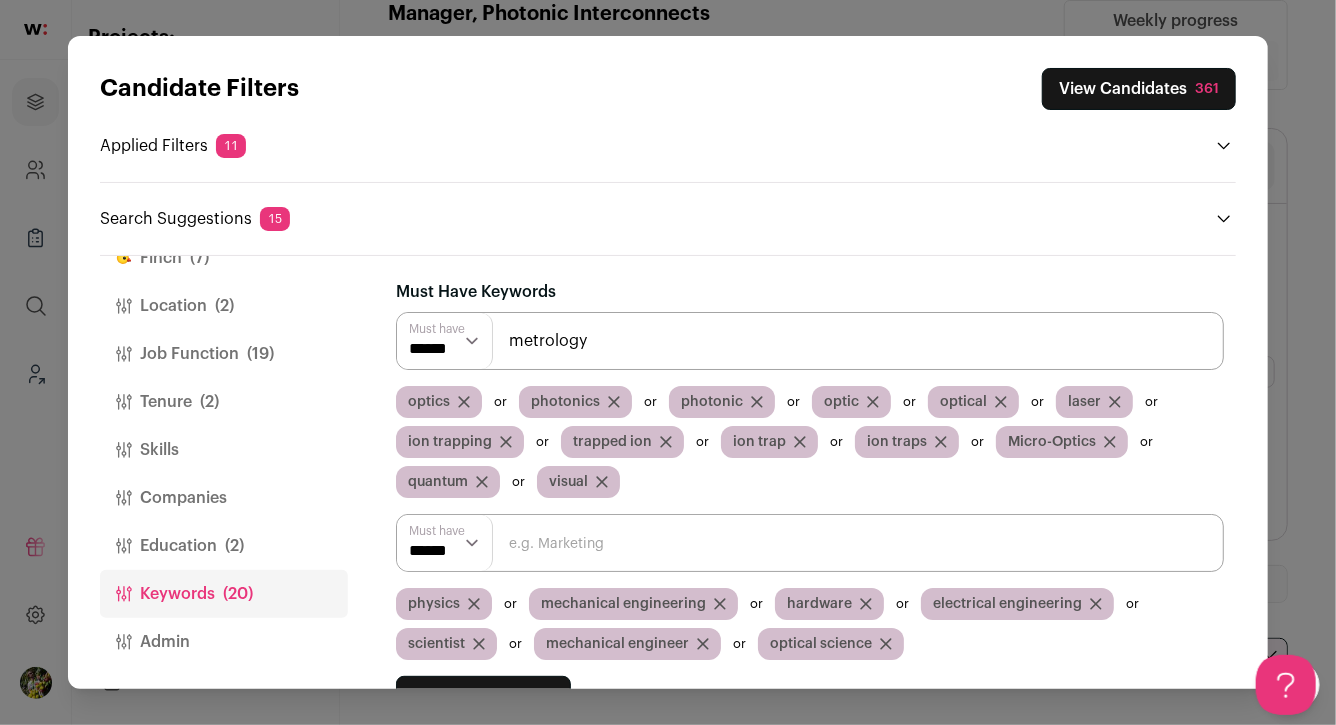 type on "metrology" 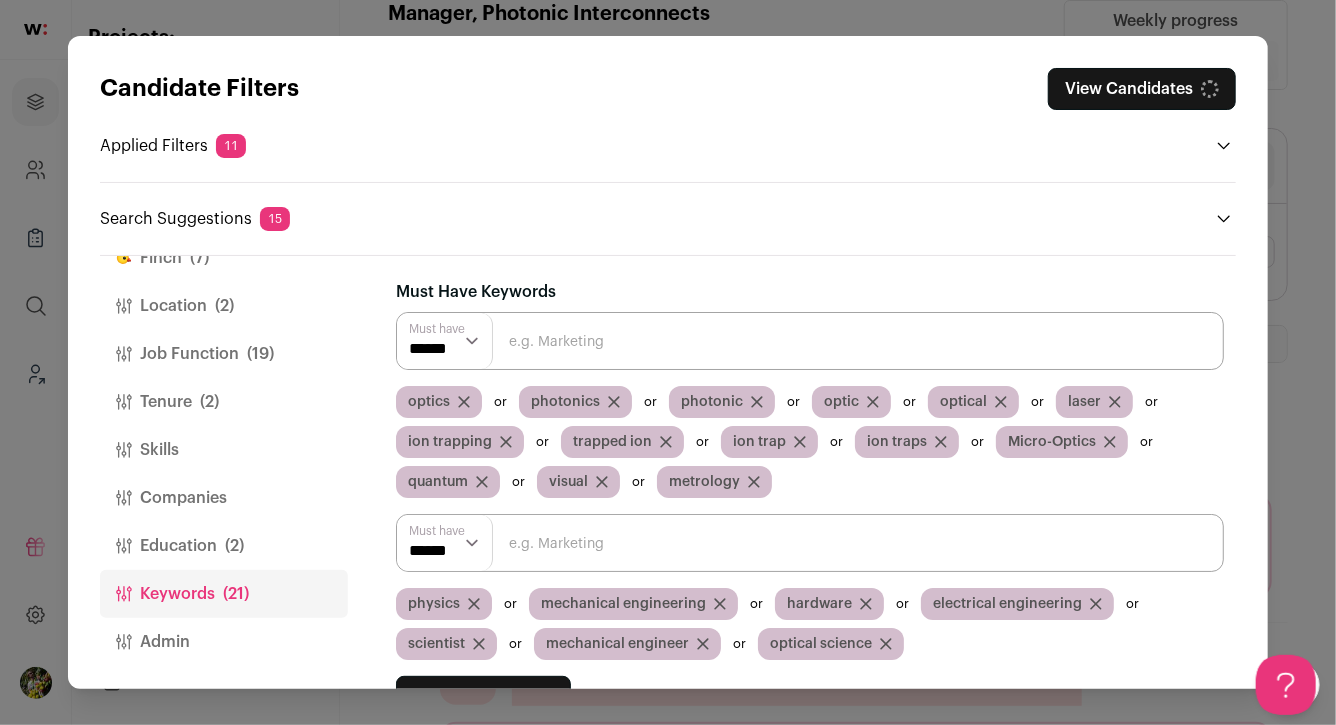 click on "Education
(2)" at bounding box center (224, 546) 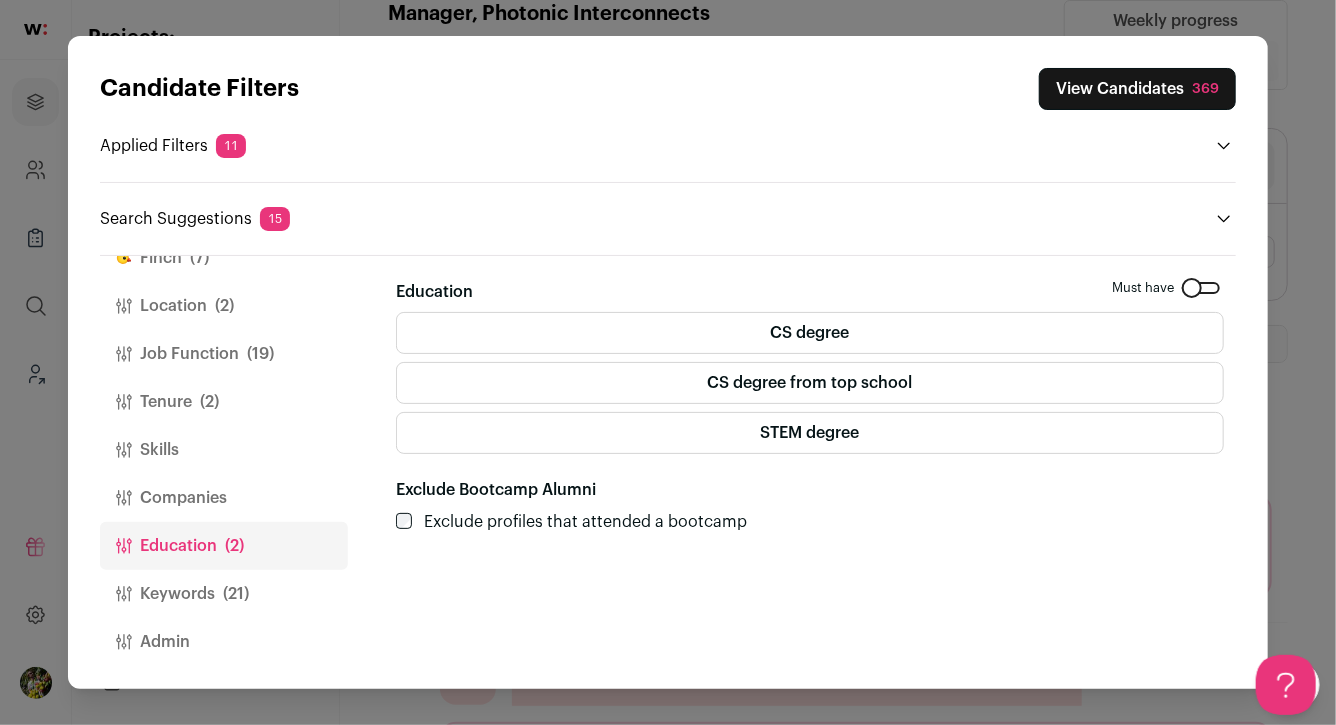 click on "Companies" at bounding box center (224, 498) 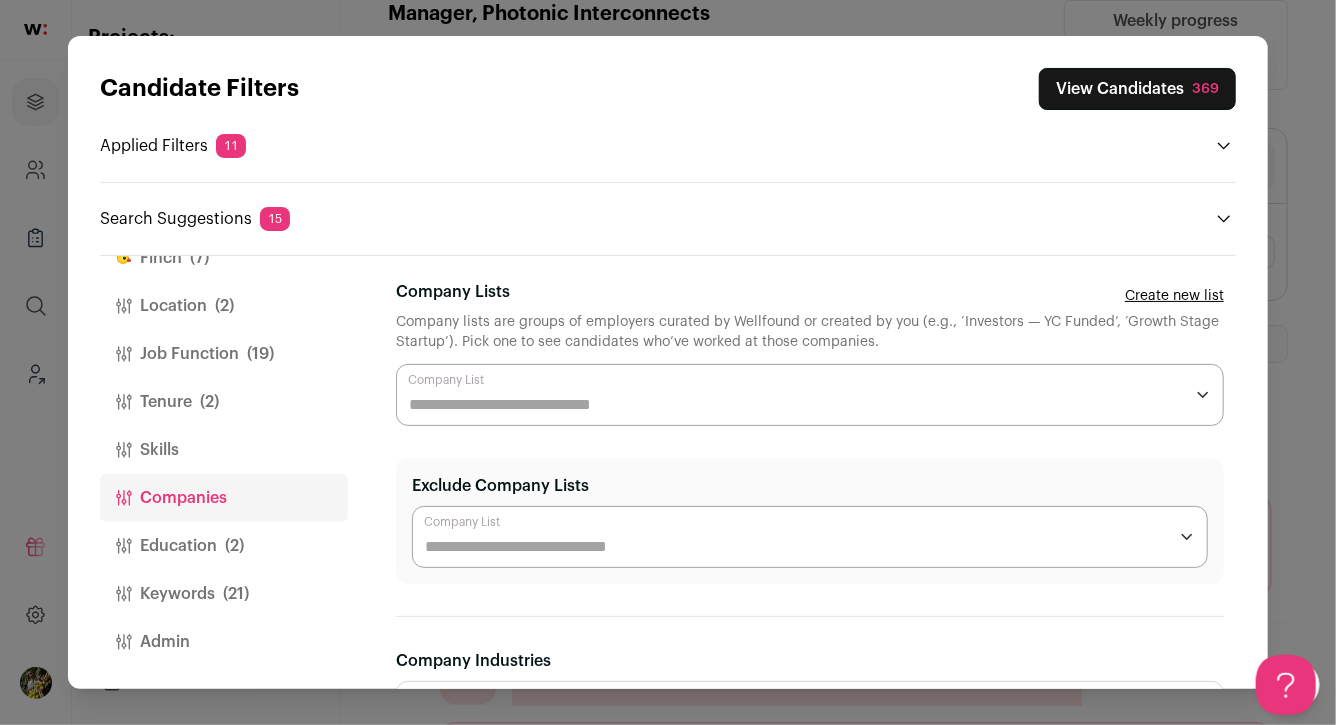 click on "Skills" at bounding box center (224, 450) 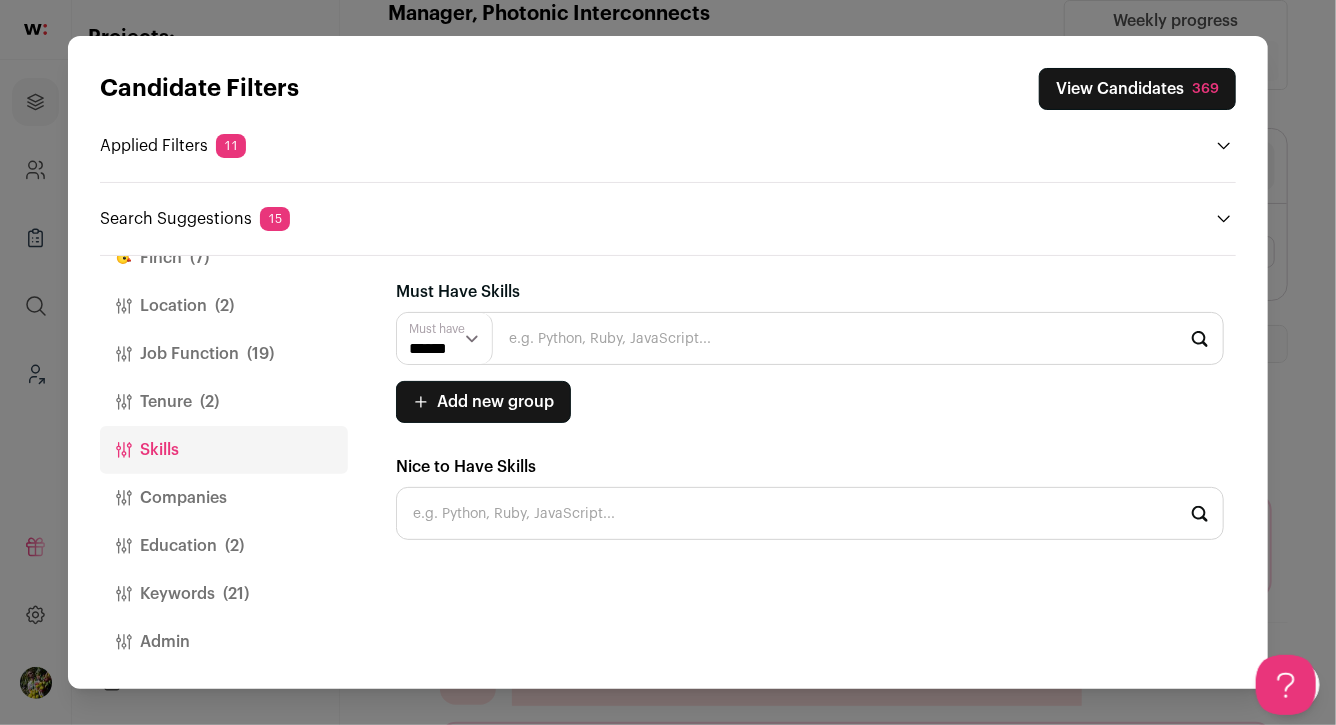 click on "Tenure
(2)" at bounding box center (224, 402) 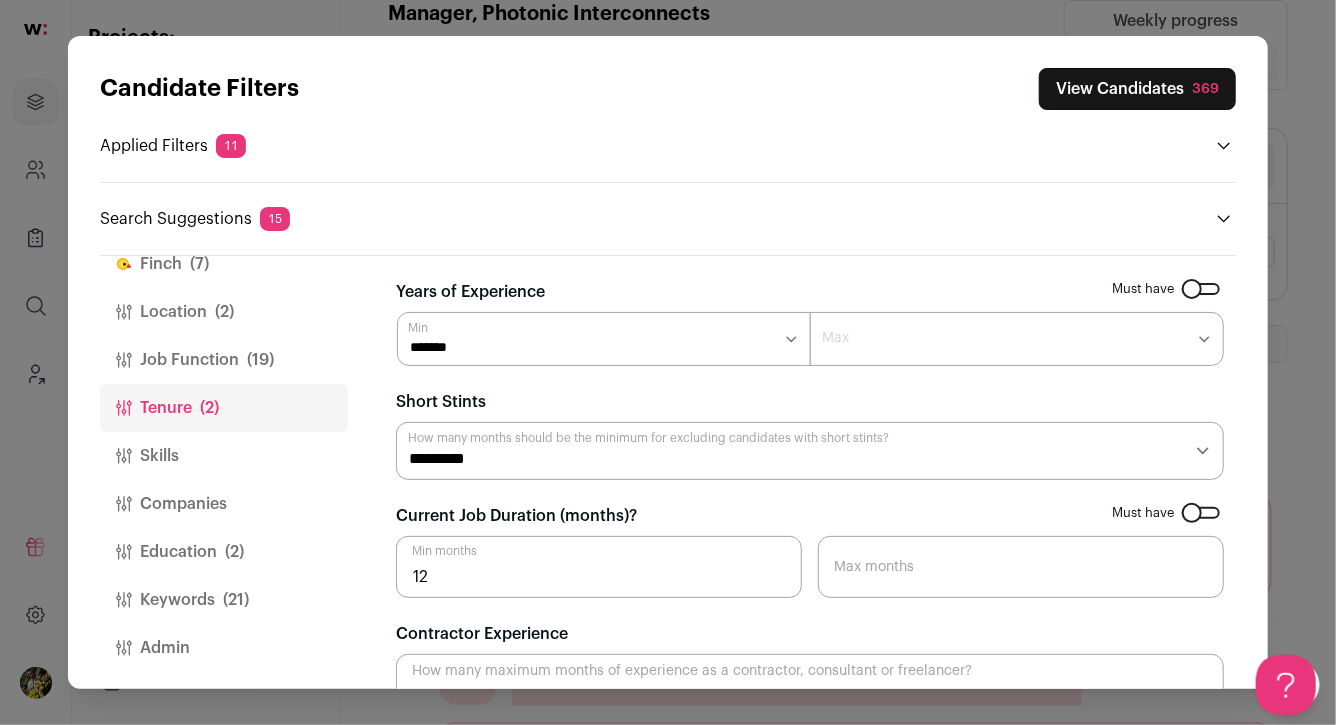 scroll, scrollTop: 39, scrollLeft: 0, axis: vertical 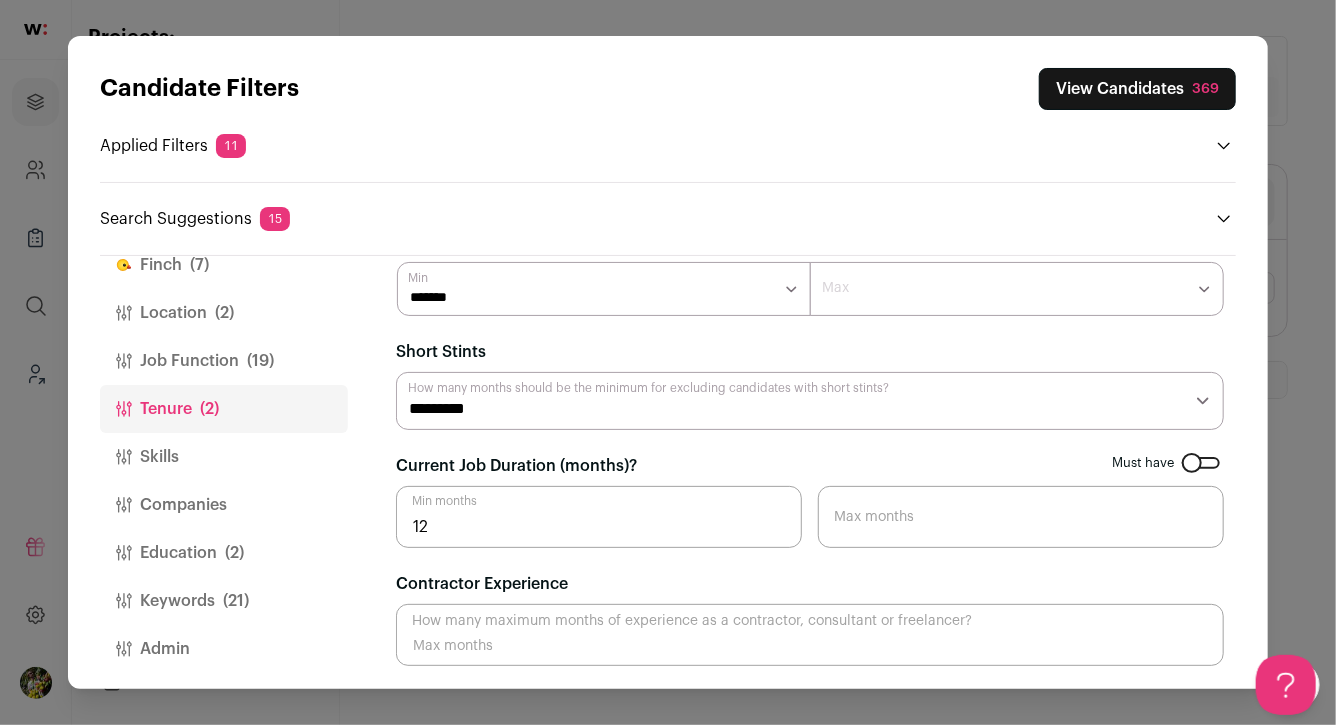 click on "Job Function
(19)" at bounding box center (224, 361) 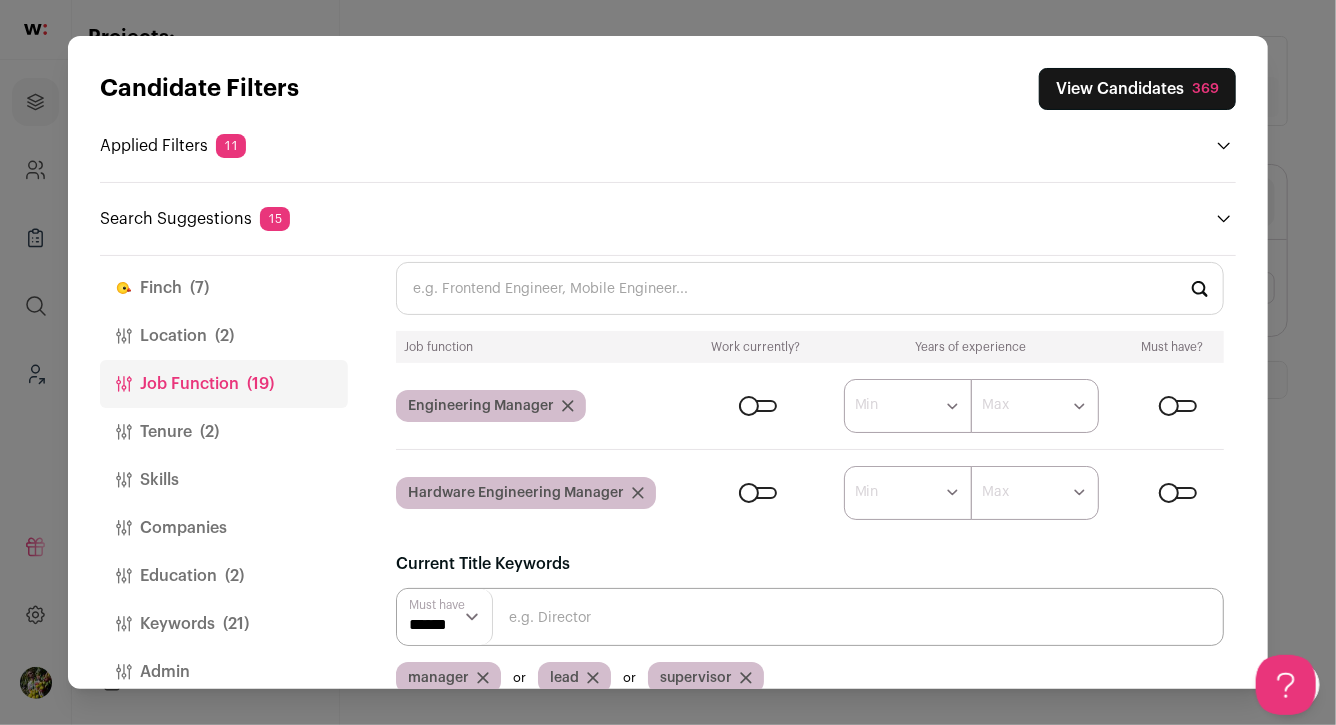 scroll, scrollTop: 0, scrollLeft: 0, axis: both 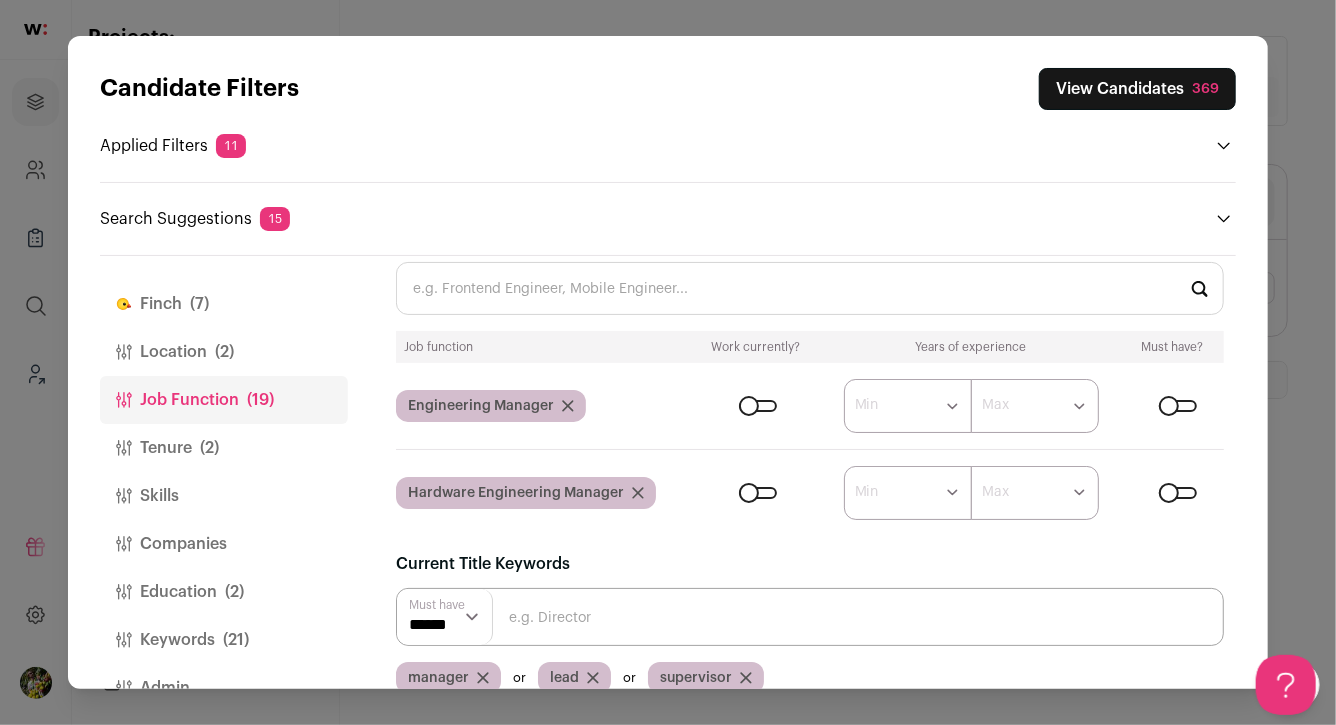 click on "Location
(2)" at bounding box center [224, 352] 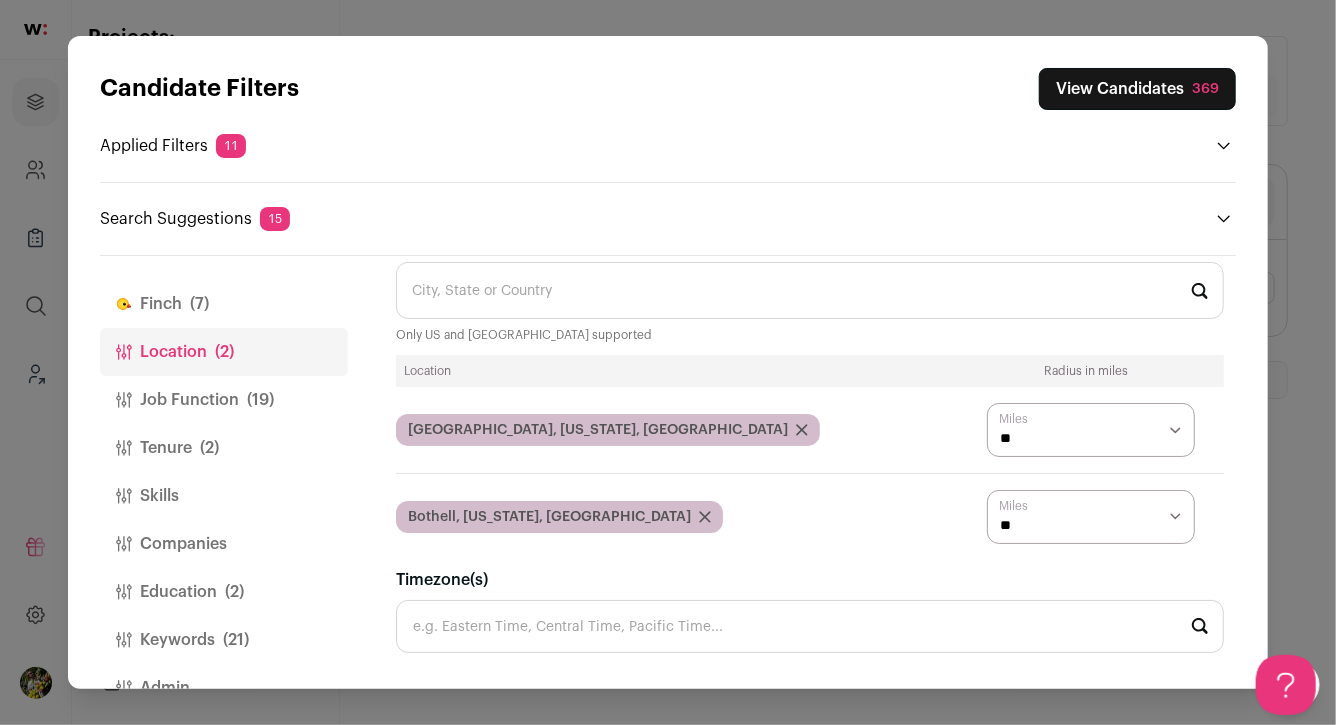 click 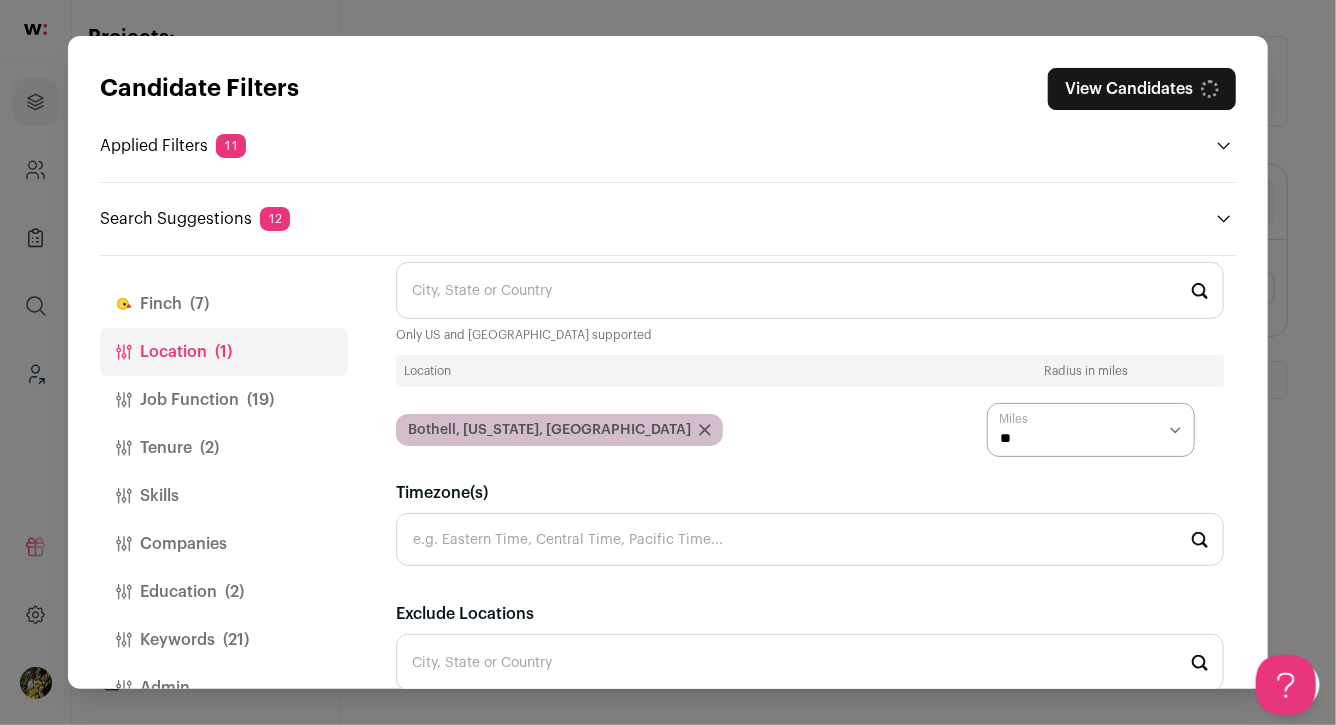 scroll, scrollTop: 0, scrollLeft: 0, axis: both 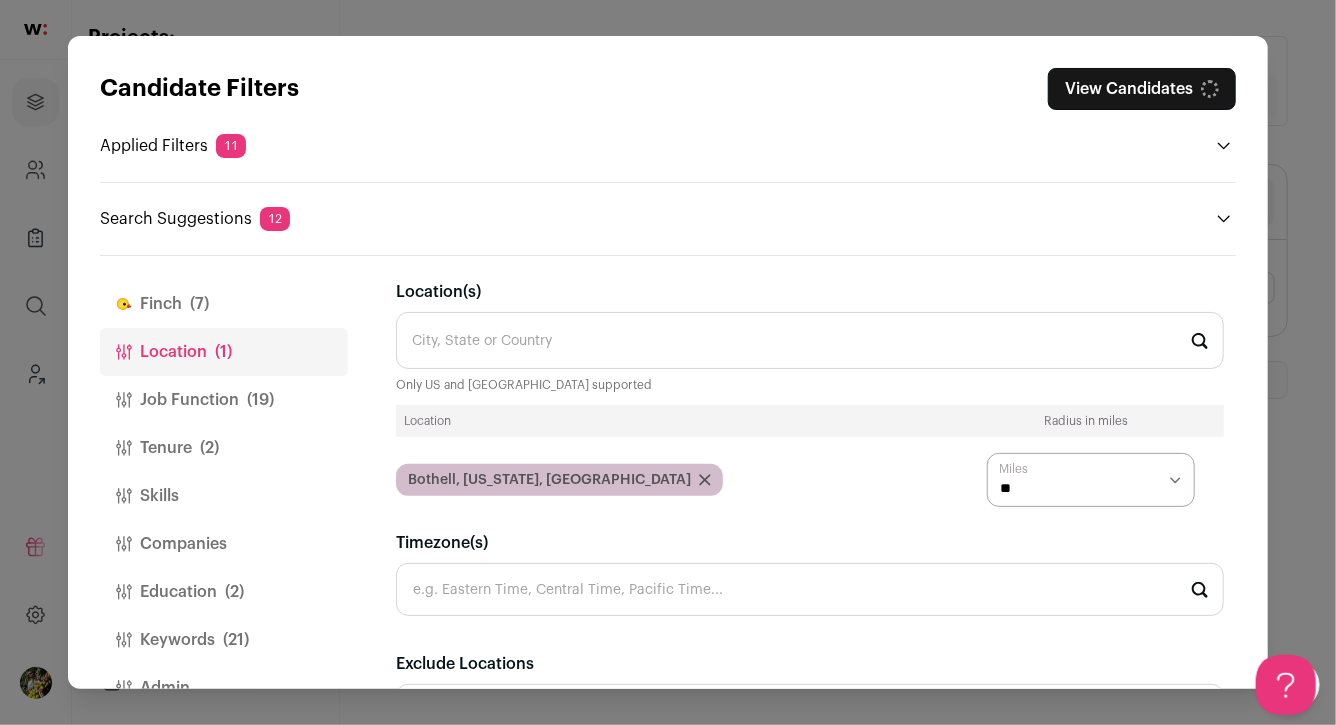 click on "Finch
(7)" at bounding box center (224, 304) 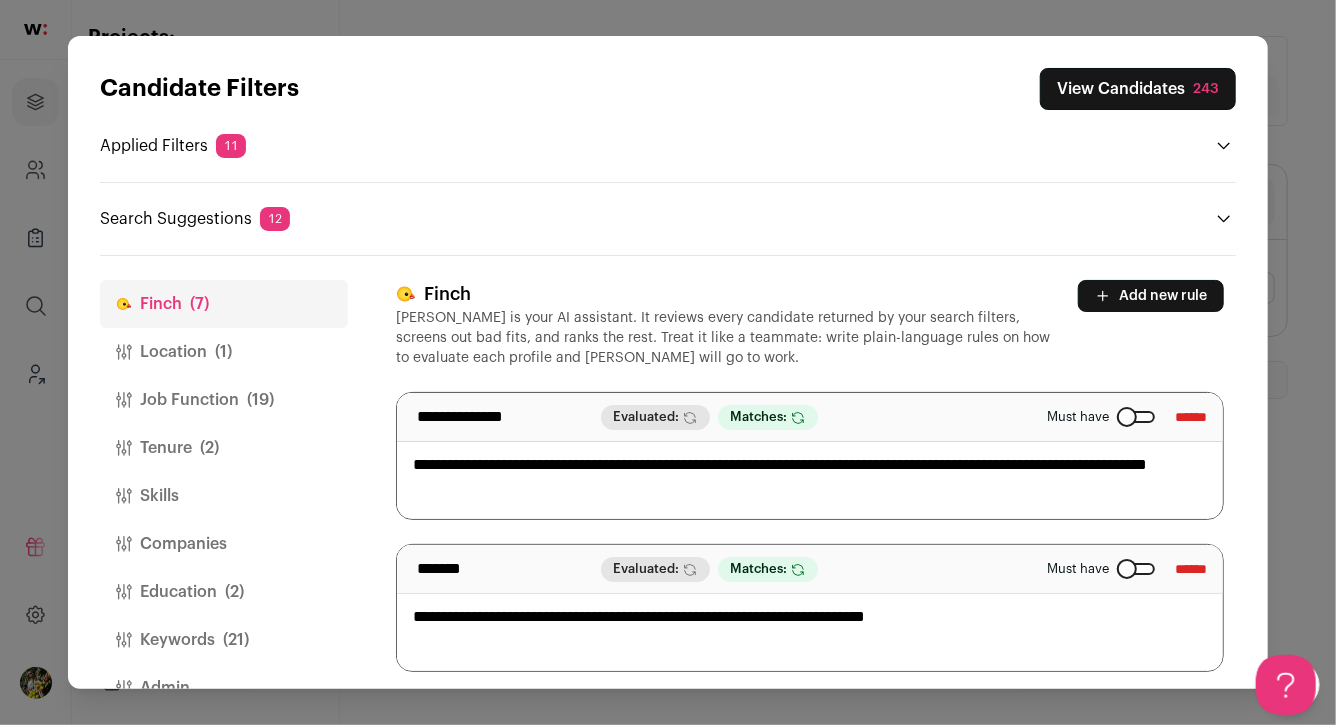 click on "View Candidates
243" at bounding box center [1138, 89] 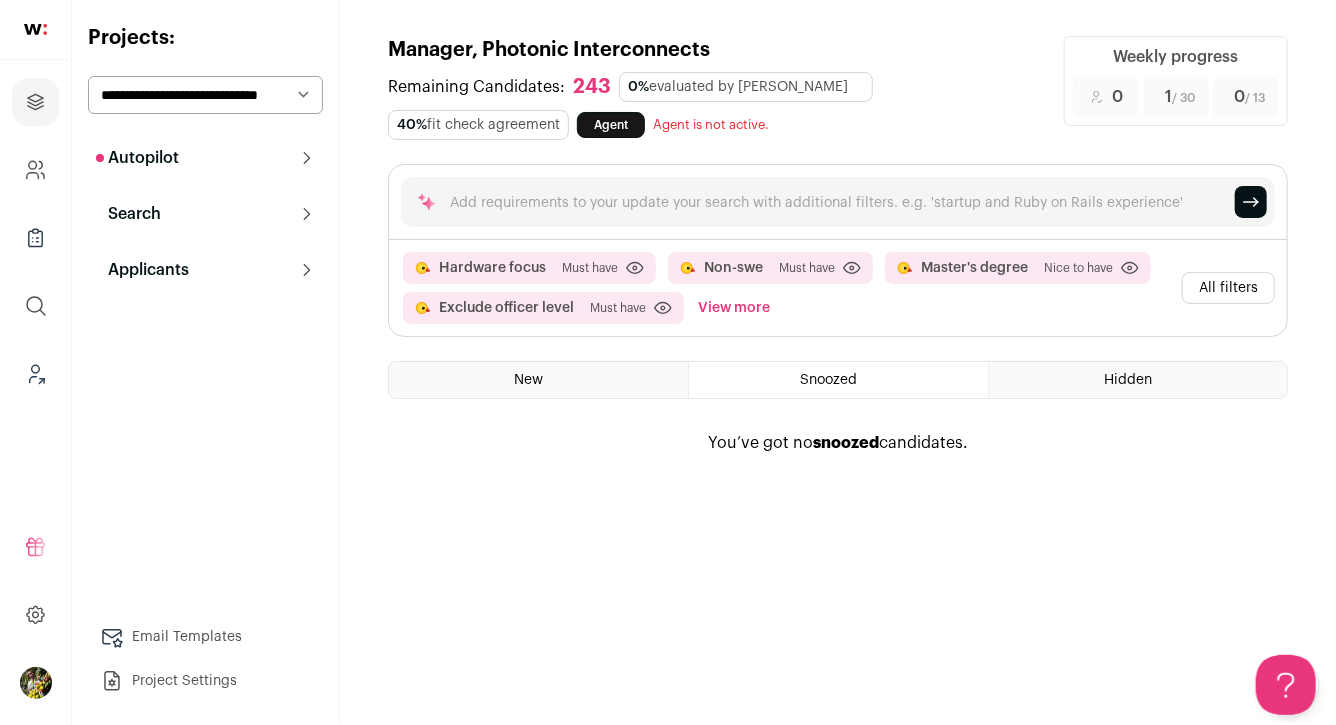 click on "View more" at bounding box center (734, 308) 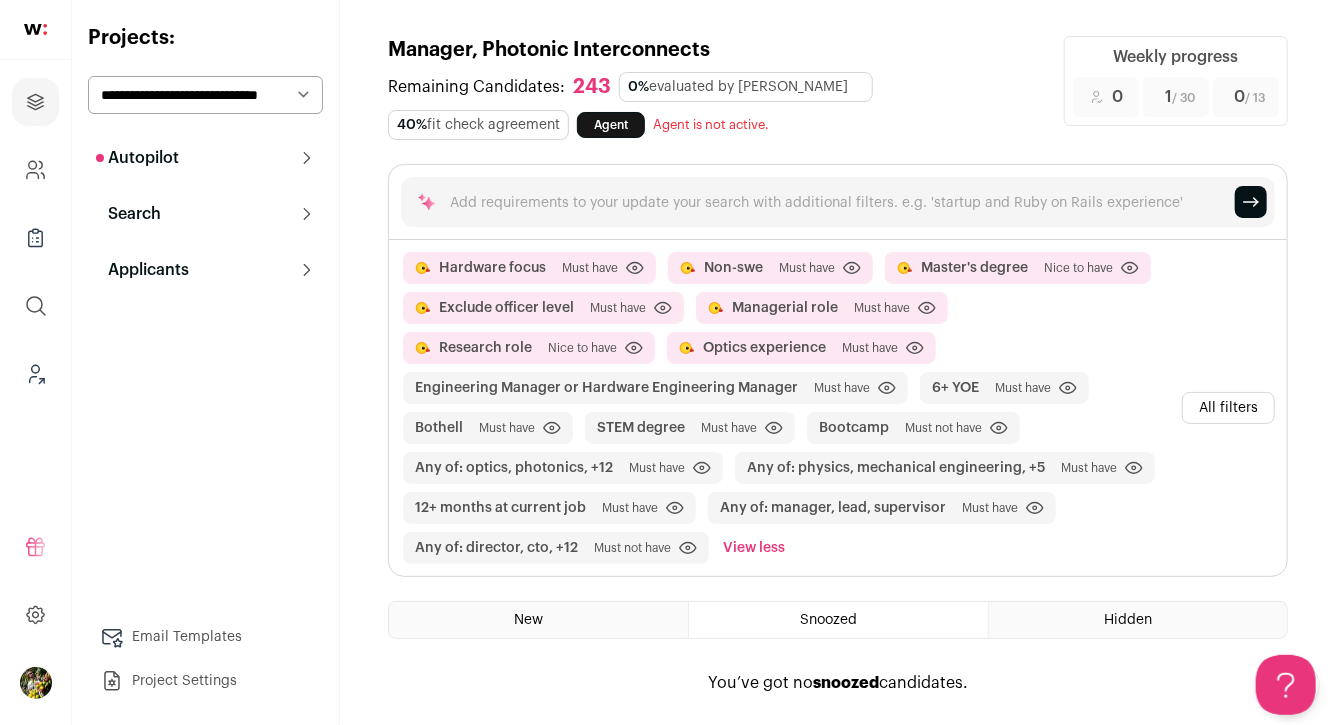scroll, scrollTop: 4, scrollLeft: 0, axis: vertical 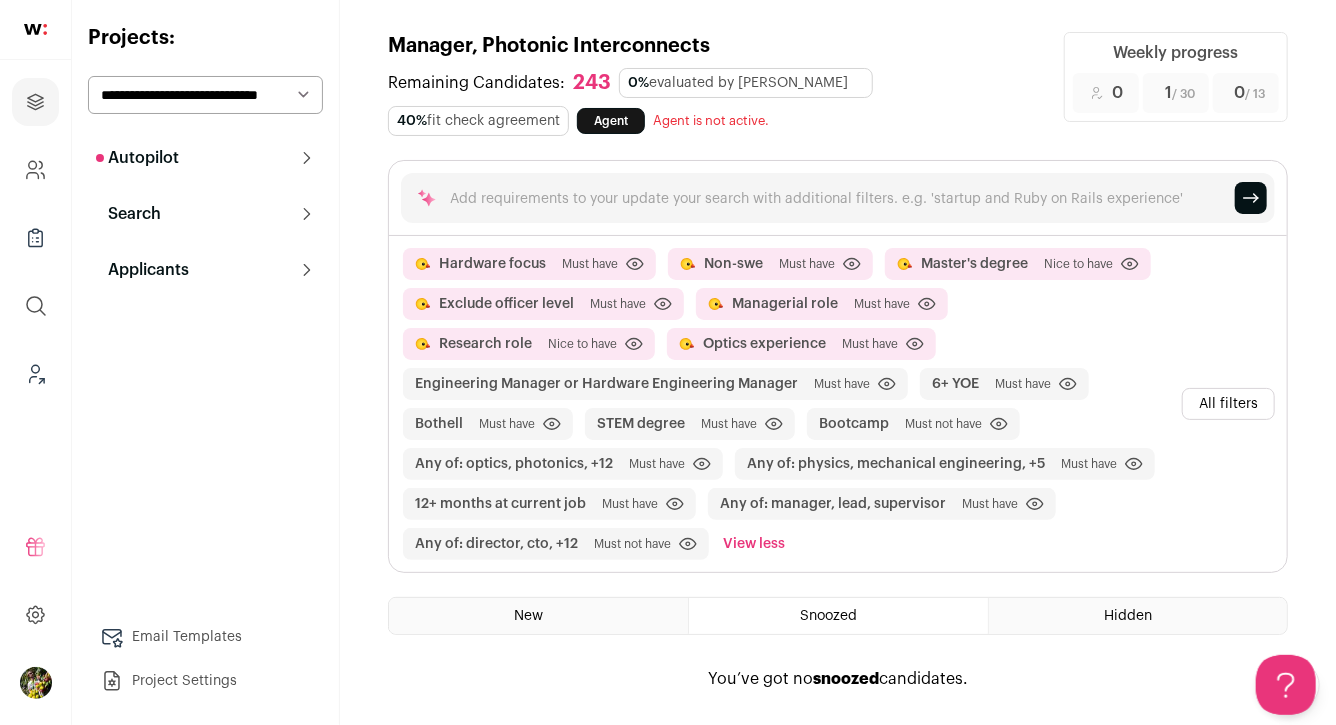 click on "All filters" at bounding box center [1228, 404] 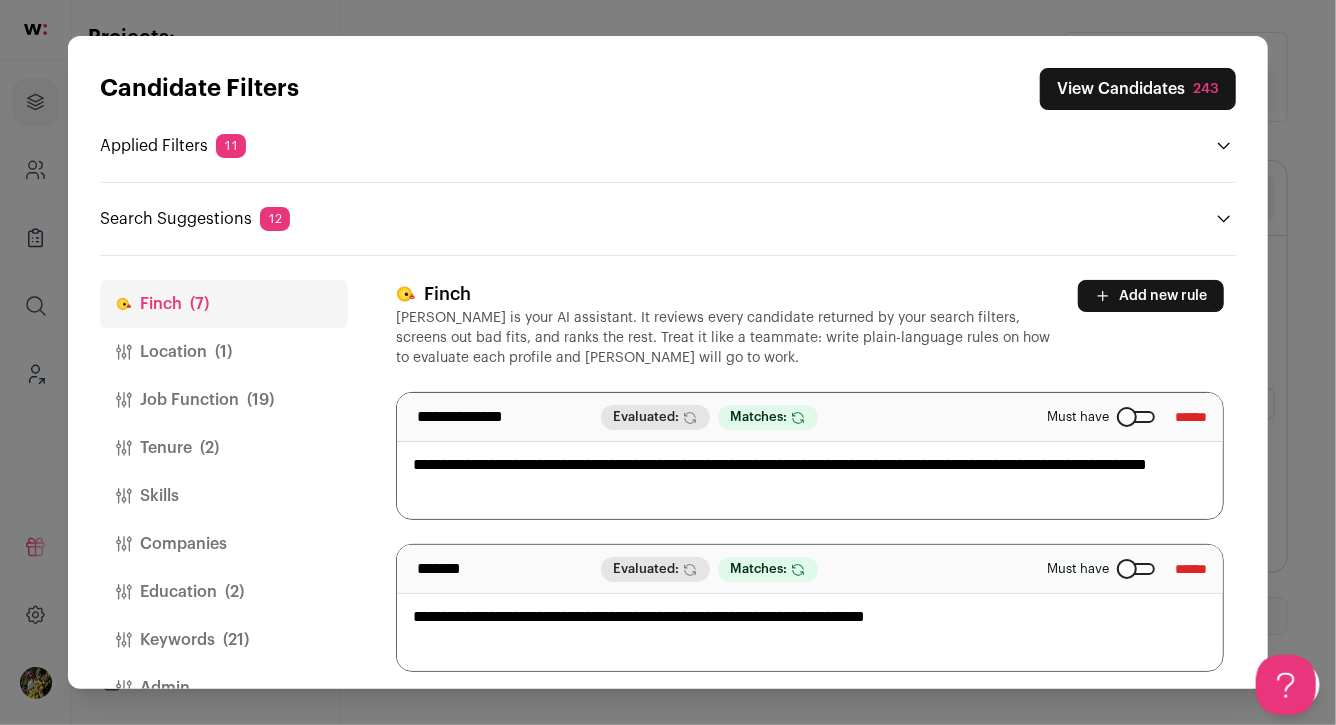 click on "Keywords
(21)" at bounding box center (224, 640) 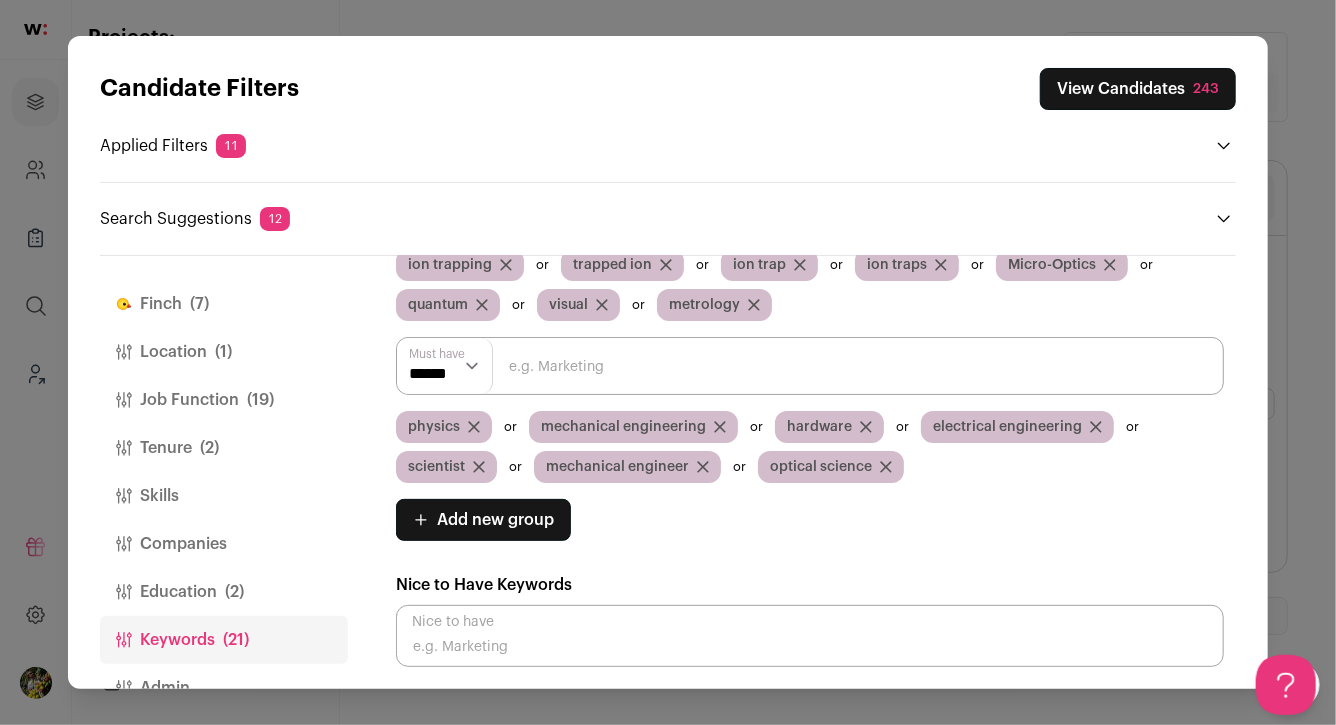 scroll, scrollTop: 105, scrollLeft: 0, axis: vertical 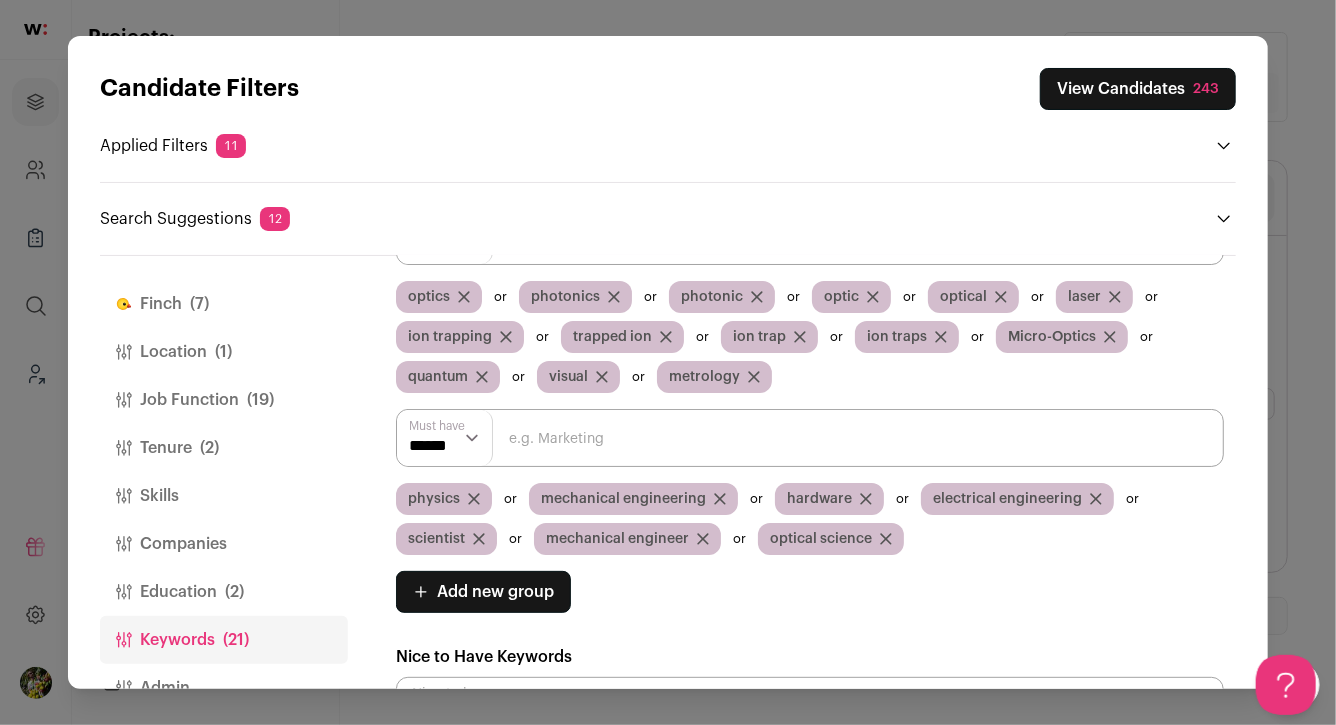 click on "Candidate Filters
View Candidates
243
Applied Filters
11
Hardware focus, Non-swe or 5 more
Must have
Engineering Manager or Hardware Engineering Manager
Must have
Bothell
Must have
6+ YOE
Must have
12+ months at current job
Must have" at bounding box center (668, 362) 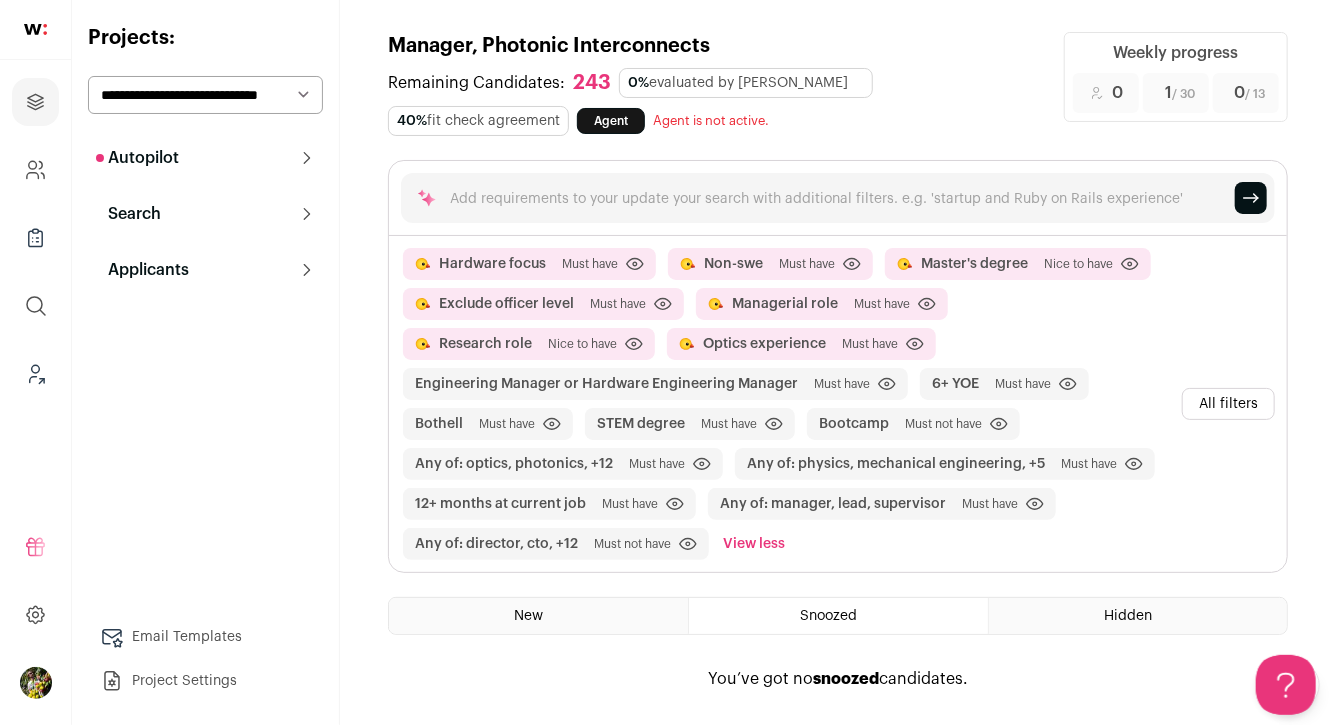 click on "**********" at bounding box center [205, 95] 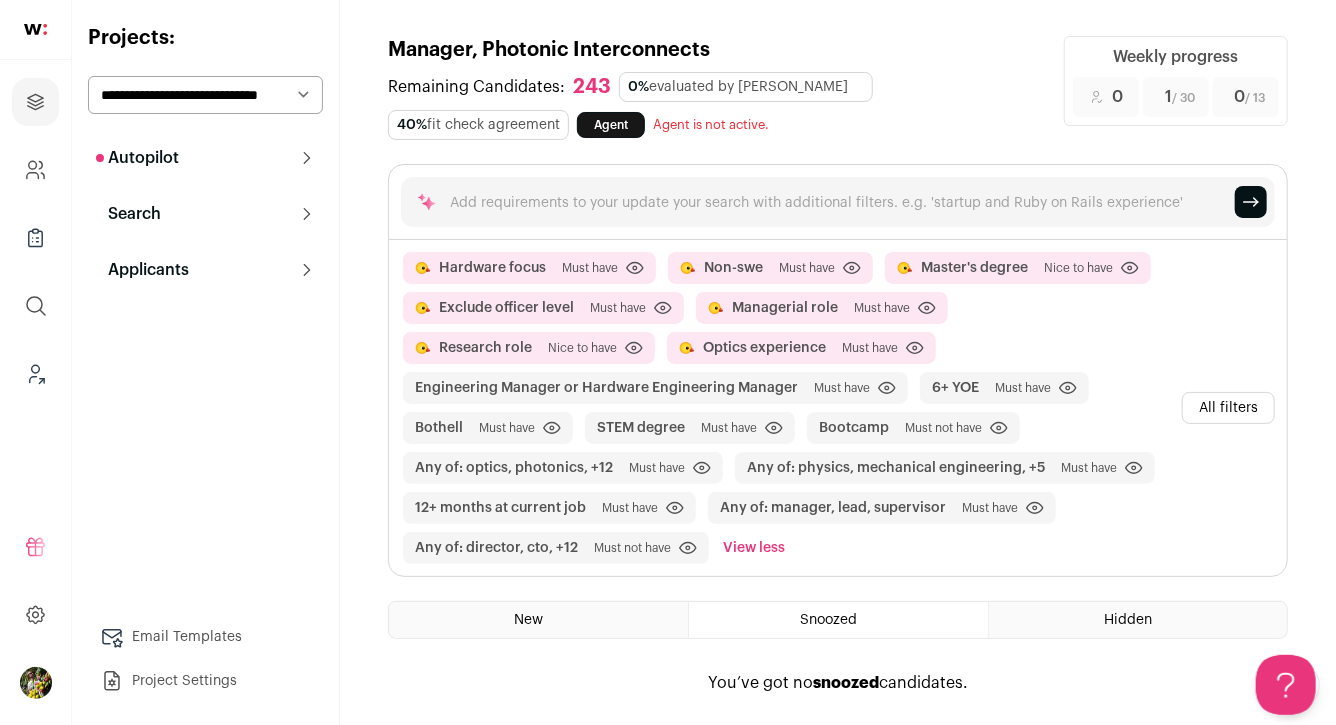 click on "**********" at bounding box center [205, 95] 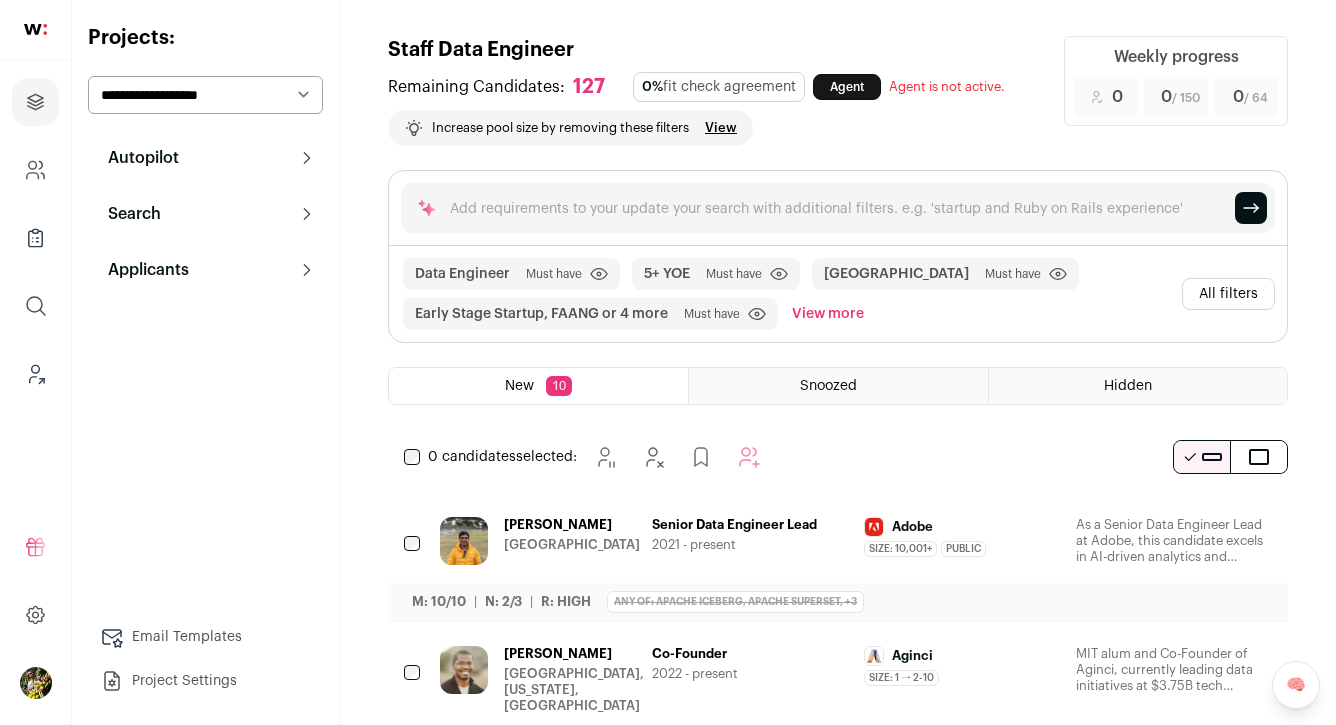 scroll, scrollTop: 0, scrollLeft: 0, axis: both 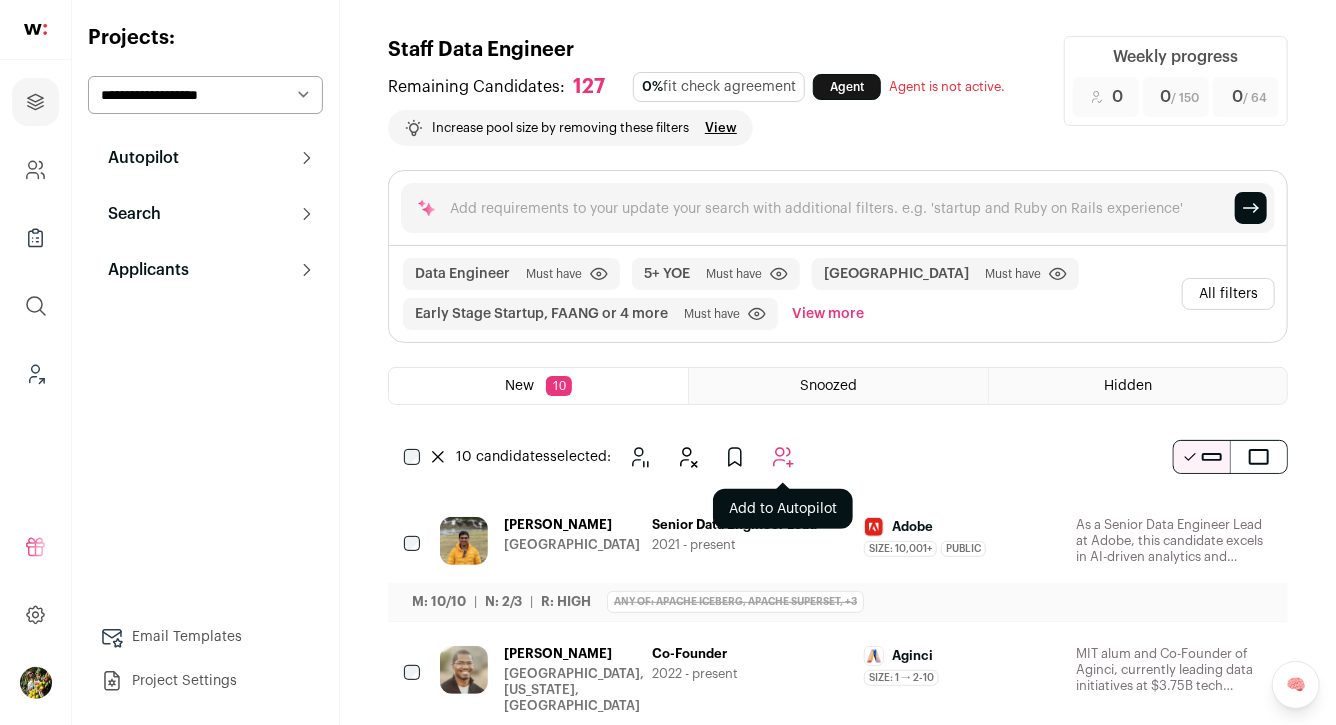click 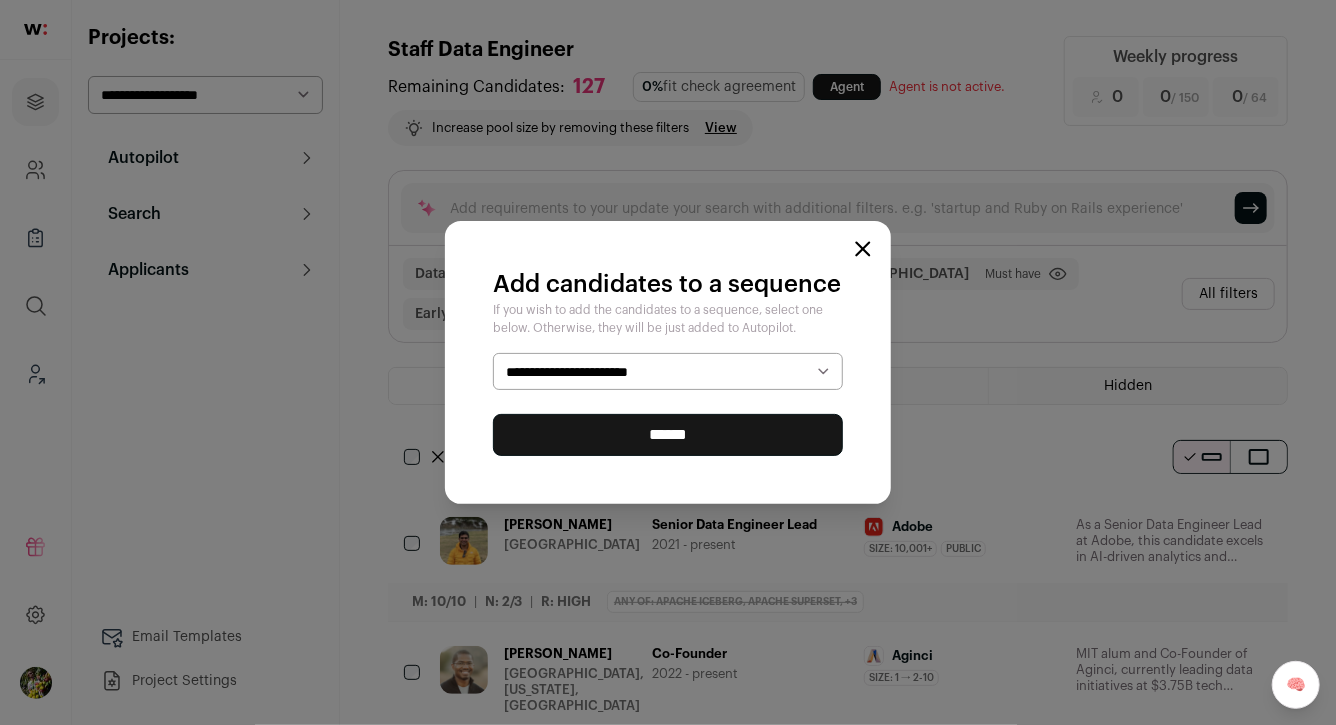 click 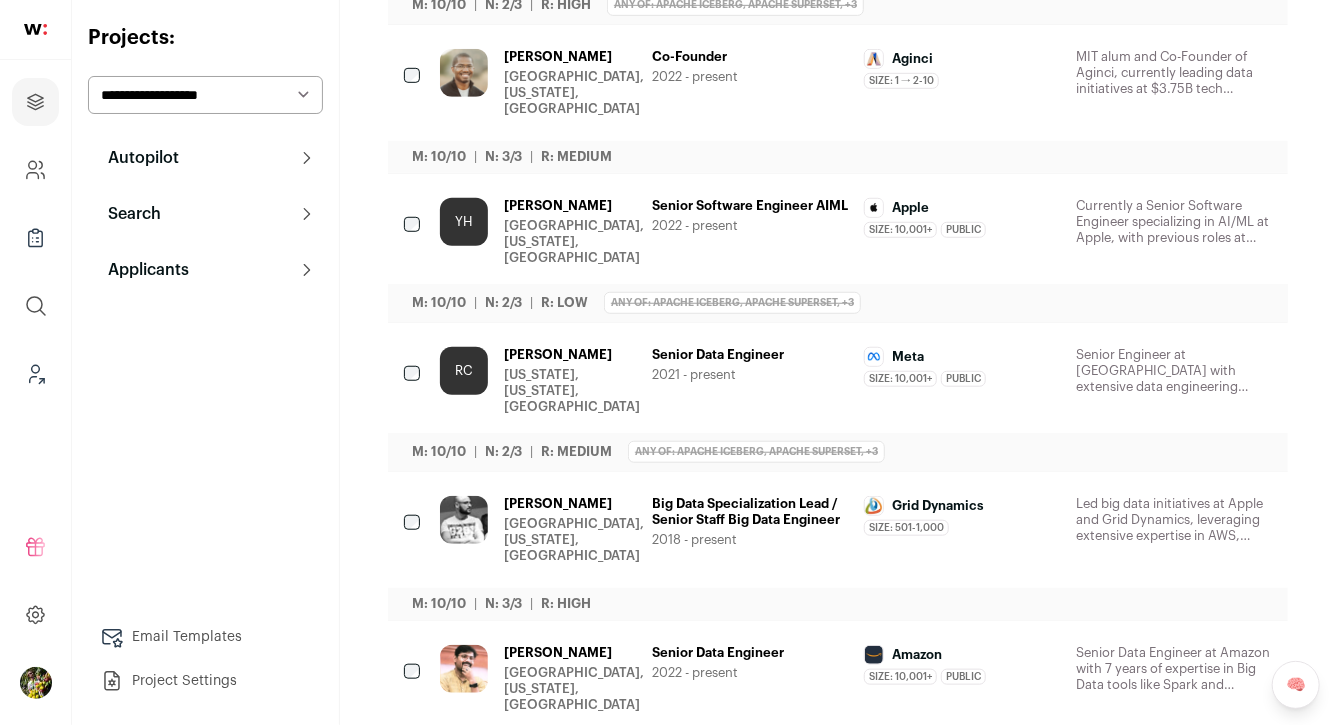 scroll, scrollTop: 600, scrollLeft: 0, axis: vertical 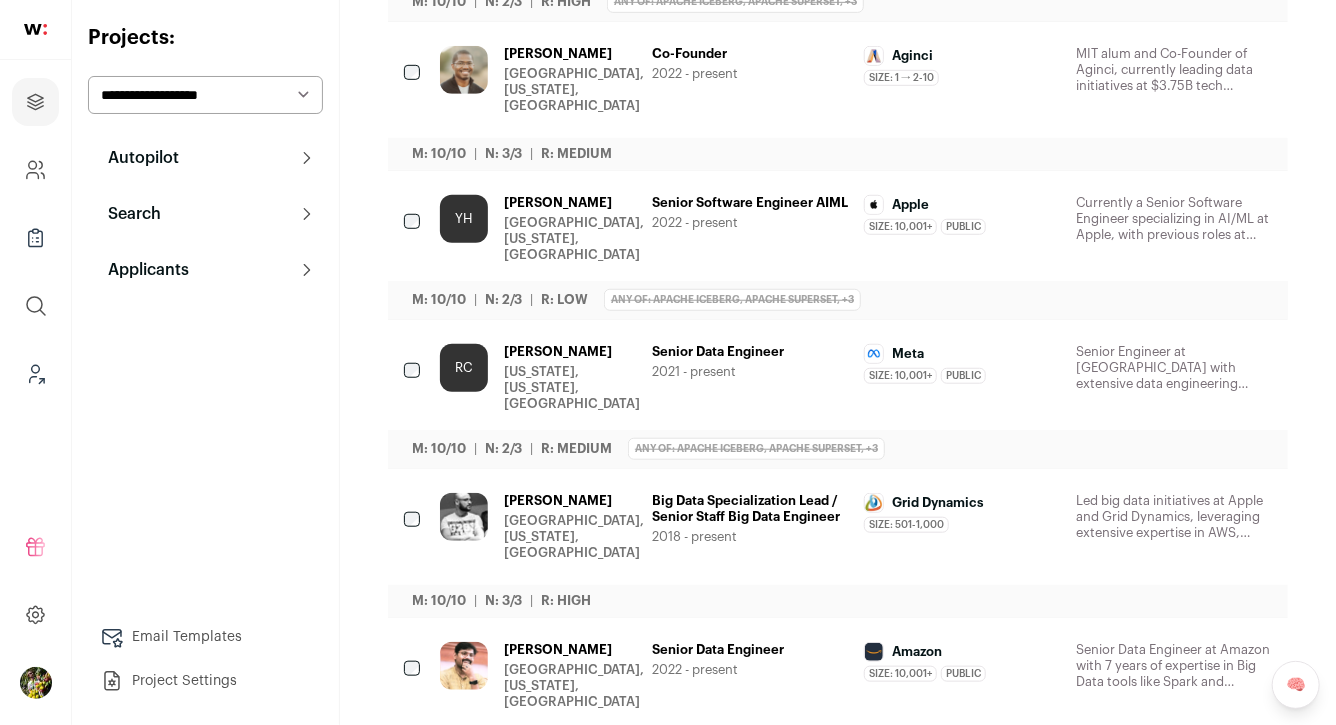 click on "Senior Software Engineer AIML
2022 - present" at bounding box center (750, 229) 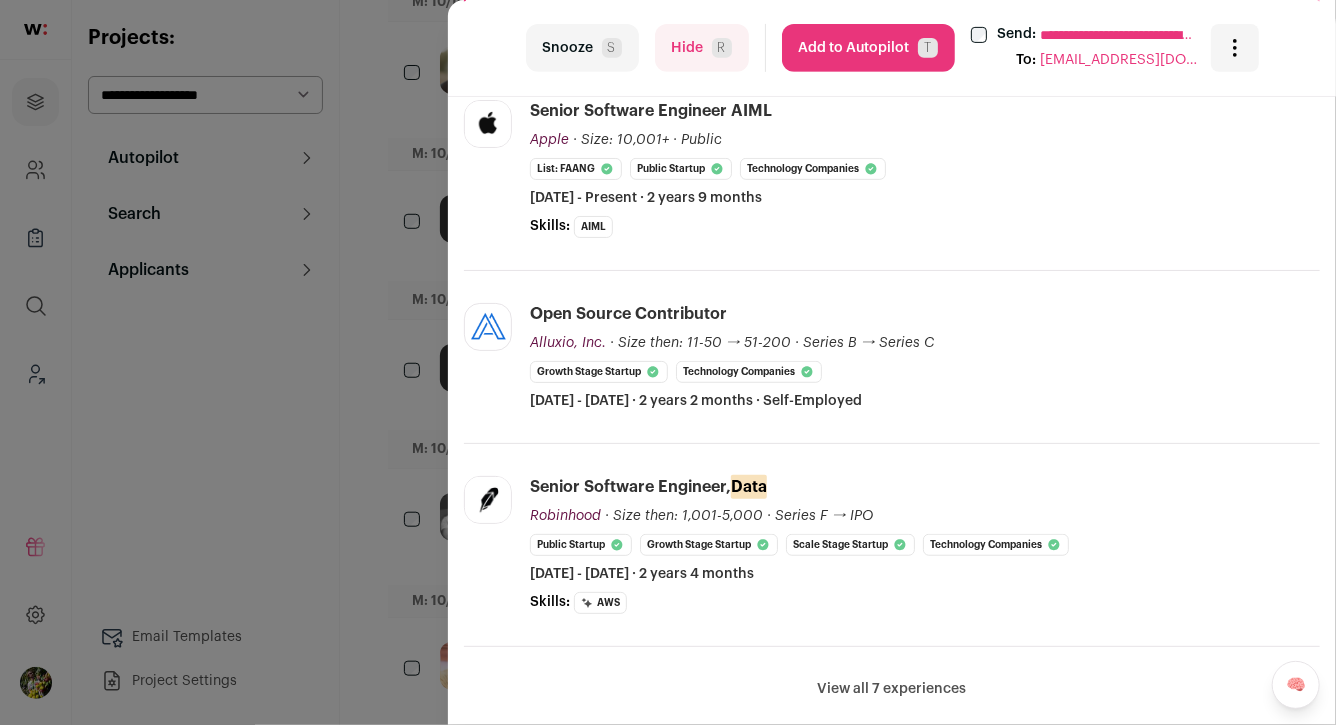 scroll, scrollTop: 417, scrollLeft: 0, axis: vertical 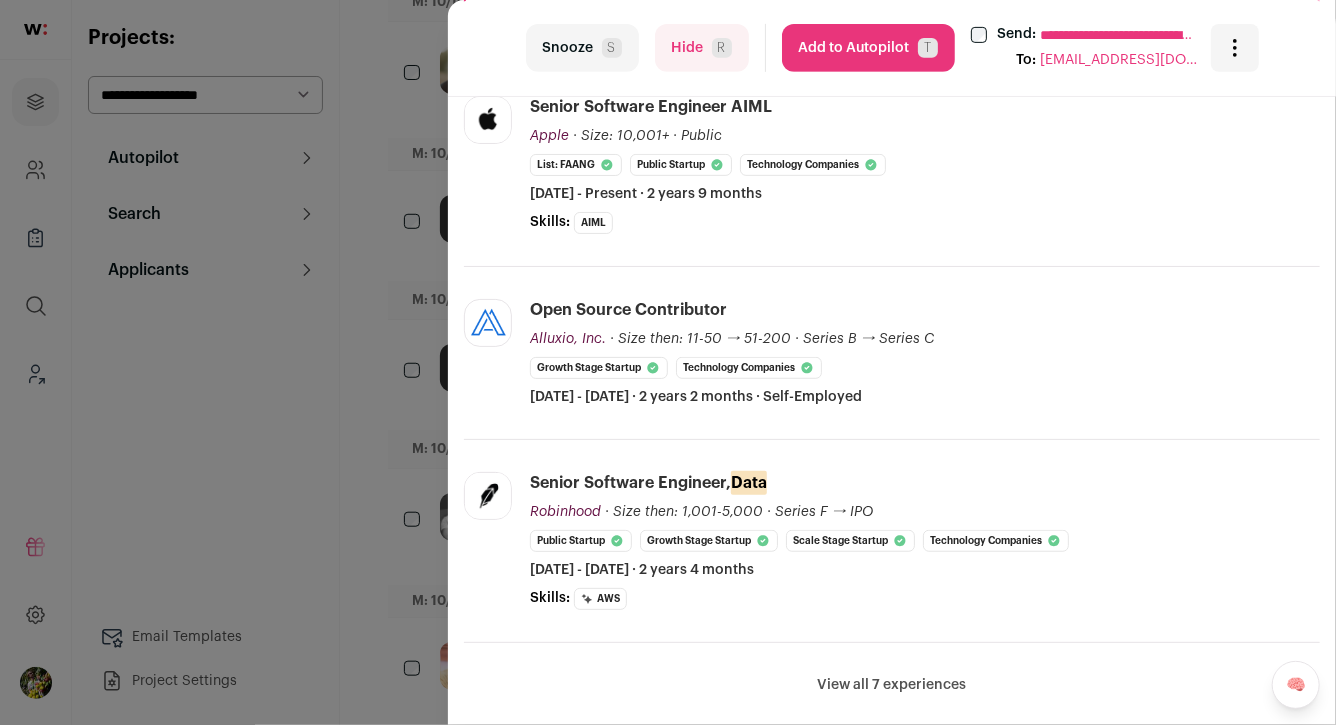 click on "**********" at bounding box center (668, 362) 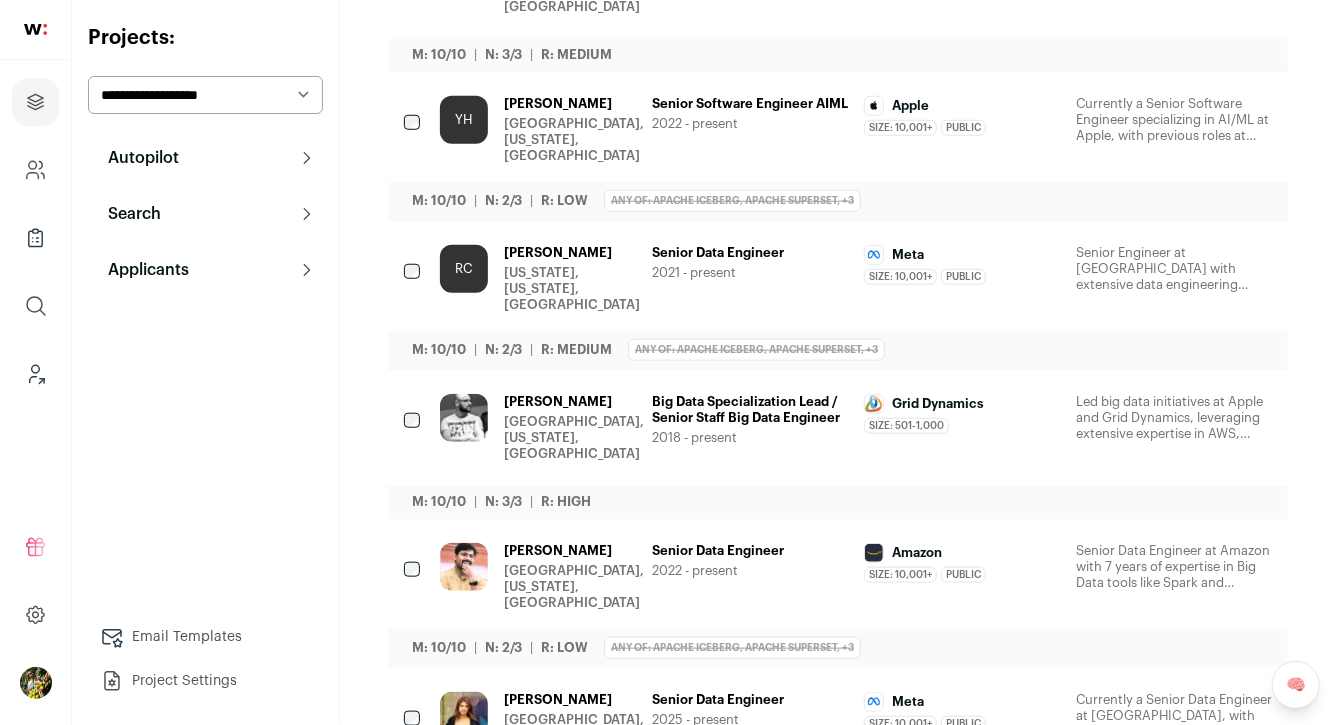 scroll, scrollTop: 0, scrollLeft: 0, axis: both 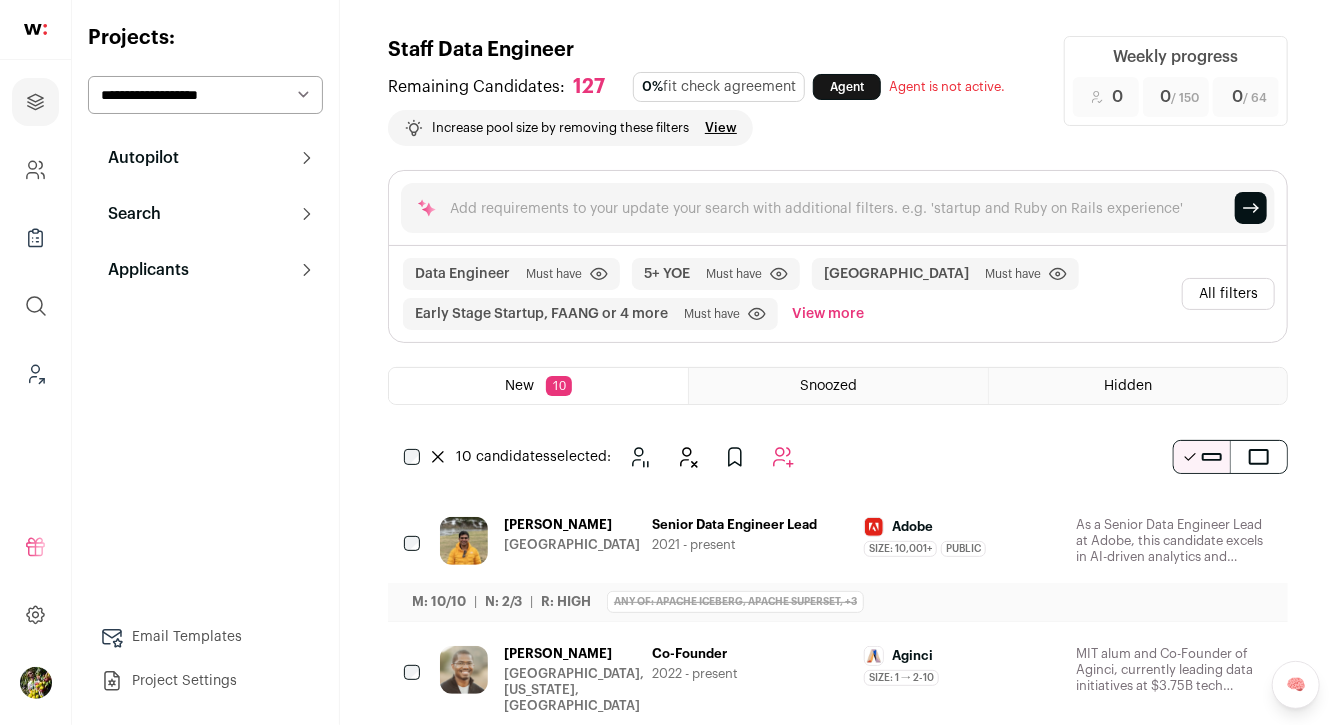 click on "Search" at bounding box center (205, 214) 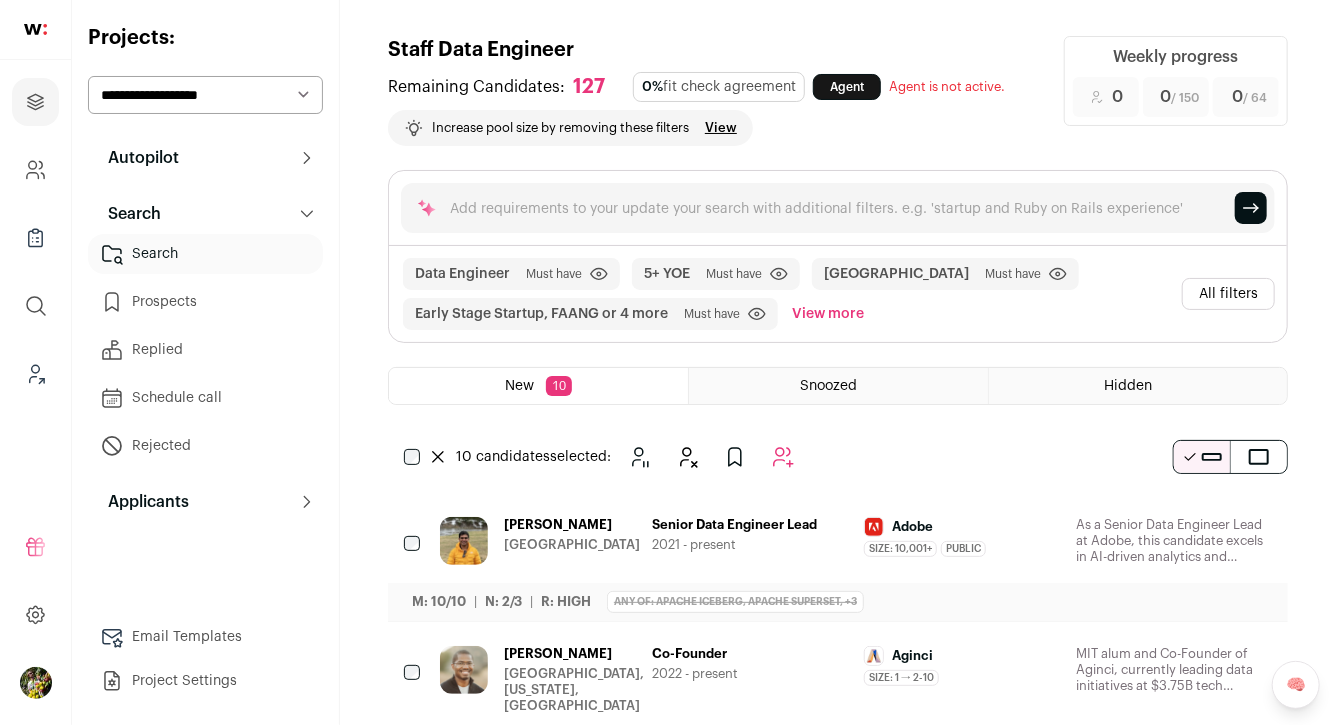 click on "Search" at bounding box center [205, 254] 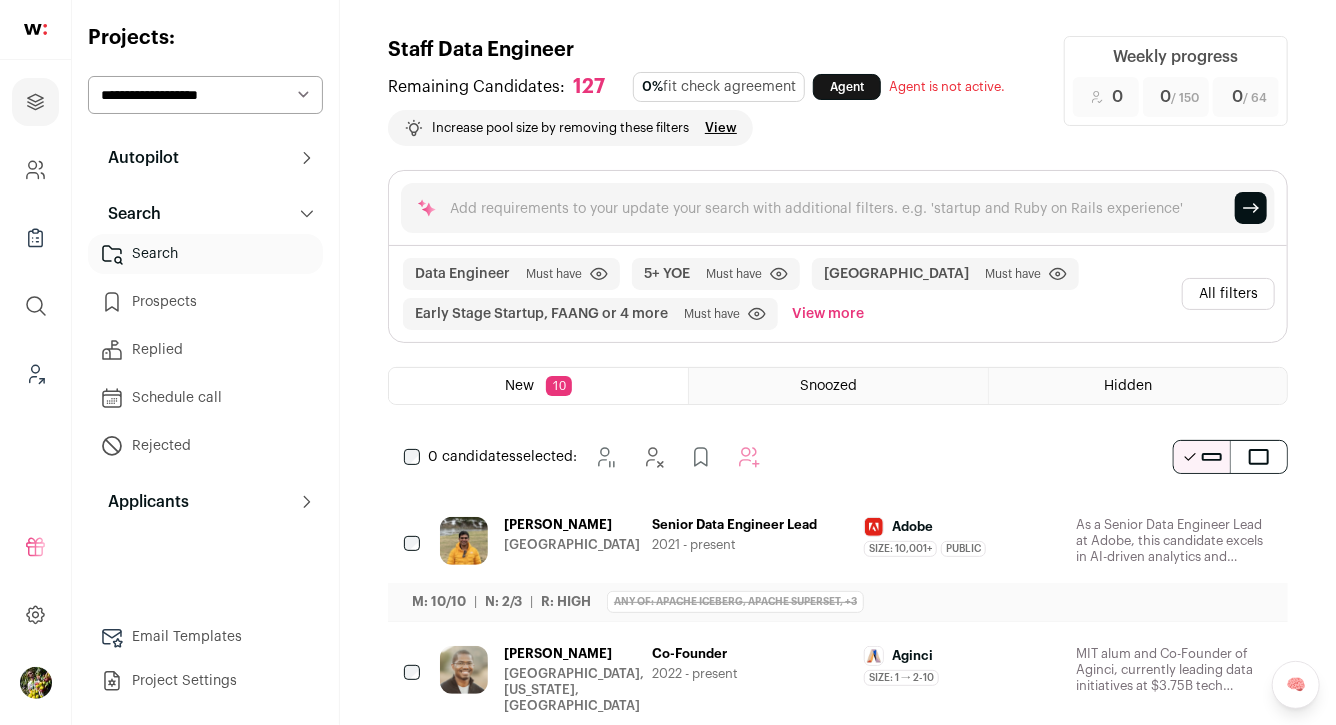 click on "All filters" at bounding box center (1228, 294) 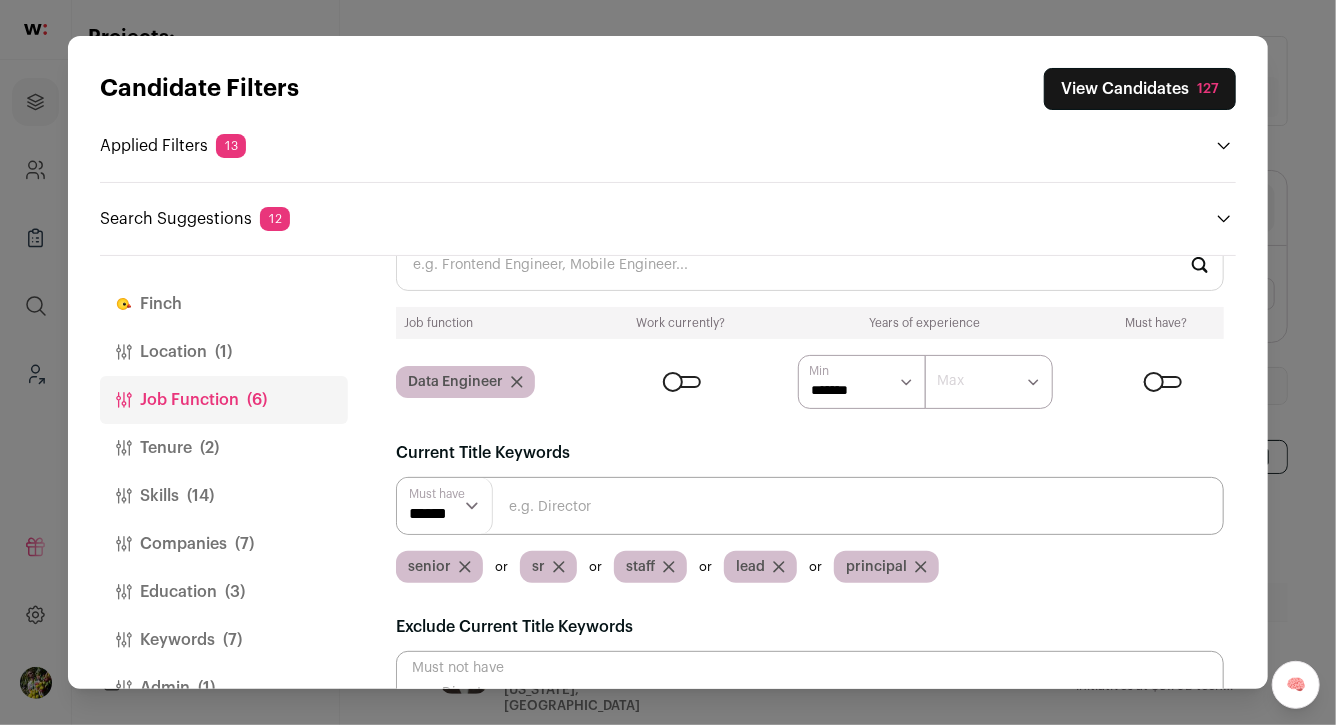 scroll, scrollTop: 120, scrollLeft: 0, axis: vertical 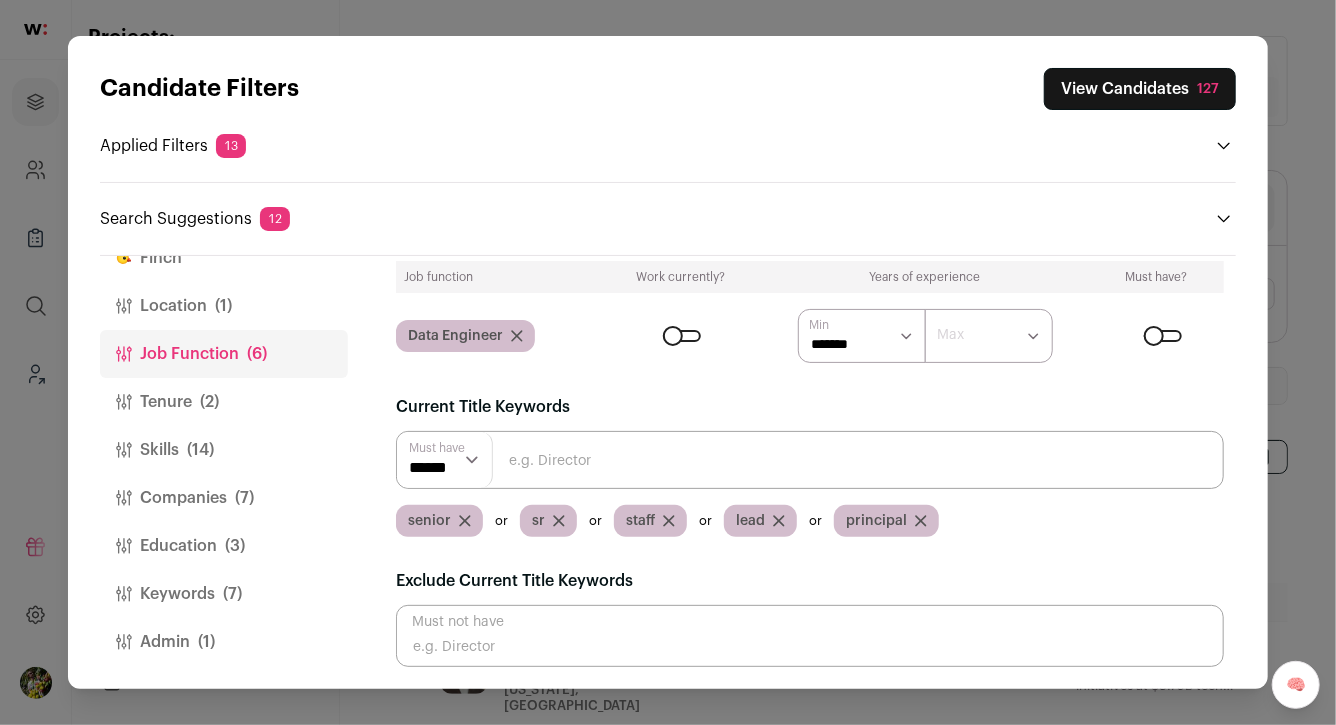 click on "Keywords
(7)" at bounding box center [224, 594] 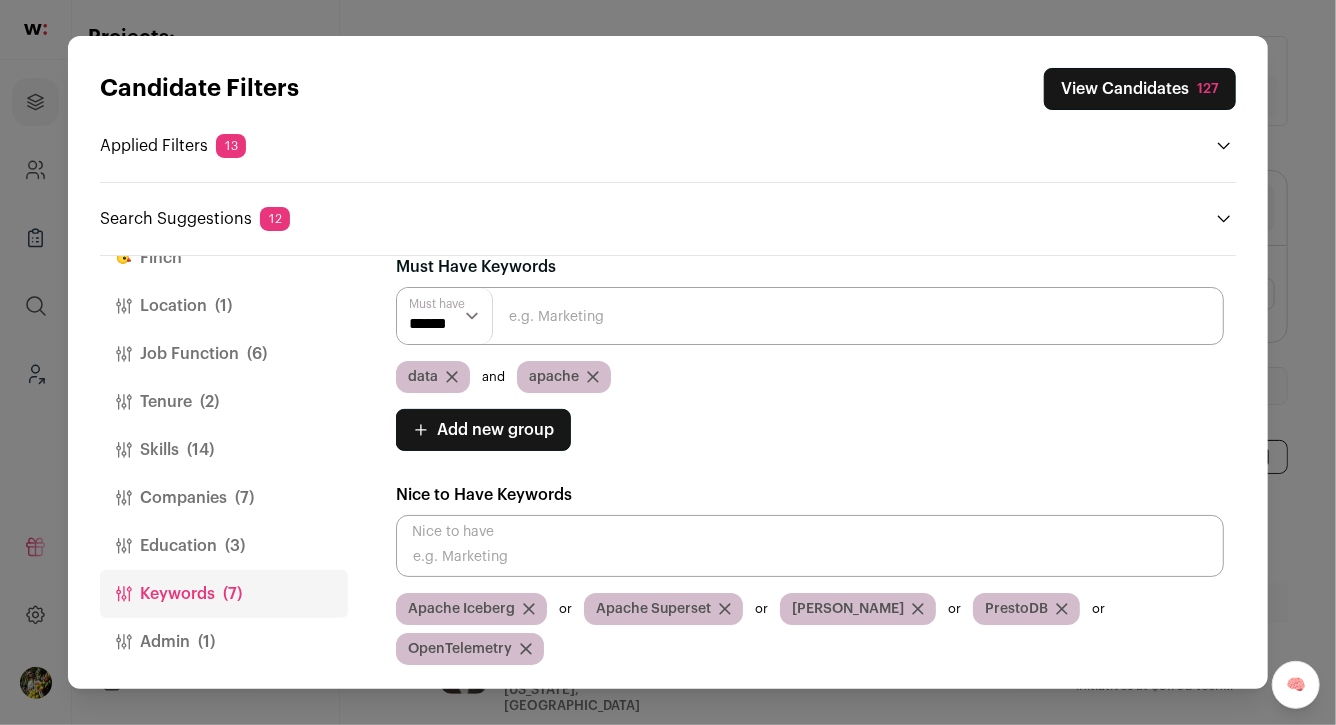 scroll, scrollTop: 0, scrollLeft: 0, axis: both 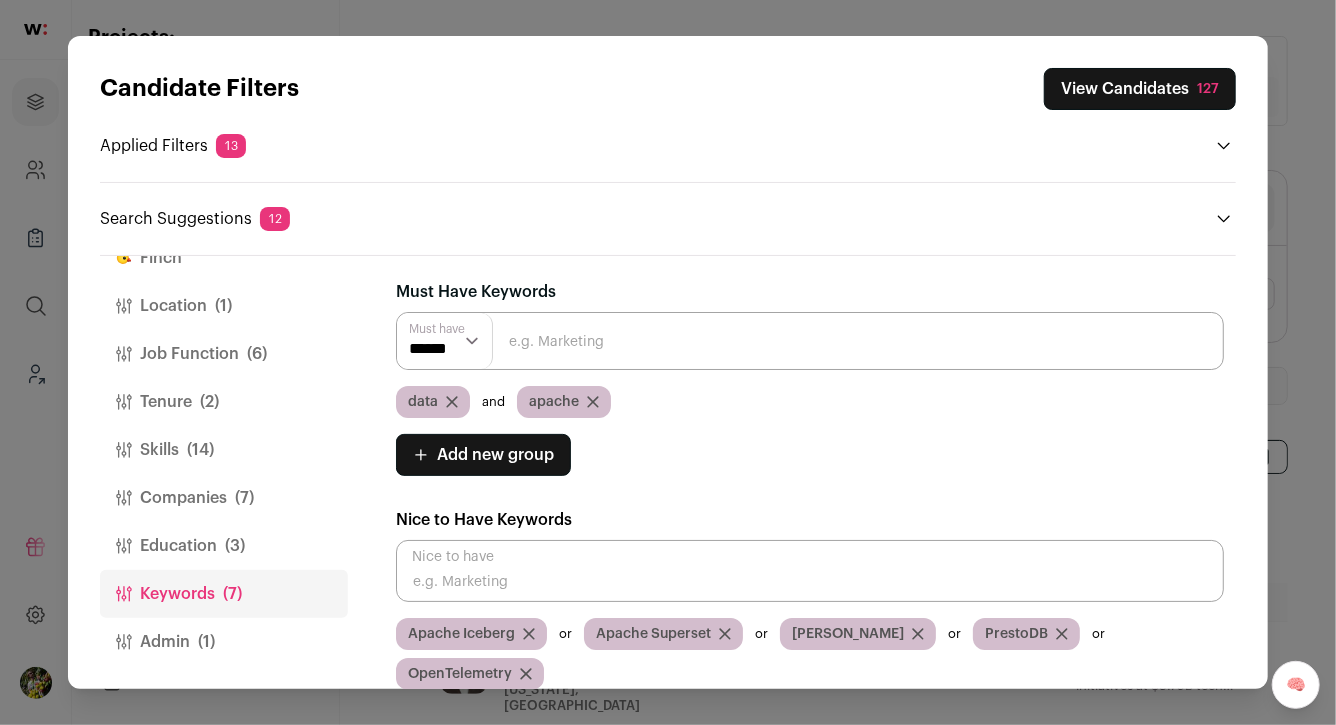 click at bounding box center (810, 341) 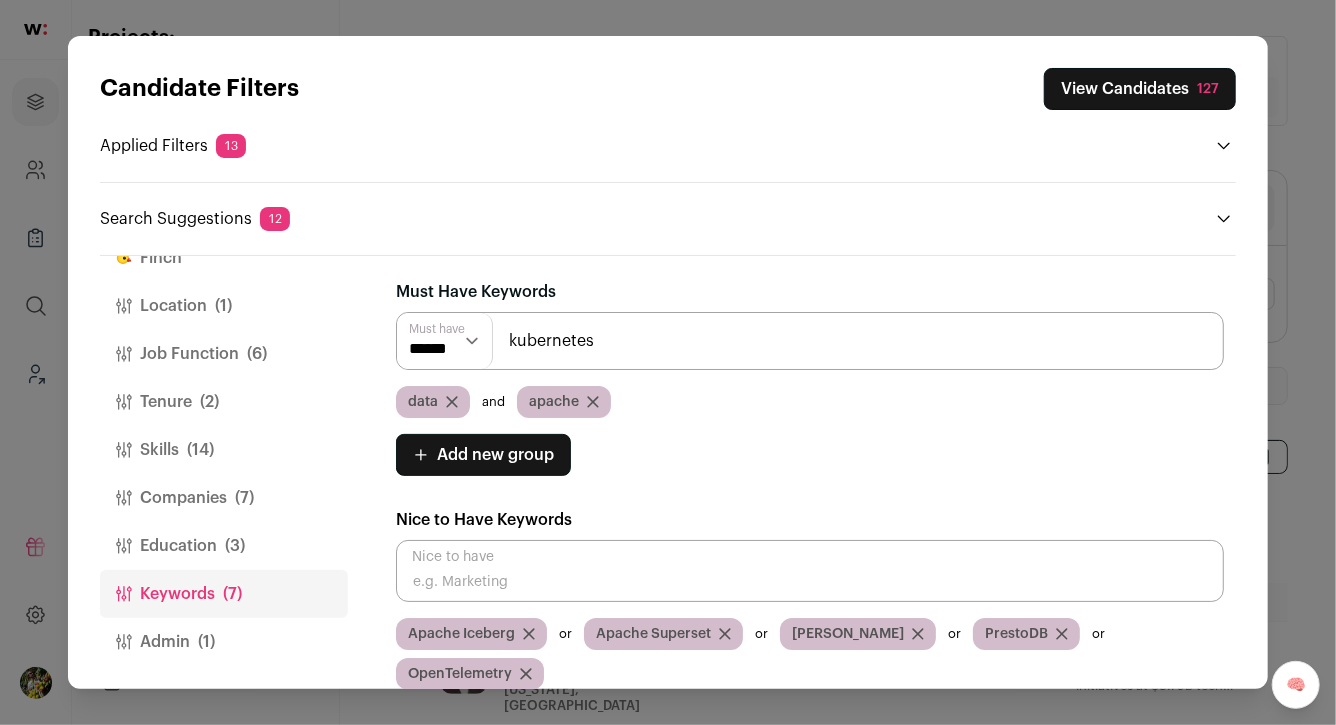 type on "kubernetes" 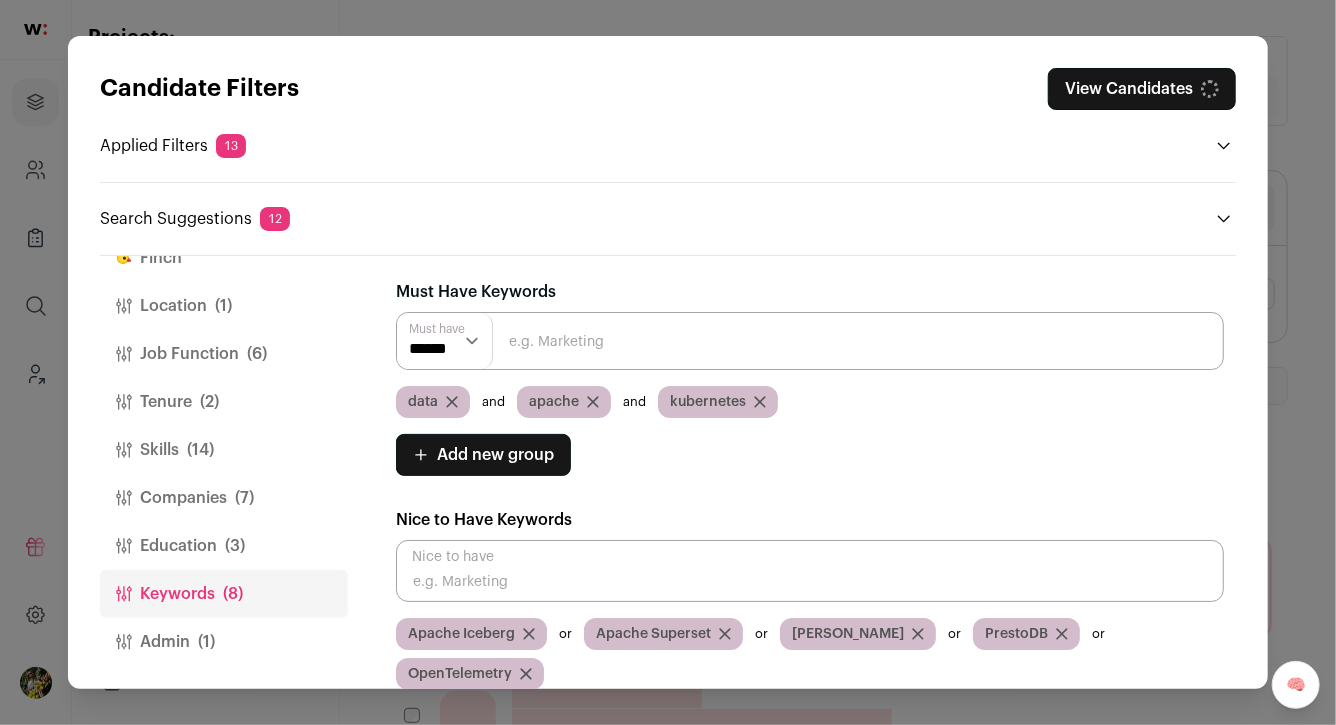 click at bounding box center (810, 341) 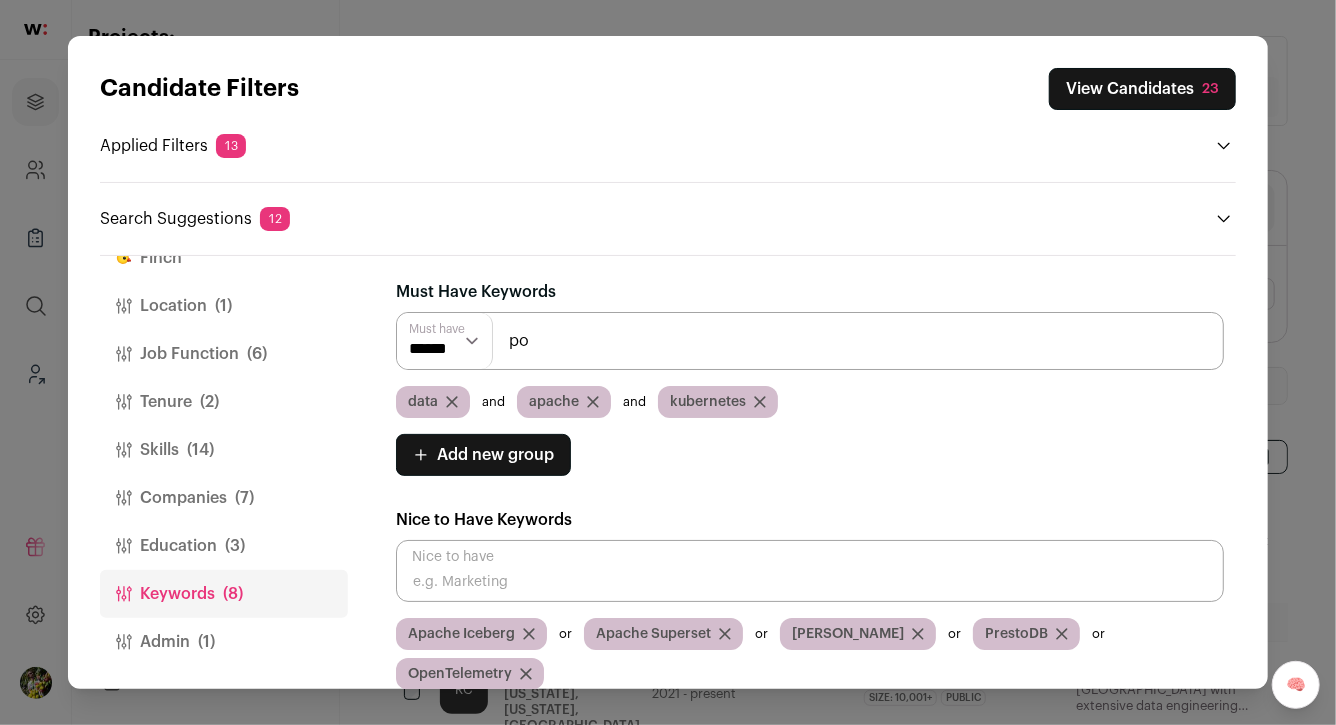 type on "p" 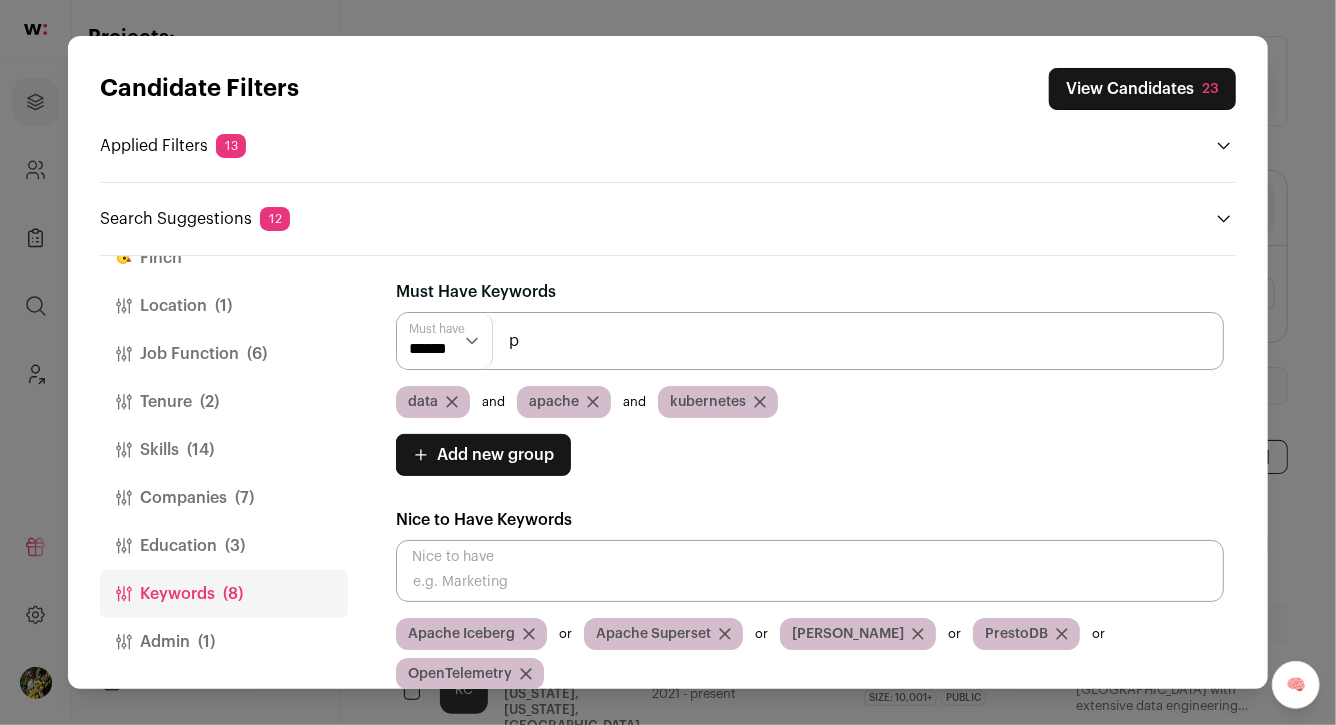 type 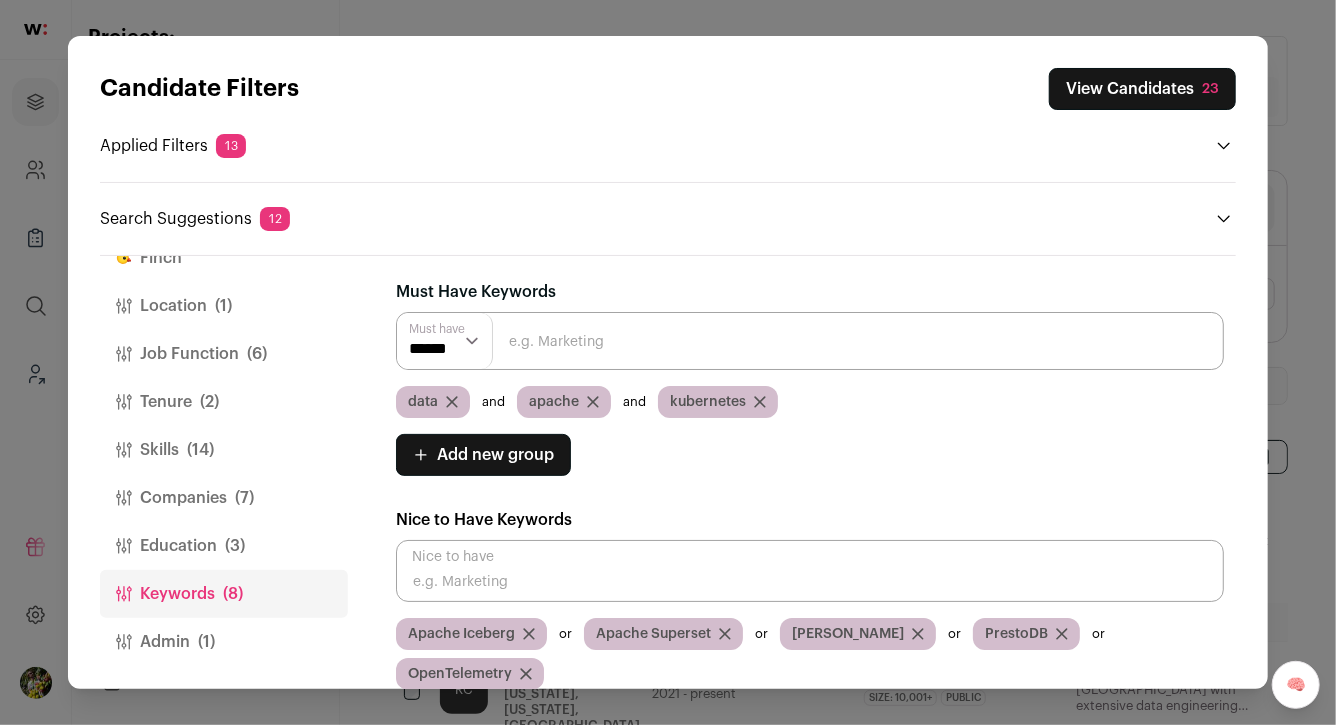 click on "Add new group" at bounding box center (495, 455) 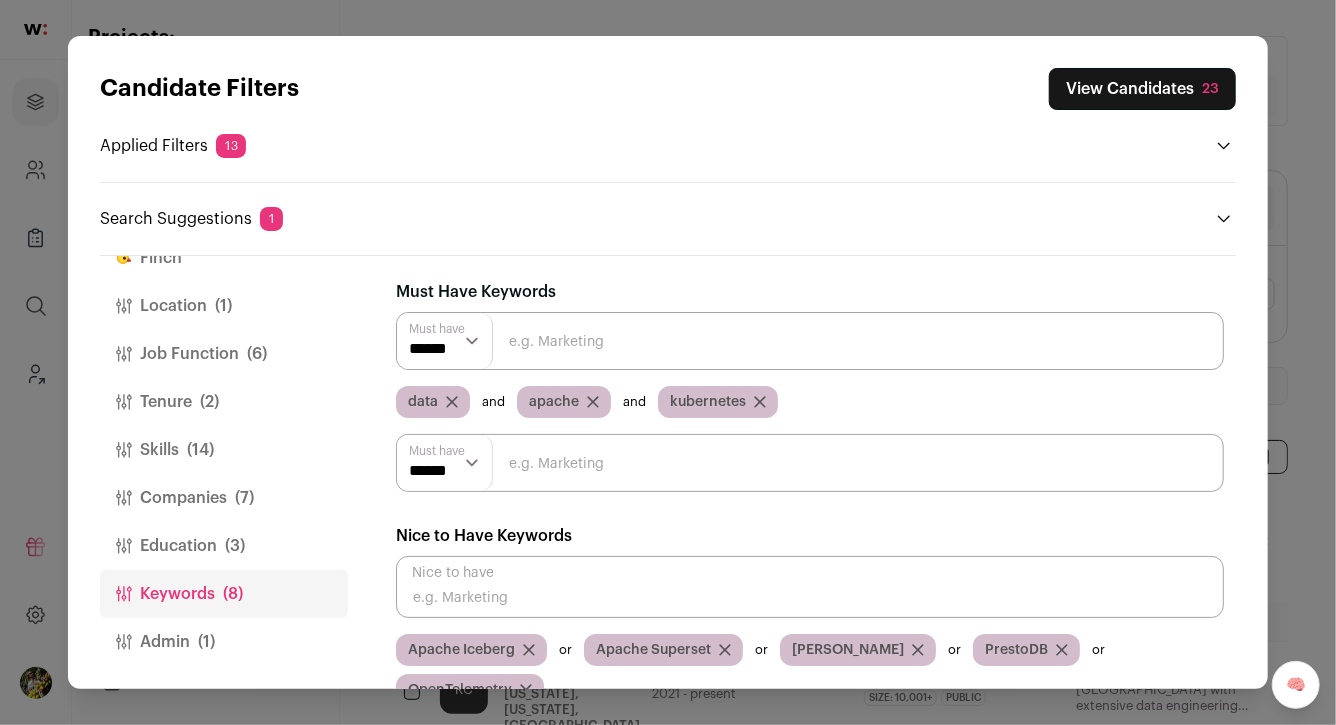 click at bounding box center (810, 463) 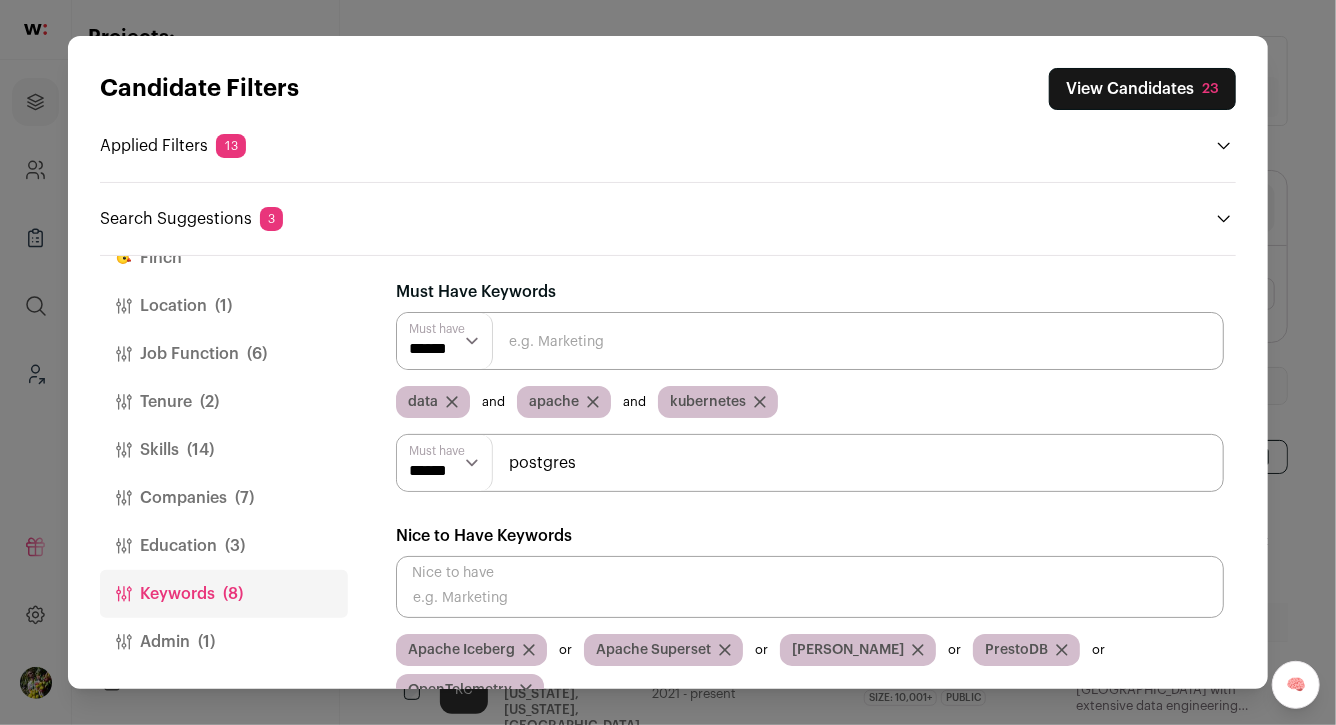 type on "postgres" 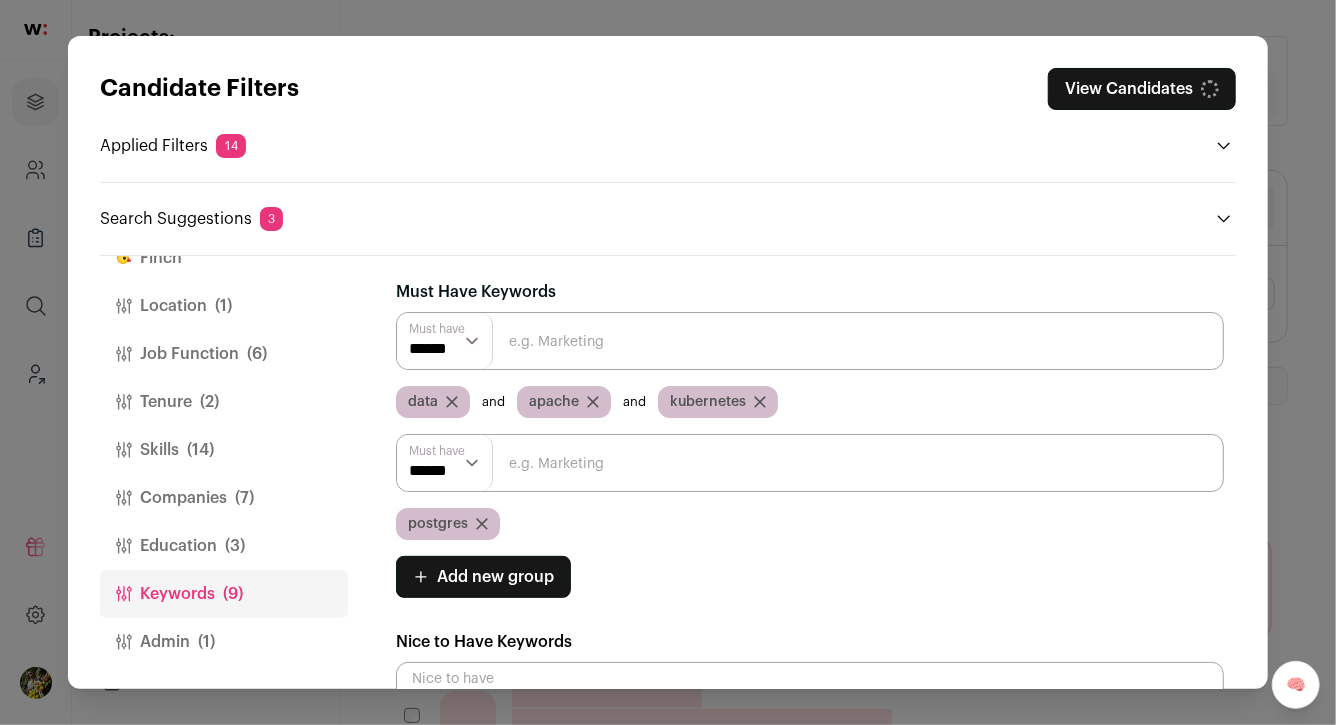 click at bounding box center (810, 463) 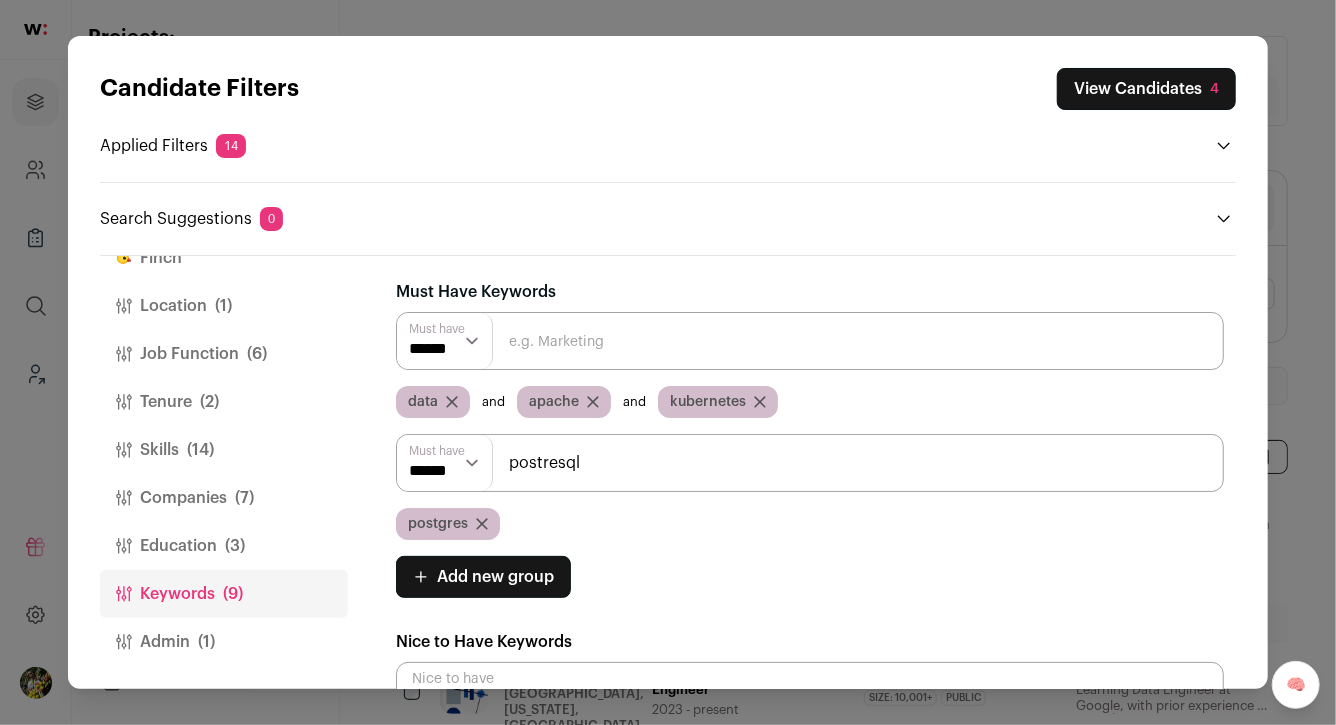 type on "postresql" 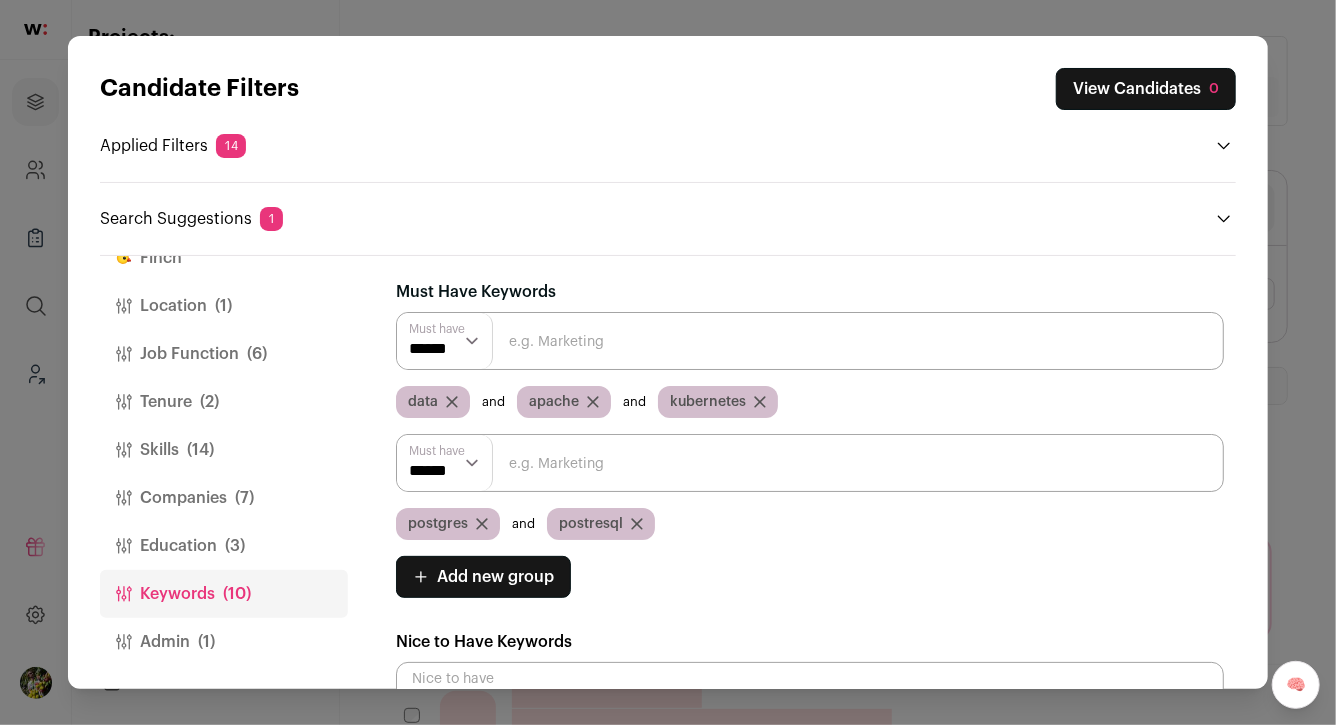 scroll, scrollTop: 10, scrollLeft: 0, axis: vertical 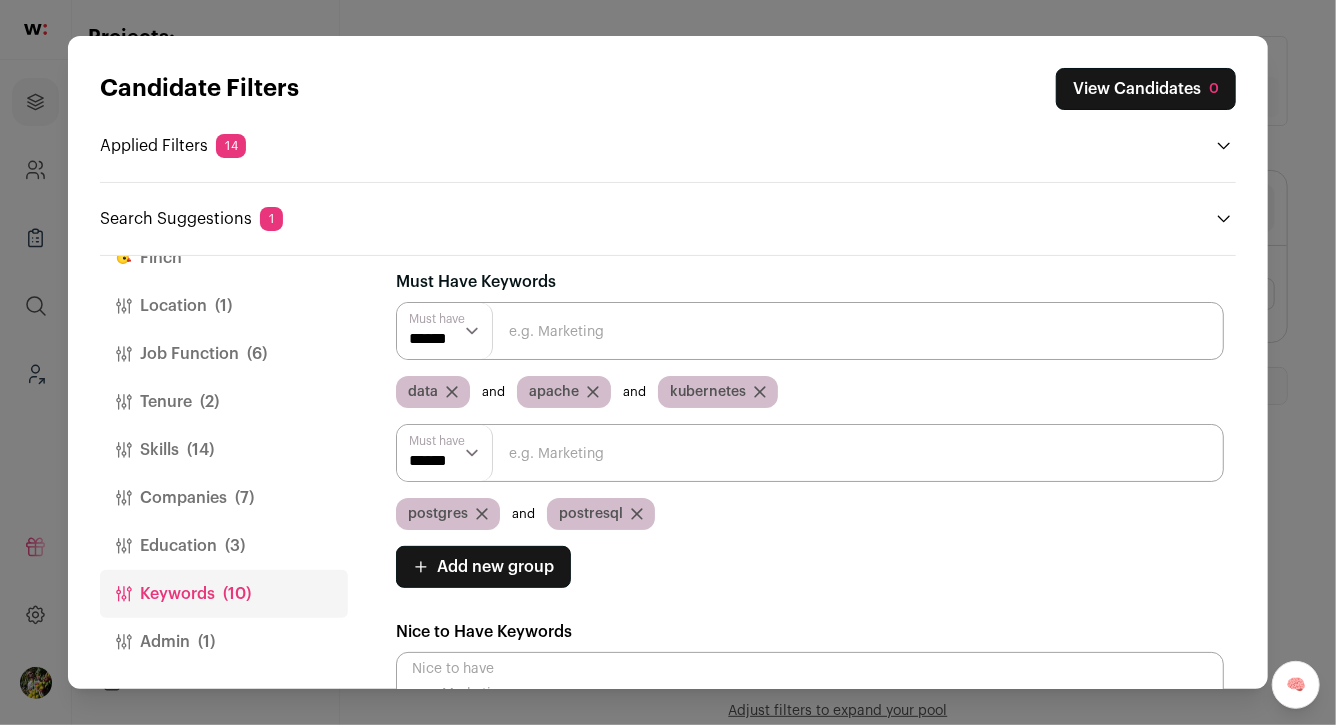 click on "******
******" at bounding box center (445, 453) 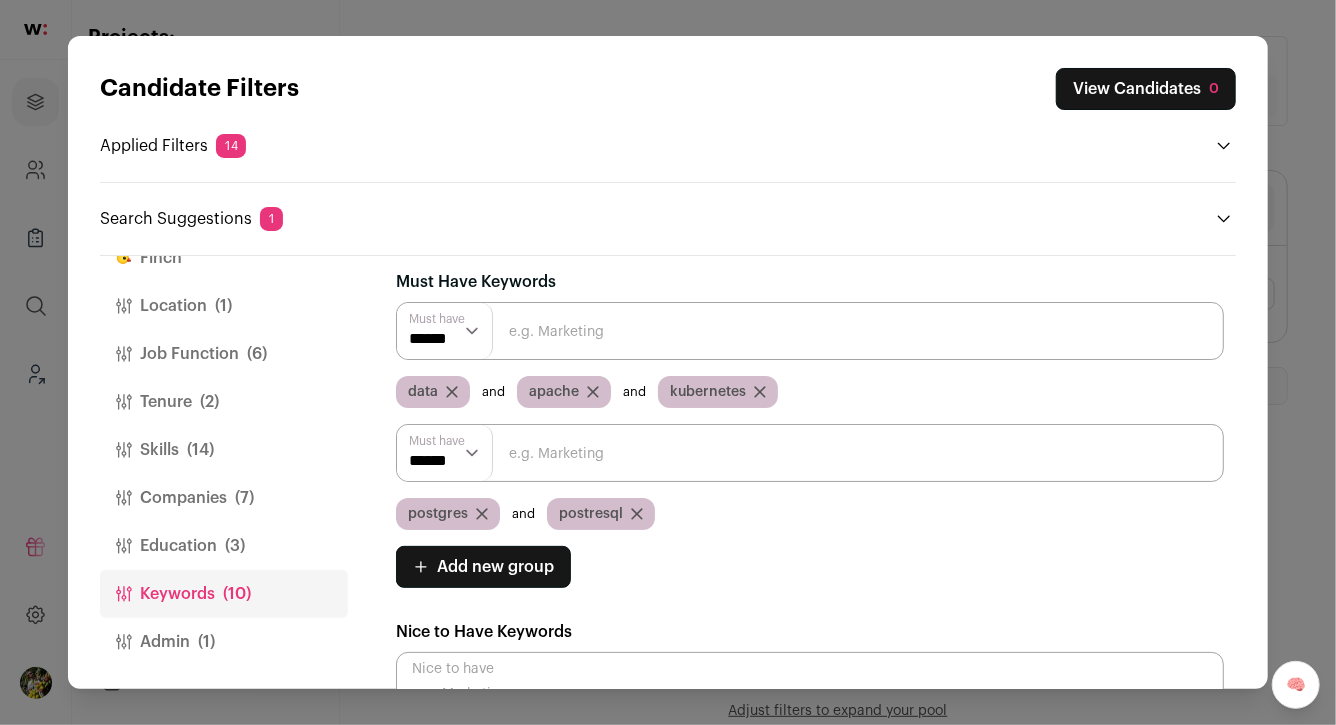select on "**" 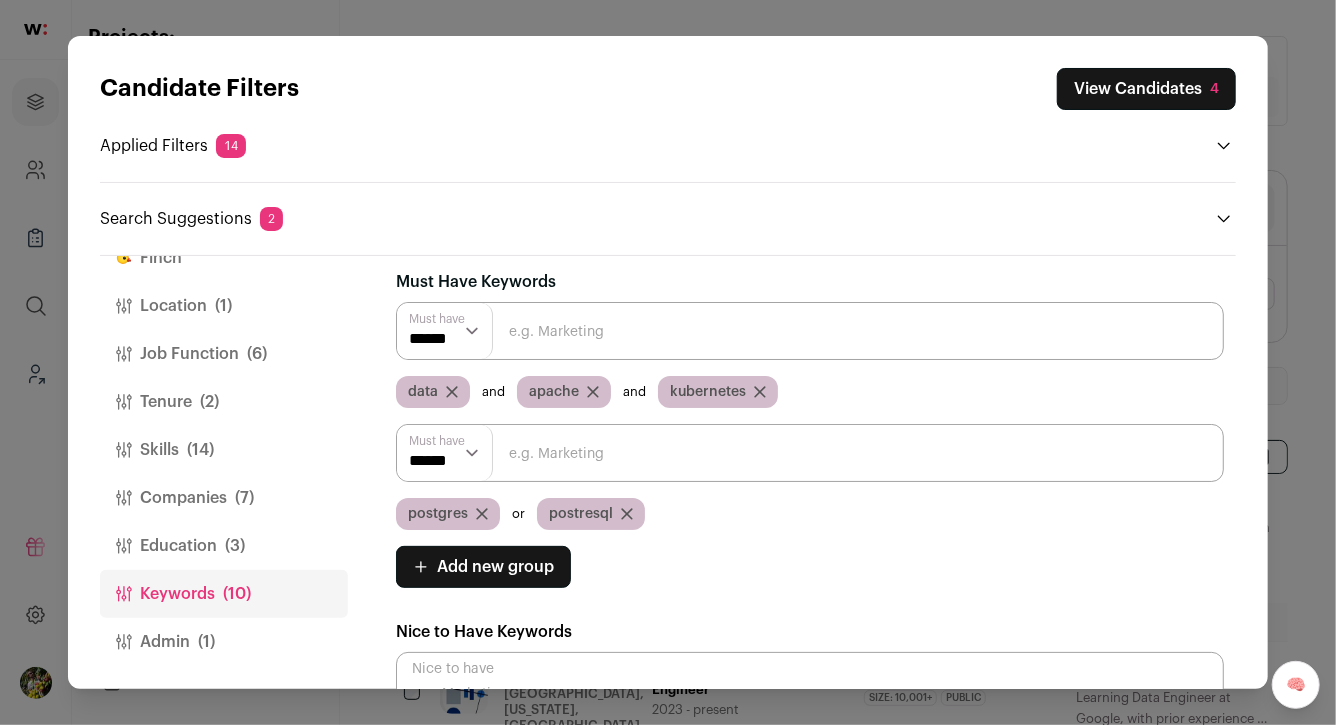 click on "Skills
(14)" at bounding box center [224, 450] 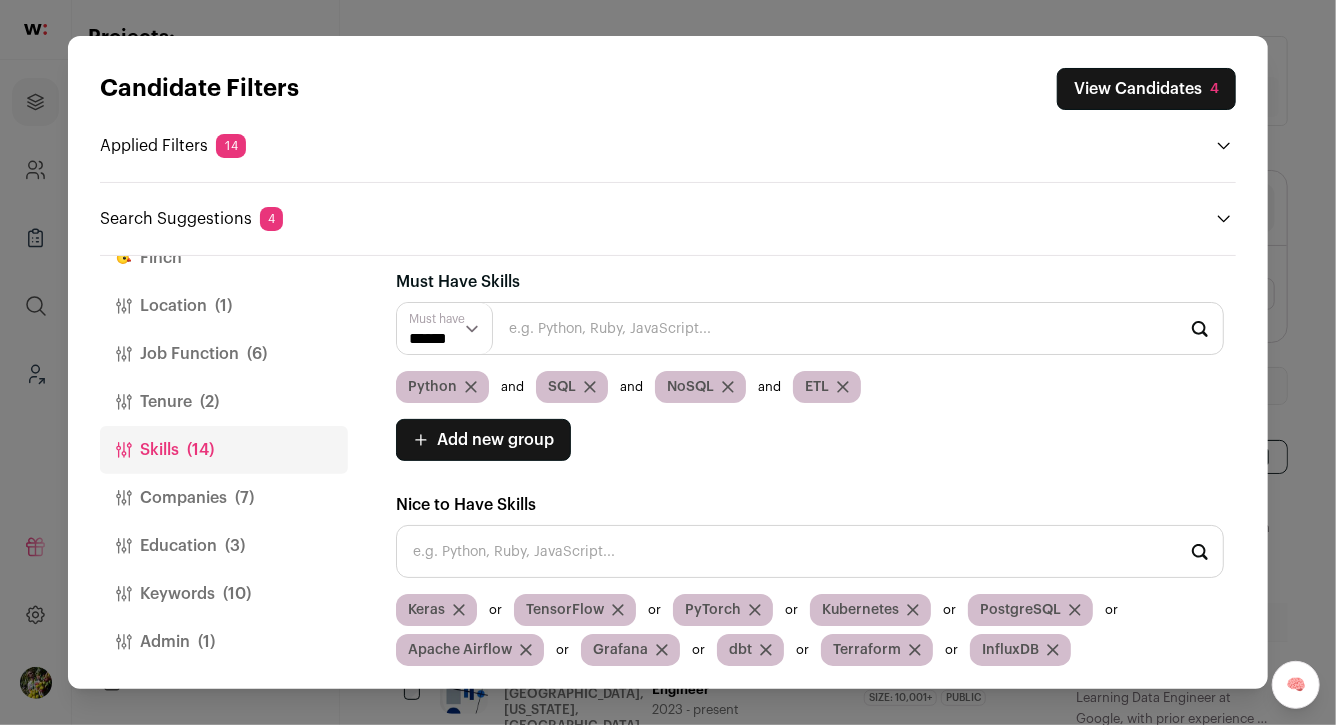click 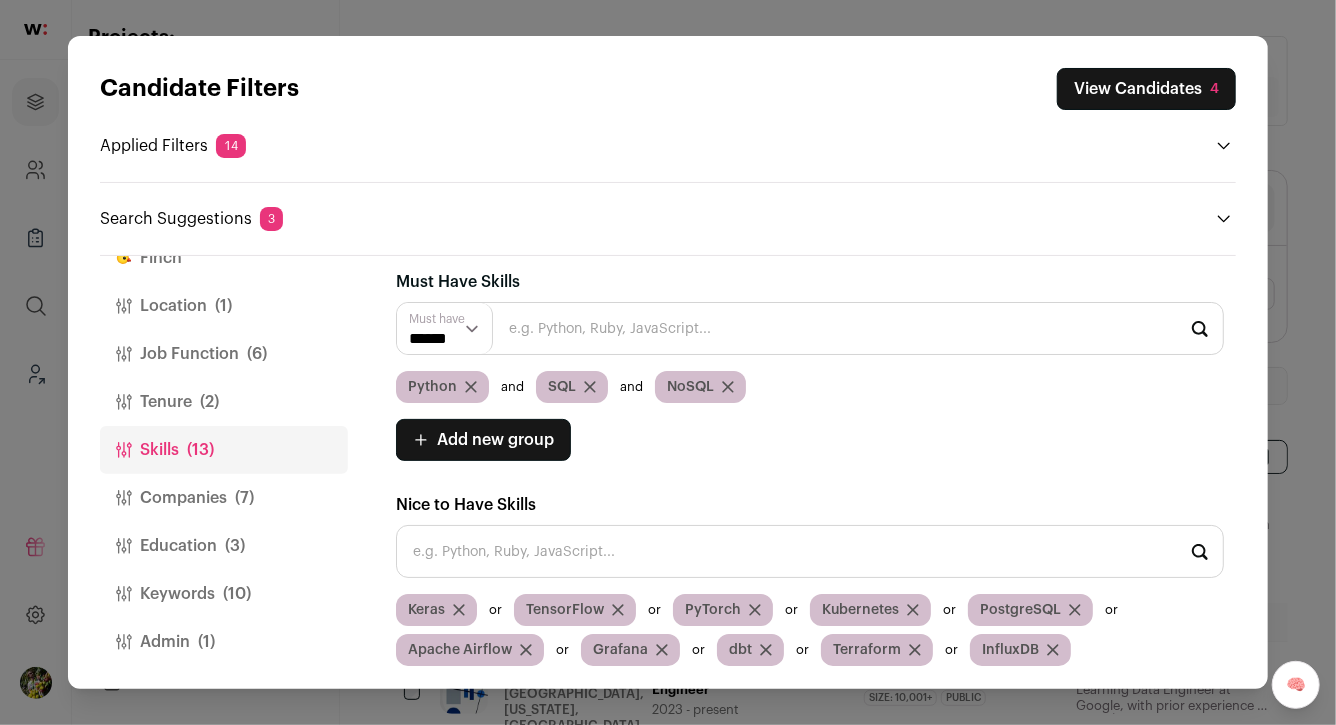 scroll, scrollTop: 10, scrollLeft: 0, axis: vertical 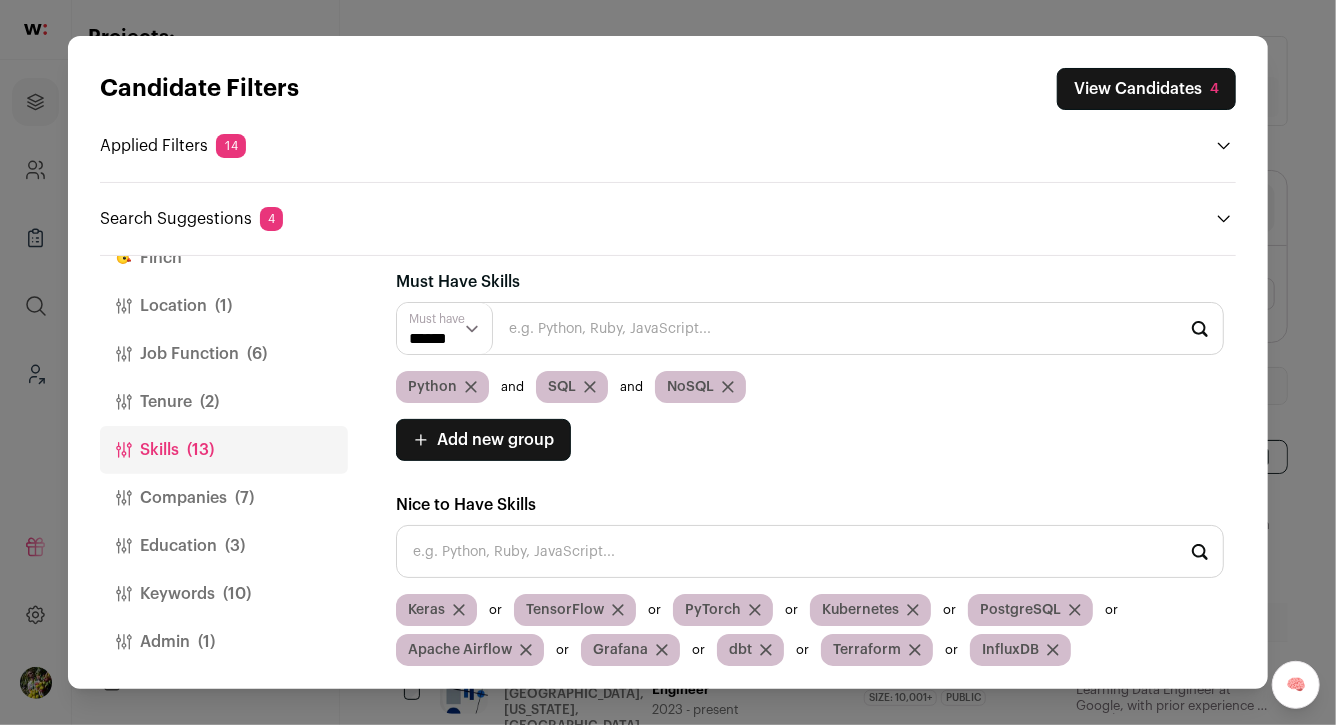 click on "Tenure
(2)" at bounding box center (224, 402) 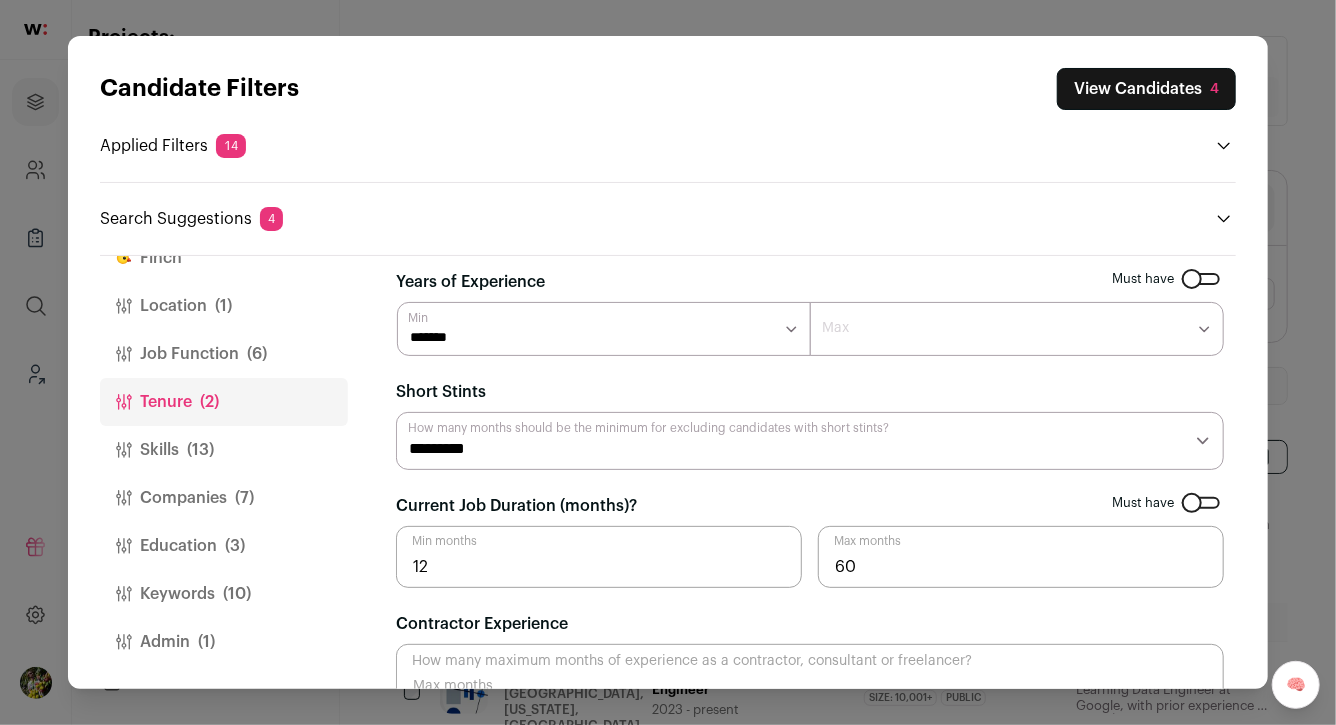 click on "Job Function
(6)" at bounding box center [224, 354] 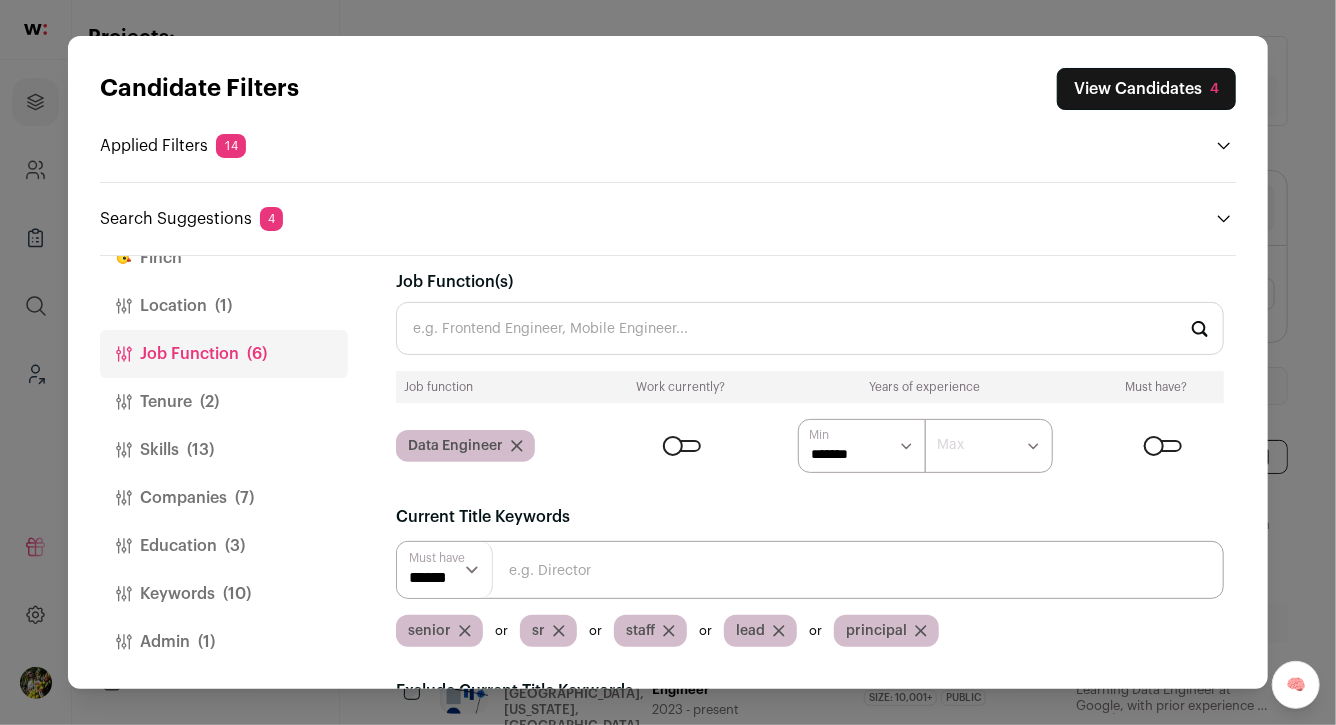 click on "Location
(1)" at bounding box center [224, 306] 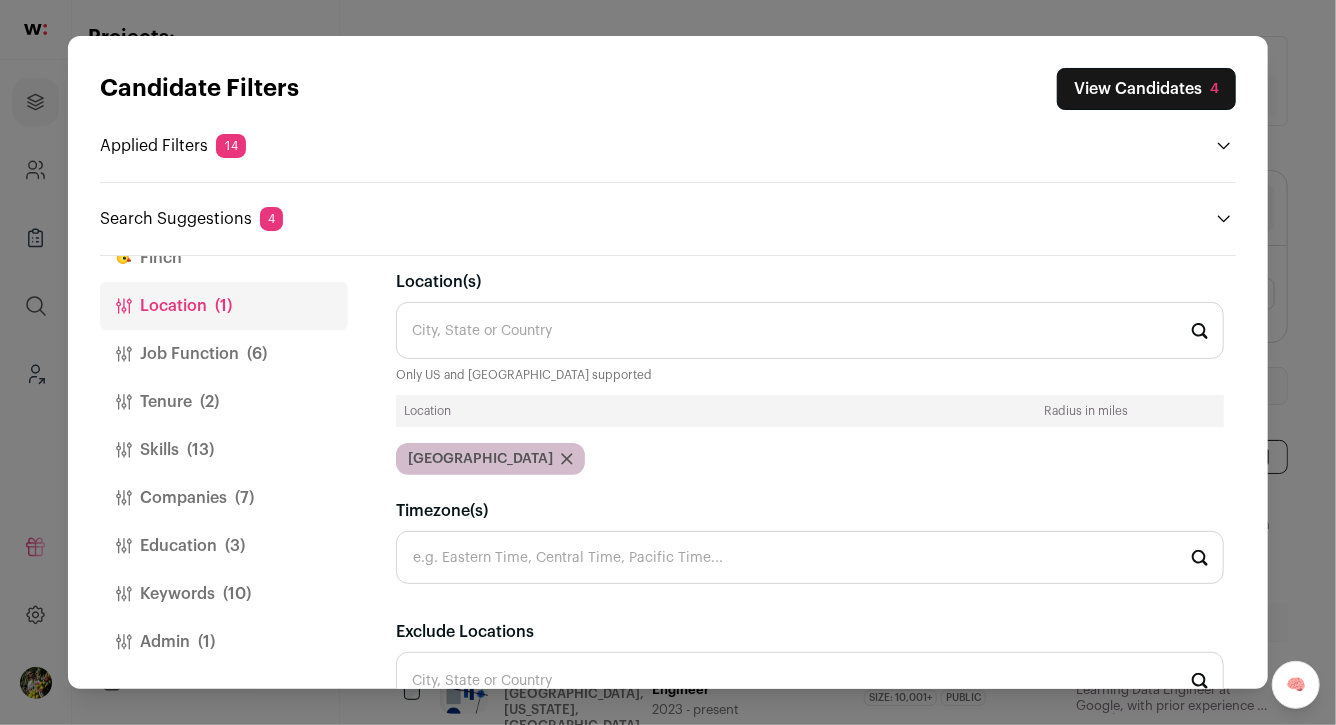 scroll, scrollTop: 0, scrollLeft: 0, axis: both 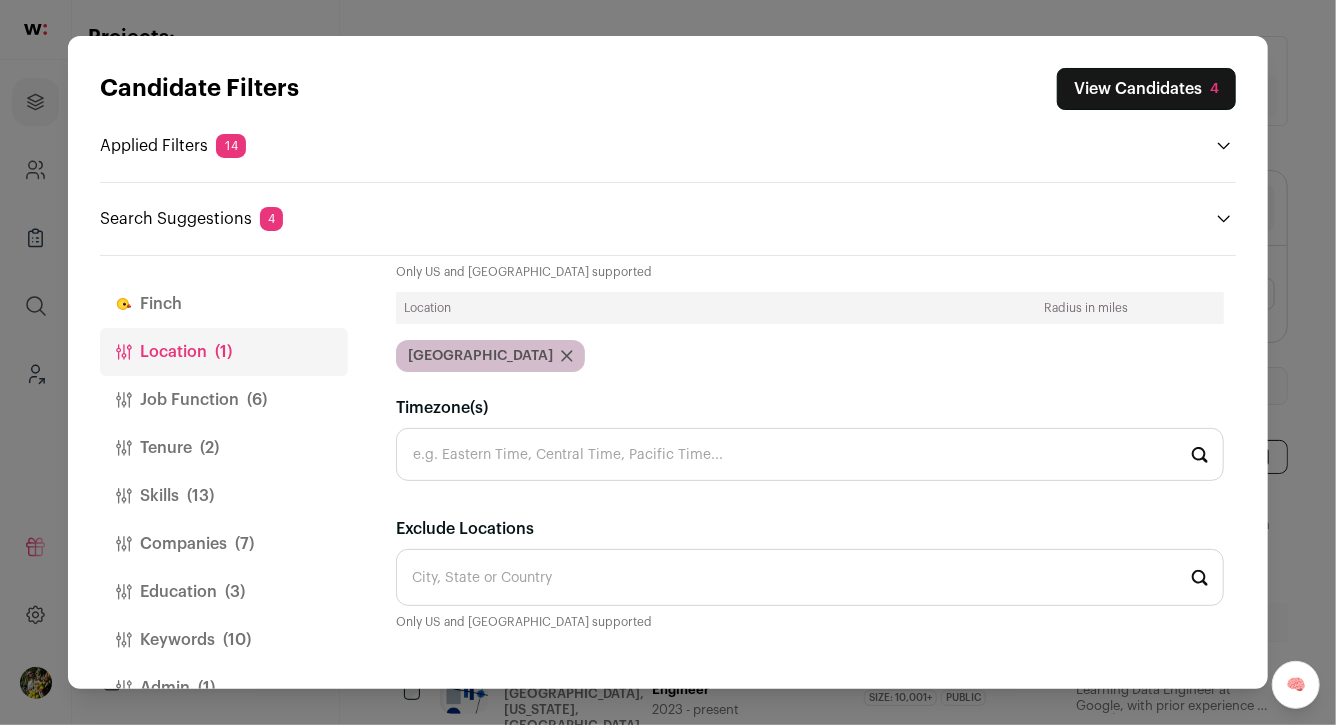 click on "View Candidates
4" at bounding box center [1146, 89] 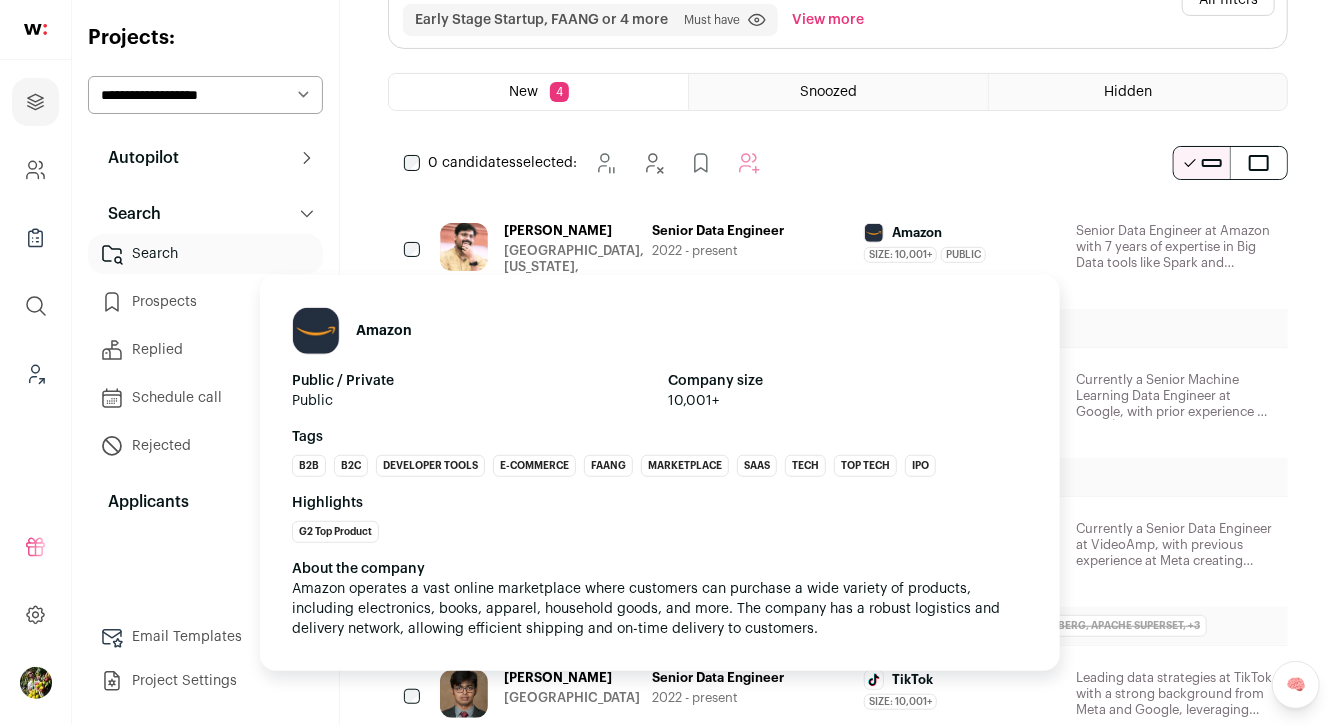 scroll, scrollTop: 337, scrollLeft: 0, axis: vertical 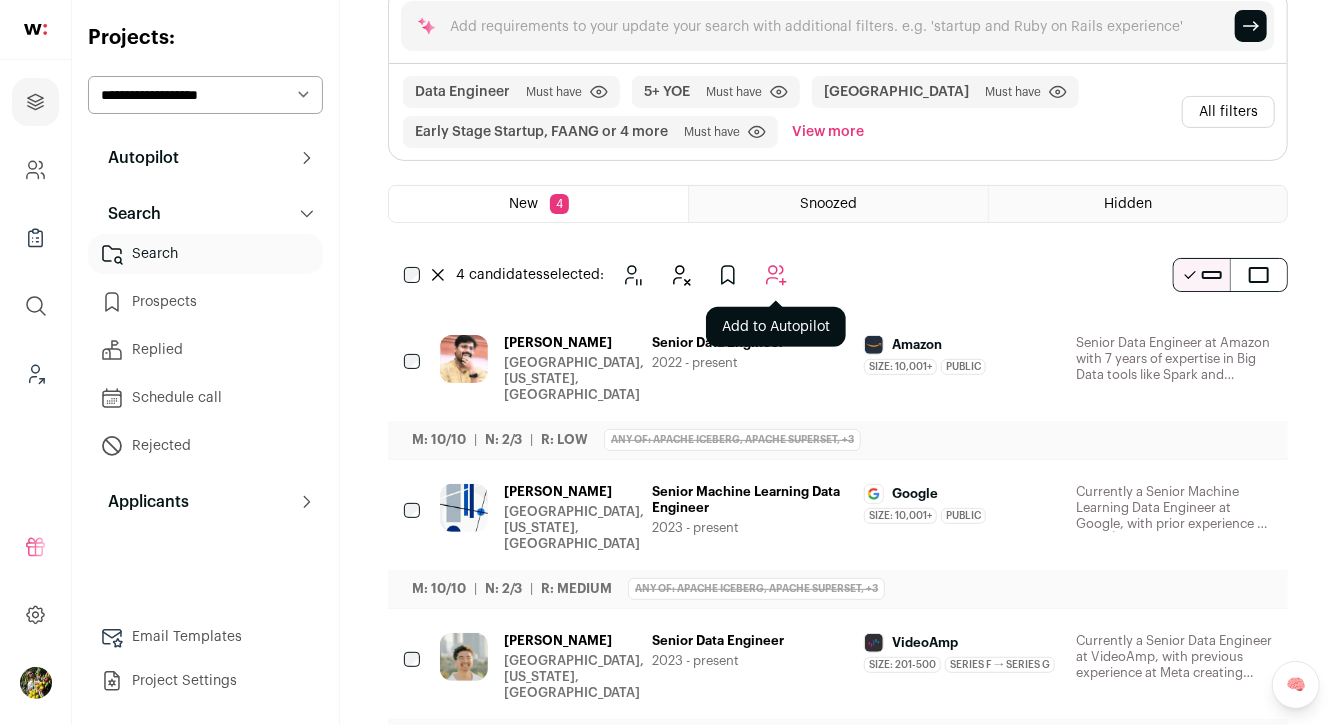 click 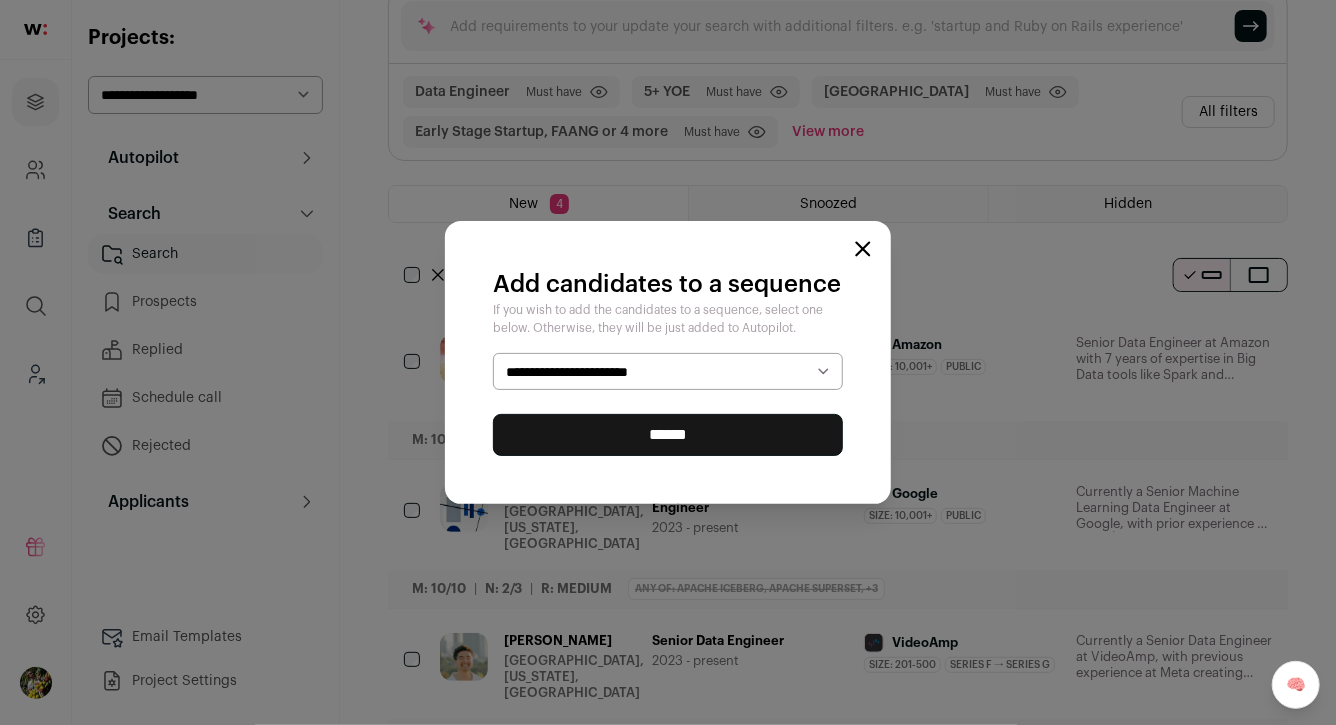 select on "*****" 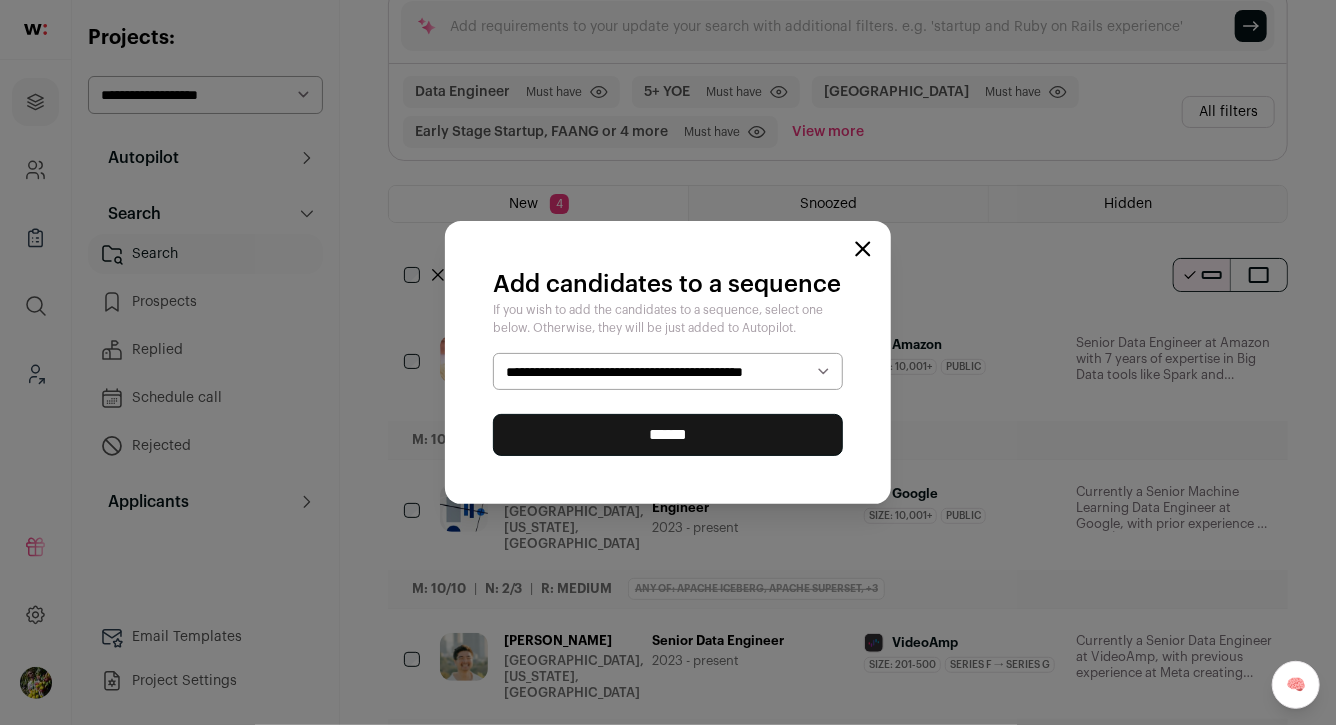 click on "******" at bounding box center (668, 435) 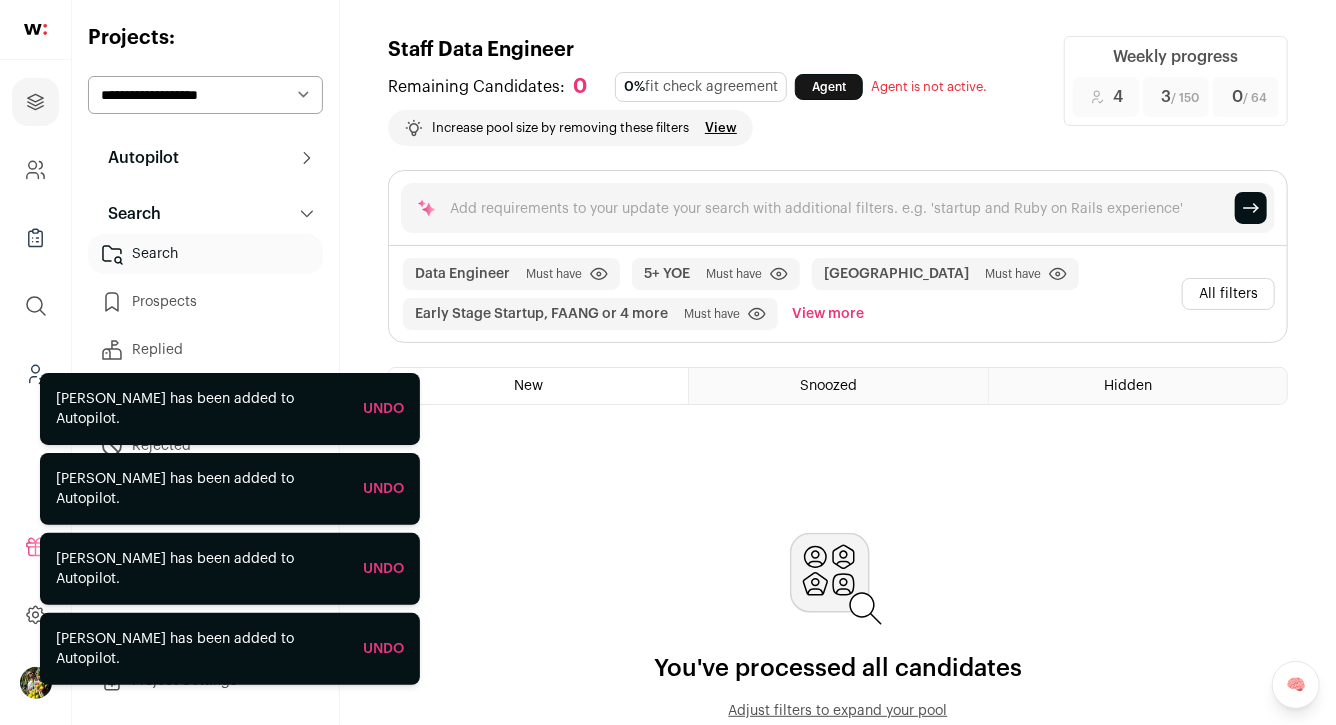 scroll, scrollTop: 214, scrollLeft: 0, axis: vertical 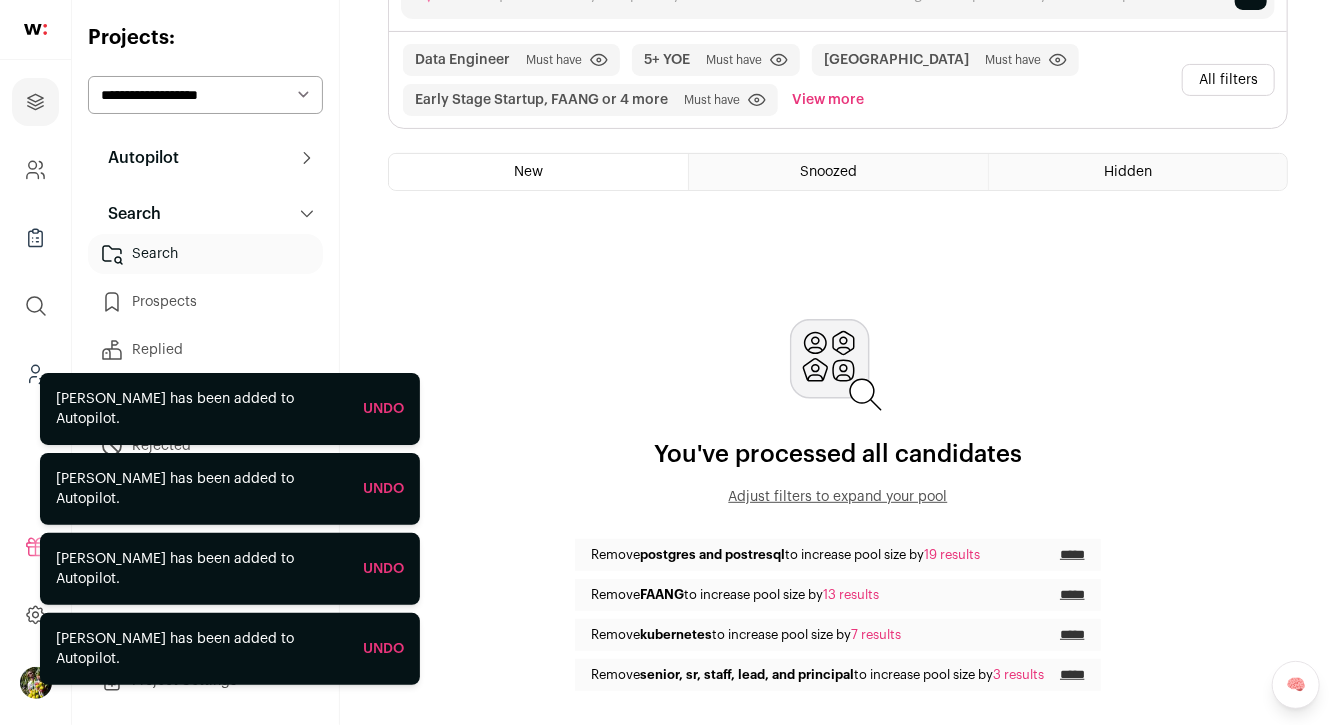 click on "View more" at bounding box center (828, 100) 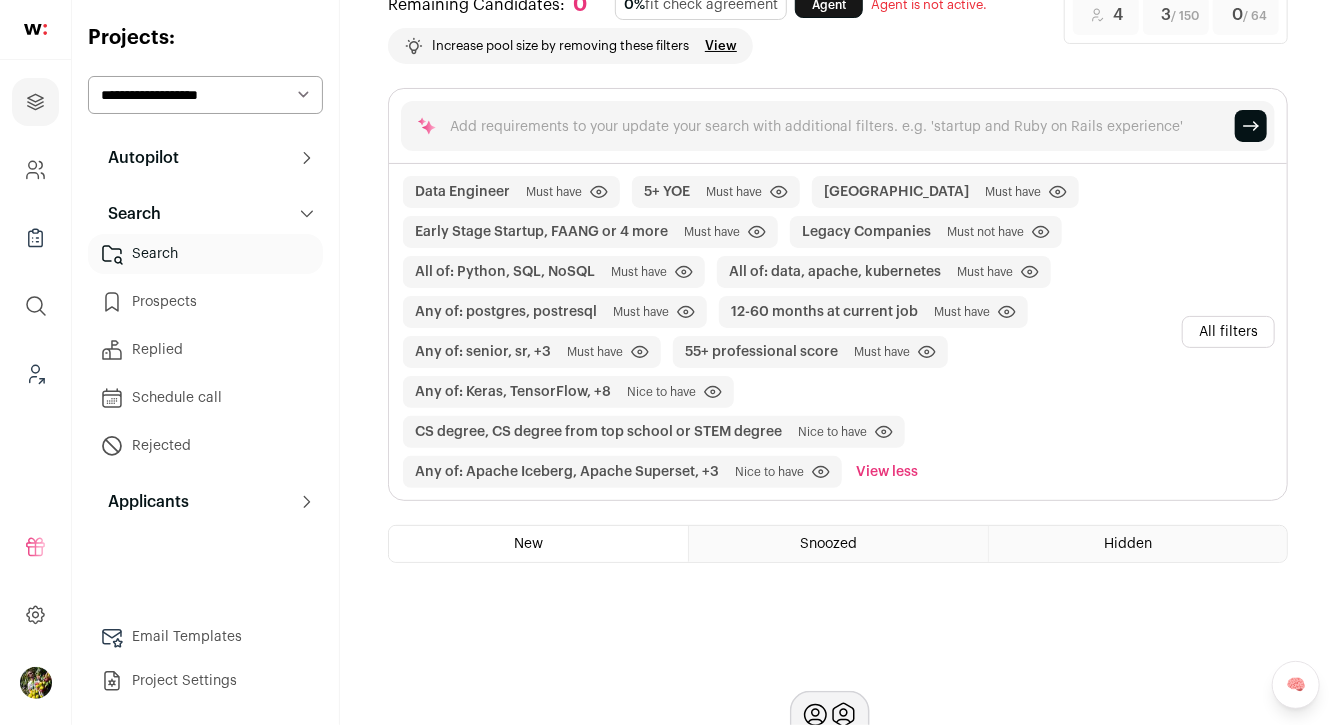 scroll, scrollTop: 0, scrollLeft: 0, axis: both 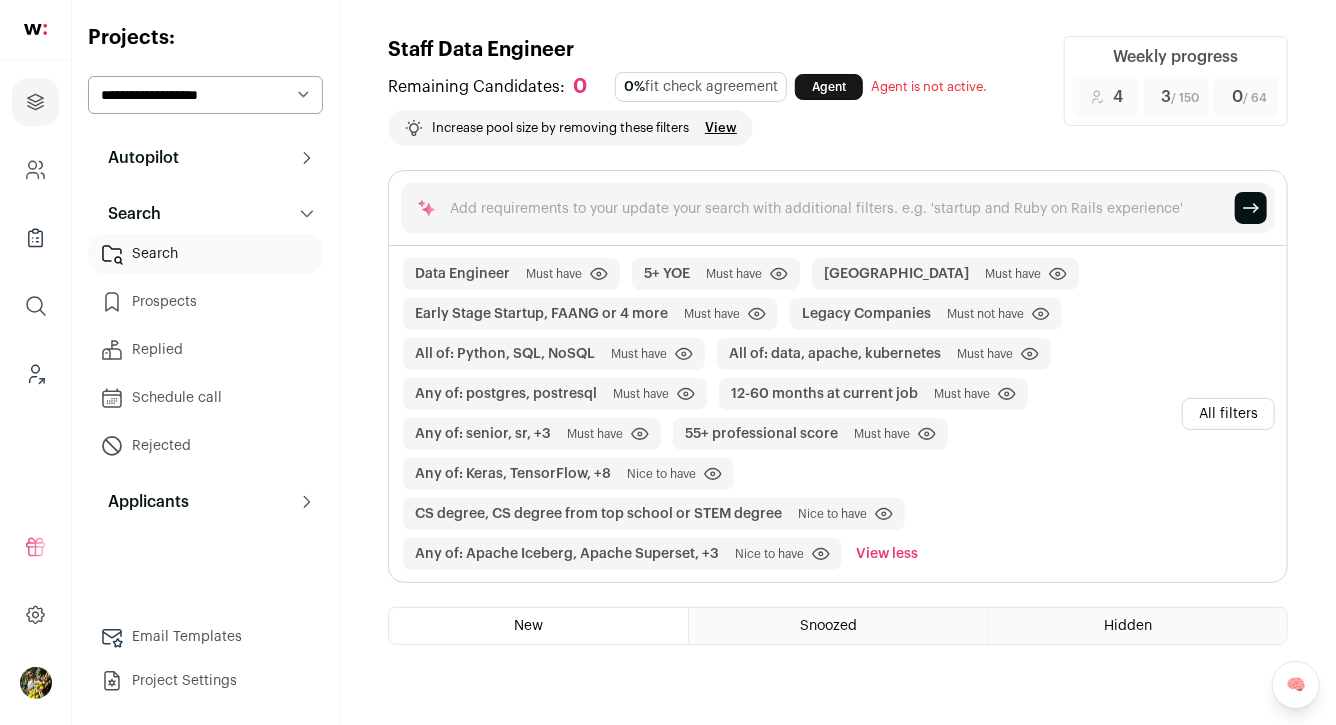 click on "View" at bounding box center [721, 128] 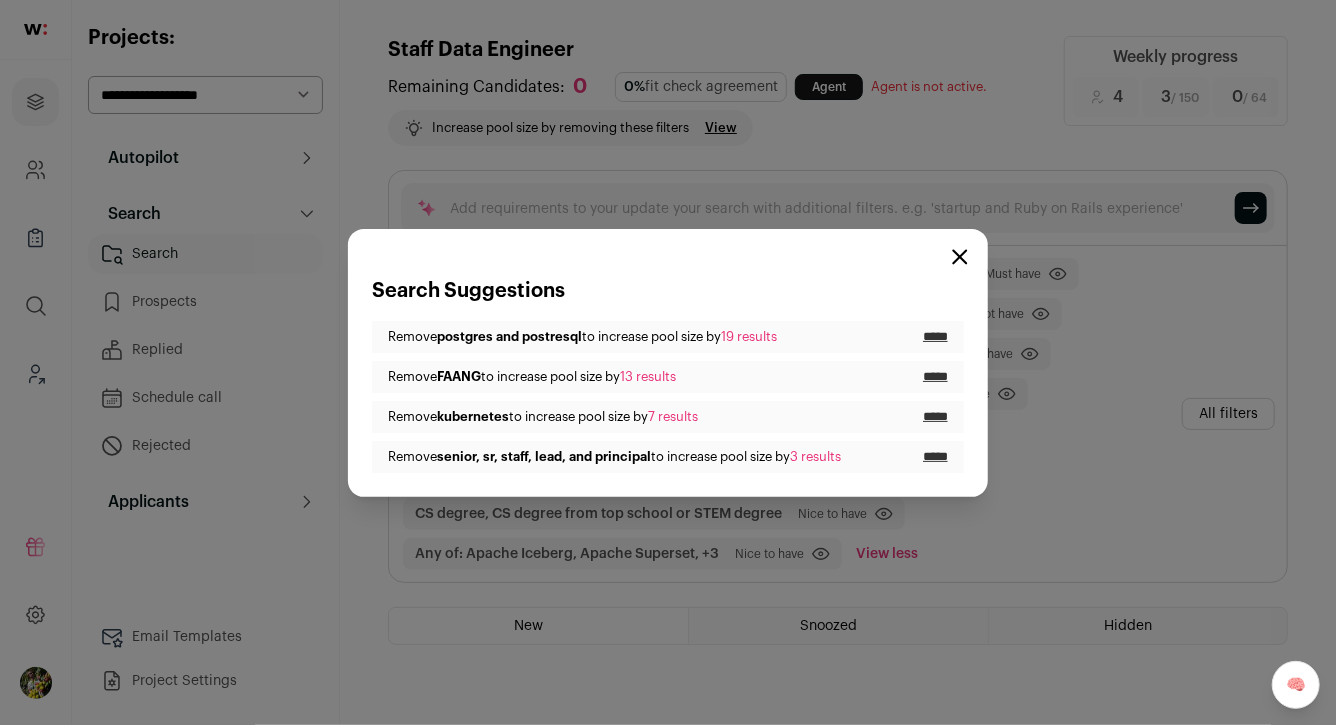 click 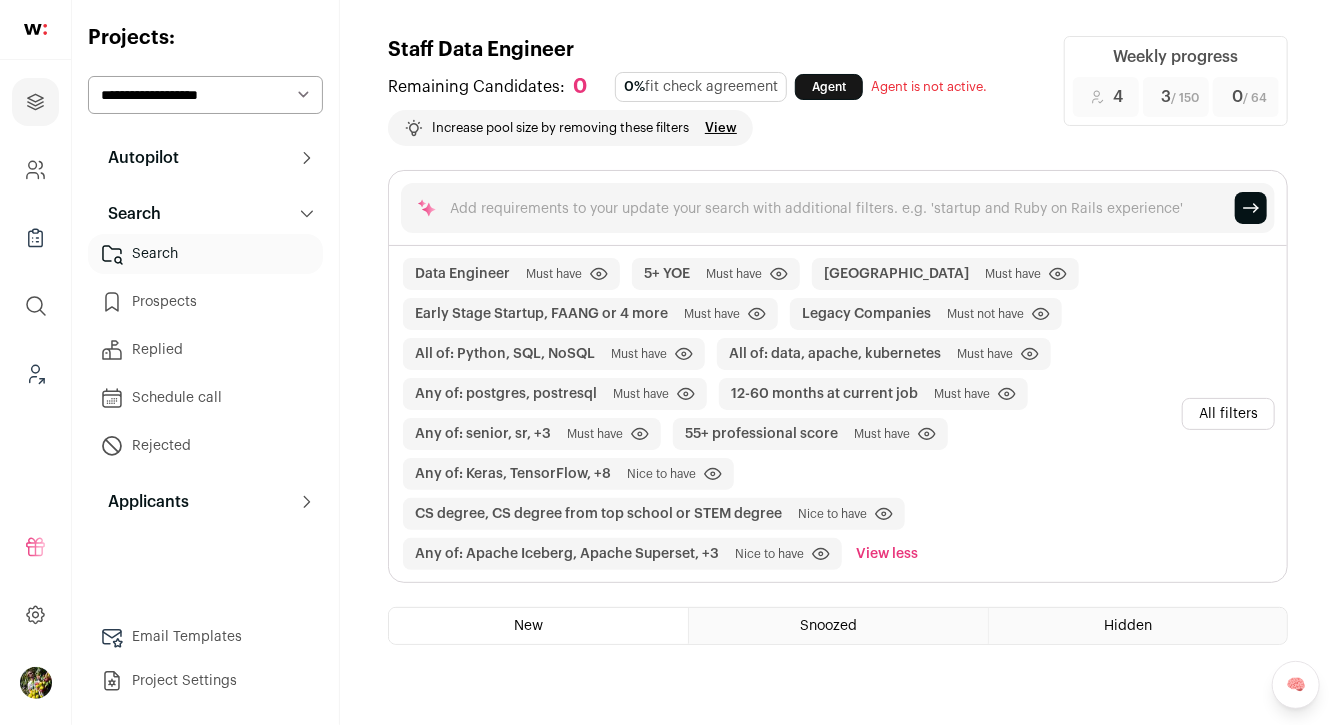 click on "All filters" at bounding box center (1228, 414) 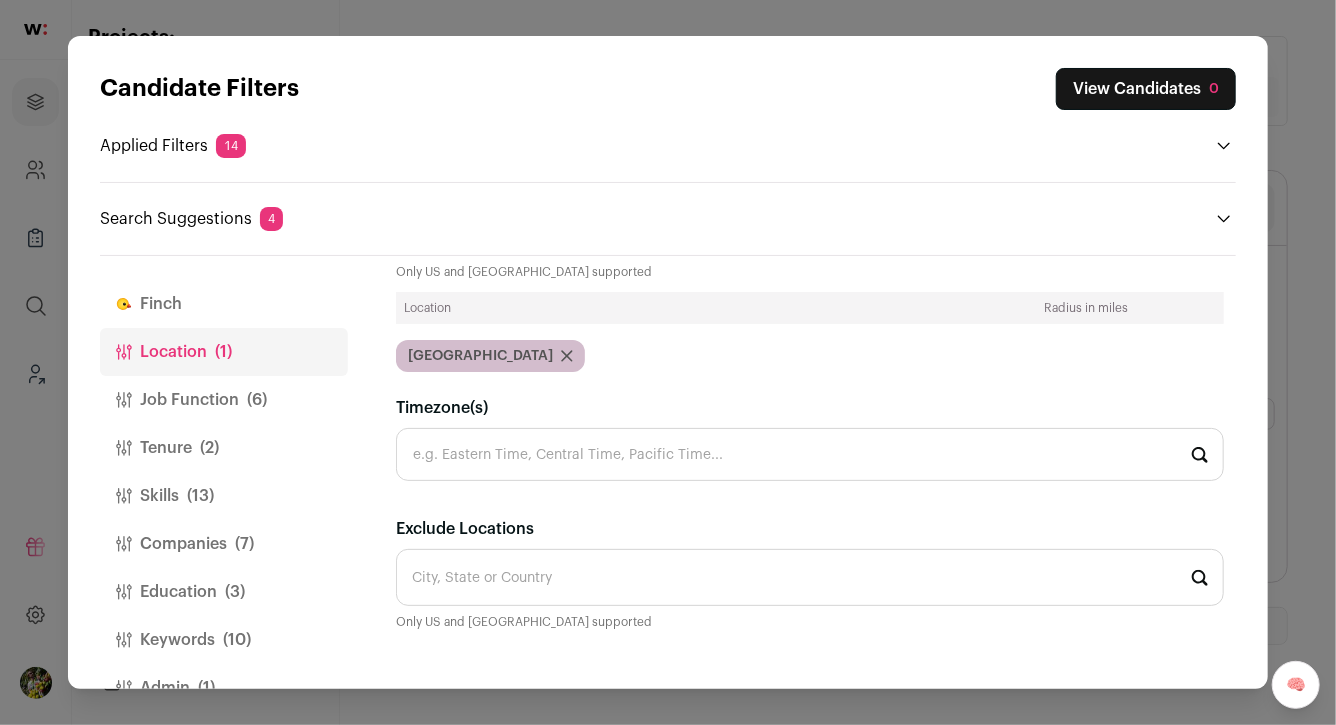 click on "Skills
(13)" at bounding box center (224, 496) 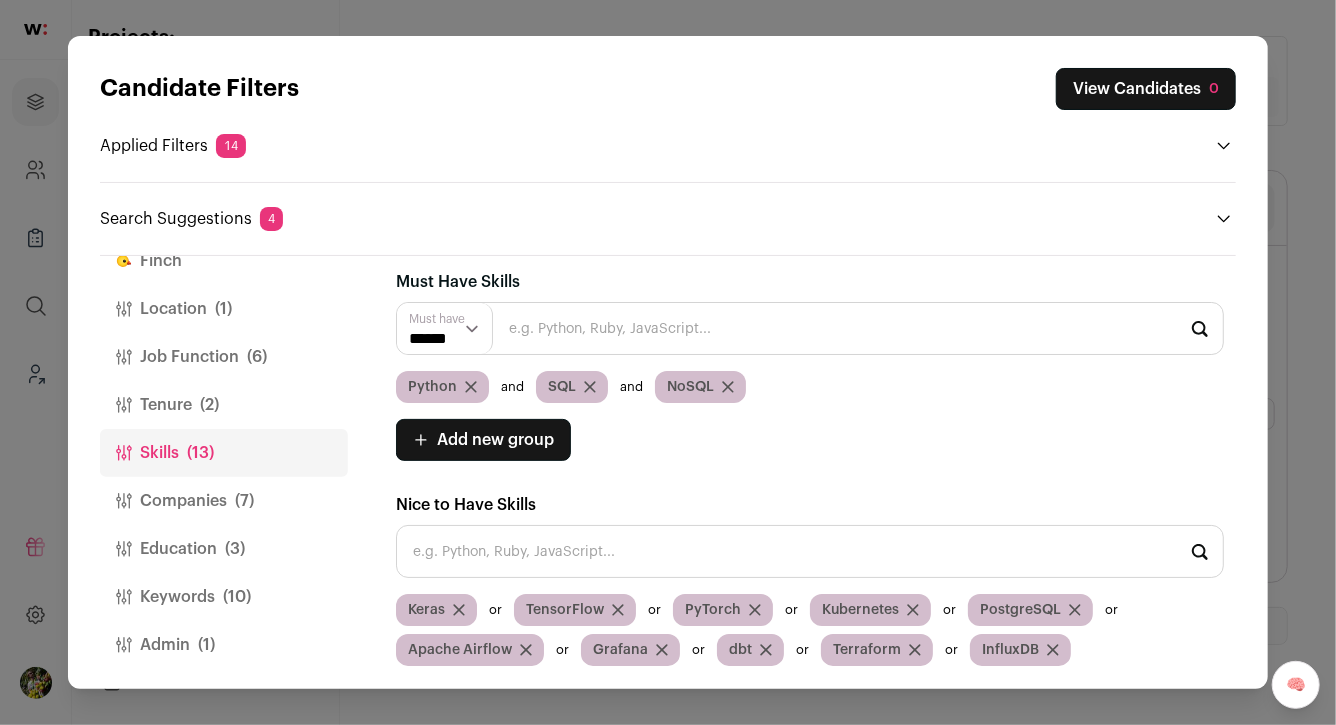 scroll, scrollTop: 46, scrollLeft: 0, axis: vertical 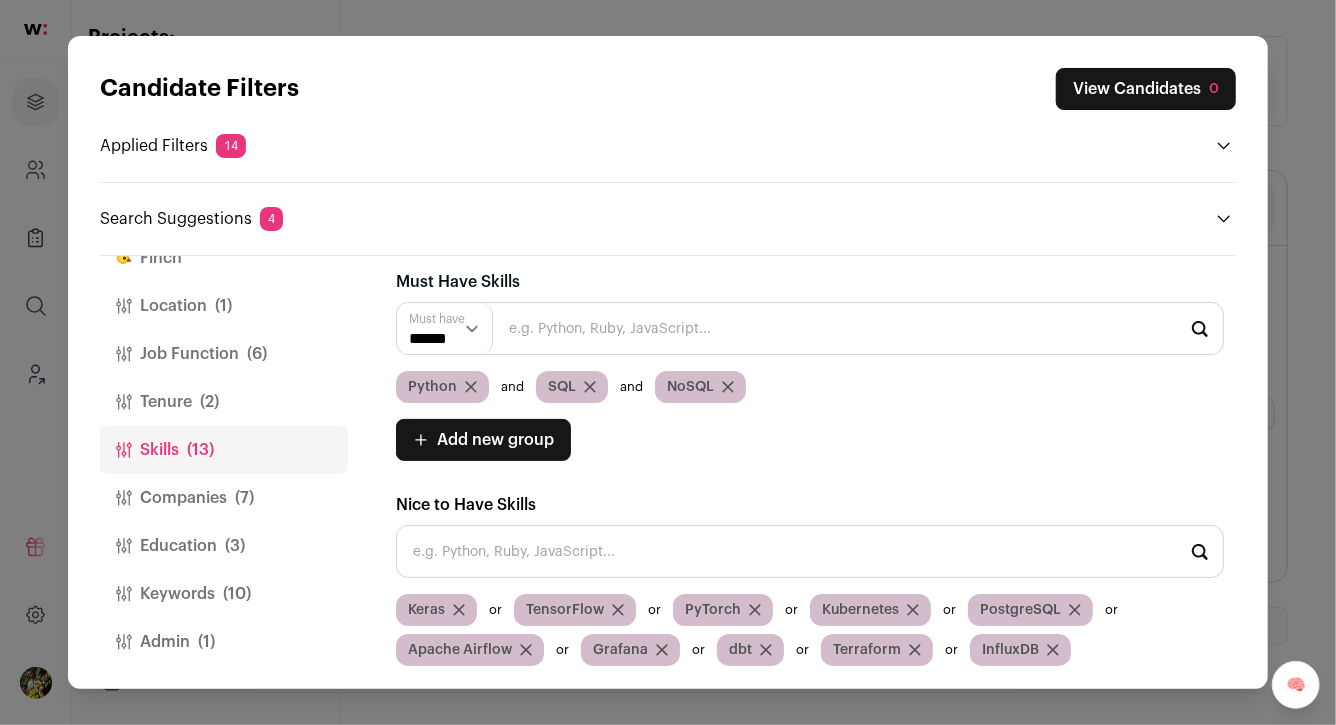 click 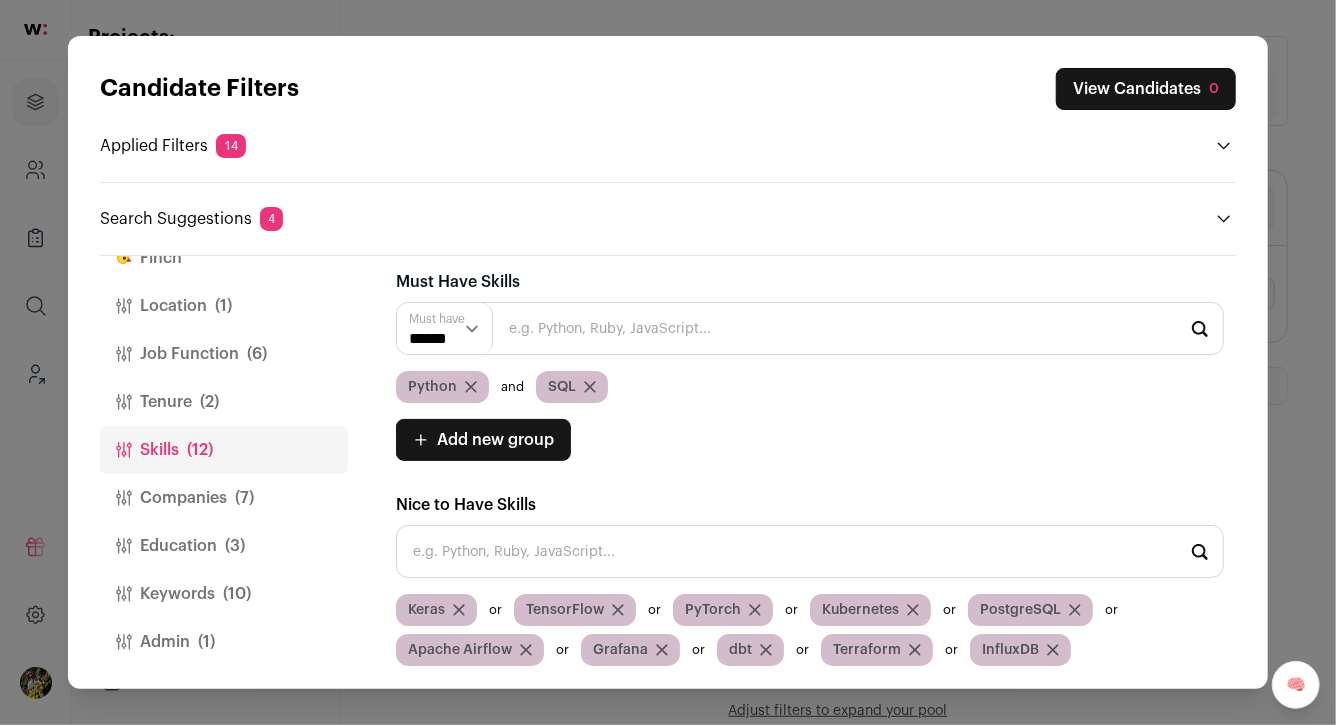 click on "Keywords
(10)" at bounding box center (224, 594) 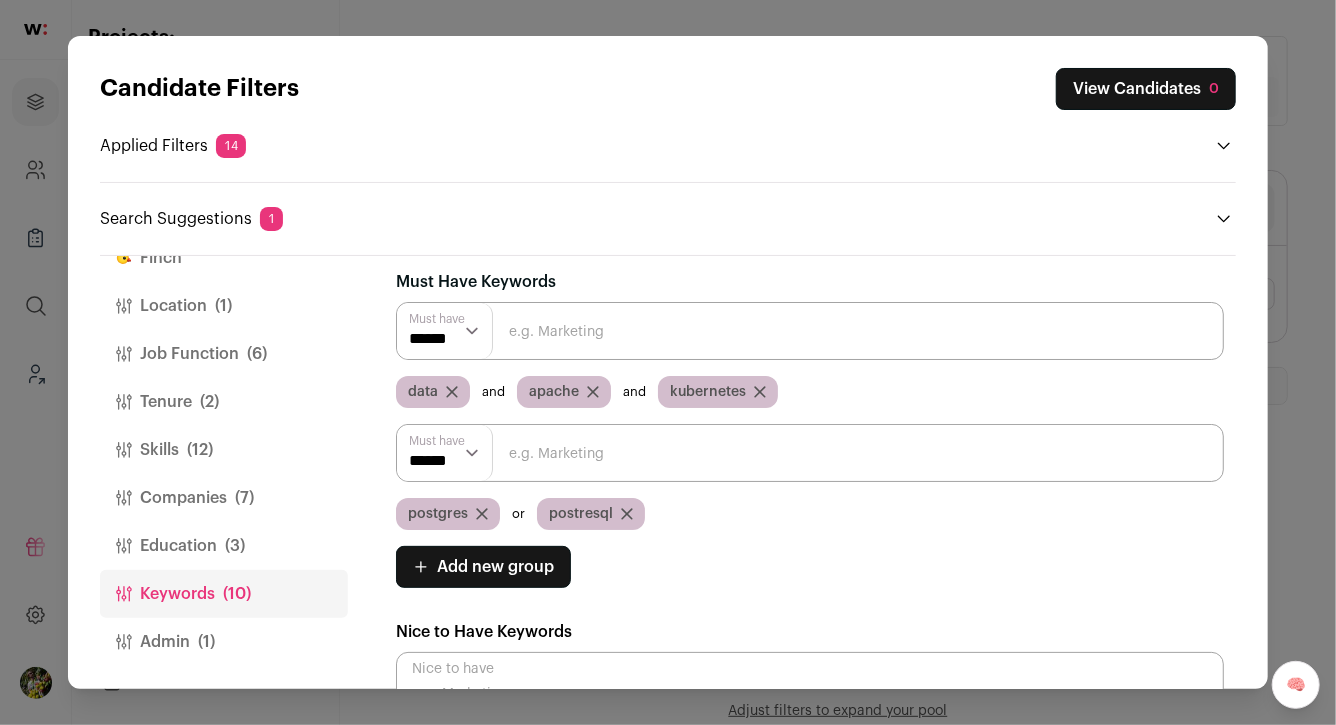 click on "Admin
(1)" at bounding box center [224, 642] 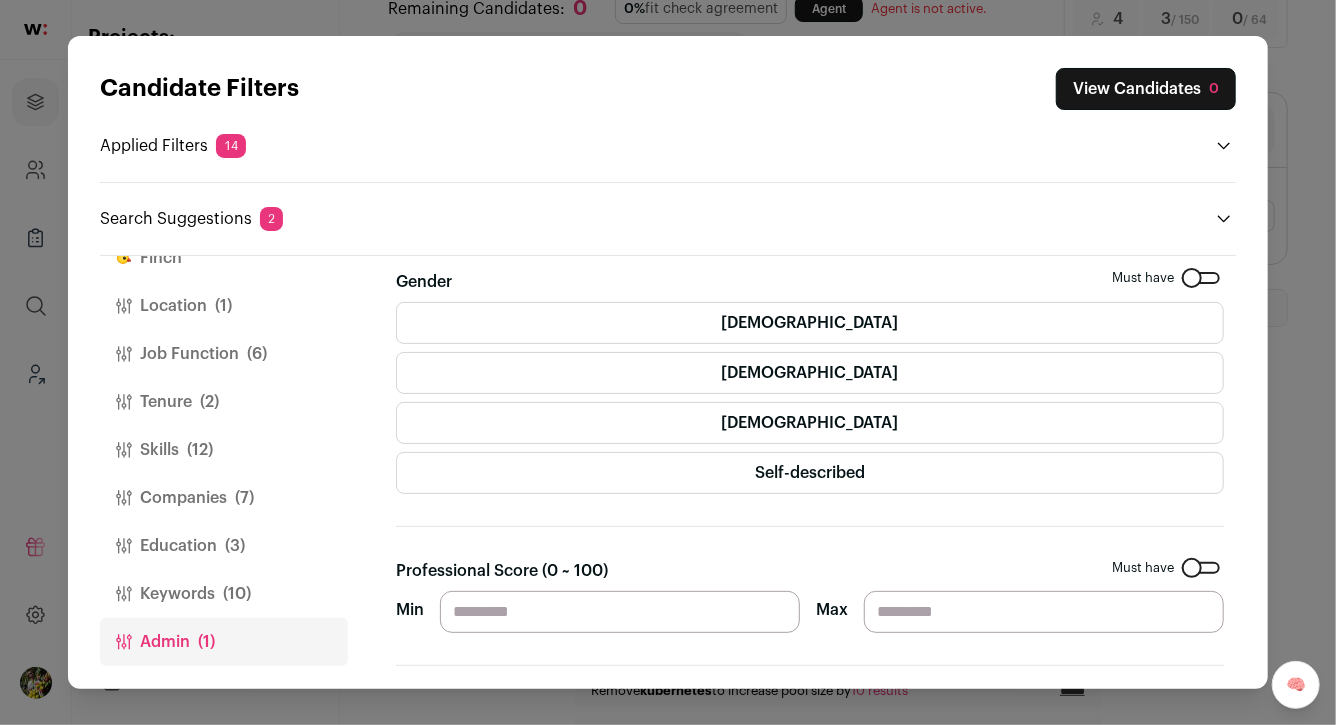 scroll, scrollTop: 84, scrollLeft: 0, axis: vertical 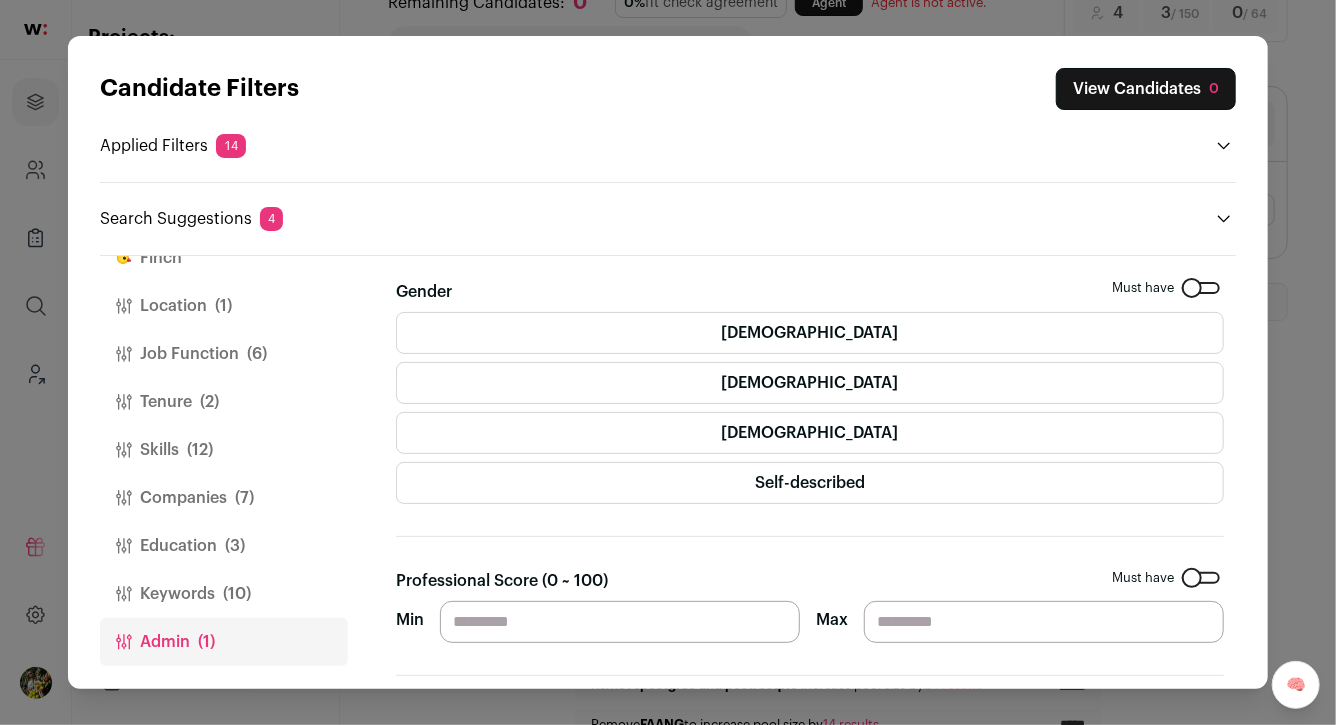 click on "Keywords
(10)" at bounding box center (224, 594) 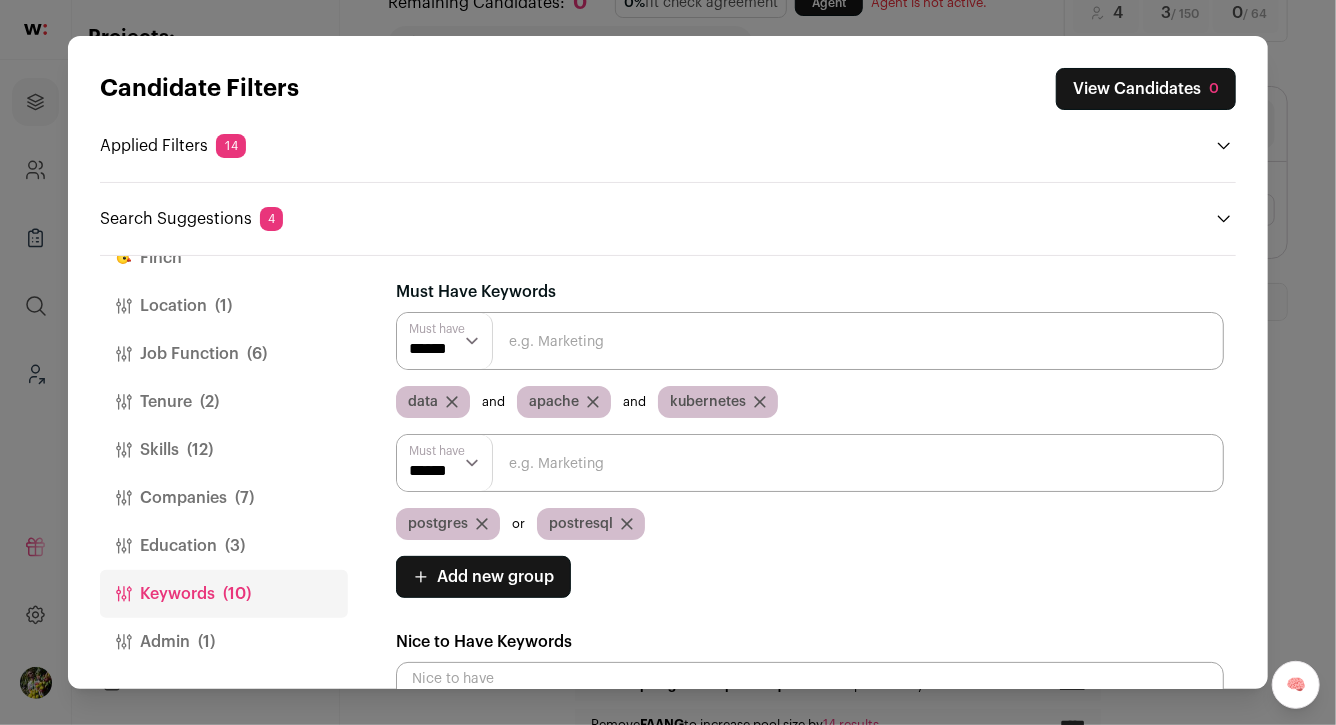 click 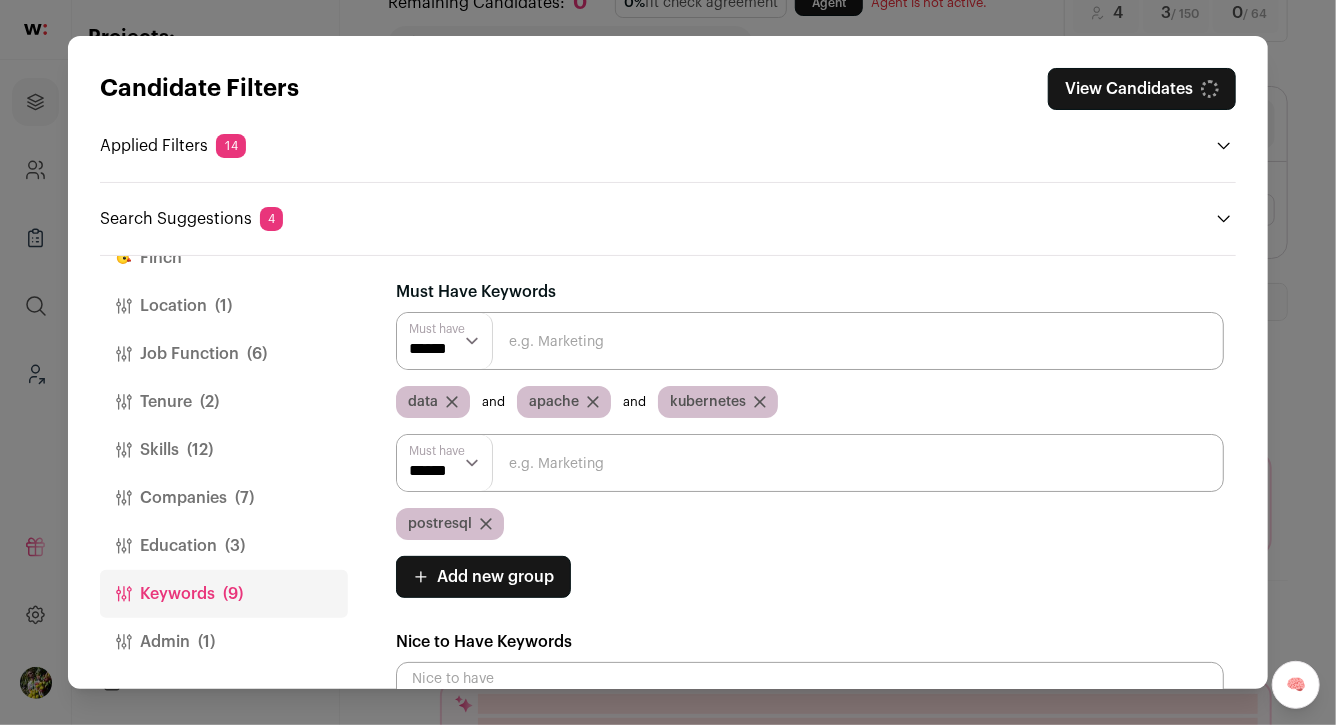 click 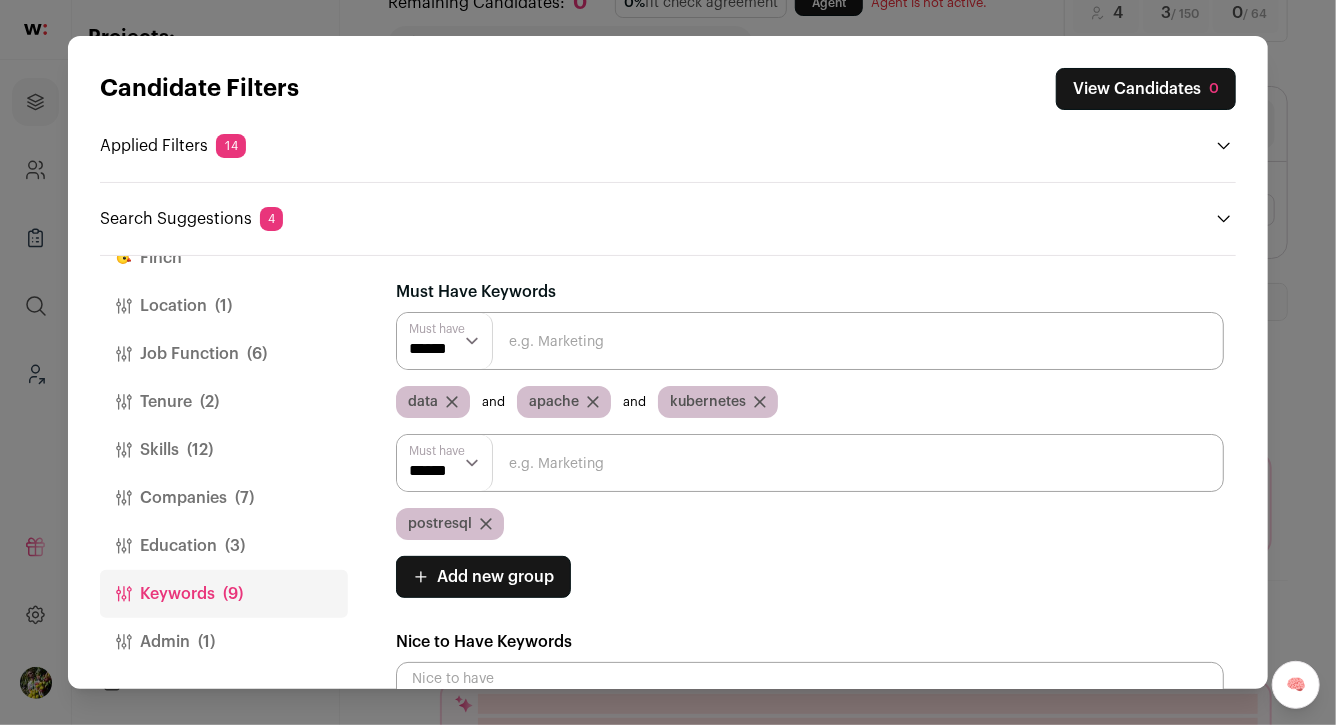 click on "Education
(3)" at bounding box center (224, 546) 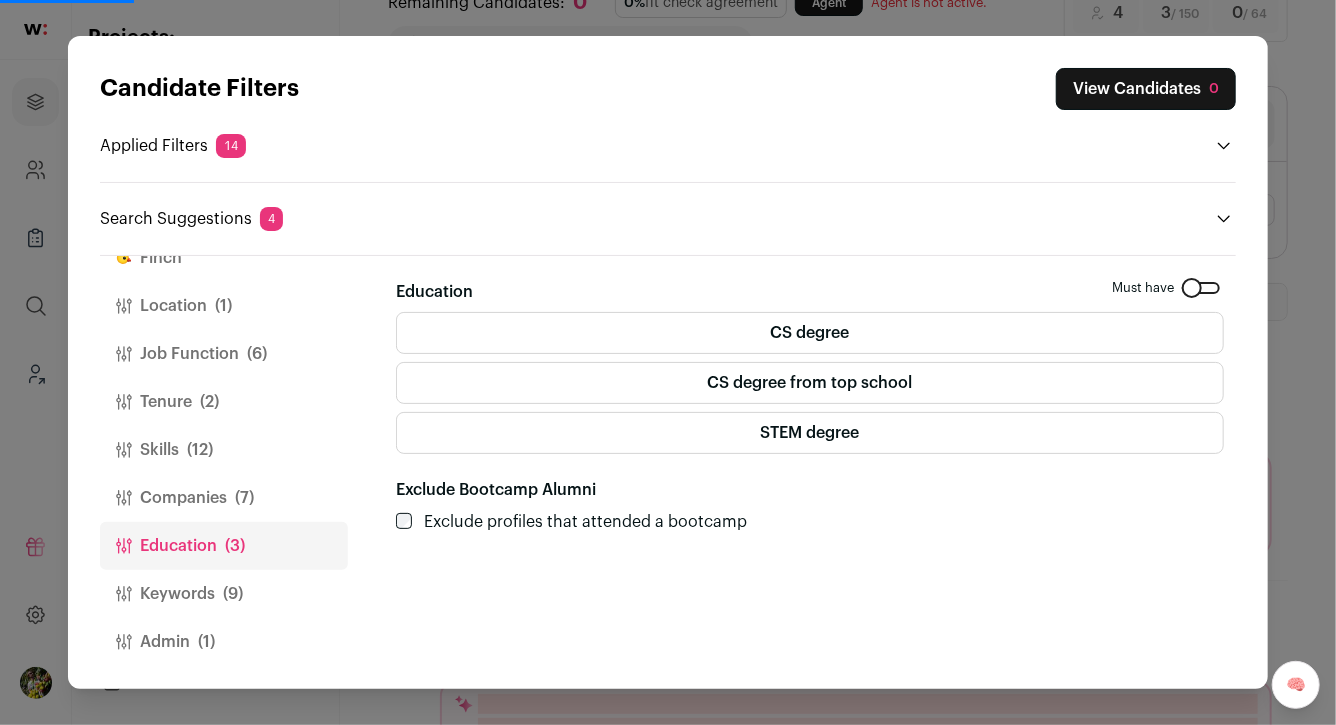 click on "Companies
(7)" at bounding box center (224, 498) 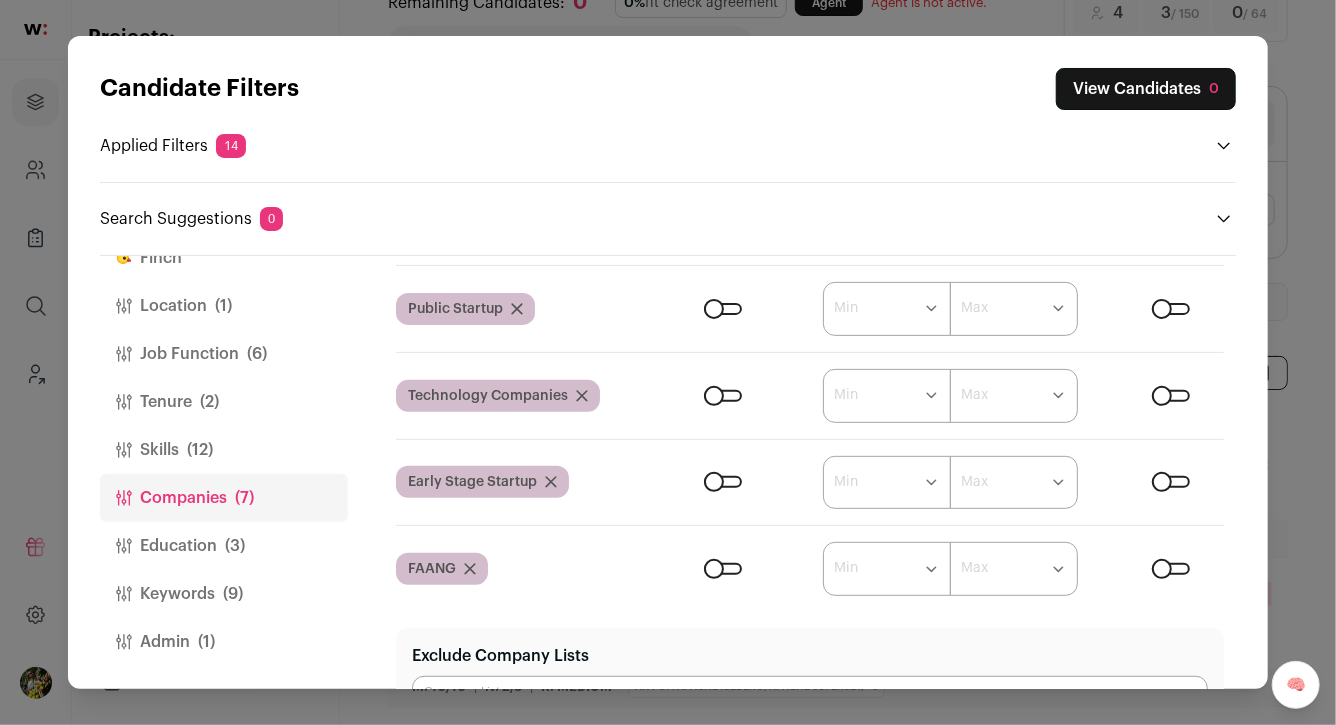 scroll, scrollTop: 403, scrollLeft: 0, axis: vertical 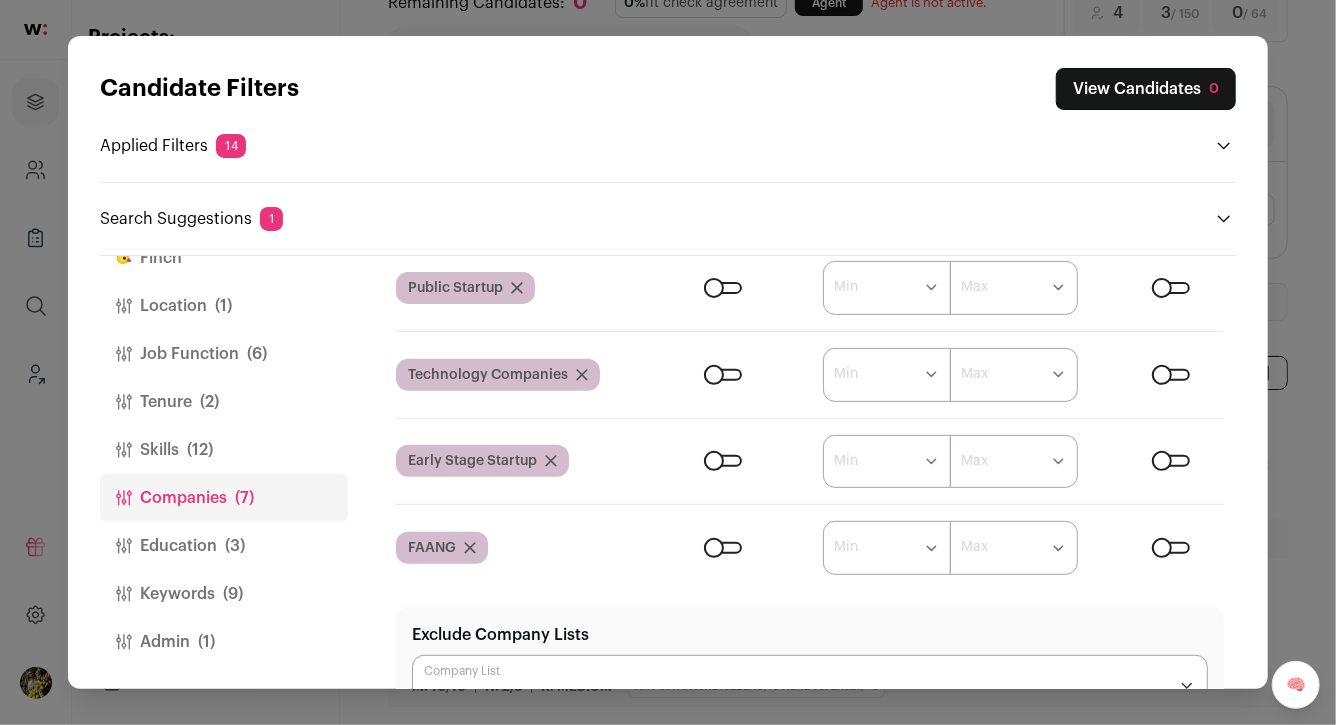 click at bounding box center [723, 288] 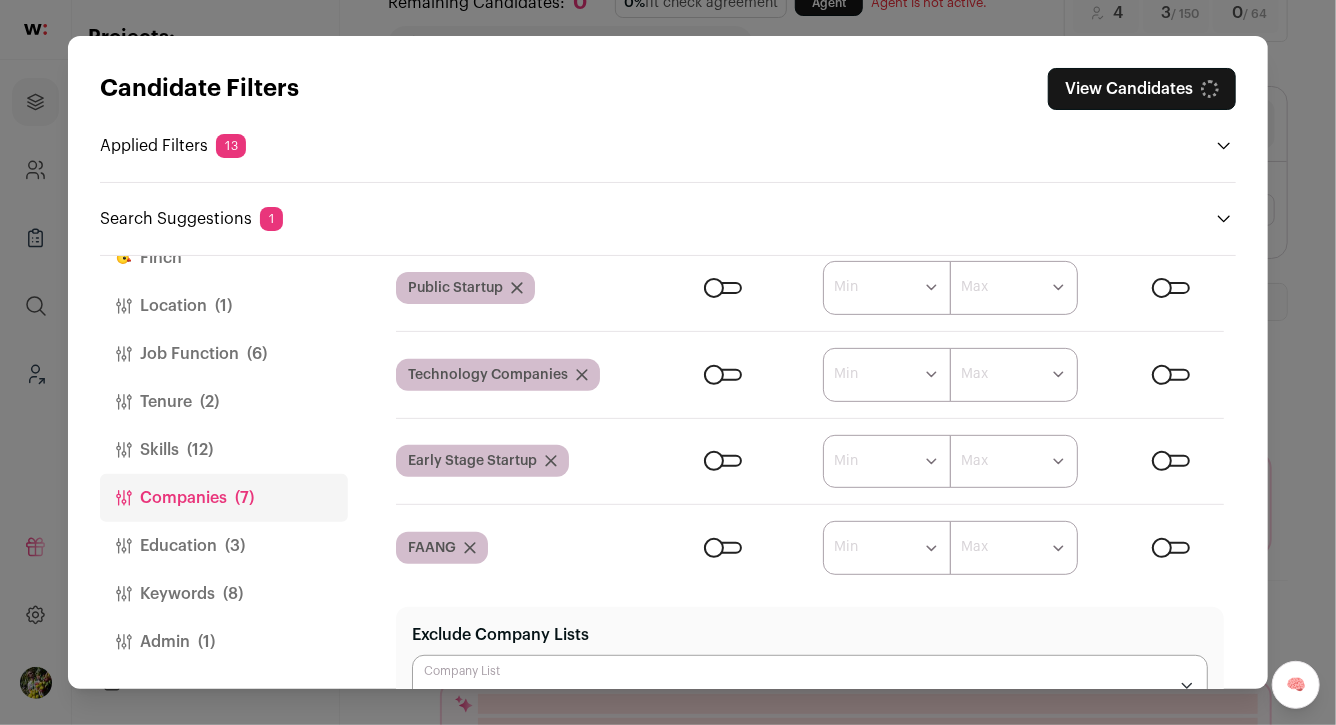 scroll, scrollTop: 395, scrollLeft: 0, axis: vertical 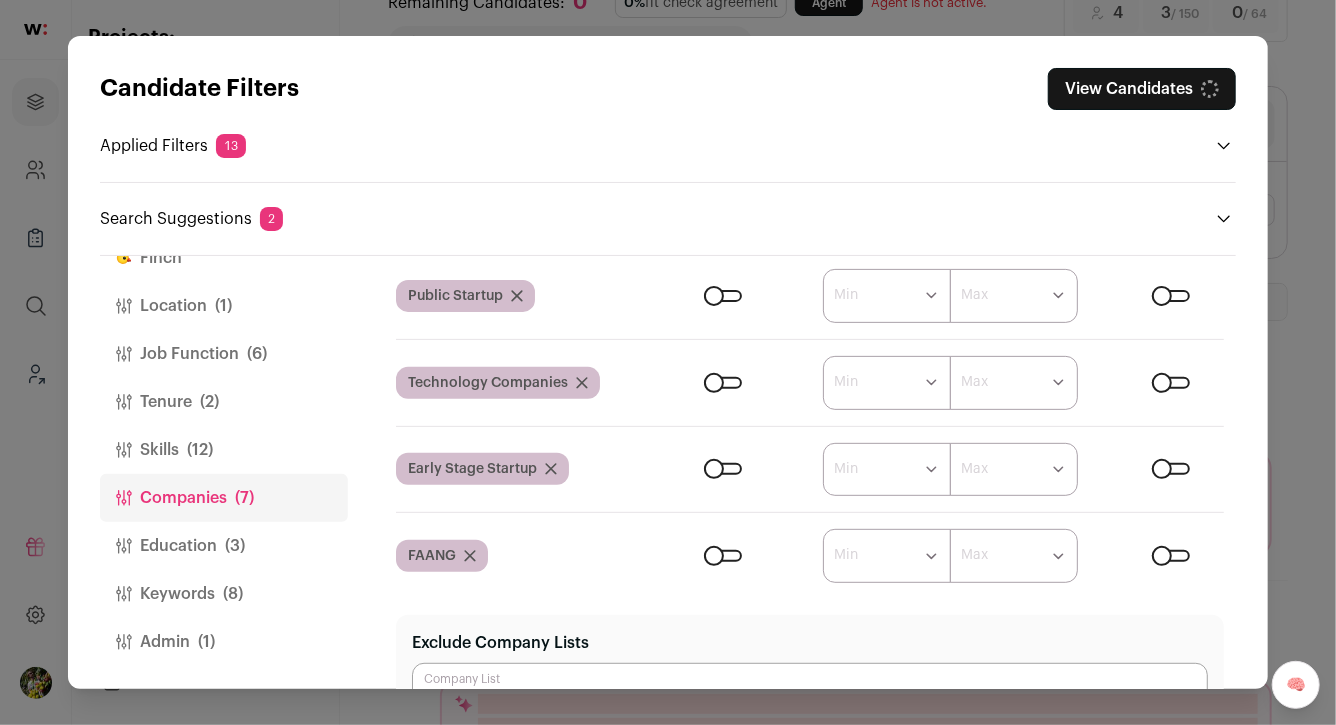 click at bounding box center (723, 556) 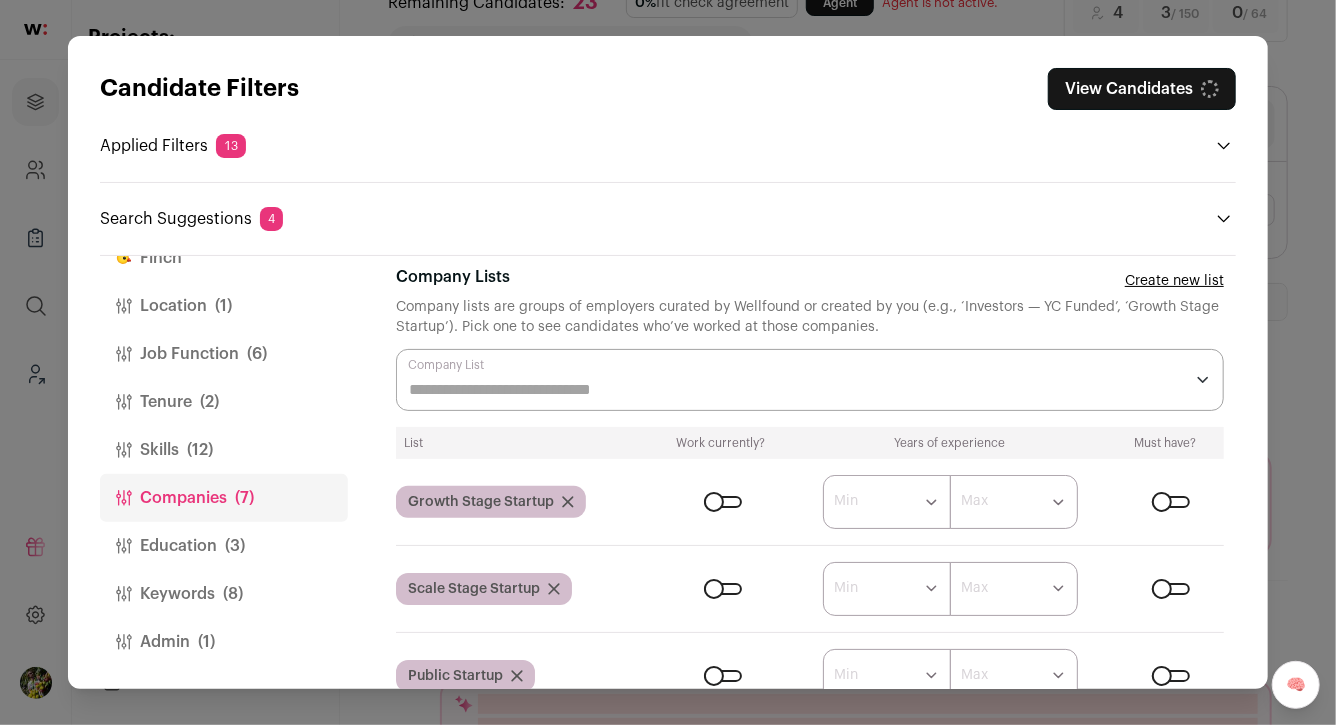click on "Skills
(12)" at bounding box center [224, 450] 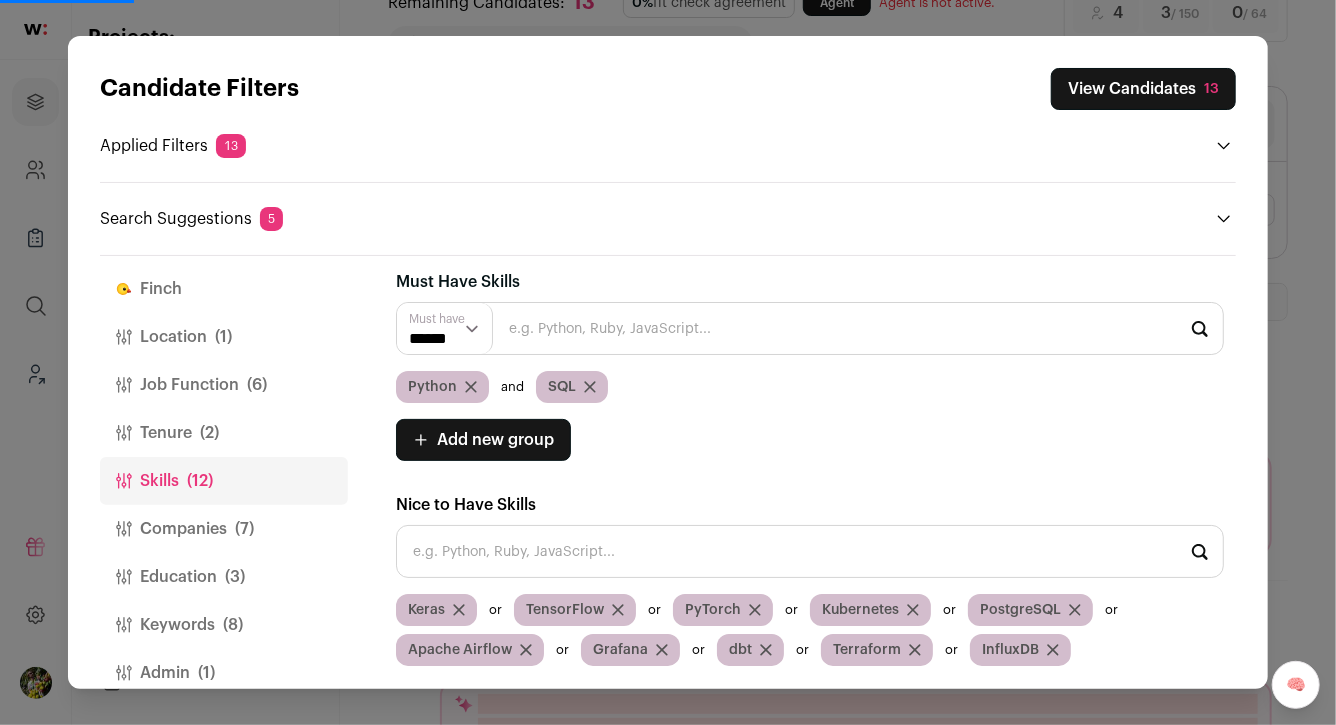 scroll, scrollTop: 0, scrollLeft: 0, axis: both 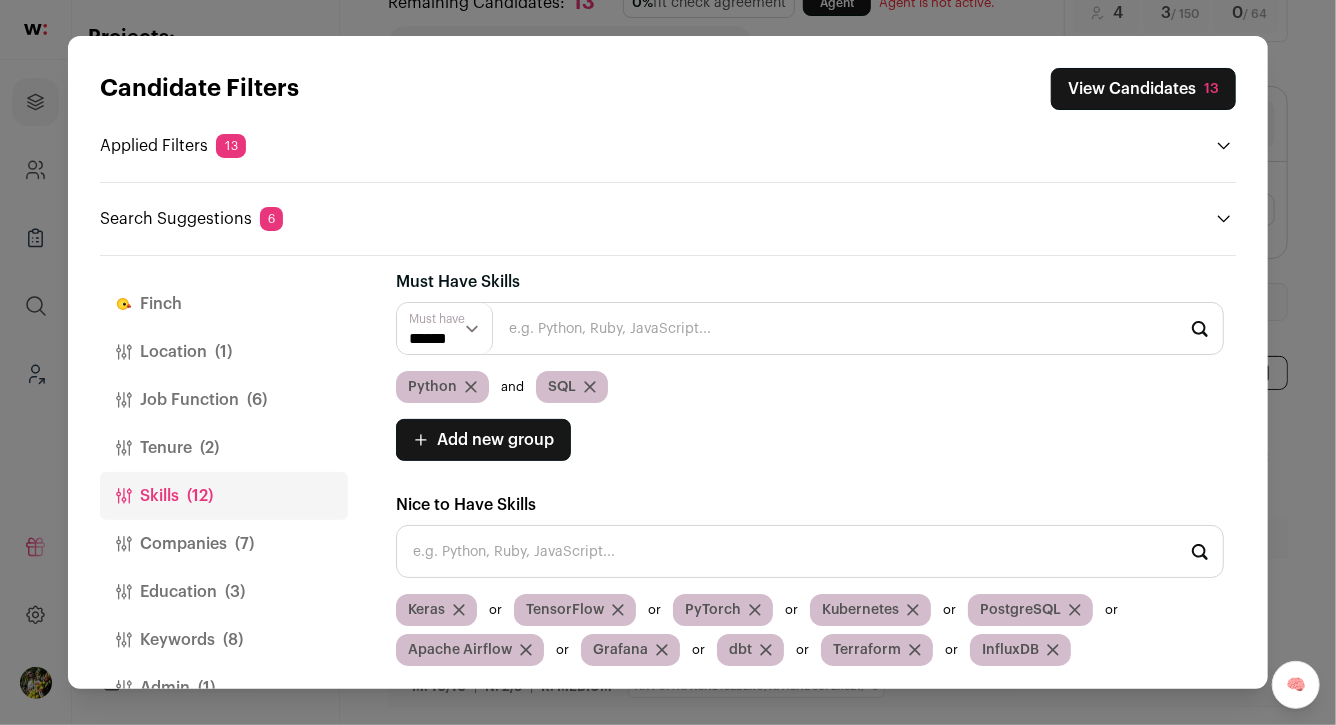click on "Tenure
(2)" at bounding box center (224, 448) 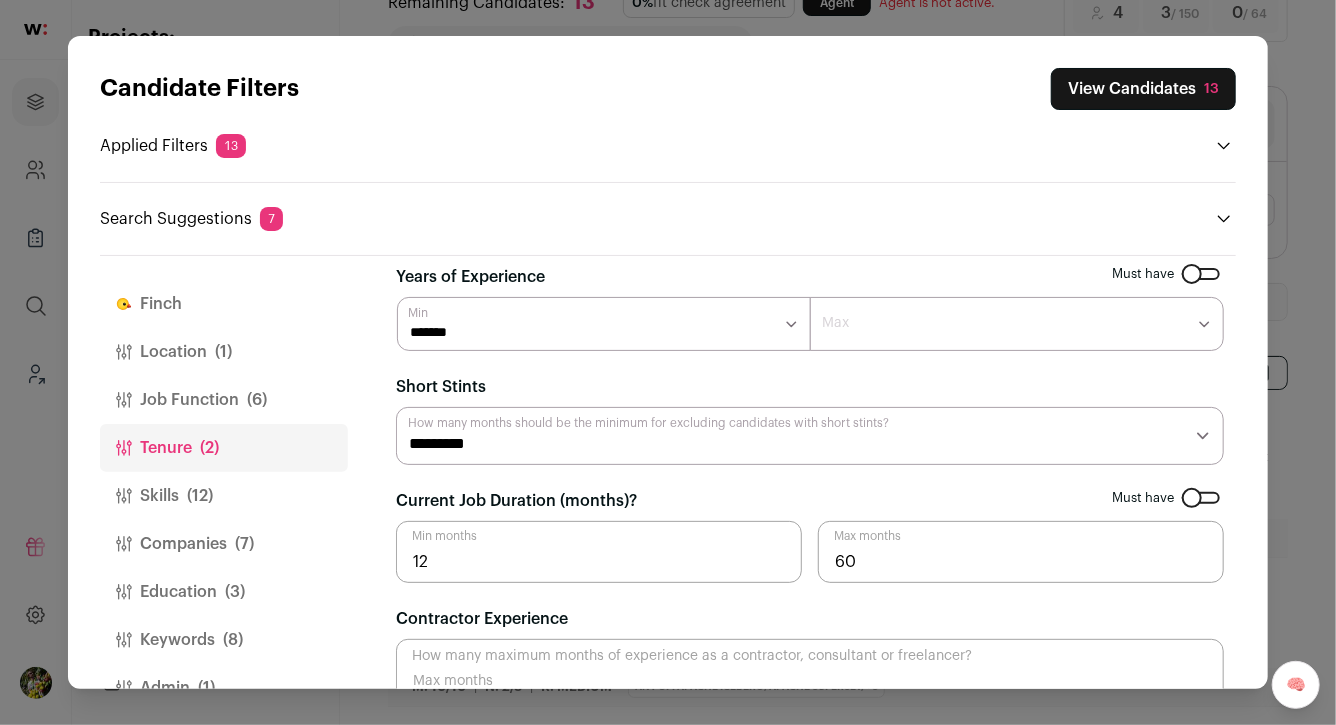 click on "Job Function
(6)" at bounding box center (224, 400) 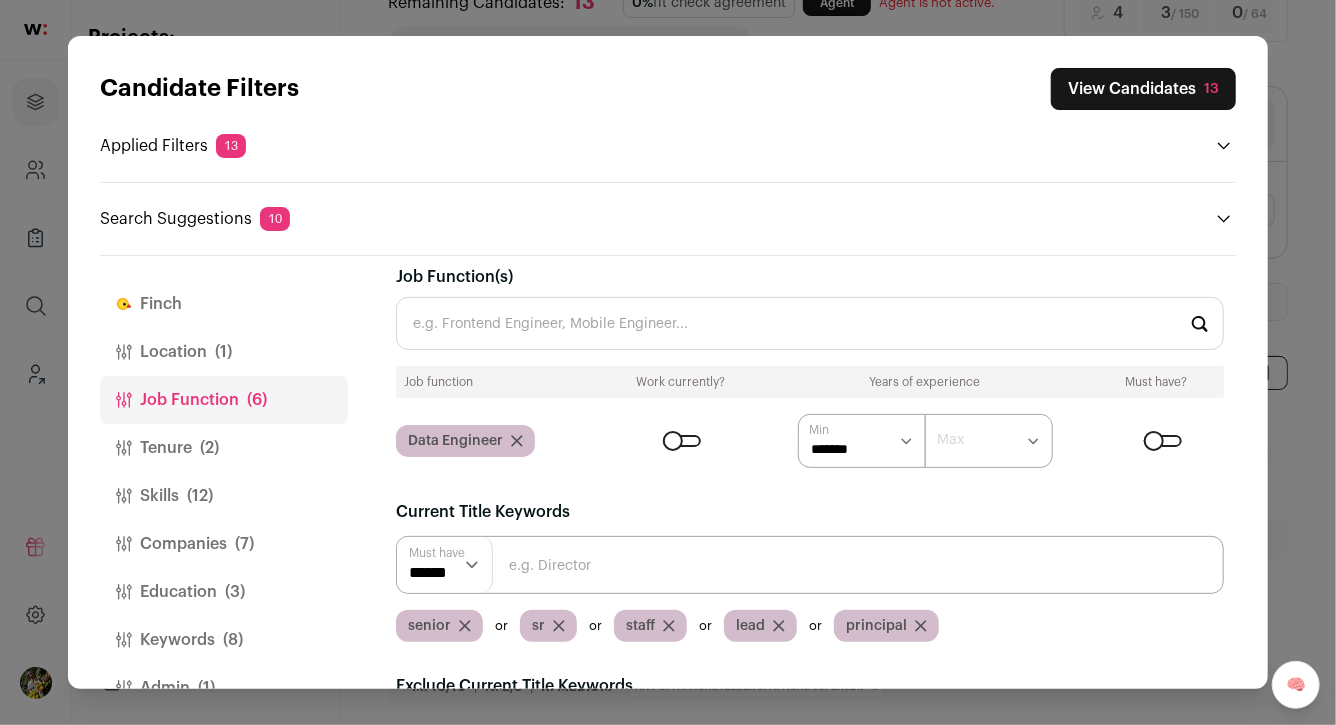 click on "View Candidates
13" at bounding box center [1143, 89] 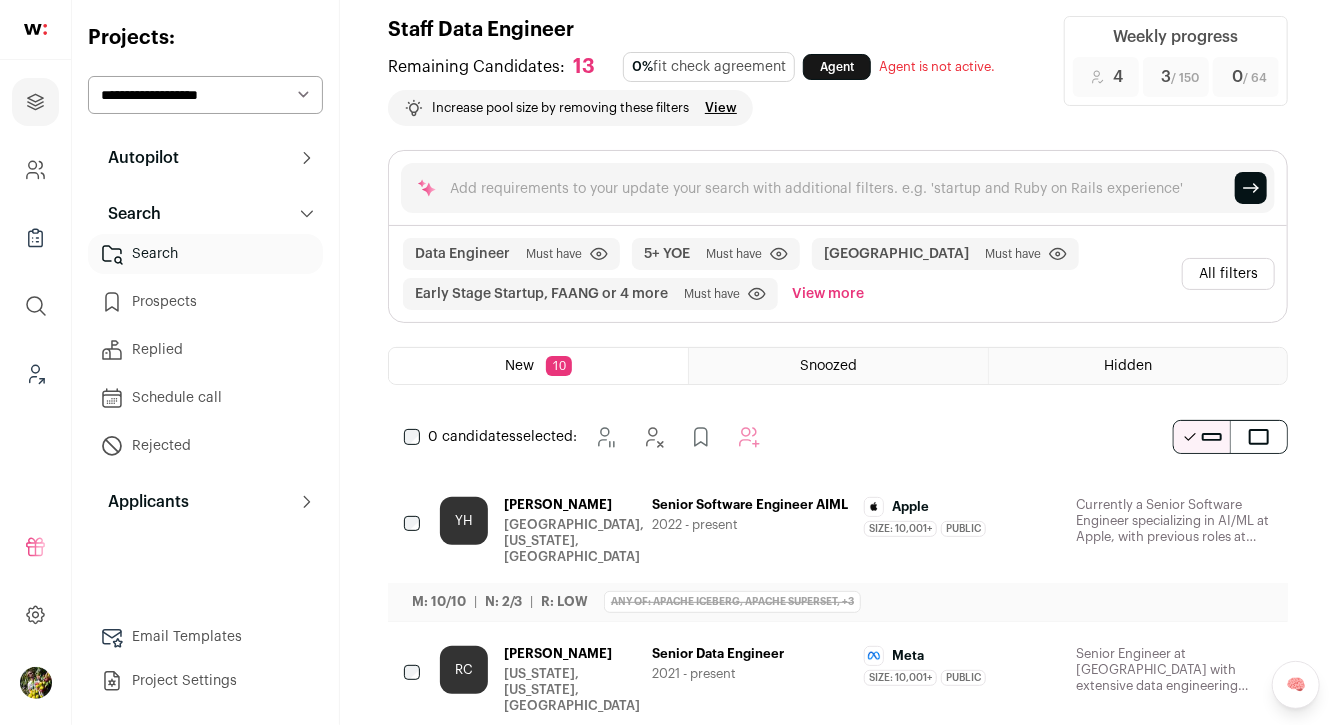 scroll, scrollTop: 0, scrollLeft: 0, axis: both 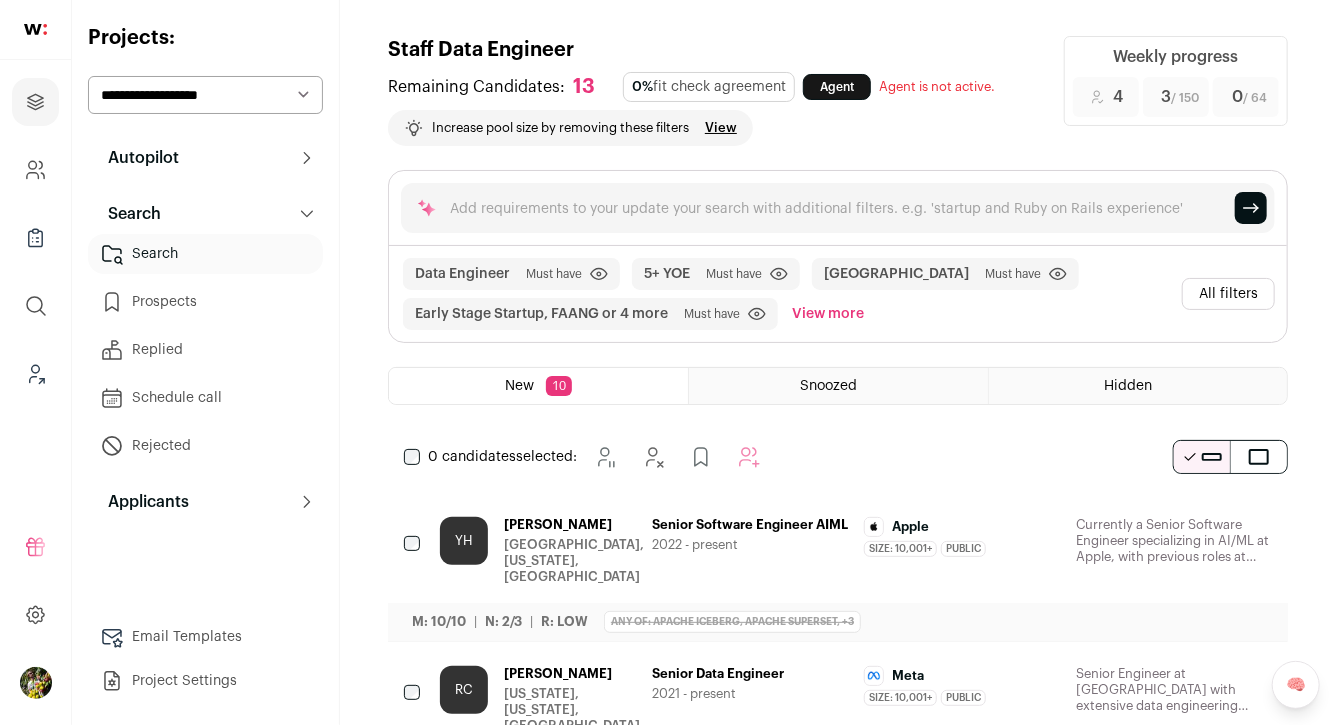click on "View more" at bounding box center [828, 314] 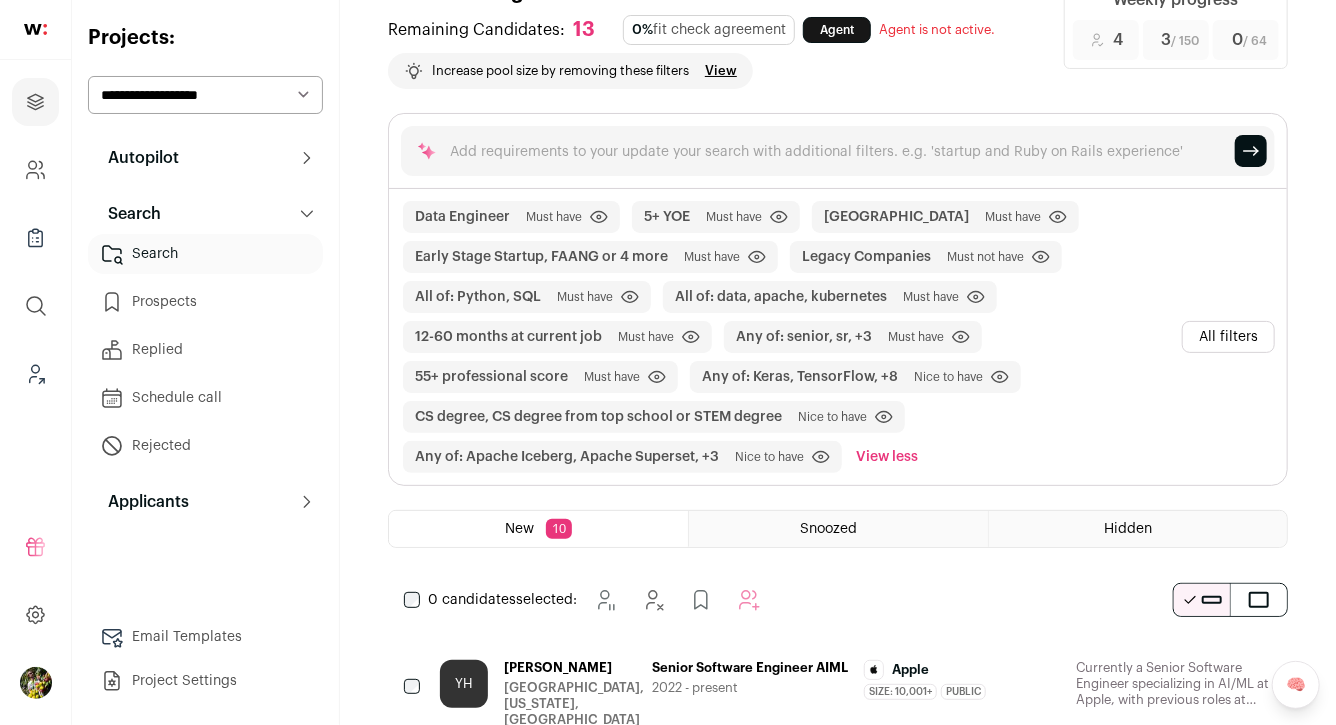 scroll, scrollTop: 37, scrollLeft: 0, axis: vertical 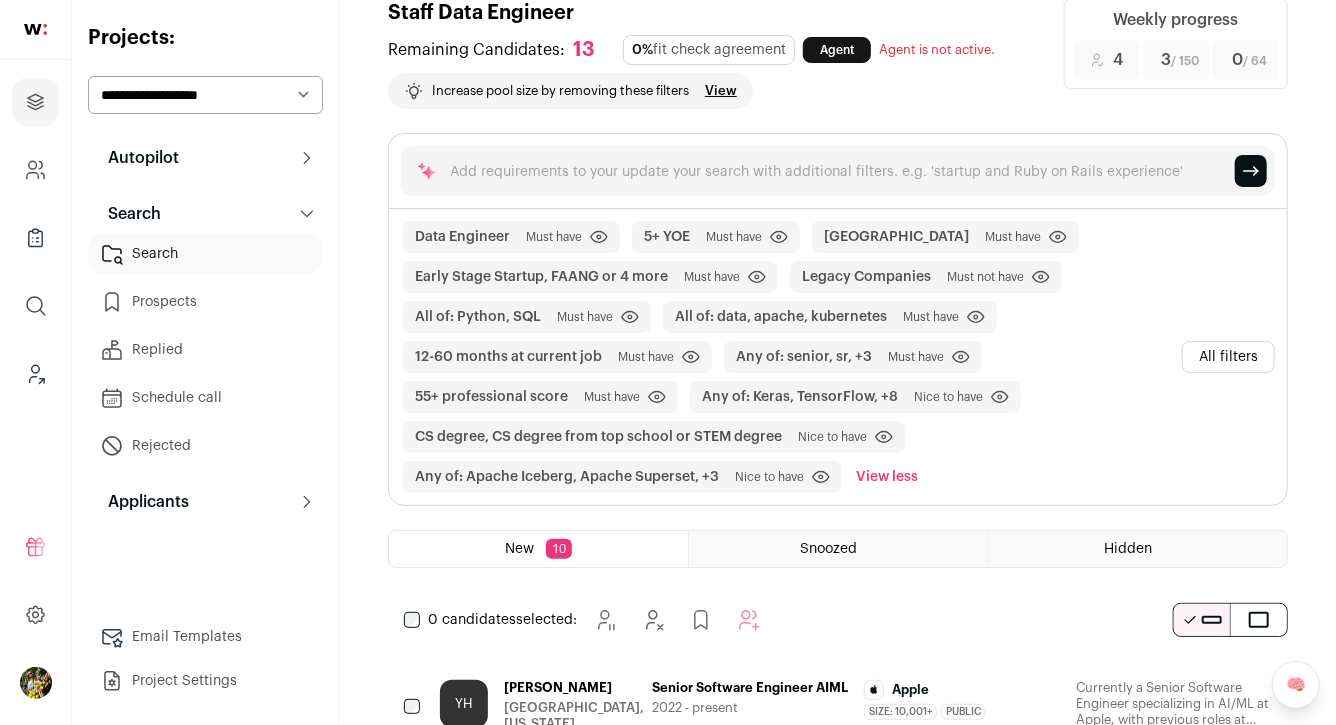 click on "View" at bounding box center [721, 91] 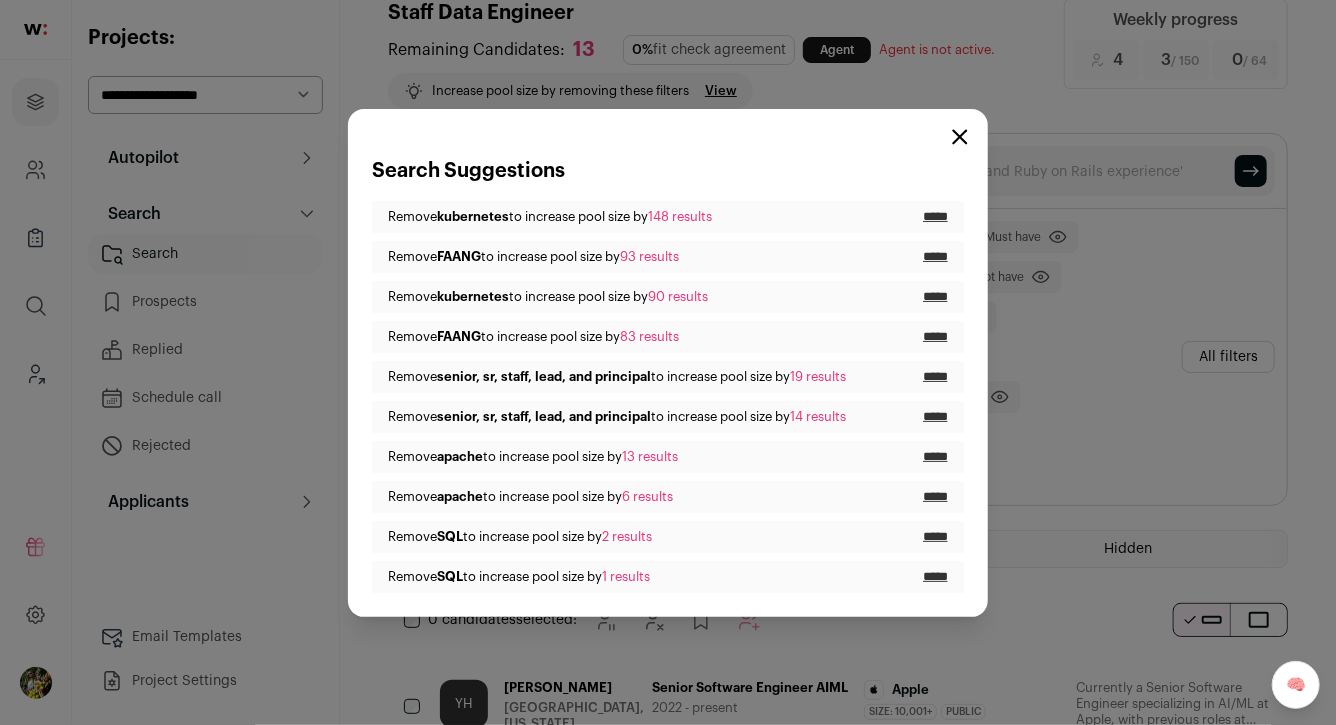 click on "Search Suggestions
Remove  kubernetes
to increase pool size by
148 results
*****
Remove  FAANG
to increase pool size by
93 results
*****
Remove  kubernetes
to increase pool size by
90 results
*****
Remove  FAANG
to increase pool size by
83 results
*****
Remove  senior, sr, staff, lead, and principal
to increase pool size by
19 results
*****
Remove  senior, sr, staff, lead, and principal
to increase pool size by
14 results
*****
Remove  apache
to increase pool size by
13 results
*****
Remove  apache
to increase pool size by
6 results
*****
Remove  SQL
to increase pool size by
2 results
*****
Remove  SQL 1 results" at bounding box center (668, 363) 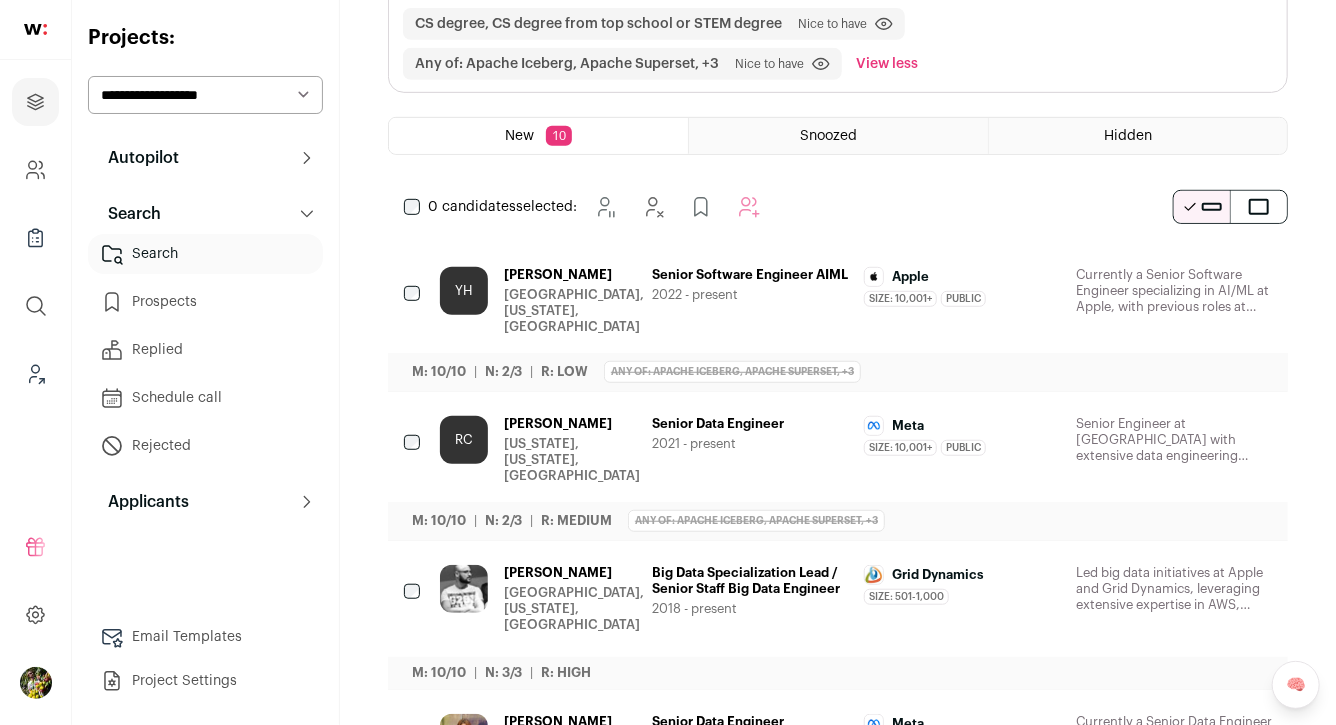 scroll, scrollTop: 465, scrollLeft: 0, axis: vertical 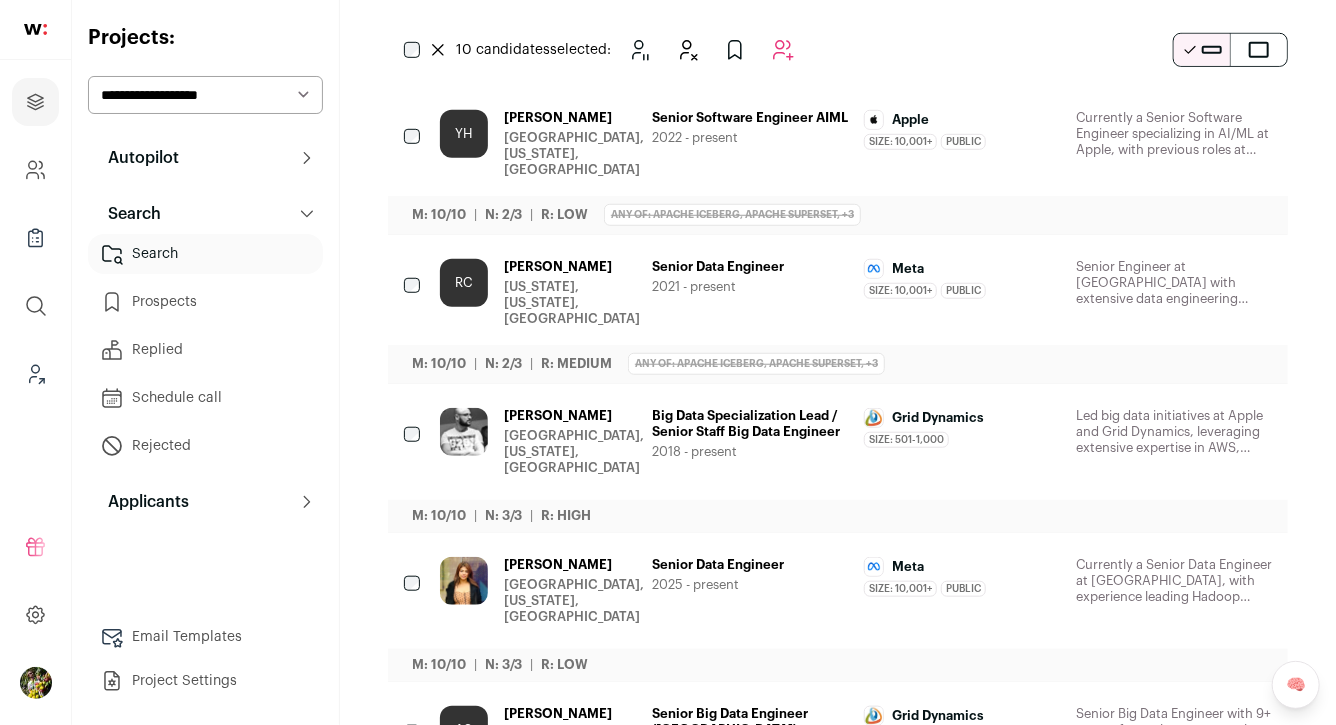click on "YH
Yichuan Huang
Campbell, California, United States
Senior Software Engineer AIML
2022 - present
Apple
Size: 10,001+
Apple's size has been 10,001+ employees during Yichuan's time there
Public
Apple was a public company during Yichuan's time there
Apple
B2B" at bounding box center [856, 144] 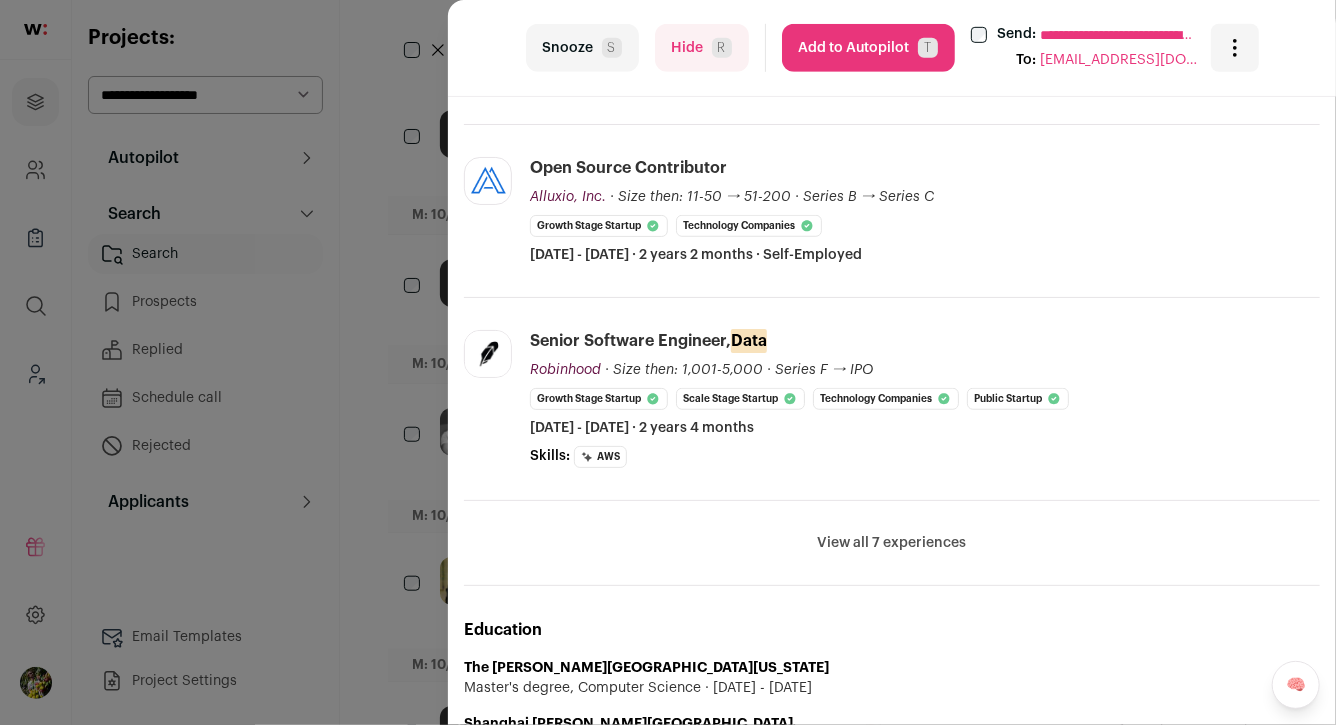 scroll, scrollTop: 598, scrollLeft: 0, axis: vertical 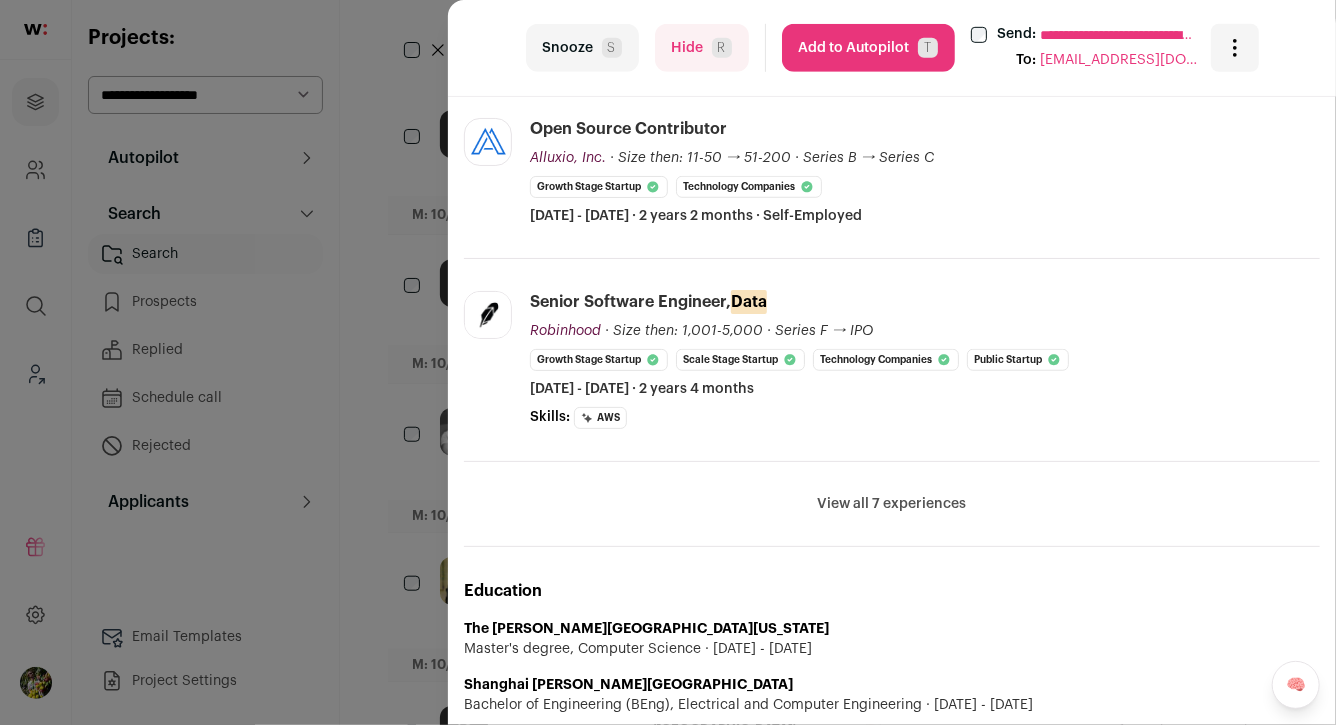 click on "View all 7 experiences" at bounding box center (892, 504) 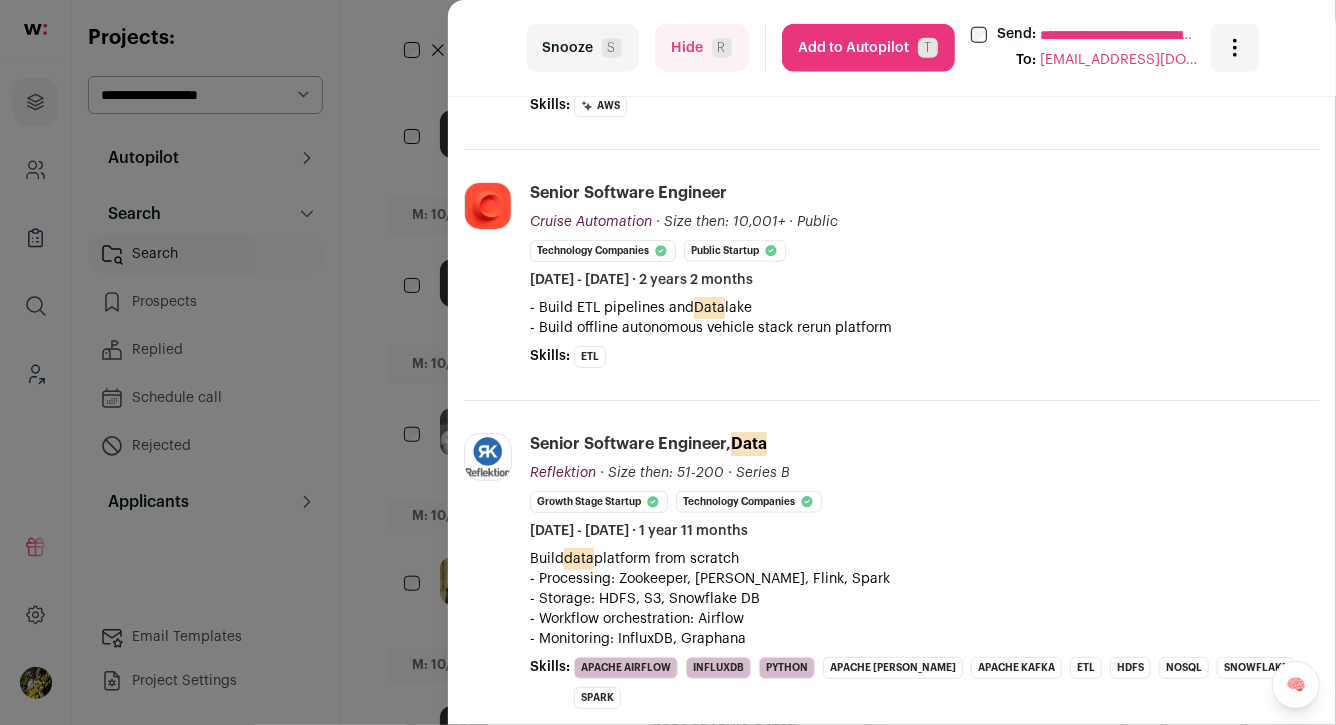 scroll, scrollTop: 914, scrollLeft: 0, axis: vertical 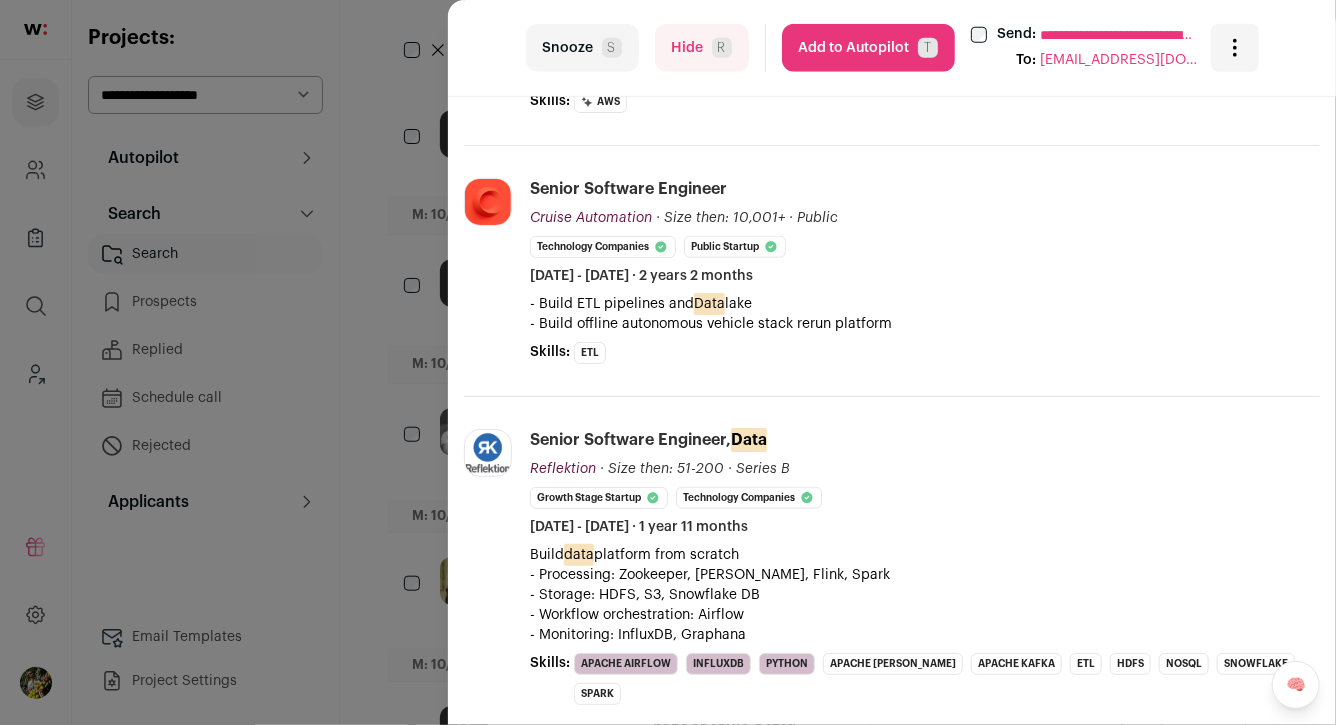 click on "**********" at bounding box center [668, 362] 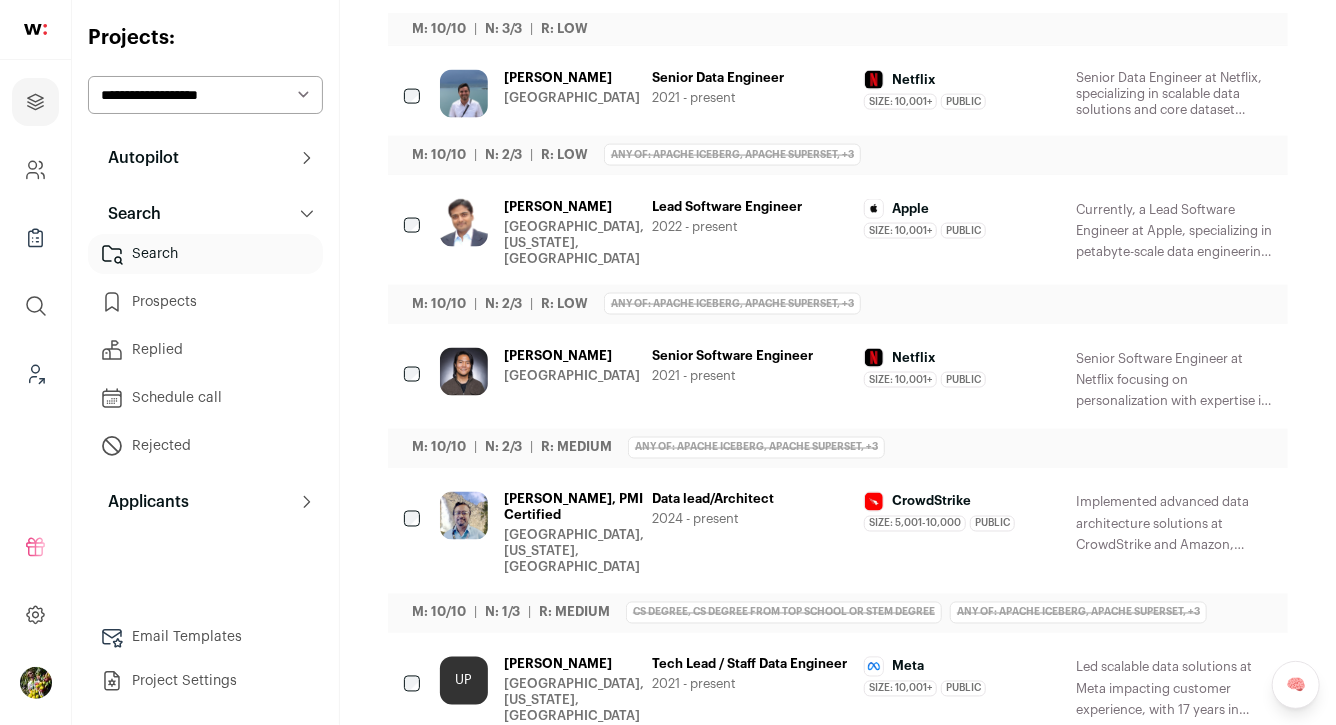 scroll, scrollTop: 1490, scrollLeft: 0, axis: vertical 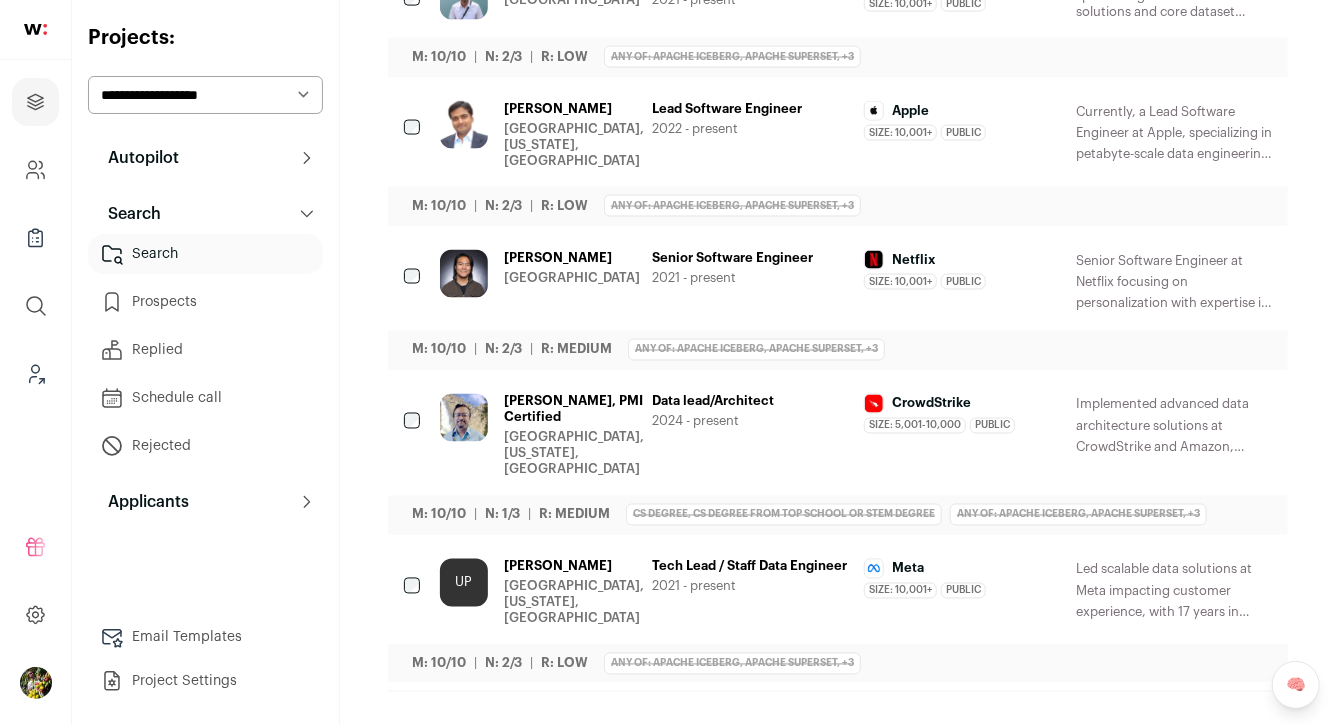 click on "Ravi Shekhar
San Jose, California, United States" at bounding box center [574, 135] 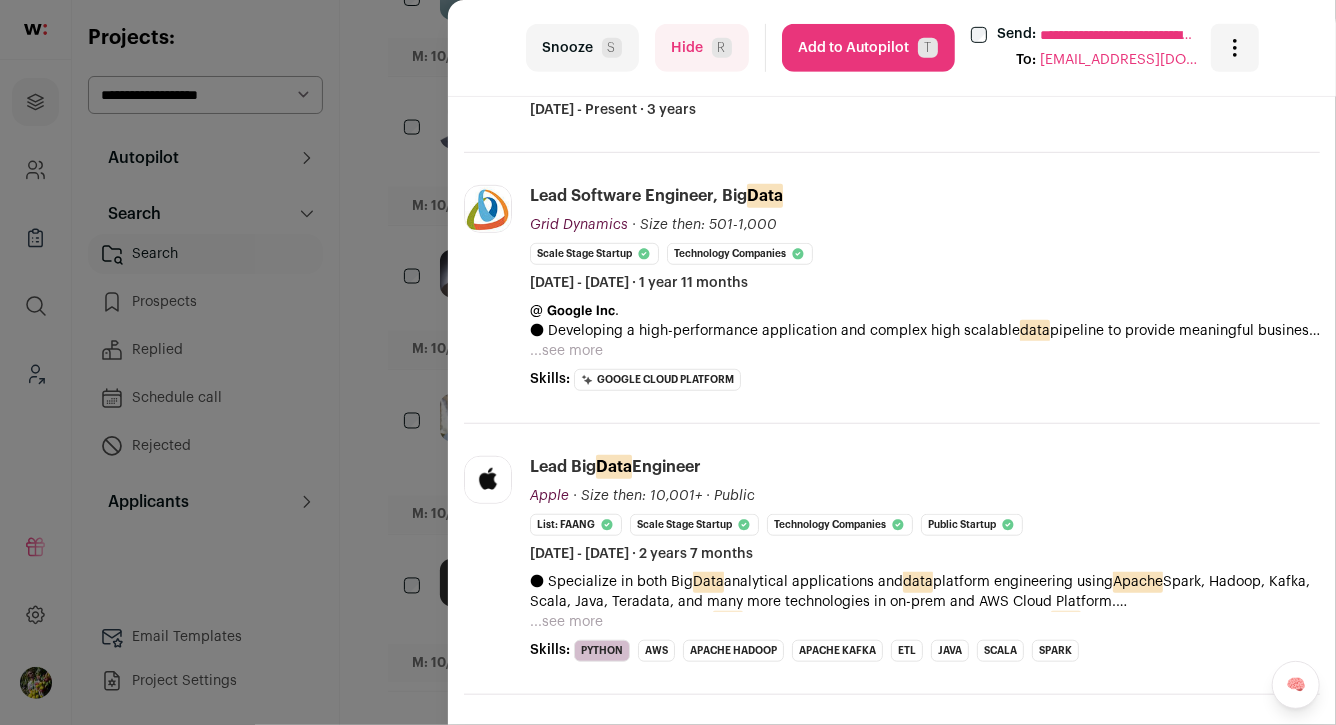 scroll, scrollTop: 517, scrollLeft: 0, axis: vertical 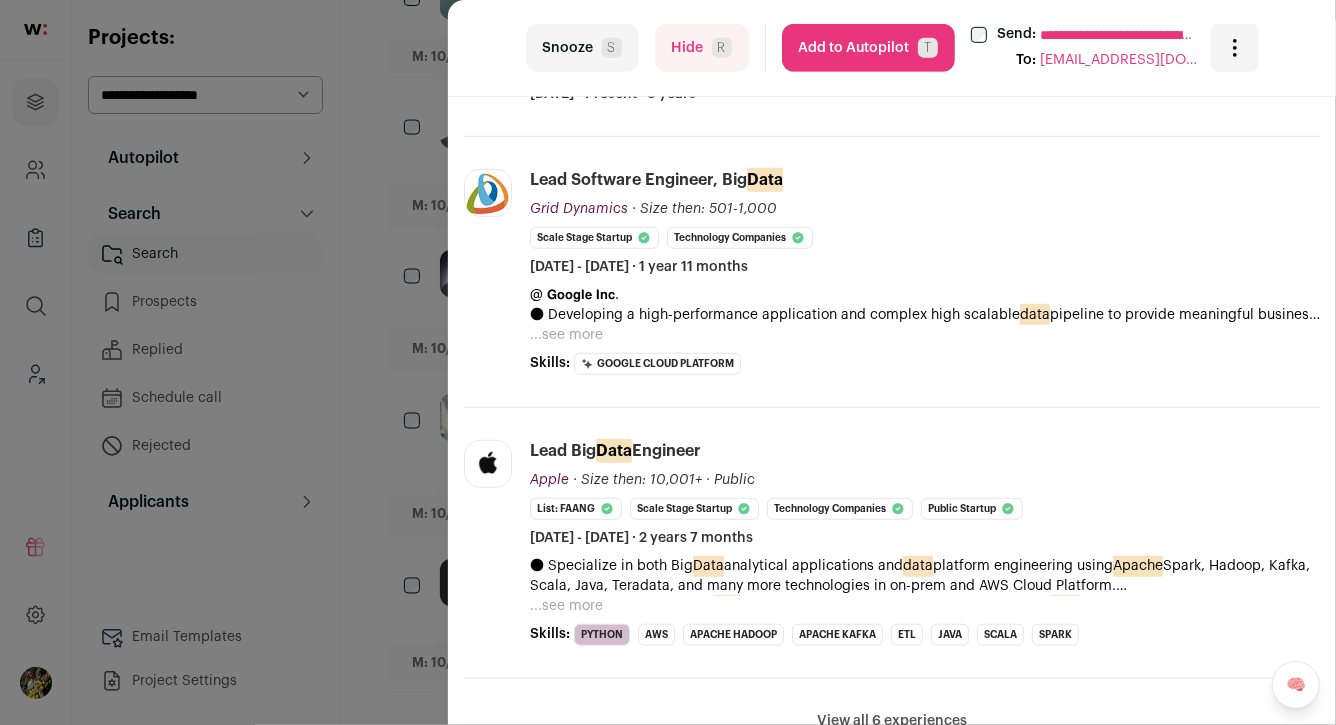 click on "**********" at bounding box center [668, 362] 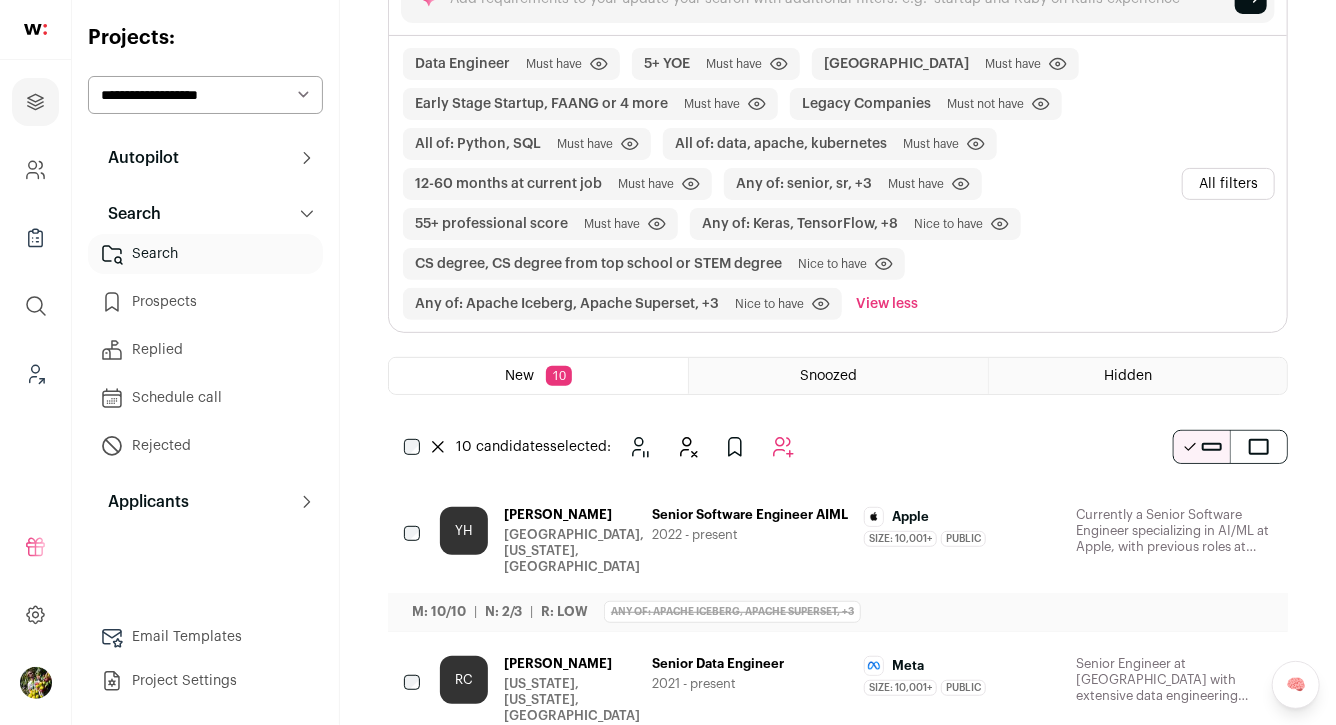 scroll, scrollTop: 0, scrollLeft: 0, axis: both 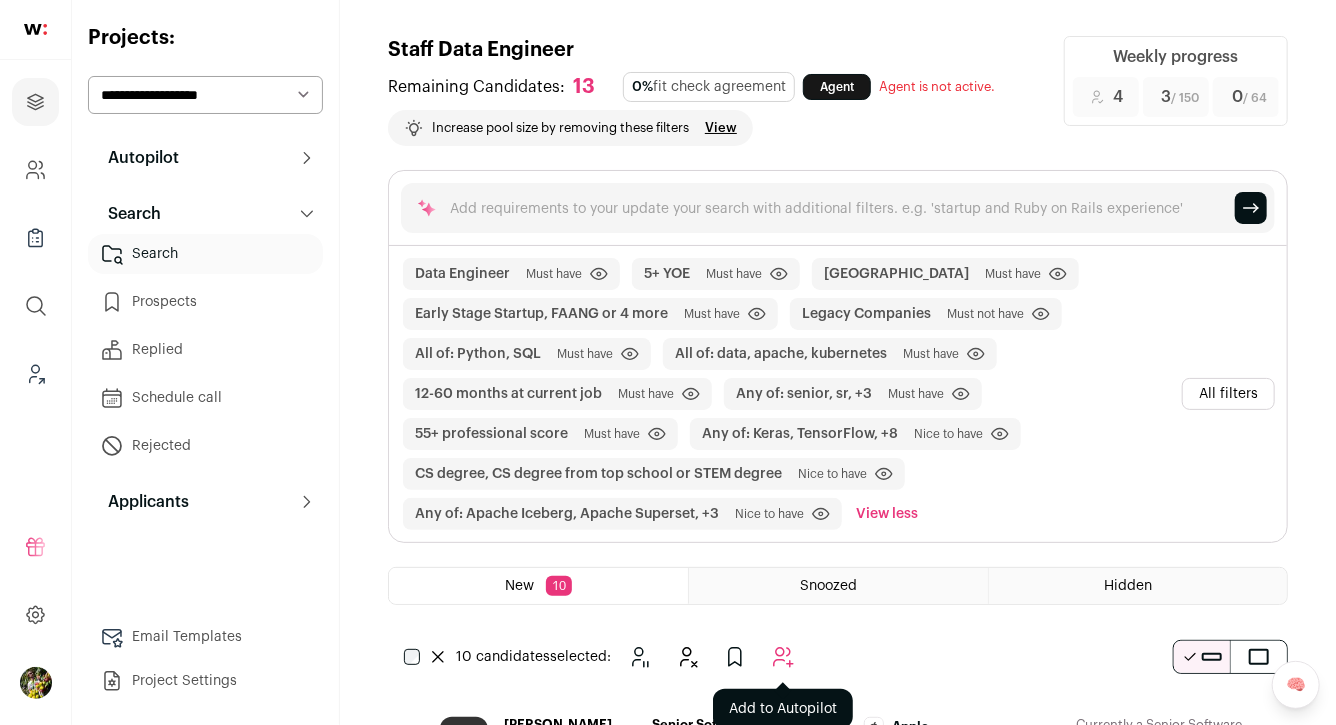 click 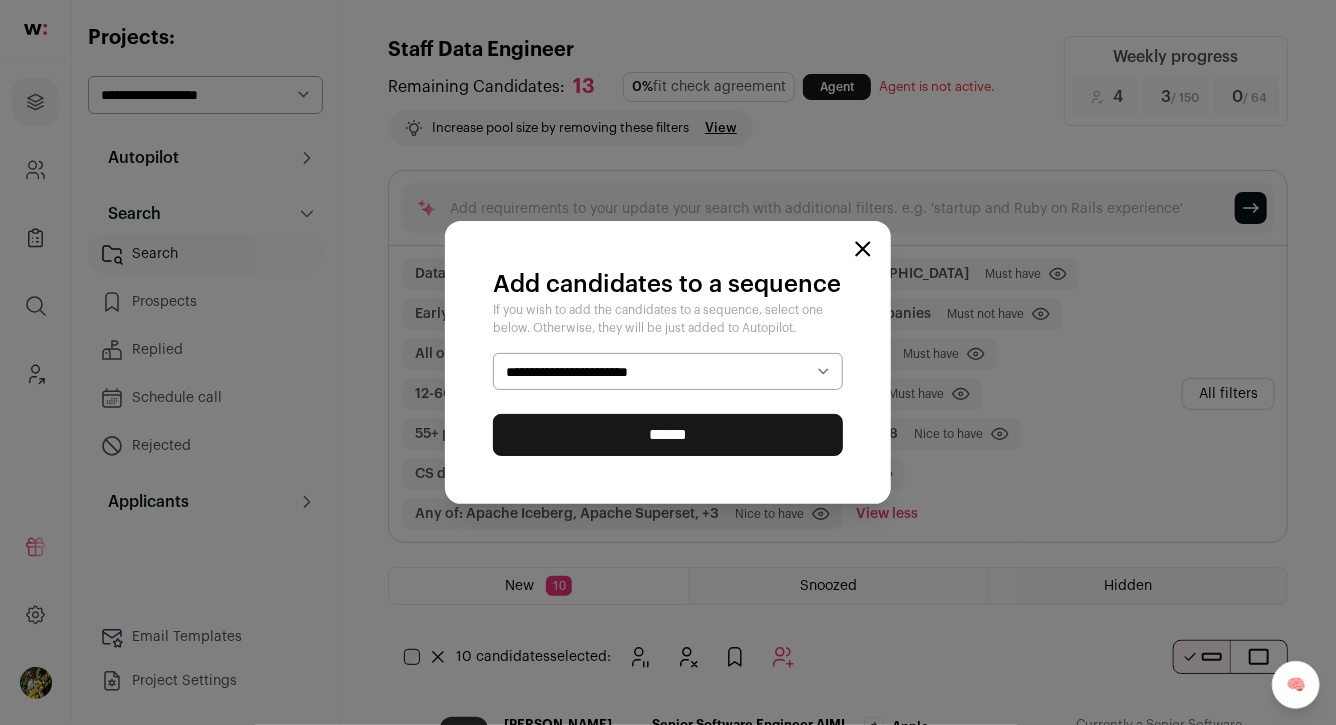 select on "*****" 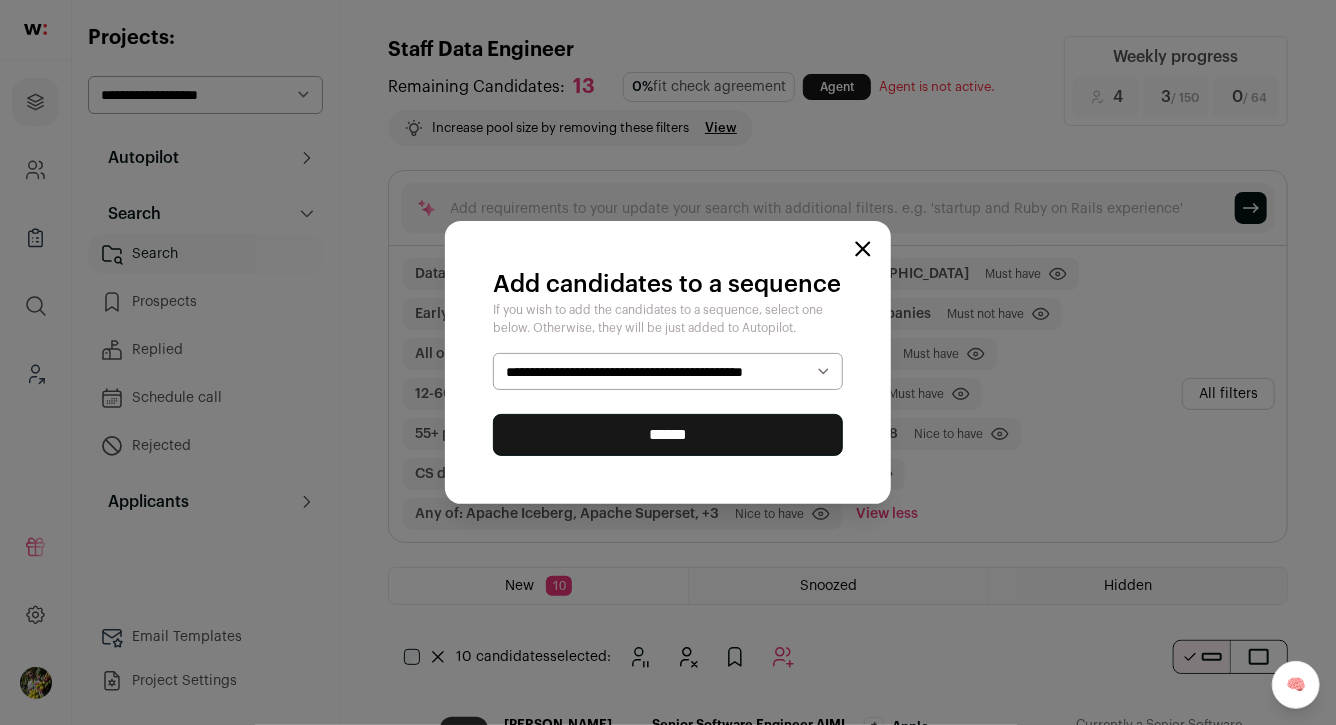 click on "******" at bounding box center [668, 435] 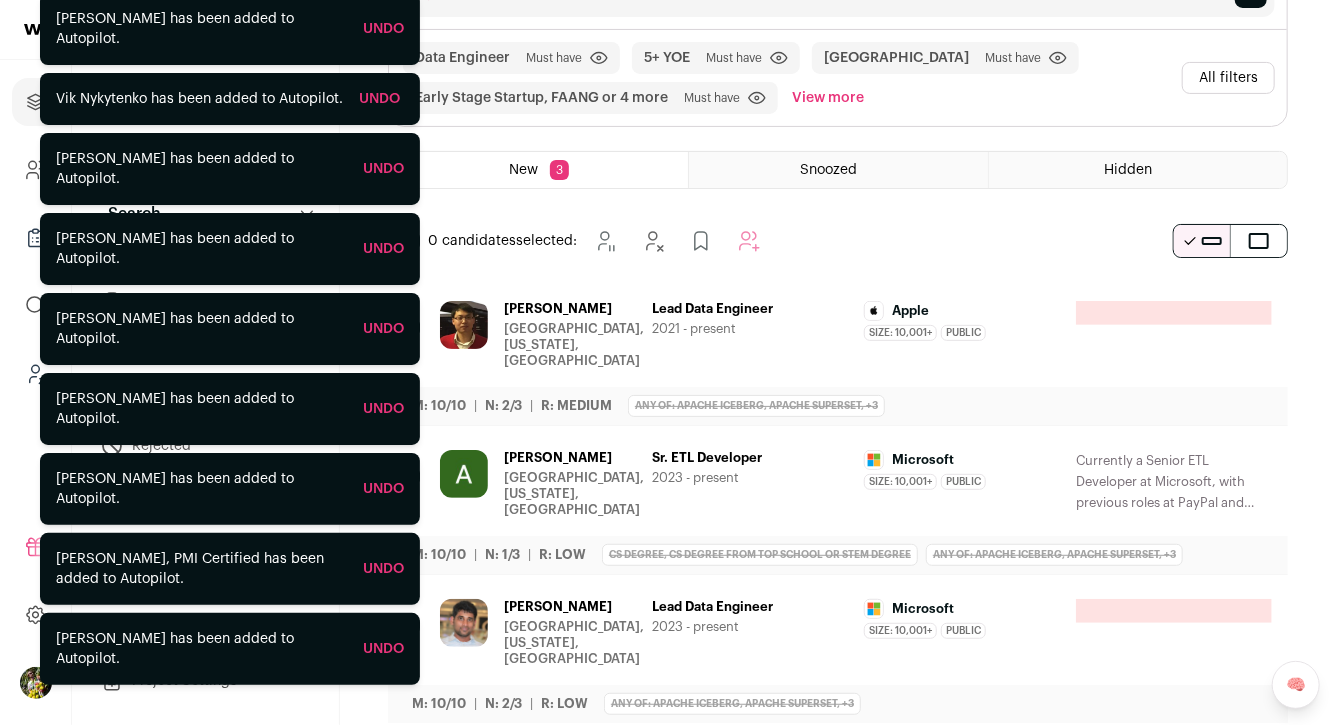 scroll, scrollTop: 239, scrollLeft: 0, axis: vertical 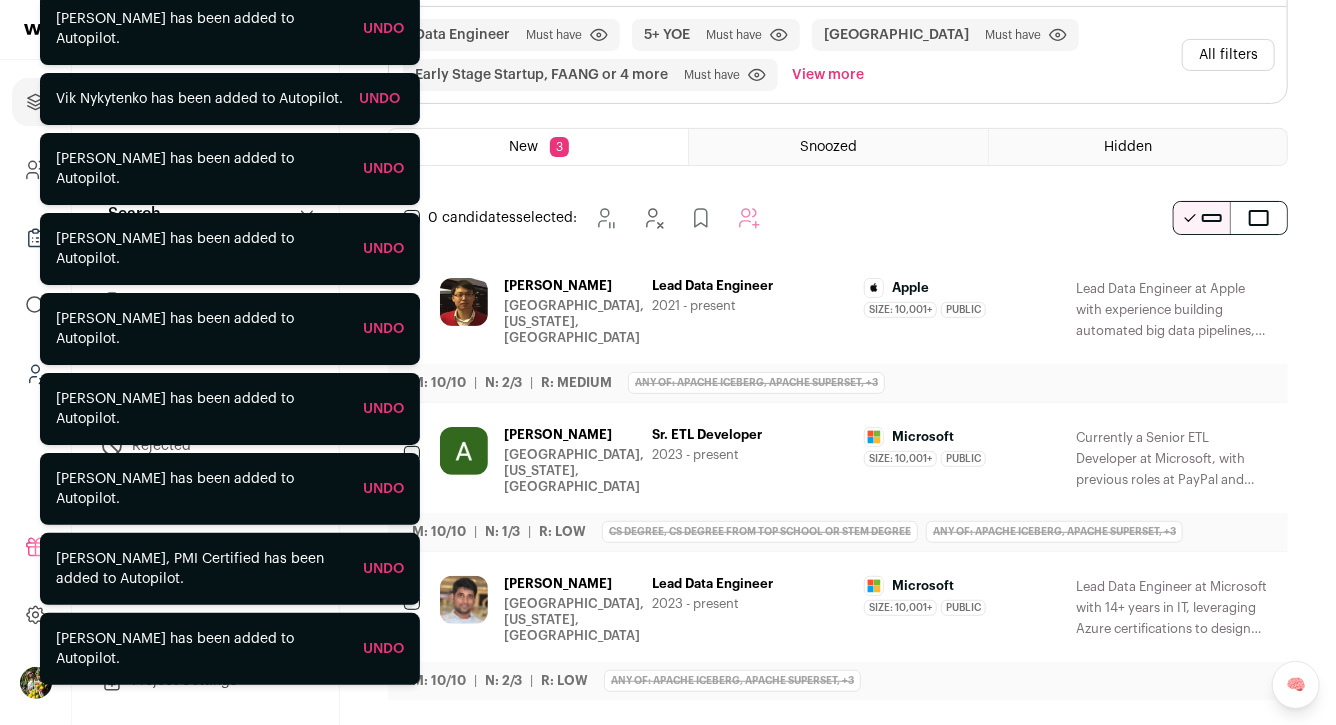click 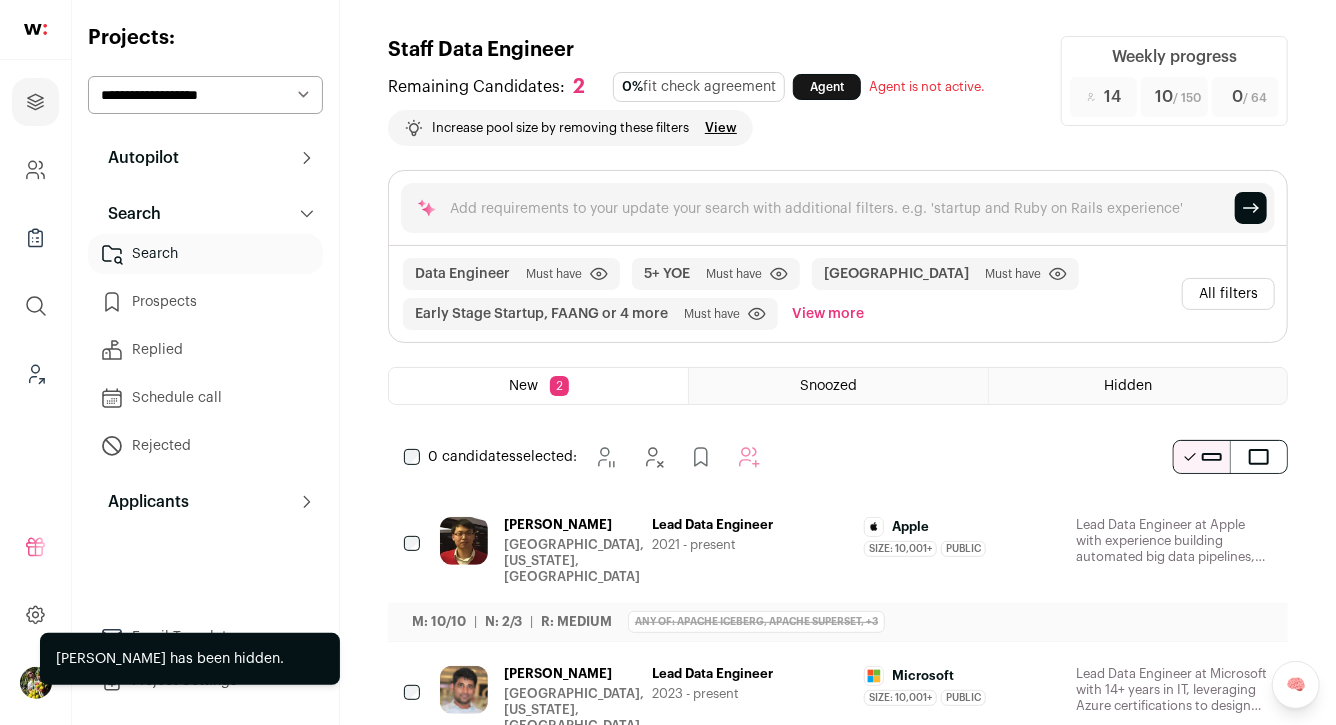scroll, scrollTop: 67, scrollLeft: 0, axis: vertical 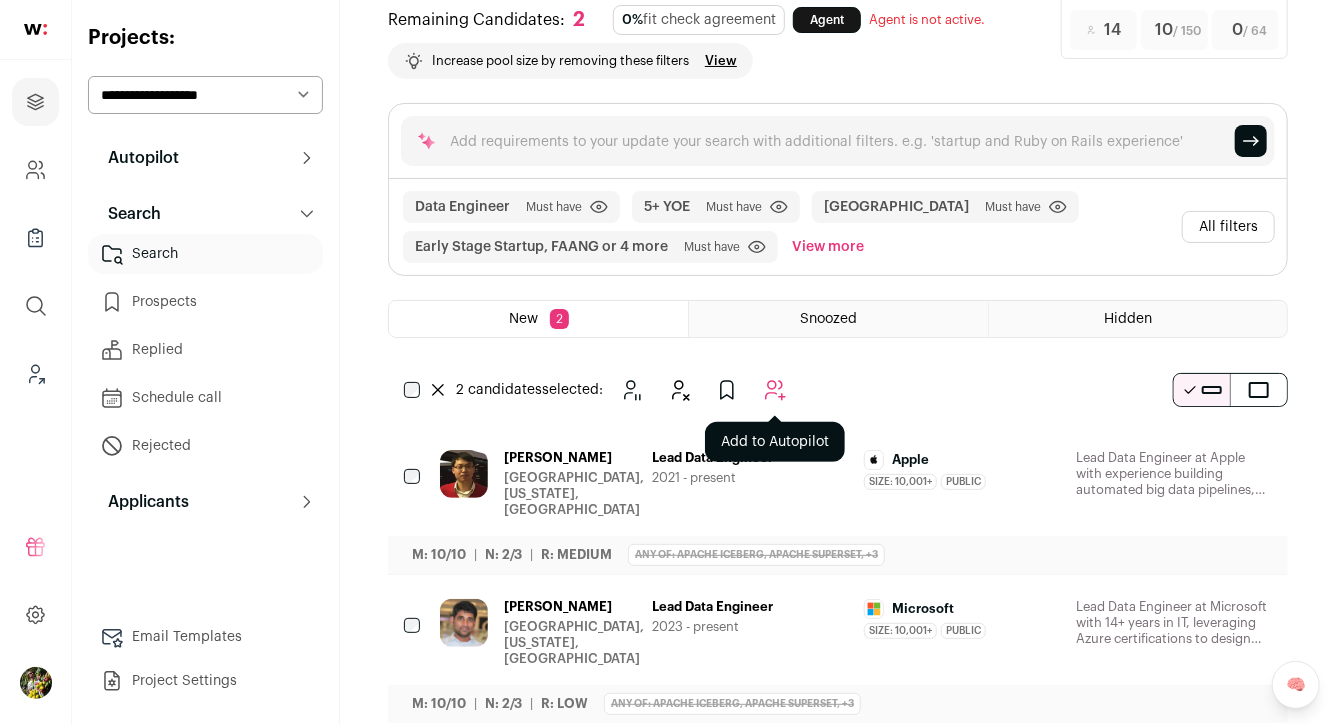click 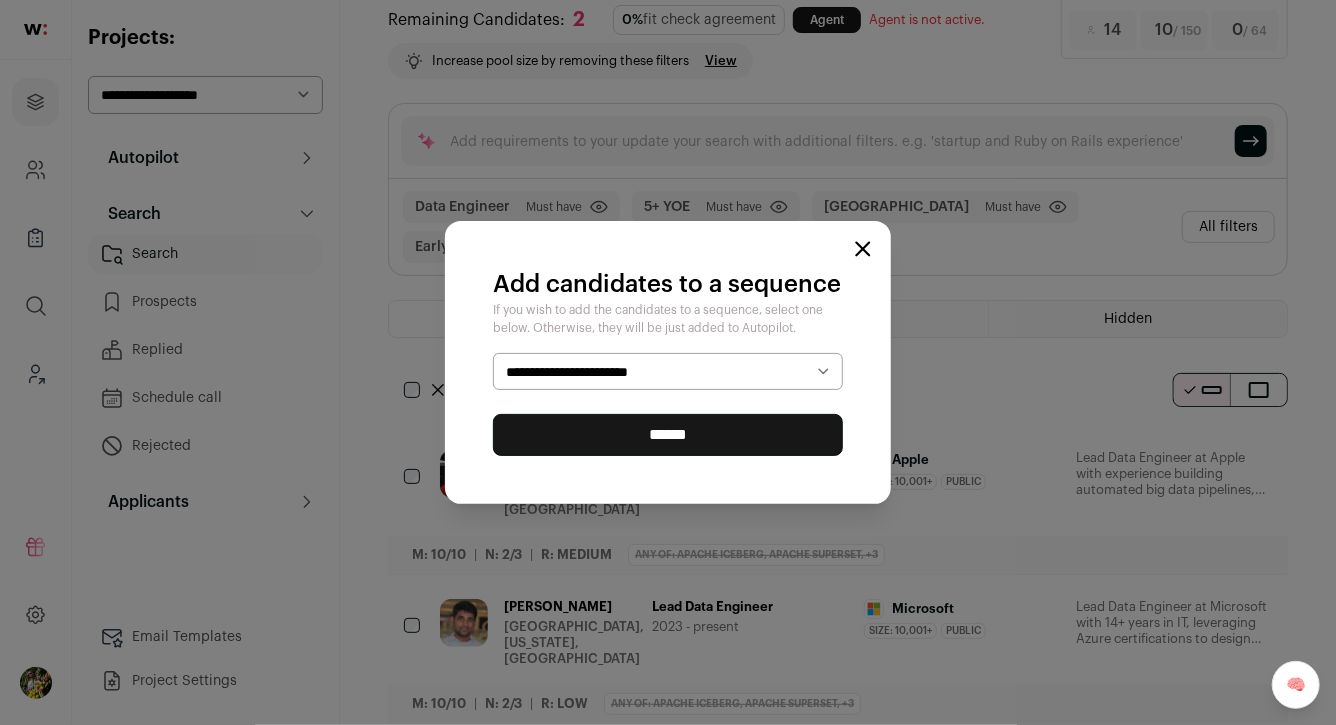 select on "*****" 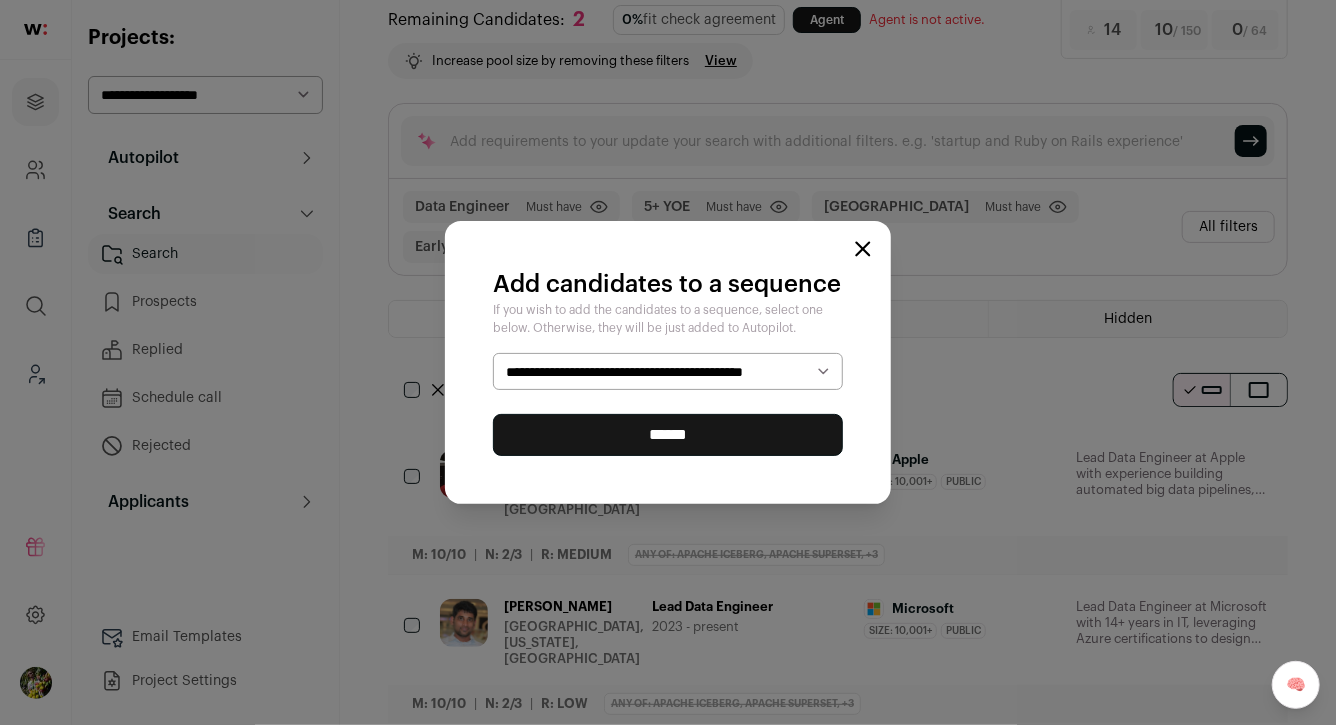 click on "******" at bounding box center [668, 435] 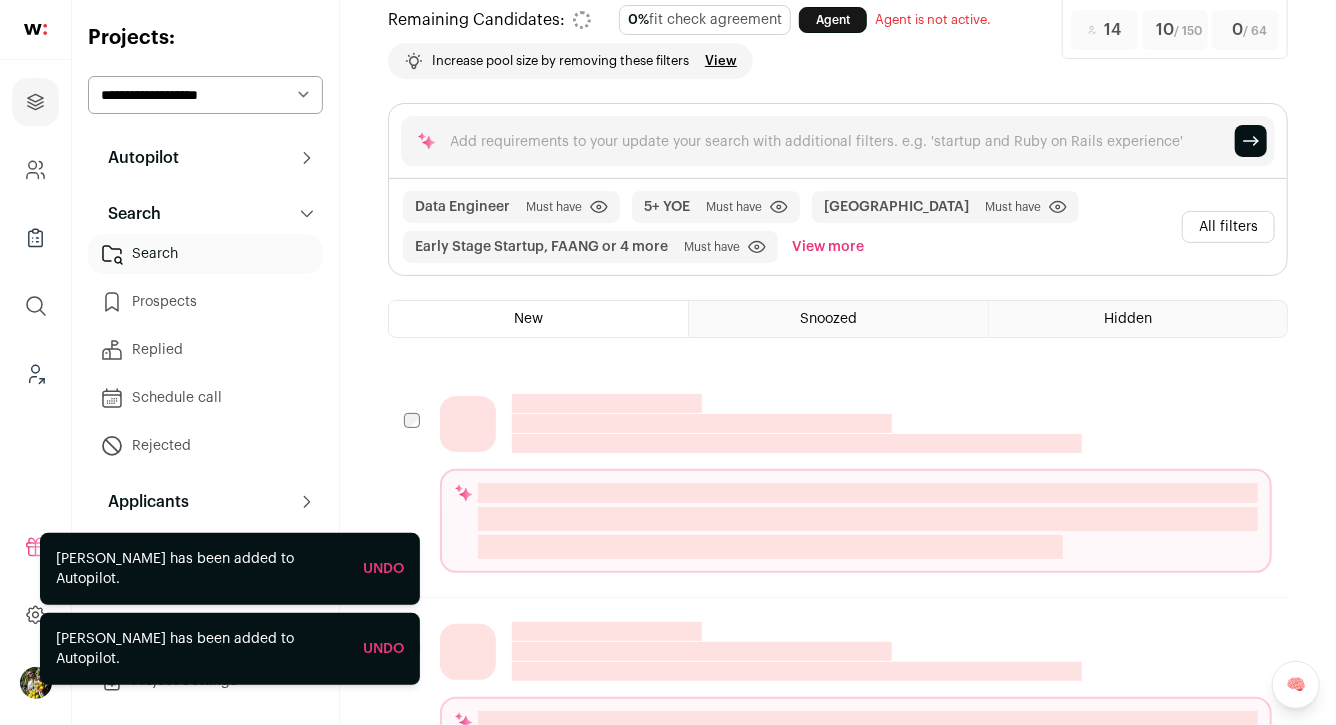 scroll, scrollTop: 0, scrollLeft: 0, axis: both 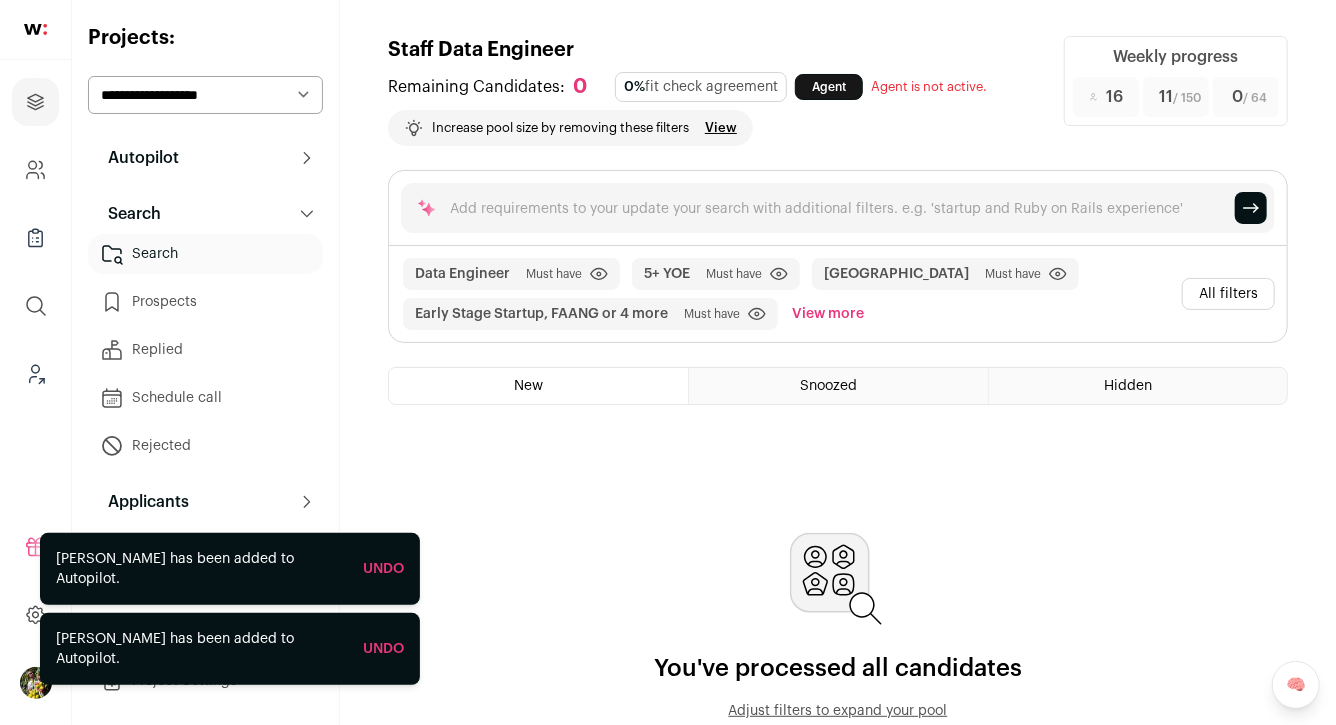 click on "View more" at bounding box center (828, 314) 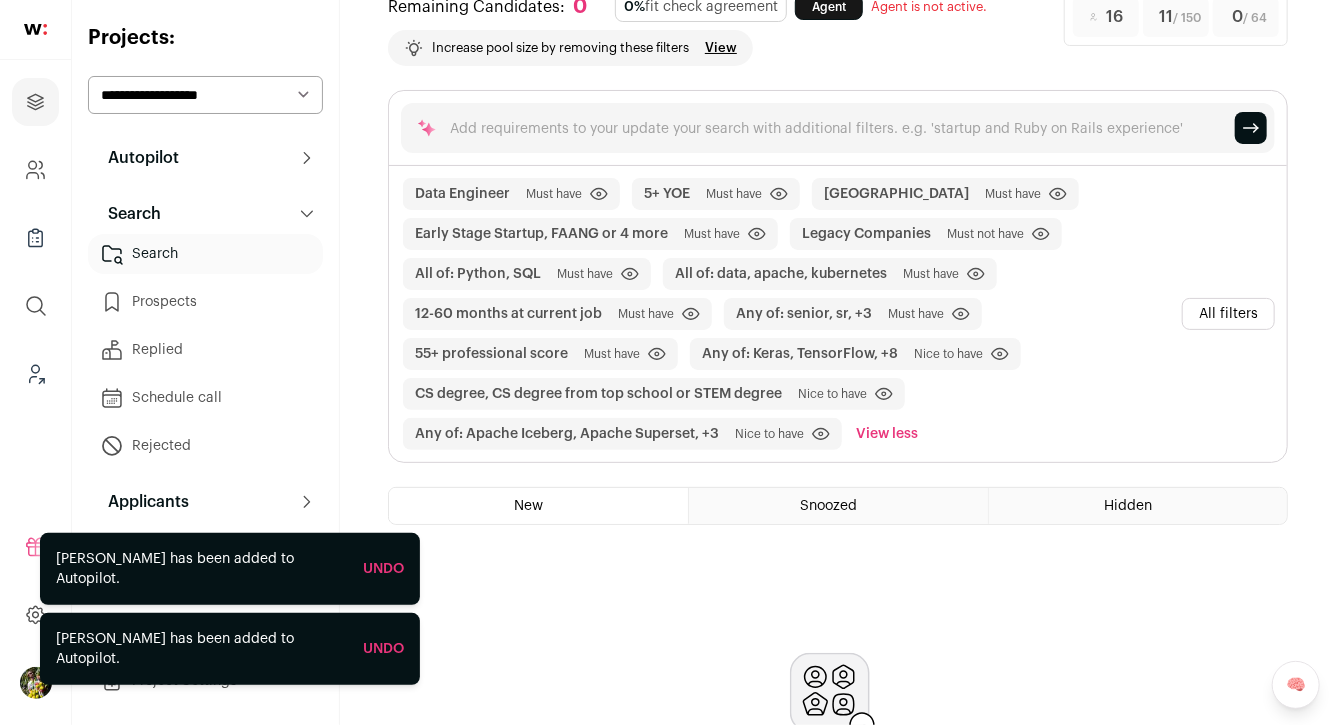 scroll, scrollTop: 0, scrollLeft: 0, axis: both 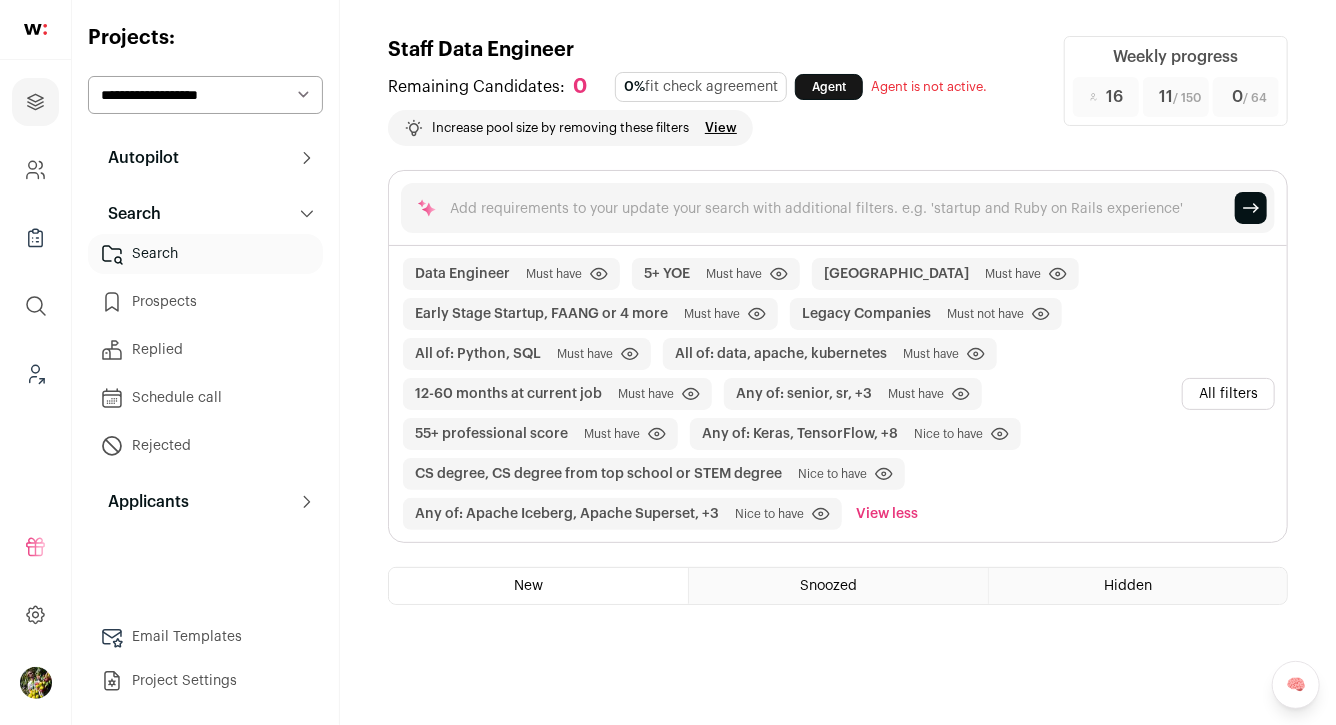 click on "View" at bounding box center [721, 128] 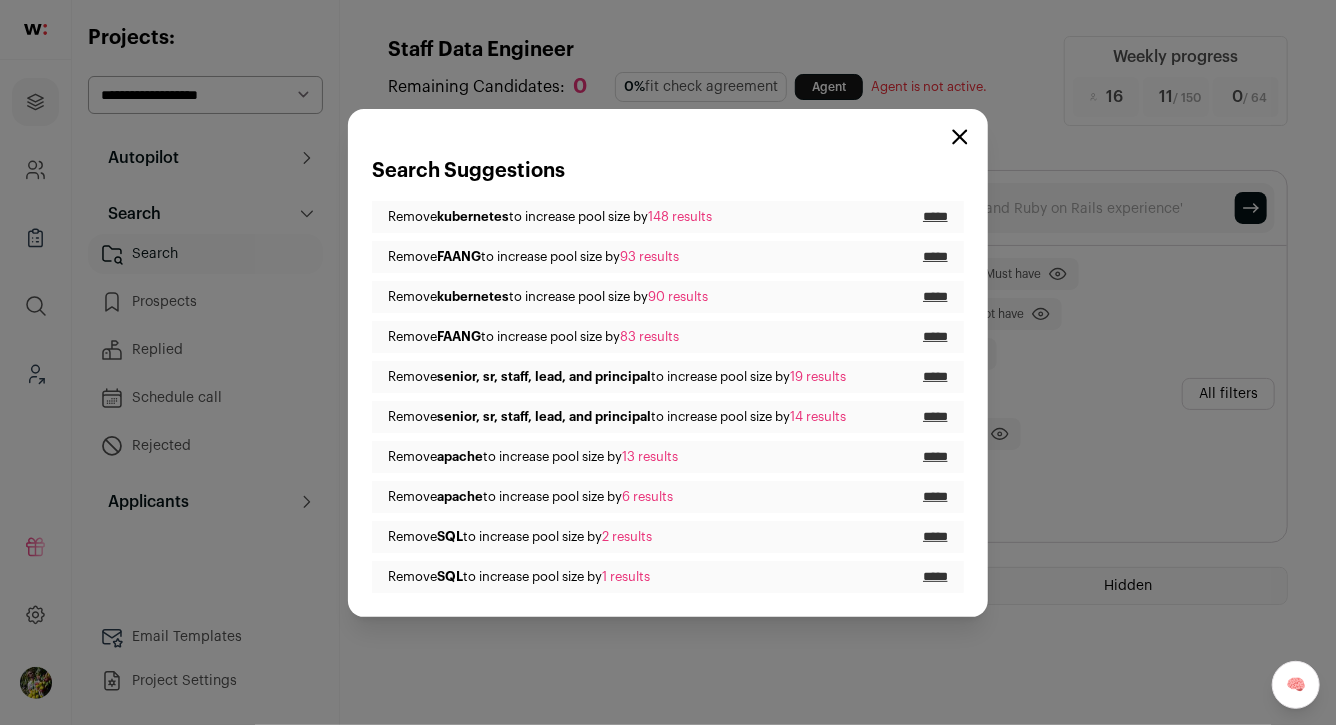 click on "*****" at bounding box center (935, 217) 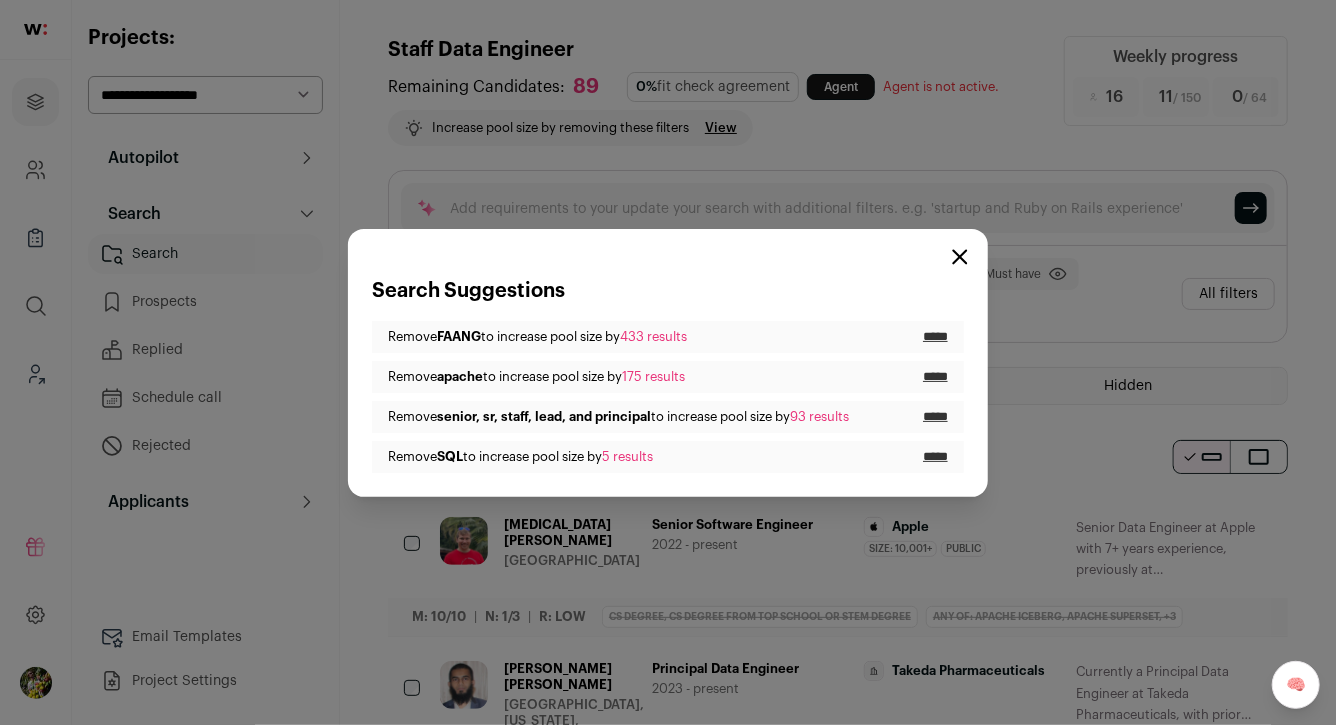 drag, startPoint x: 962, startPoint y: 297, endPoint x: 901, endPoint y: 298, distance: 61.008198 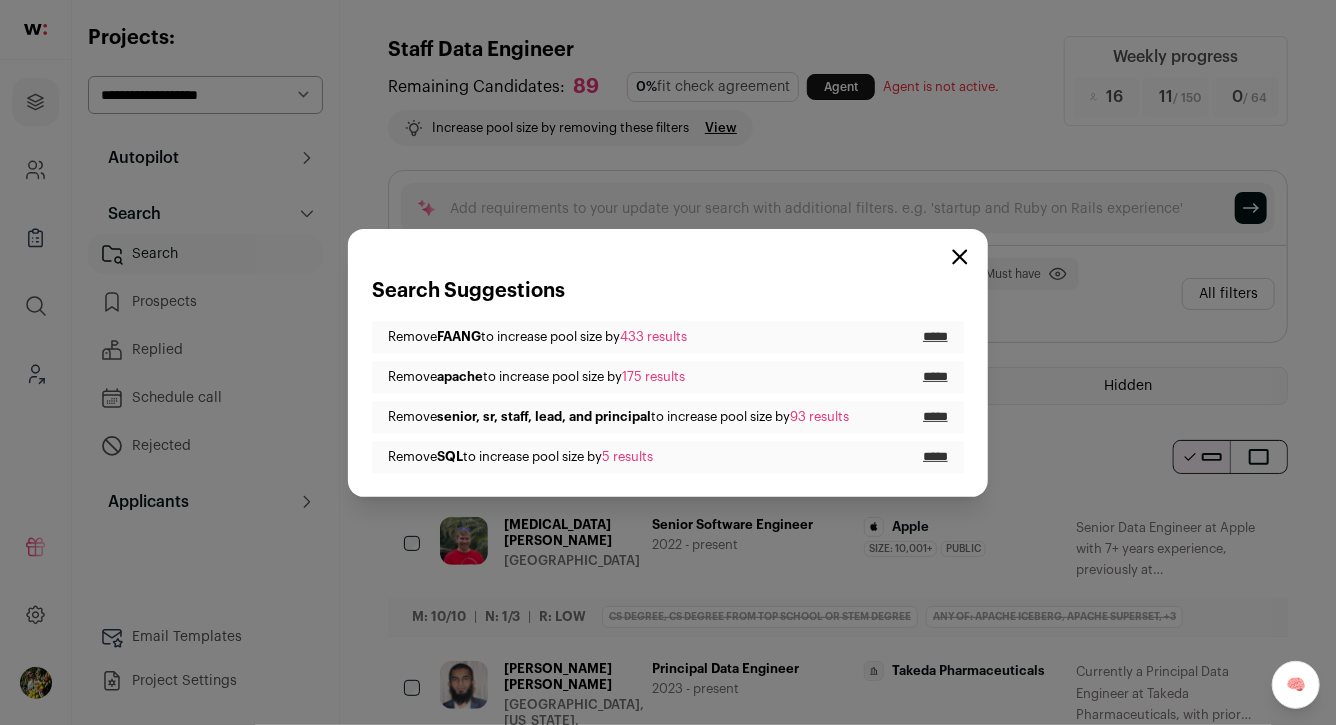 click on "*****" at bounding box center (935, 337) 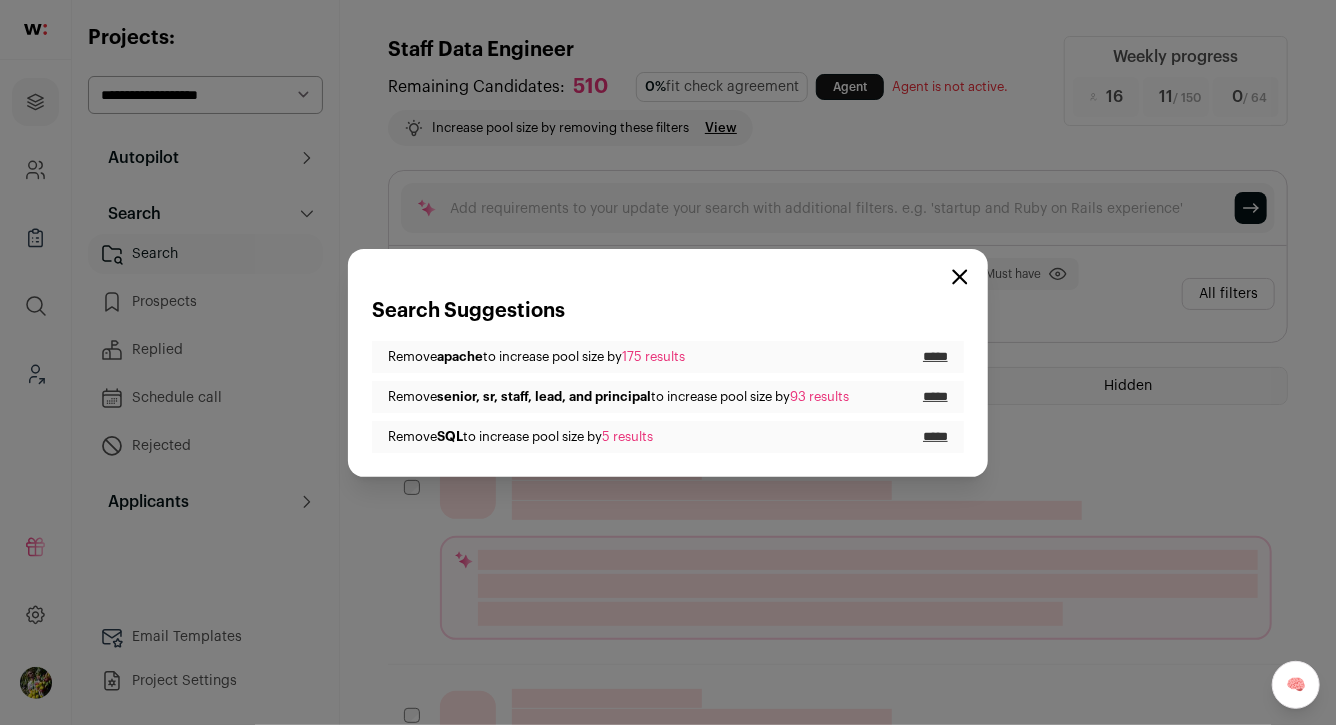 click 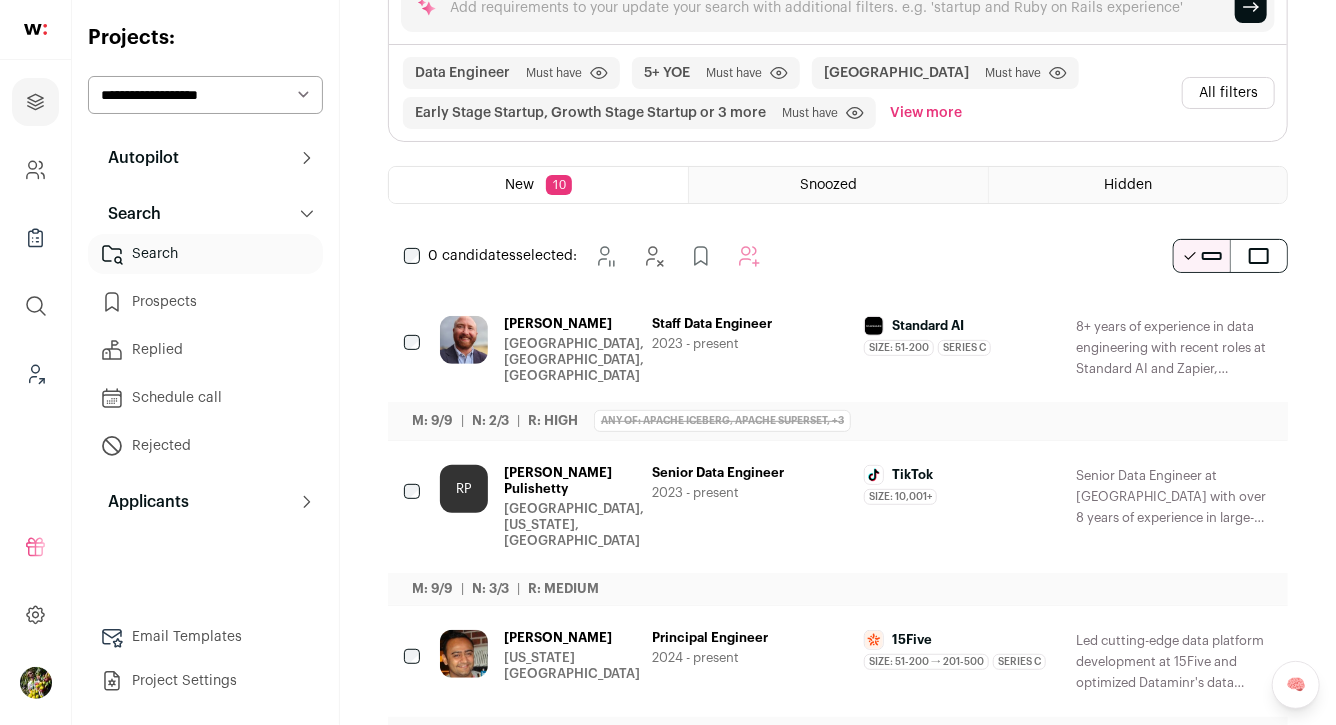 scroll, scrollTop: 194, scrollLeft: 0, axis: vertical 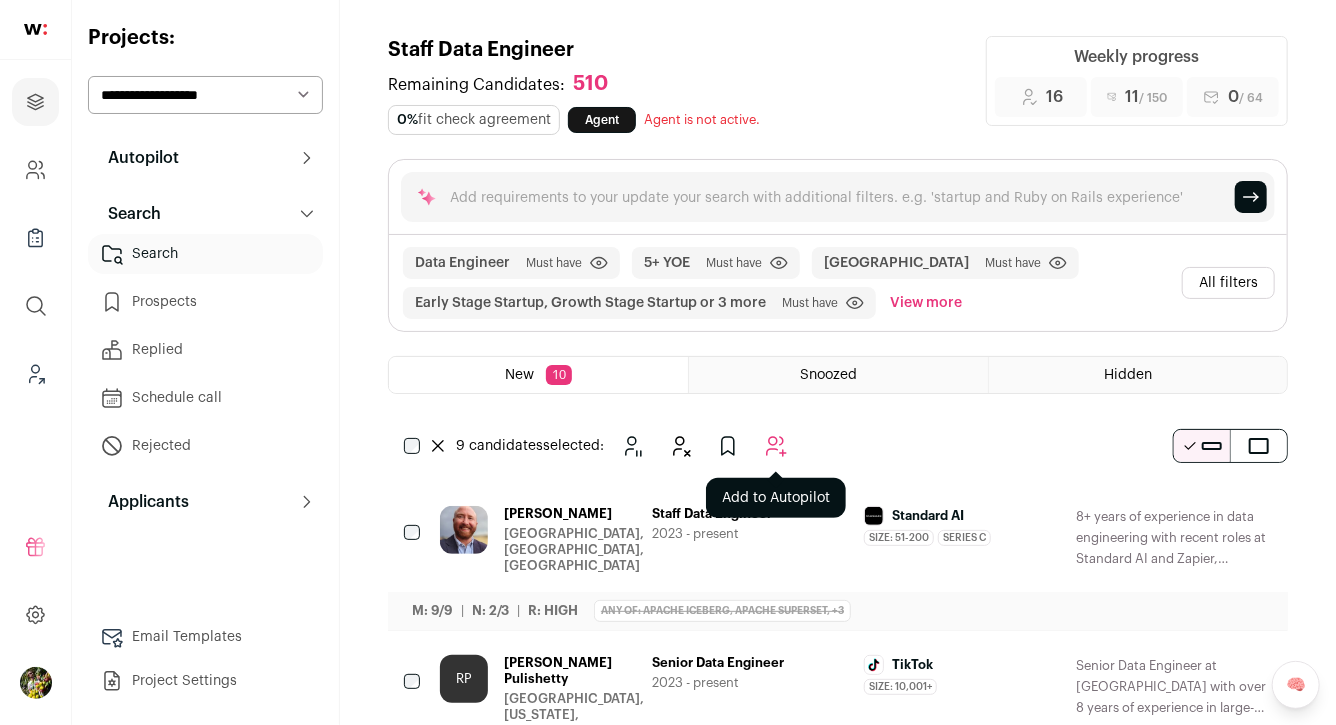 click at bounding box center (776, 446) 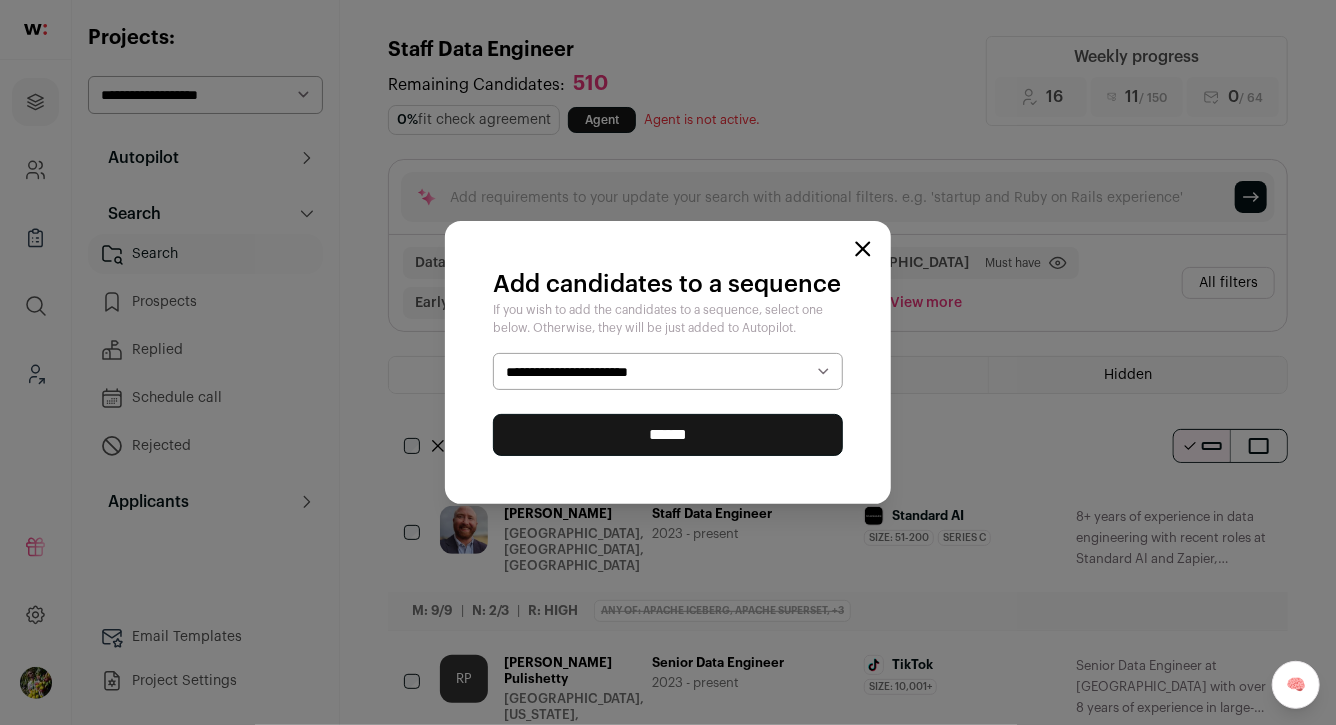 select on "*****" 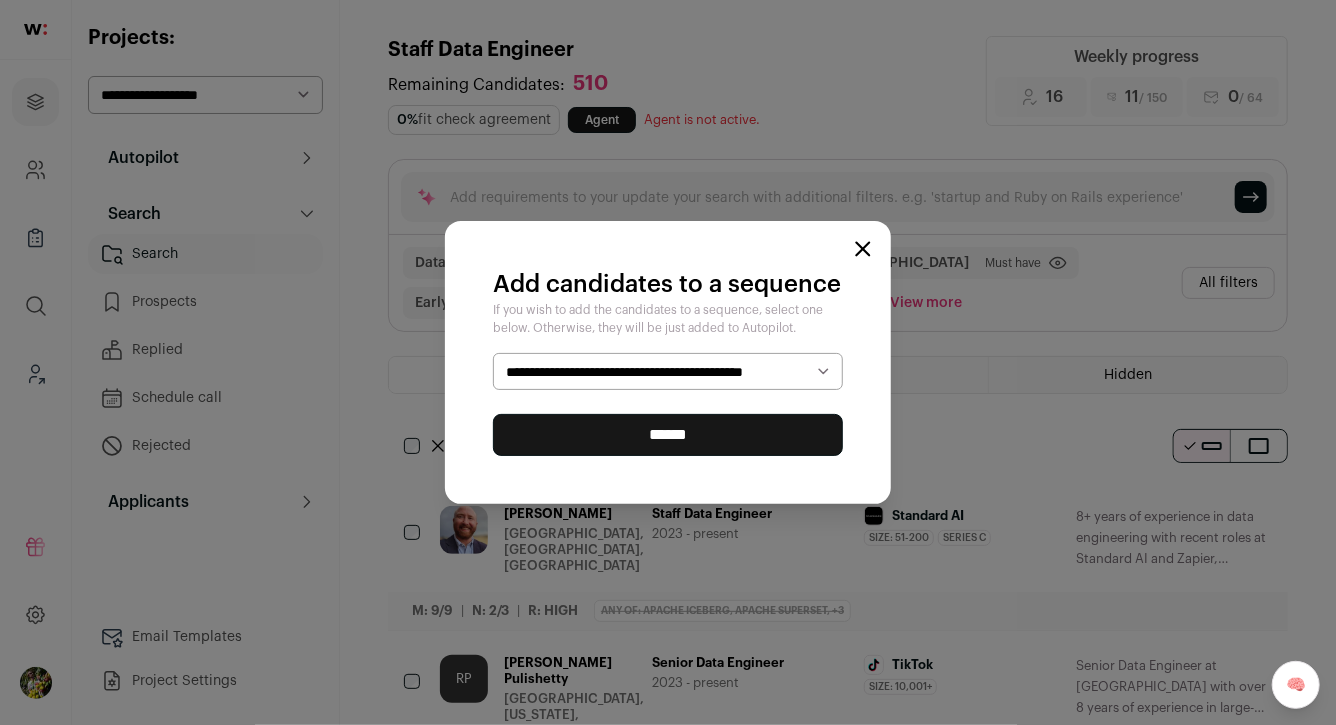 click on "******" at bounding box center [668, 435] 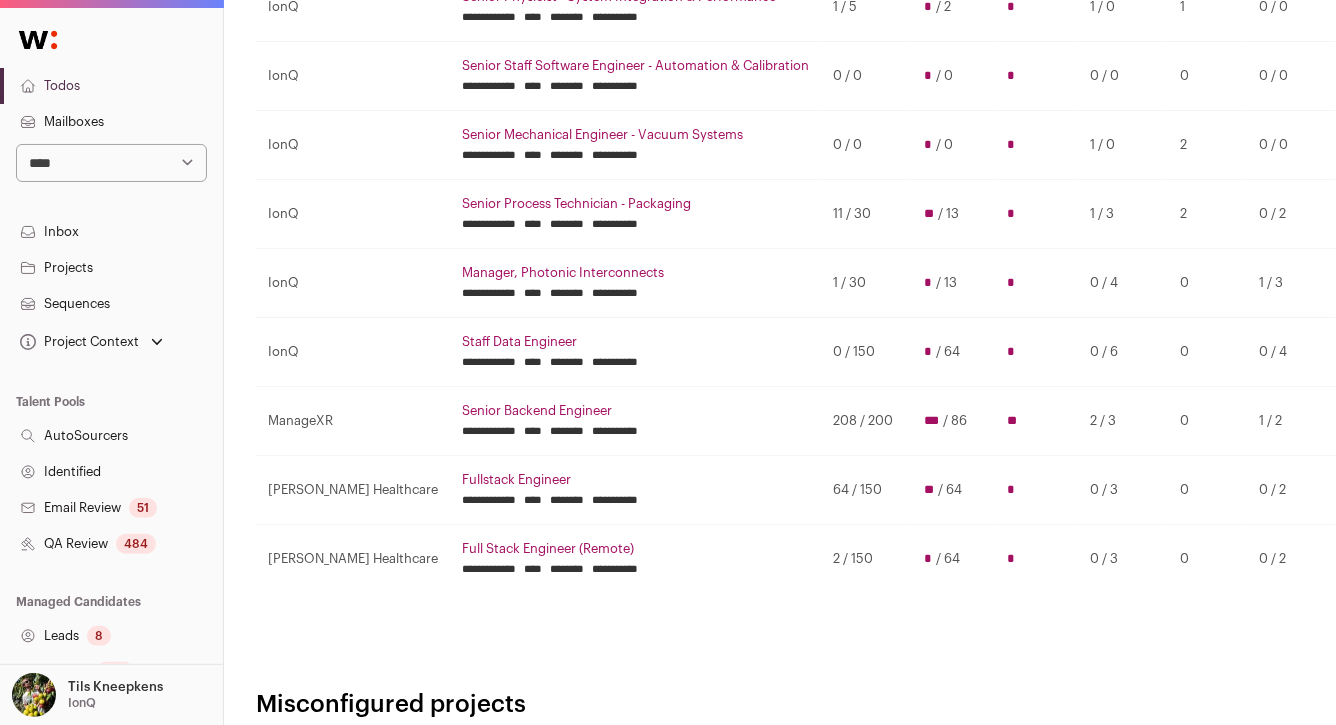 scroll, scrollTop: 557, scrollLeft: 0, axis: vertical 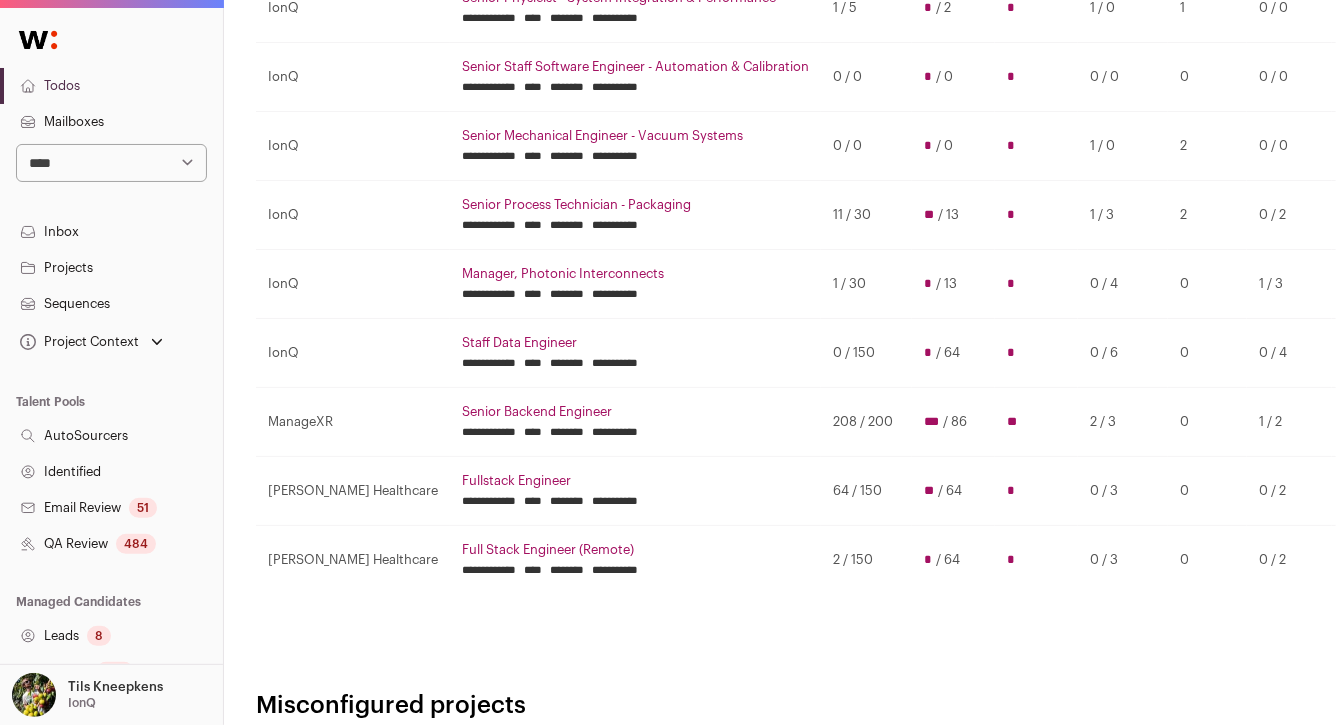 click on "**********" at bounding box center [635, 18] 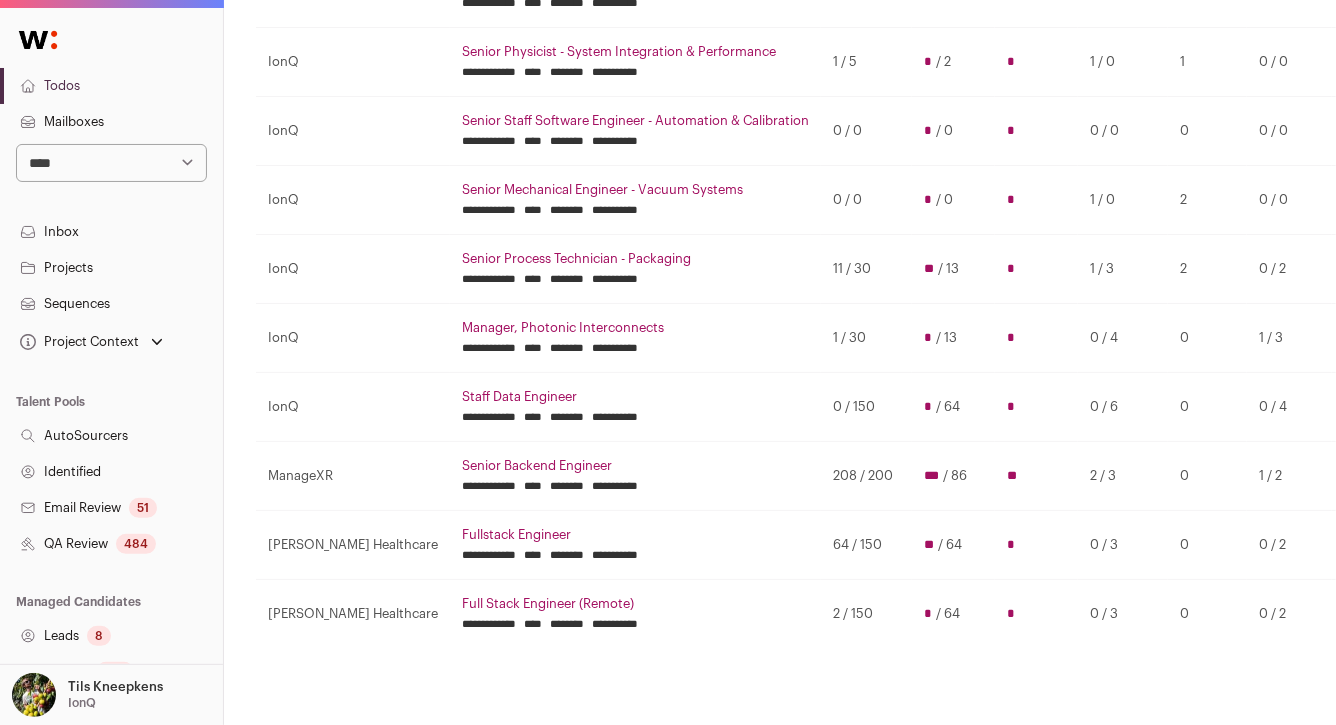 scroll, scrollTop: 502, scrollLeft: 0, axis: vertical 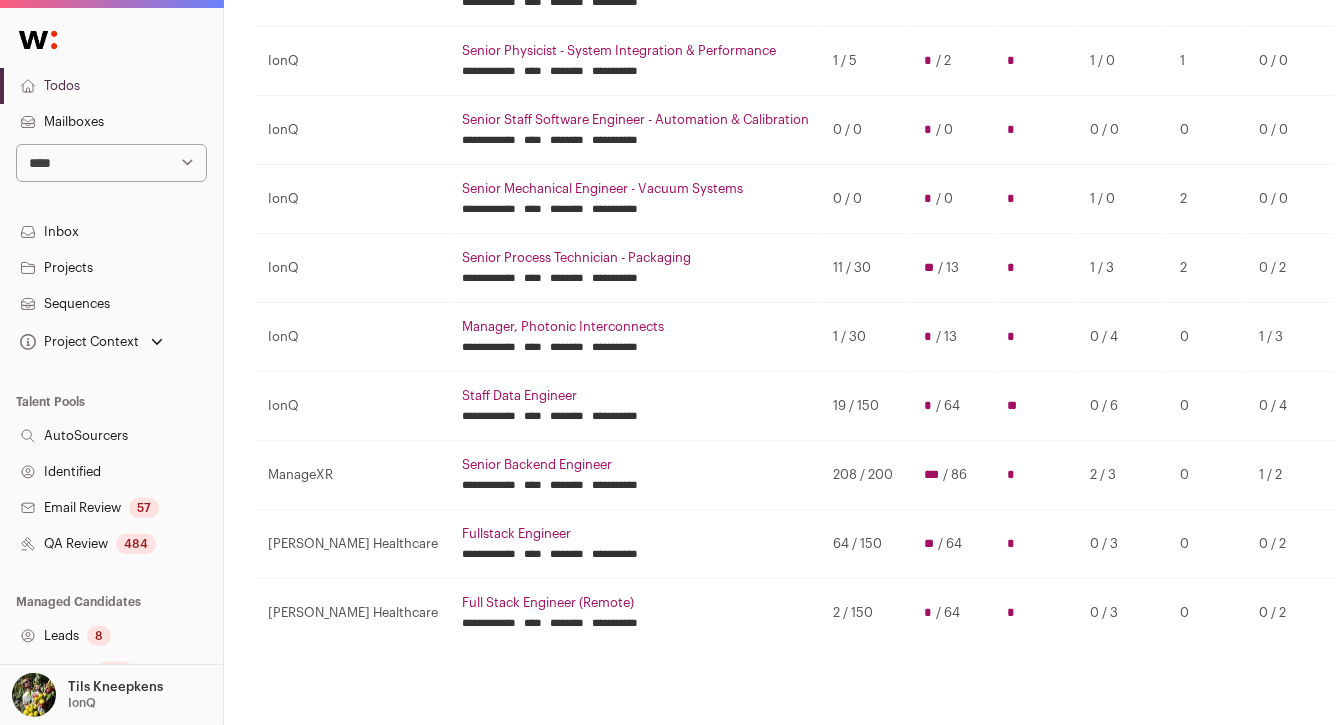click on "Manager, Photonic Interconnects" at bounding box center (635, 327) 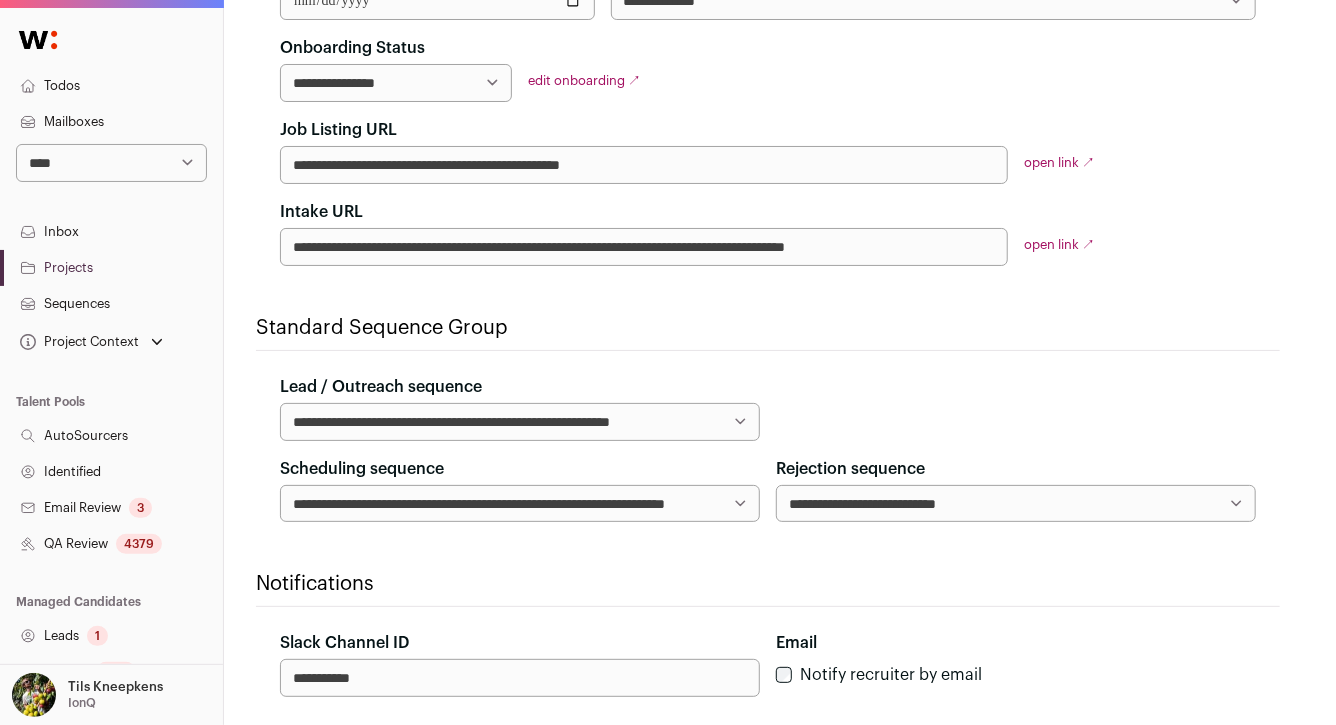 scroll, scrollTop: 0, scrollLeft: 0, axis: both 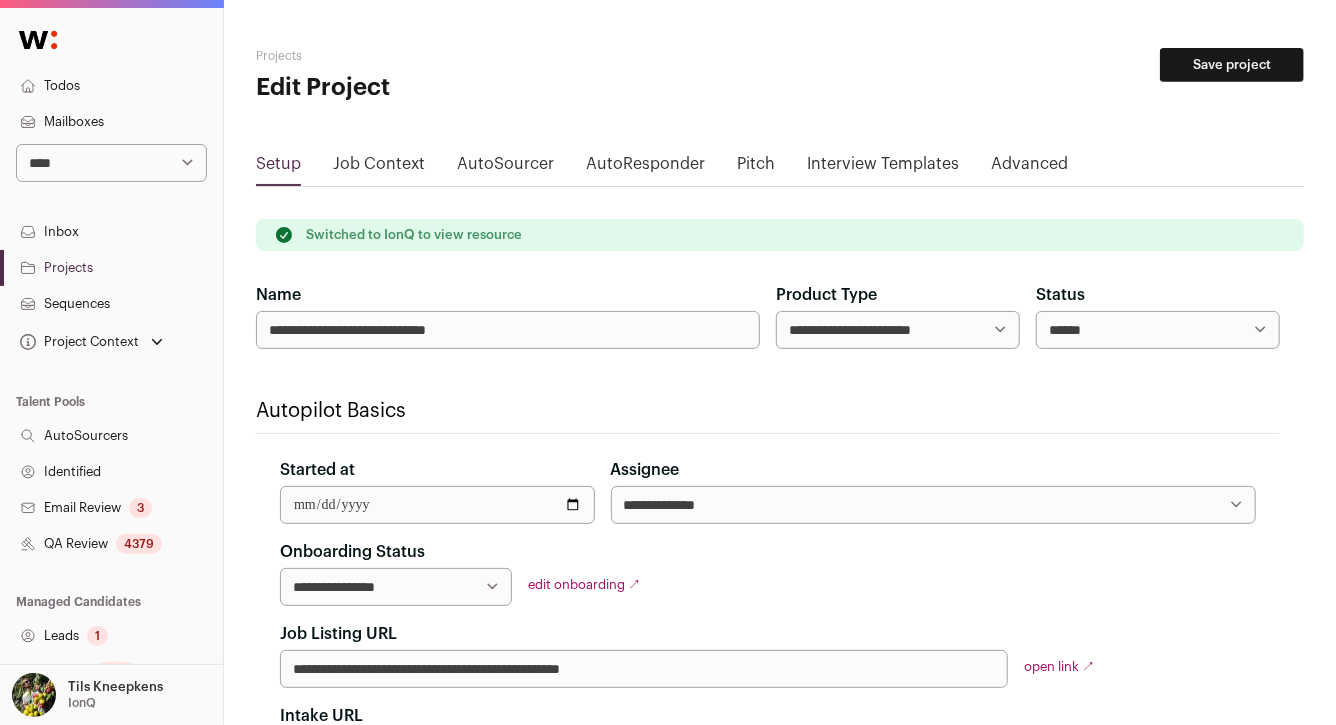 click on "4379" at bounding box center (139, 544) 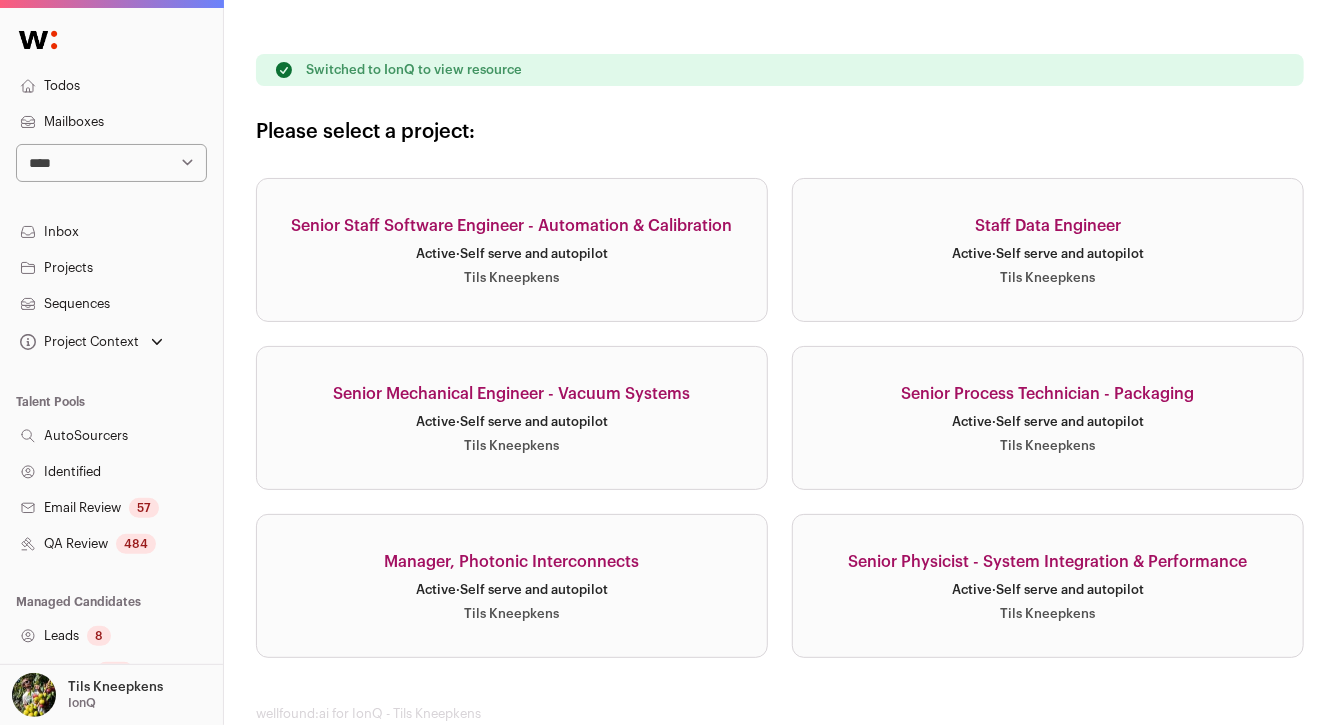 scroll, scrollTop: 142, scrollLeft: 0, axis: vertical 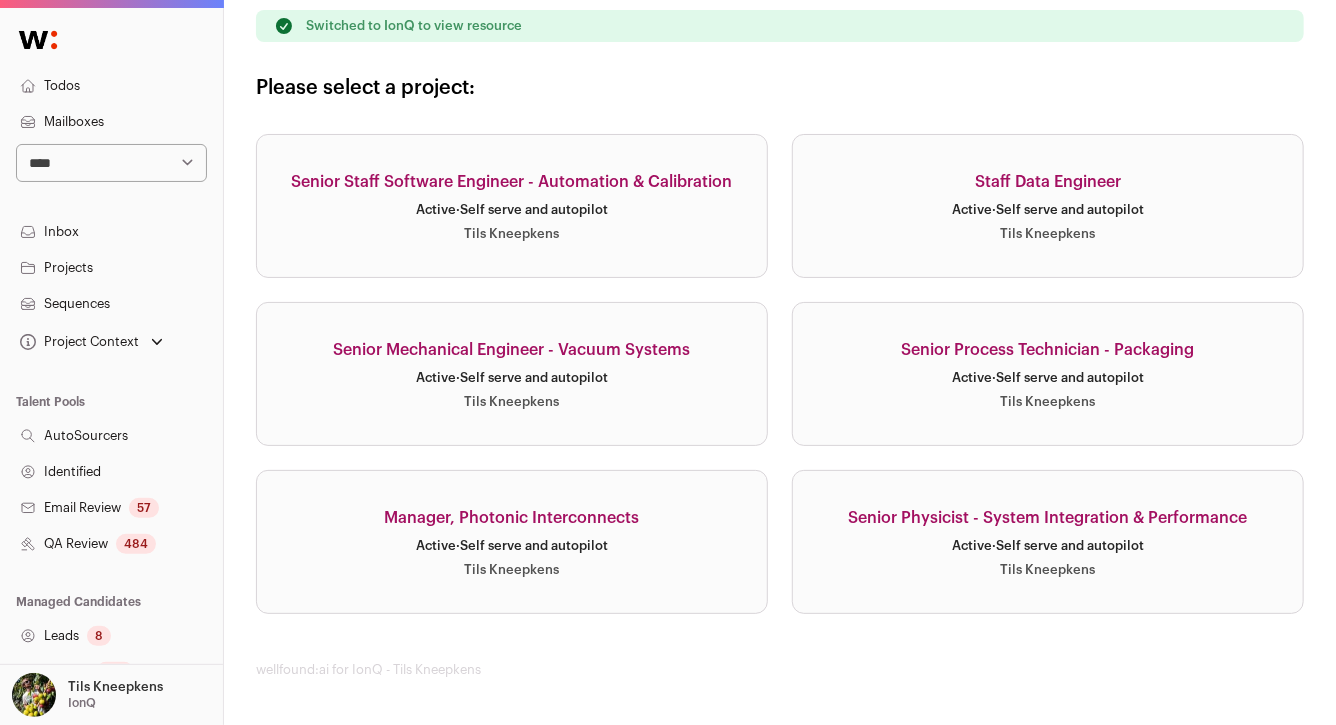 click on "Manager, Photonic Interconnects
Active
·
Self serve and autopilot
Tils Kneepkens" at bounding box center [512, 542] 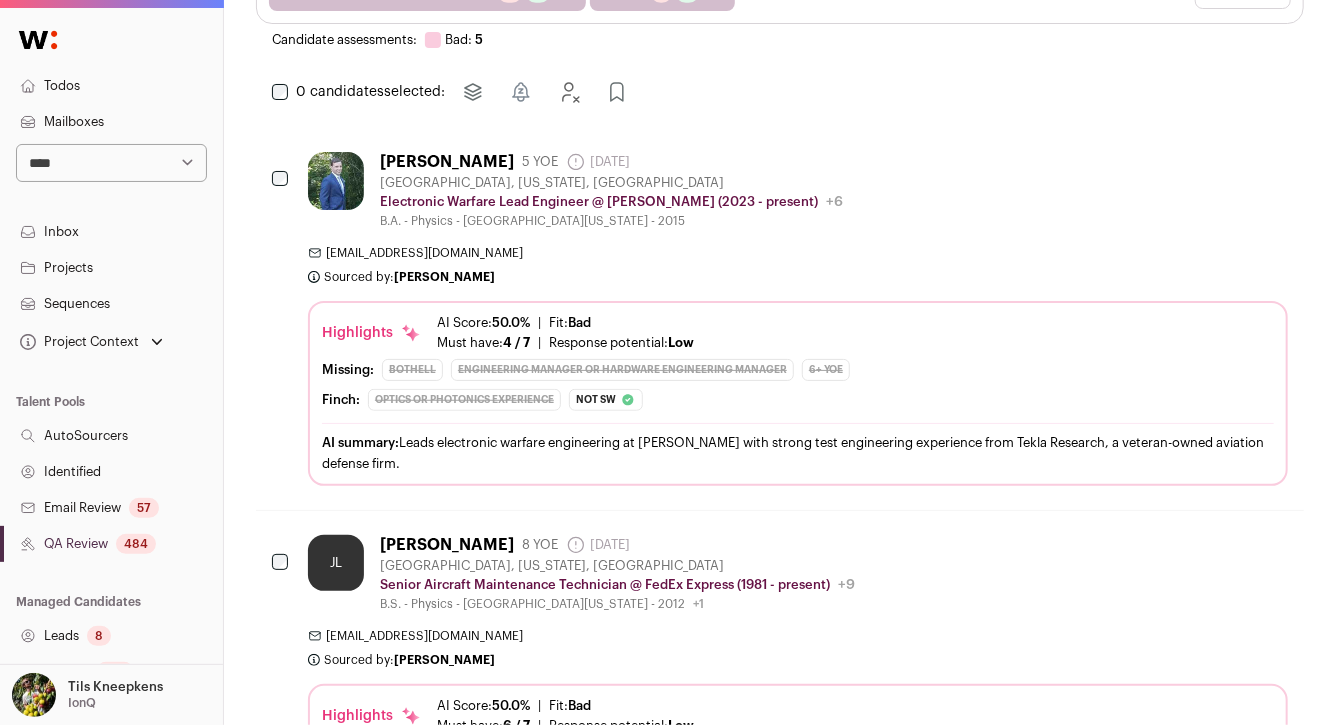 scroll, scrollTop: 487, scrollLeft: 0, axis: vertical 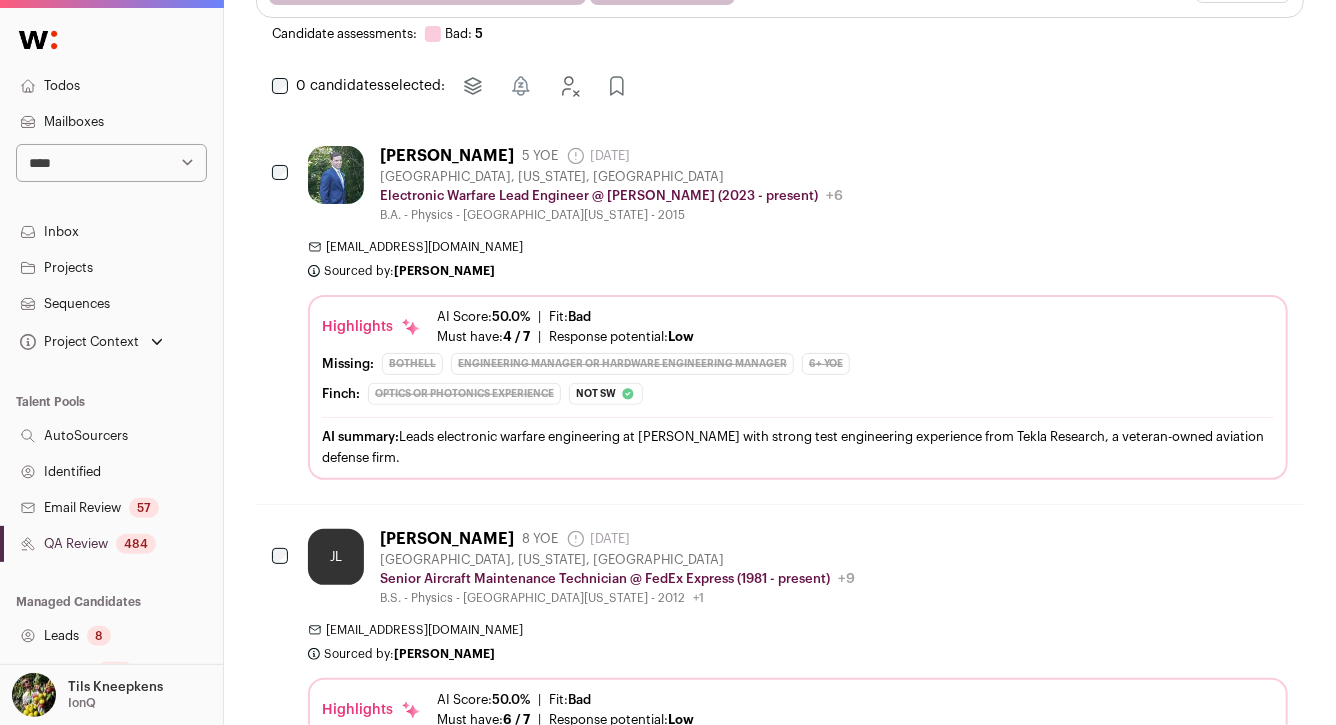 click on "Sequences" at bounding box center [111, 304] 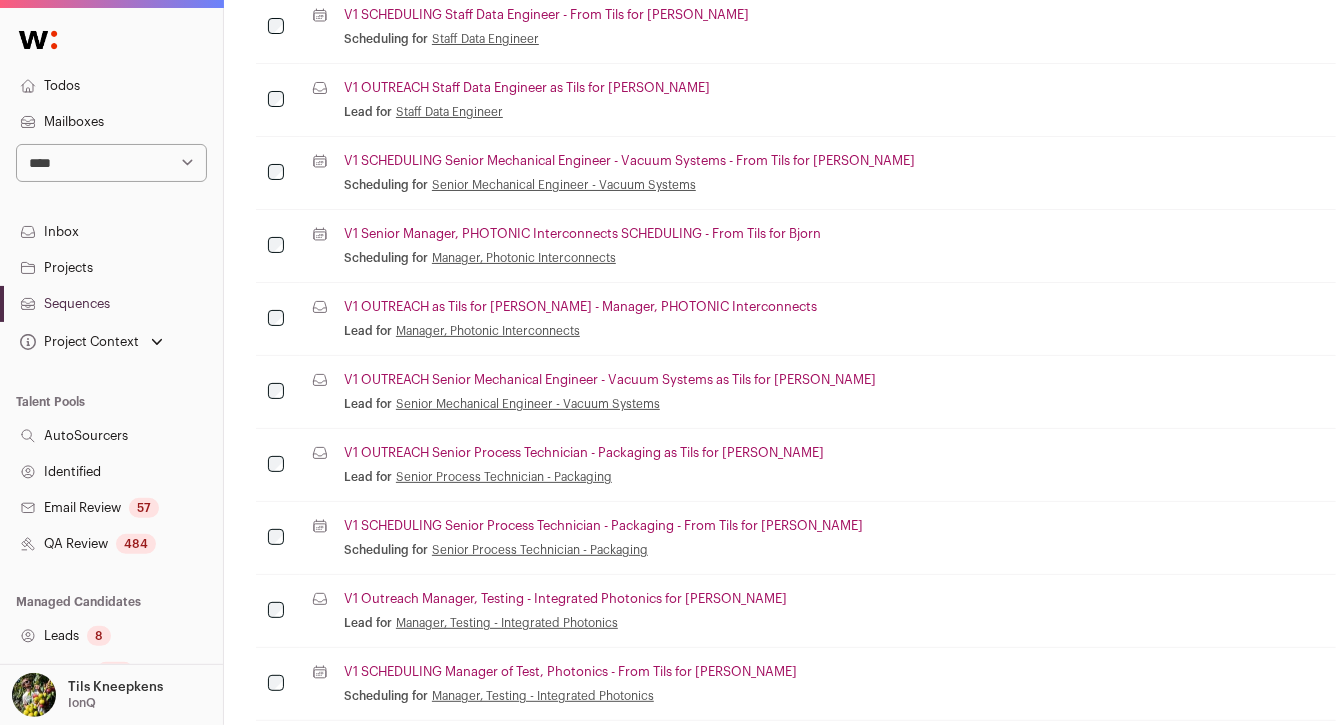 scroll, scrollTop: 489, scrollLeft: 0, axis: vertical 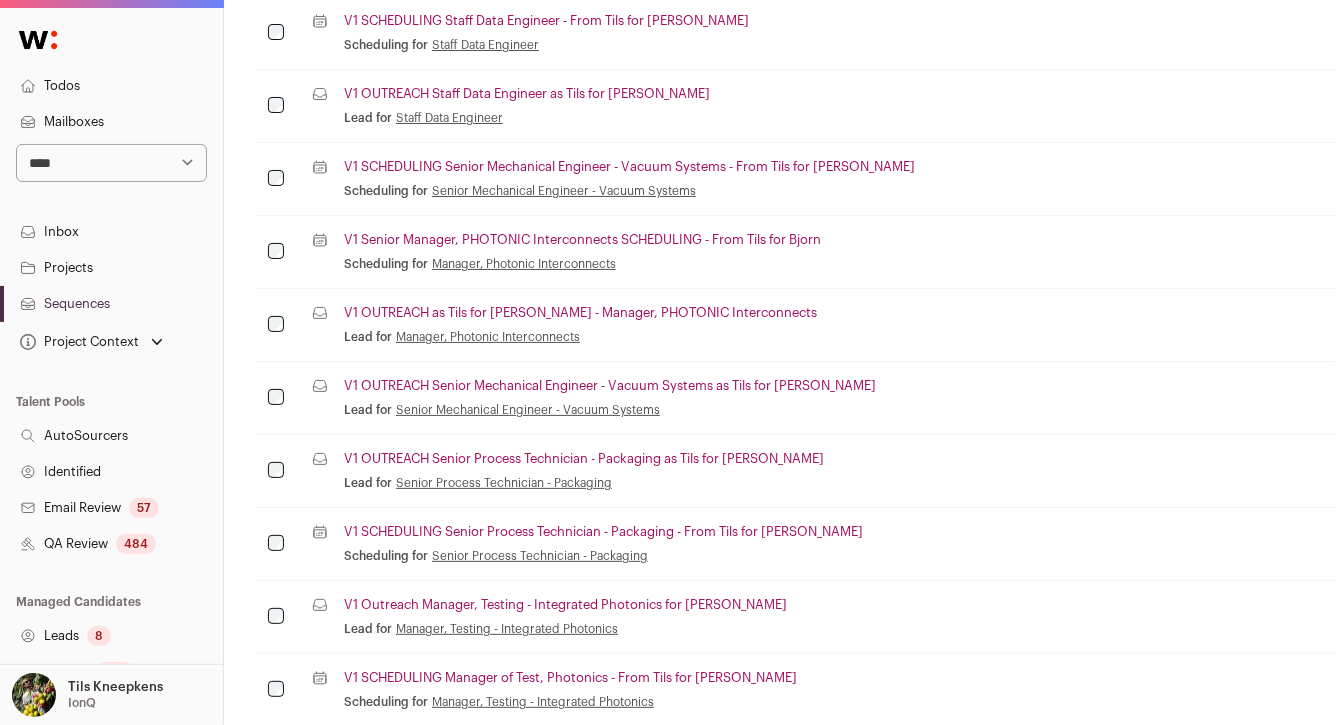 click on "V1 OUTREACH as Tils for [PERSON_NAME] - Manager, PHOTONIC Interconnects" at bounding box center (580, 313) 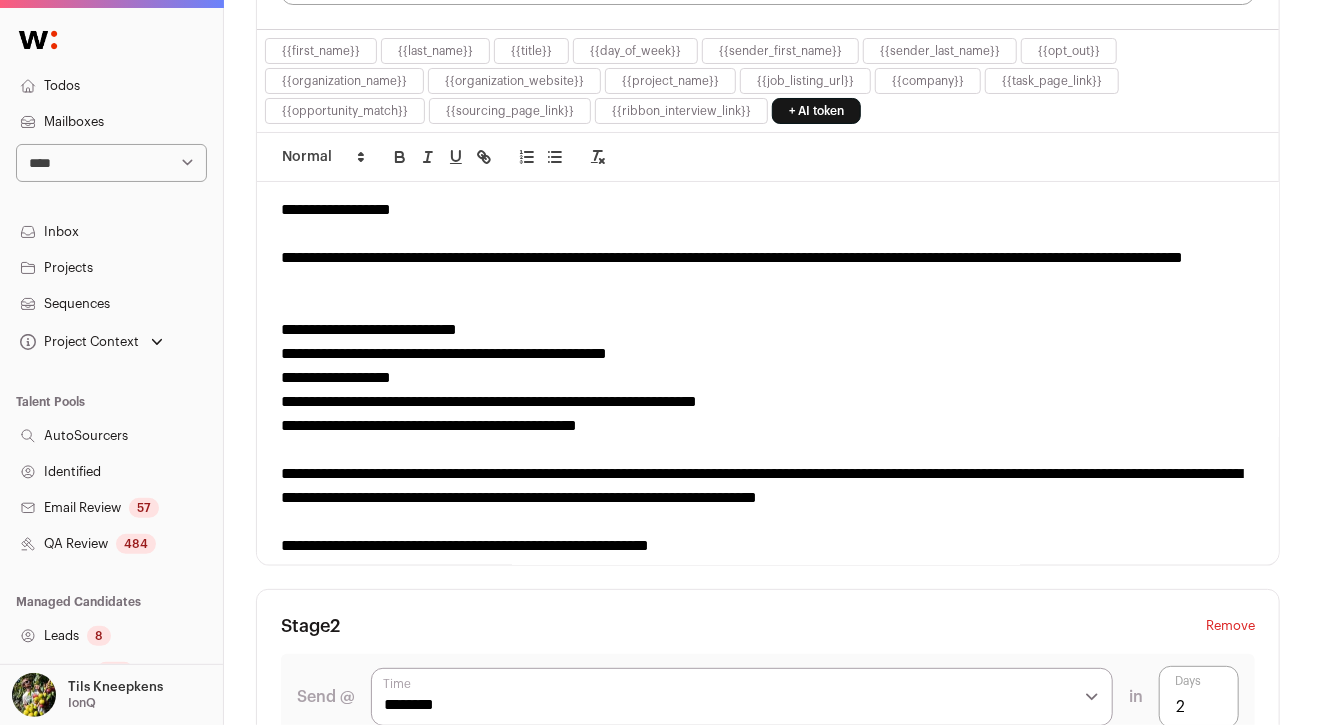 scroll, scrollTop: 852, scrollLeft: 0, axis: vertical 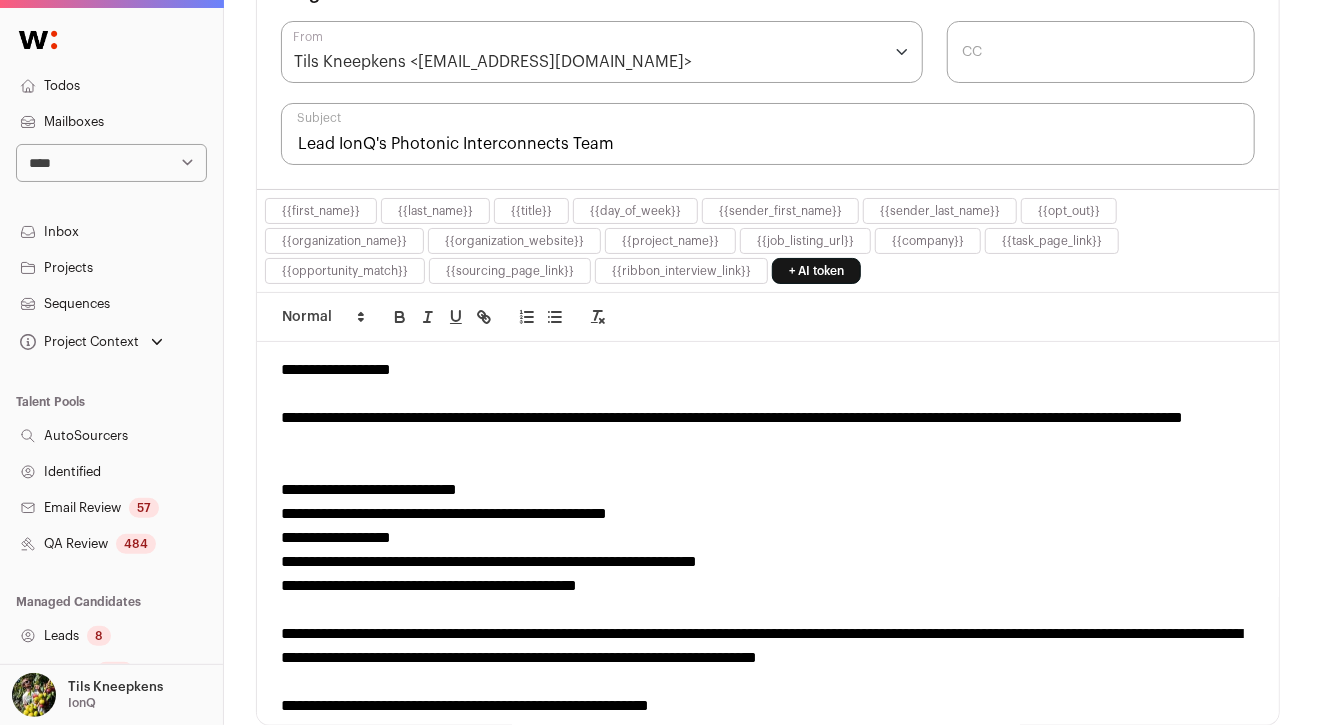 click on "Lead IonQ's Photonic Interconnects Team" at bounding box center (768, 134) 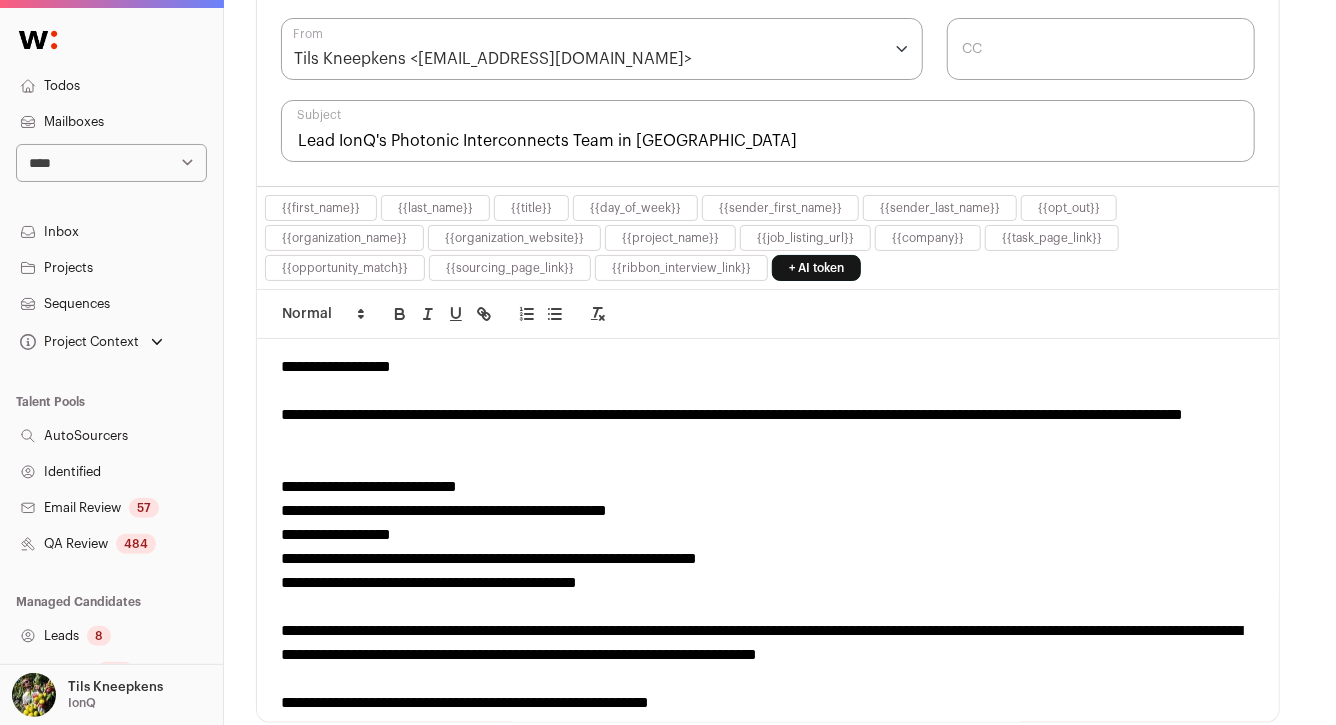 scroll, scrollTop: 690, scrollLeft: 0, axis: vertical 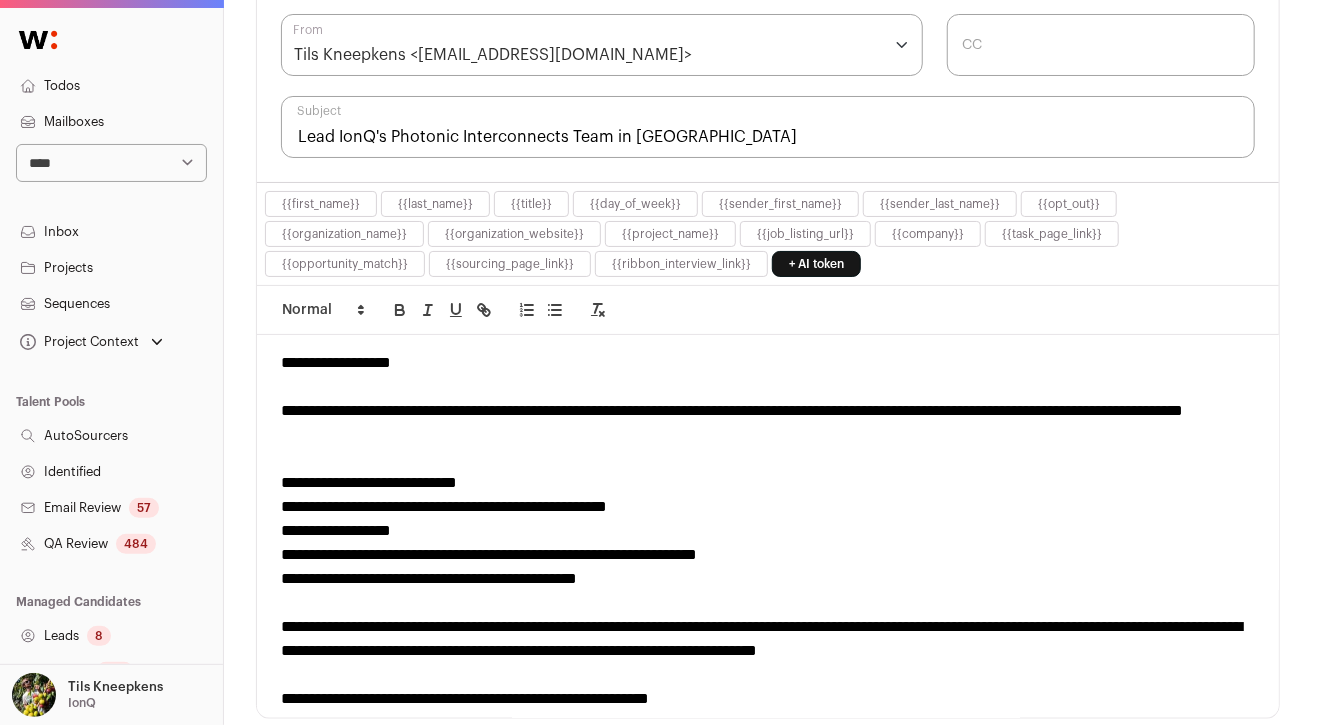 type on "Lead IonQ's Photonic Interconnects Team in [GEOGRAPHIC_DATA]" 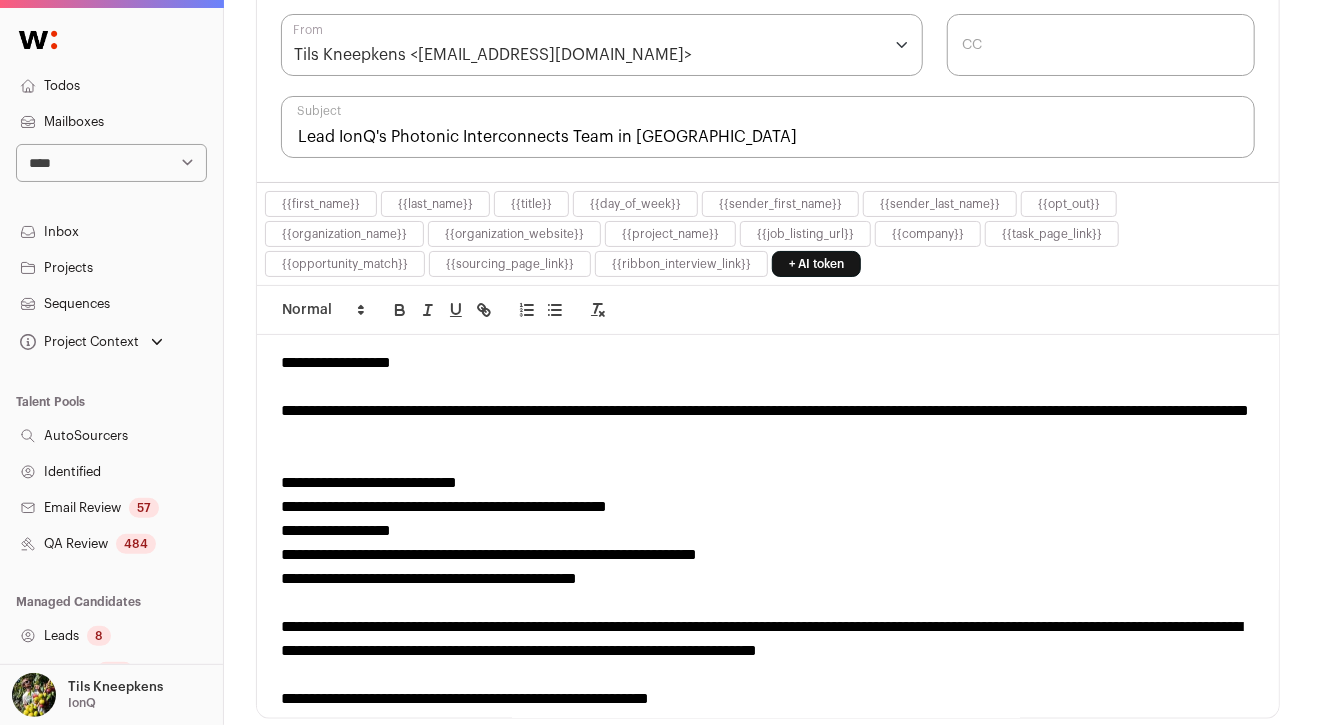 click on "**********" at bounding box center (768, 423) 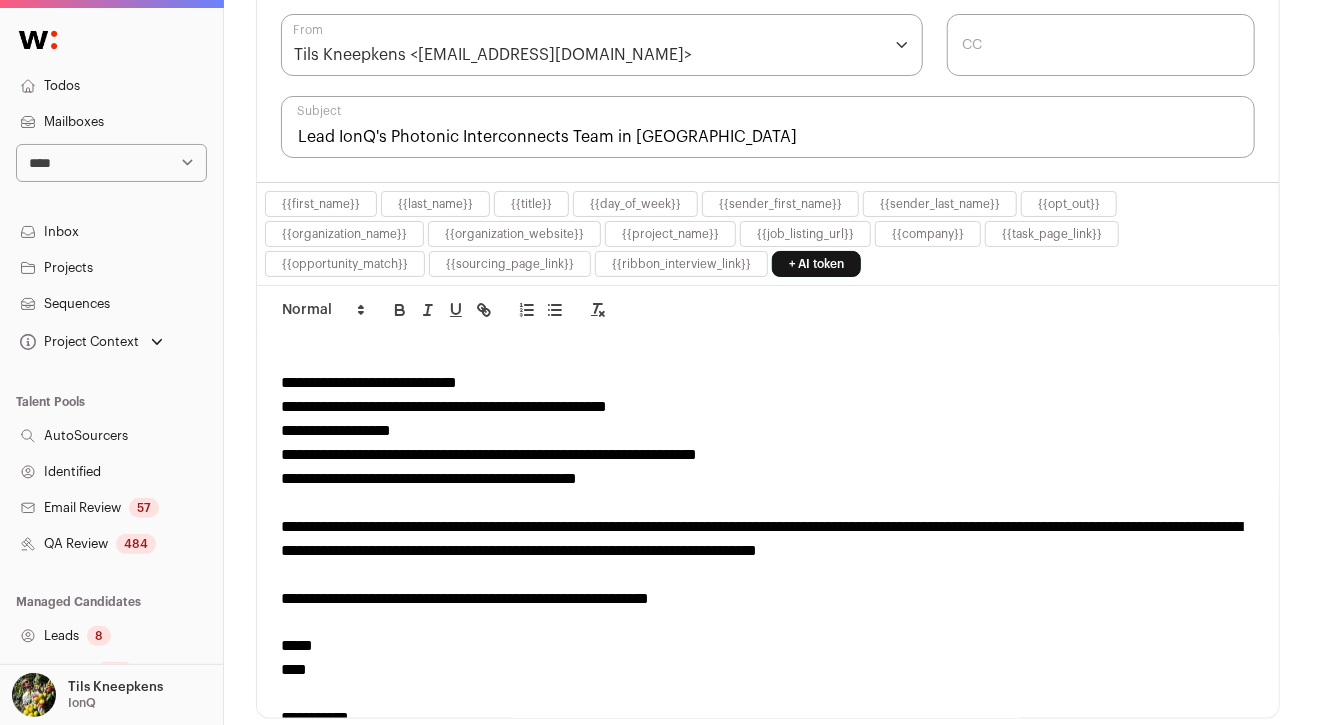 scroll, scrollTop: 108, scrollLeft: 0, axis: vertical 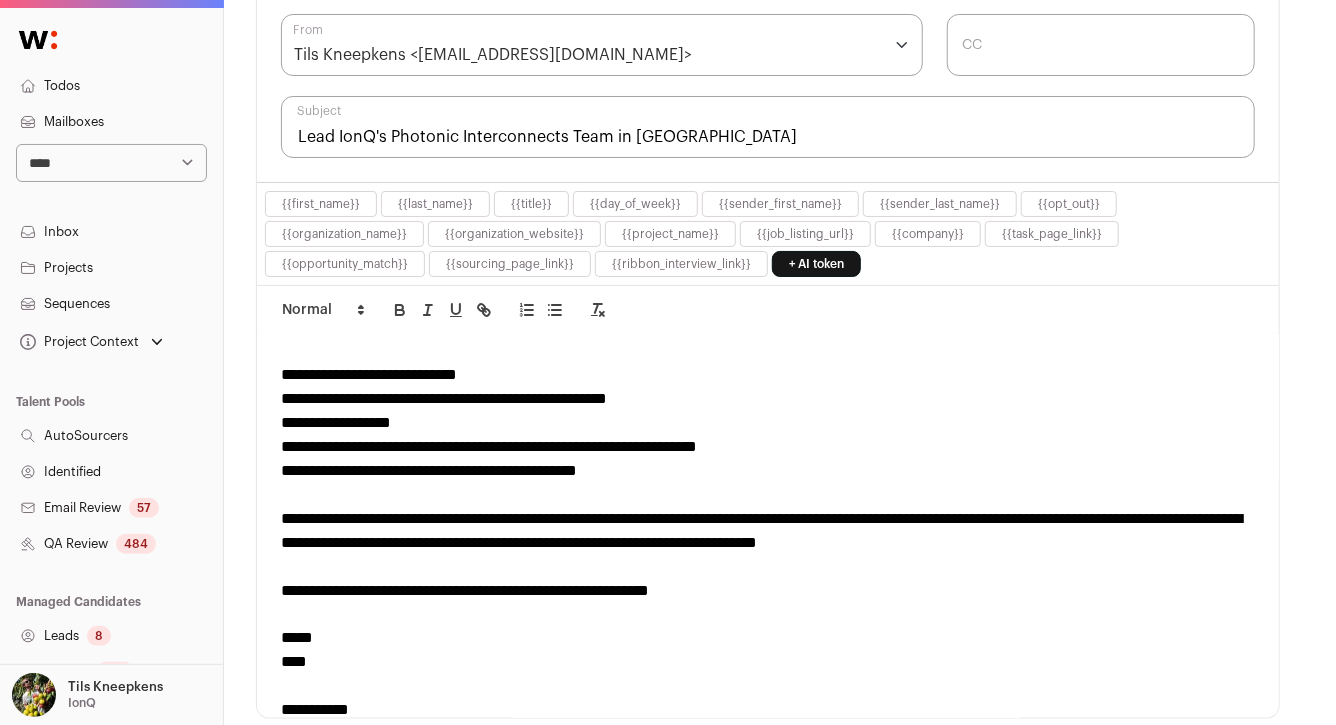 click on "**********" at bounding box center [768, 531] 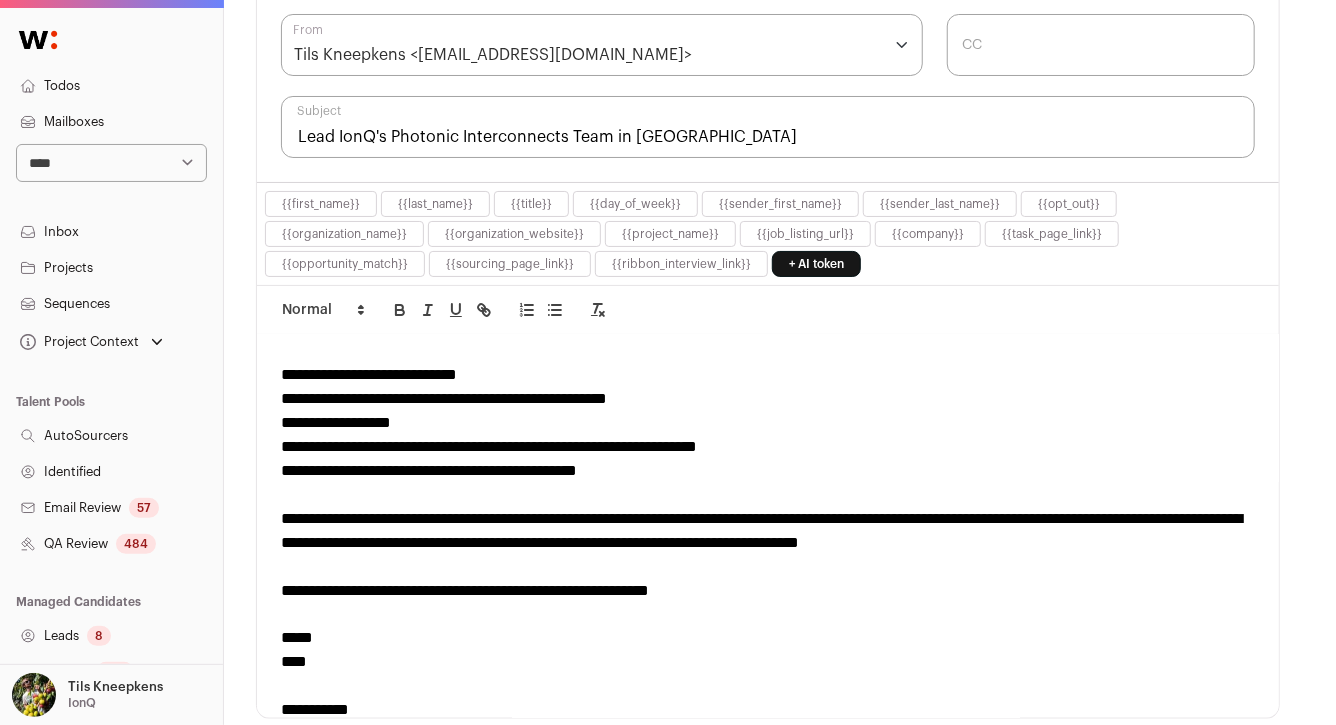 click at bounding box center [768, 567] 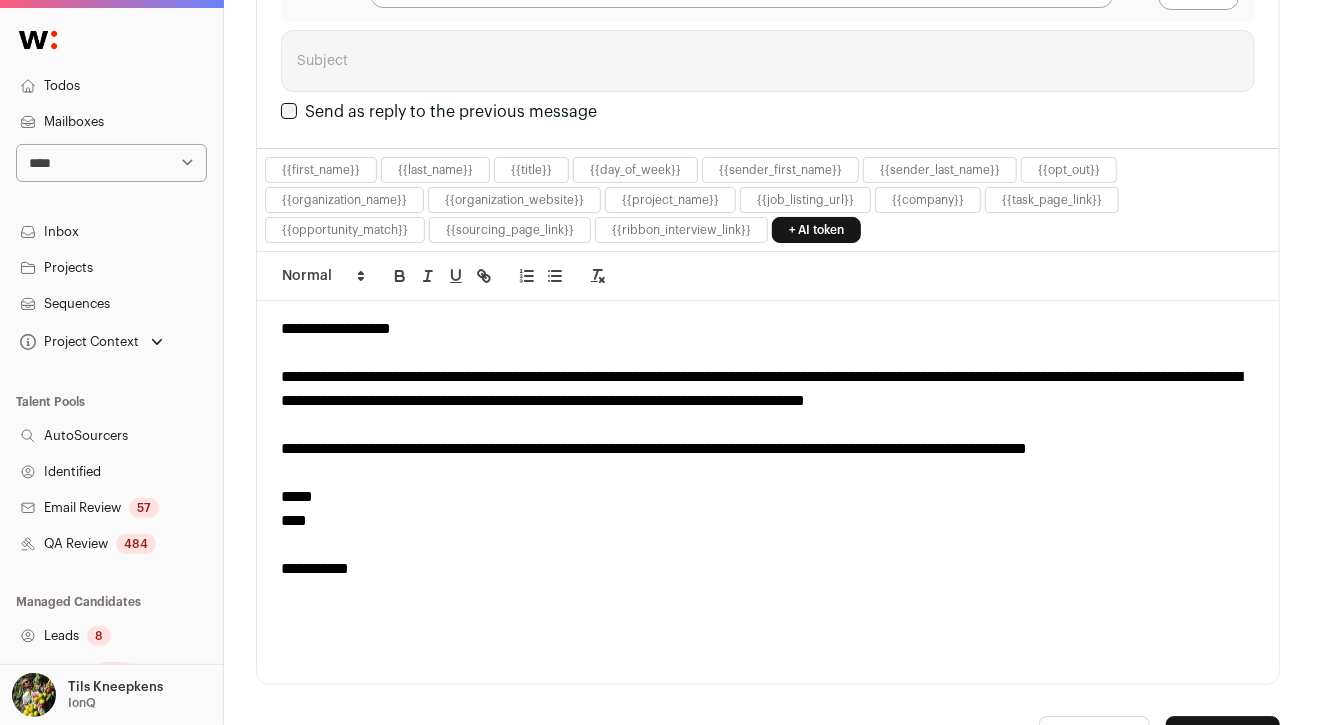 scroll, scrollTop: 2477, scrollLeft: 0, axis: vertical 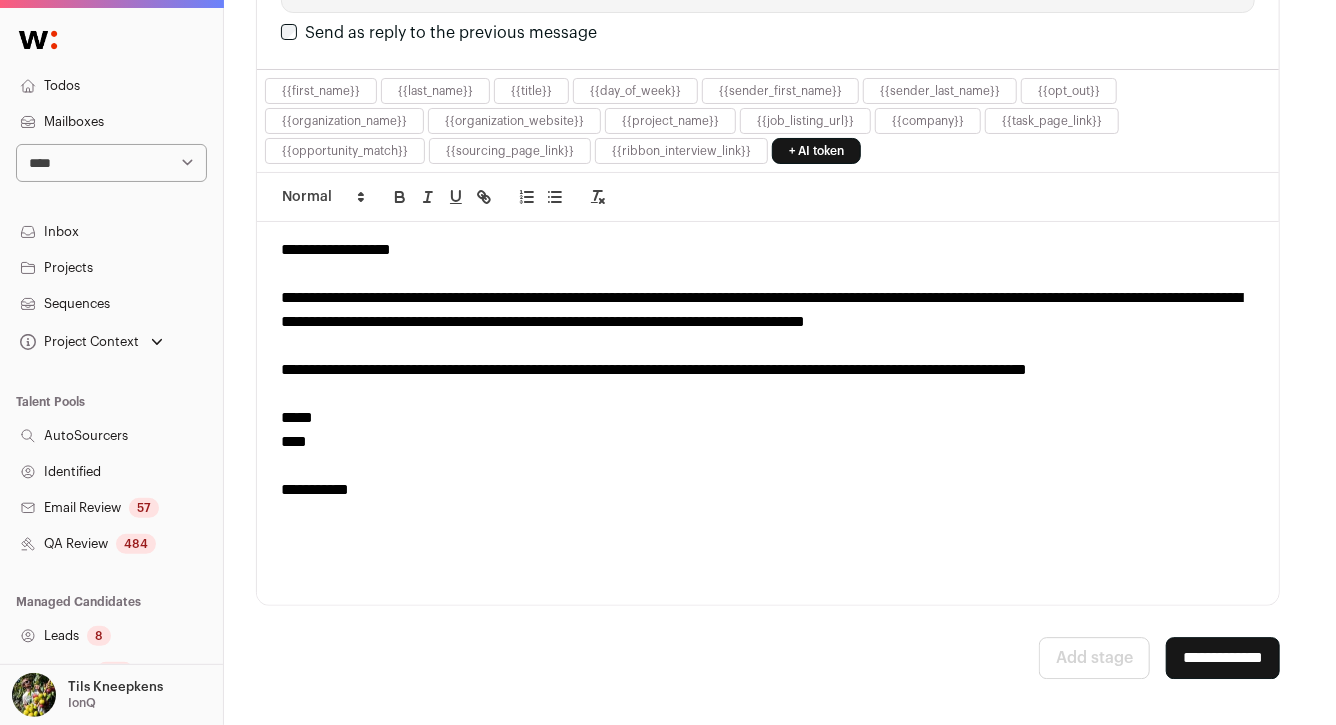click on "**********" at bounding box center [1223, 658] 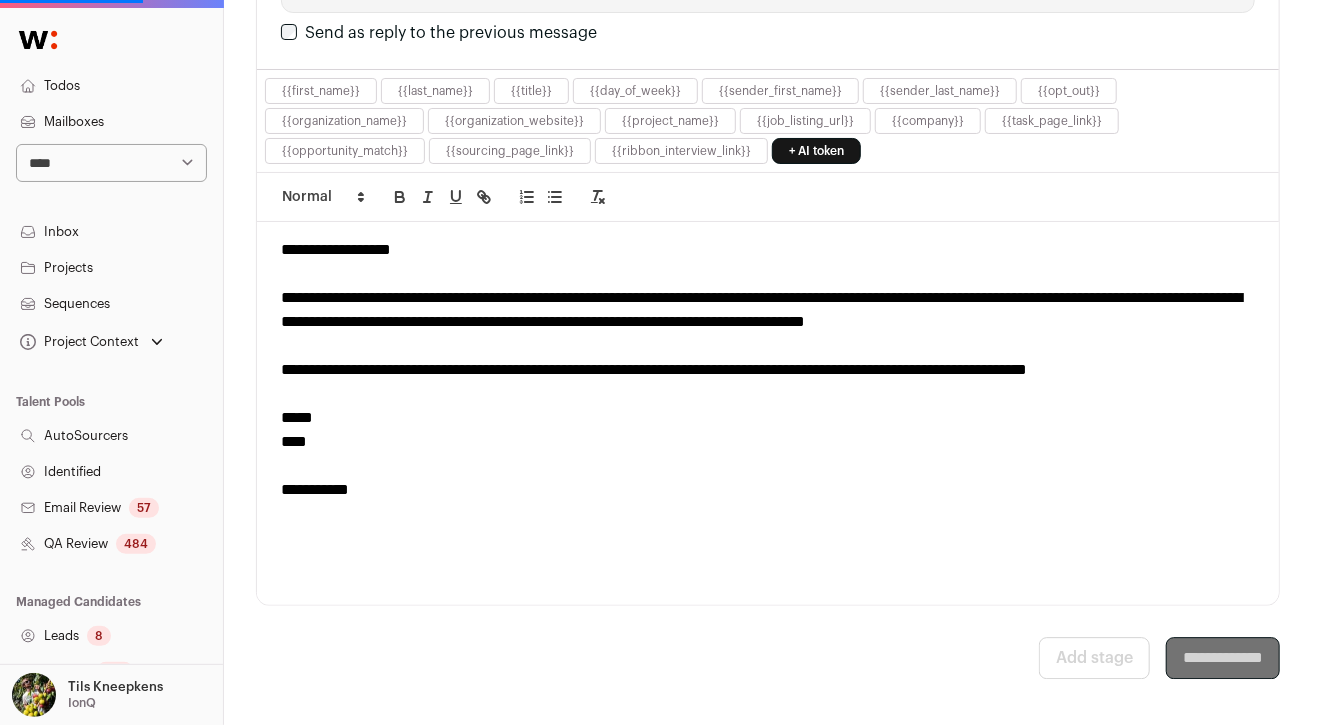 scroll, scrollTop: 0, scrollLeft: 0, axis: both 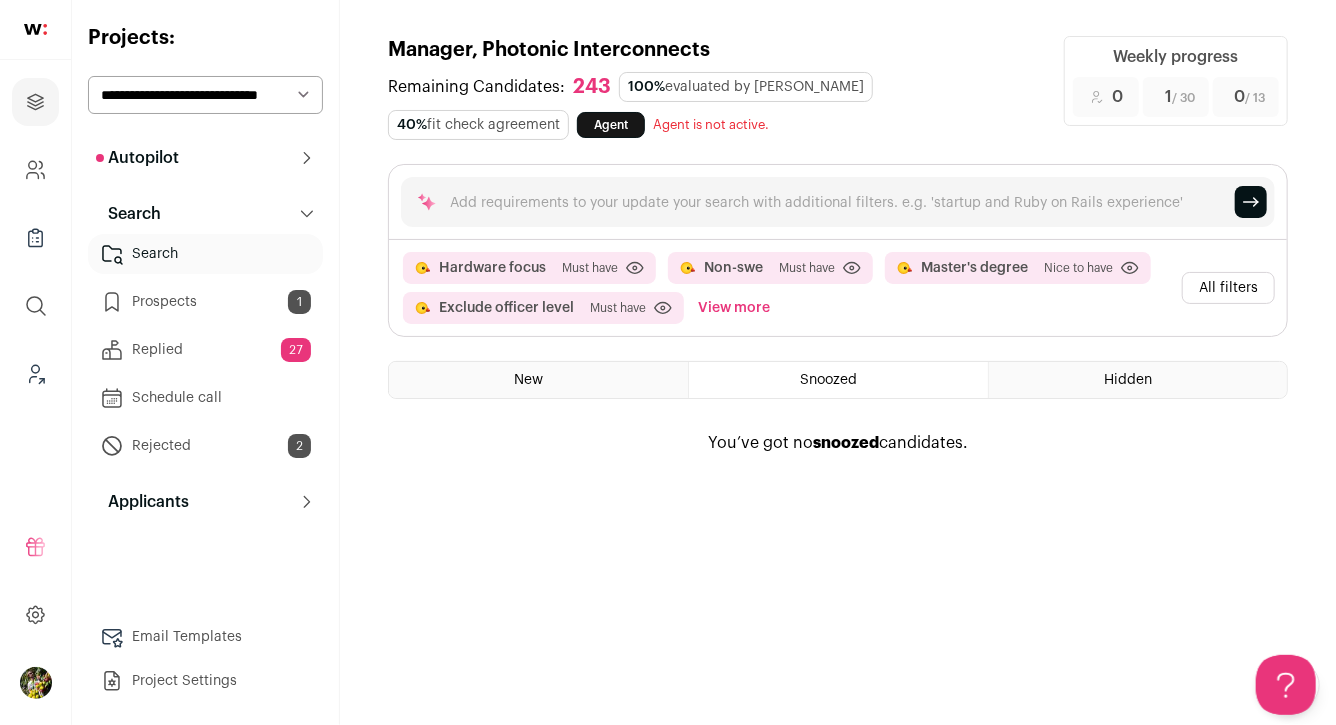 click on "View more" at bounding box center (734, 308) 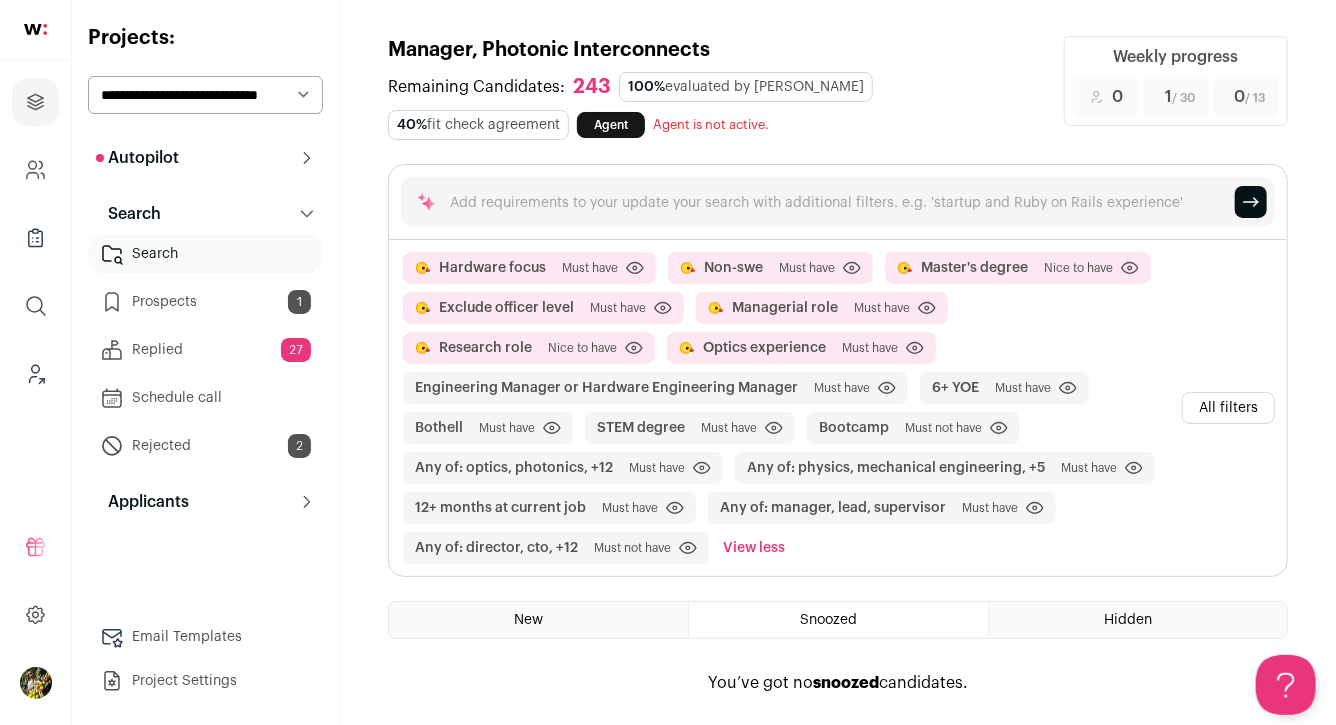 scroll, scrollTop: 4, scrollLeft: 0, axis: vertical 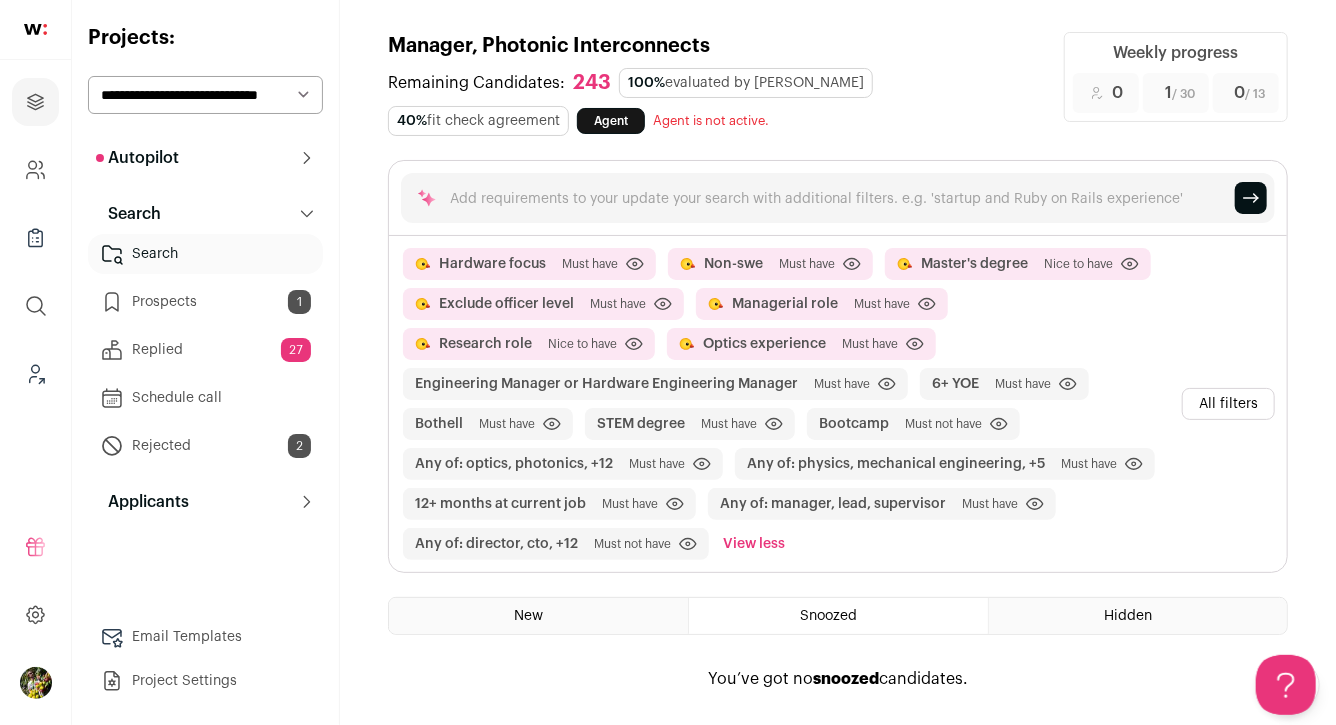 click on "All filters" at bounding box center [1228, 404] 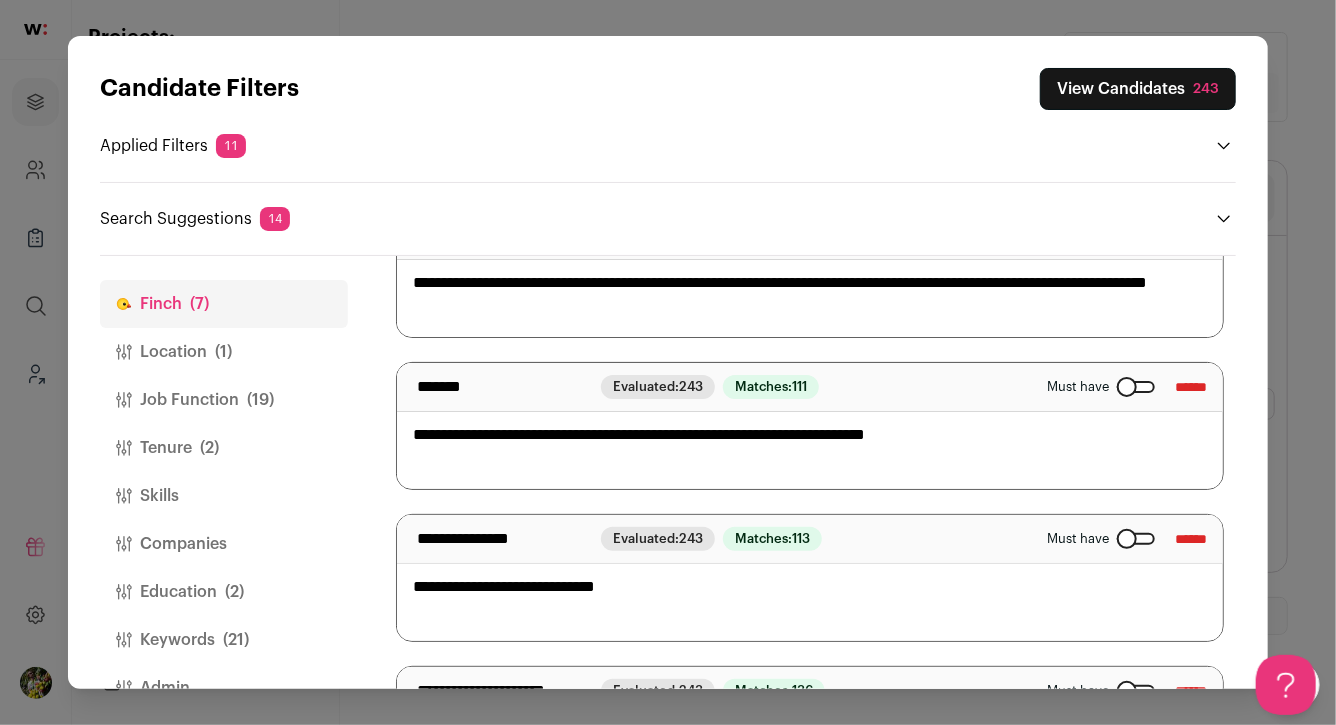scroll, scrollTop: 204, scrollLeft: 0, axis: vertical 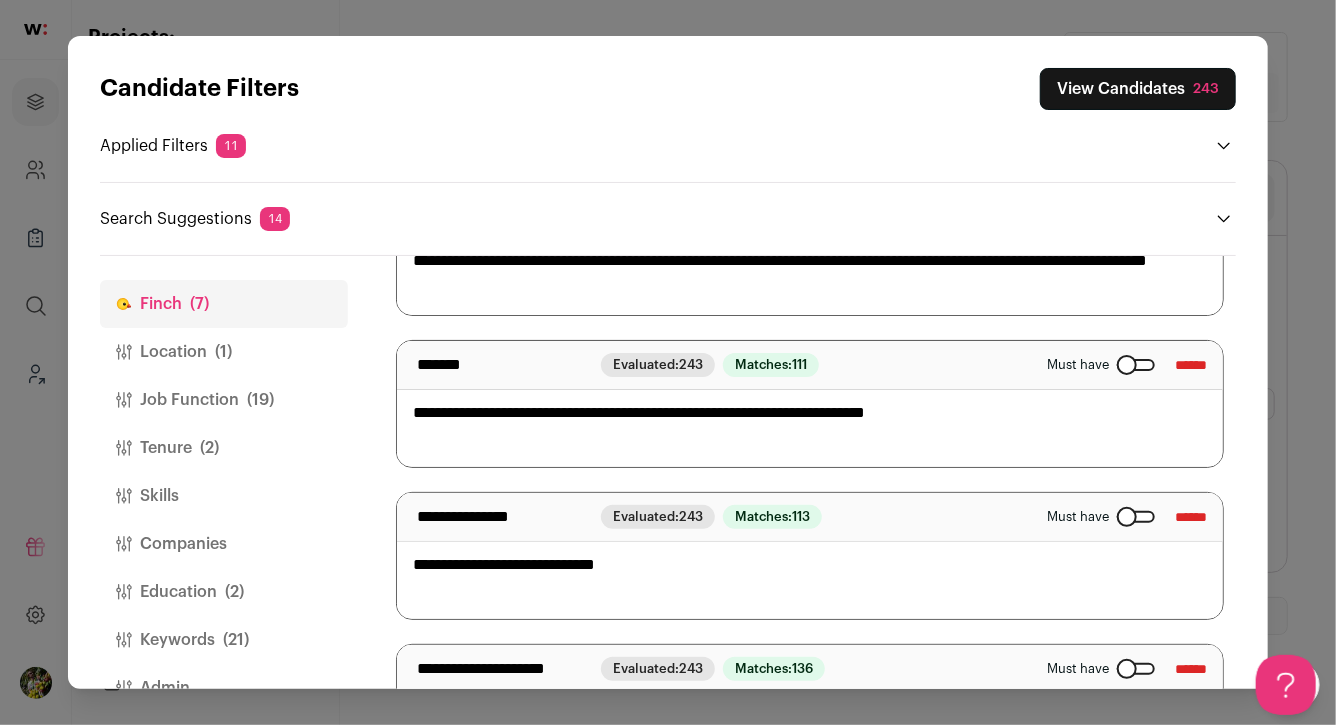 click on "Job Function
(19)" at bounding box center [224, 400] 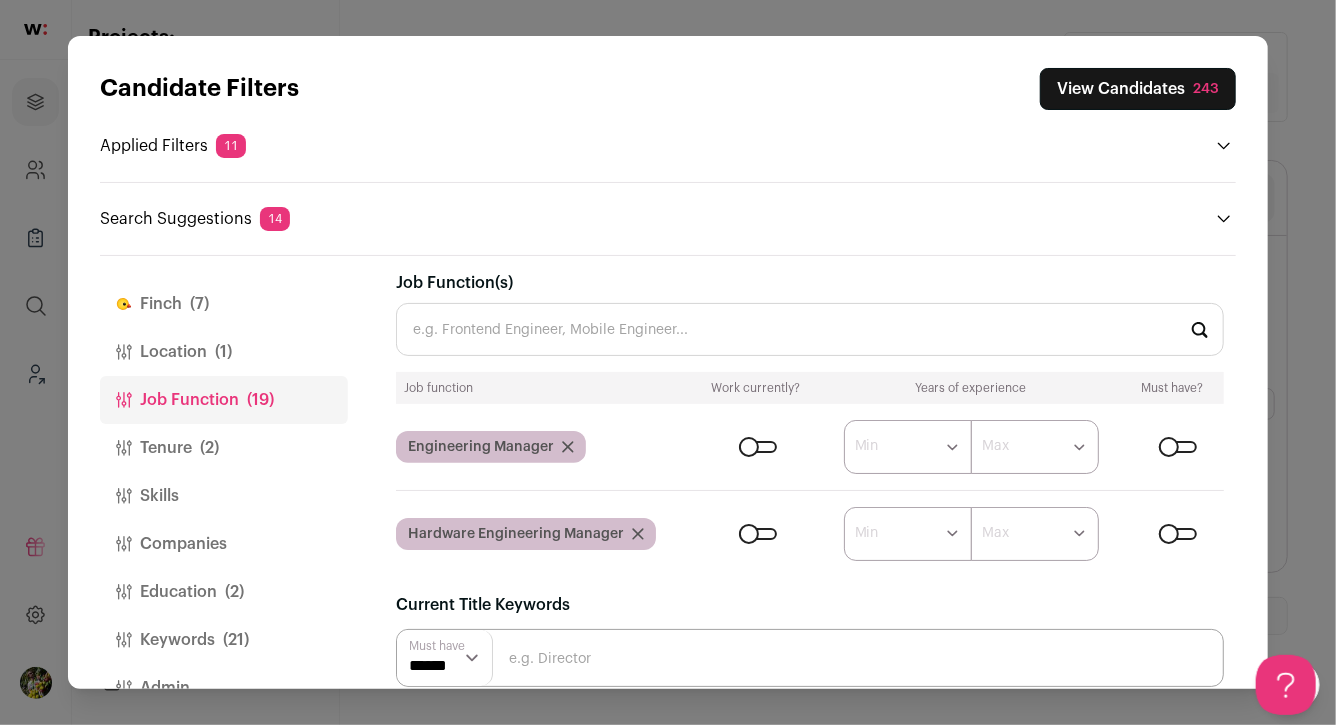 scroll, scrollTop: 0, scrollLeft: 0, axis: both 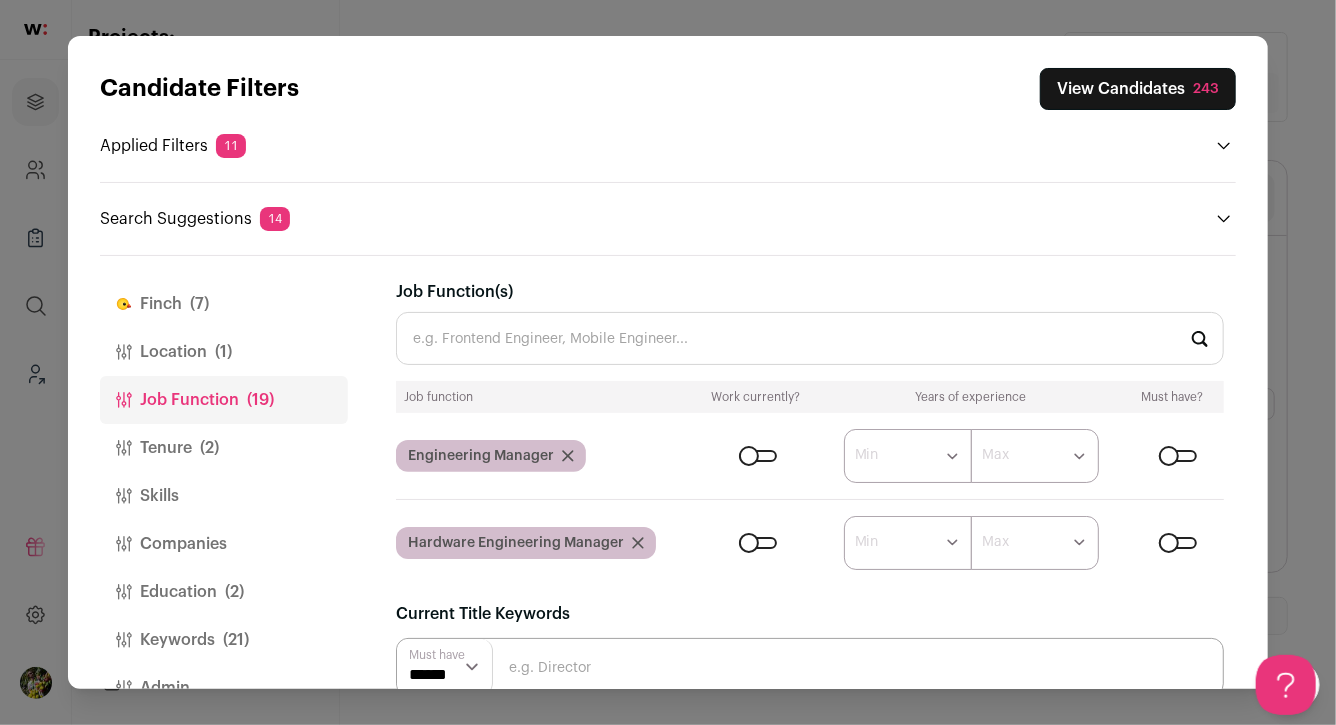 click on "[PERSON_NAME]
(7)" at bounding box center (224, 304) 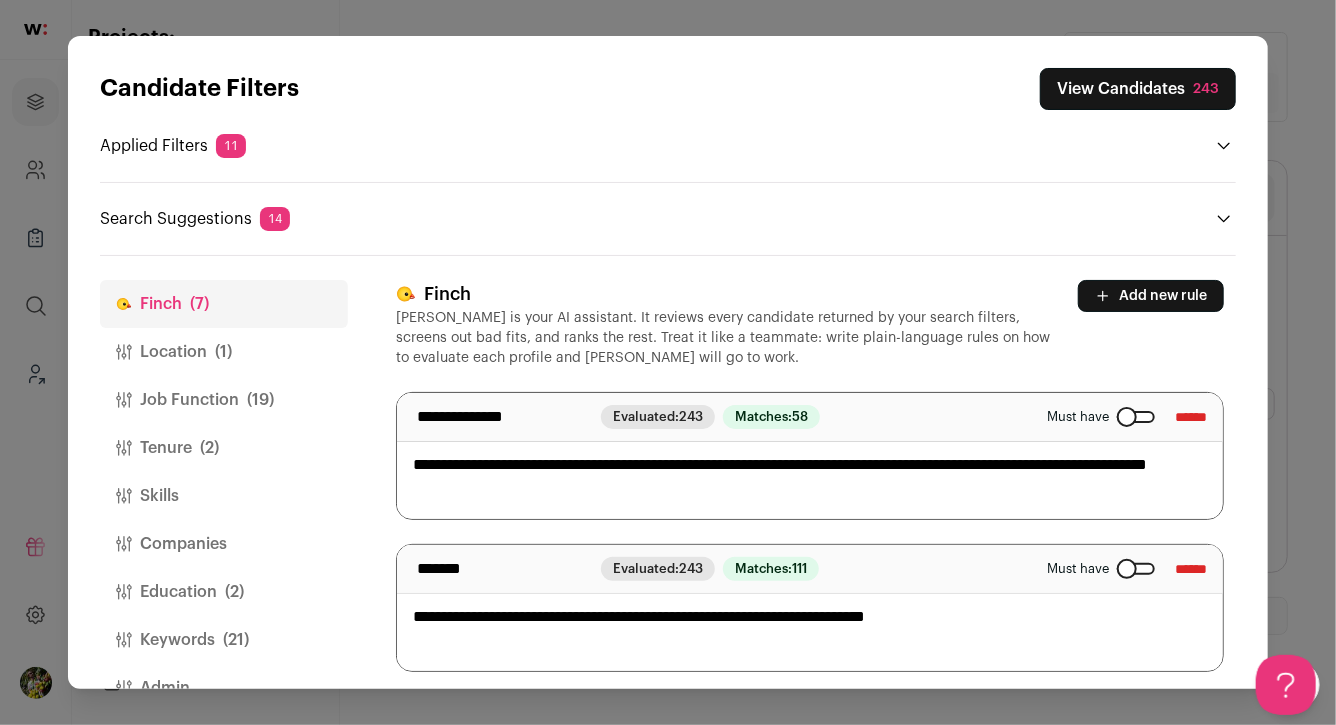 click on "Location
(1)" at bounding box center (224, 352) 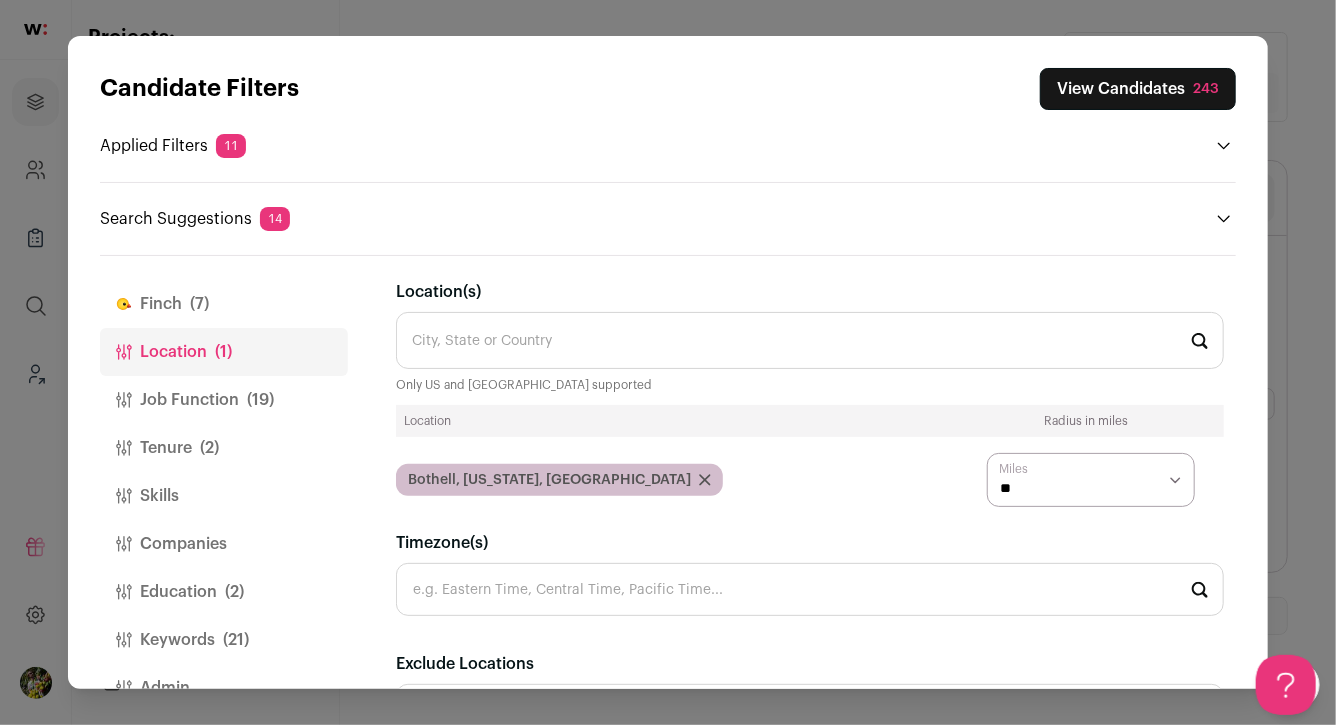 click on "[PERSON_NAME]
(7)" at bounding box center (224, 304) 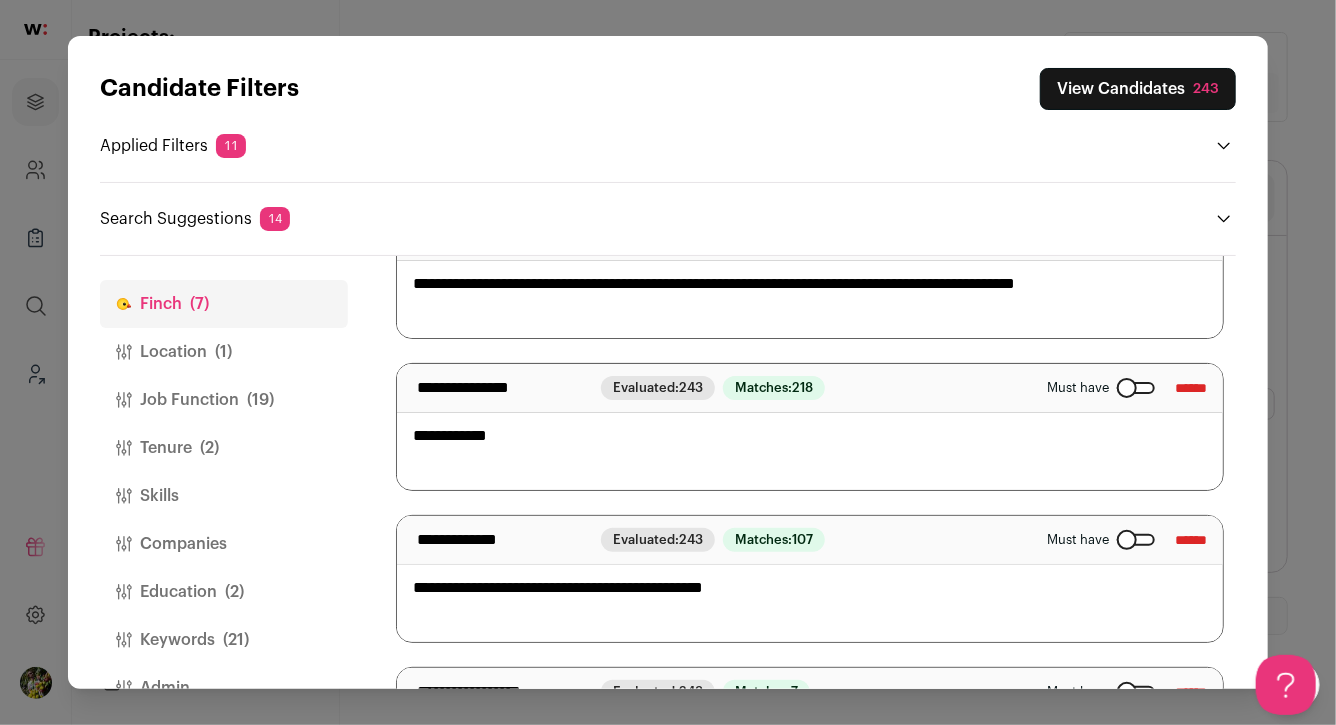 scroll, scrollTop: 765, scrollLeft: 0, axis: vertical 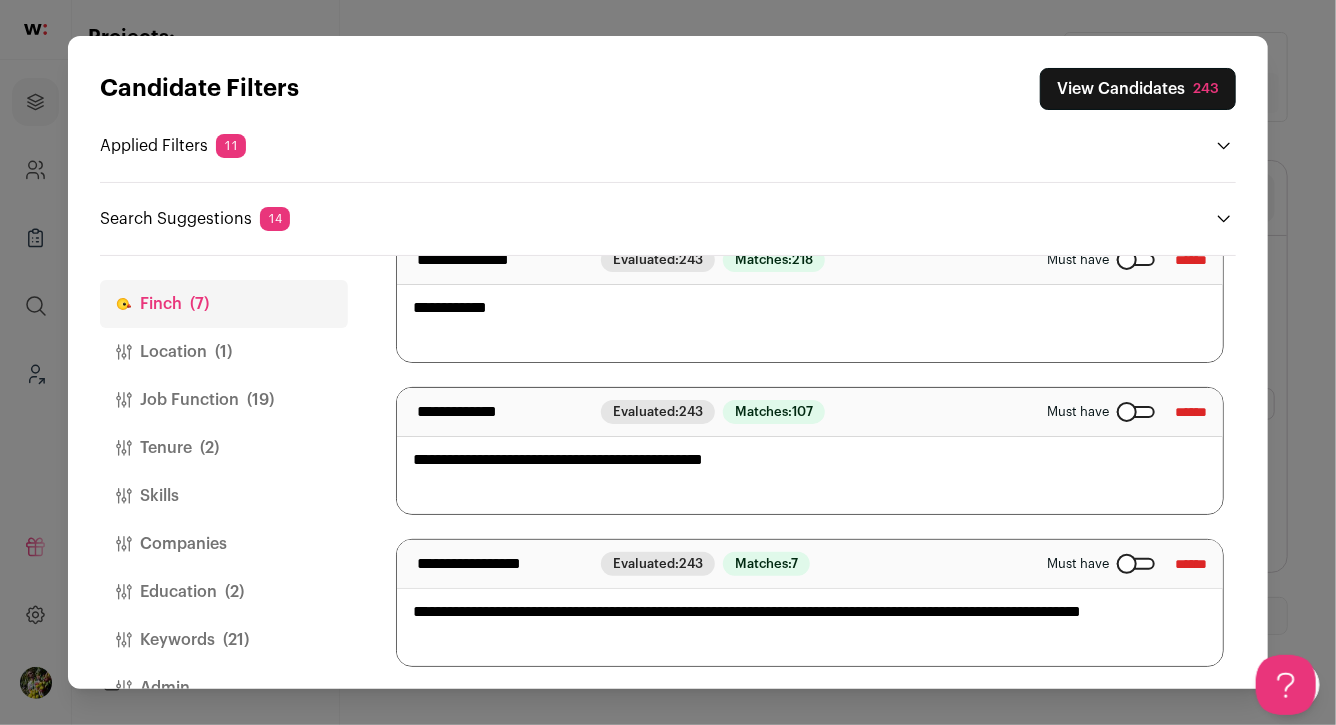 click on "View Candidates
243" at bounding box center [1138, 89] 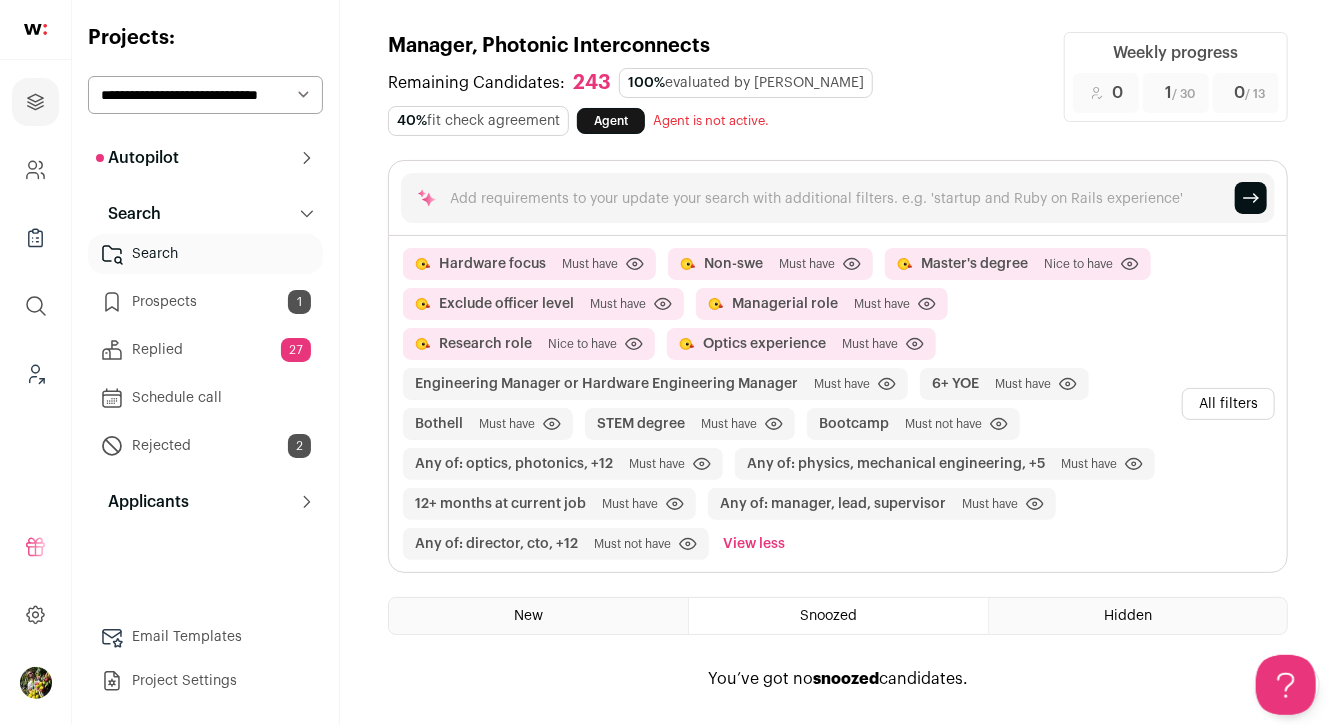 scroll, scrollTop: 0, scrollLeft: 0, axis: both 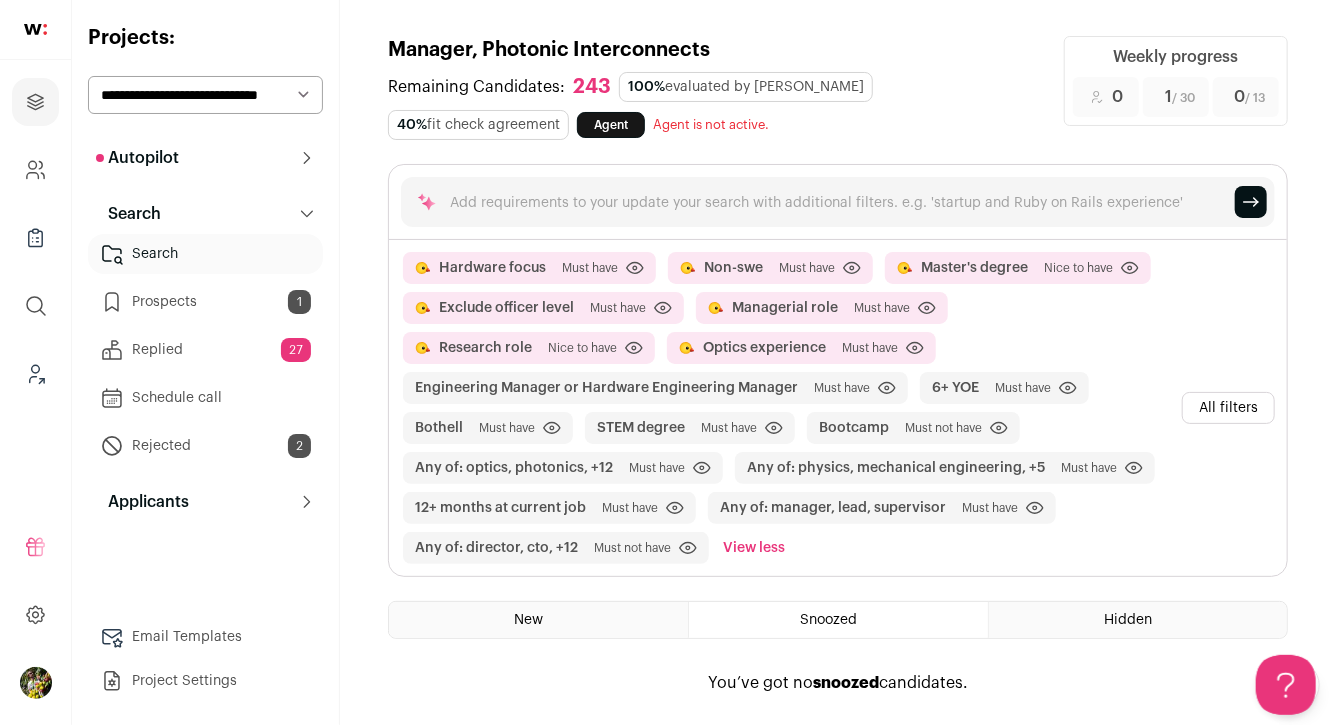 click on "All filters" at bounding box center (1228, 408) 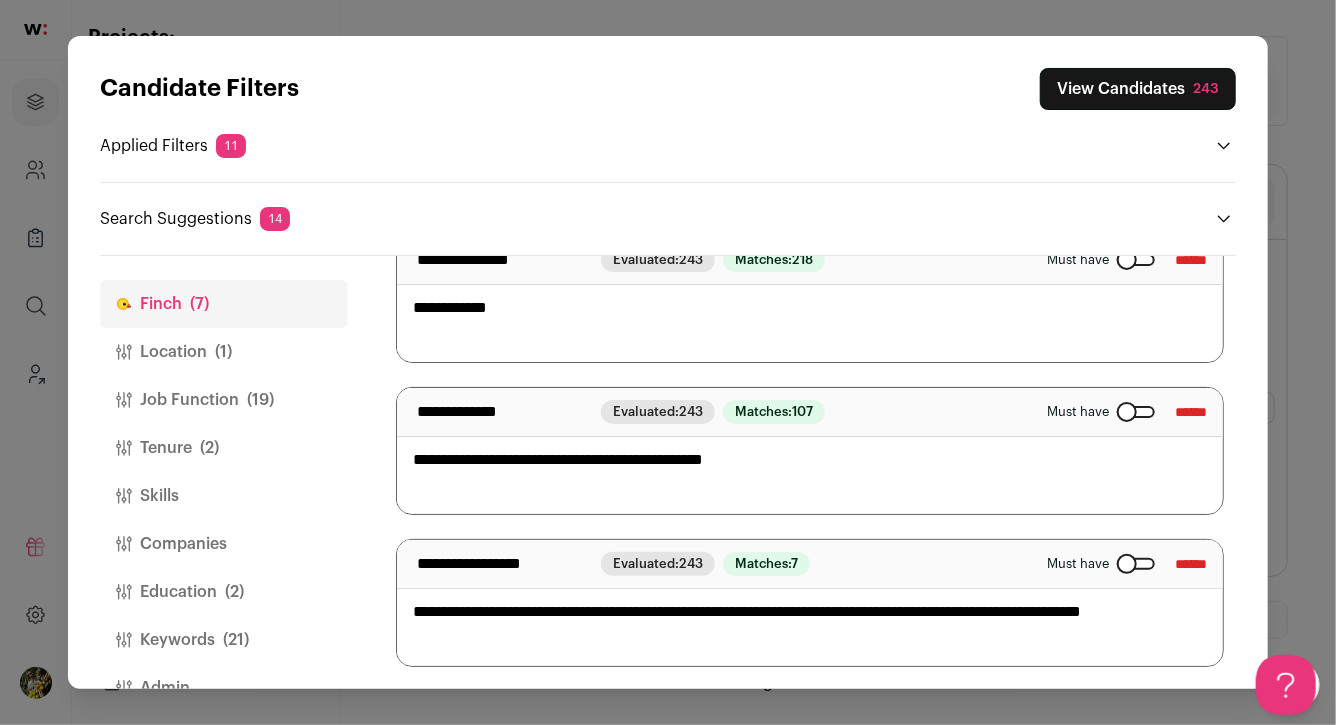 click on "Location
(1)" at bounding box center [224, 352] 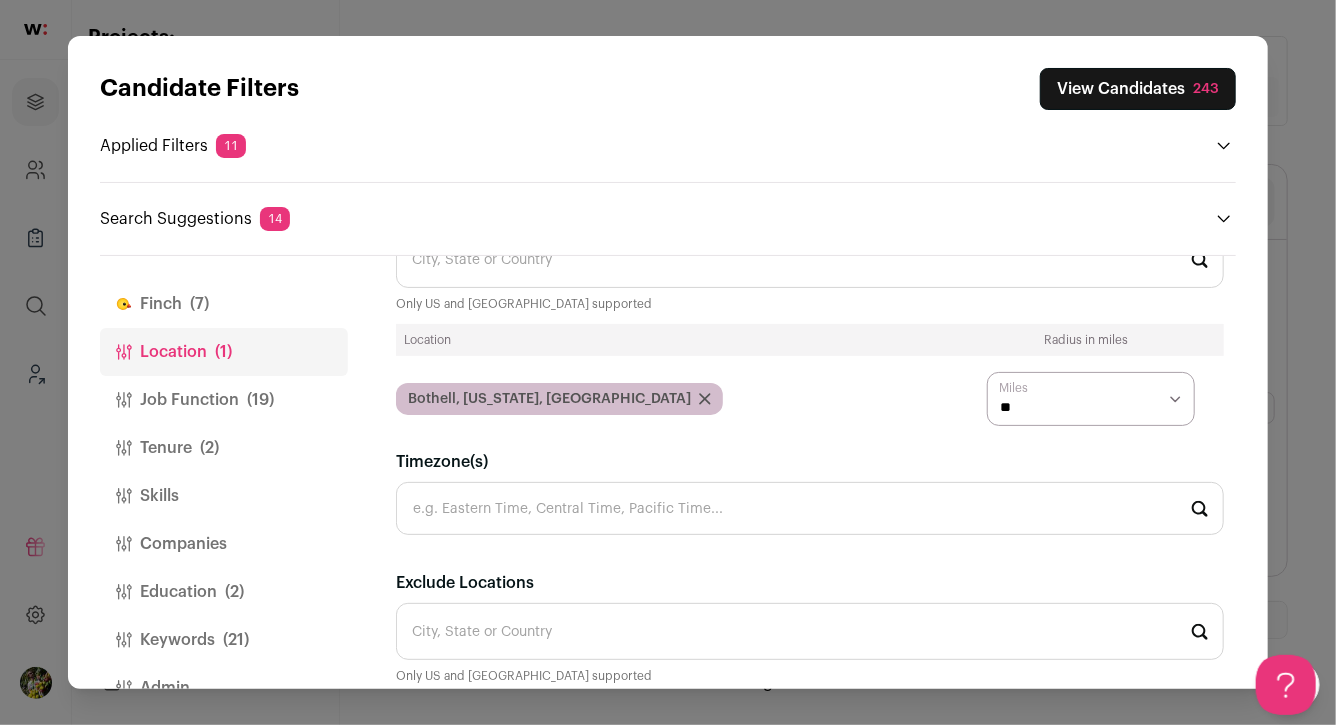 scroll, scrollTop: 78, scrollLeft: 0, axis: vertical 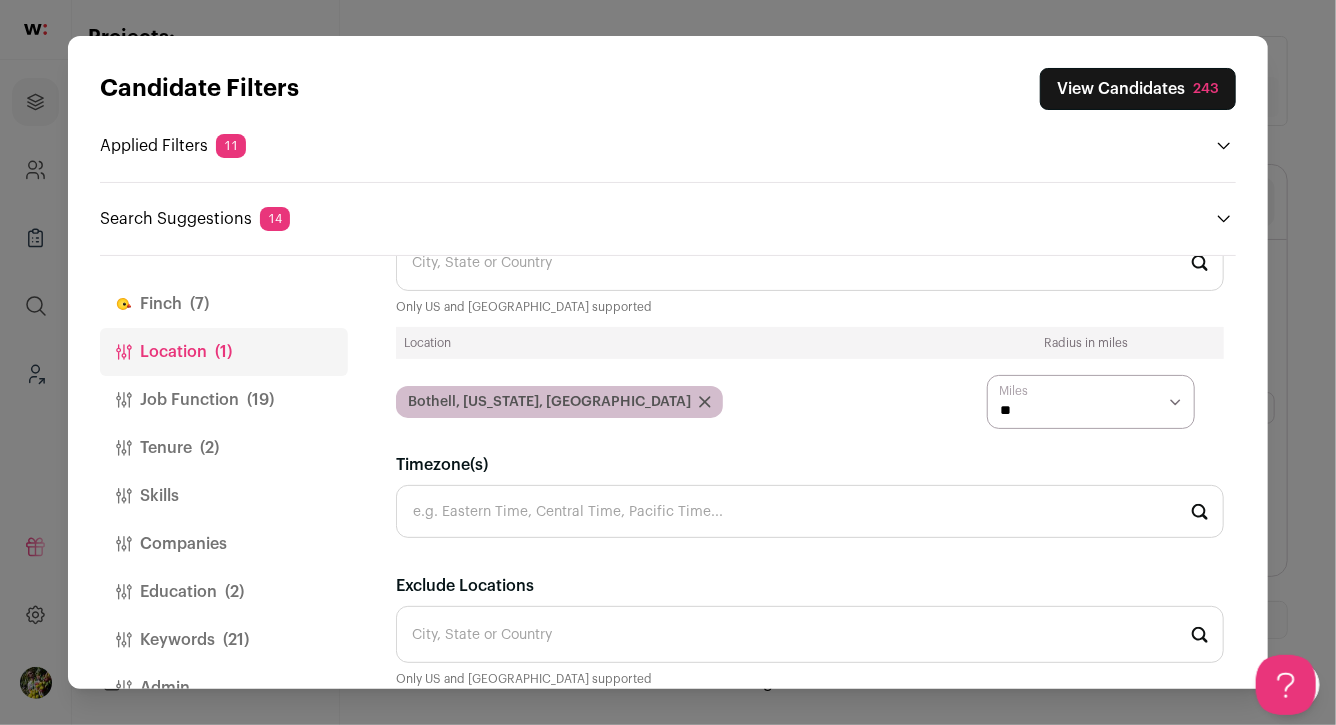 click on "(19)" at bounding box center [260, 400] 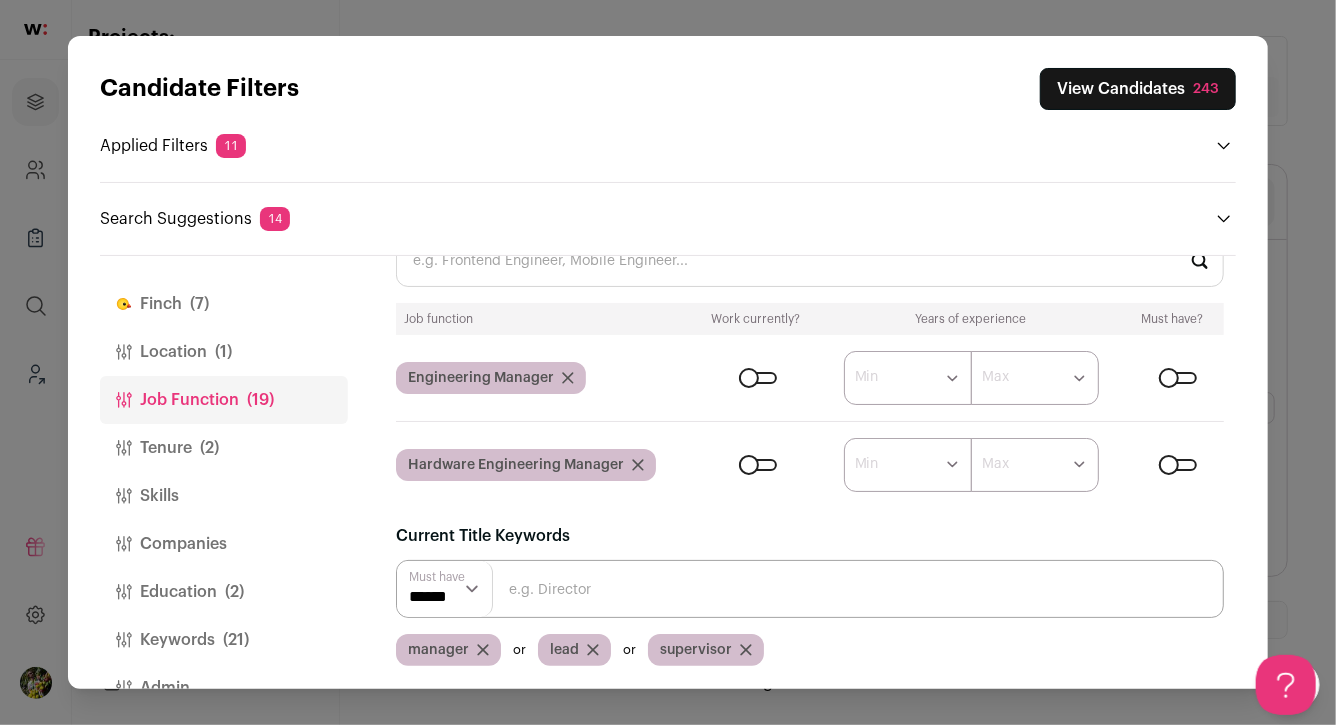 scroll, scrollTop: 68, scrollLeft: 0, axis: vertical 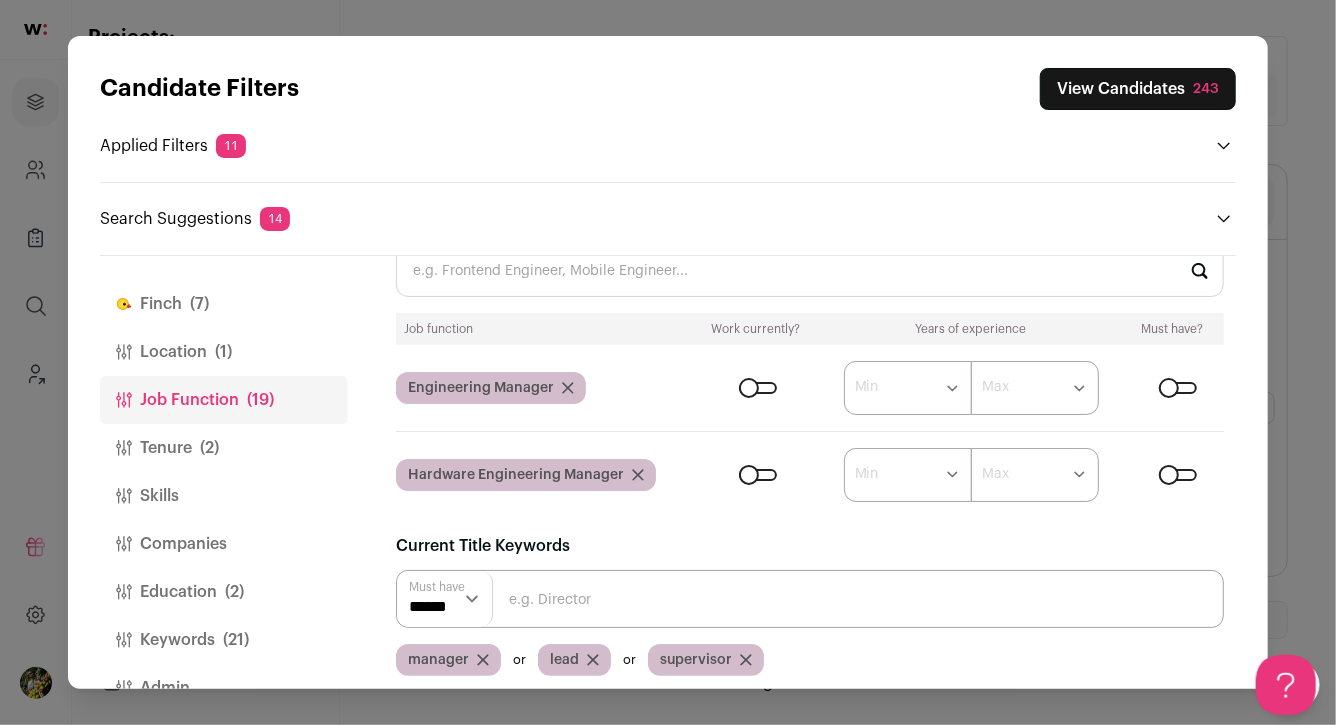 click 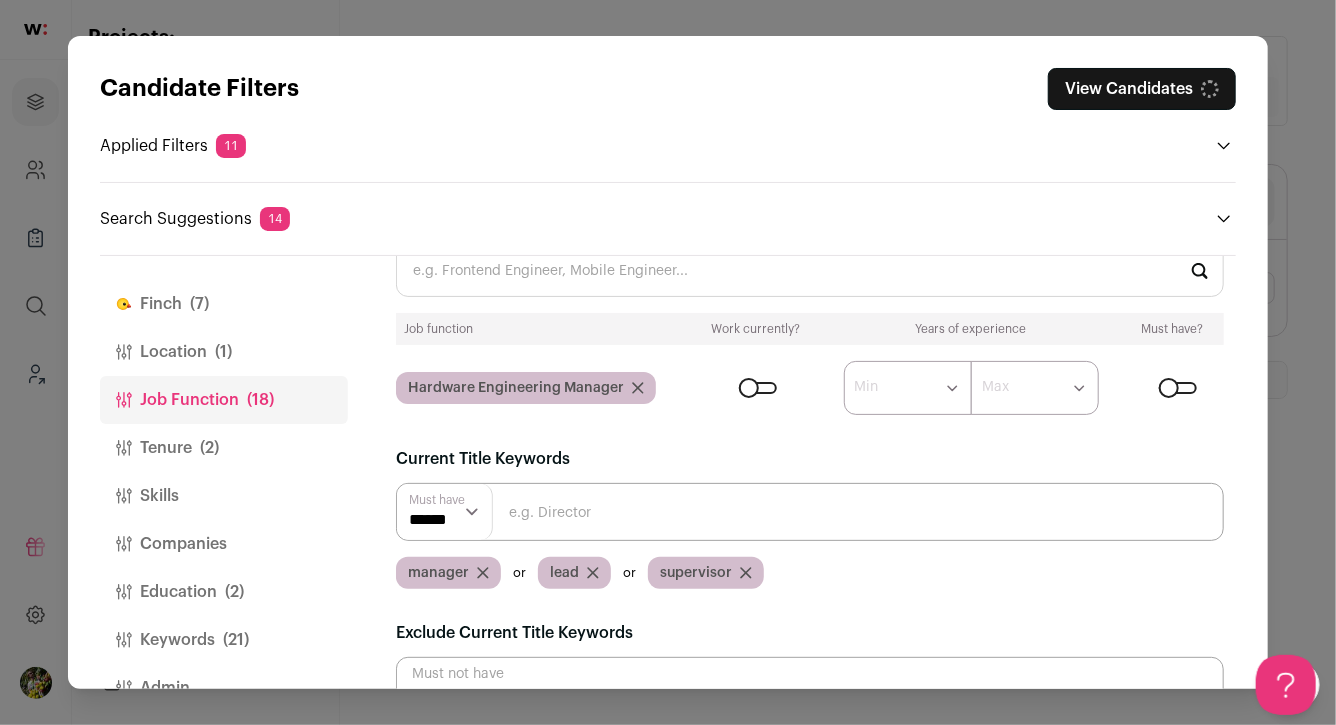 scroll, scrollTop: 0, scrollLeft: 0, axis: both 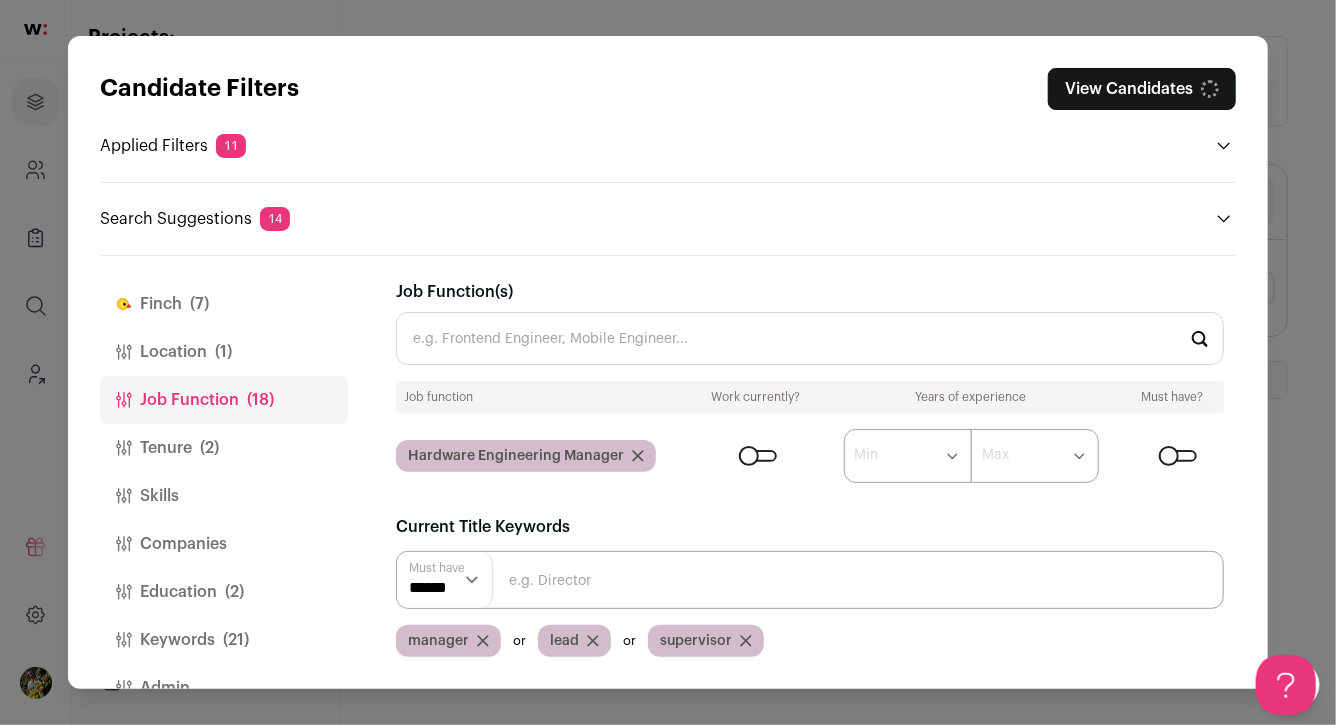 click 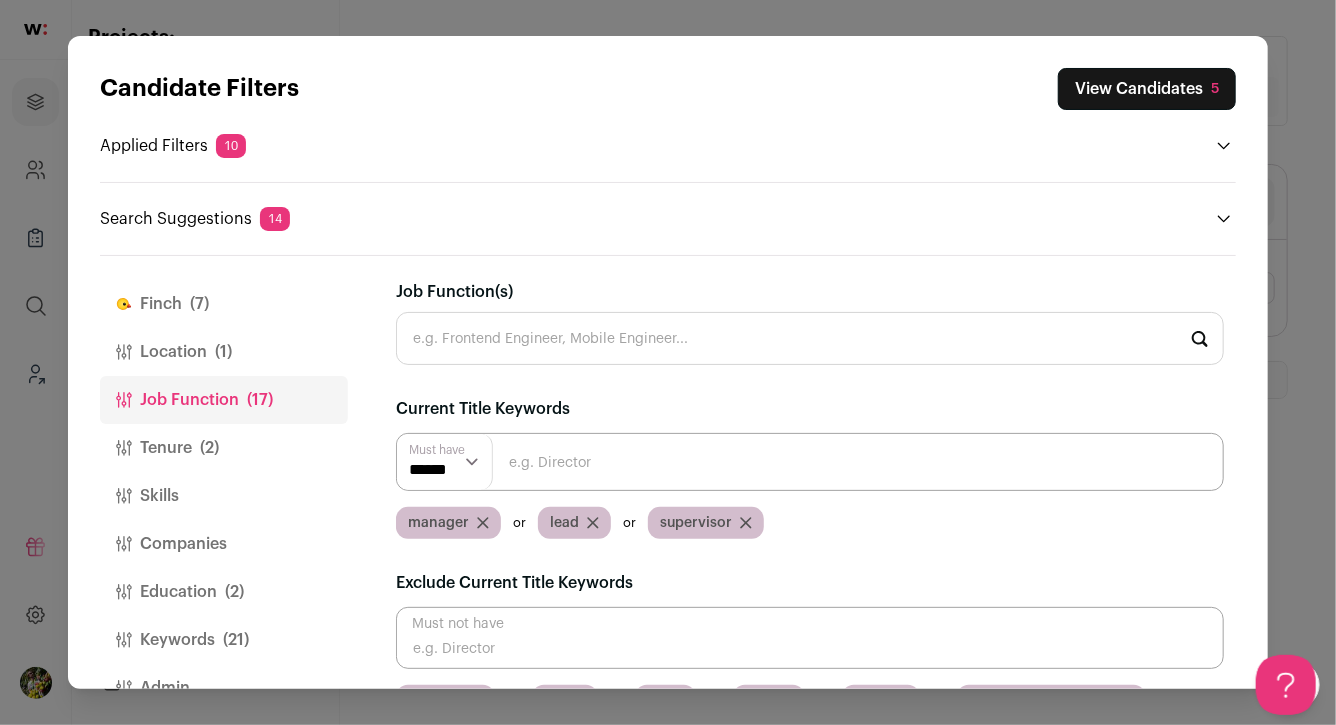 click on "Tenure
(2)" at bounding box center [224, 448] 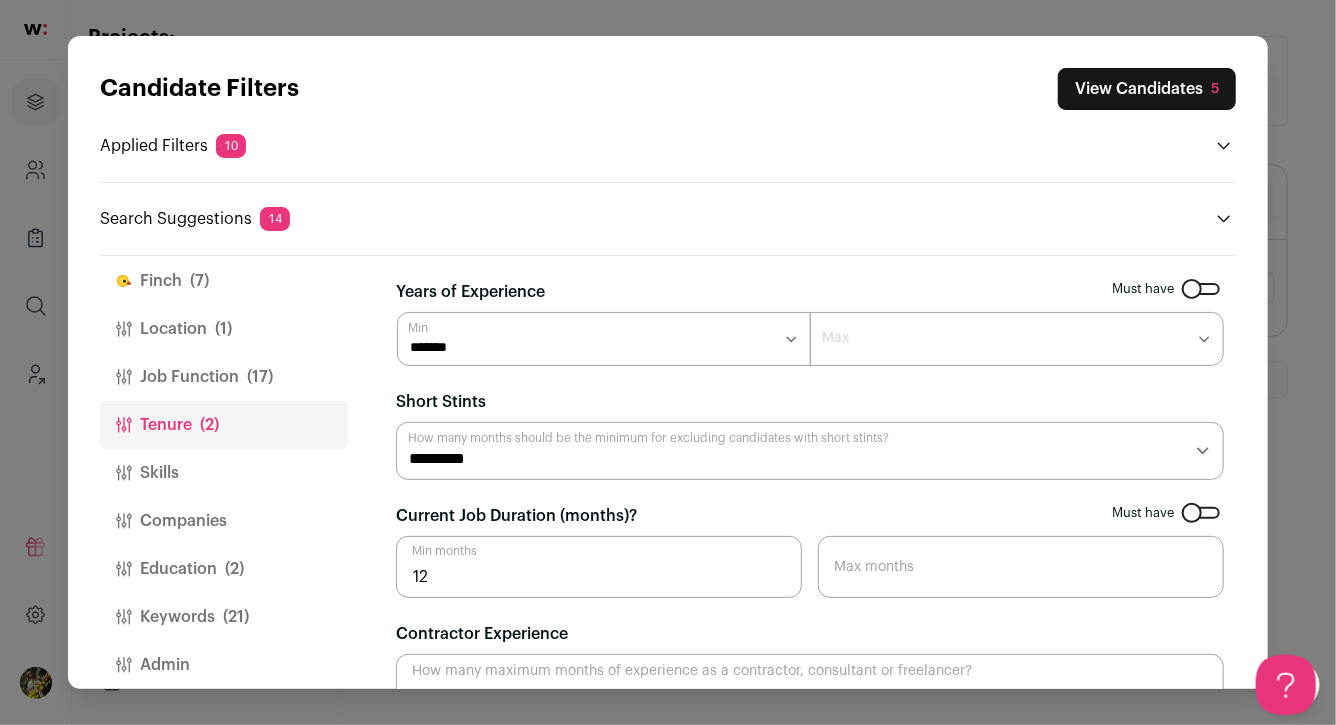 scroll, scrollTop: 45, scrollLeft: 0, axis: vertical 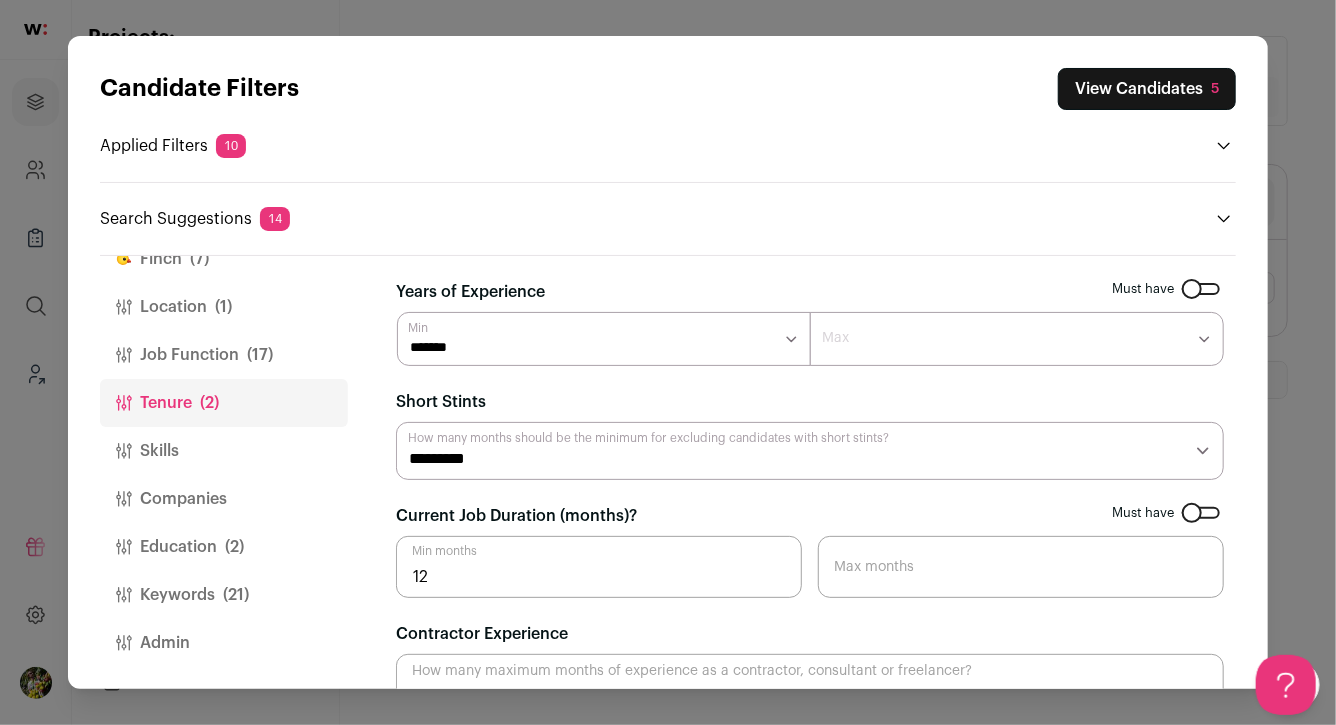 click on "Skills" at bounding box center (224, 451) 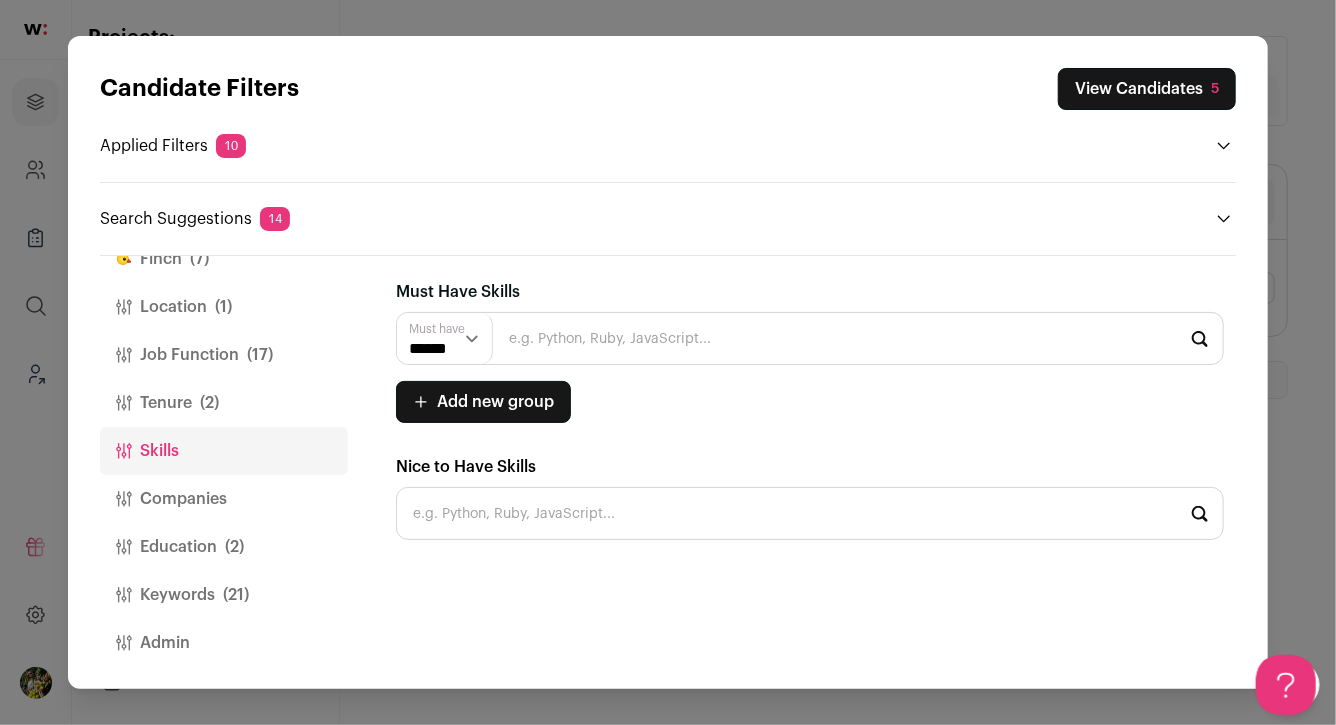 click on "Companies" at bounding box center [224, 499] 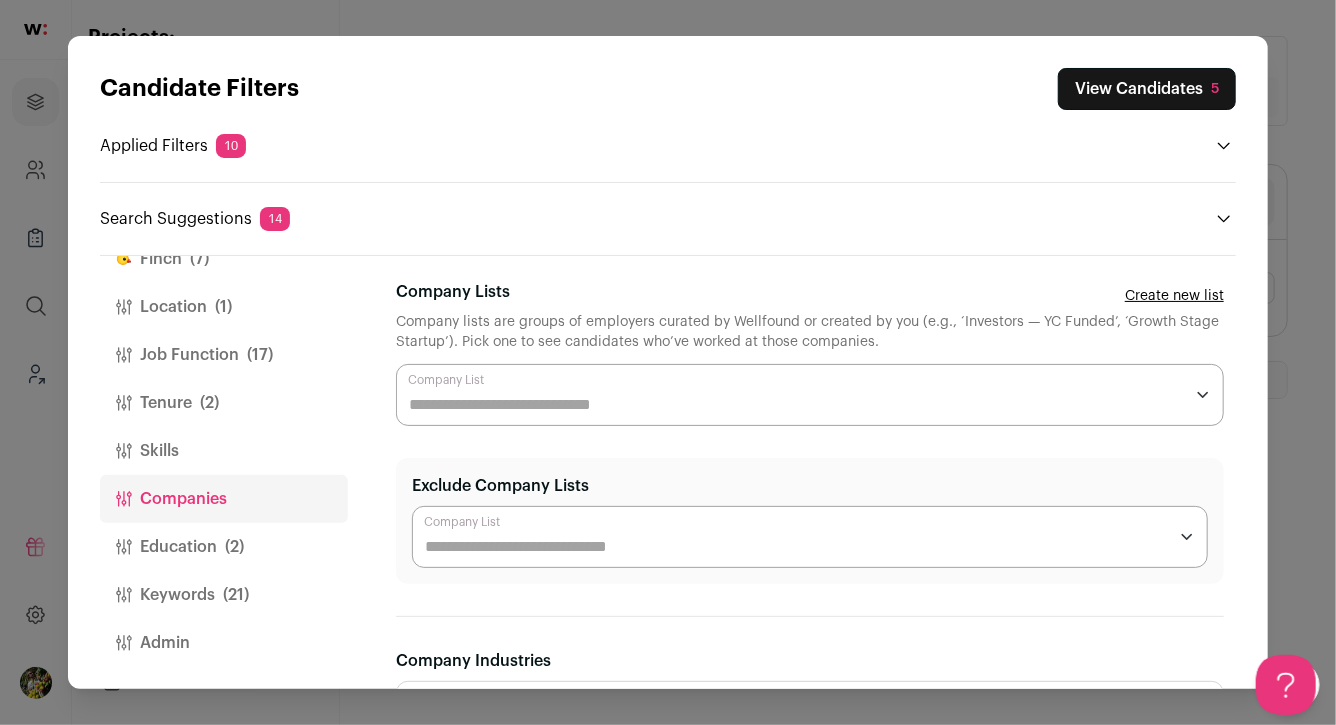 click on "Education
(2)" at bounding box center (224, 547) 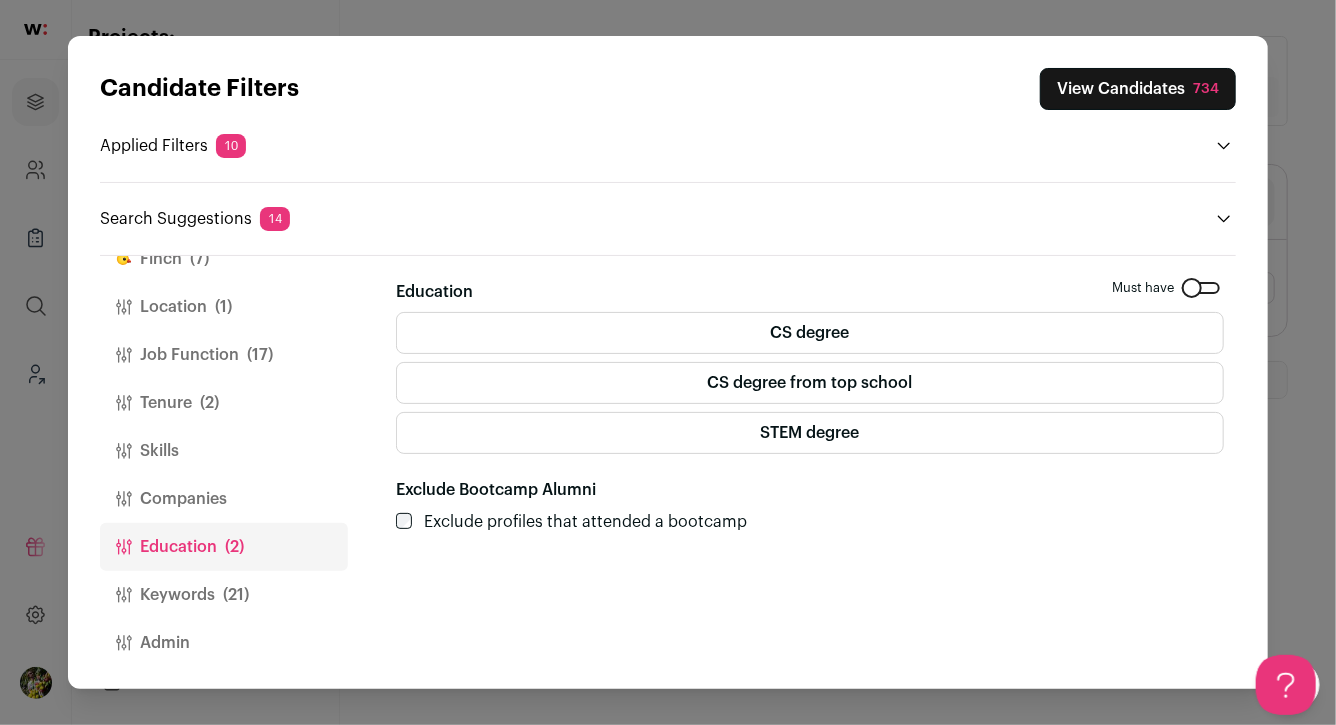 scroll, scrollTop: 46, scrollLeft: 0, axis: vertical 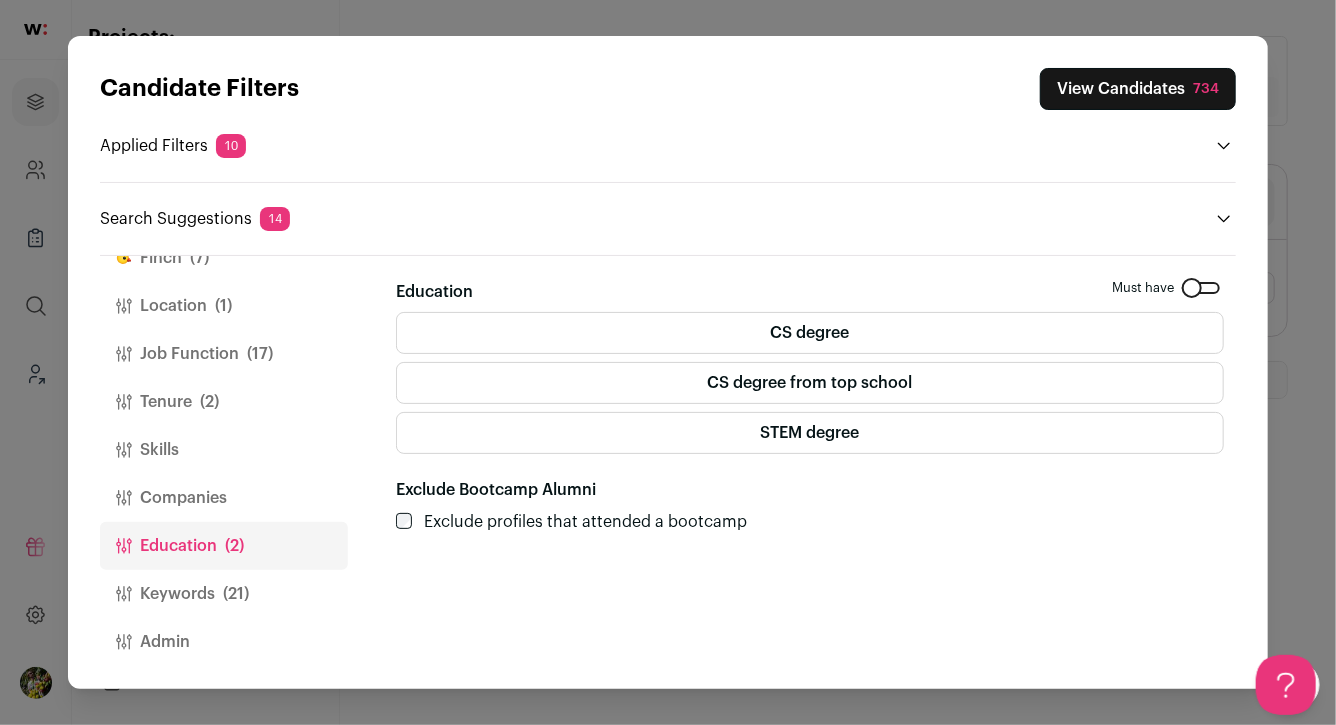 click on "View Candidates
734" at bounding box center [1138, 89] 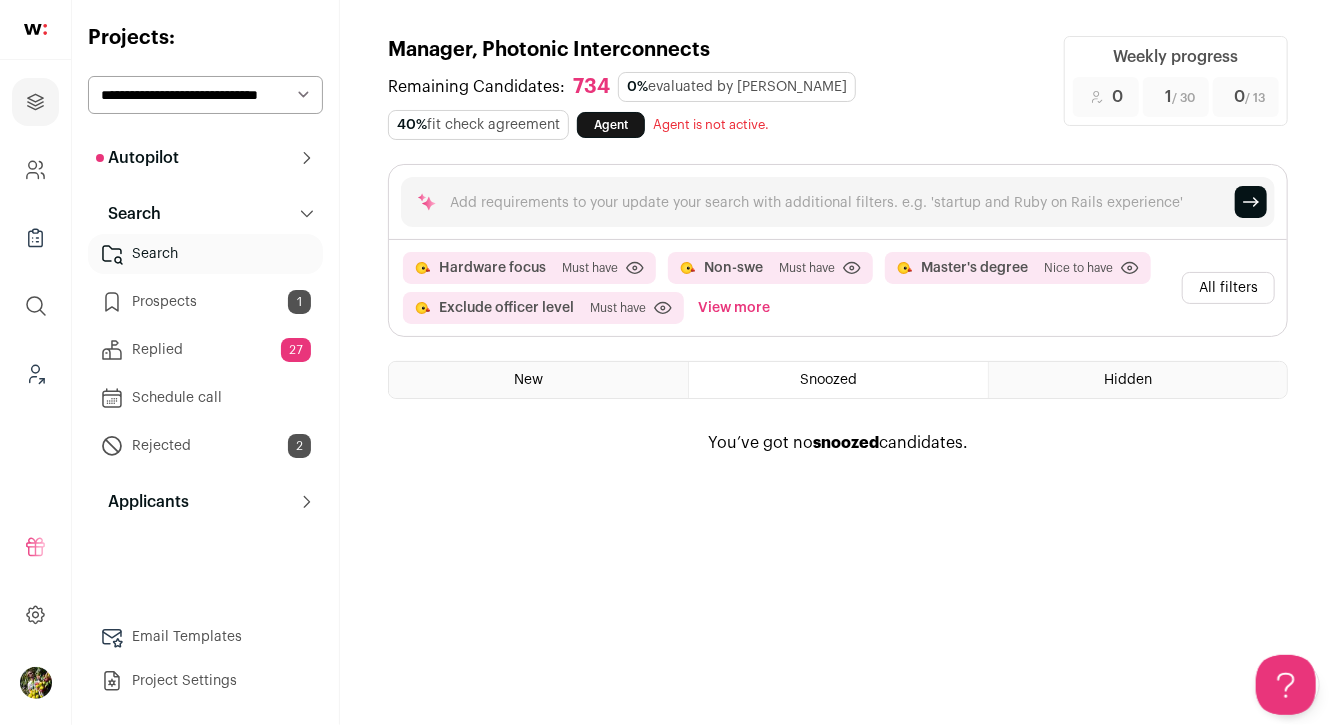 click on "New" at bounding box center [538, 380] 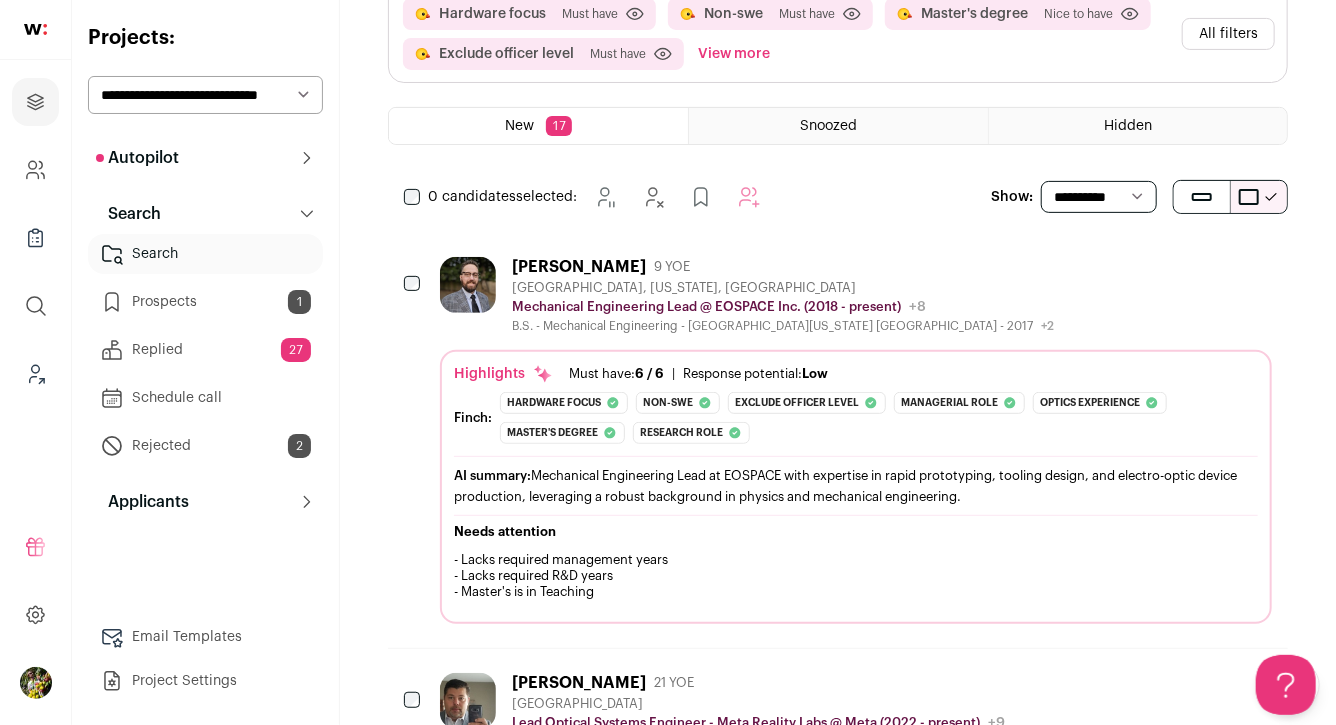 scroll, scrollTop: 357, scrollLeft: 0, axis: vertical 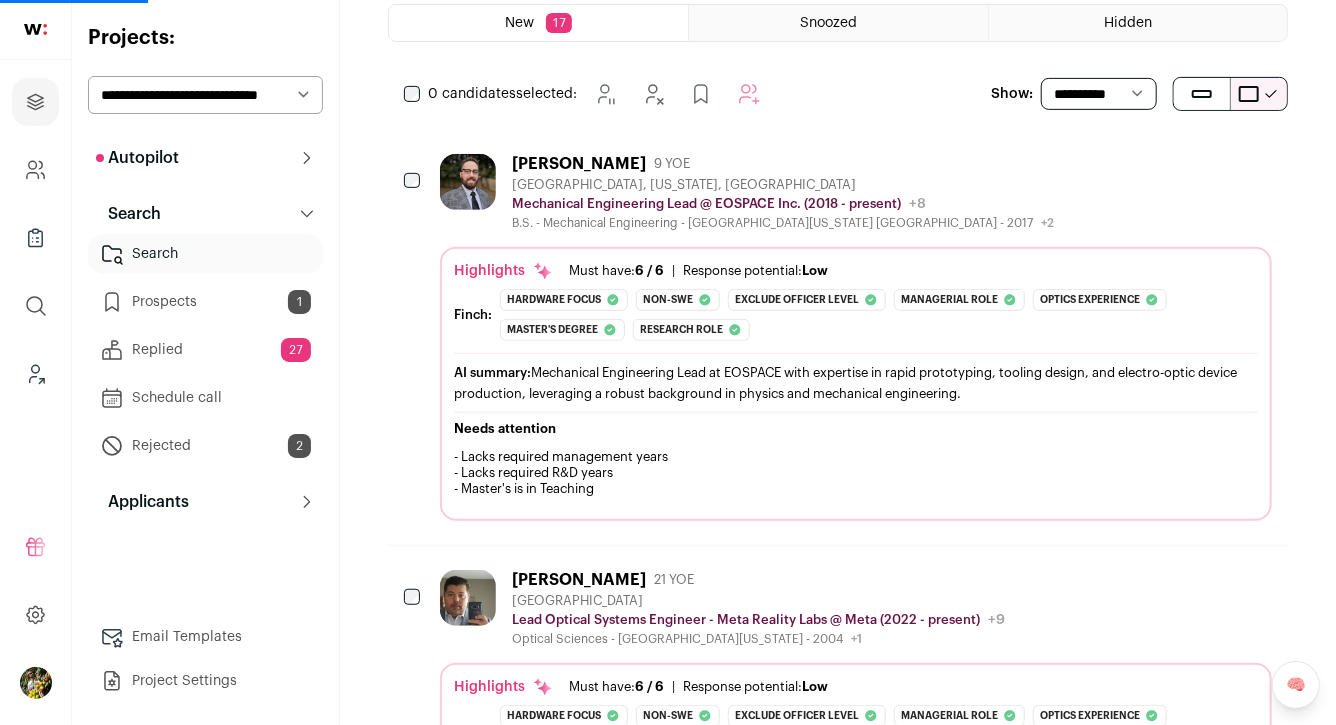 click on "Trevor Croswell
9 YOE
Kirkland, Washington, United States
Mechanical Engineering Lead @ EOSPACE Inc.
(2018 - present)
EOSPACE Inc.
Public / Private
Private
Valuation
Unknown
Company size
11-50
Founded
1997
Tags" at bounding box center [856, 192] 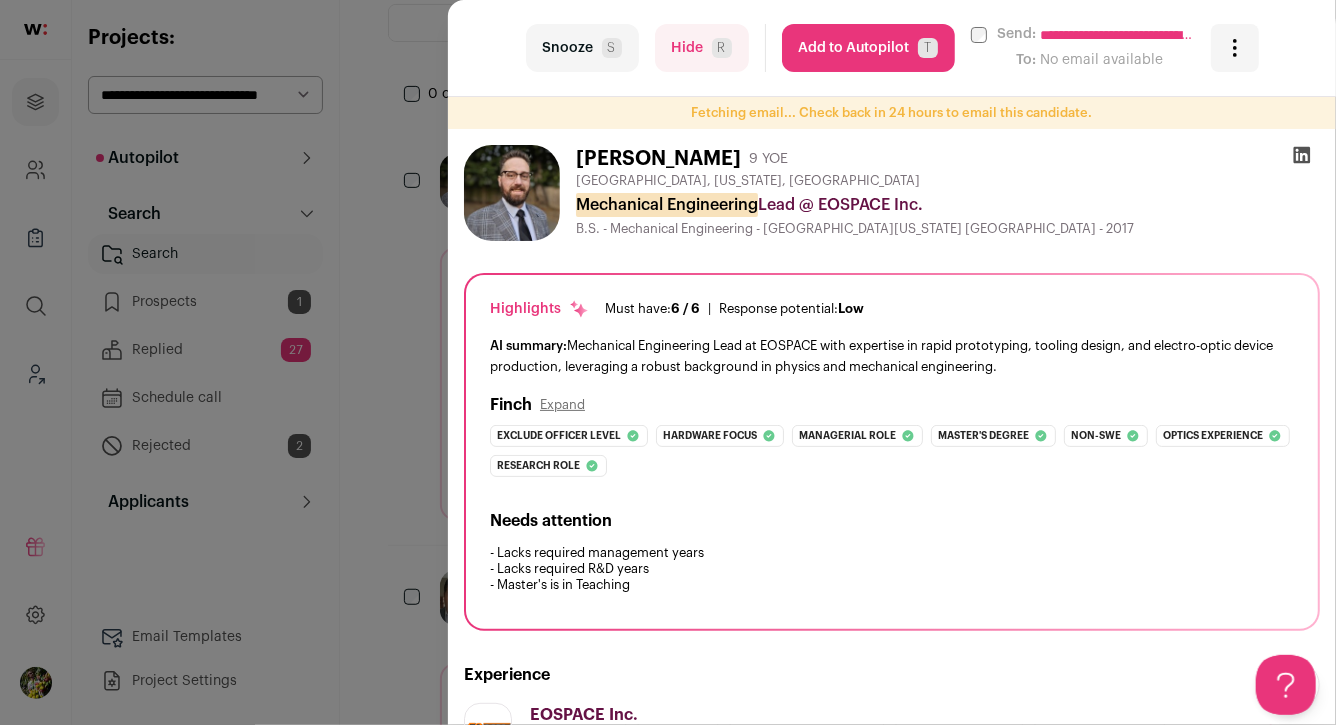 scroll, scrollTop: 0, scrollLeft: 0, axis: both 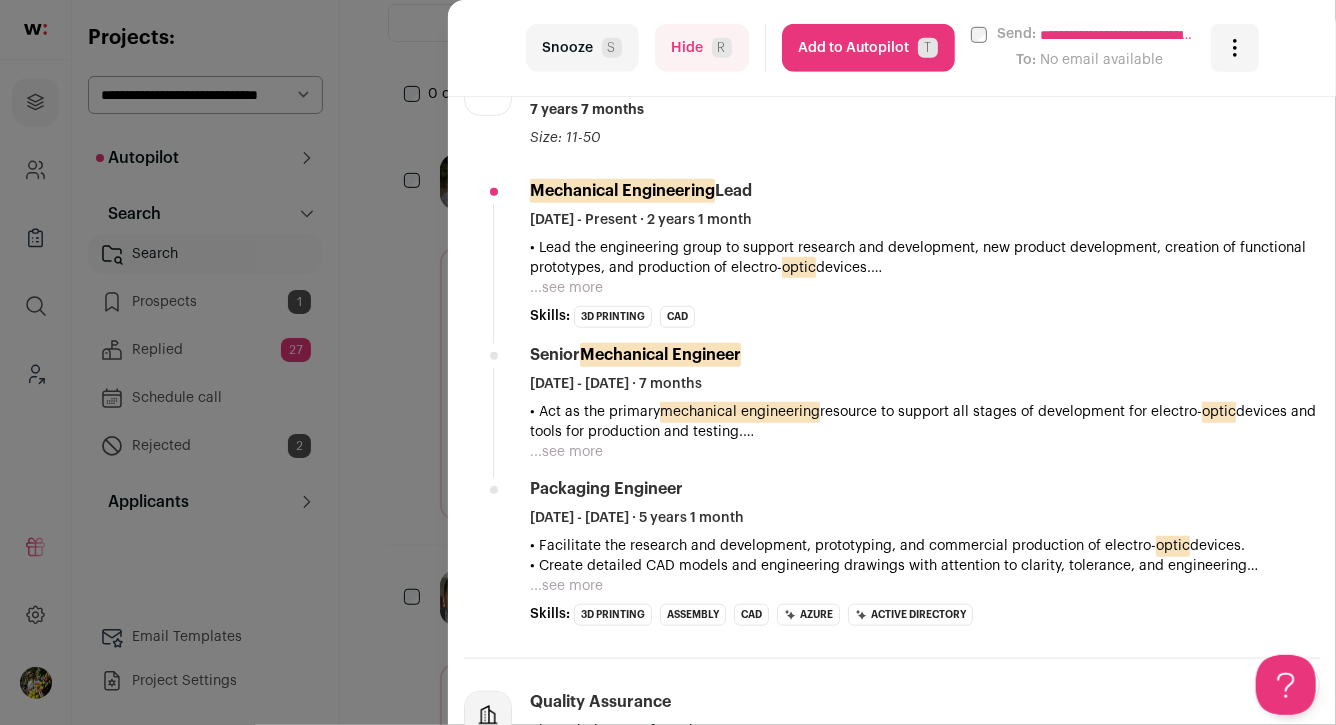 click on "Add to Autopilot
T" at bounding box center [868, 48] 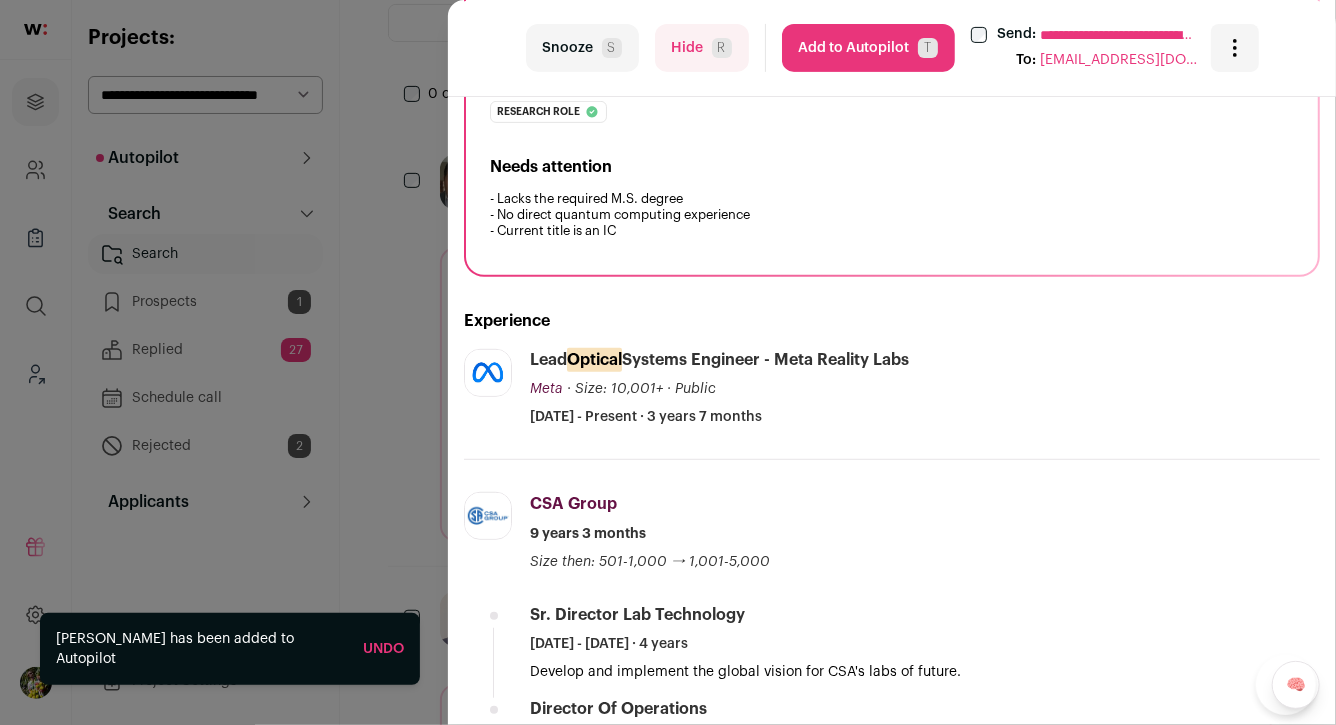 scroll, scrollTop: 345, scrollLeft: 0, axis: vertical 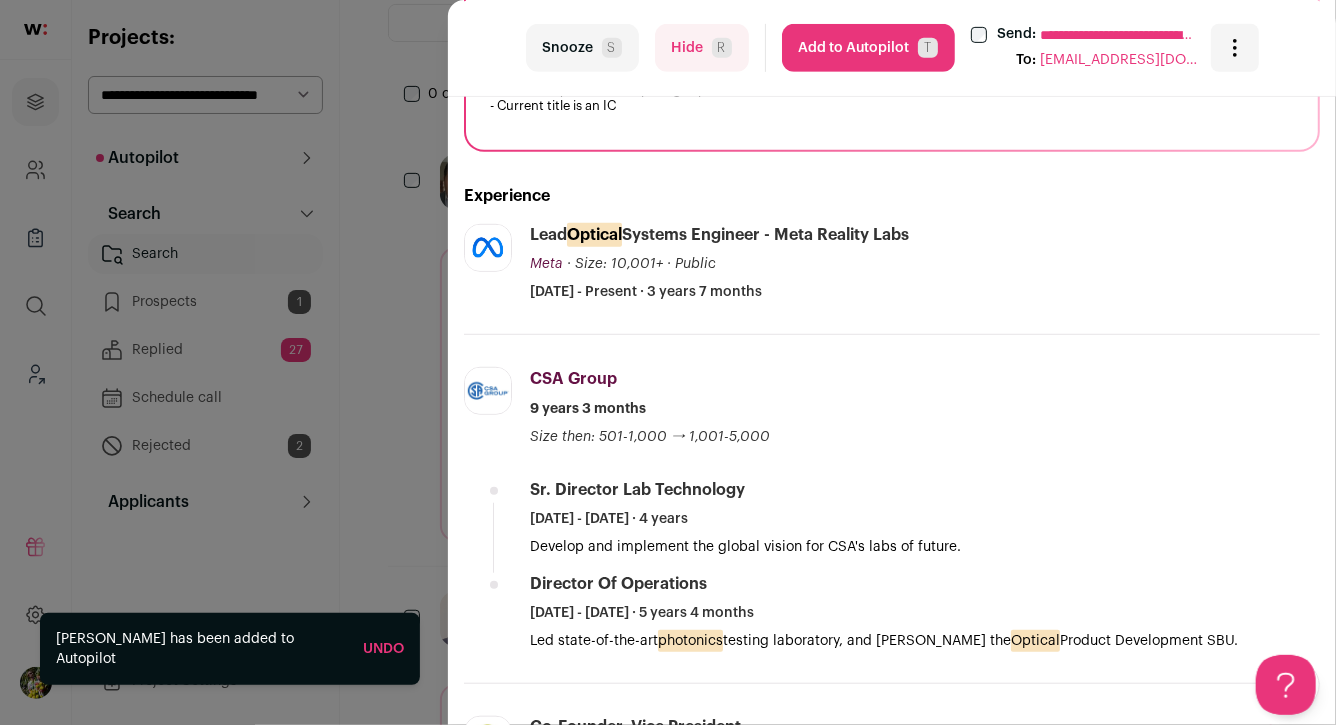 click on "Add to Autopilot
T" at bounding box center (868, 48) 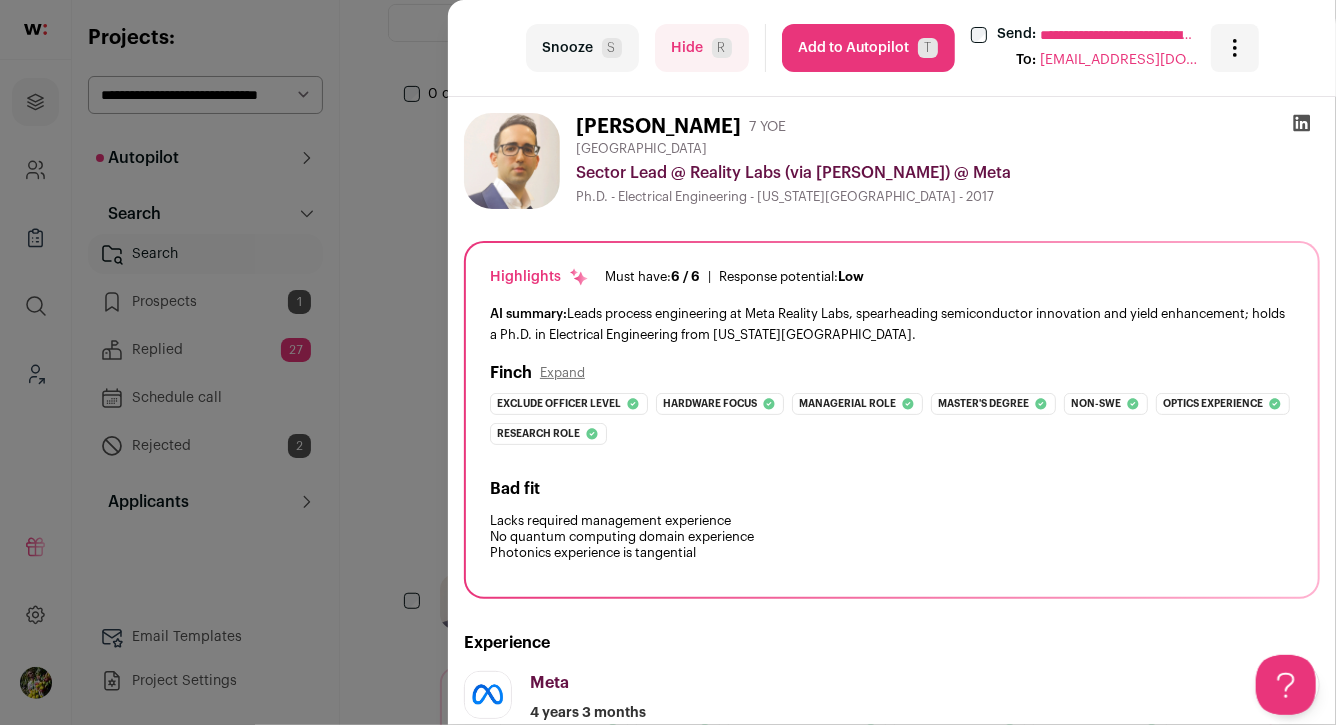 scroll, scrollTop: 0, scrollLeft: 0, axis: both 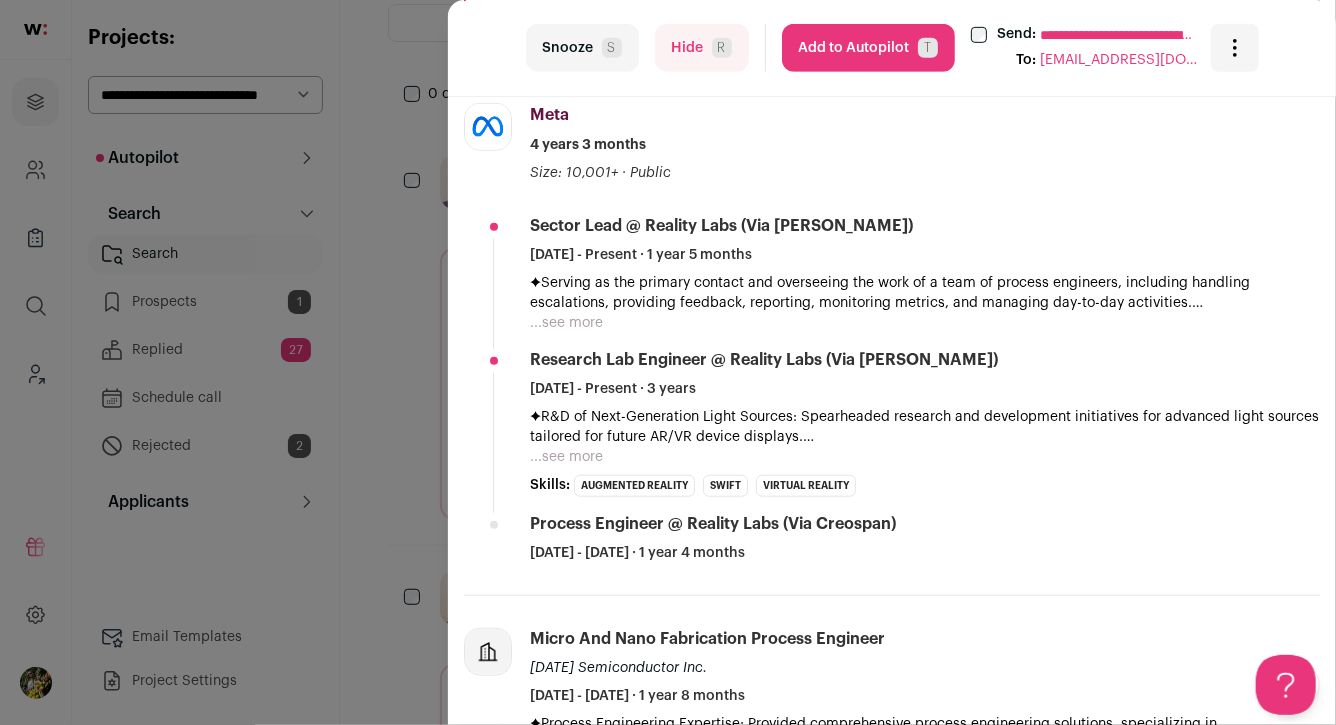 click on "...see more" at bounding box center (566, 323) 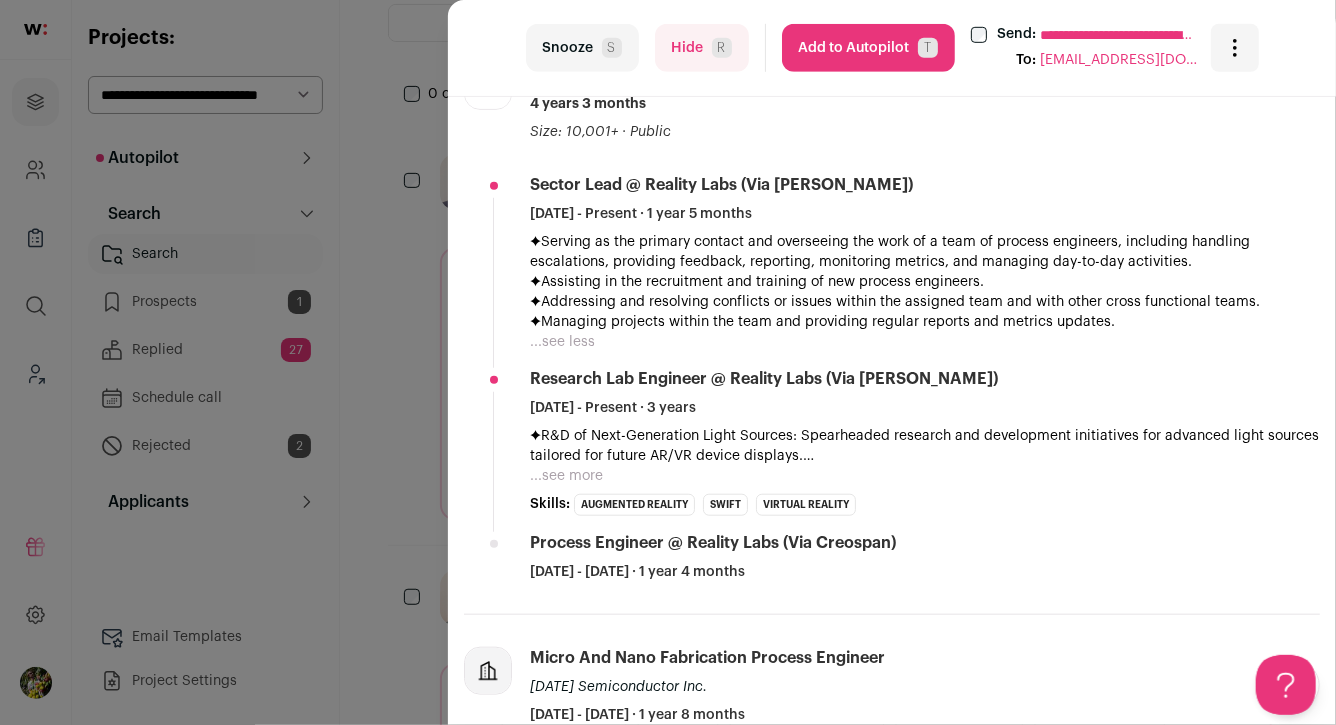scroll, scrollTop: 610, scrollLeft: 0, axis: vertical 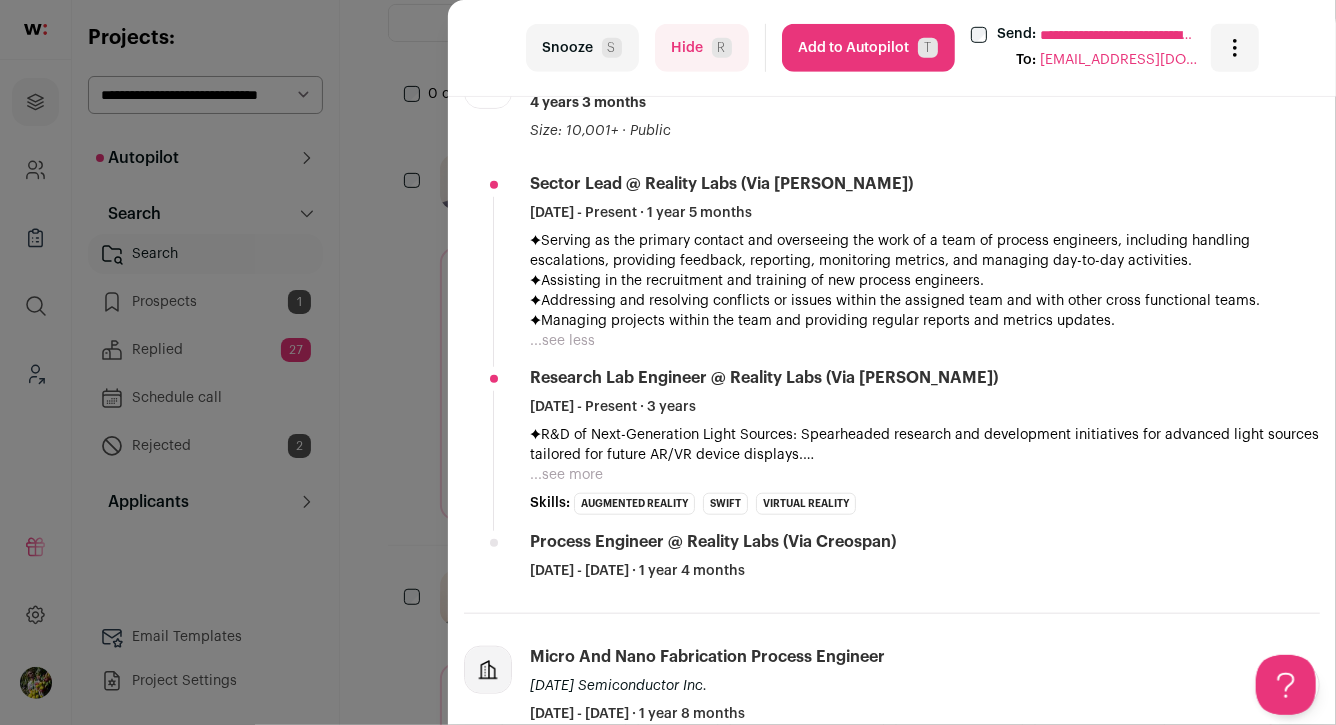click on "Hide
R" at bounding box center (702, 48) 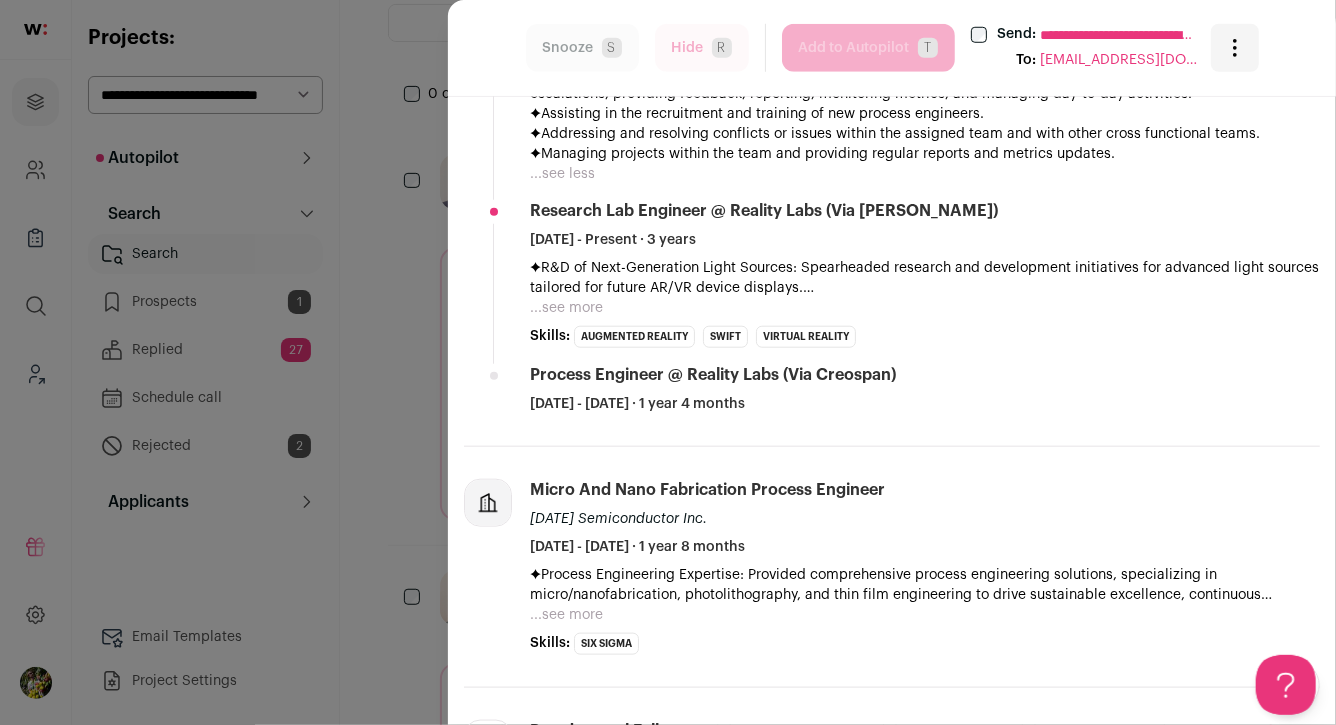 scroll, scrollTop: 854, scrollLeft: 0, axis: vertical 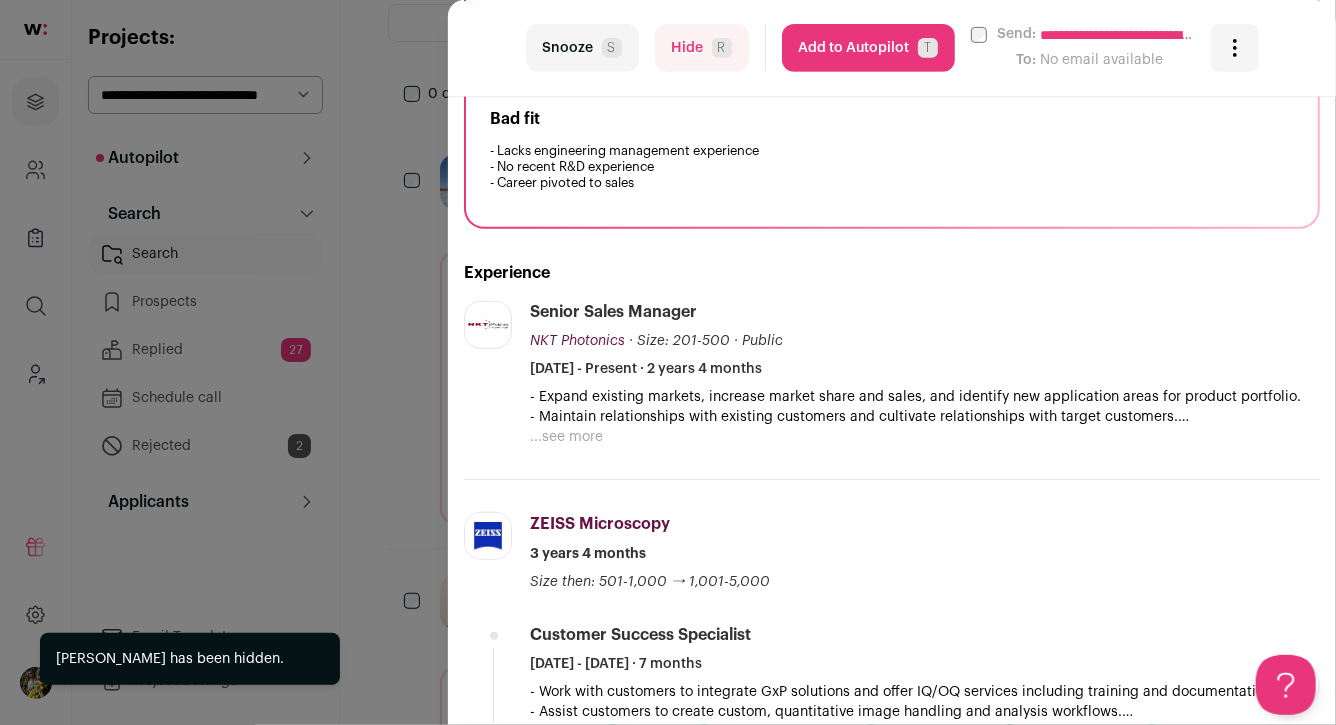 click on "Hide
R" at bounding box center [702, 48] 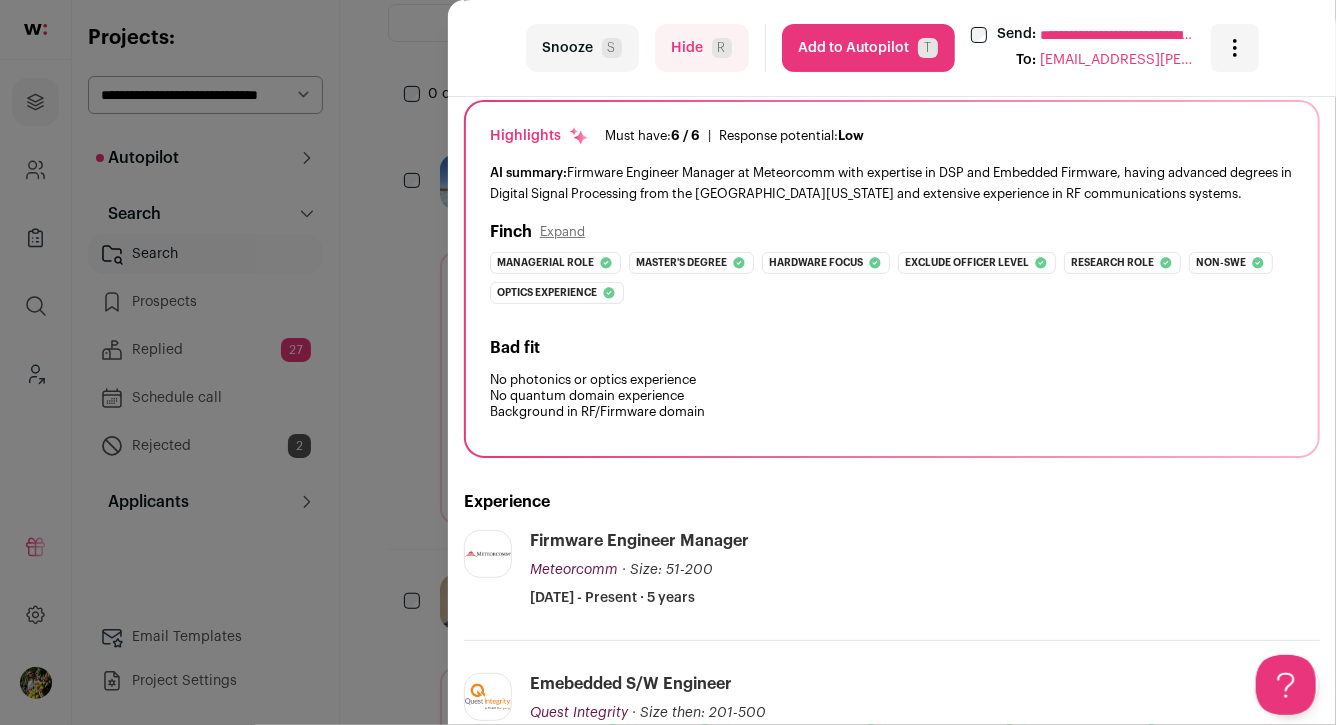 scroll, scrollTop: 0, scrollLeft: 0, axis: both 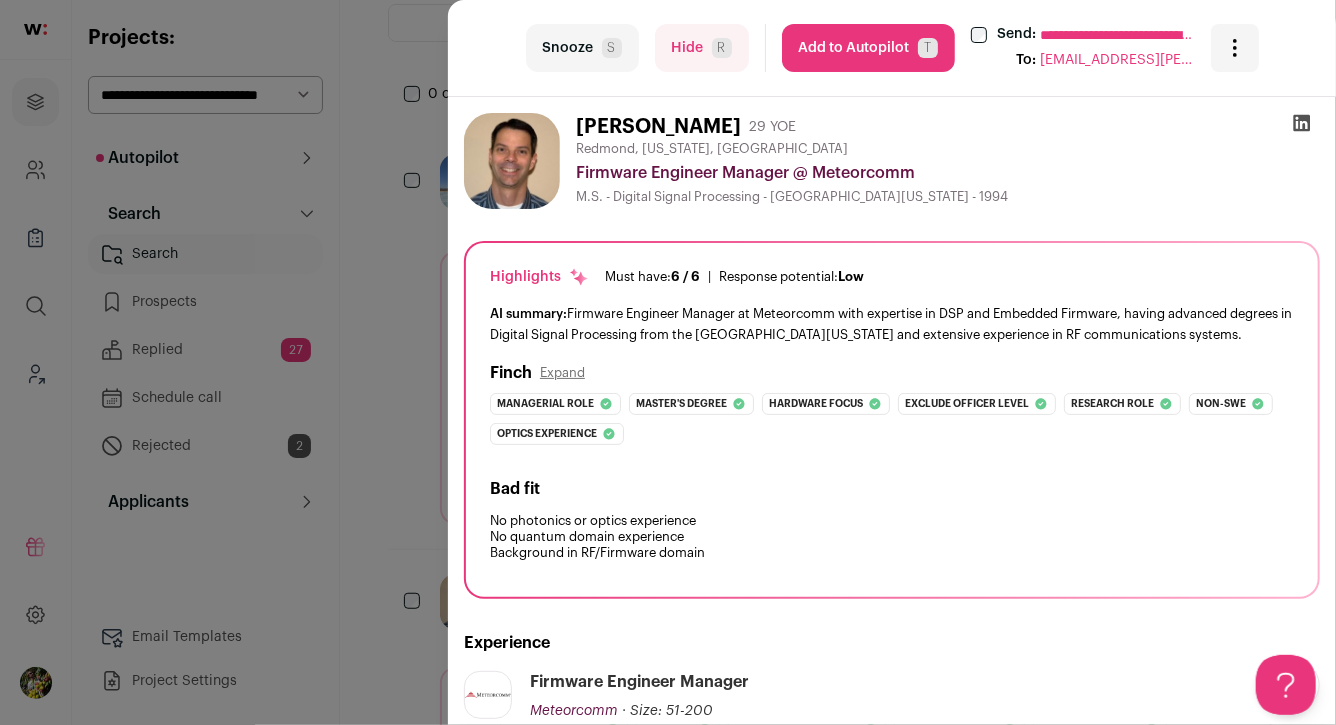 click on "Hide
R" at bounding box center [702, 48] 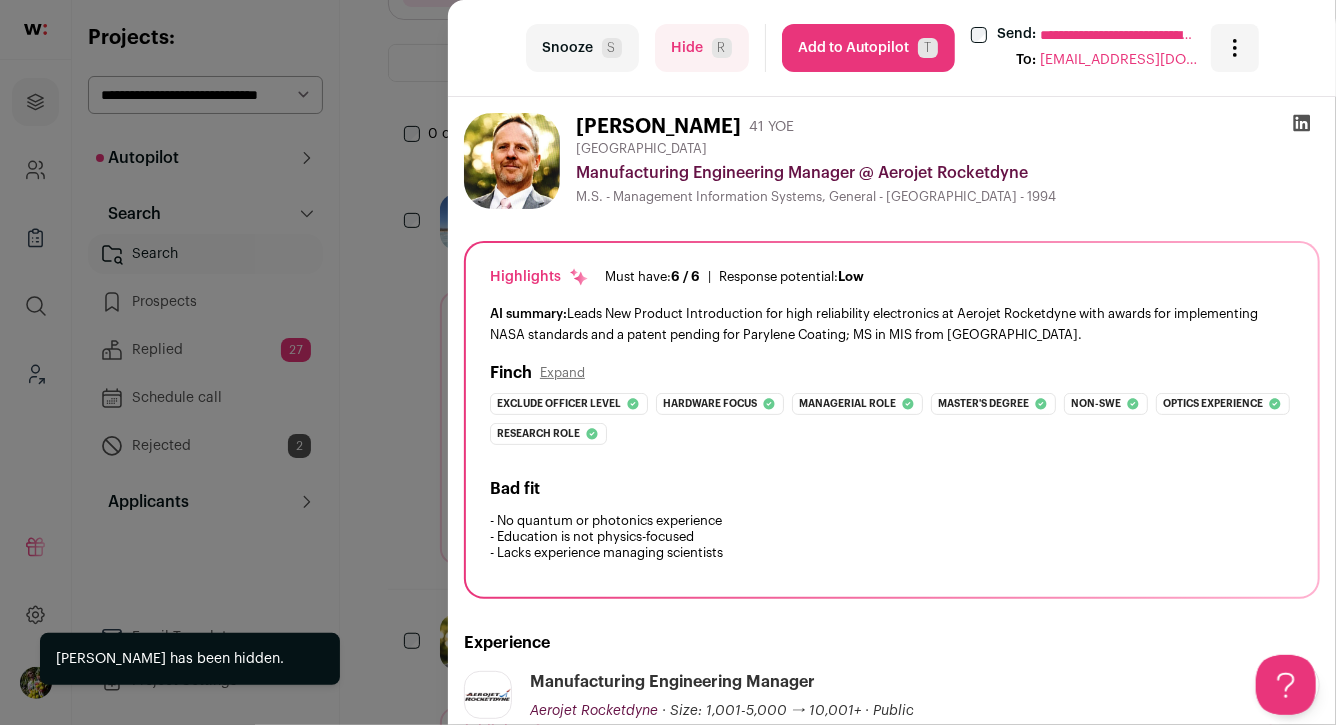 scroll, scrollTop: 292, scrollLeft: 0, axis: vertical 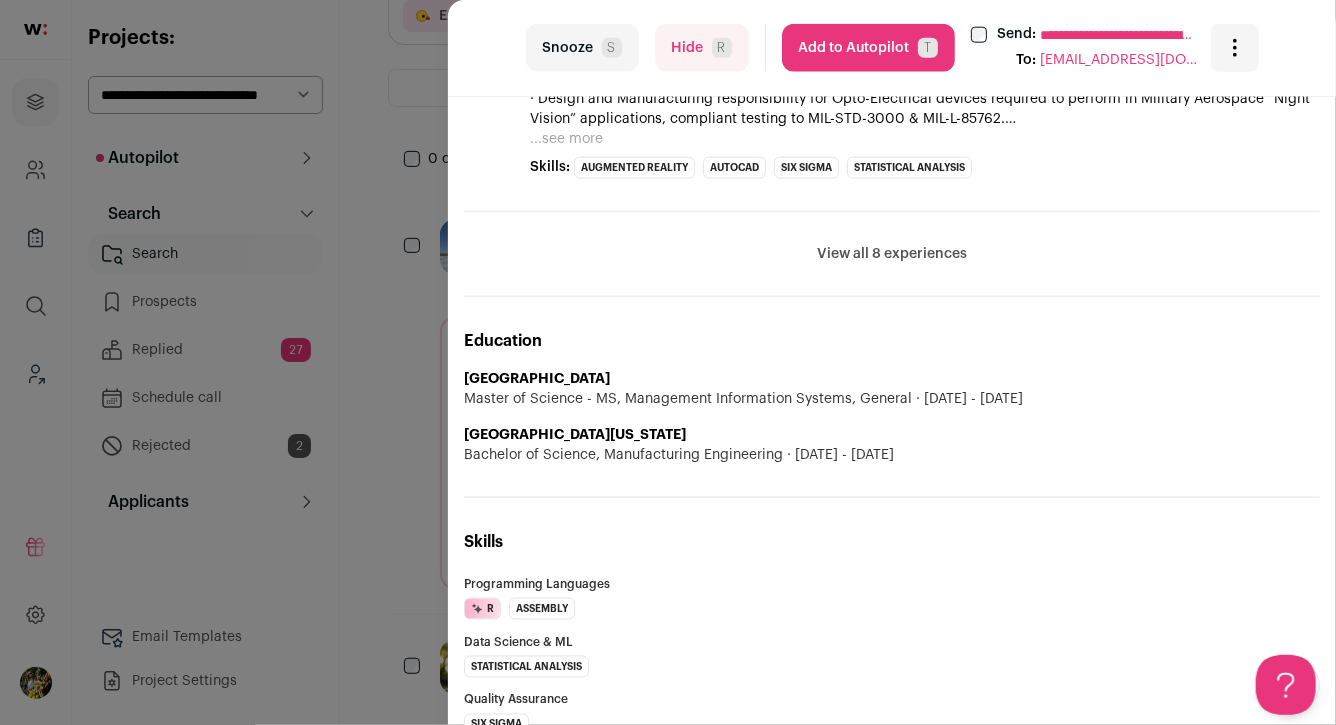 click on "**********" at bounding box center (668, 362) 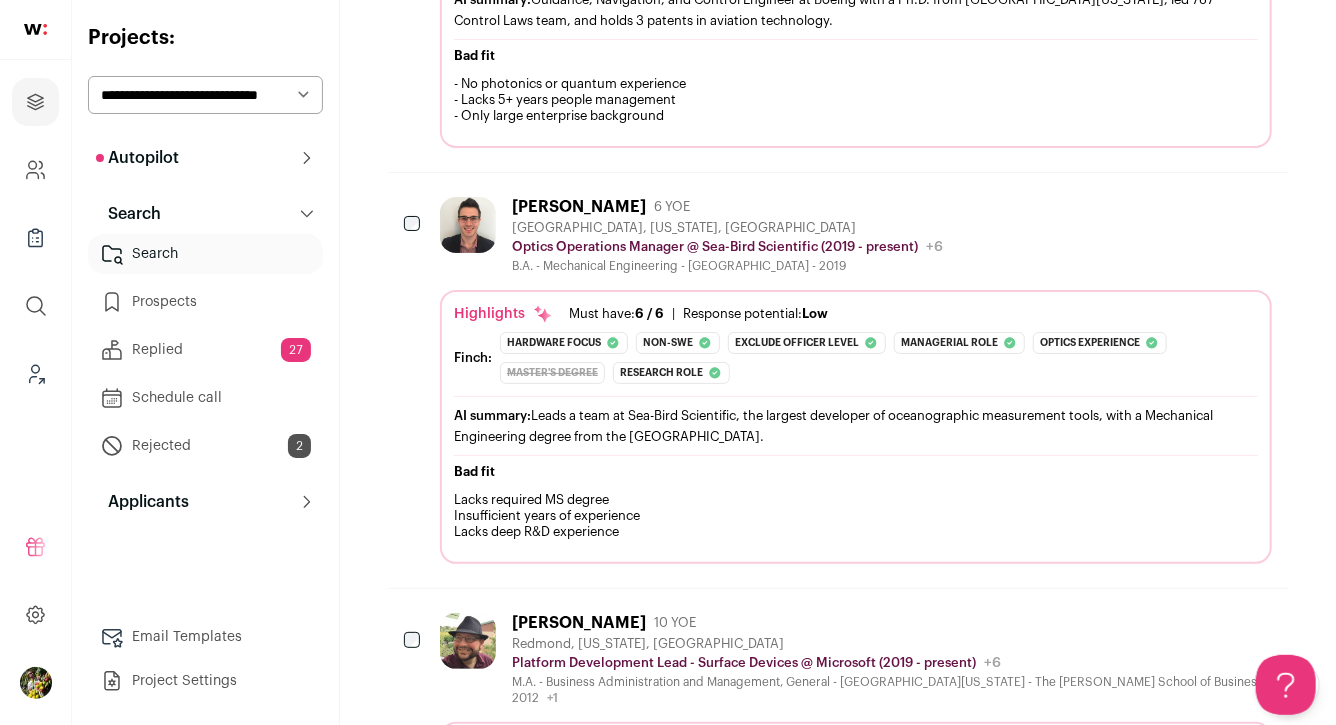 scroll, scrollTop: 3983, scrollLeft: 0, axis: vertical 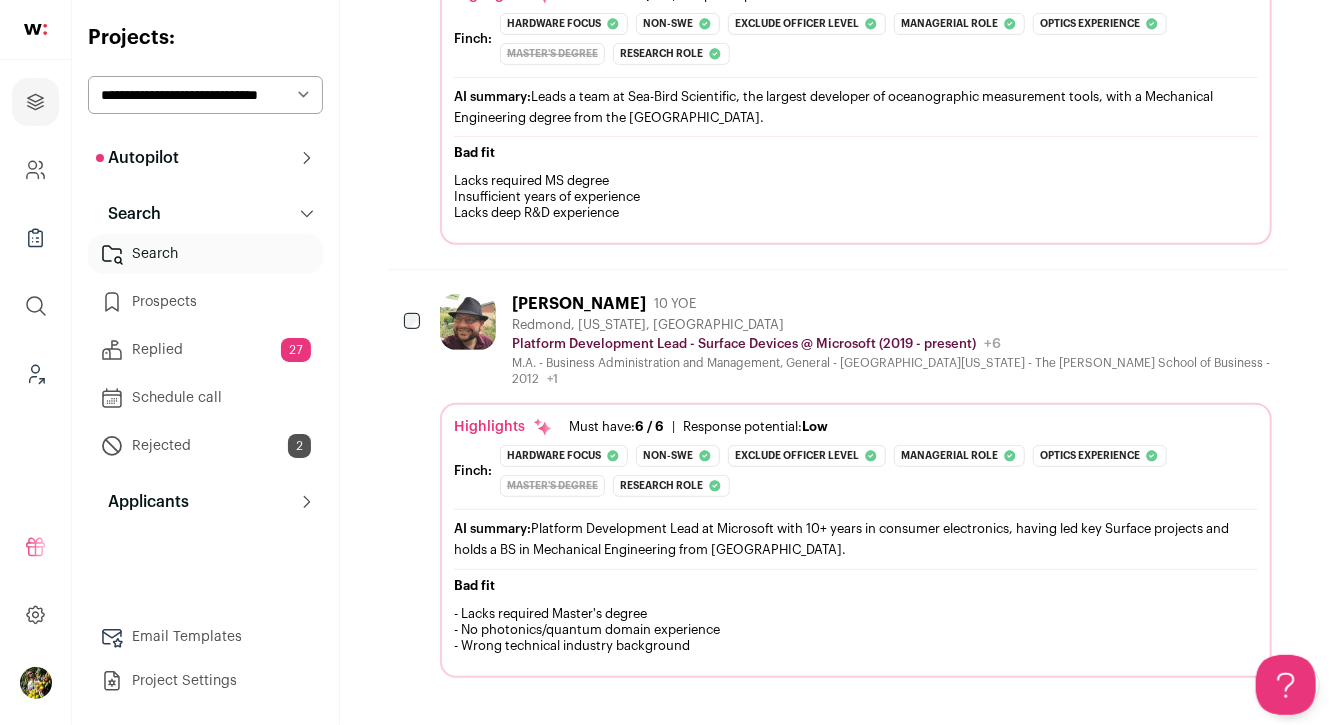 click on "Highlights
Must have:
6 / 6
How many must haves have been fulfilled?
|
Response potential:
Low
The rating combines email reliability, platform activity, and job tenure to predict a candidate's openness to outreach, independent of the company making contact." at bounding box center (856, 427) 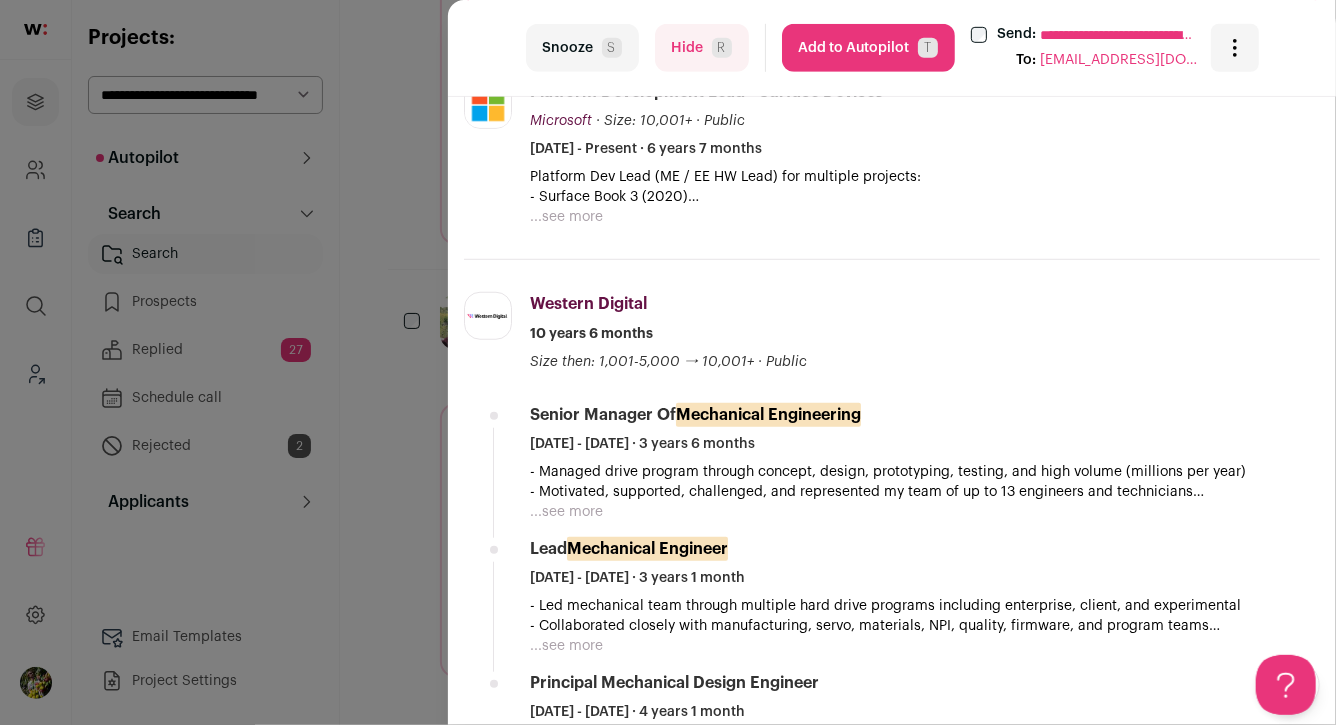 scroll, scrollTop: 665, scrollLeft: 0, axis: vertical 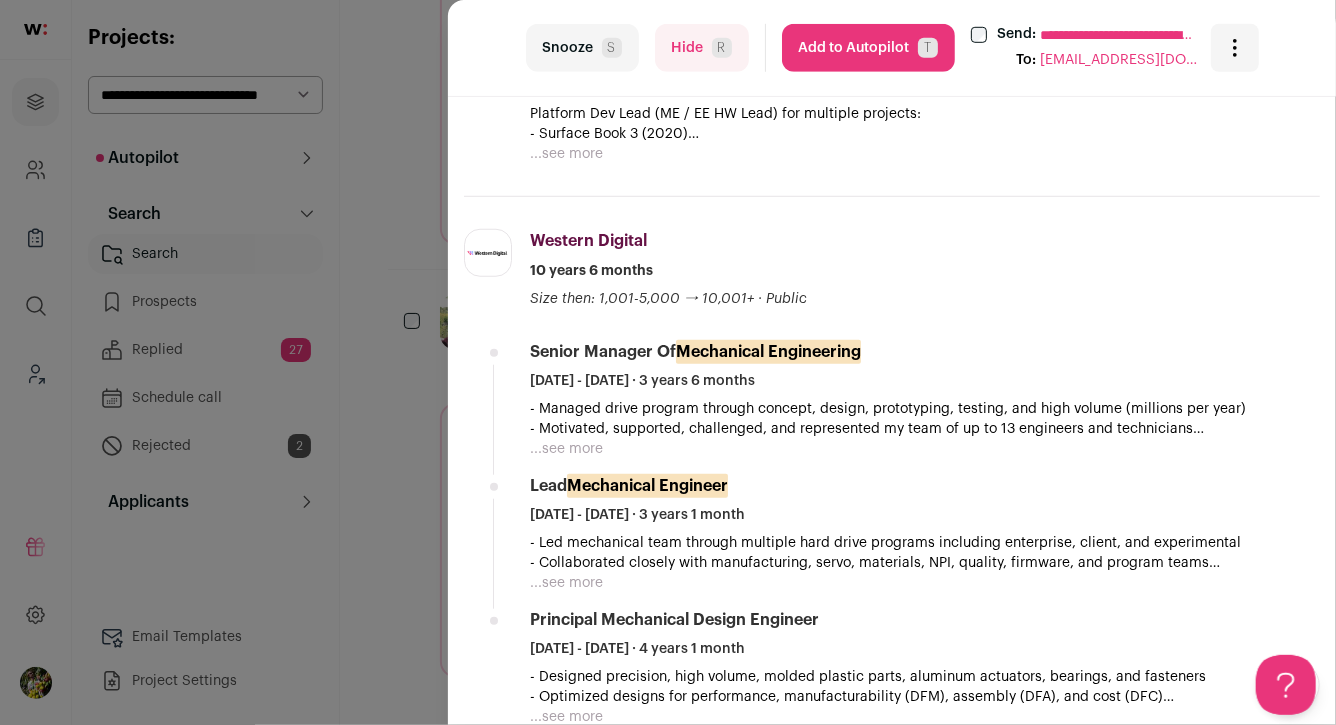 click on "...see more" at bounding box center (566, 154) 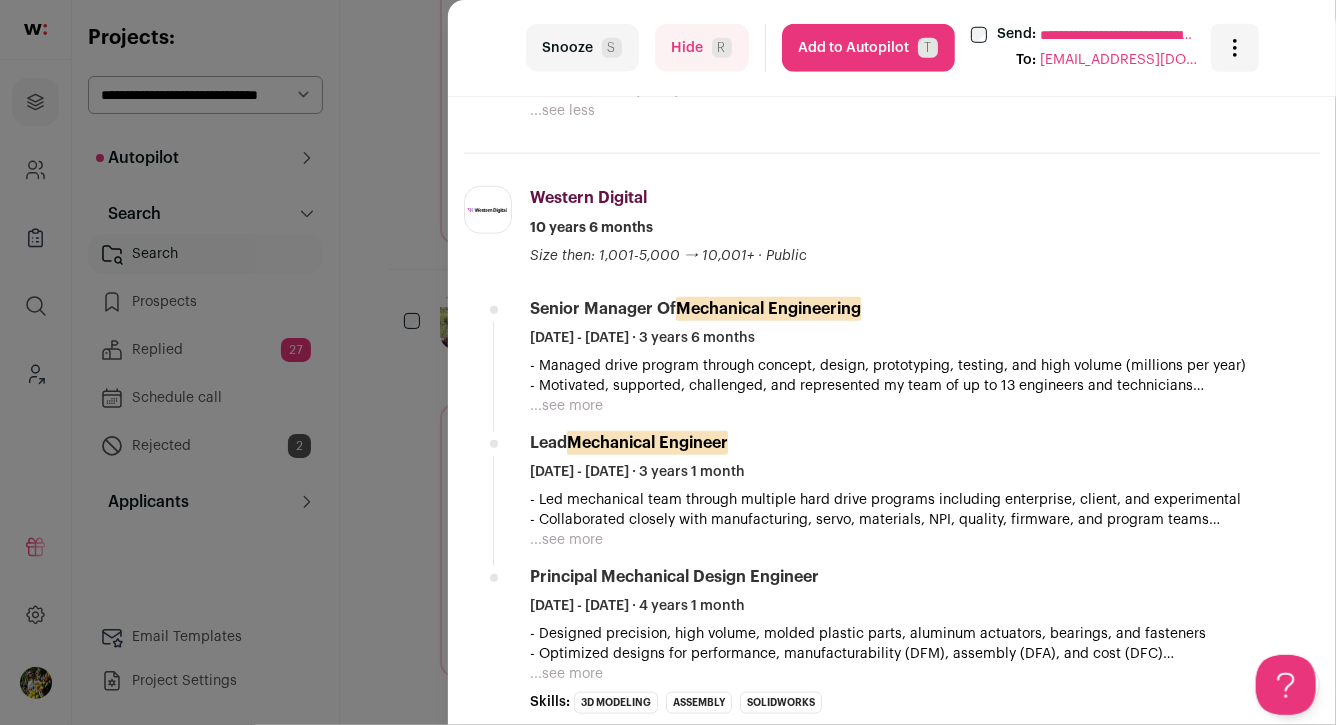 scroll, scrollTop: 823, scrollLeft: 0, axis: vertical 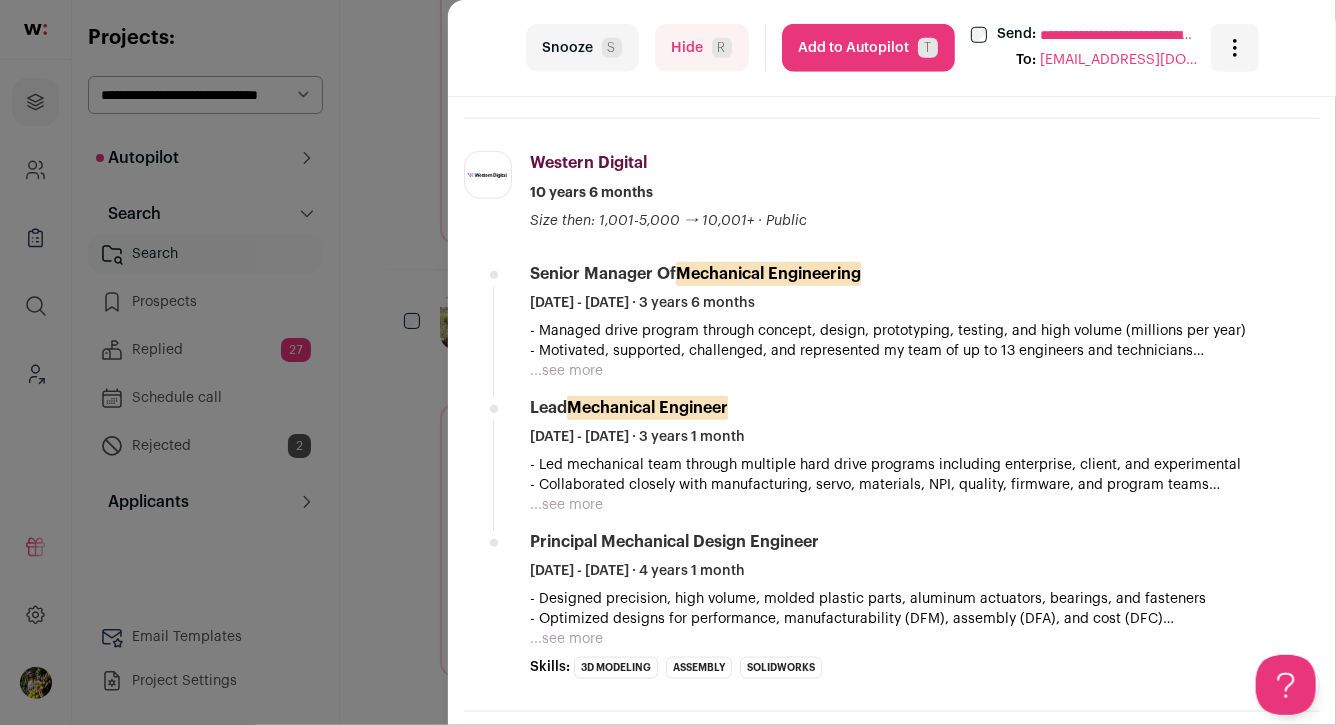 click on "...see more" at bounding box center (566, 371) 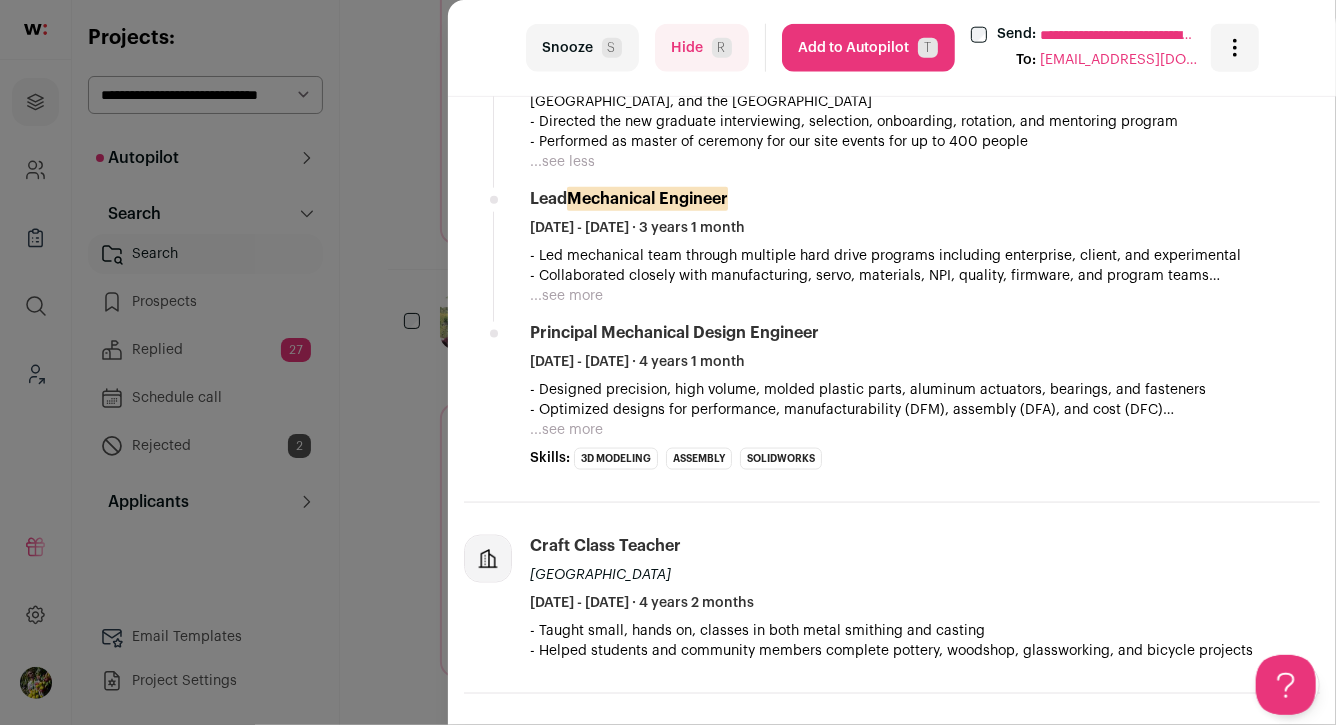 scroll, scrollTop: 1197, scrollLeft: 0, axis: vertical 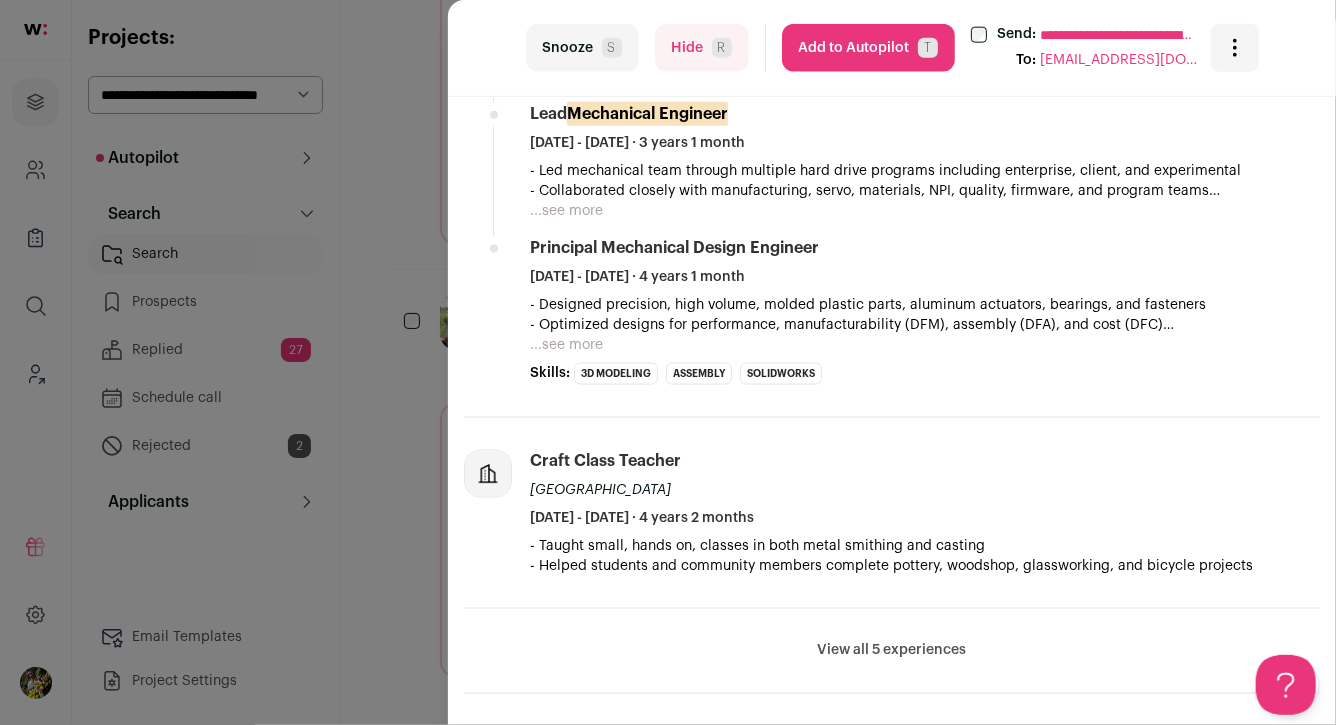 click on "Add to Autopilot
T" at bounding box center [868, 48] 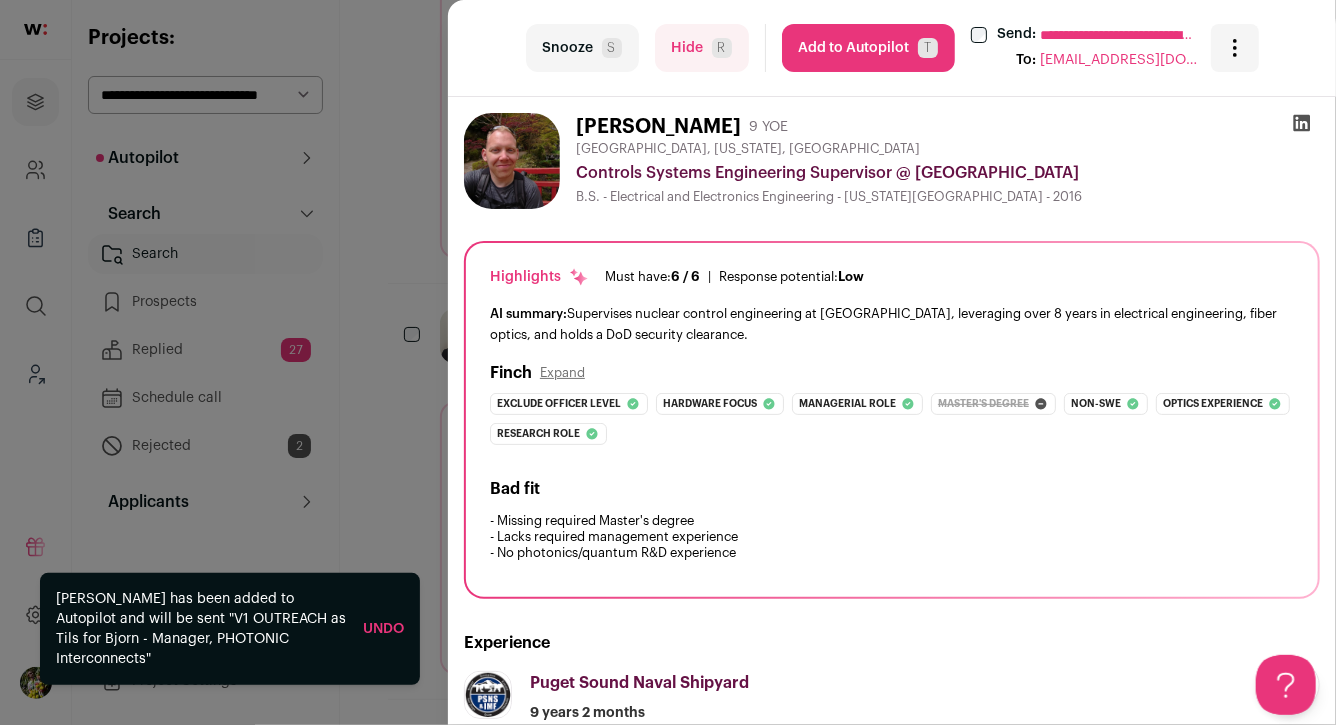 scroll, scrollTop: 3968, scrollLeft: 0, axis: vertical 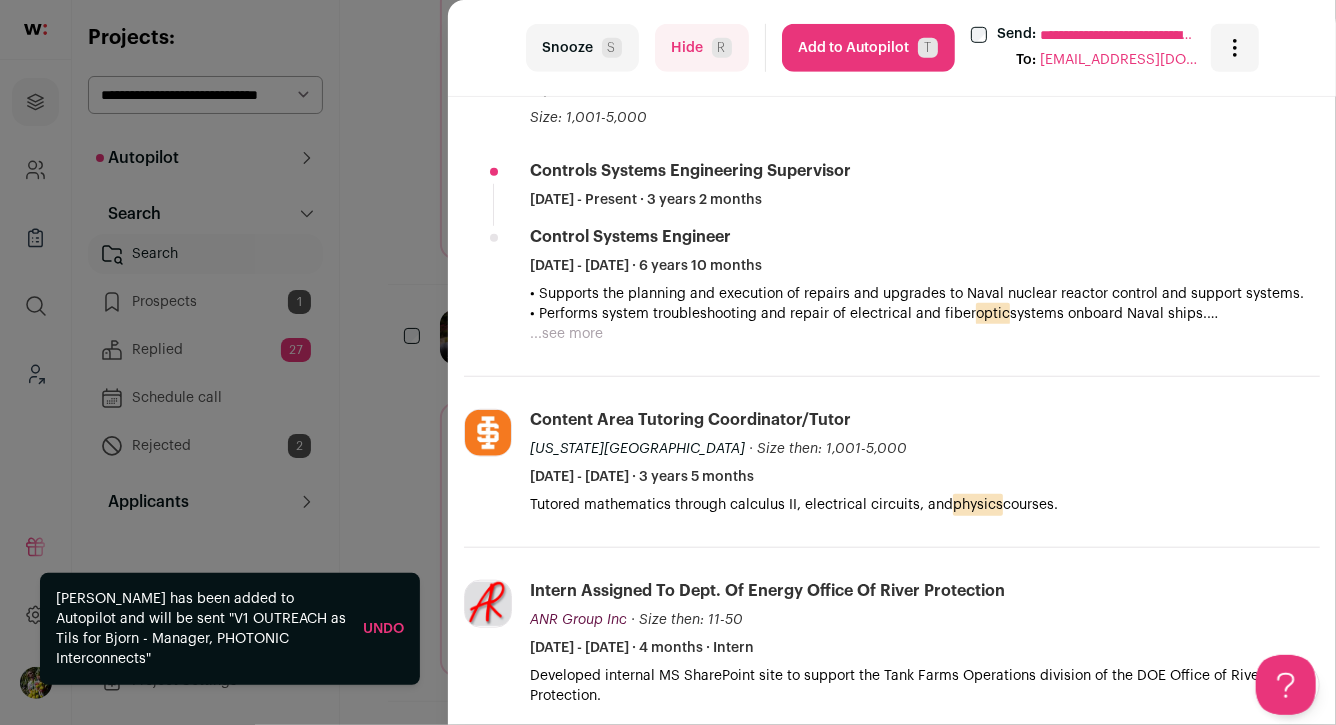 click on "Hide
R" at bounding box center [702, 48] 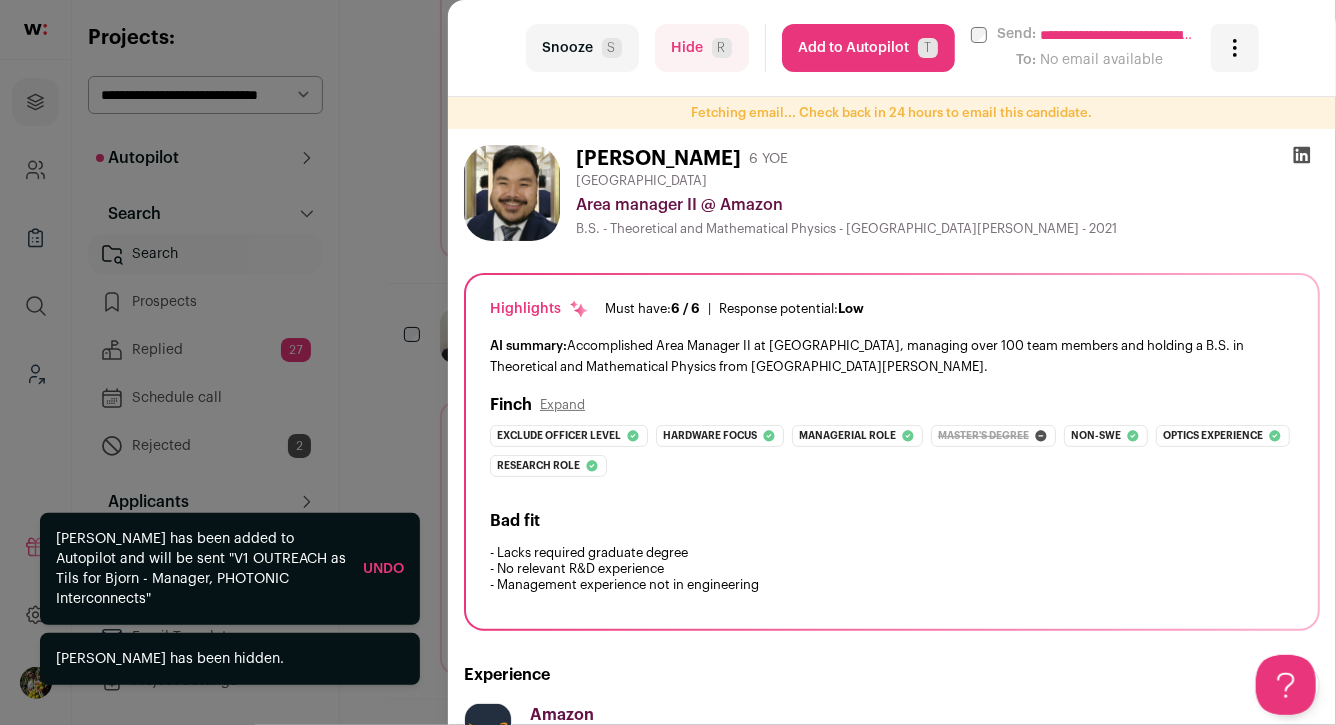 scroll, scrollTop: 3968, scrollLeft: 0, axis: vertical 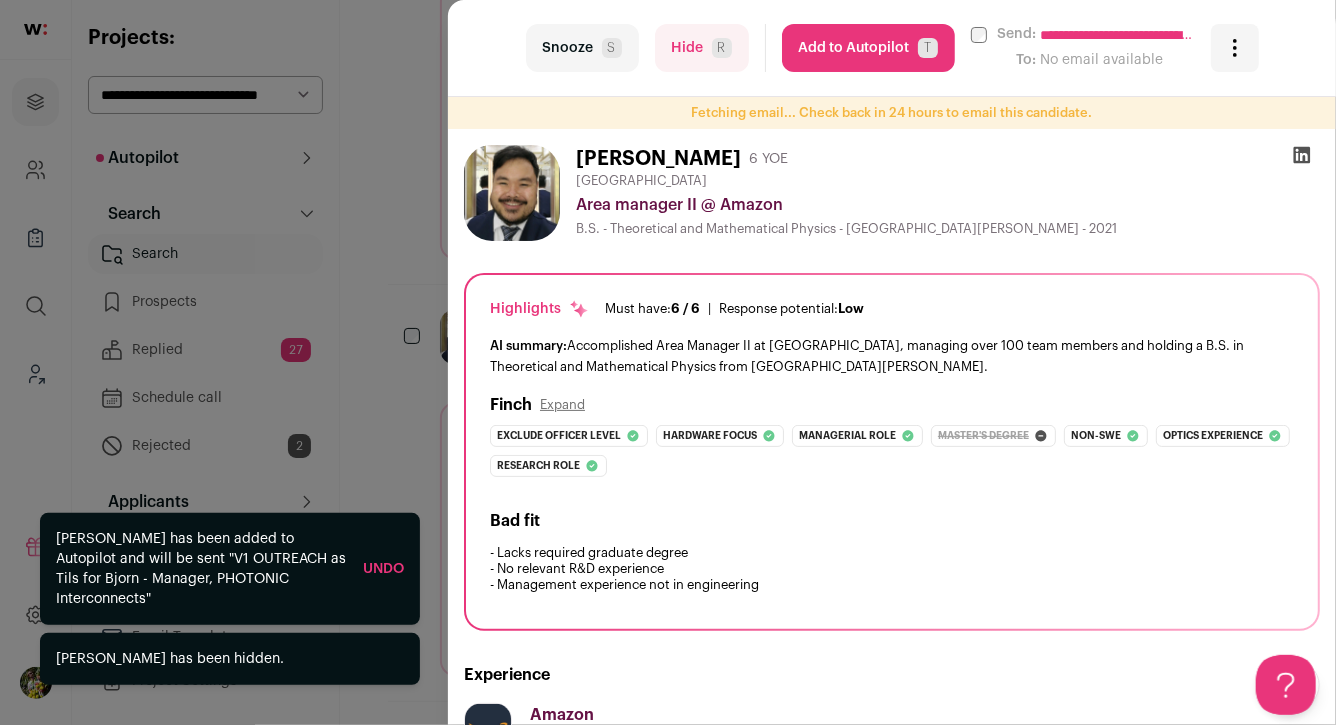 click on "**********" at bounding box center (668, 362) 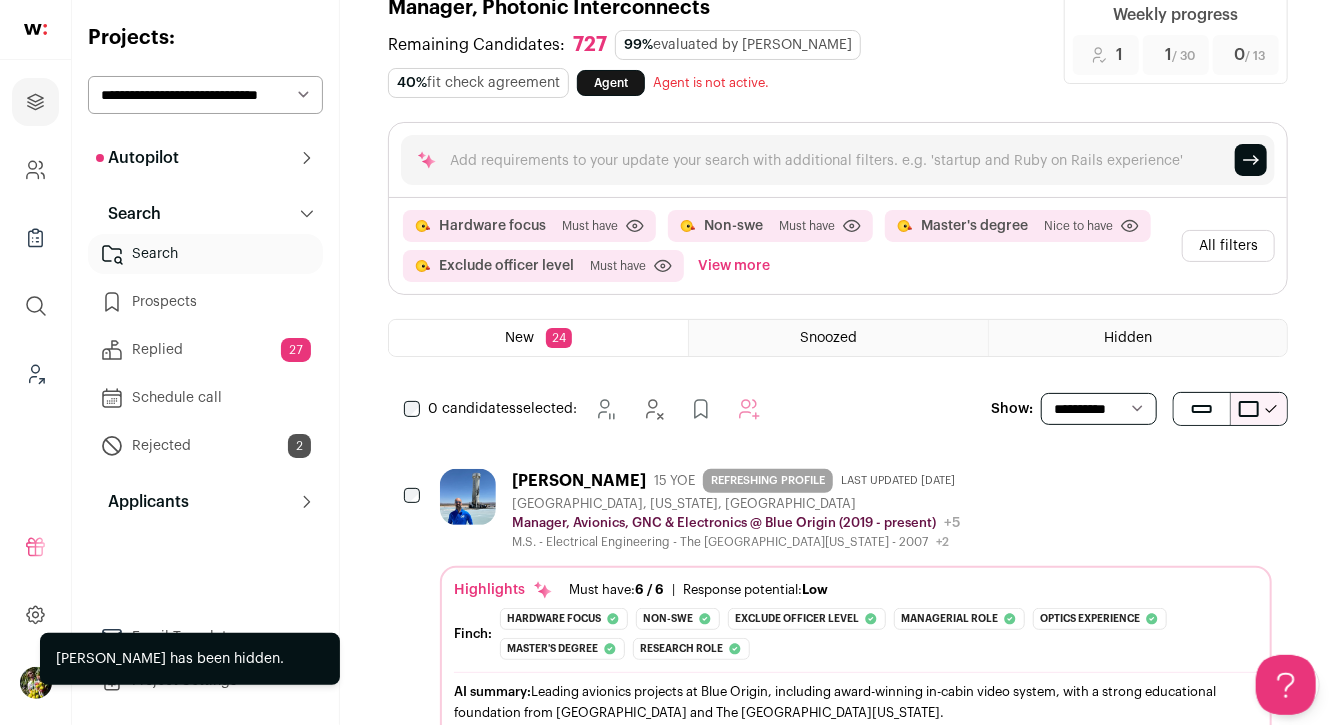 scroll, scrollTop: 0, scrollLeft: 0, axis: both 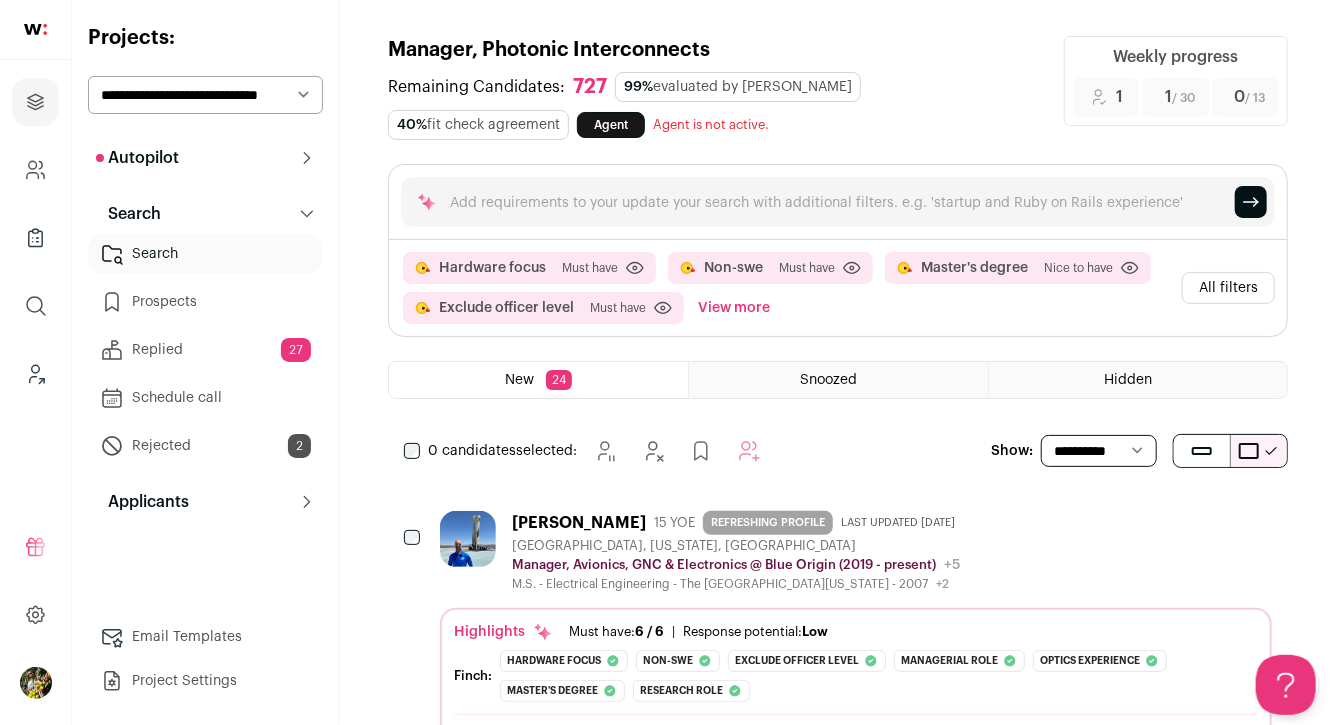 click on "All filters" at bounding box center (1228, 288) 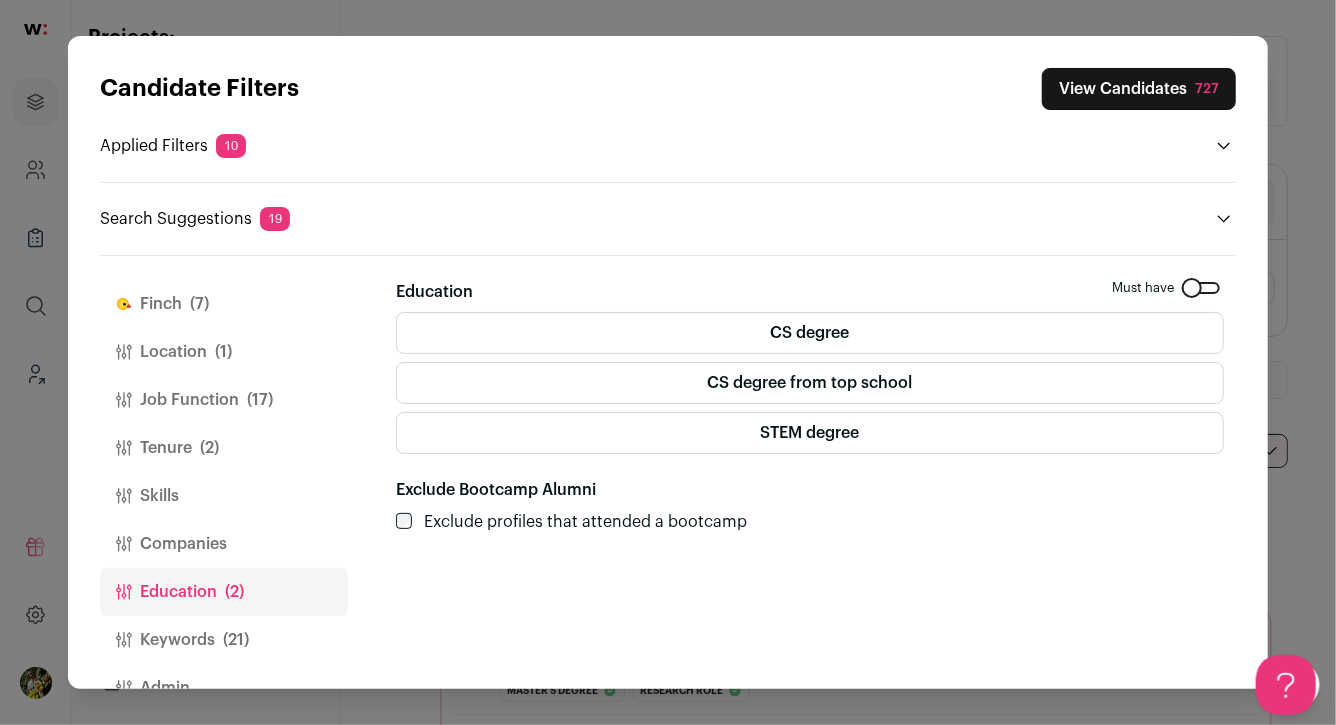 click on "Job Function
(17)" at bounding box center (224, 400) 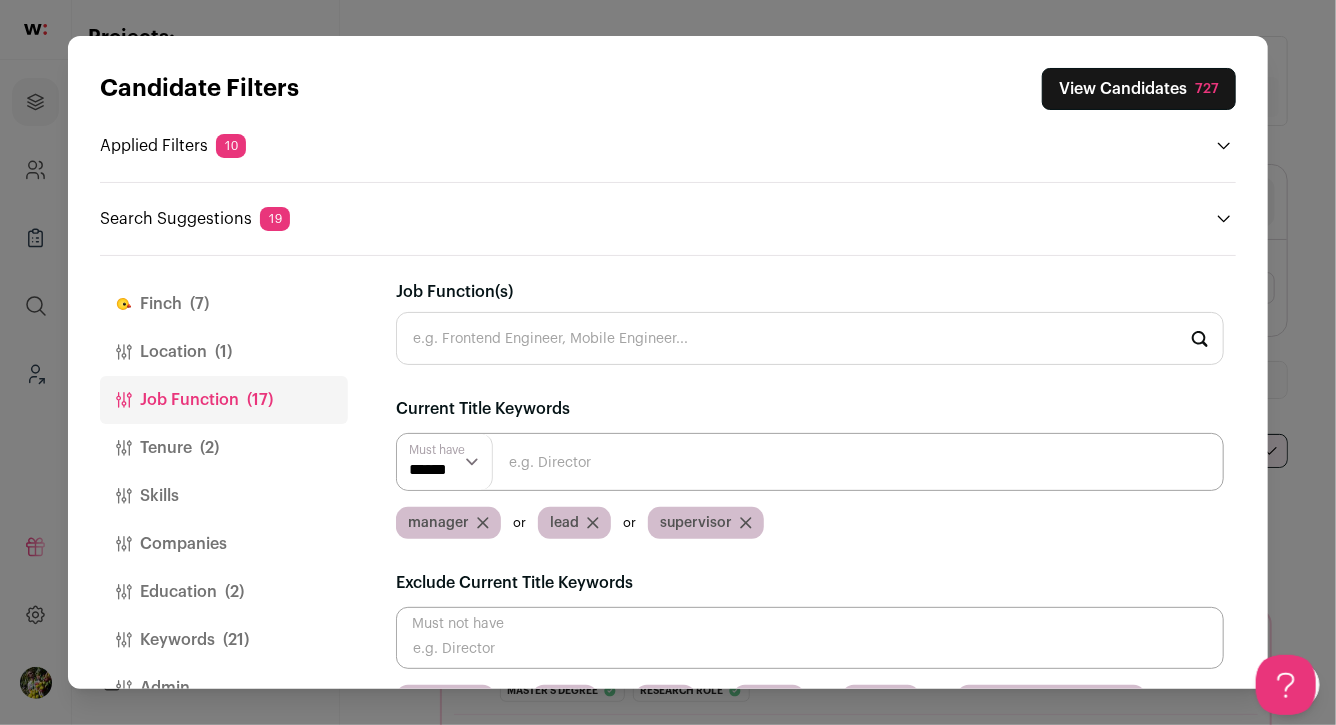 click on "Job Function(s)" at bounding box center [810, 338] 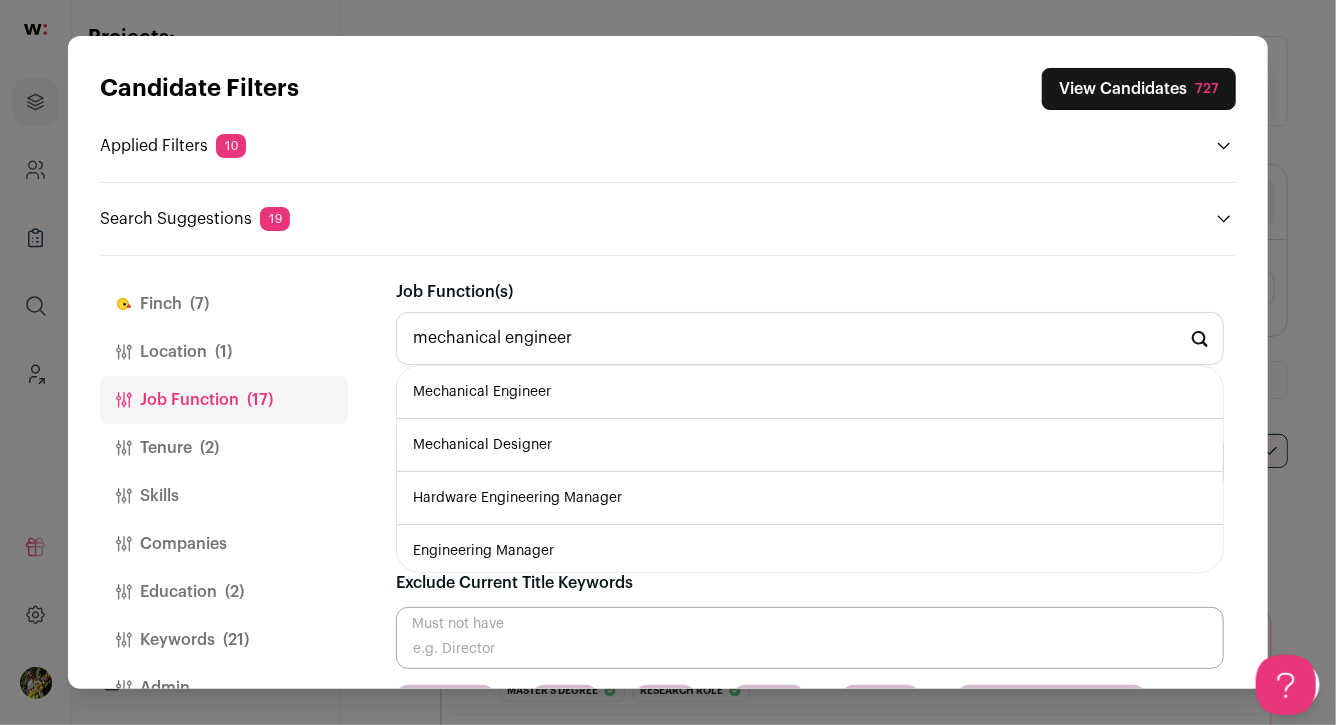 click on "Hardware Engineering Manager" at bounding box center [810, 498] 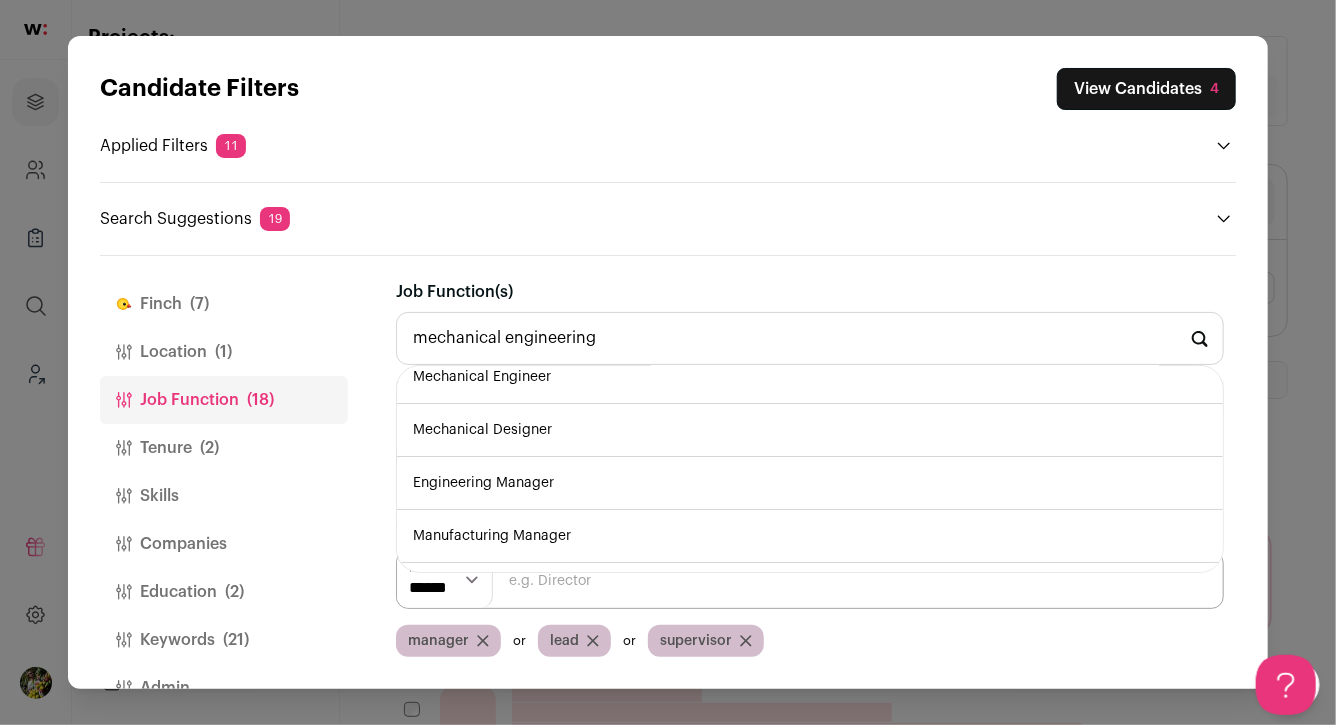 scroll, scrollTop: 17, scrollLeft: 0, axis: vertical 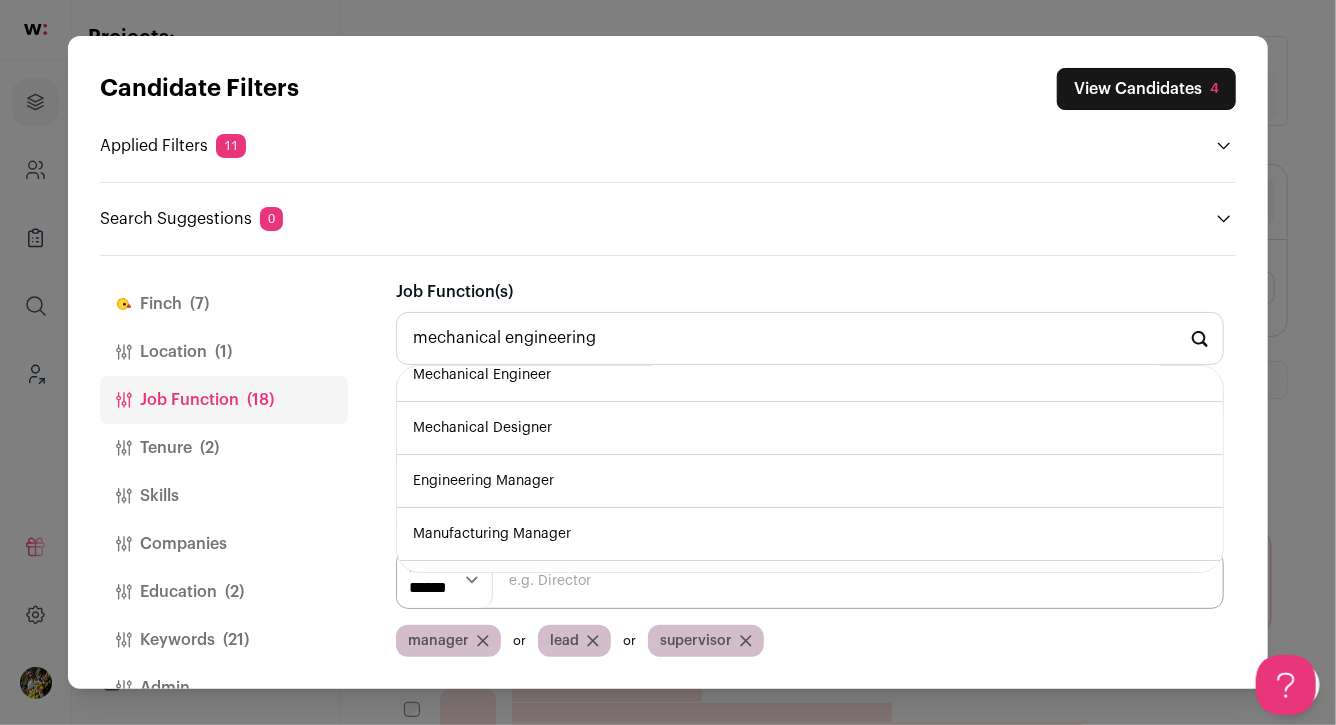 click on "Engineering Manager" at bounding box center (810, 481) 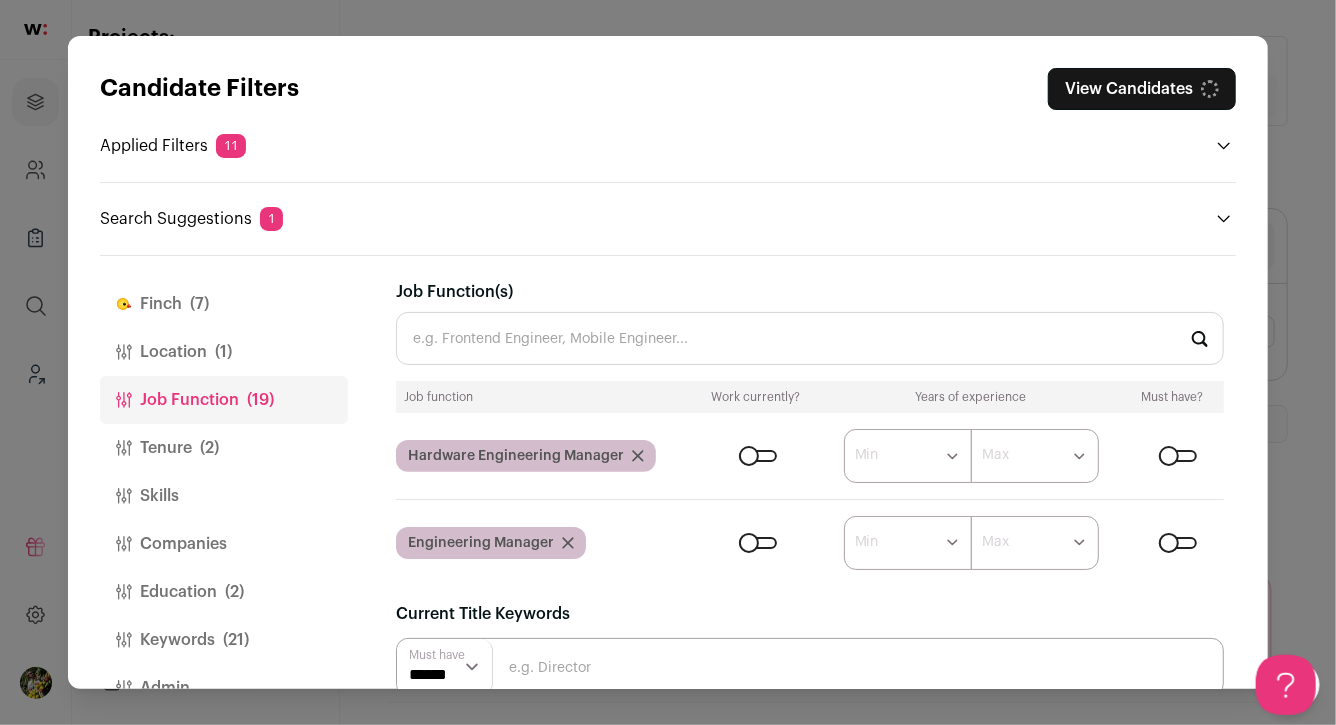 click on "Job Function(s)" at bounding box center (810, 338) 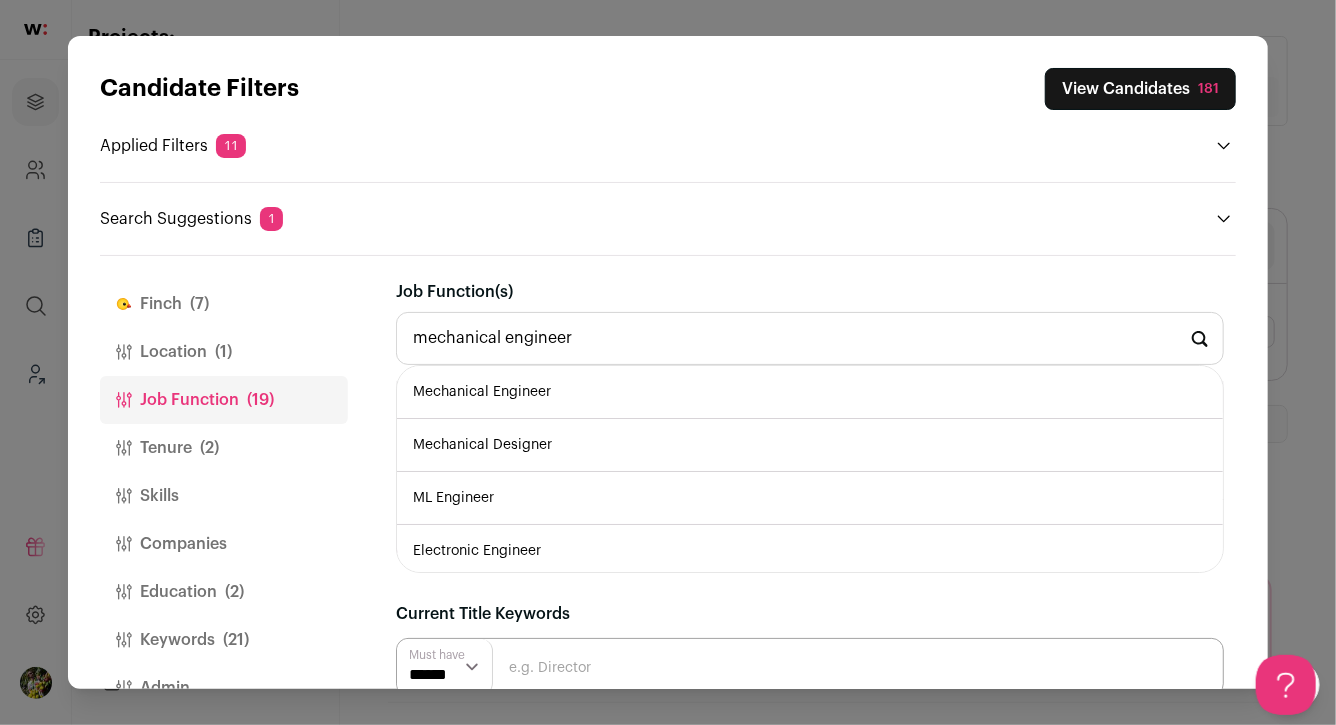 click on "Mechanical Engineer" at bounding box center [810, 392] 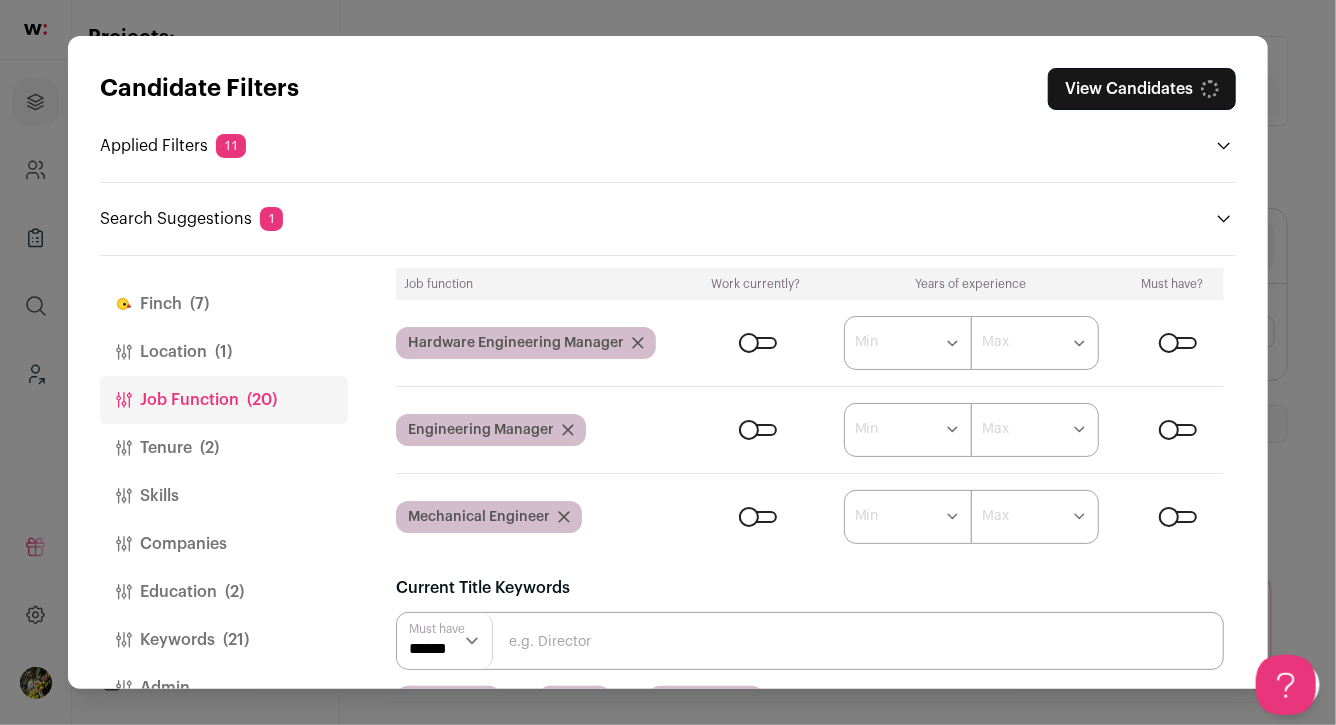 scroll, scrollTop: 147, scrollLeft: 0, axis: vertical 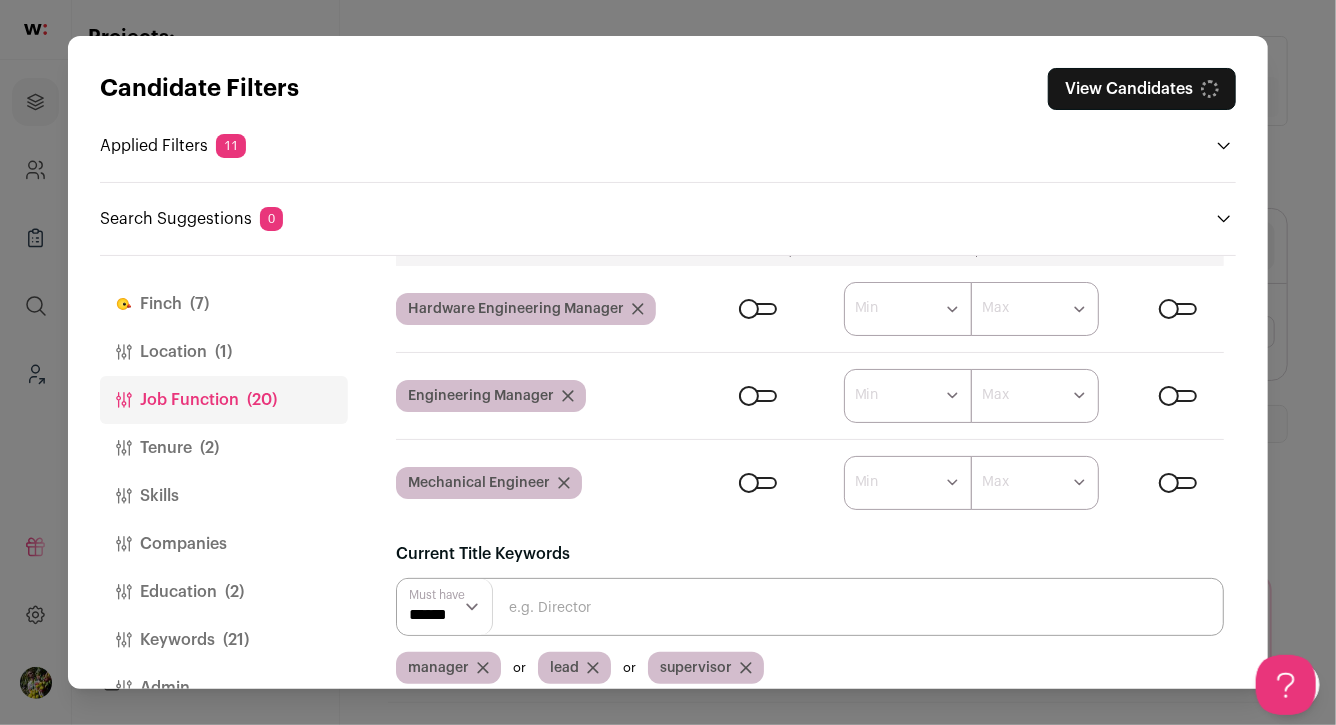 click at bounding box center [758, 483] 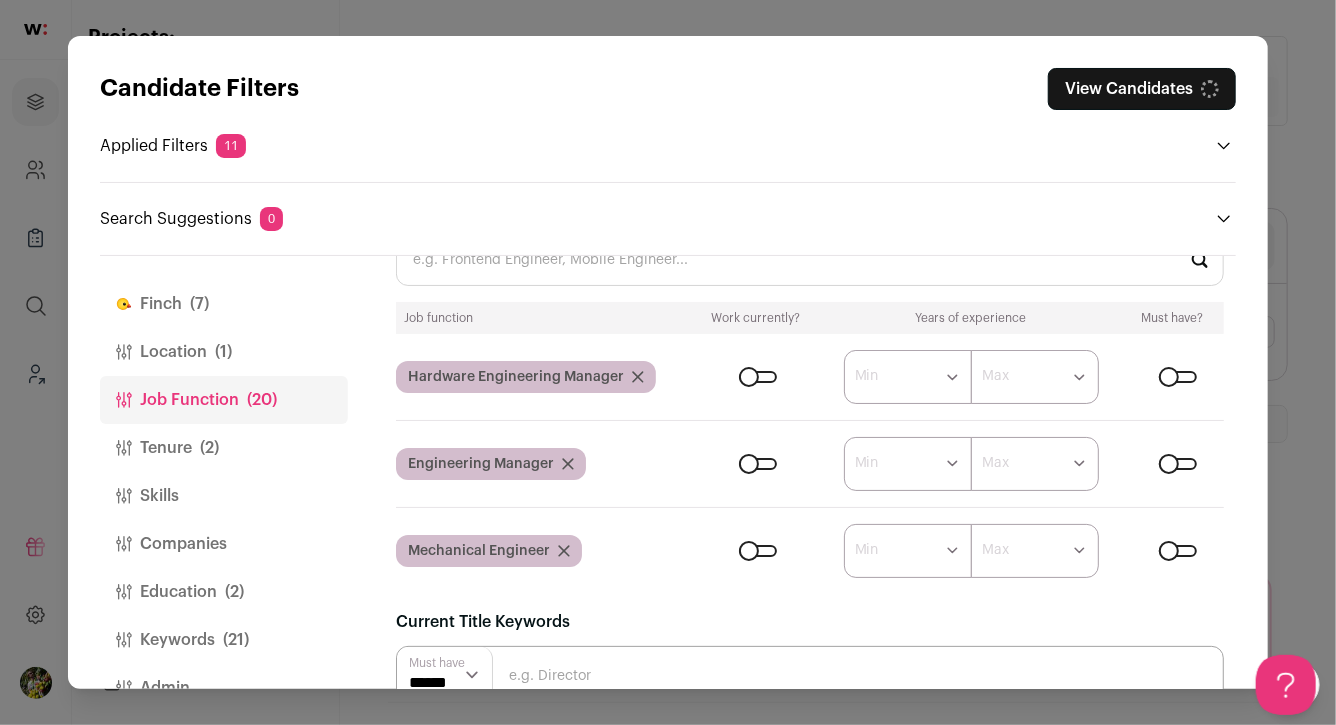 scroll, scrollTop: 71, scrollLeft: 0, axis: vertical 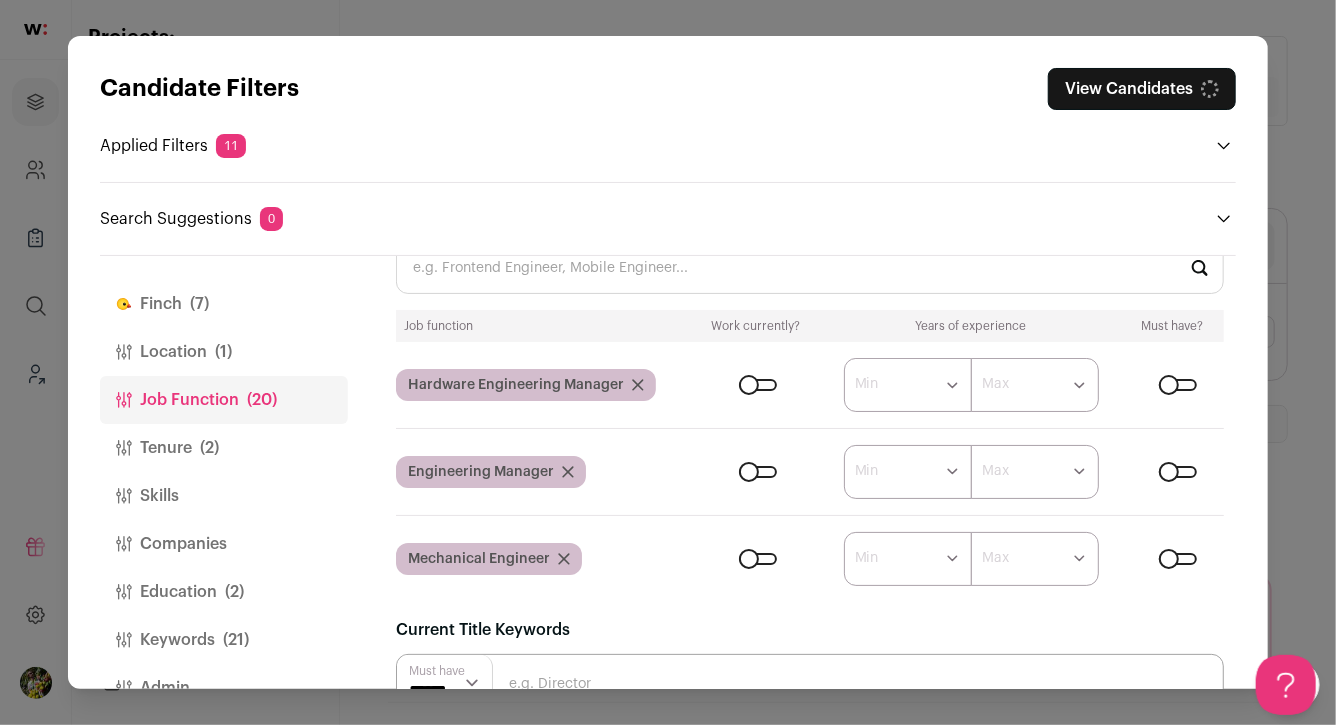 click on "Job Function(s)" at bounding box center [810, 267] 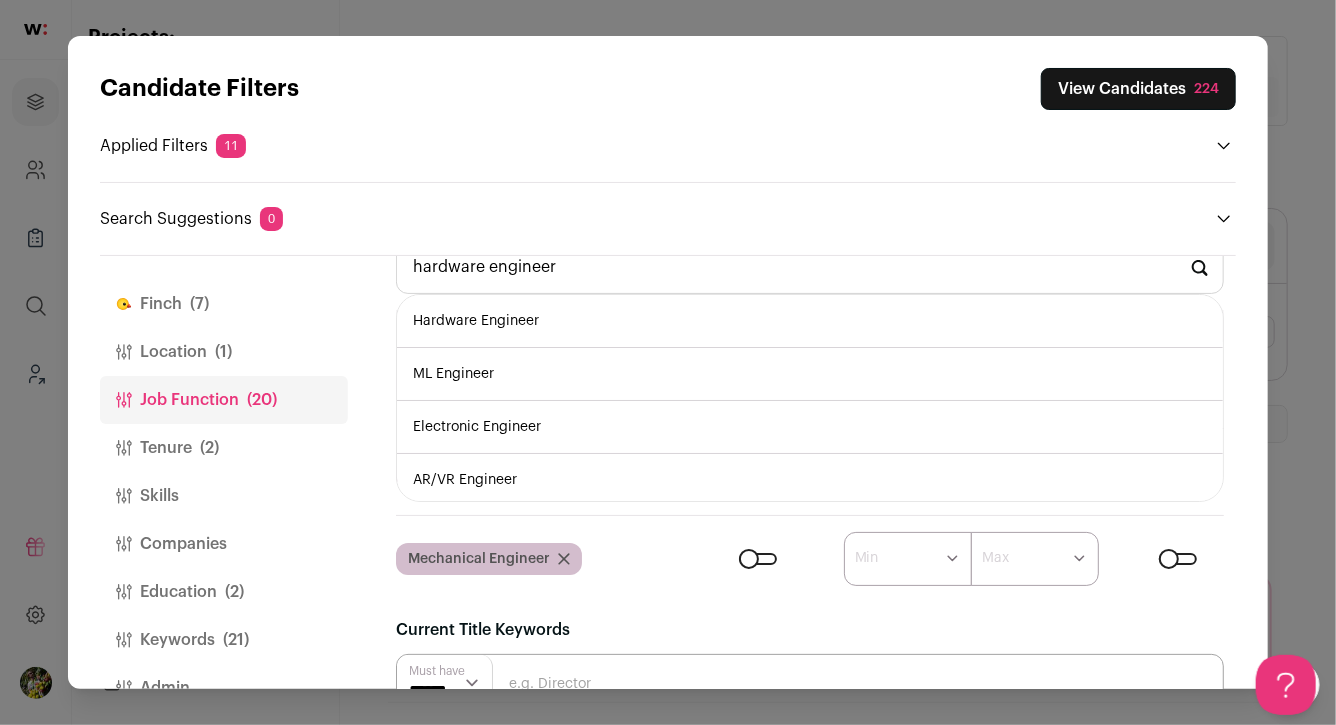 click on "Hardware Engineer" at bounding box center [810, 321] 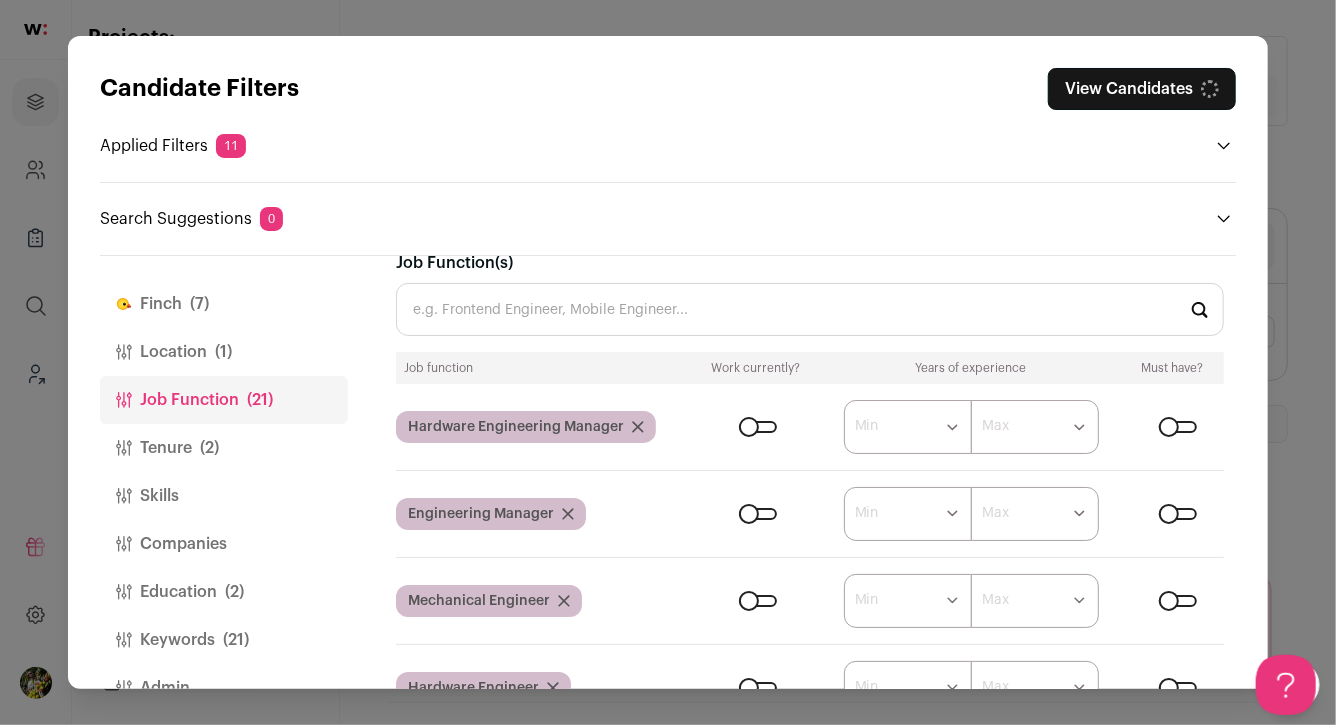 scroll, scrollTop: 97, scrollLeft: 0, axis: vertical 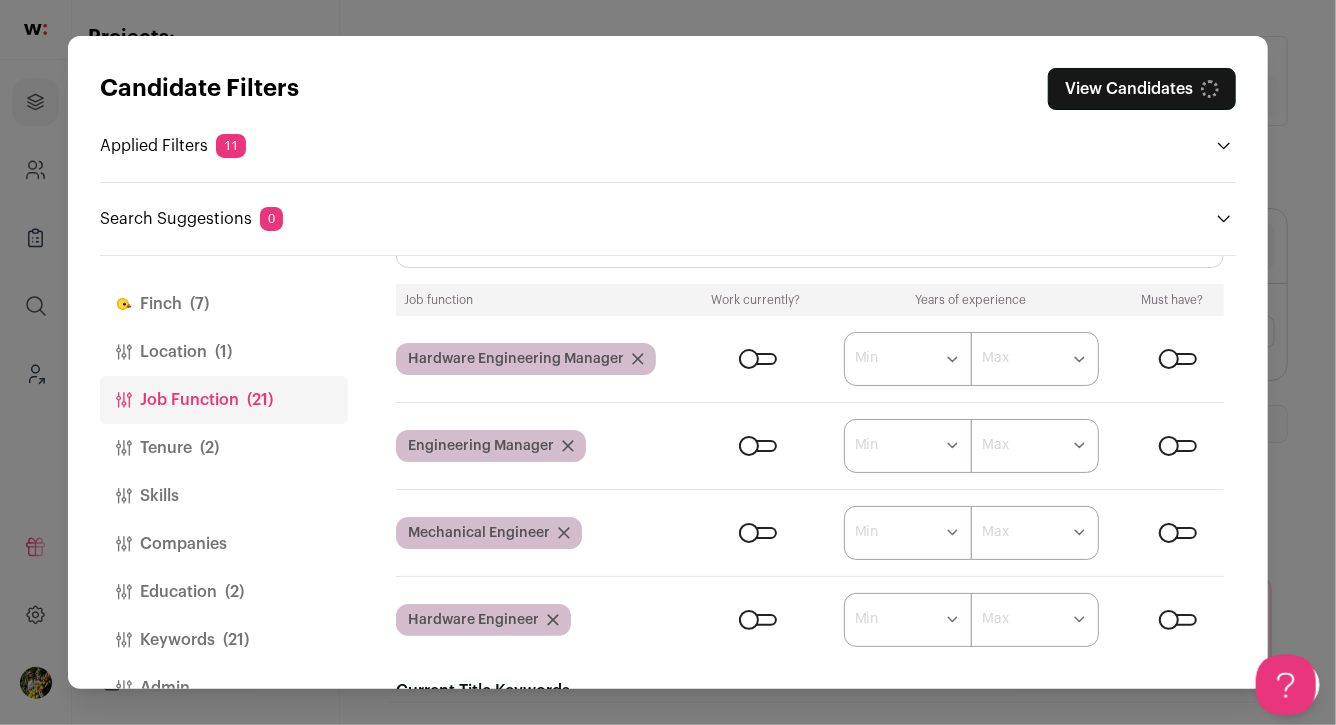 click at bounding box center [758, 620] 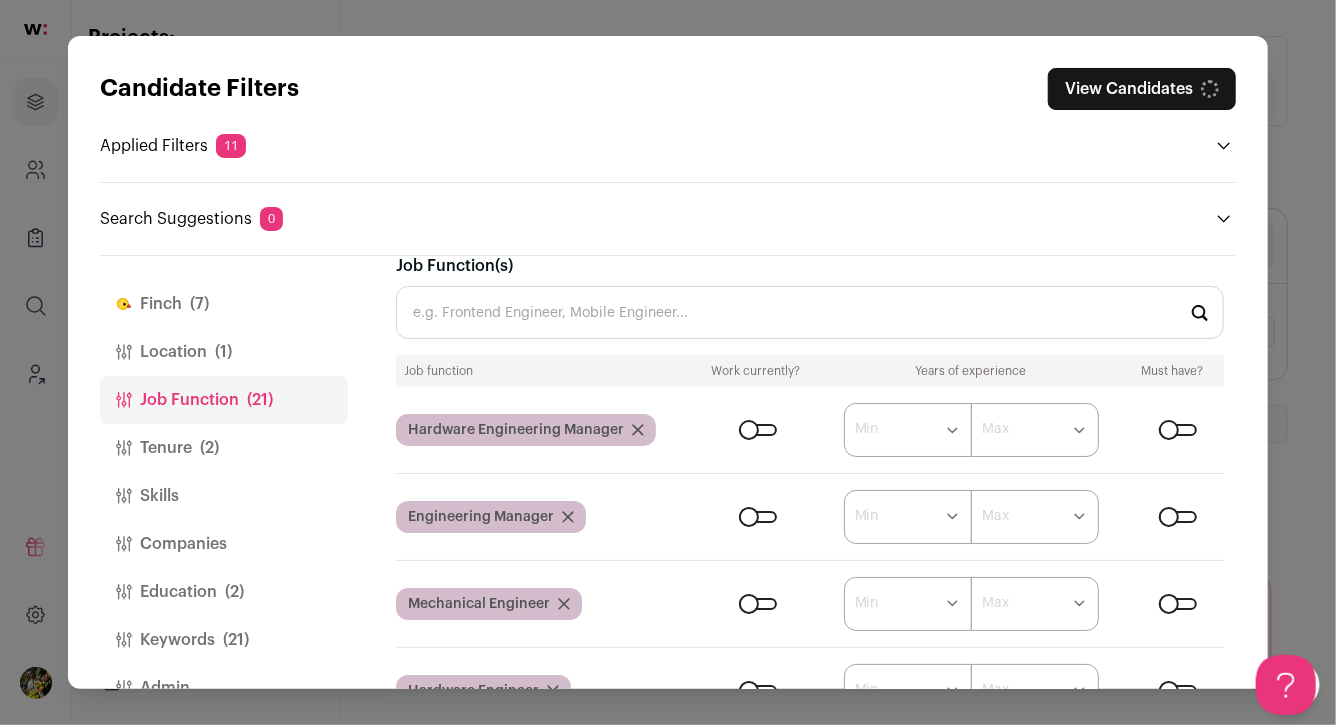 scroll, scrollTop: 0, scrollLeft: 0, axis: both 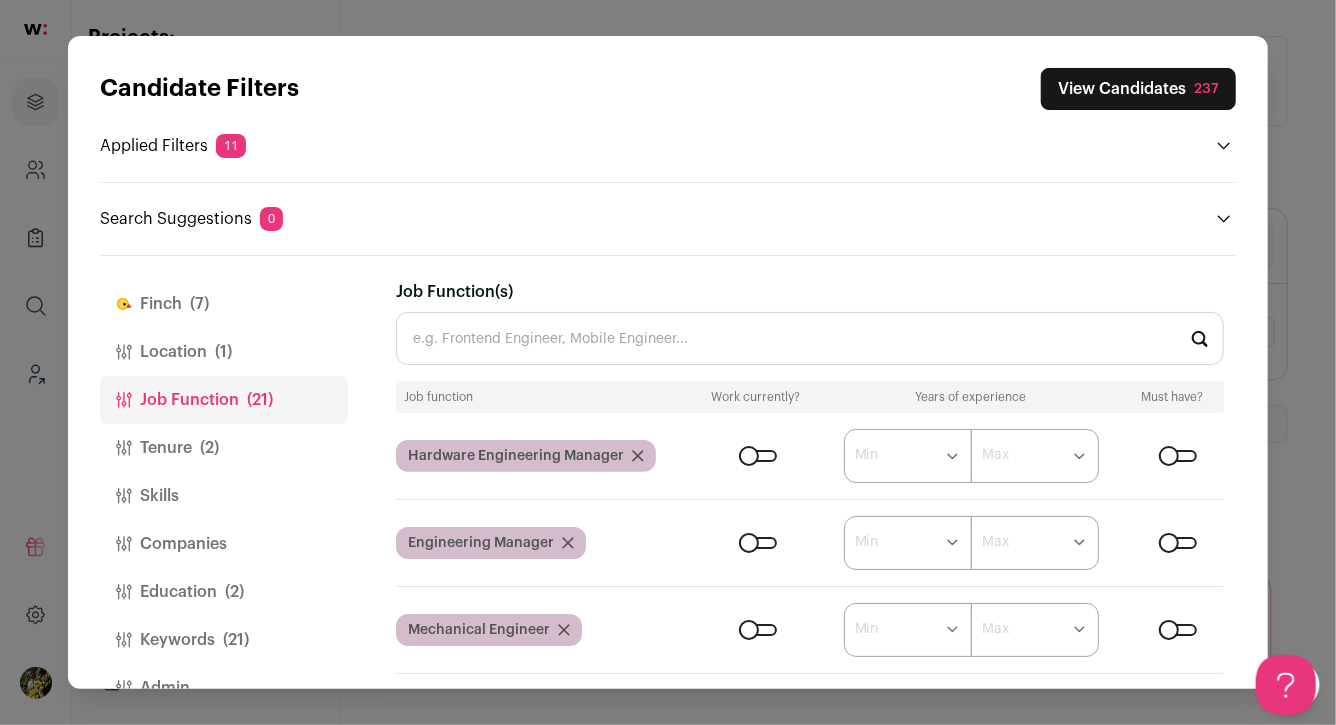 click on "View Candidates
237" at bounding box center [1138, 89] 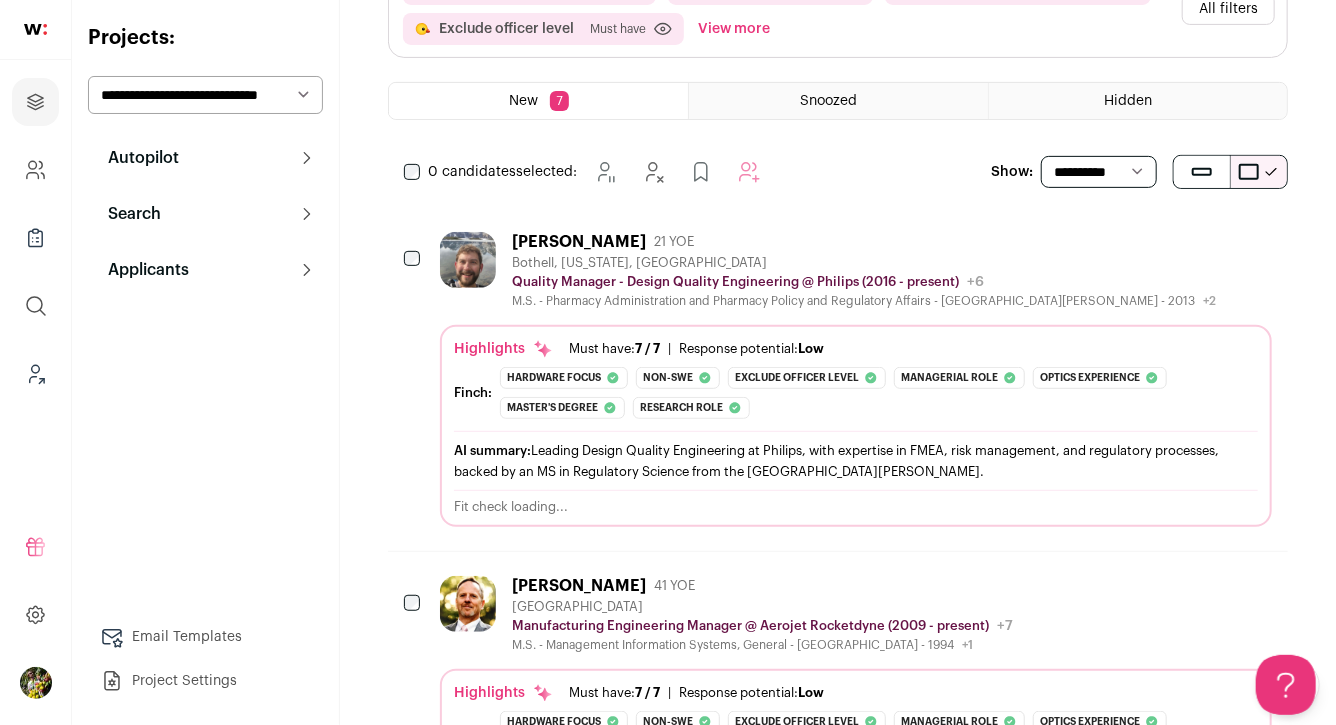 scroll, scrollTop: 332, scrollLeft: 0, axis: vertical 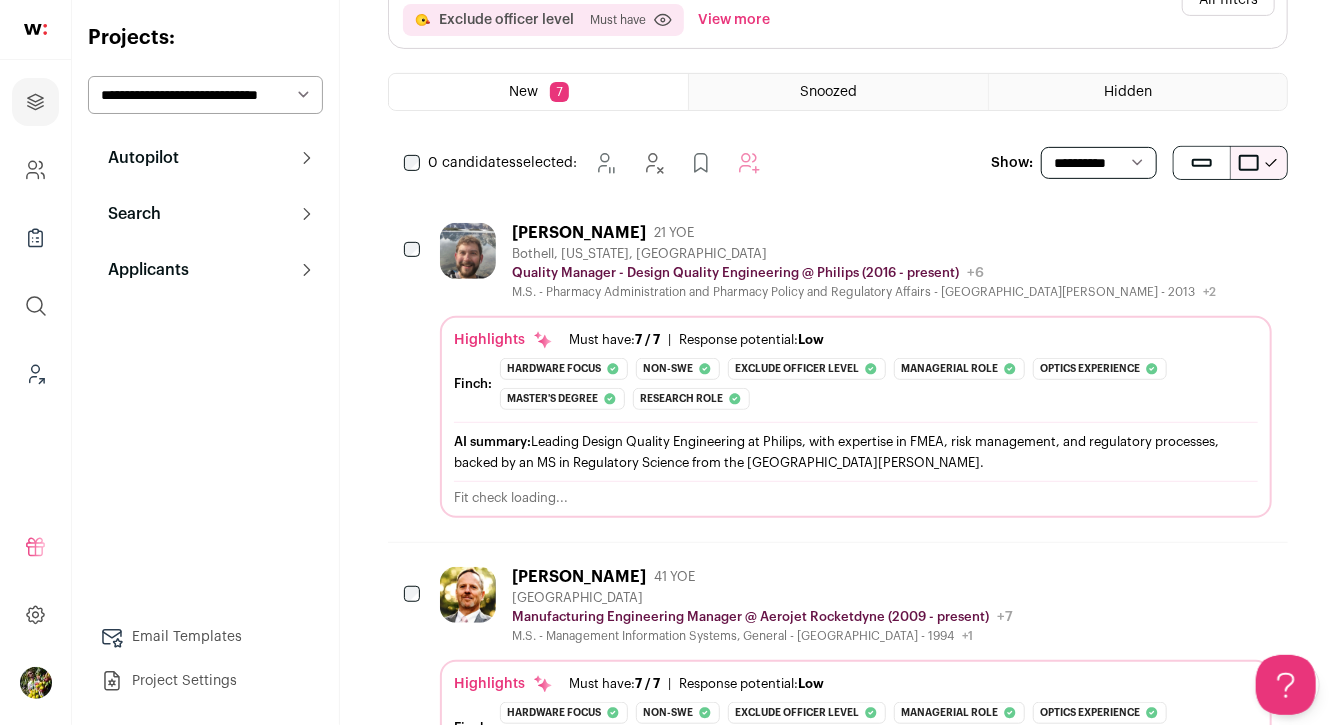 click on "Chris Haenisch
21 YOE" at bounding box center (864, 233) 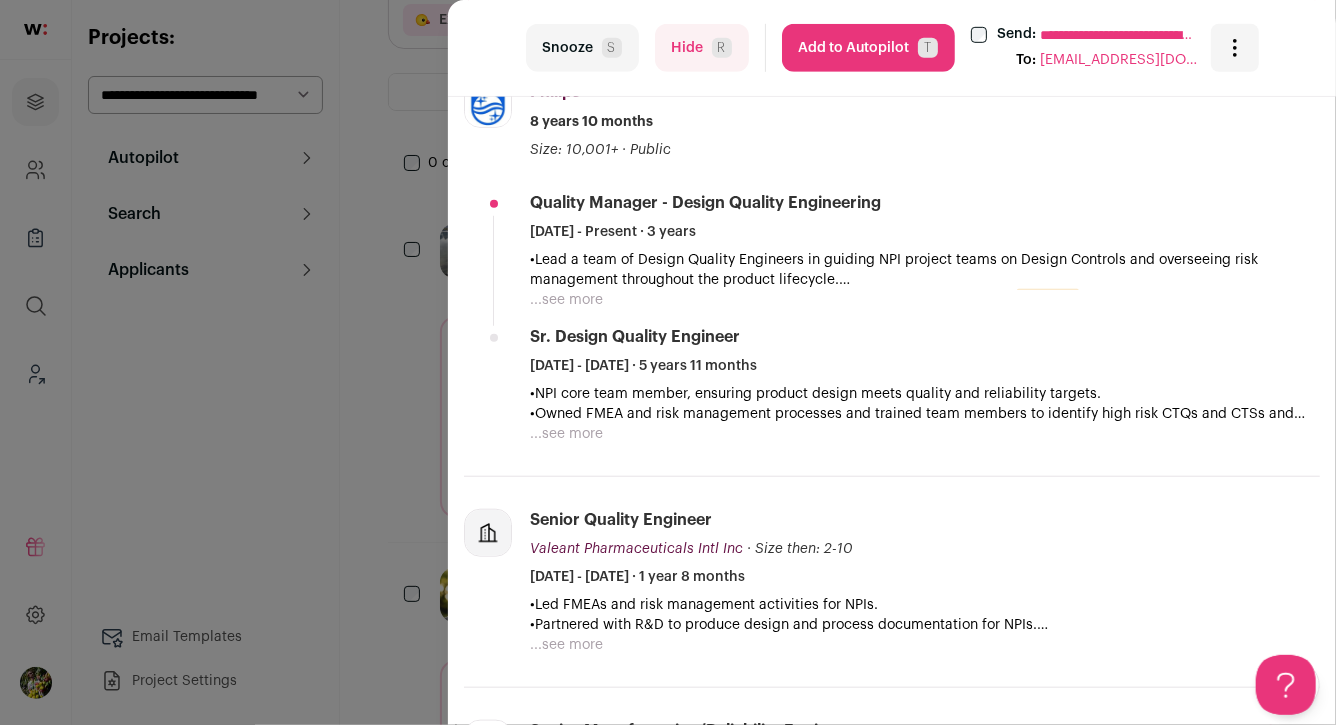 scroll, scrollTop: 610, scrollLeft: 0, axis: vertical 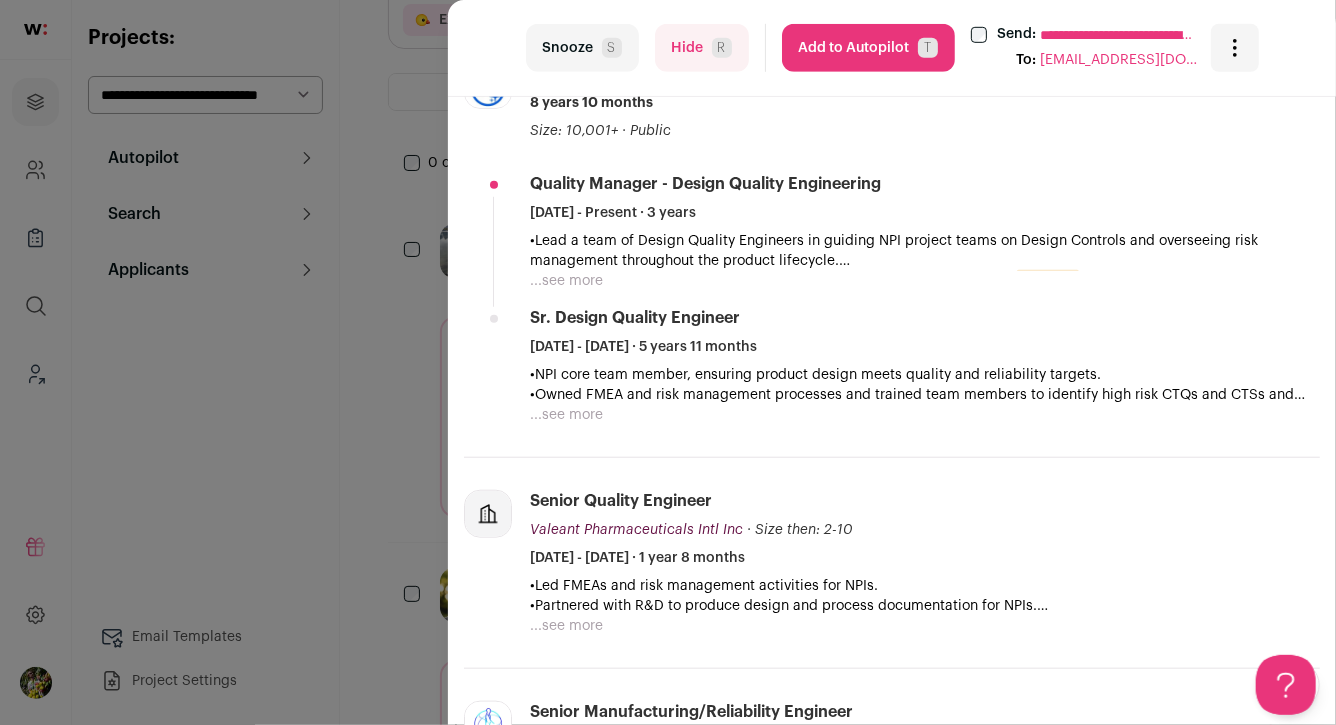 click on "...see more" at bounding box center [566, 281] 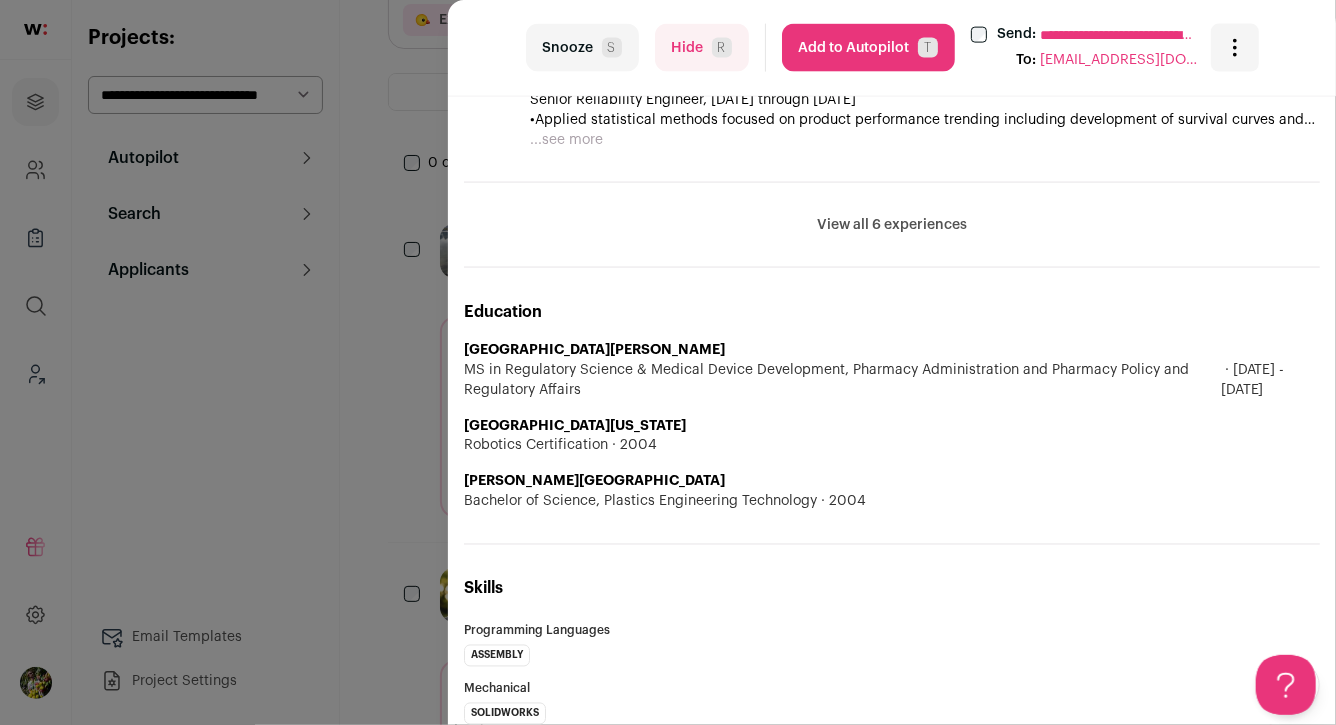 scroll, scrollTop: 1557, scrollLeft: 0, axis: vertical 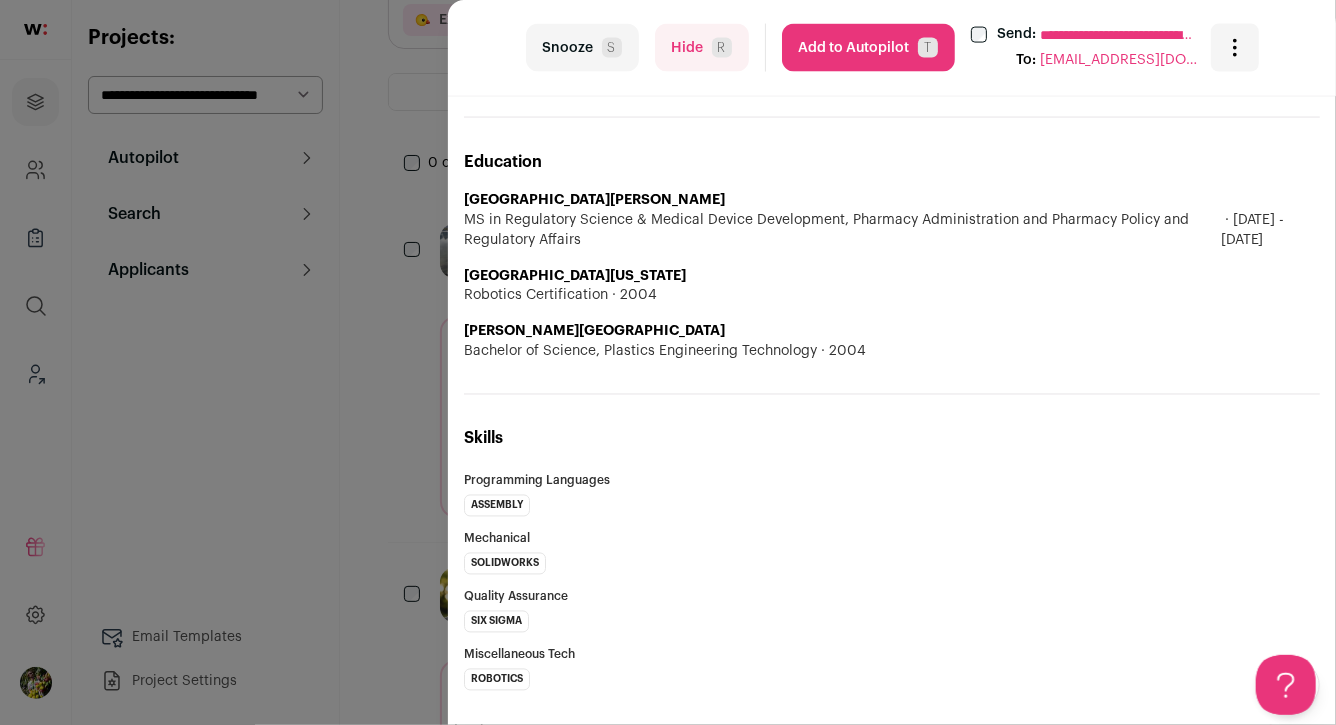 click on "Hide
R" at bounding box center (702, 48) 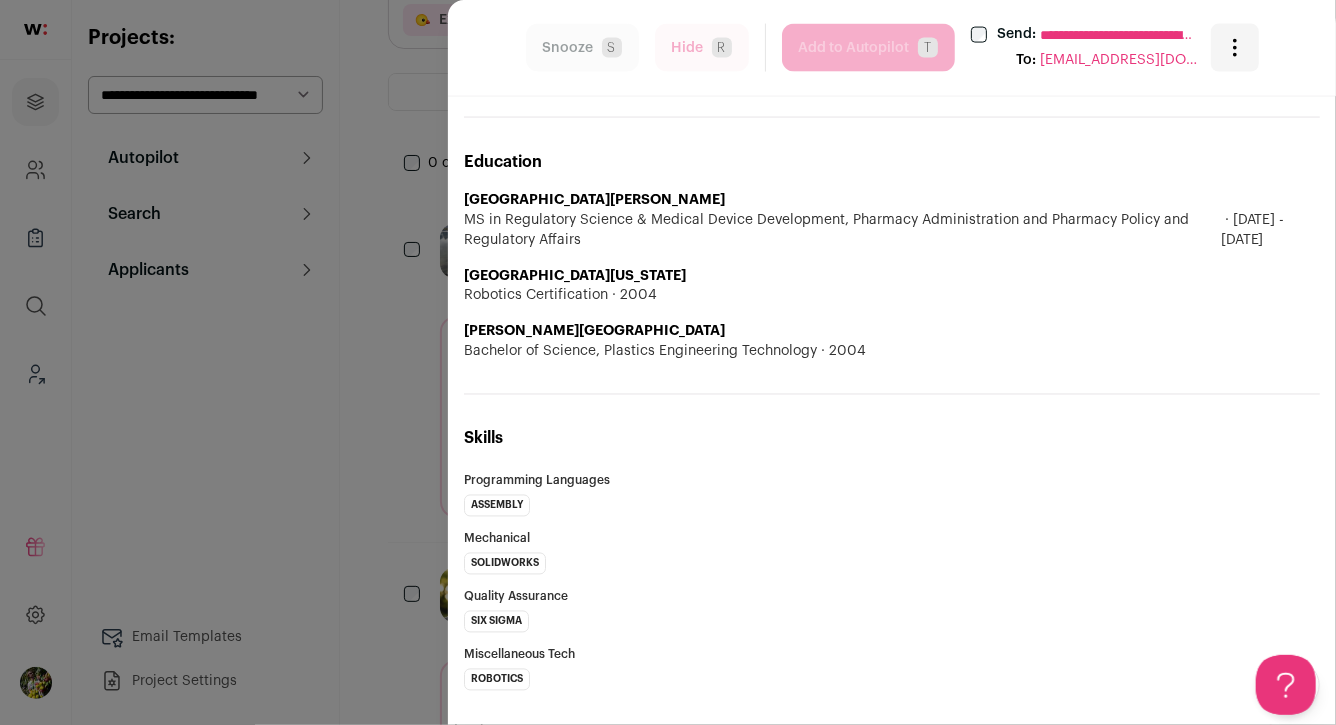 click on "**********" at bounding box center [668, 362] 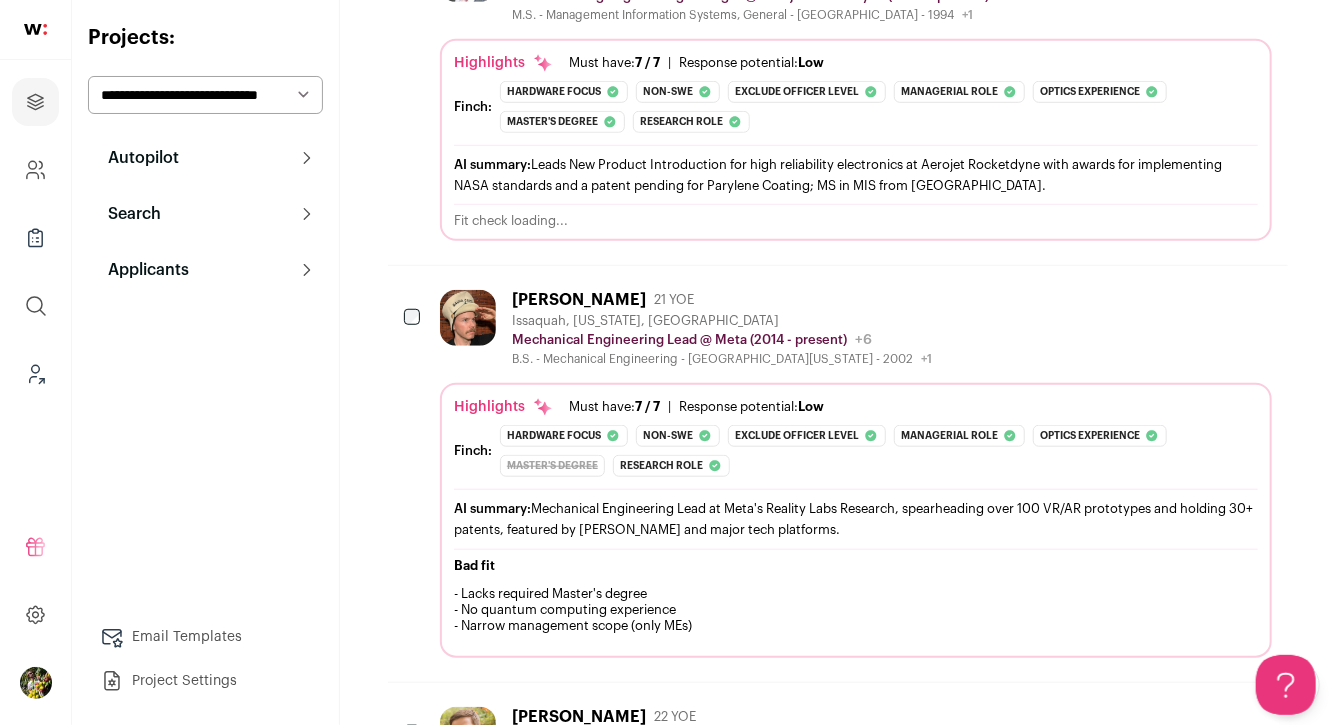 scroll, scrollTop: 0, scrollLeft: 0, axis: both 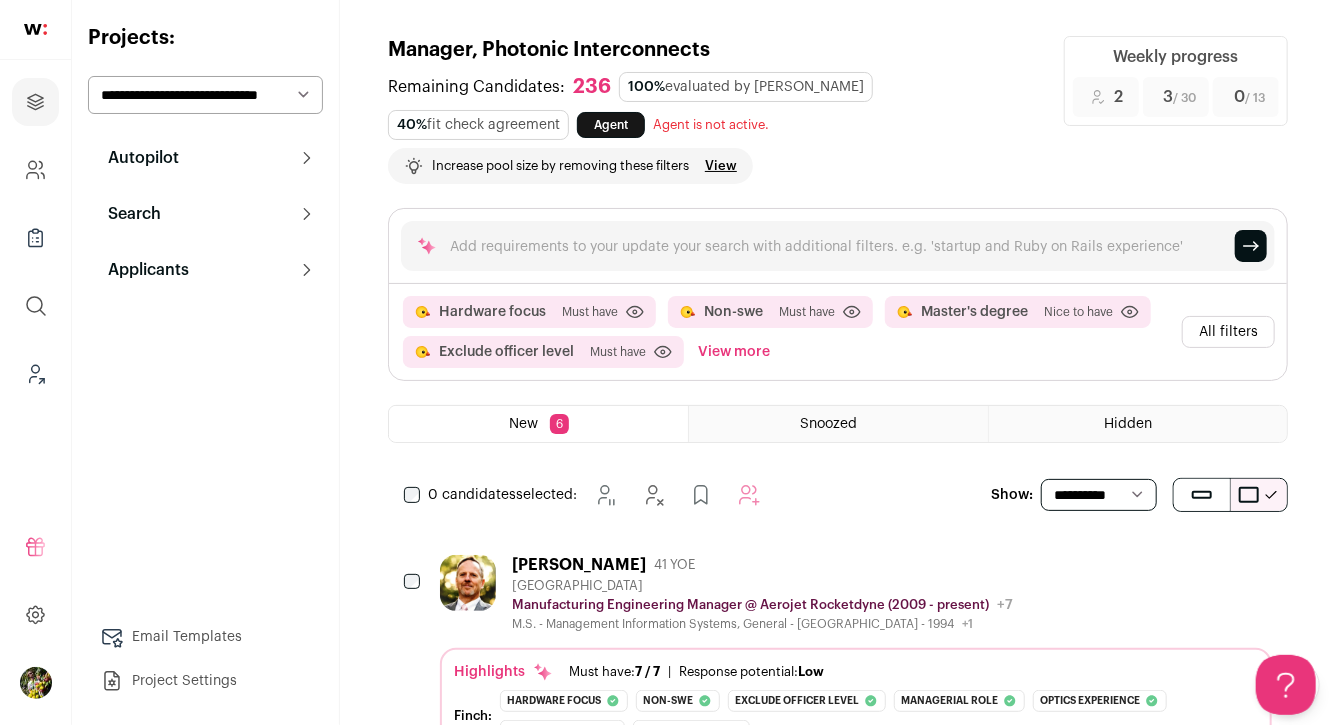 click on "All filters" at bounding box center (1228, 332) 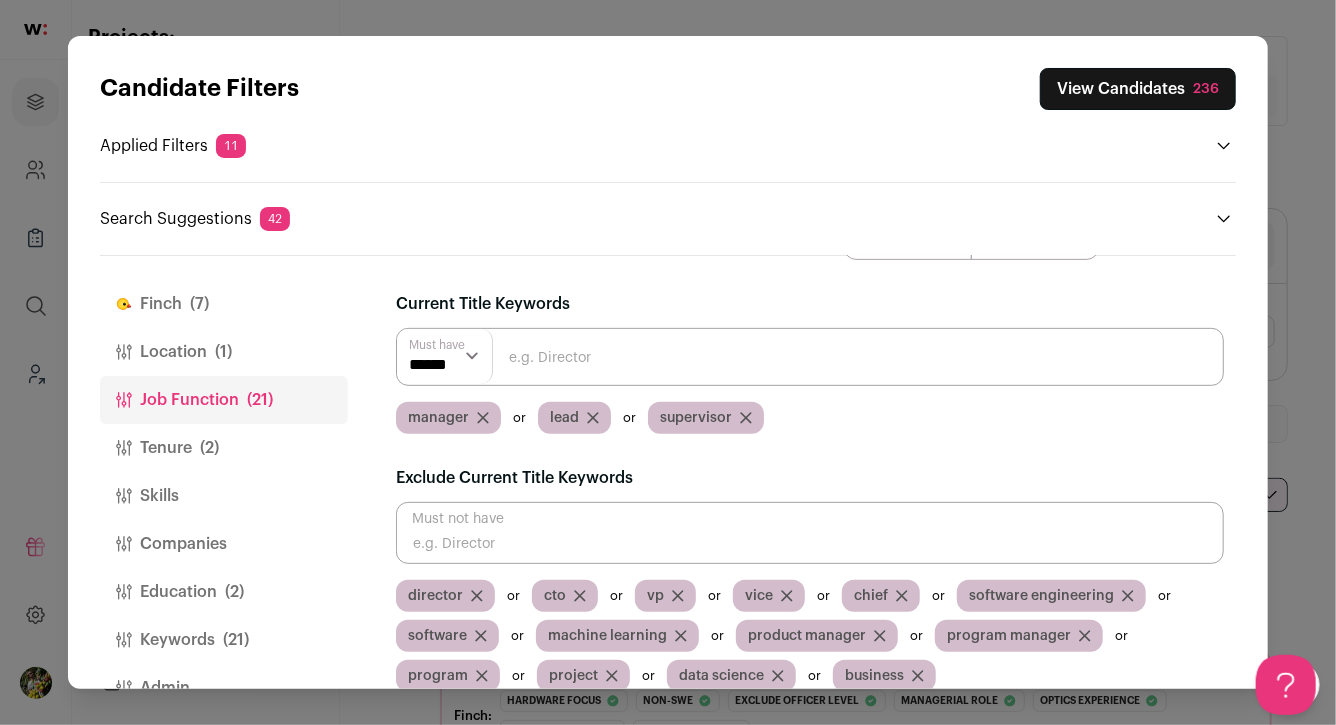scroll, scrollTop: 509, scrollLeft: 0, axis: vertical 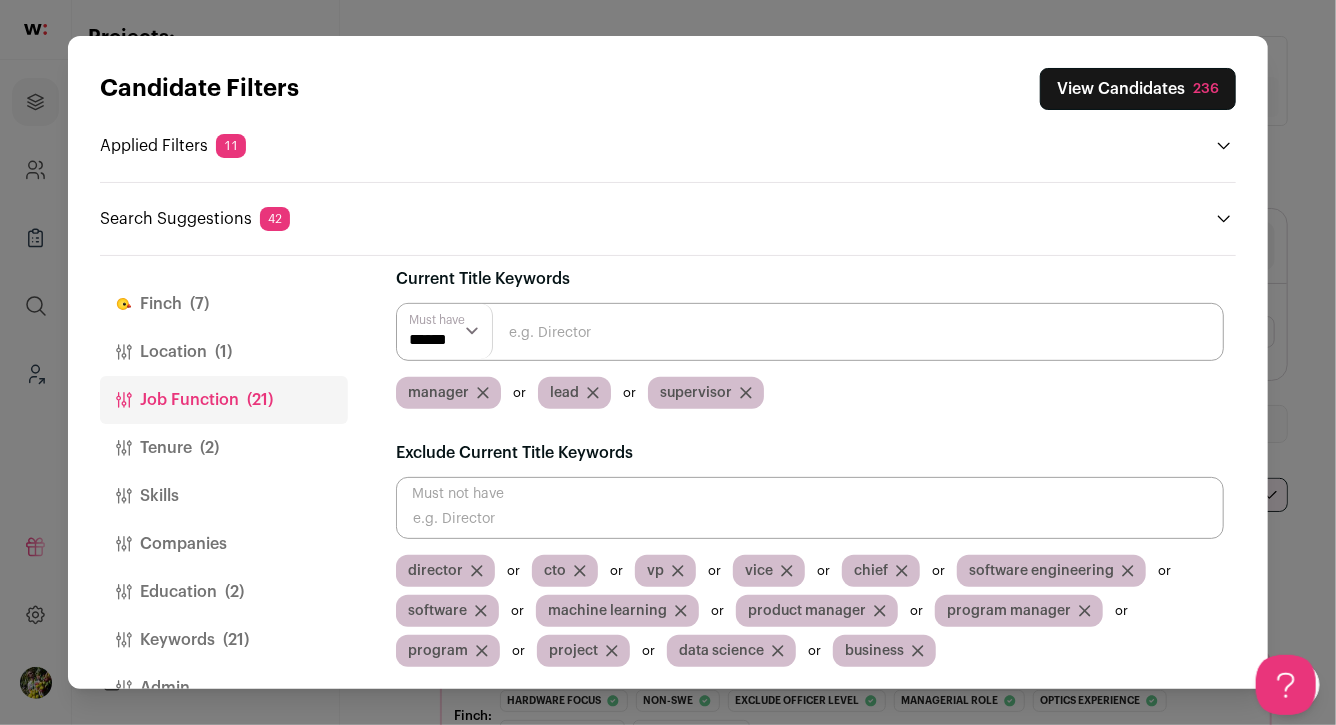 click on "Keywords
(21)" at bounding box center (224, 640) 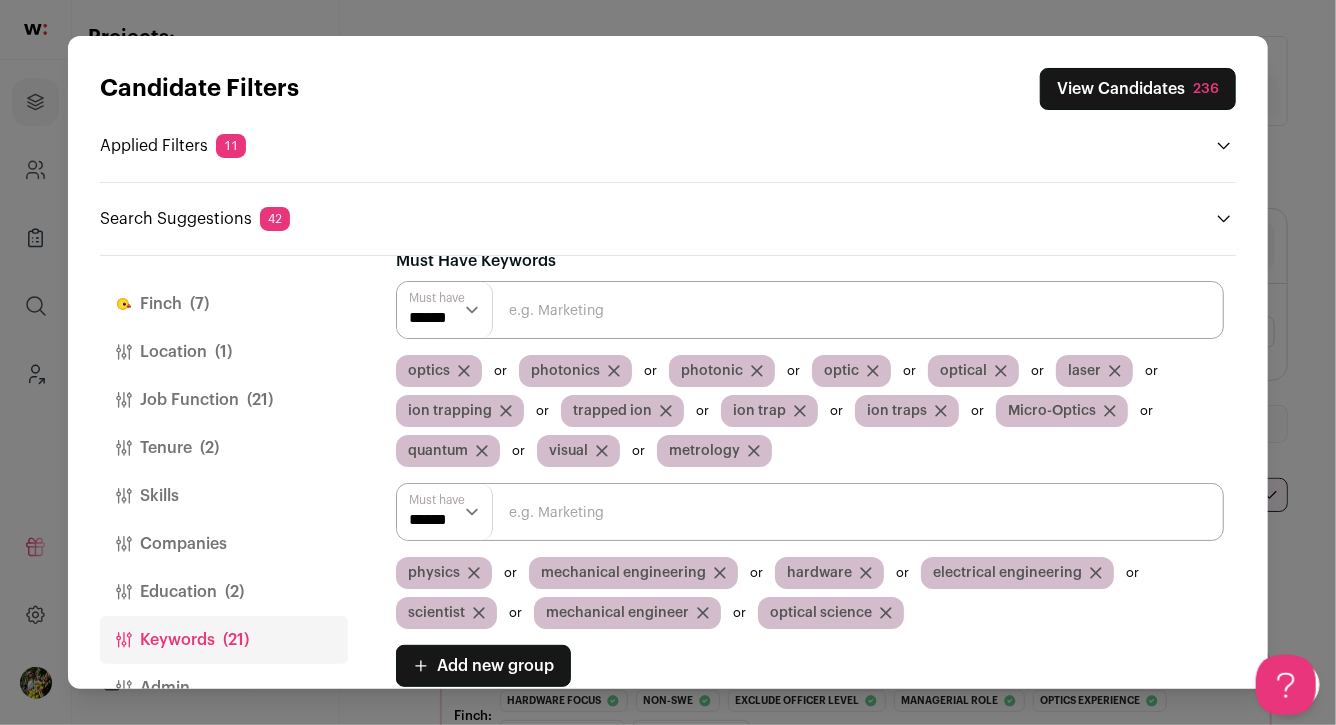 scroll, scrollTop: 17, scrollLeft: 0, axis: vertical 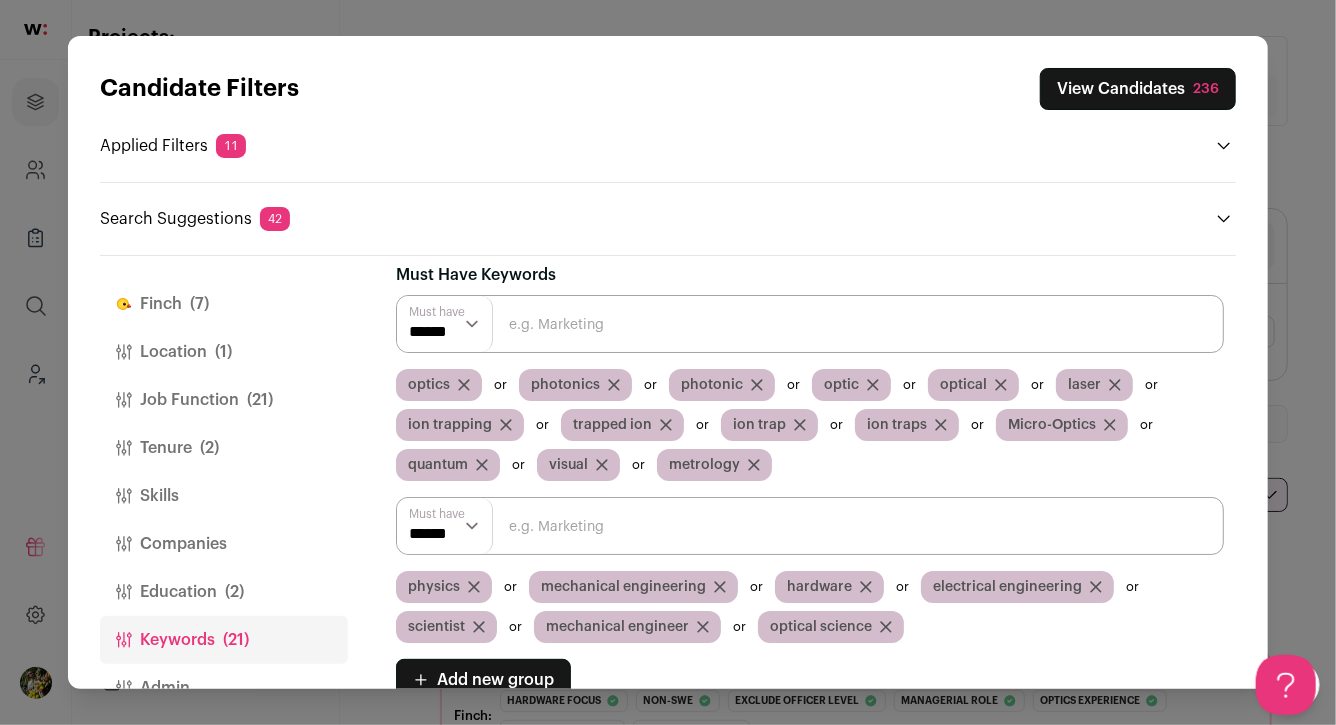 click at bounding box center (810, 324) 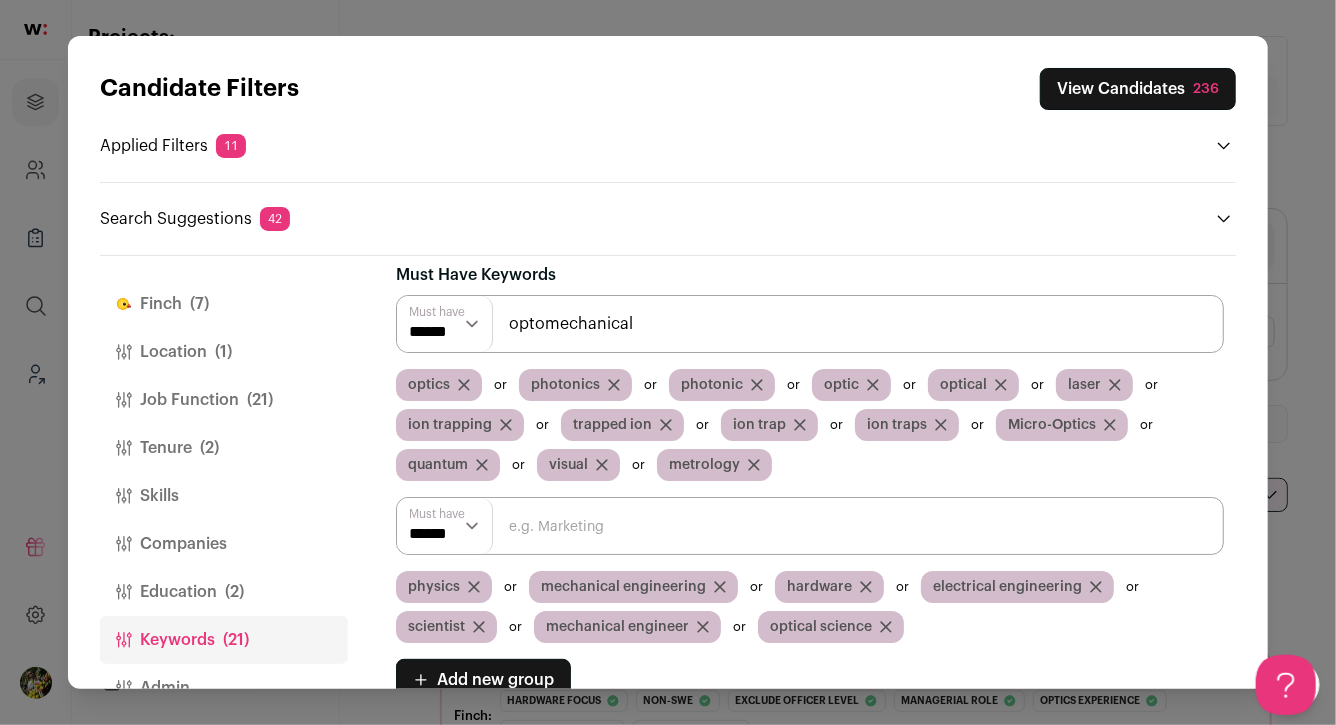 type on "optomechanical" 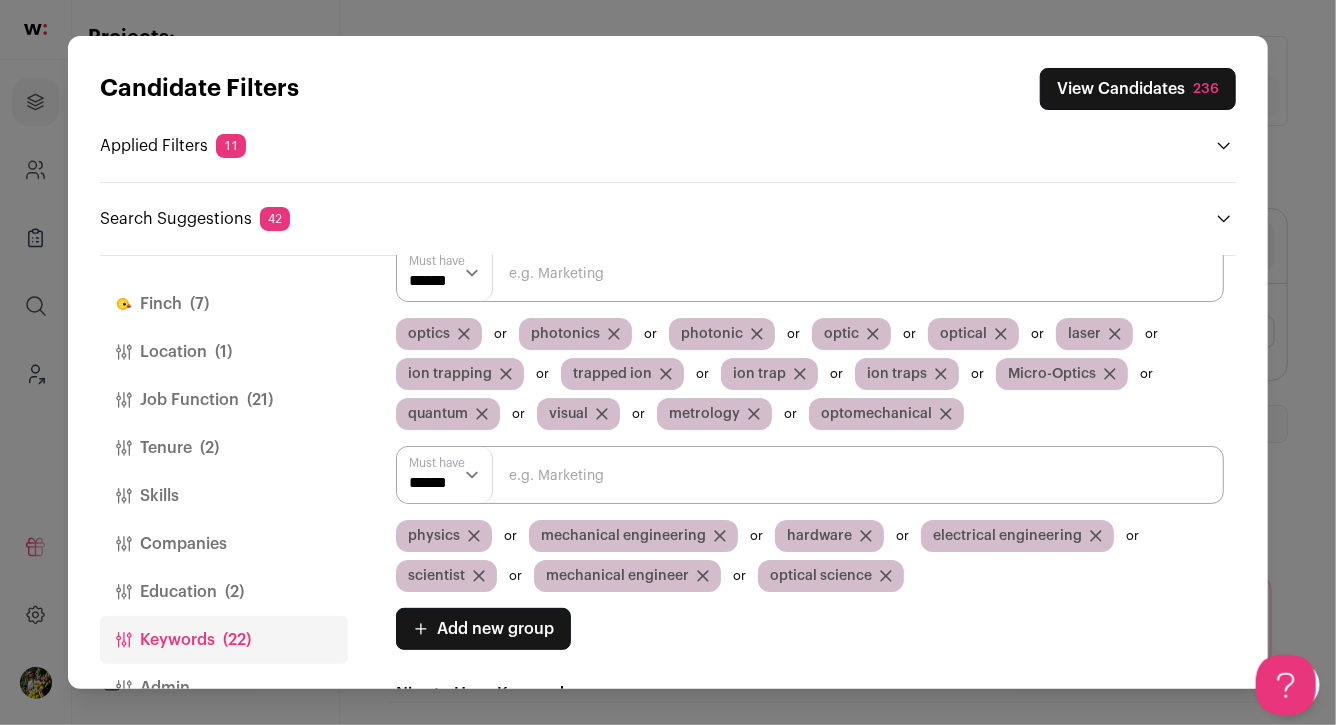 scroll, scrollTop: 59, scrollLeft: 0, axis: vertical 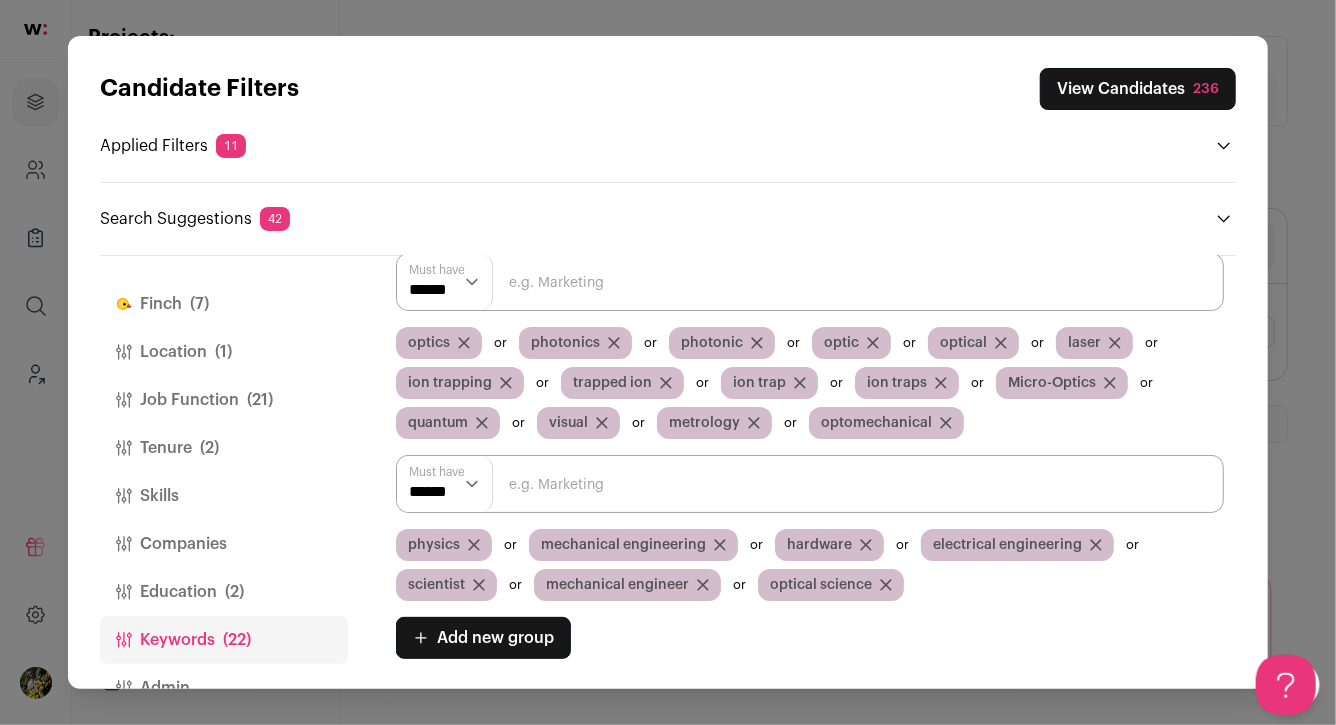 click at bounding box center [810, 282] 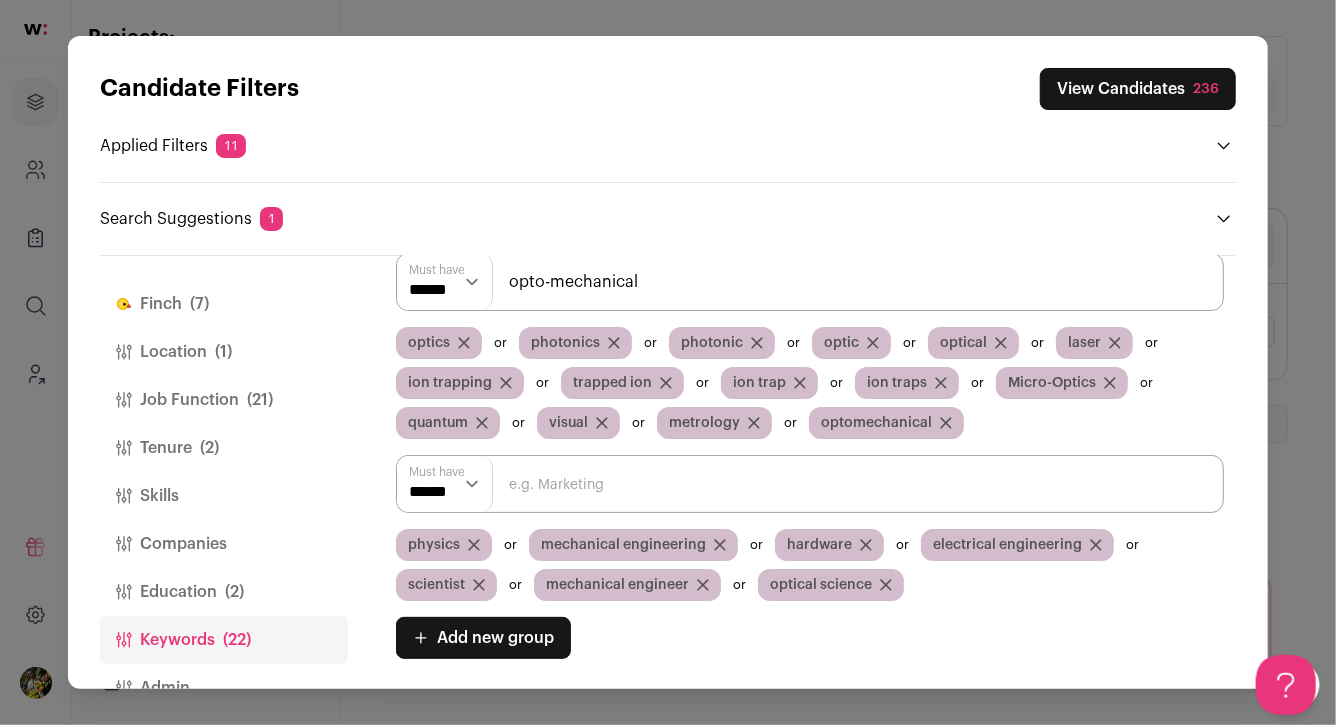 type on "opto-mechanical" 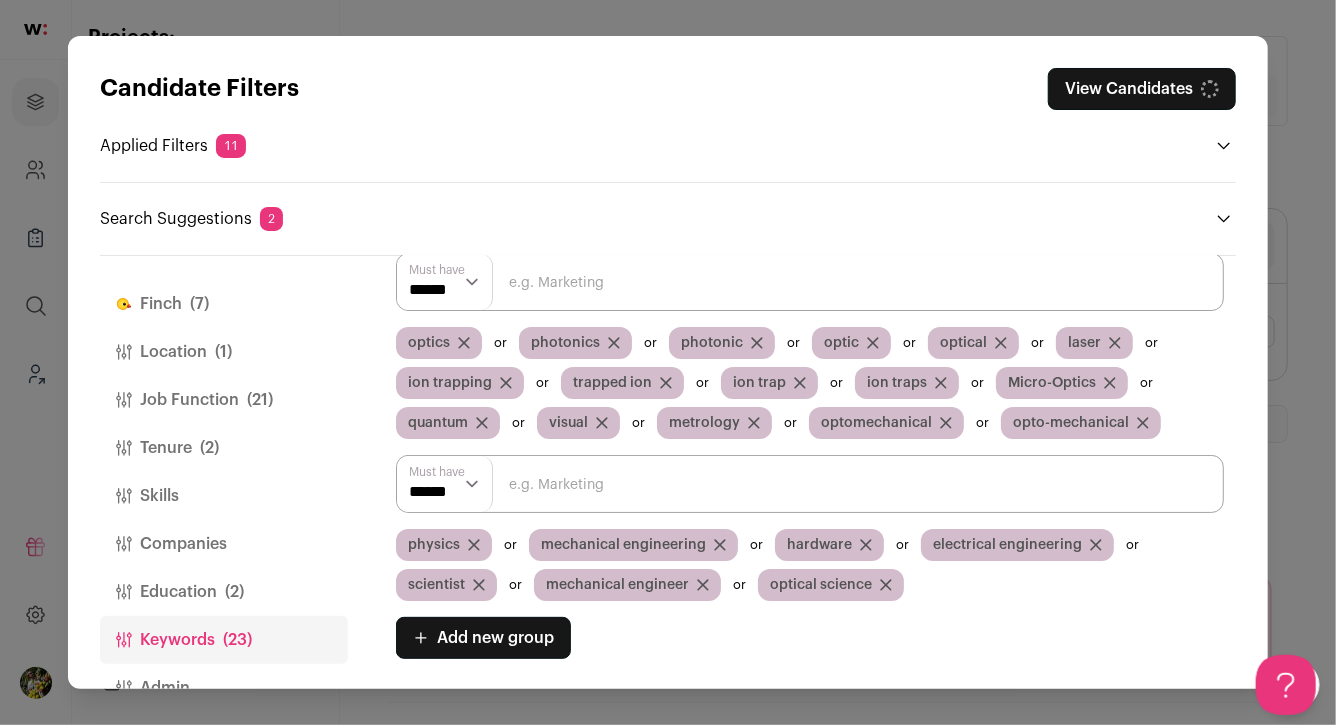 click on "View Candidates" at bounding box center [1142, 89] 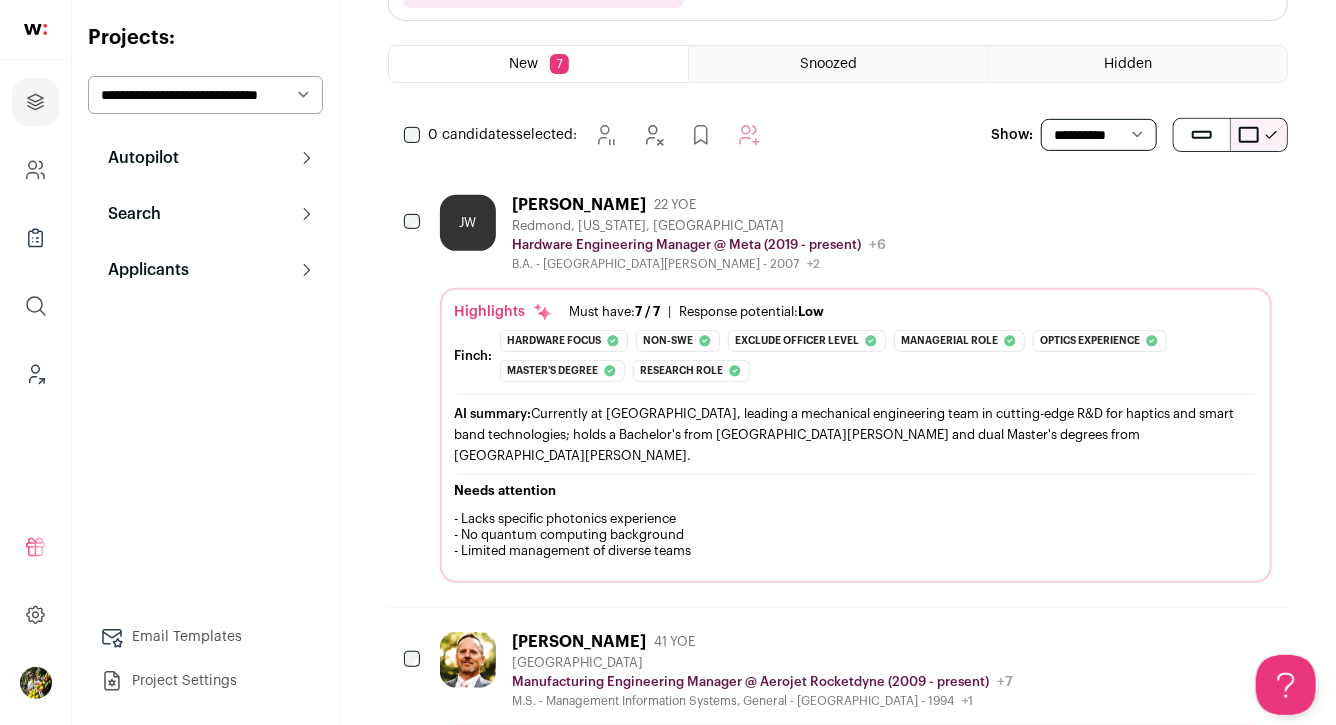 scroll, scrollTop: 436, scrollLeft: 0, axis: vertical 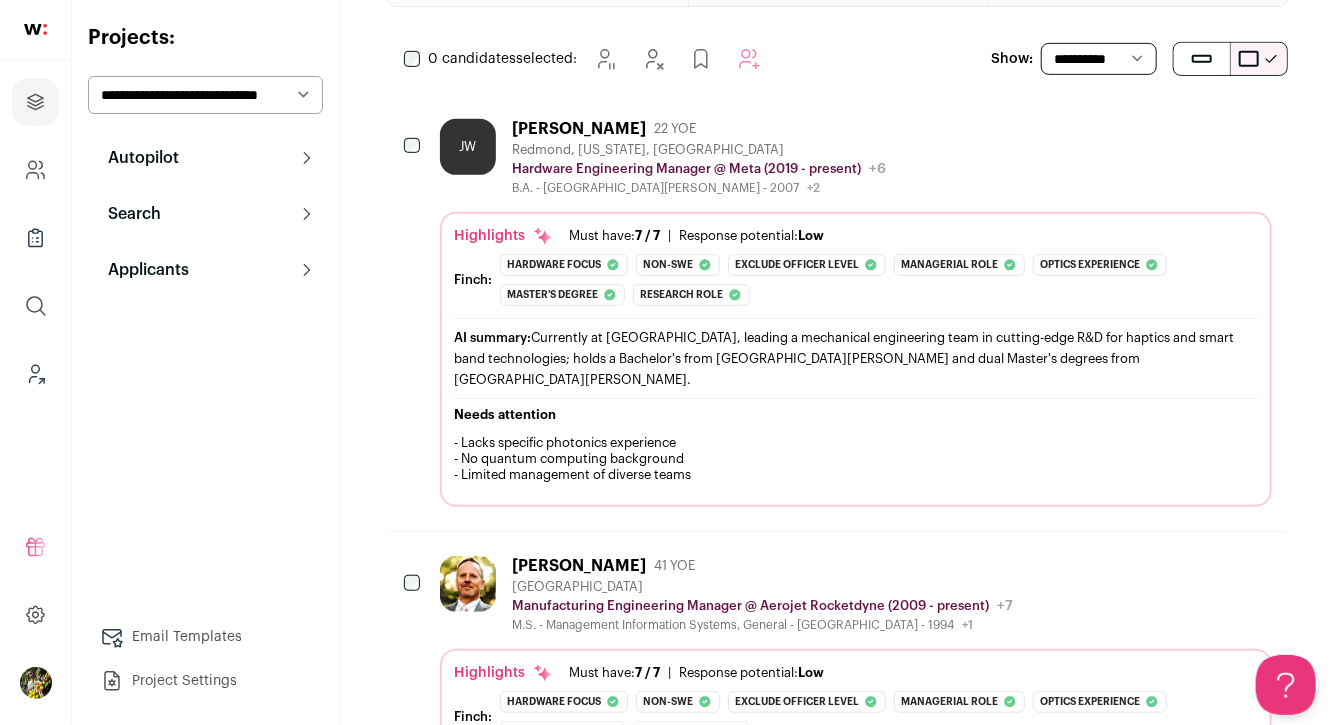 click on "B.A. - San Jose State University - 2007
+2
2004 - 2007 San Jose State University
2004 - 2007 San Jose State University" at bounding box center (699, 188) 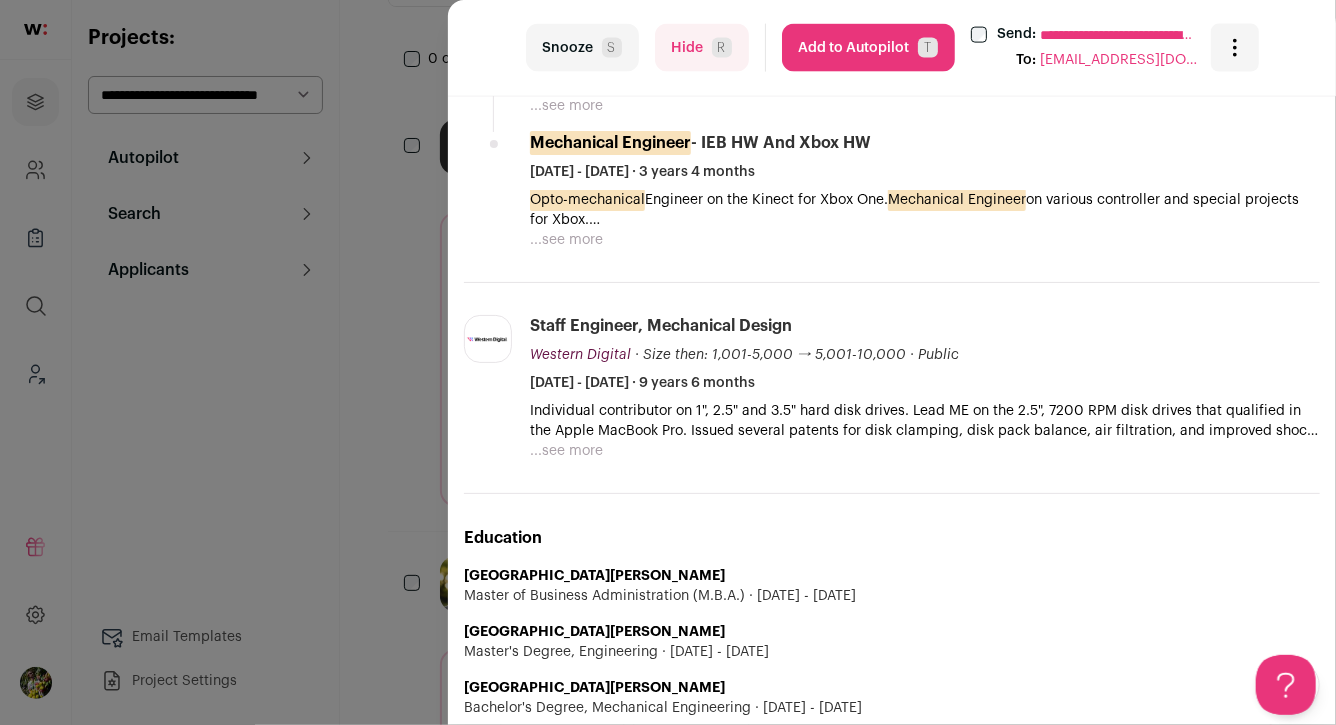 scroll, scrollTop: 1493, scrollLeft: 0, axis: vertical 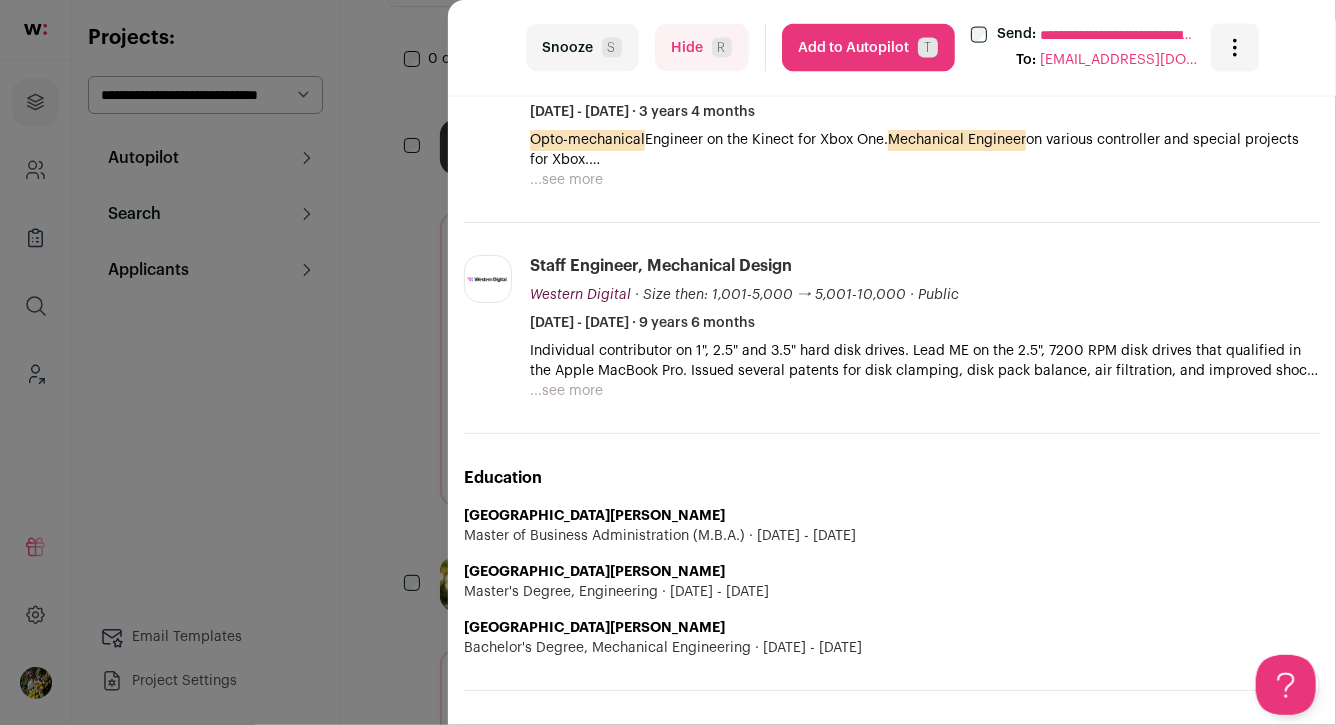 click on "Add to Autopilot
T" at bounding box center [868, 48] 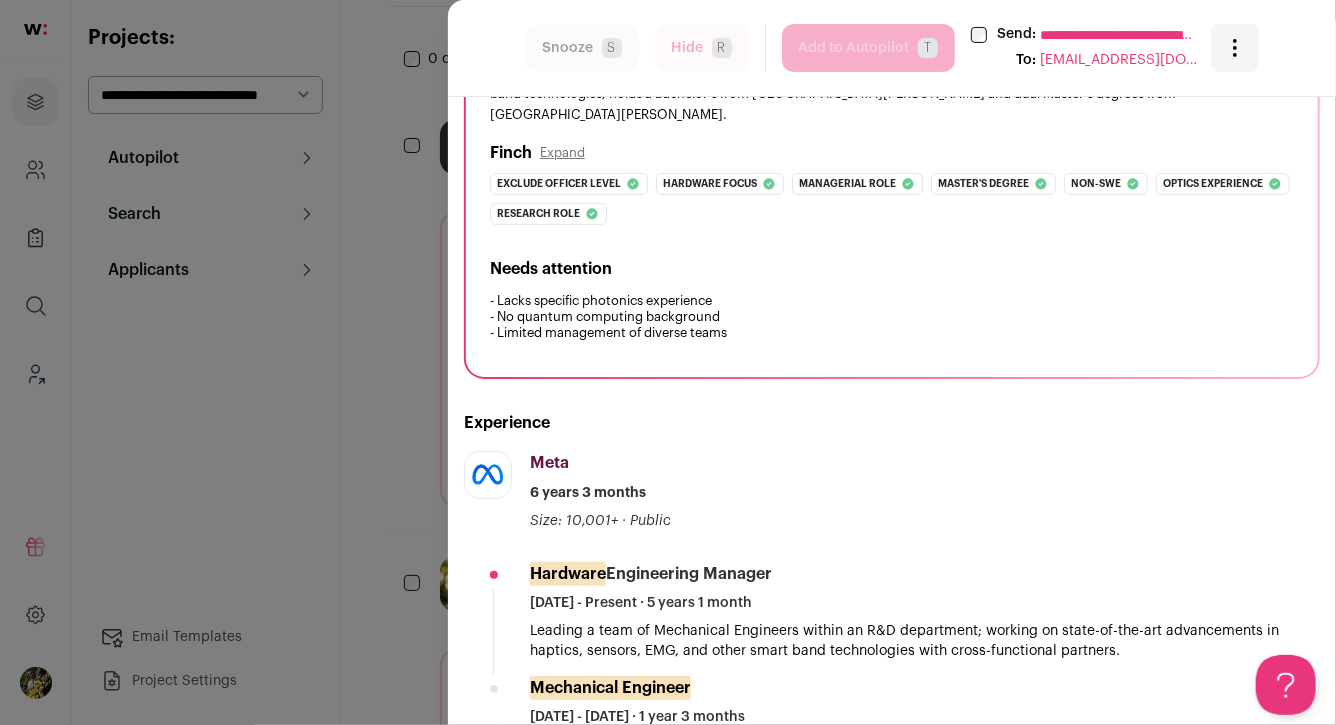 scroll, scrollTop: 0, scrollLeft: 0, axis: both 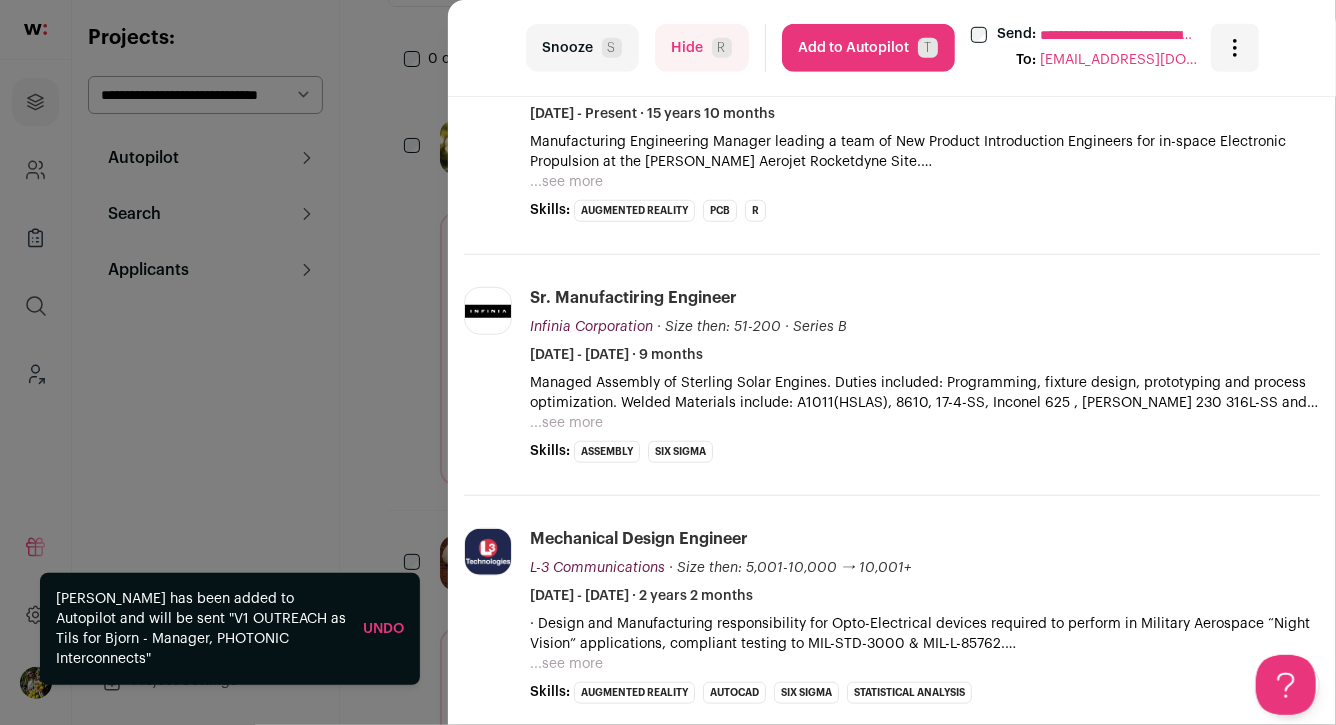 click on "...see more" at bounding box center (566, 182) 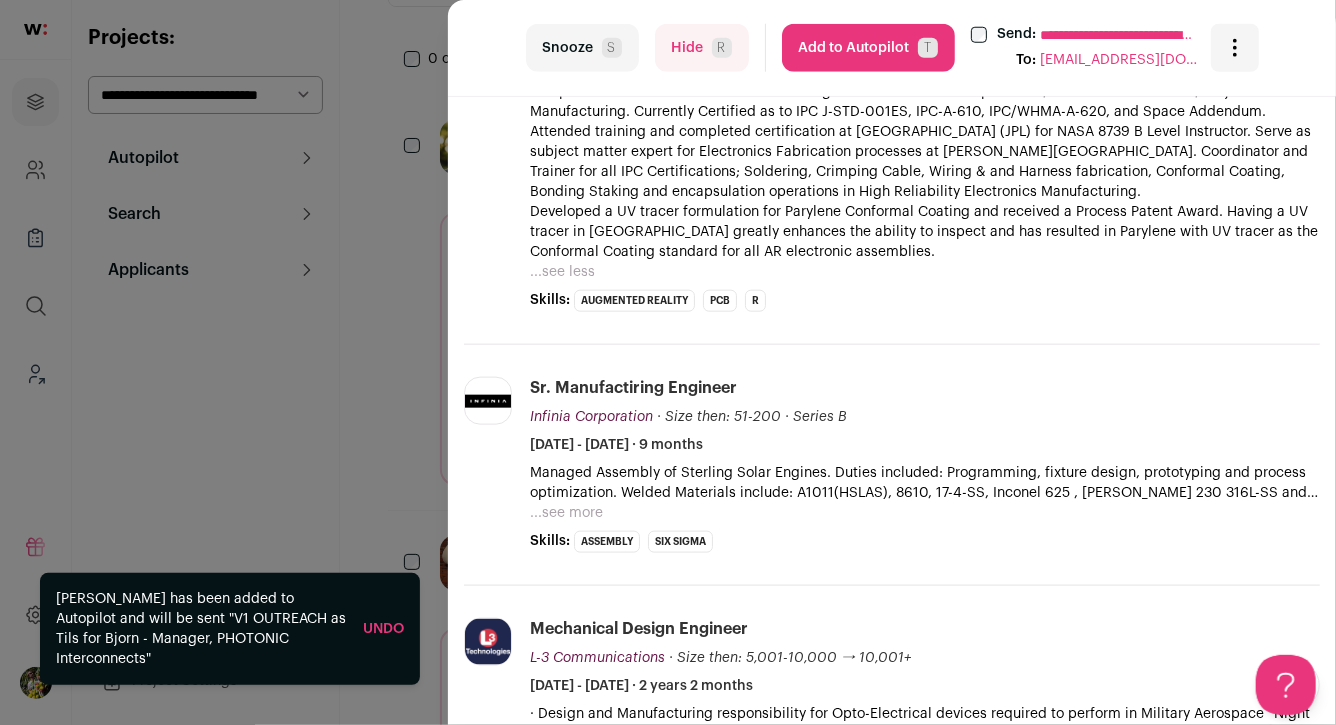 scroll, scrollTop: 927, scrollLeft: 0, axis: vertical 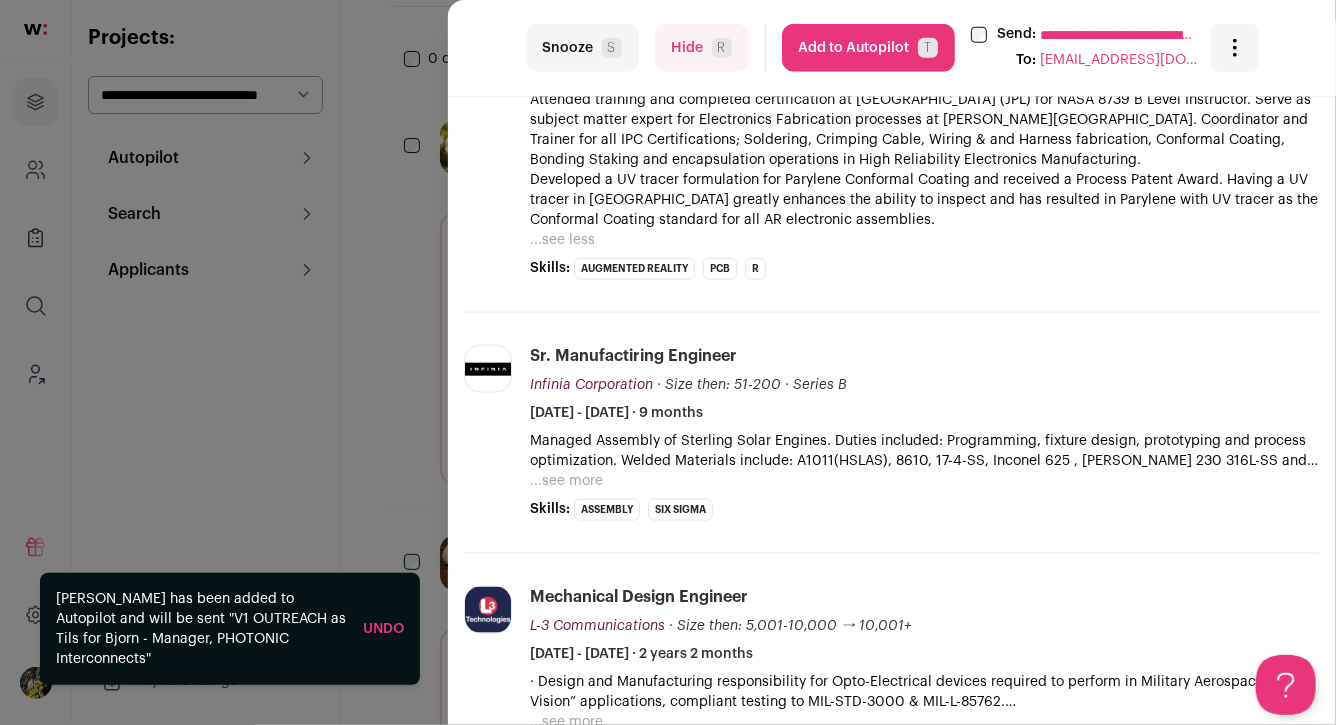 click on "**********" at bounding box center (668, 362) 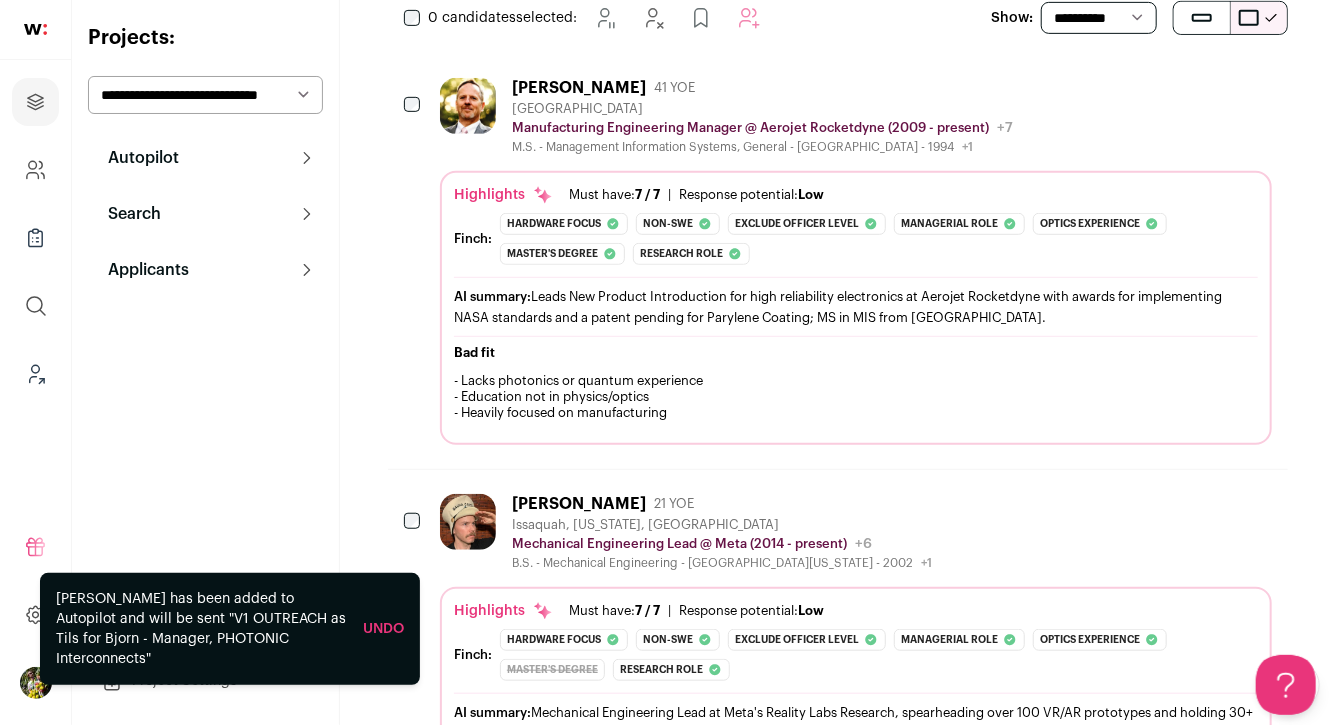 scroll, scrollTop: 514, scrollLeft: 0, axis: vertical 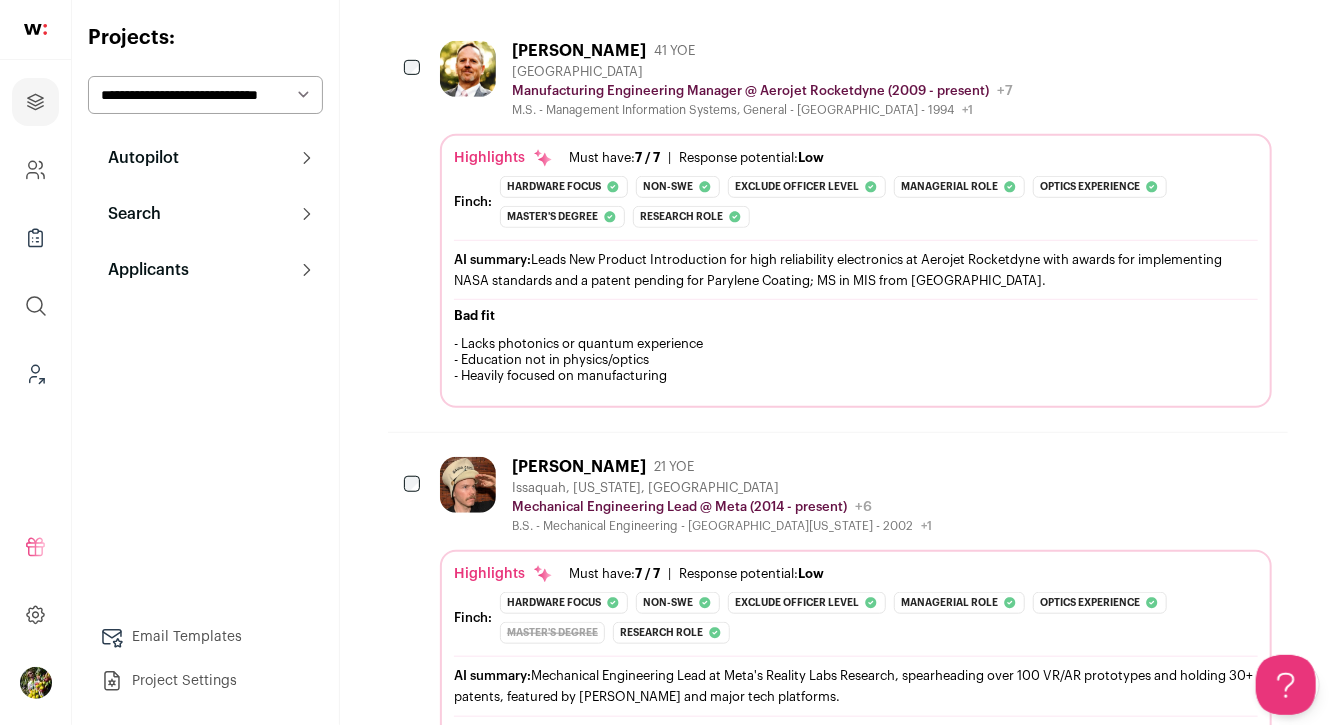 click on "Highlights
Must have:
7 / 7
How many must haves have been fulfilled?
|
Response potential:
Low
The rating combines email reliability, platform activity, and job tenure to predict a candidate's openness to outreach, independent of the company making contact.
Finch:
Hardware focus
Non-swe" at bounding box center (856, 271) 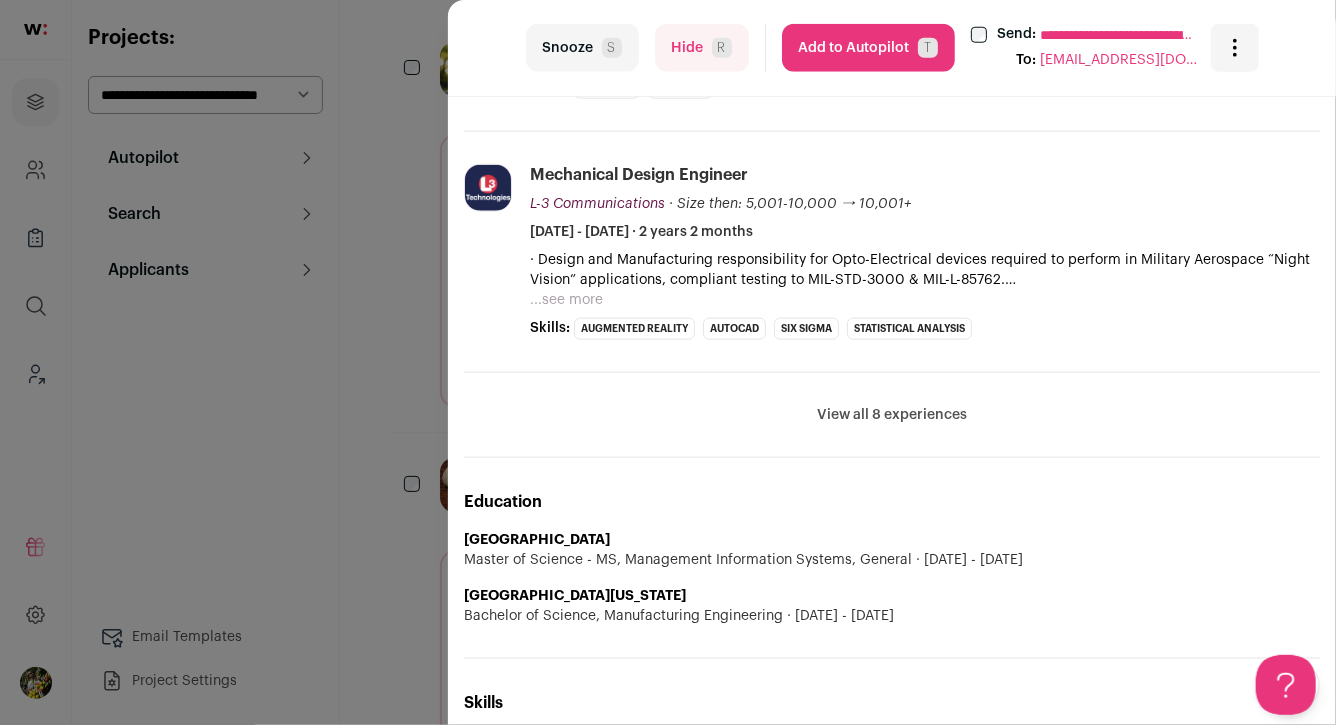 scroll, scrollTop: 996, scrollLeft: 0, axis: vertical 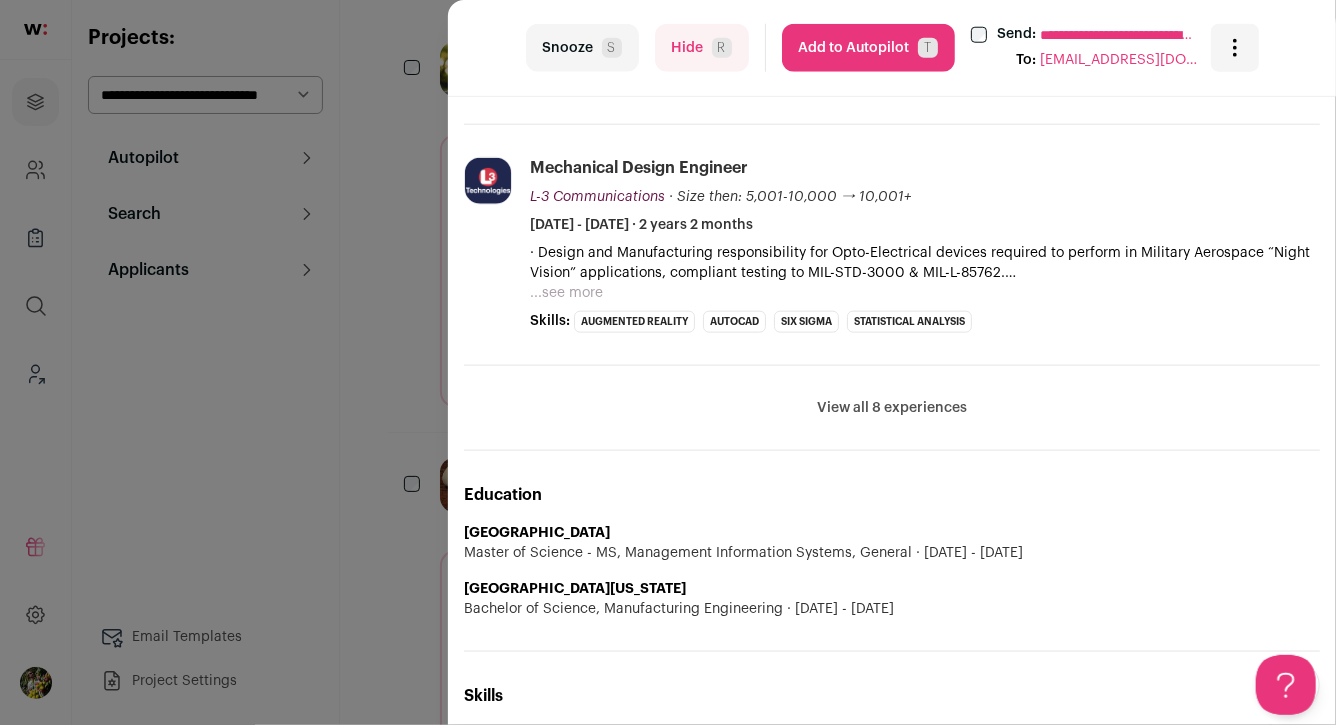 click on "View all 8 experiences" at bounding box center [892, 408] 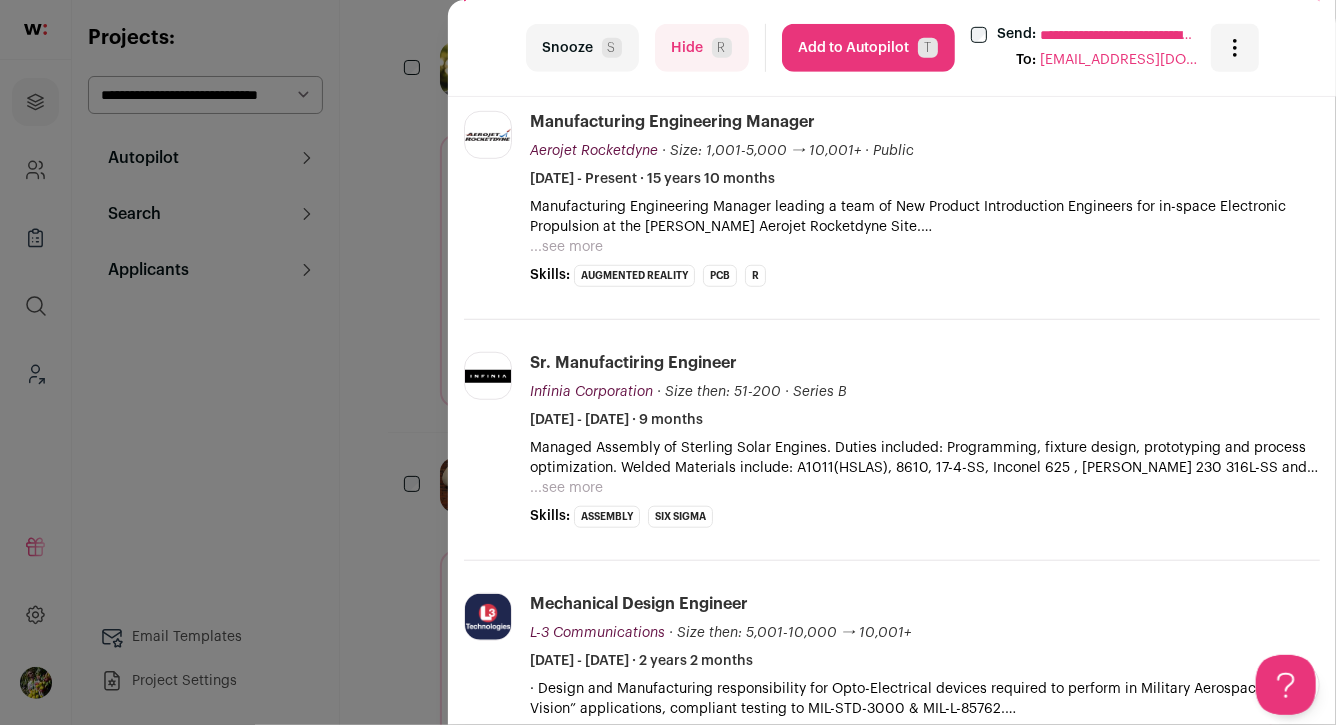 scroll, scrollTop: 515, scrollLeft: 0, axis: vertical 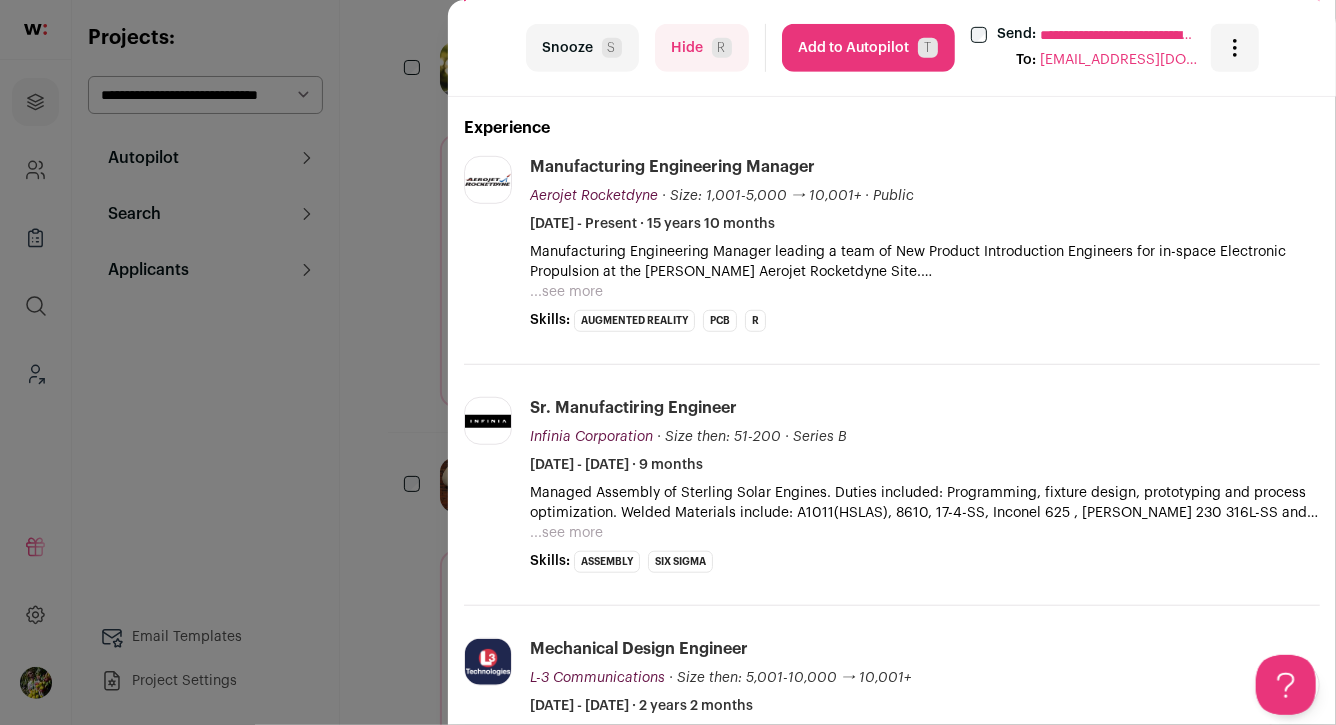 click on "...see more" at bounding box center [566, 292] 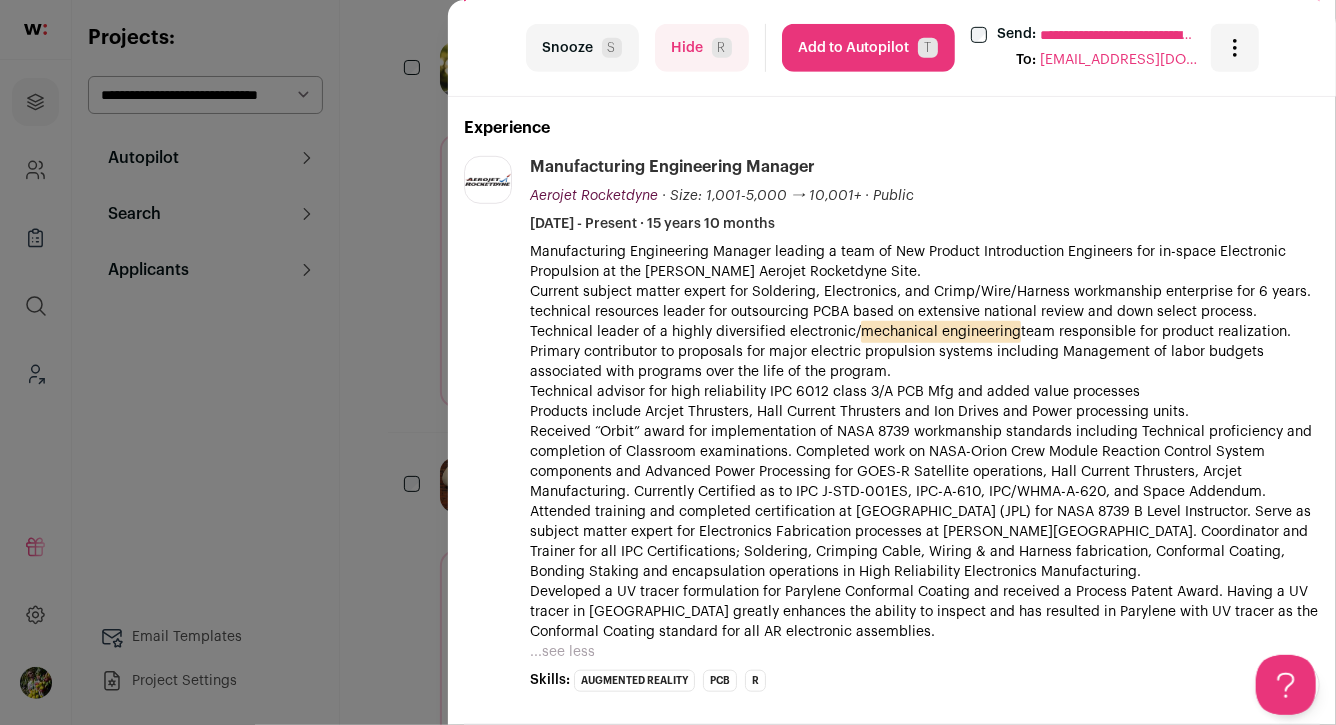 click on "Hide
R" at bounding box center [702, 48] 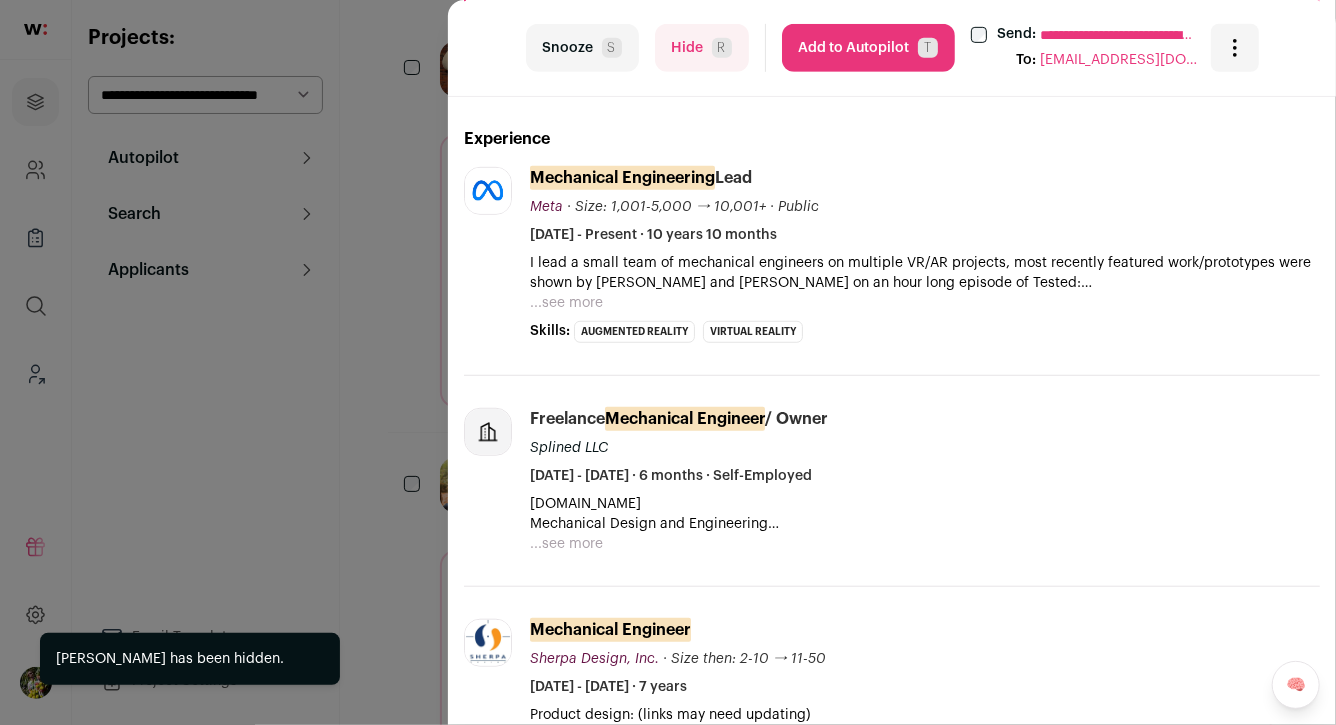 scroll, scrollTop: 540, scrollLeft: 0, axis: vertical 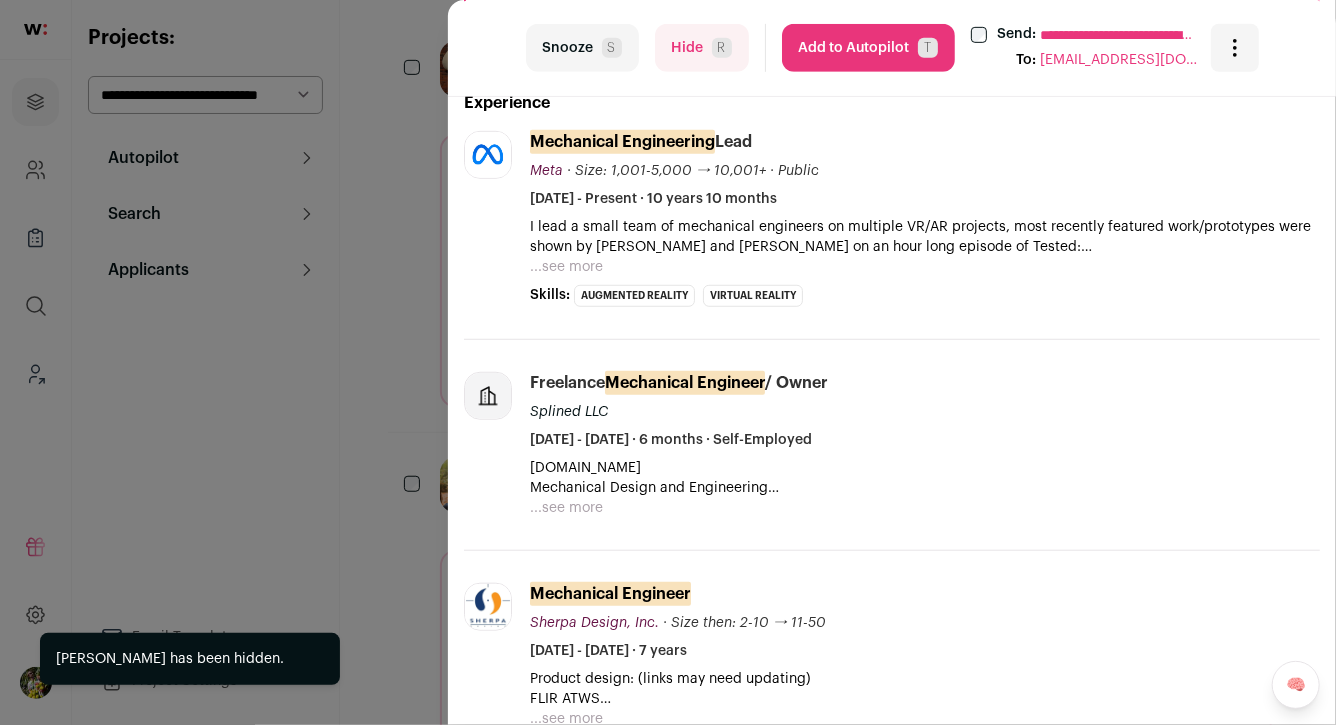click on "...see more" at bounding box center (566, 267) 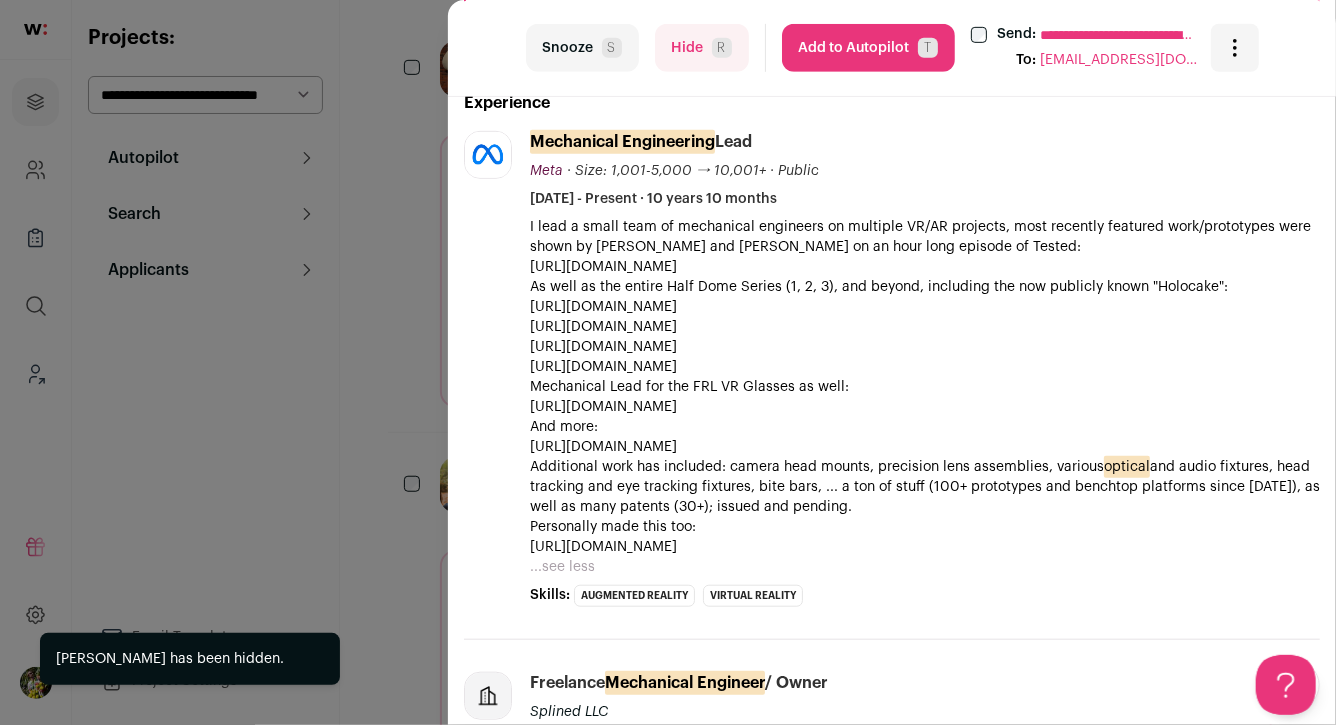 scroll, scrollTop: 0, scrollLeft: 0, axis: both 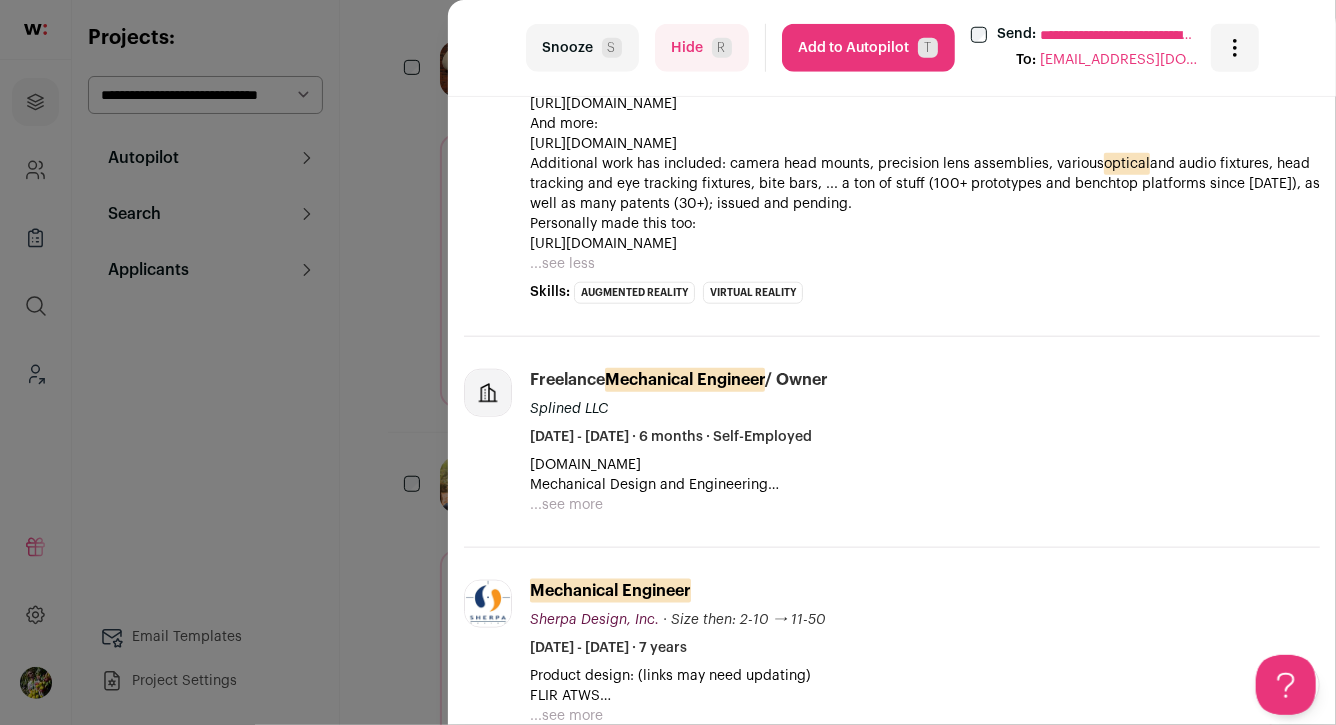 click on "Add to Autopilot
T" at bounding box center [868, 48] 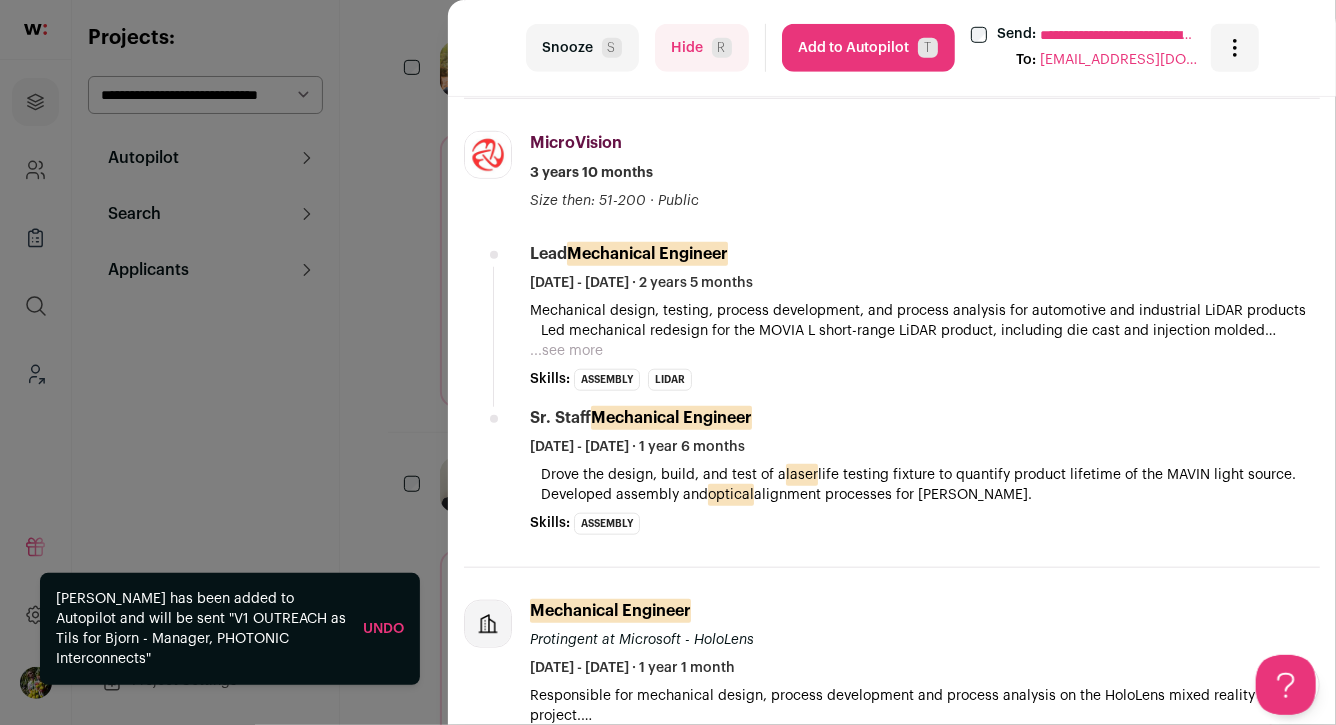 scroll, scrollTop: 685, scrollLeft: 0, axis: vertical 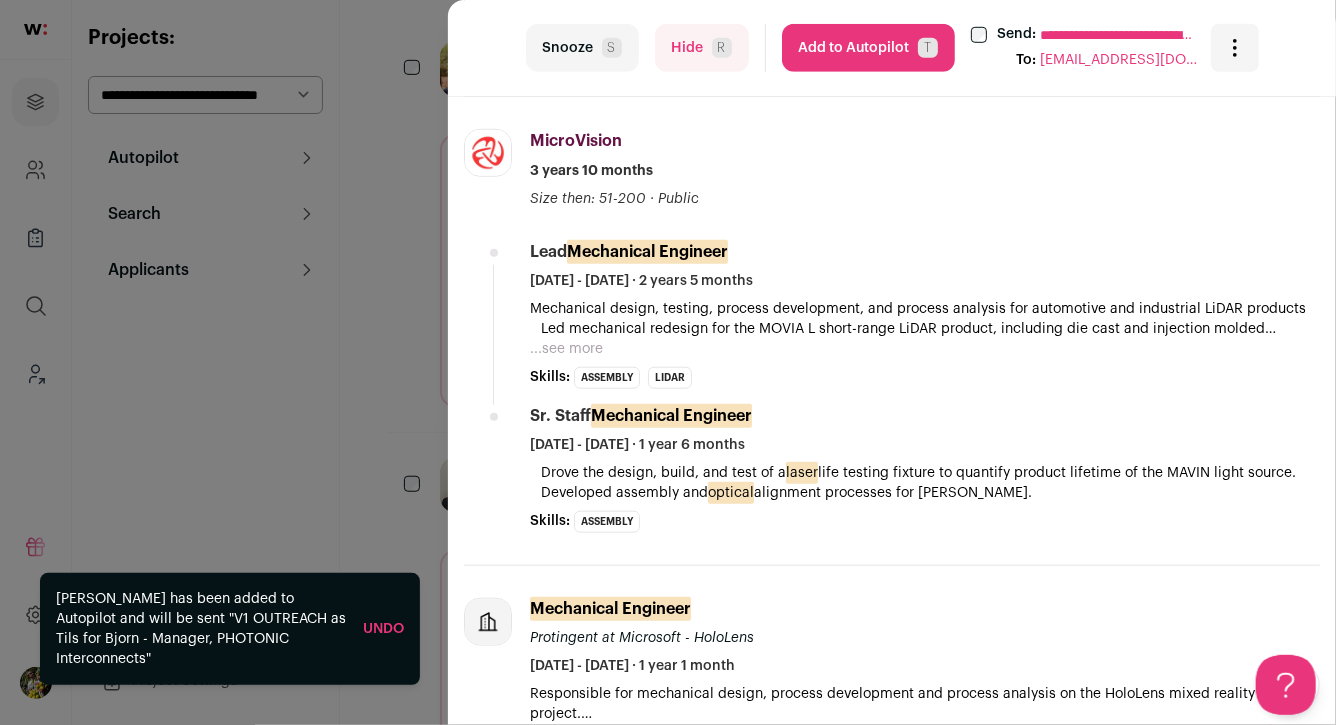 click on "Add to Autopilot
T" at bounding box center (868, 48) 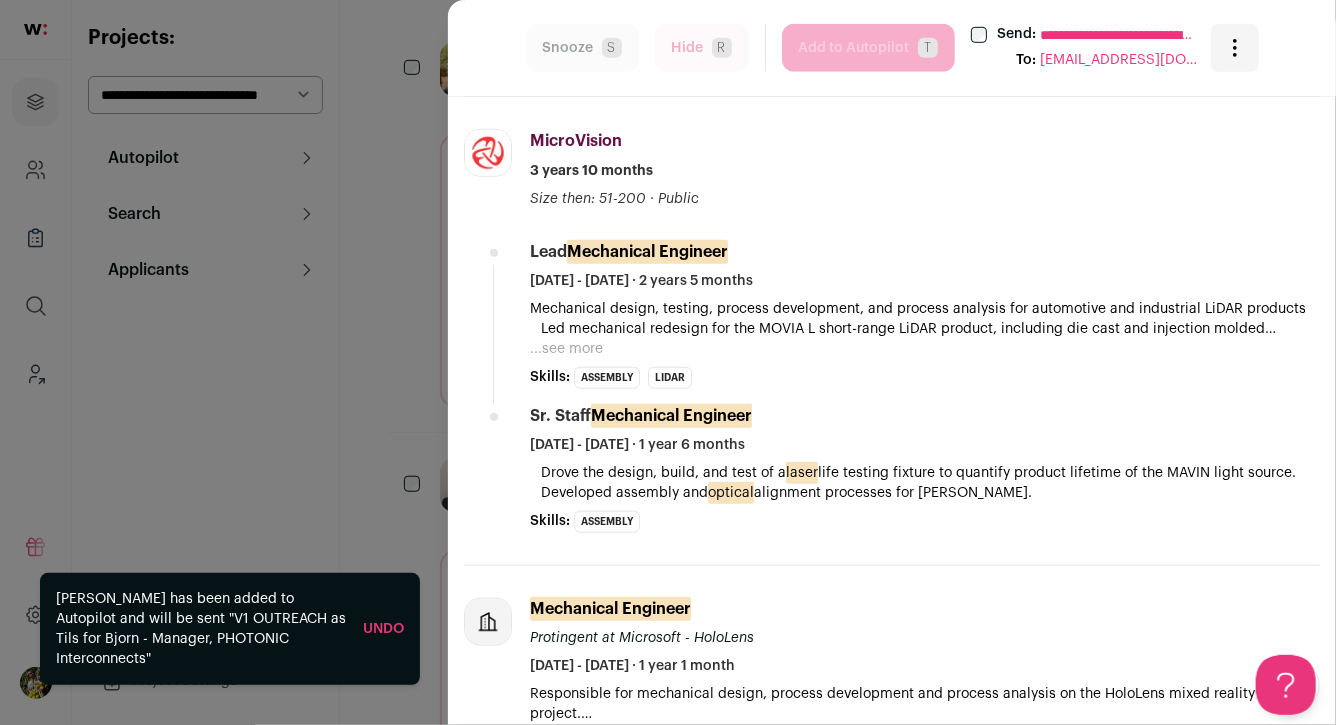 scroll, scrollTop: 0, scrollLeft: 0, axis: both 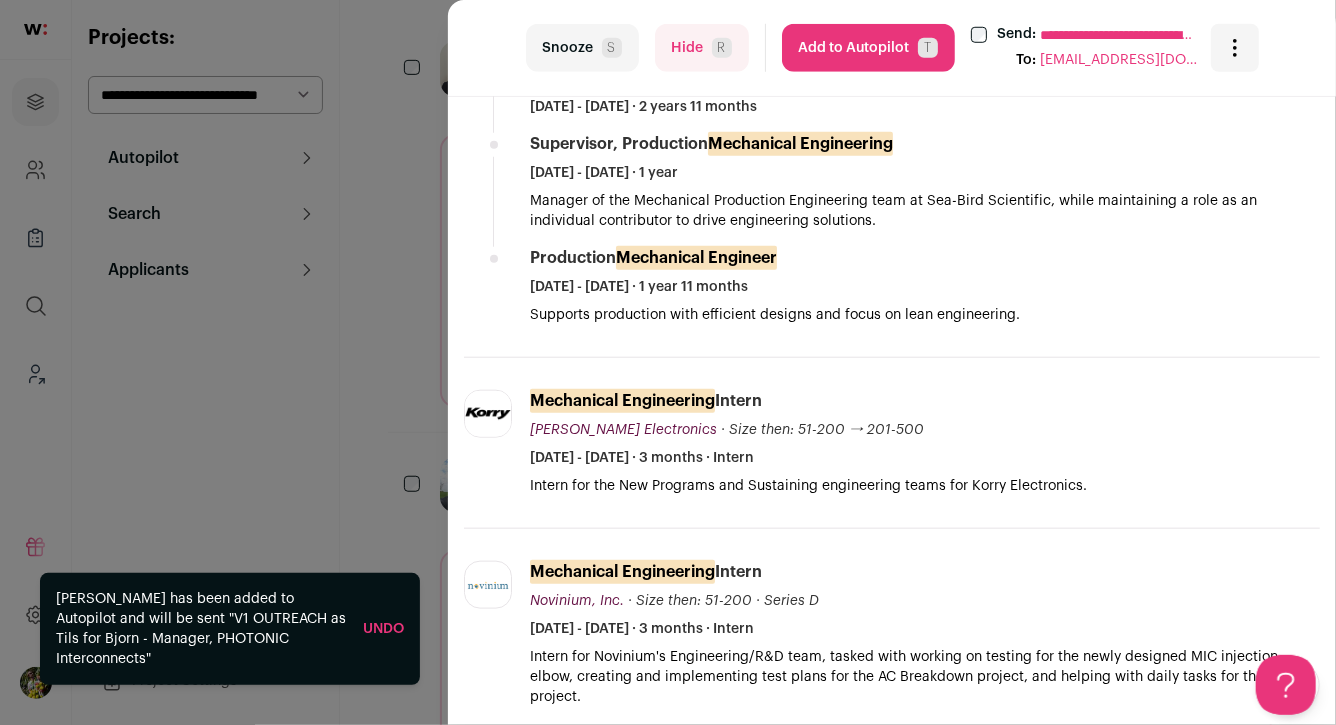 click on "Add to Autopilot
T" at bounding box center [868, 48] 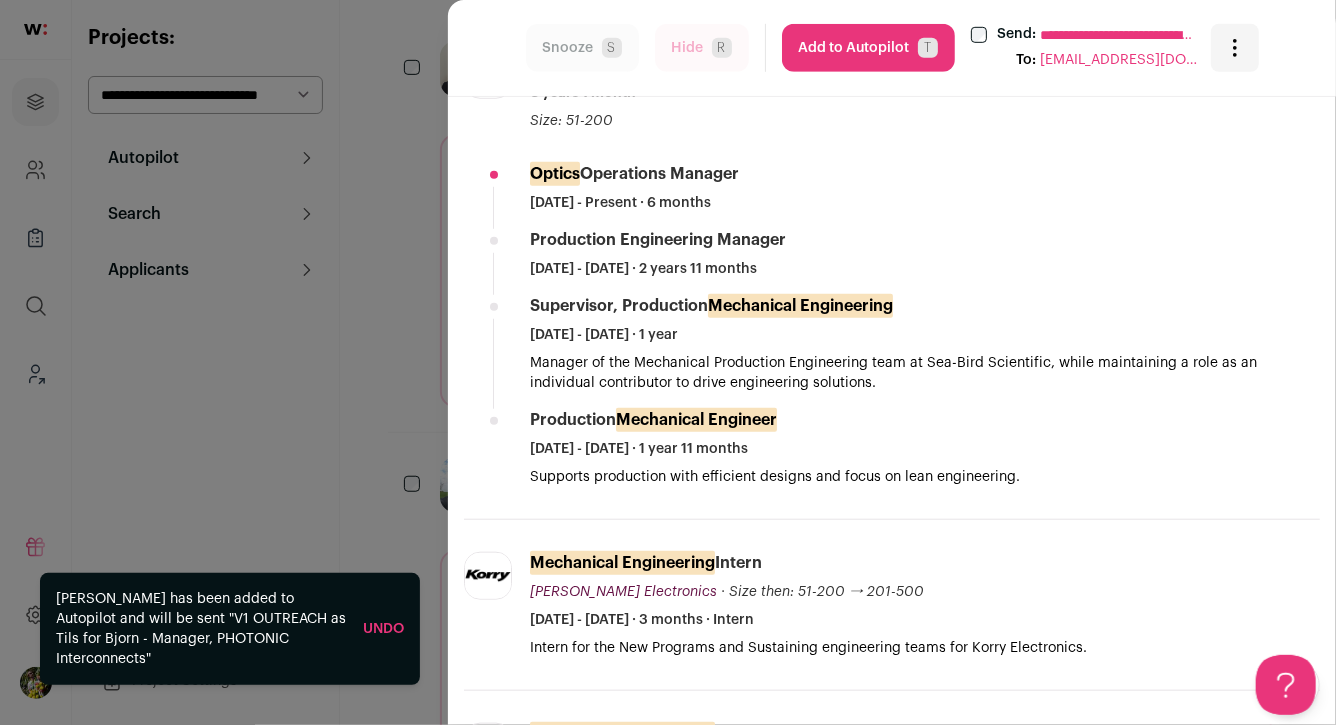 scroll, scrollTop: 0, scrollLeft: 0, axis: both 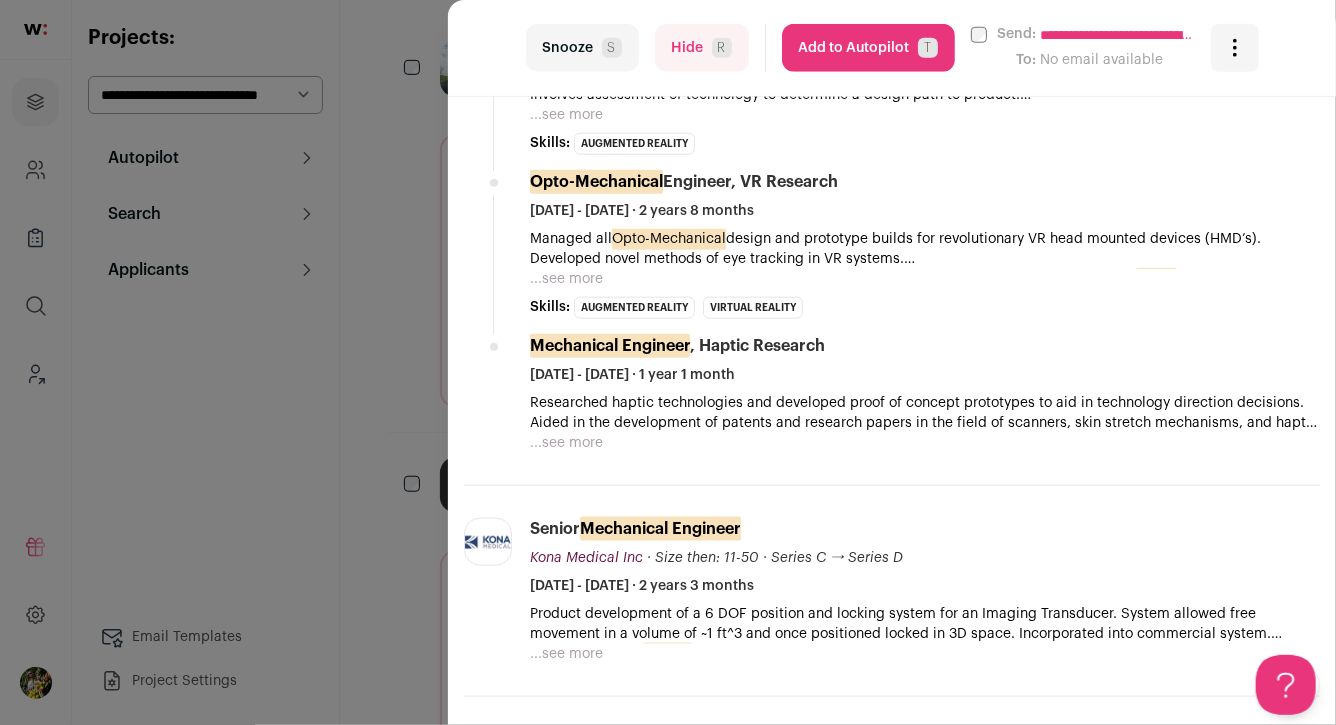click on "Add to Autopilot
T" at bounding box center (868, 48) 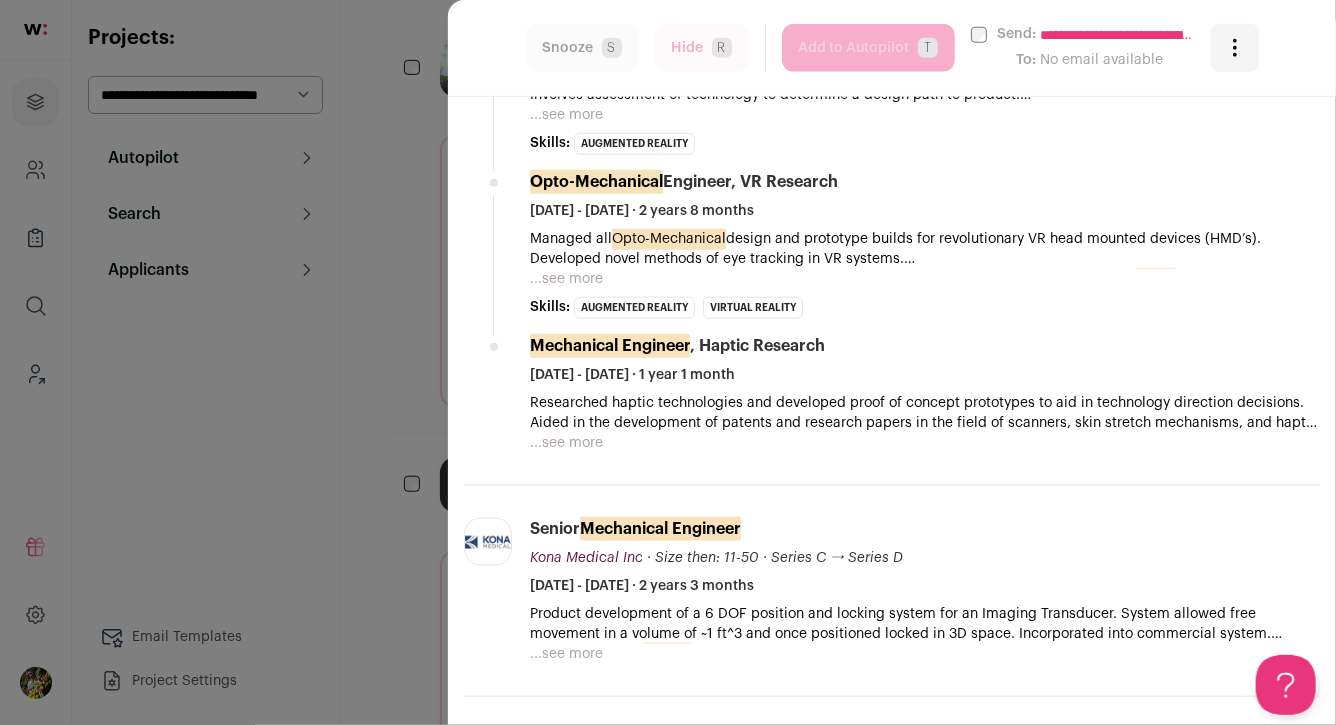 scroll, scrollTop: 254, scrollLeft: 0, axis: vertical 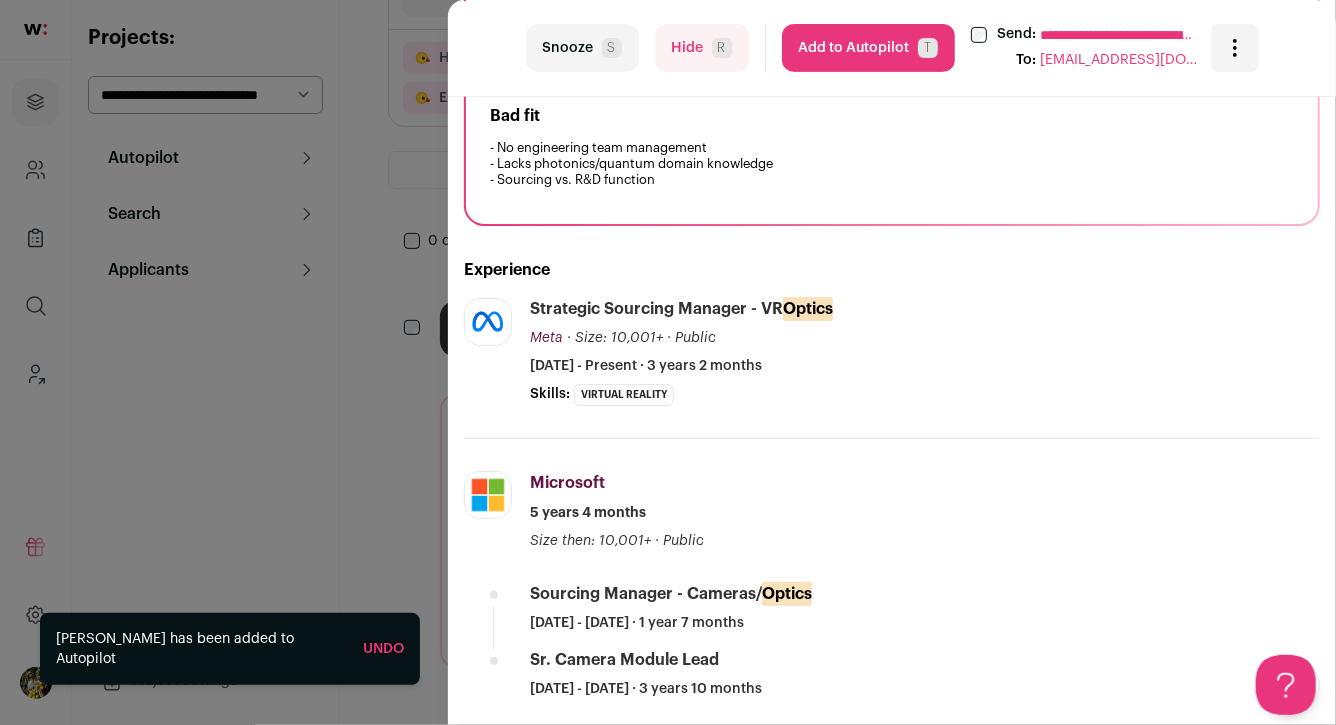 click on "R" at bounding box center [722, 48] 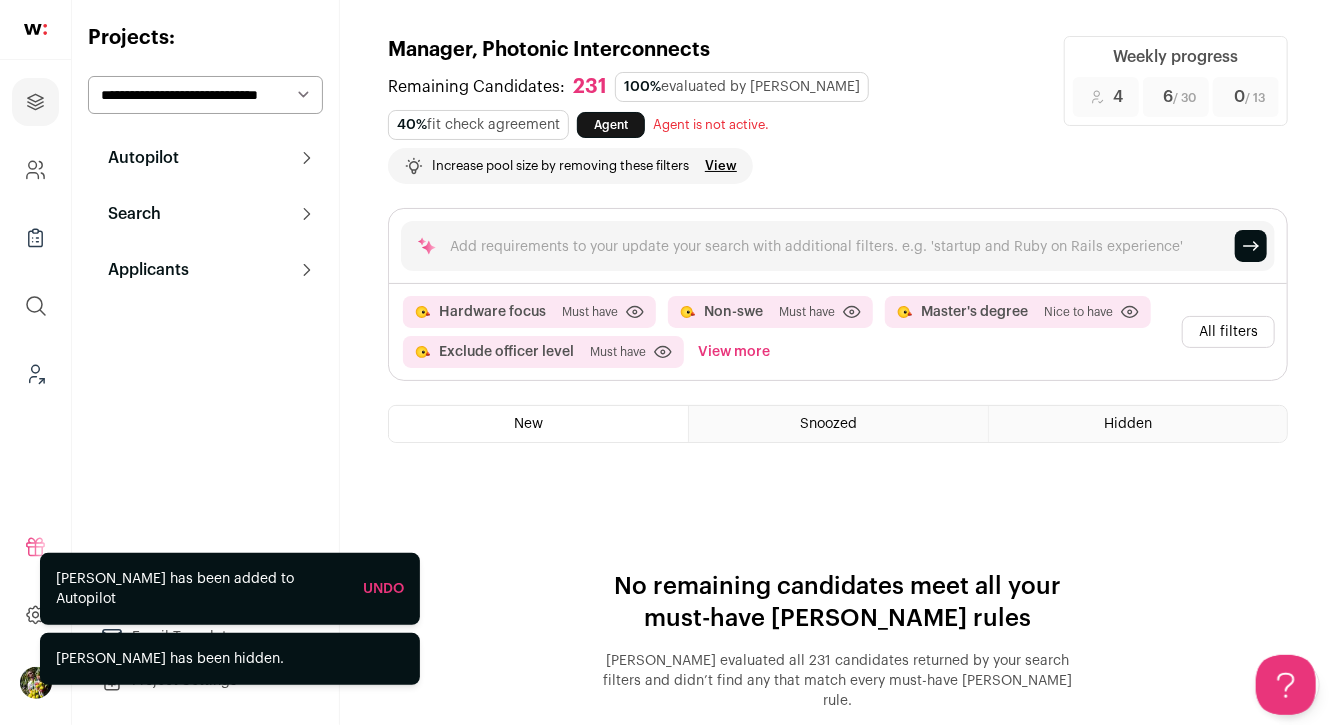 scroll, scrollTop: 36, scrollLeft: 0, axis: vertical 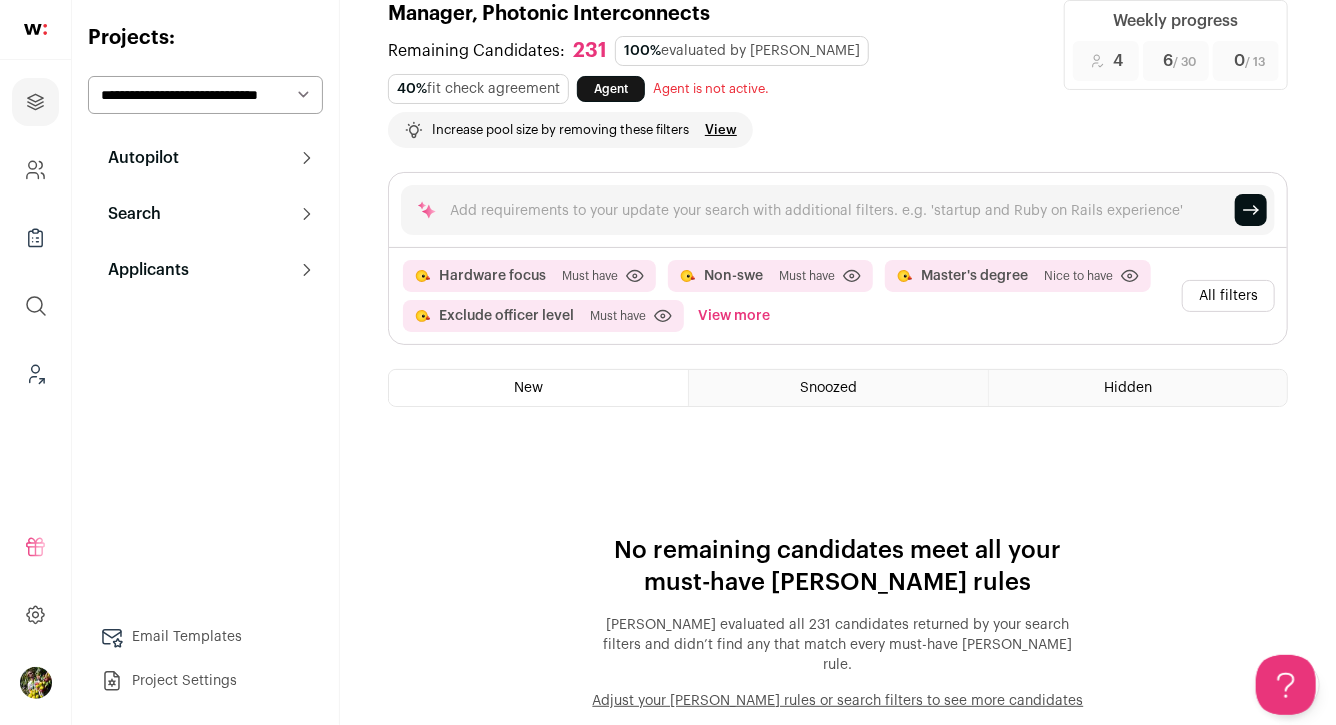 click on "All filters" at bounding box center (1228, 296) 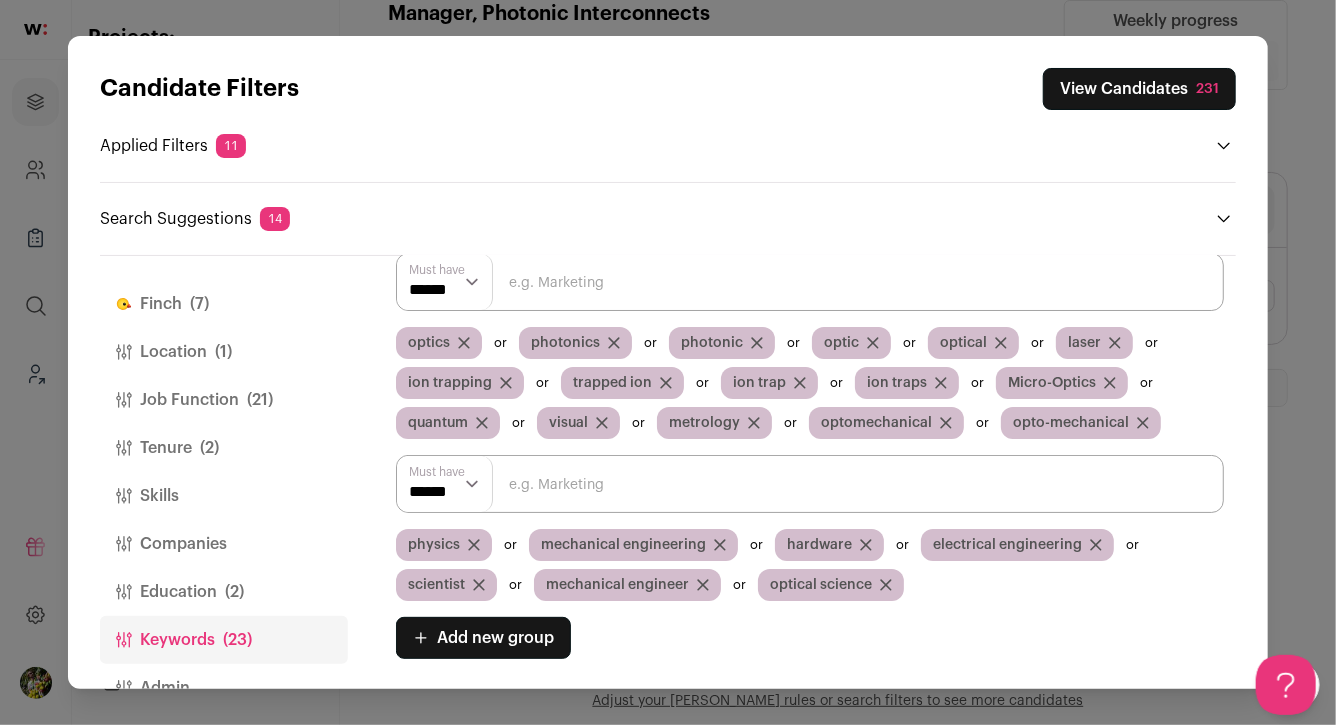 click on "Finch
(7)" at bounding box center [224, 304] 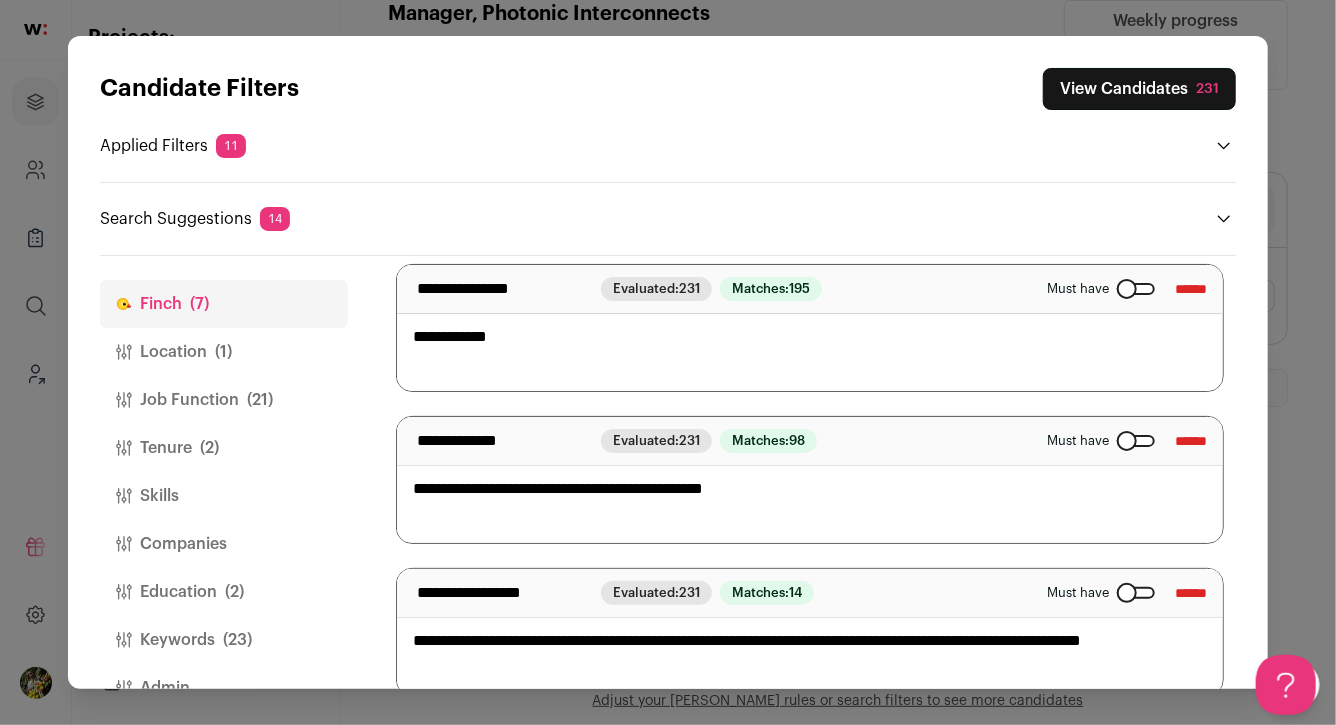 scroll, scrollTop: 765, scrollLeft: 0, axis: vertical 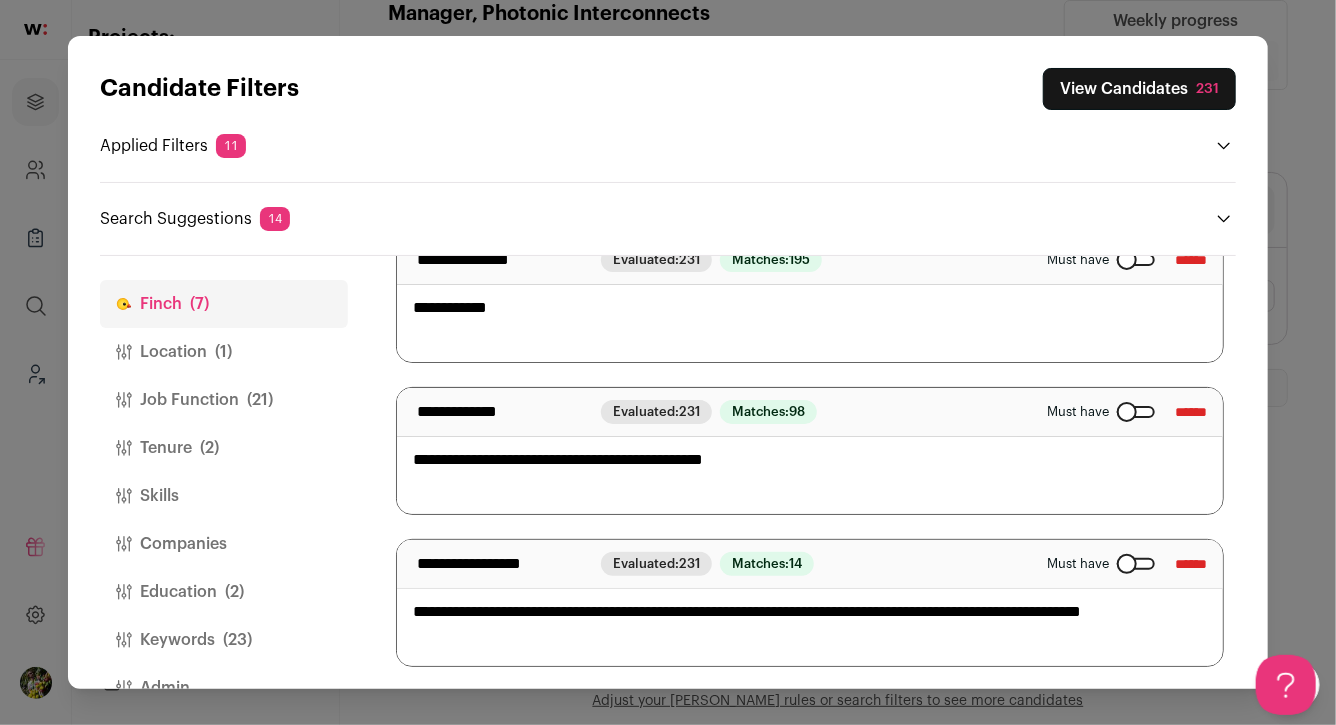 click on "**********" at bounding box center [810, 603] 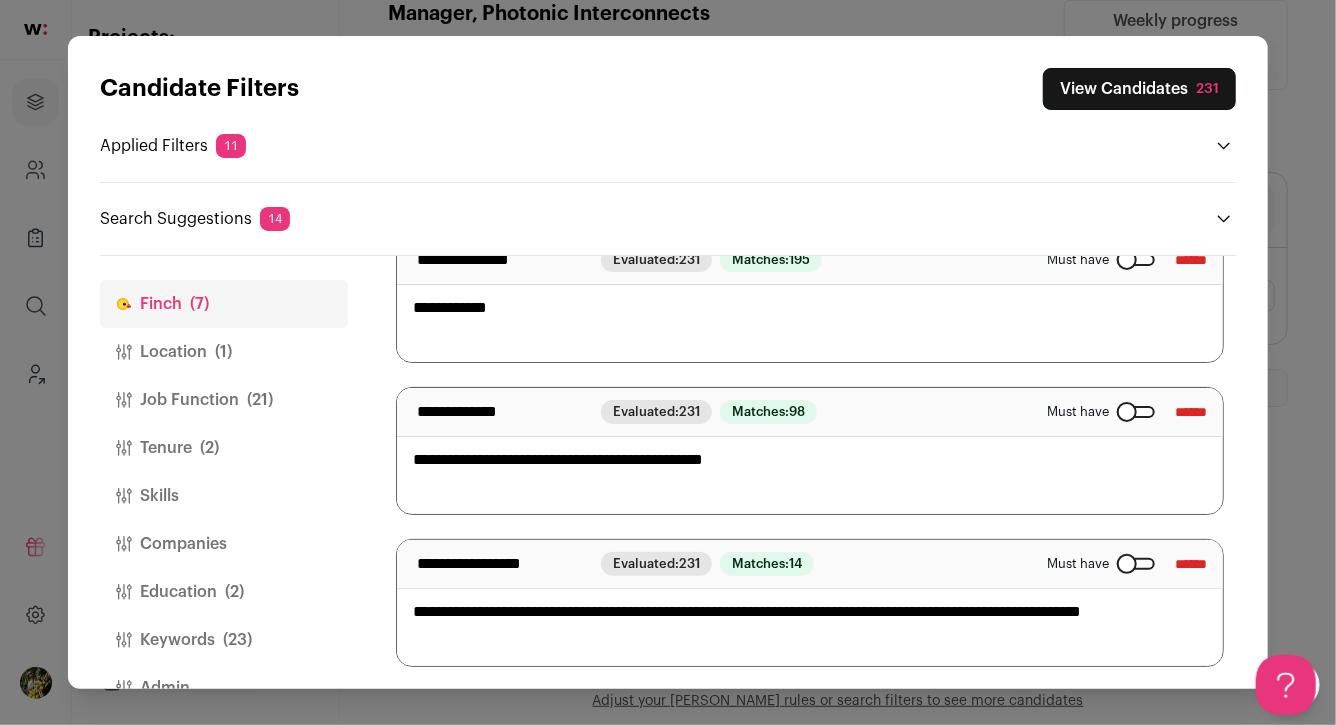 click on "**********" at bounding box center (810, 603) 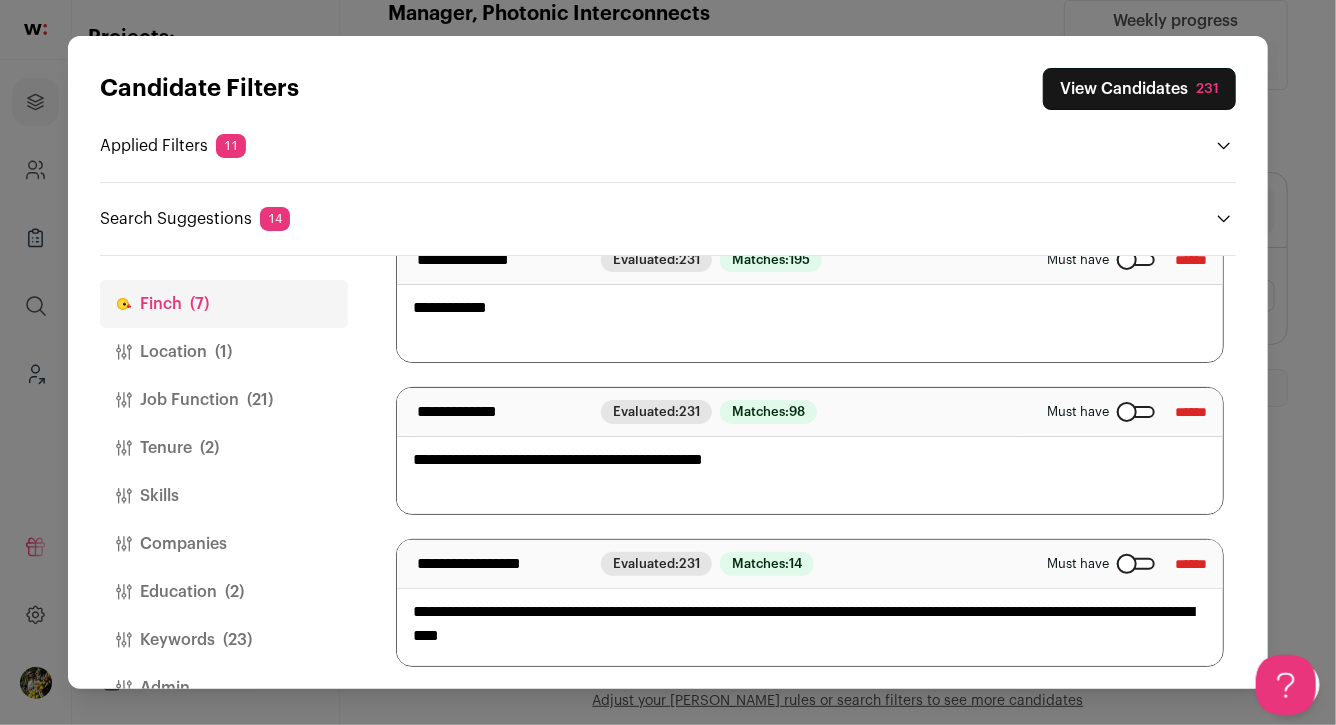 click on "**********" at bounding box center (810, 603) 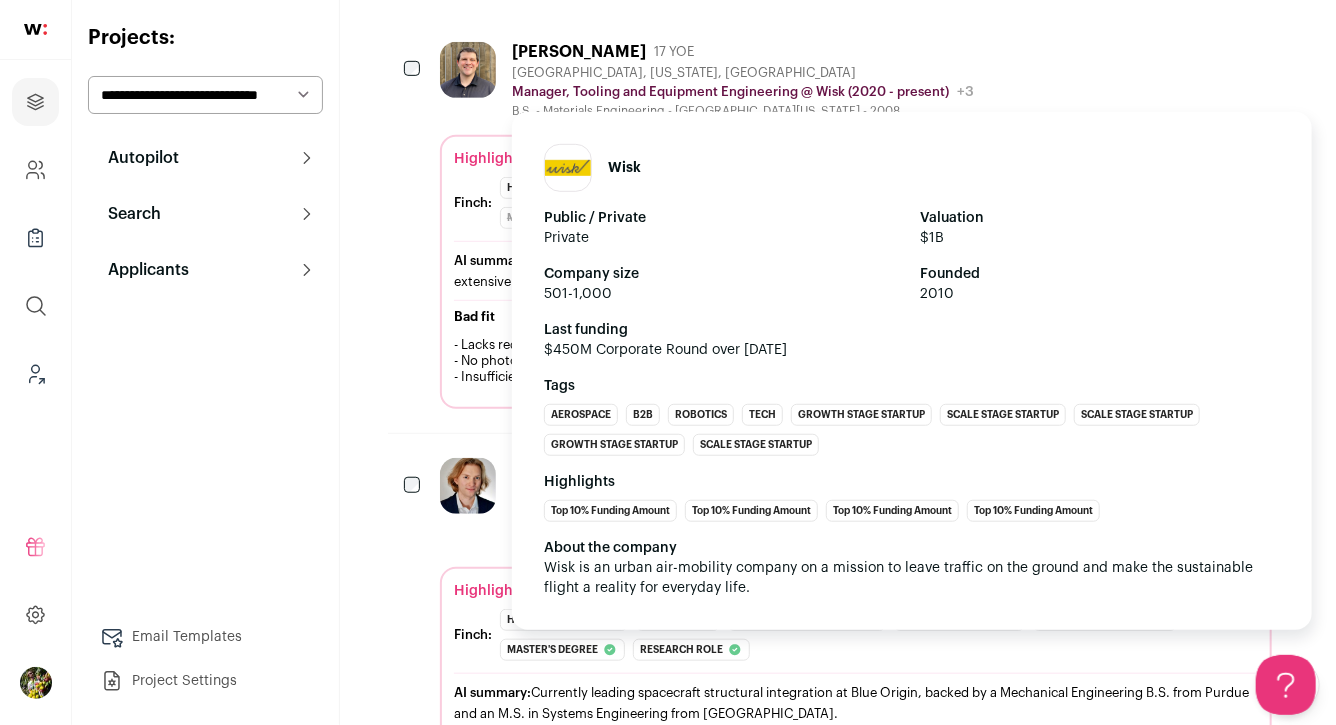 scroll, scrollTop: 519, scrollLeft: 0, axis: vertical 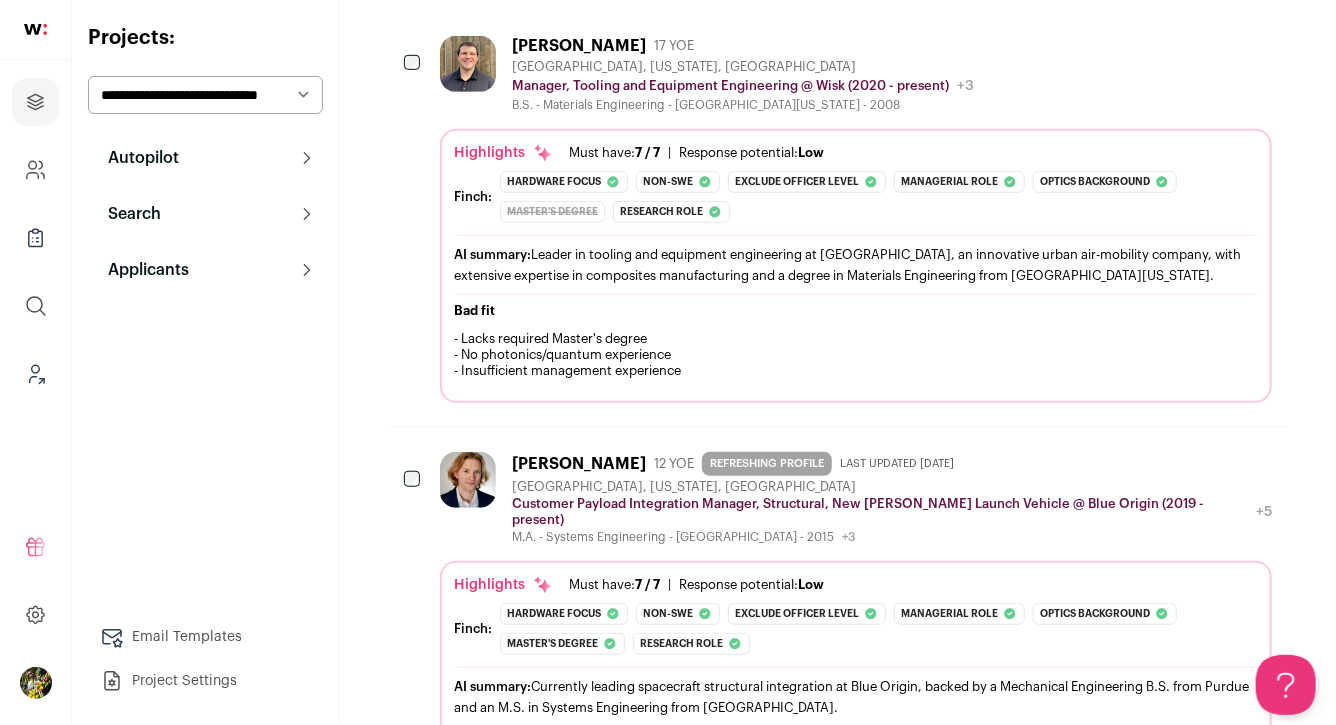 click on "Highlights
Must have:
7 / 7
How many must haves have been fulfilled?
|
Response potential:
Low
The rating combines email reliability, platform activity, and job tenure to predict a candidate's openness to outreach, independent of the company making contact." at bounding box center (856, 153) 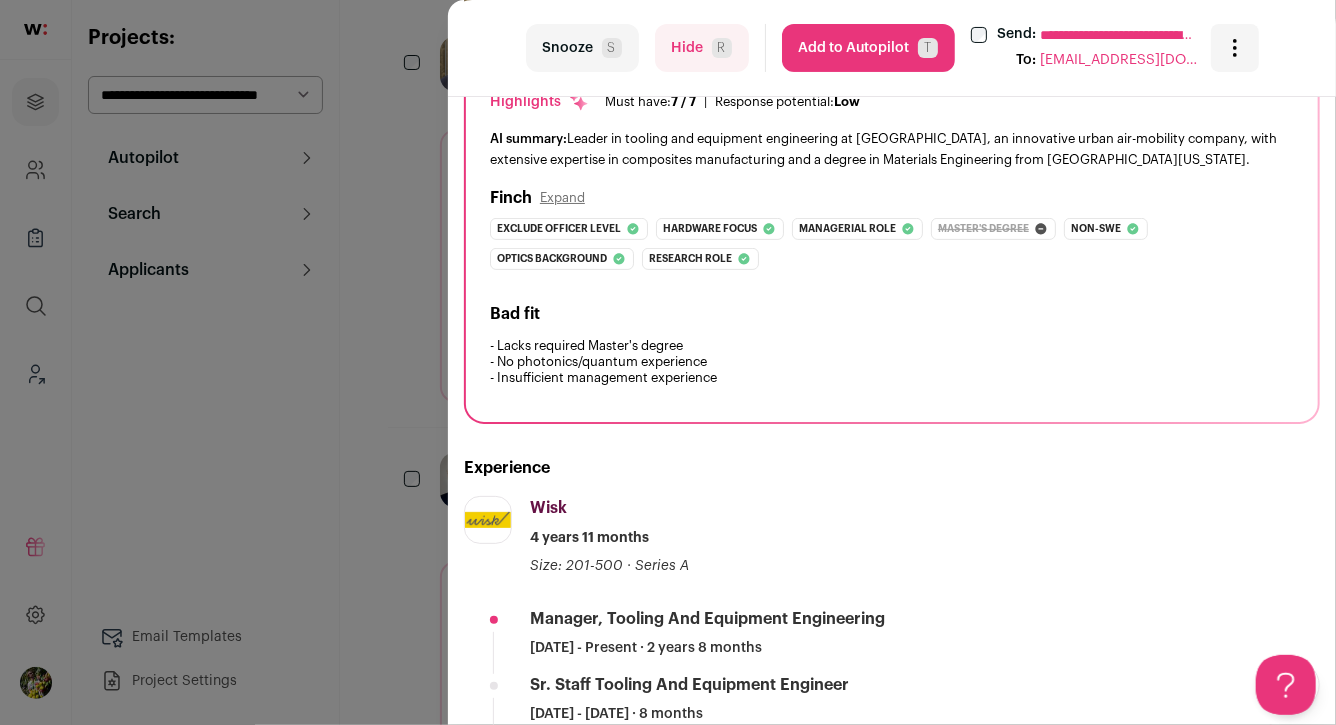 scroll, scrollTop: 197, scrollLeft: 0, axis: vertical 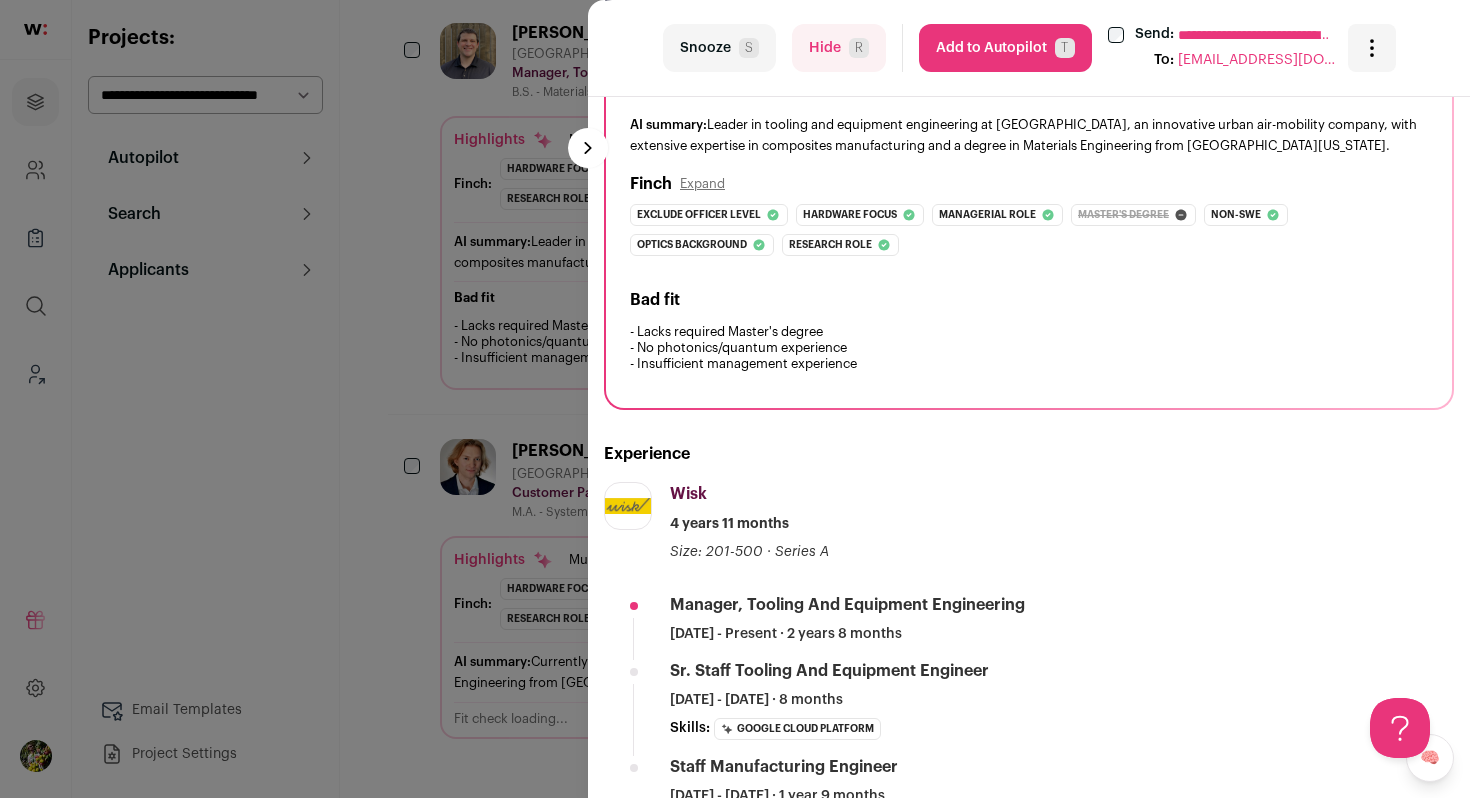click on "**********" at bounding box center [735, 399] 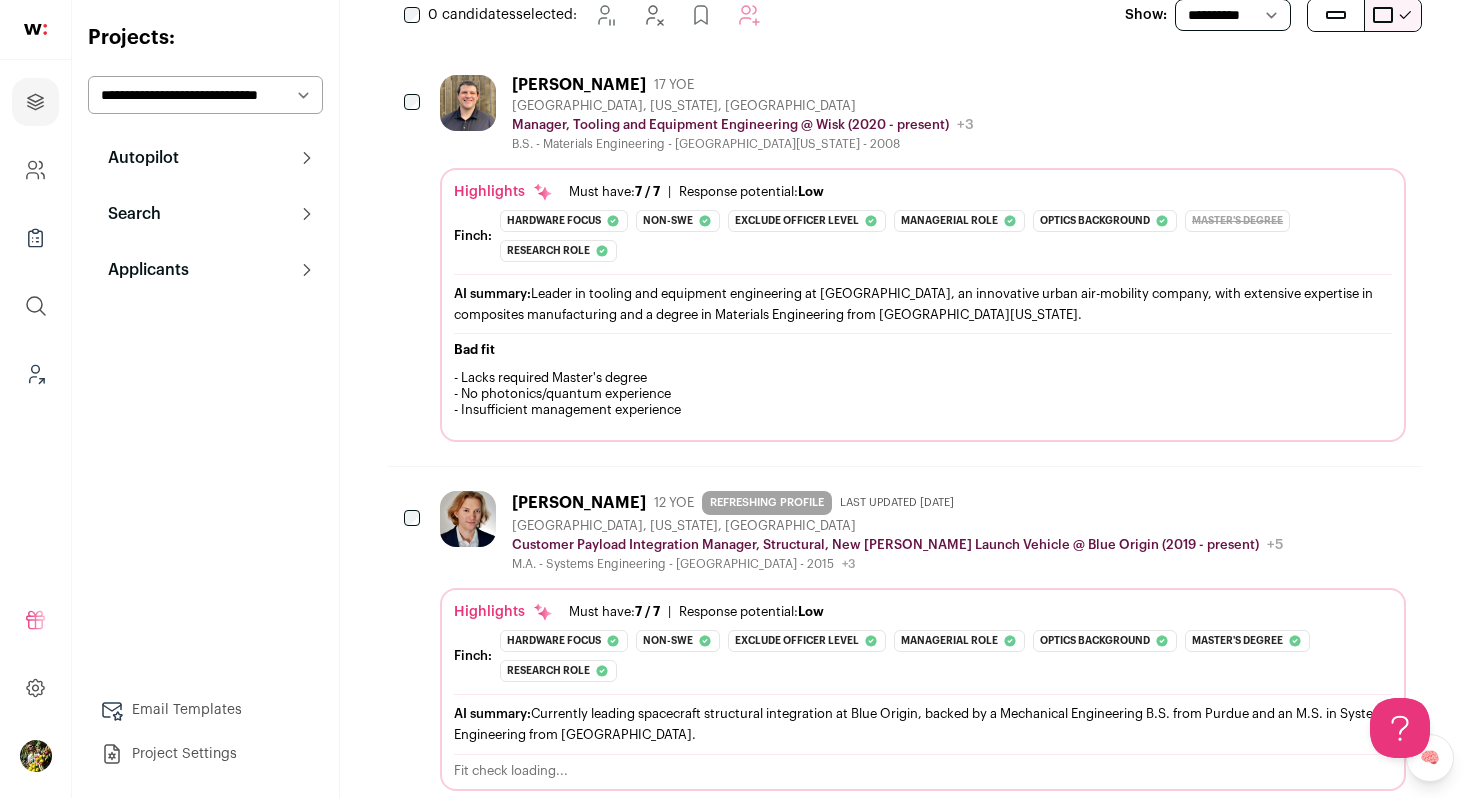 scroll, scrollTop: 439, scrollLeft: 0, axis: vertical 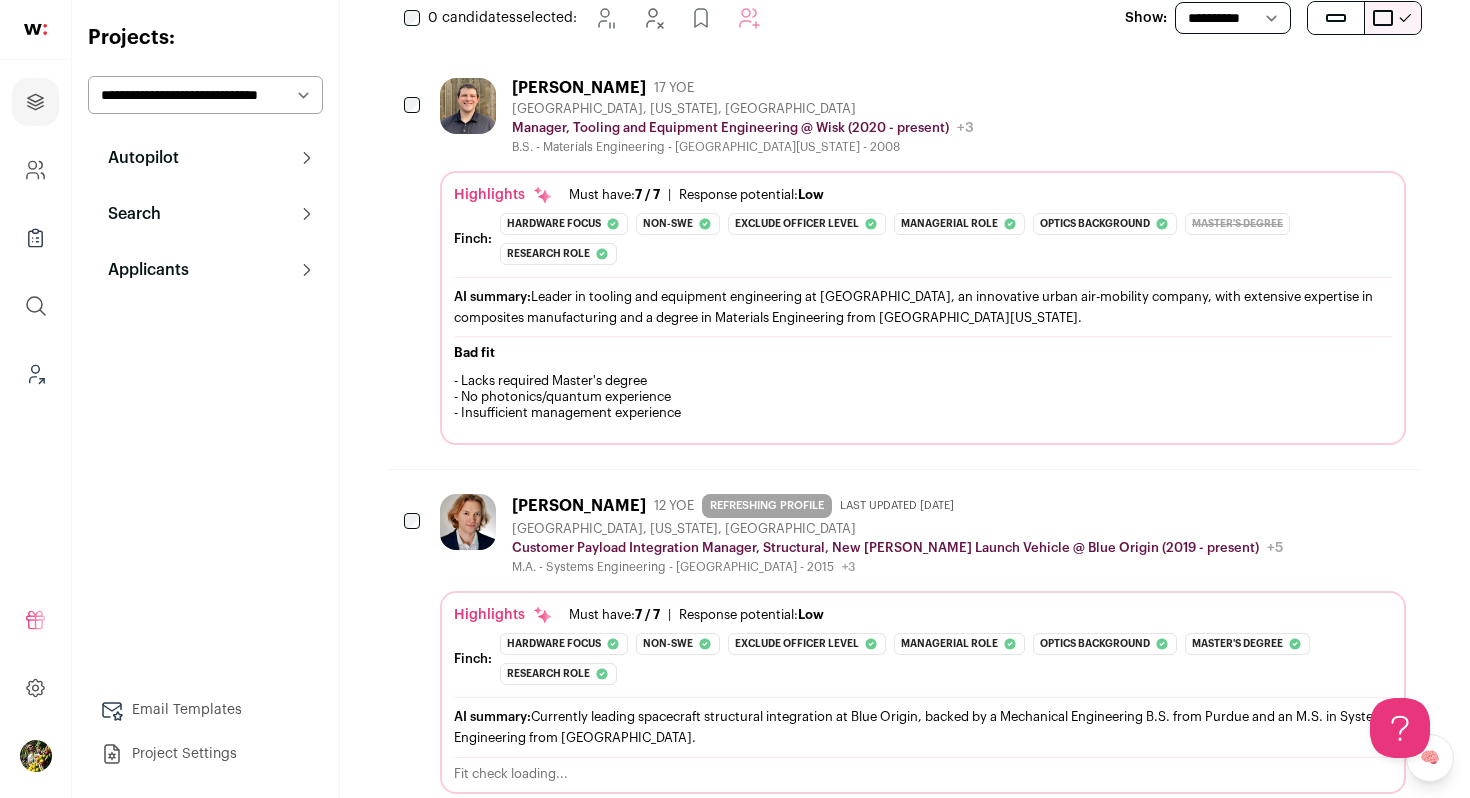 click on "Highlights
Must have:
7 / 7
How many must haves have been fulfilled?
|
Response potential:
Low
The rating combines email reliability, platform activity, and job tenure to predict a candidate's openness to outreach, independent of the company making contact.
Finch:
Hardware focus
Non-swe" at bounding box center (923, 313) 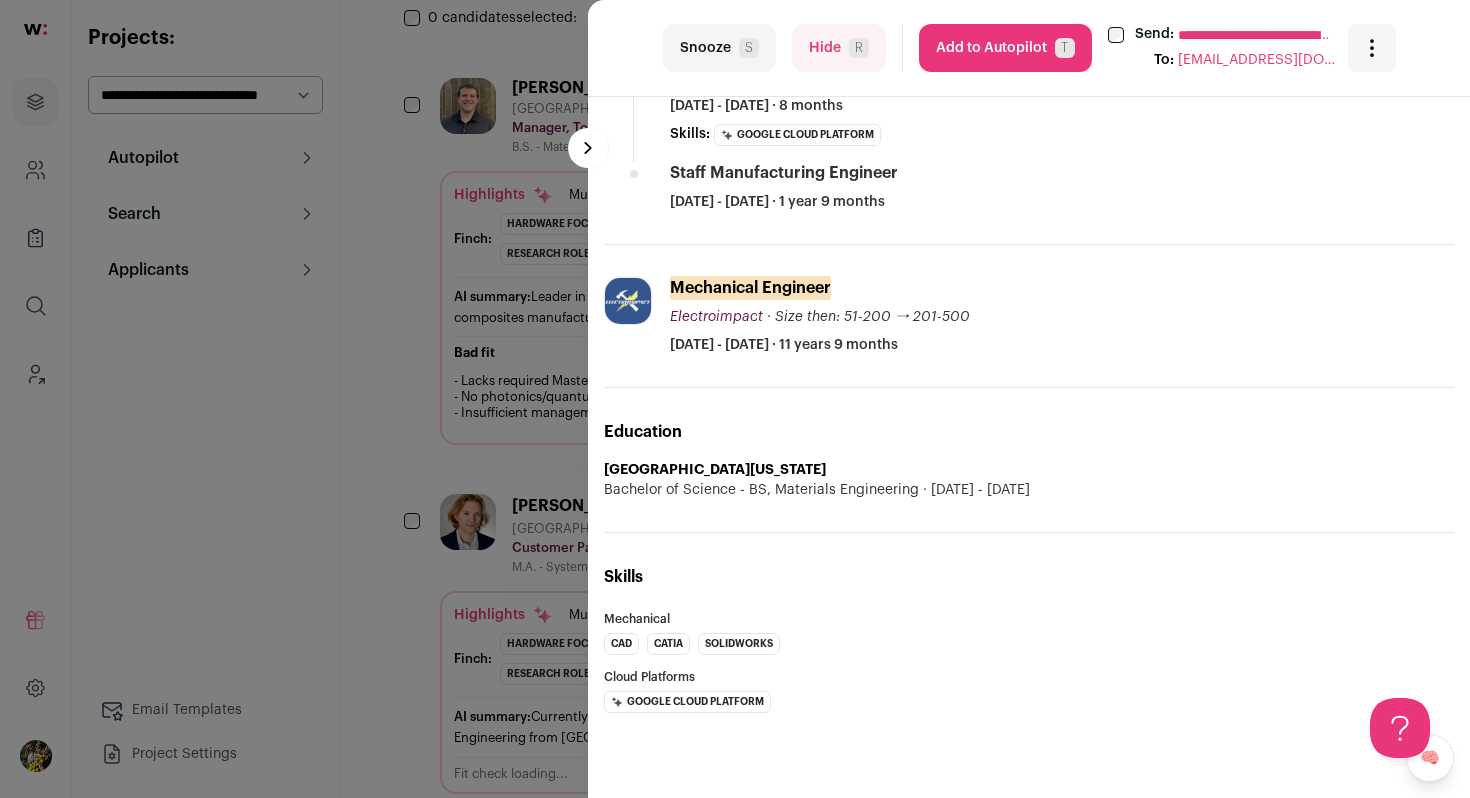 scroll, scrollTop: 0, scrollLeft: 0, axis: both 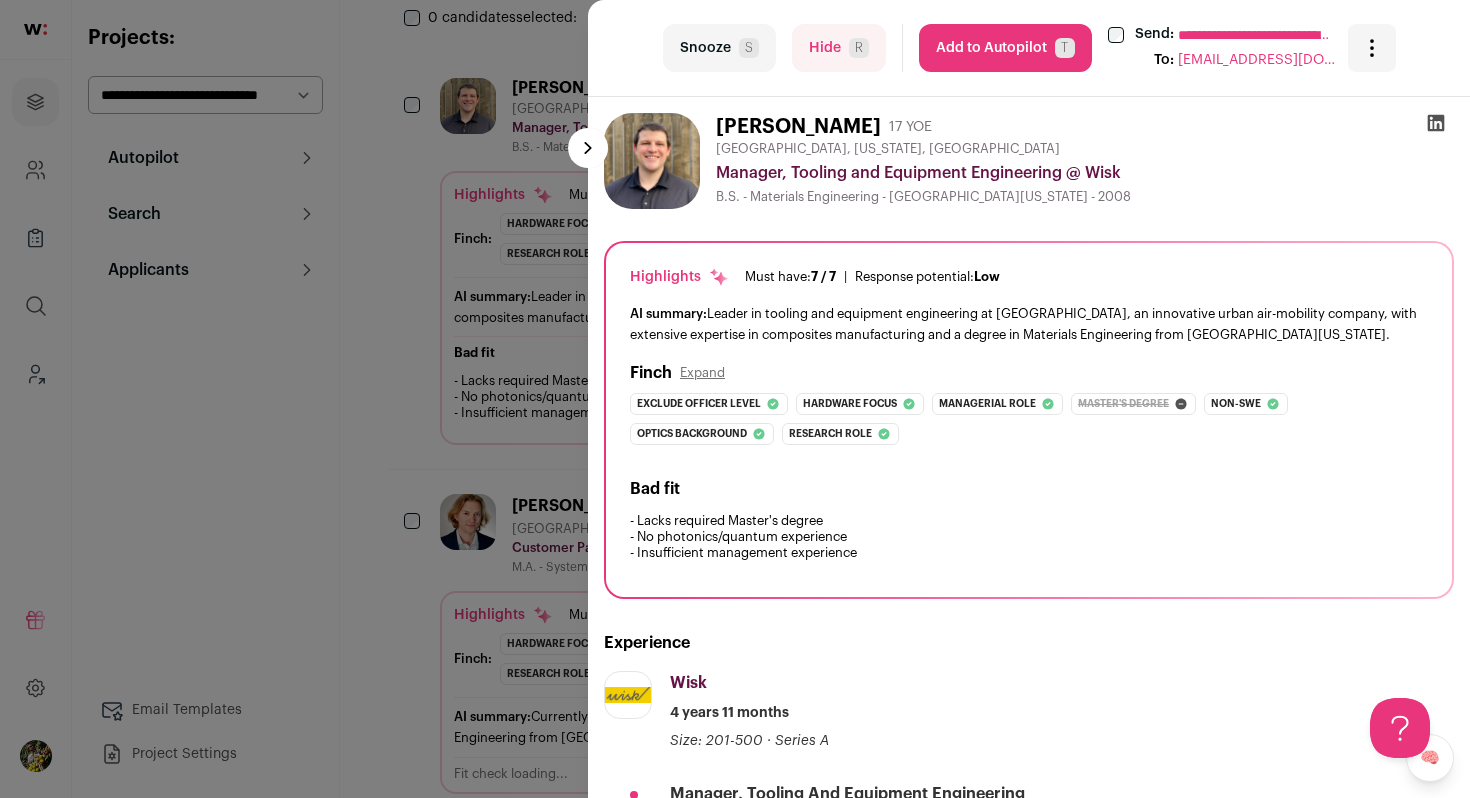 click on "T" at bounding box center (1065, 48) 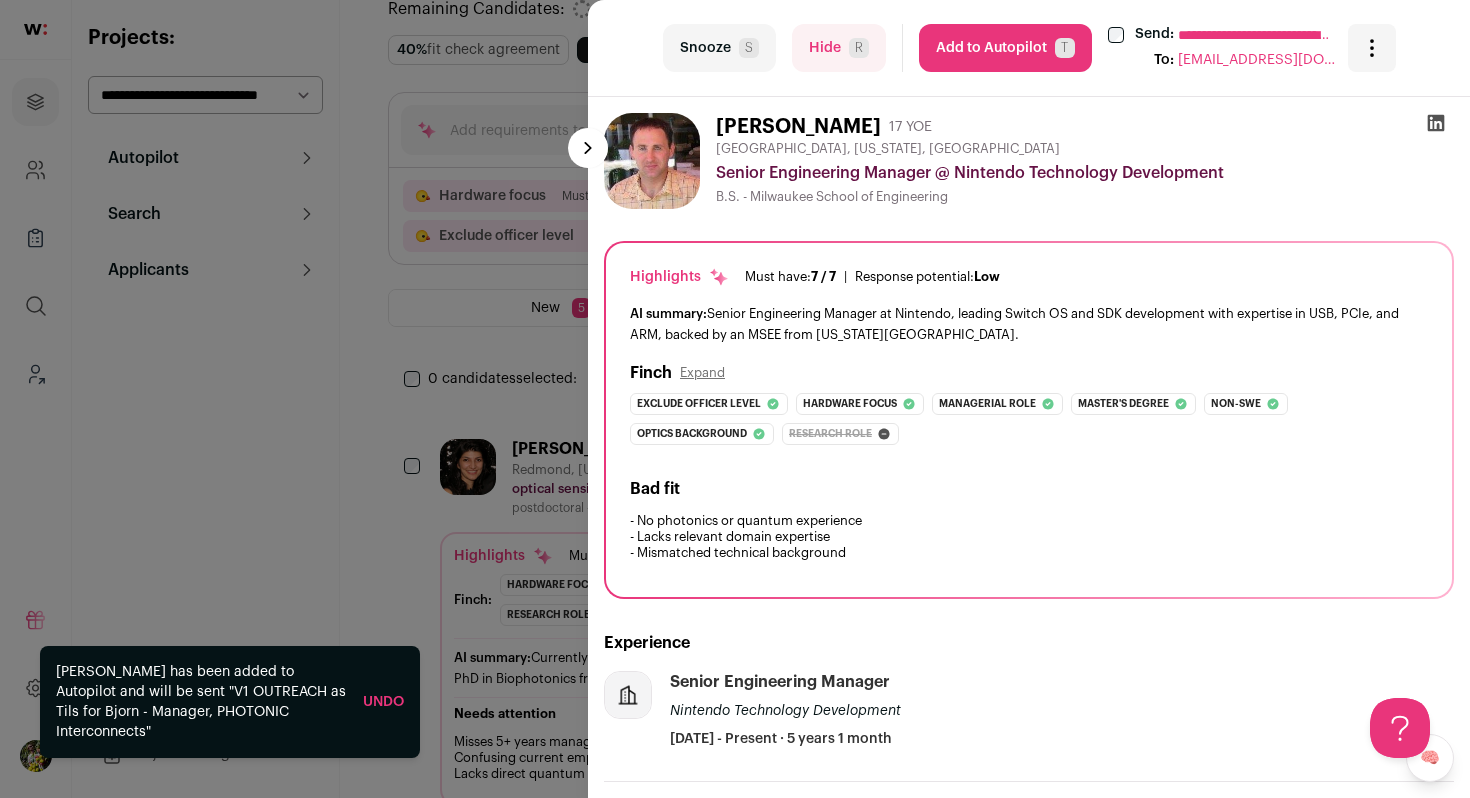 scroll, scrollTop: 439, scrollLeft: 0, axis: vertical 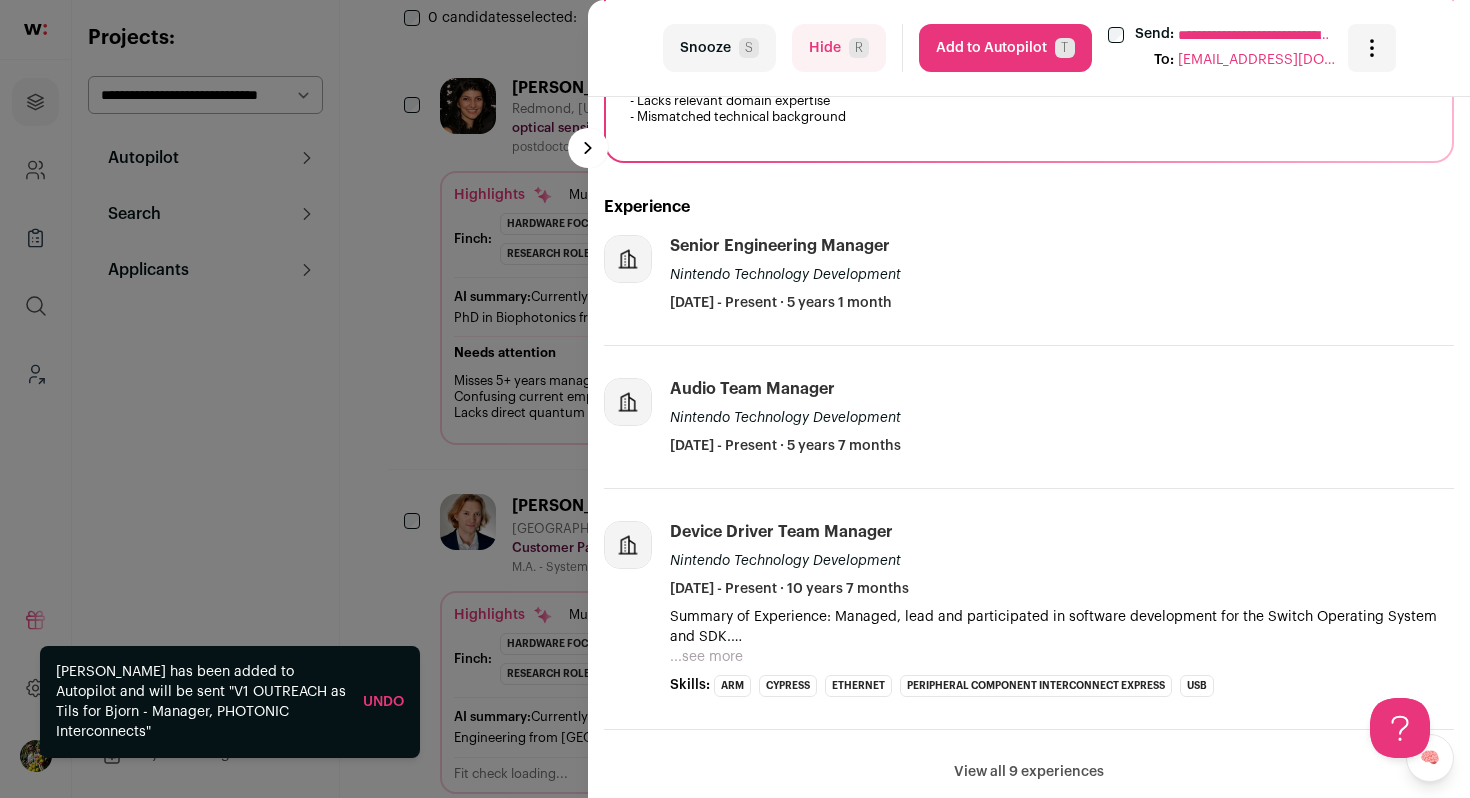 click on "**********" at bounding box center [735, 399] 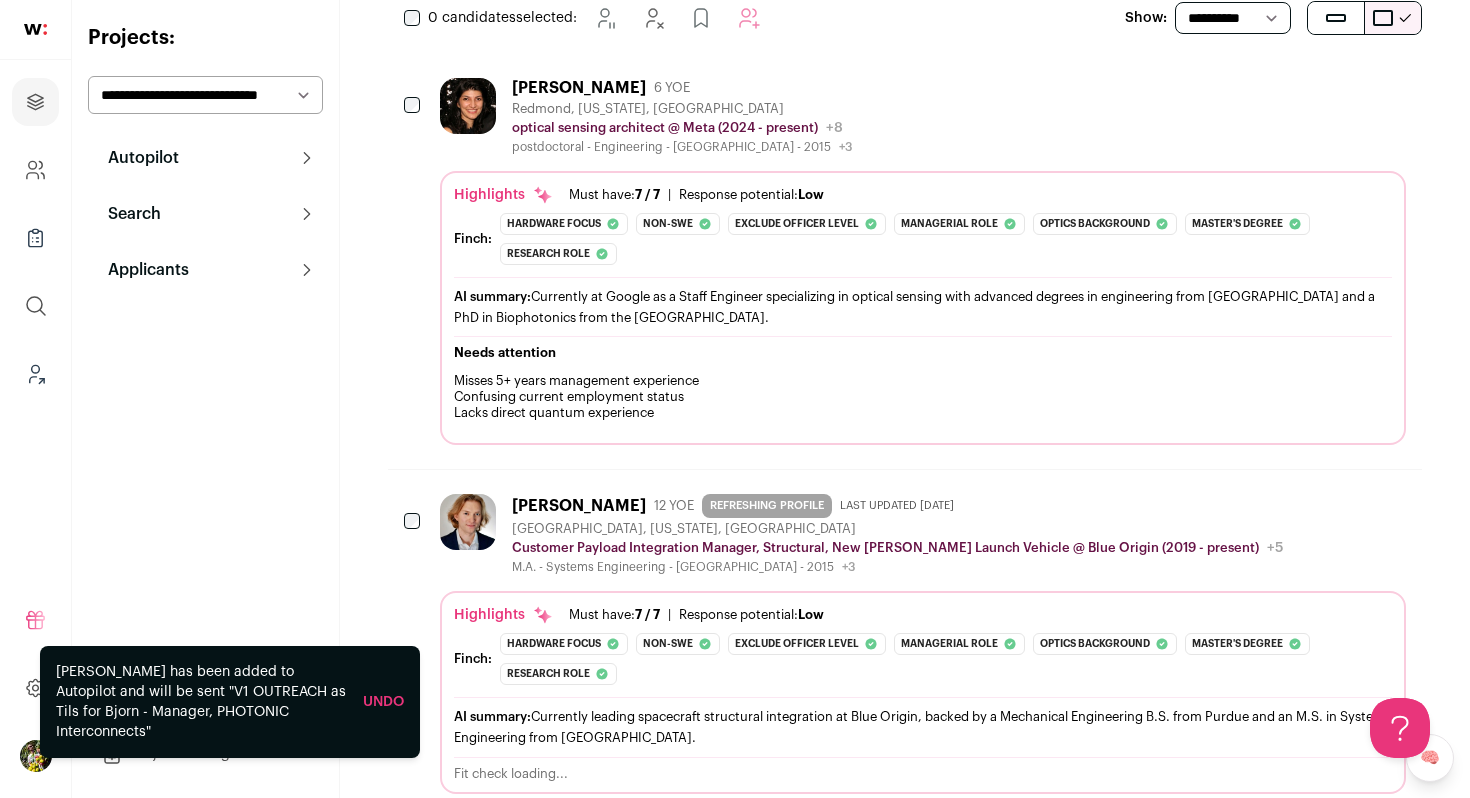 click on "postdoctoral - Engineering - Harvard University - 2015
+3
2015 - 2015 Harvard University
Harvard University
2011 - 2014 University of Toronto" at bounding box center (682, 147) 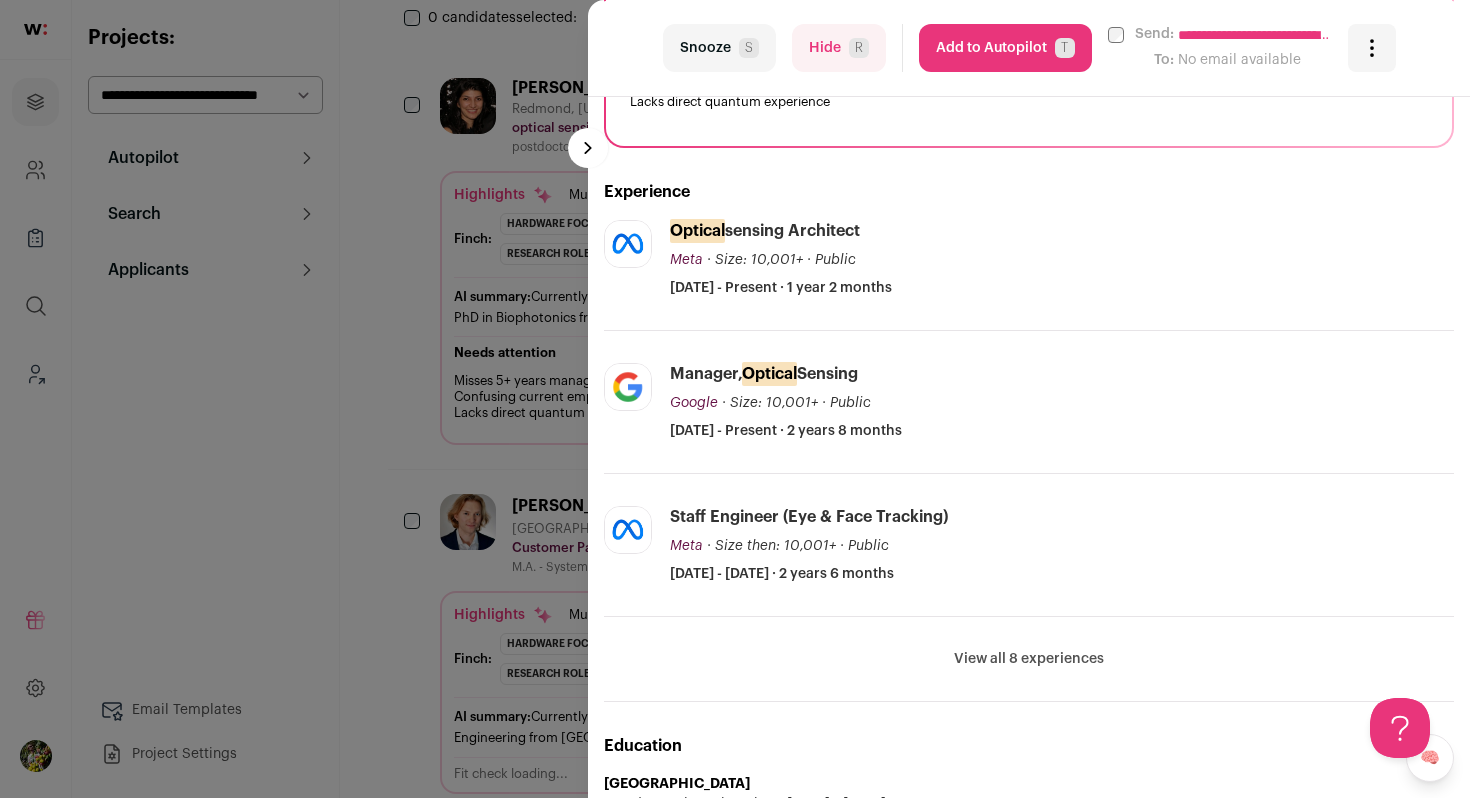 scroll, scrollTop: 521, scrollLeft: 0, axis: vertical 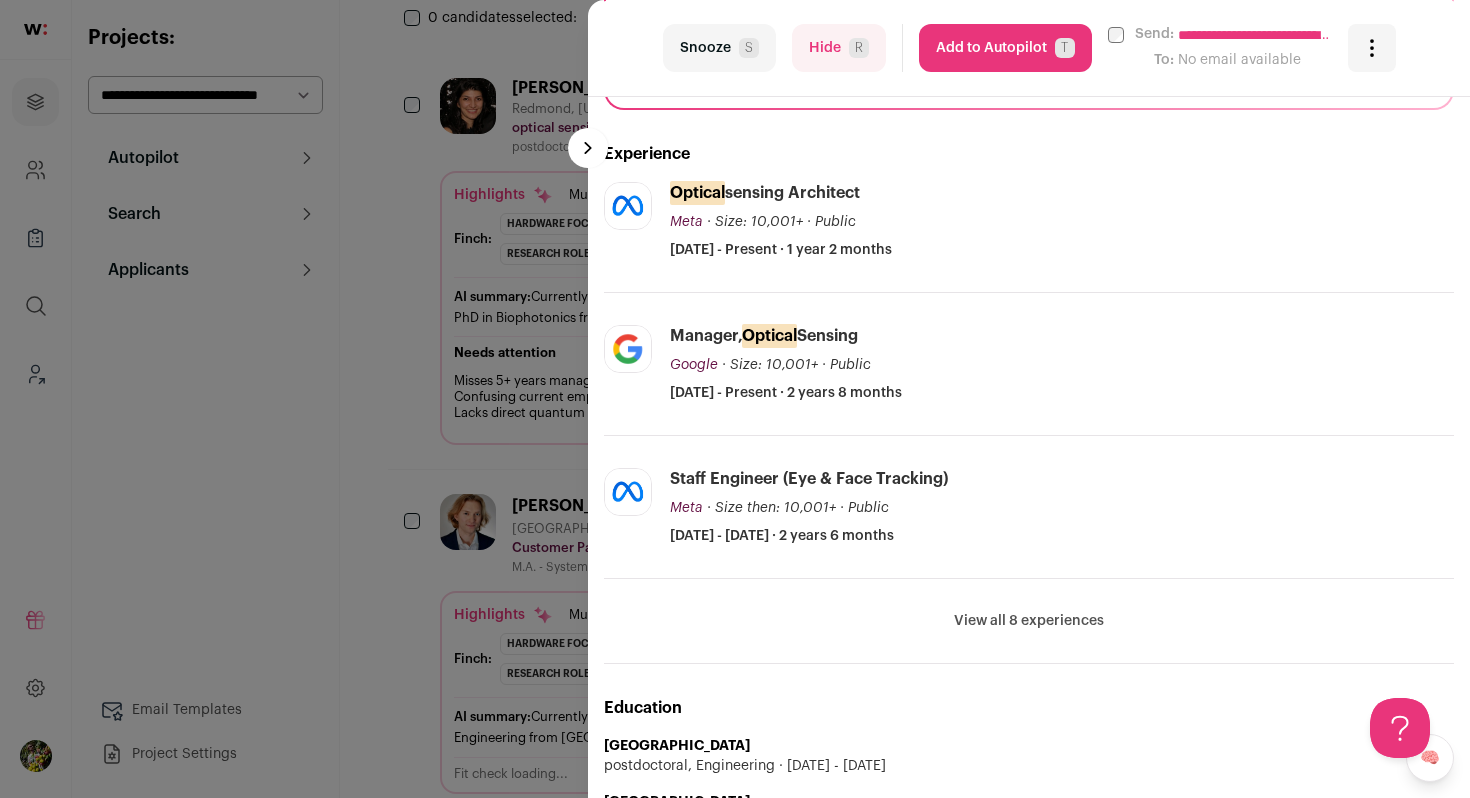 click on "Add to Autopilot
T" at bounding box center (1005, 48) 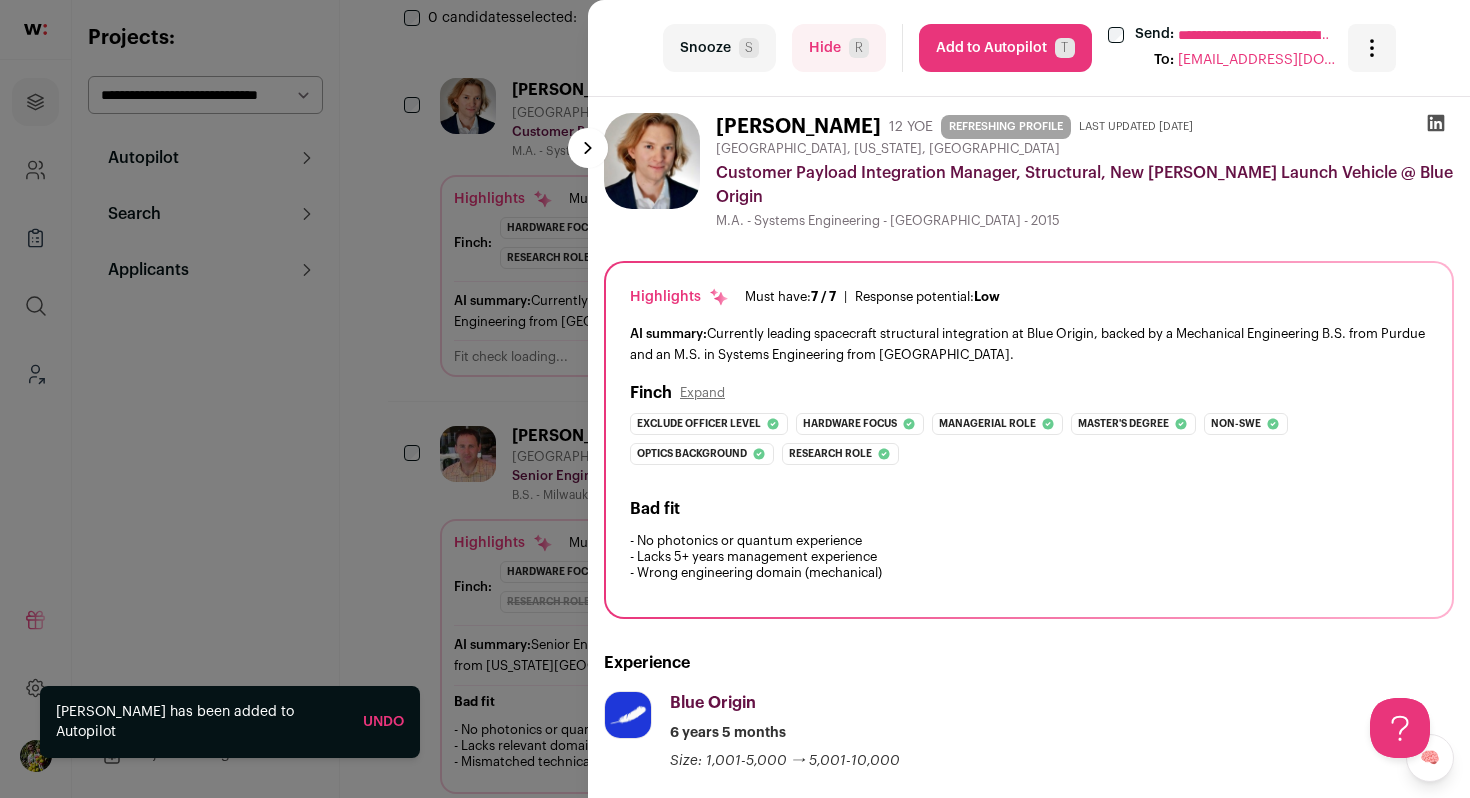 click on "**********" at bounding box center (735, 399) 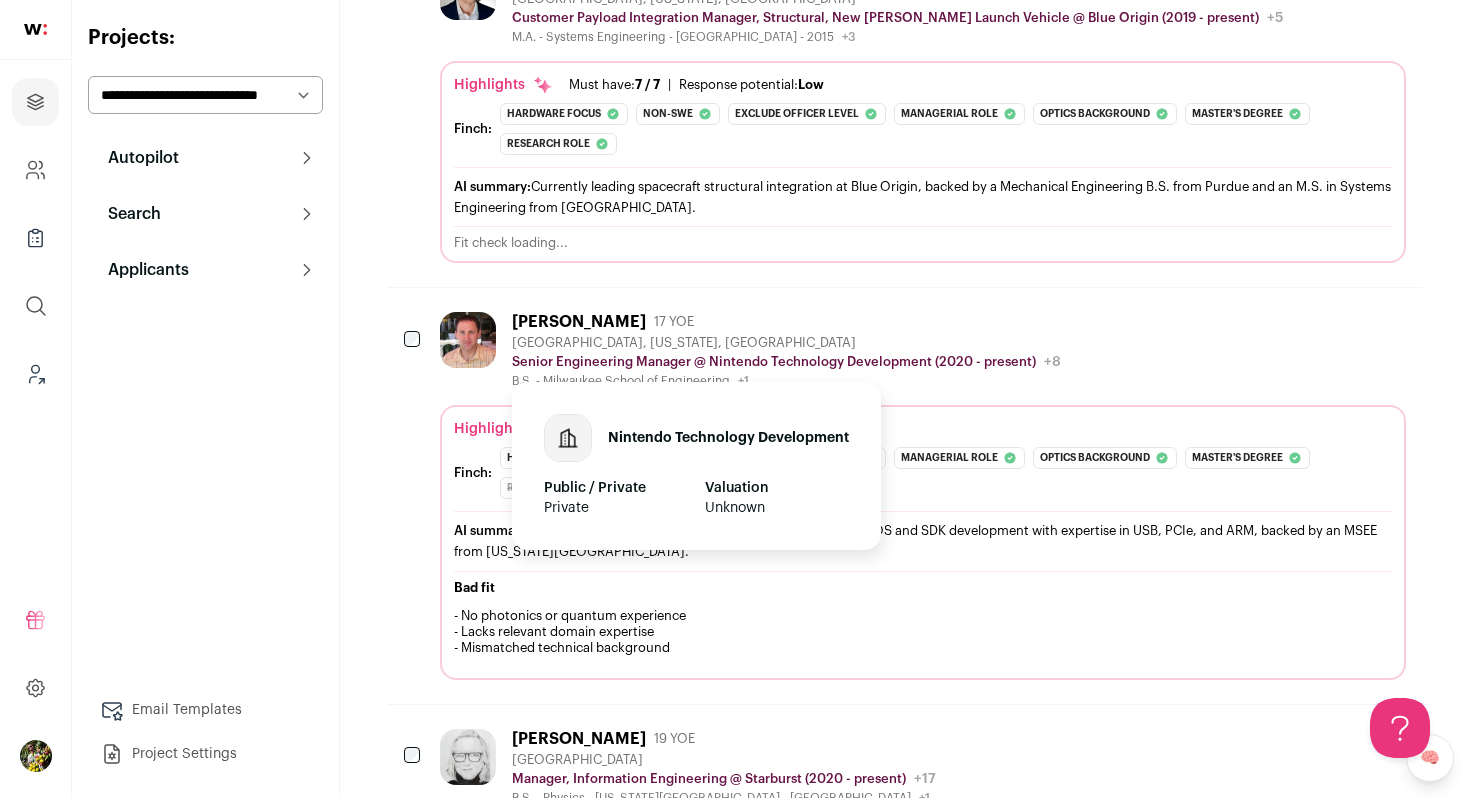 scroll, scrollTop: 615, scrollLeft: 0, axis: vertical 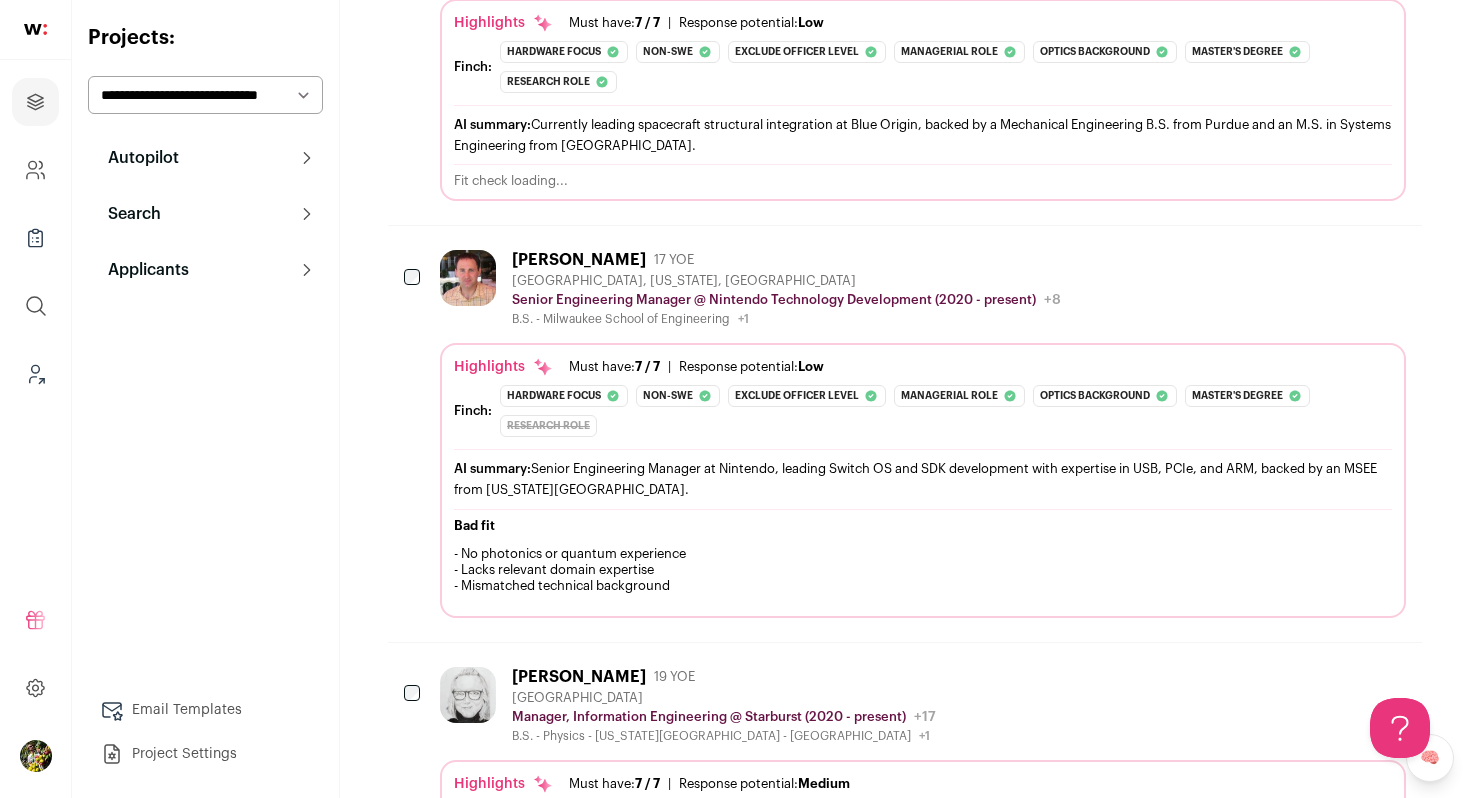 click on "Highlights
Must have:
7 / 7
How many must haves have been fulfilled?
|
Response potential:
Low
The rating combines email reliability, platform activity, and job tenure to predict a candidate's openness to outreach, independent of the company making contact." at bounding box center [923, 367] 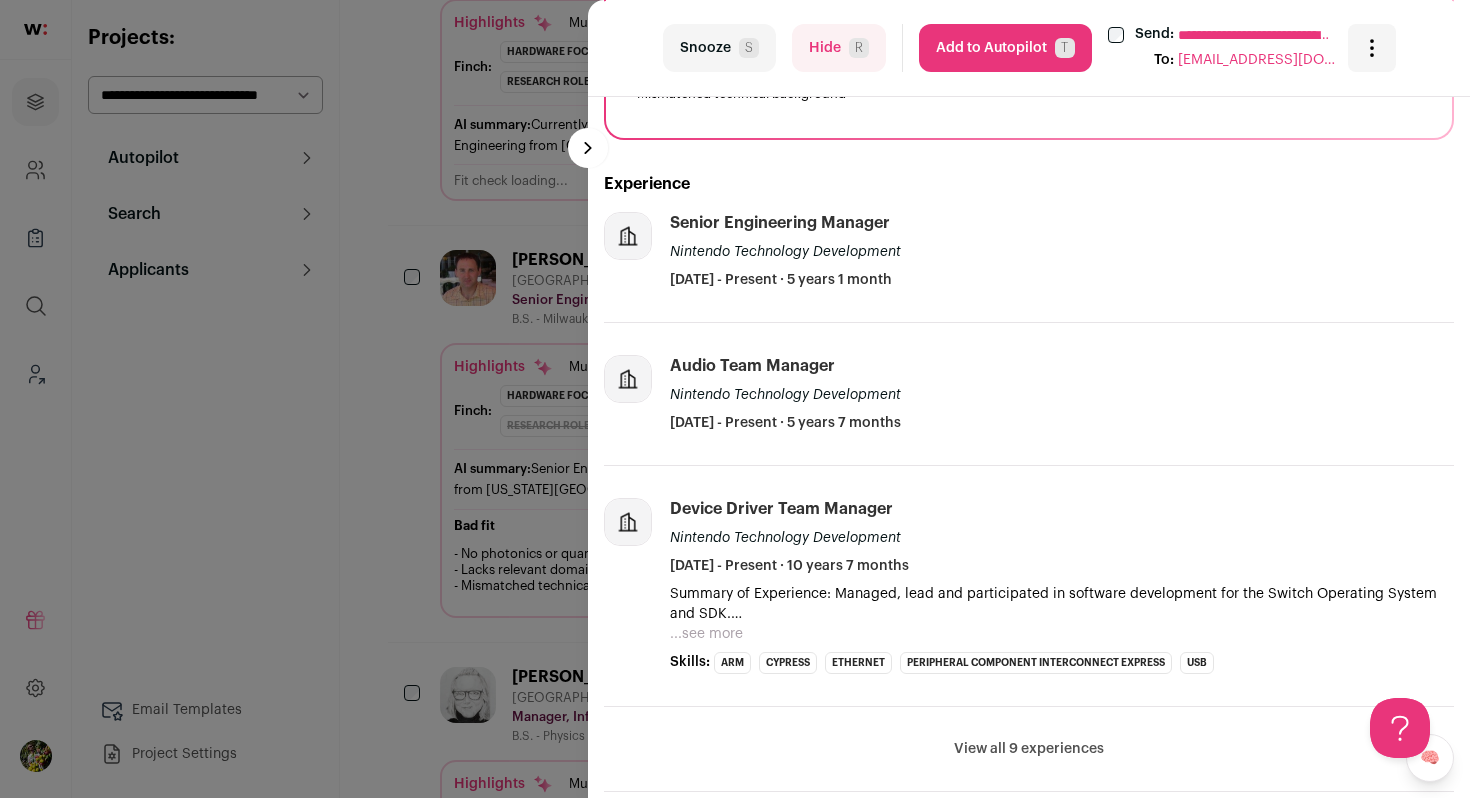 scroll, scrollTop: 479, scrollLeft: 0, axis: vertical 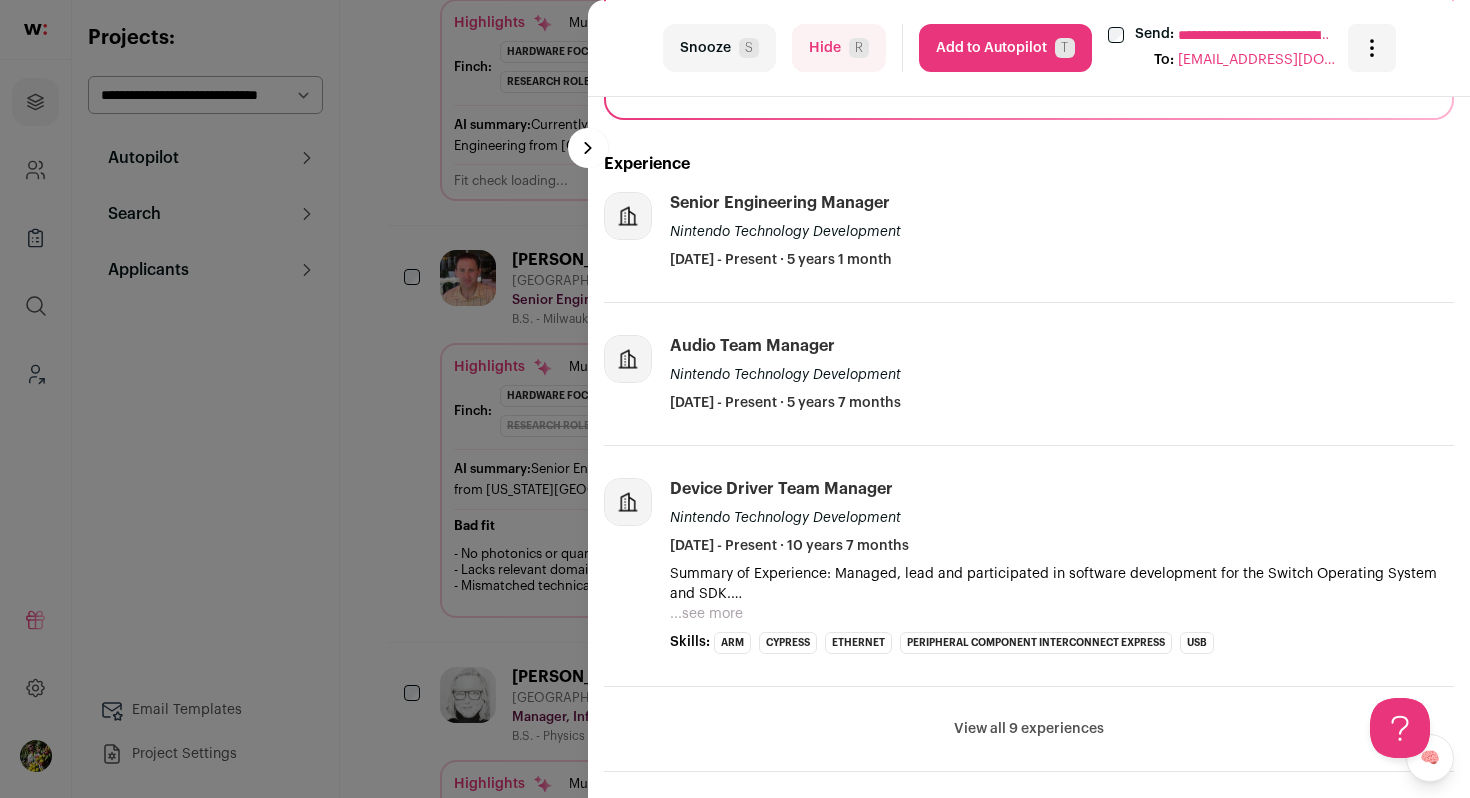 click on "Add to Autopilot
T" at bounding box center [1005, 48] 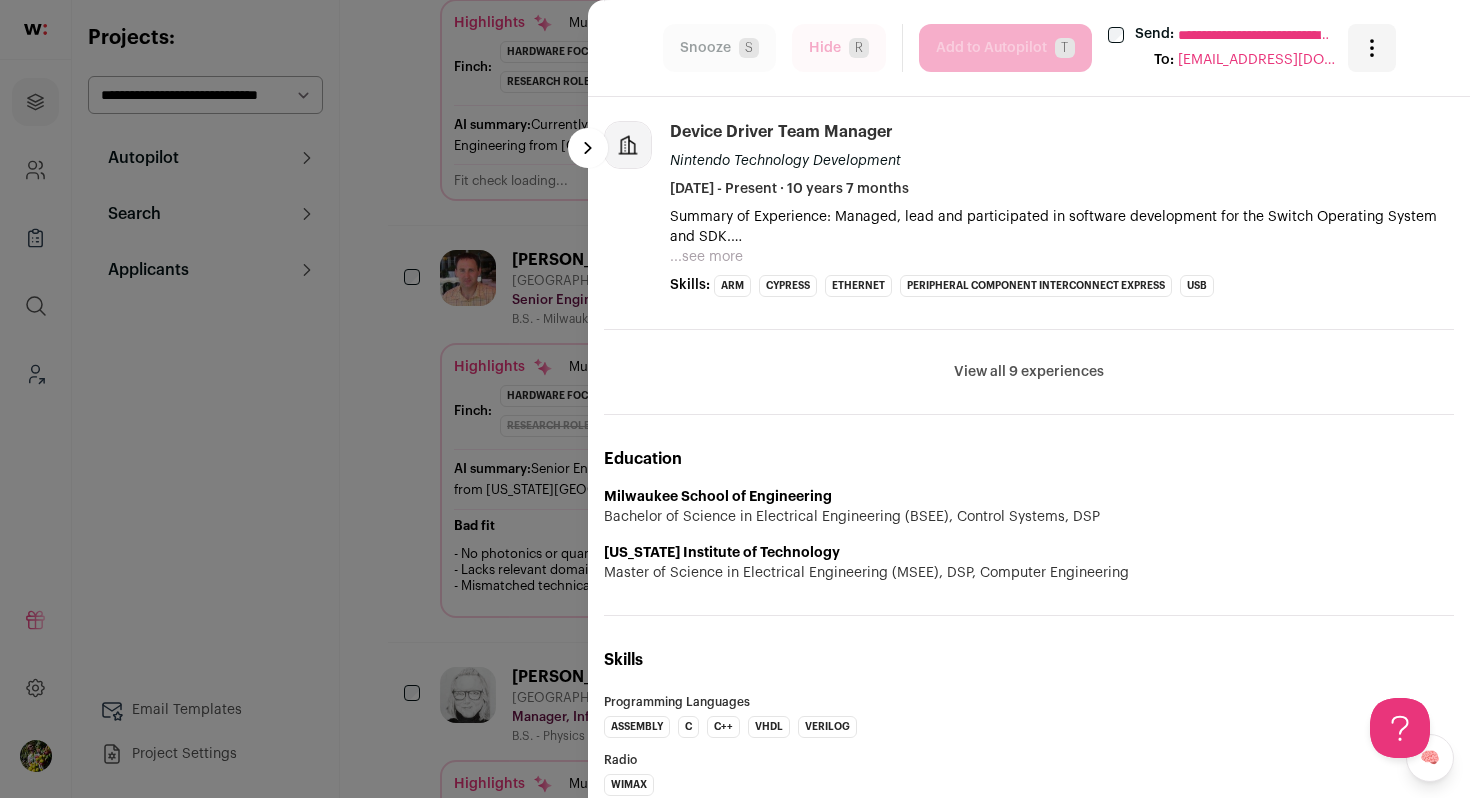 scroll, scrollTop: 891, scrollLeft: 0, axis: vertical 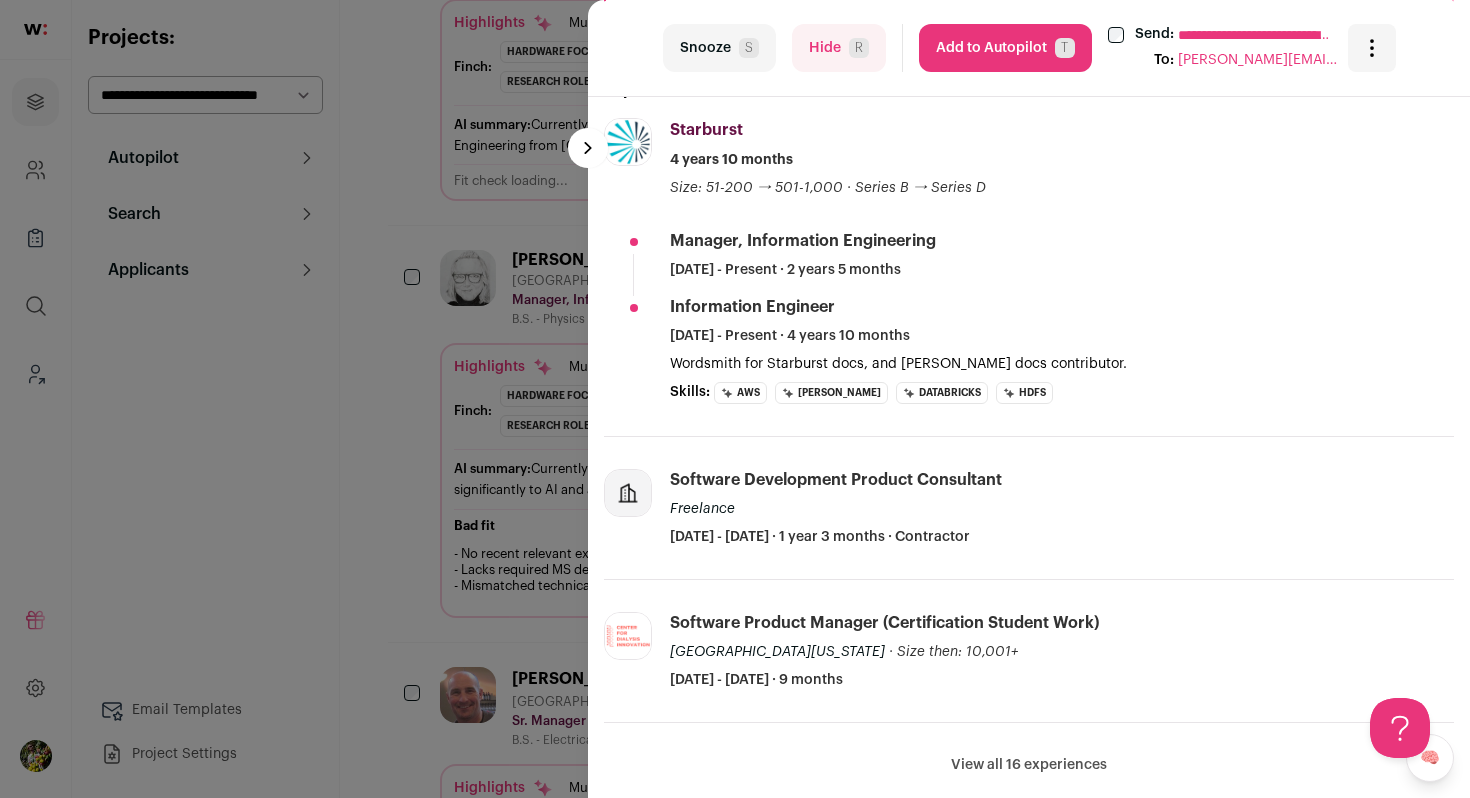 click on "Hide
R" at bounding box center [839, 48] 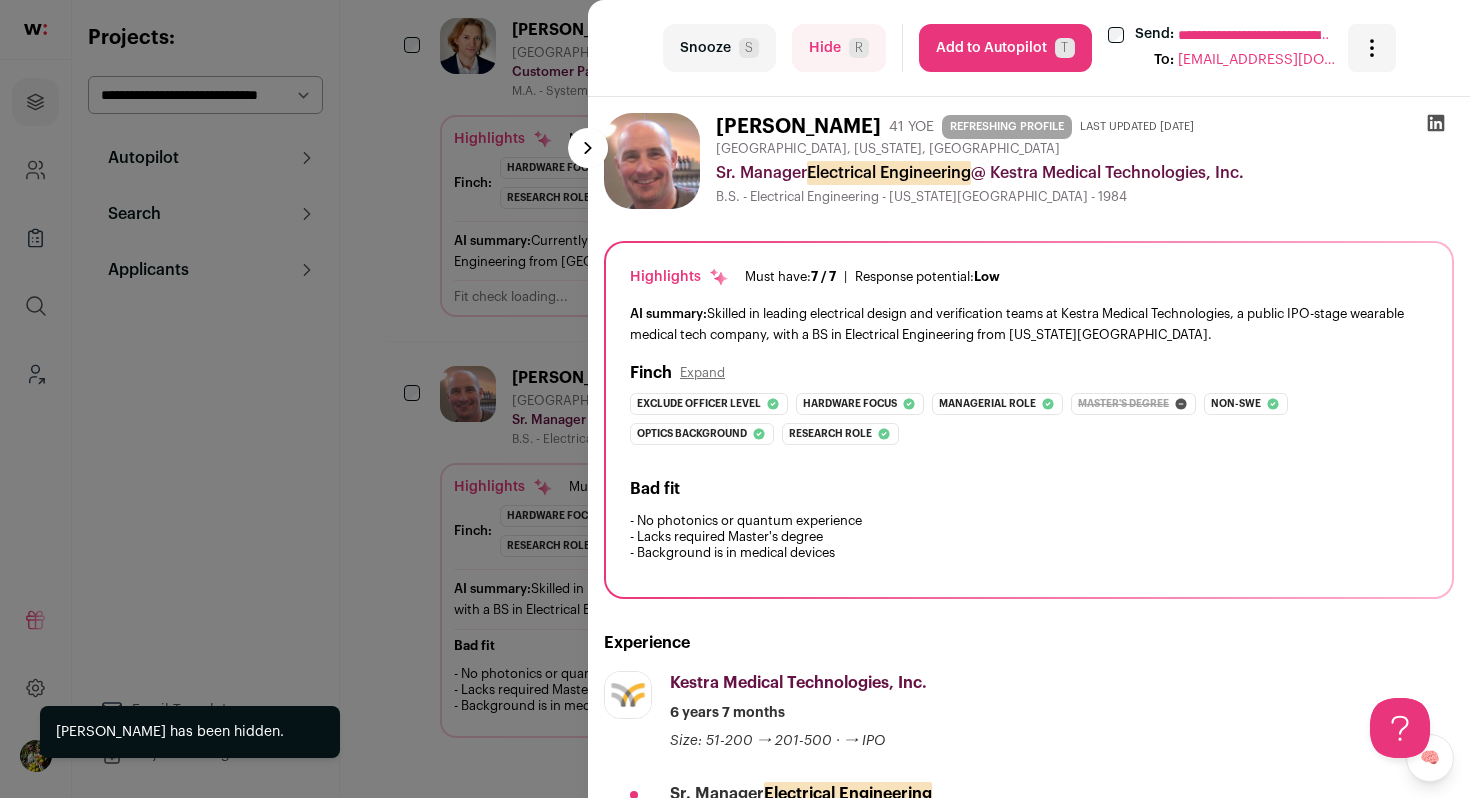scroll, scrollTop: 498, scrollLeft: 0, axis: vertical 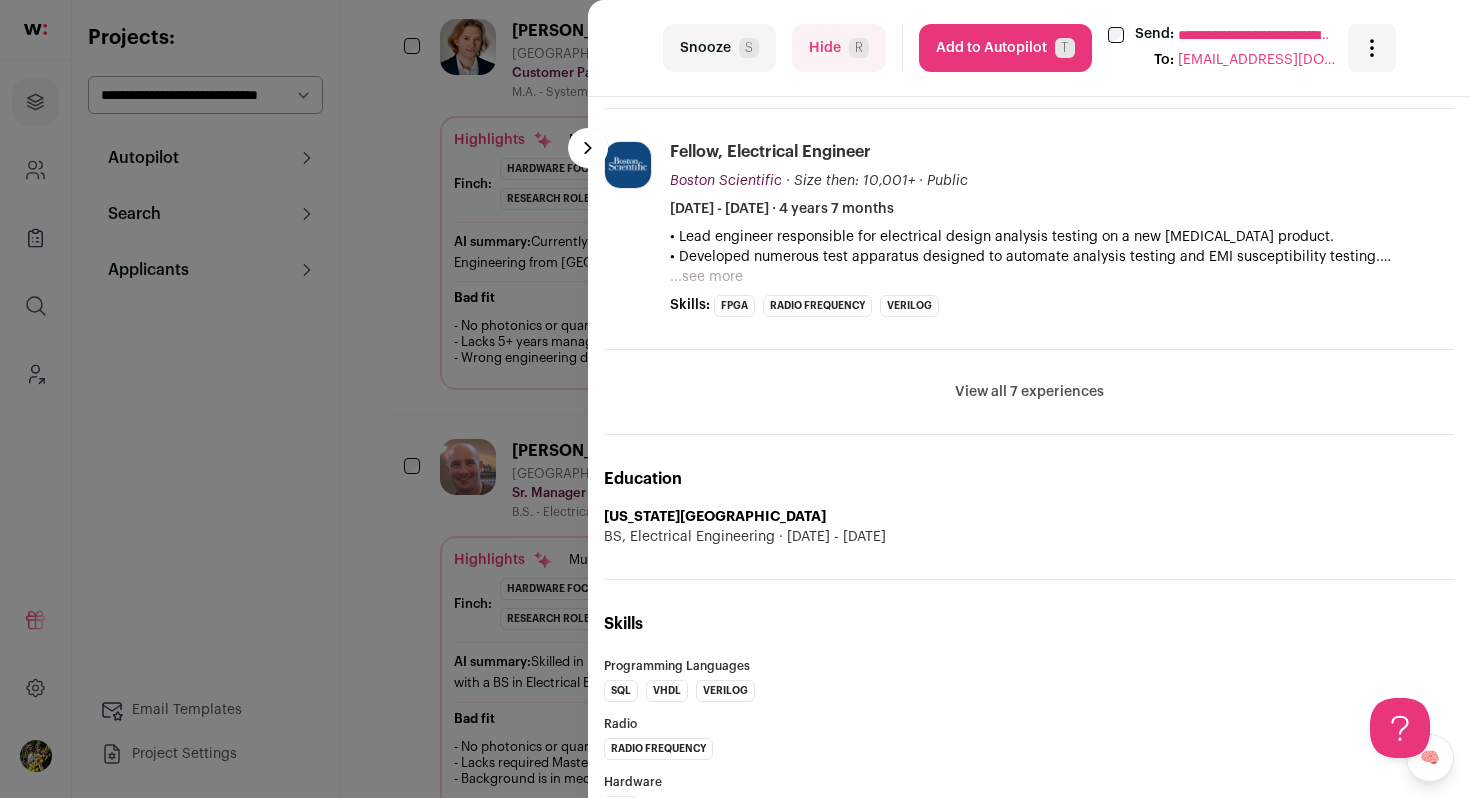 click on "Hide
R" at bounding box center [839, 48] 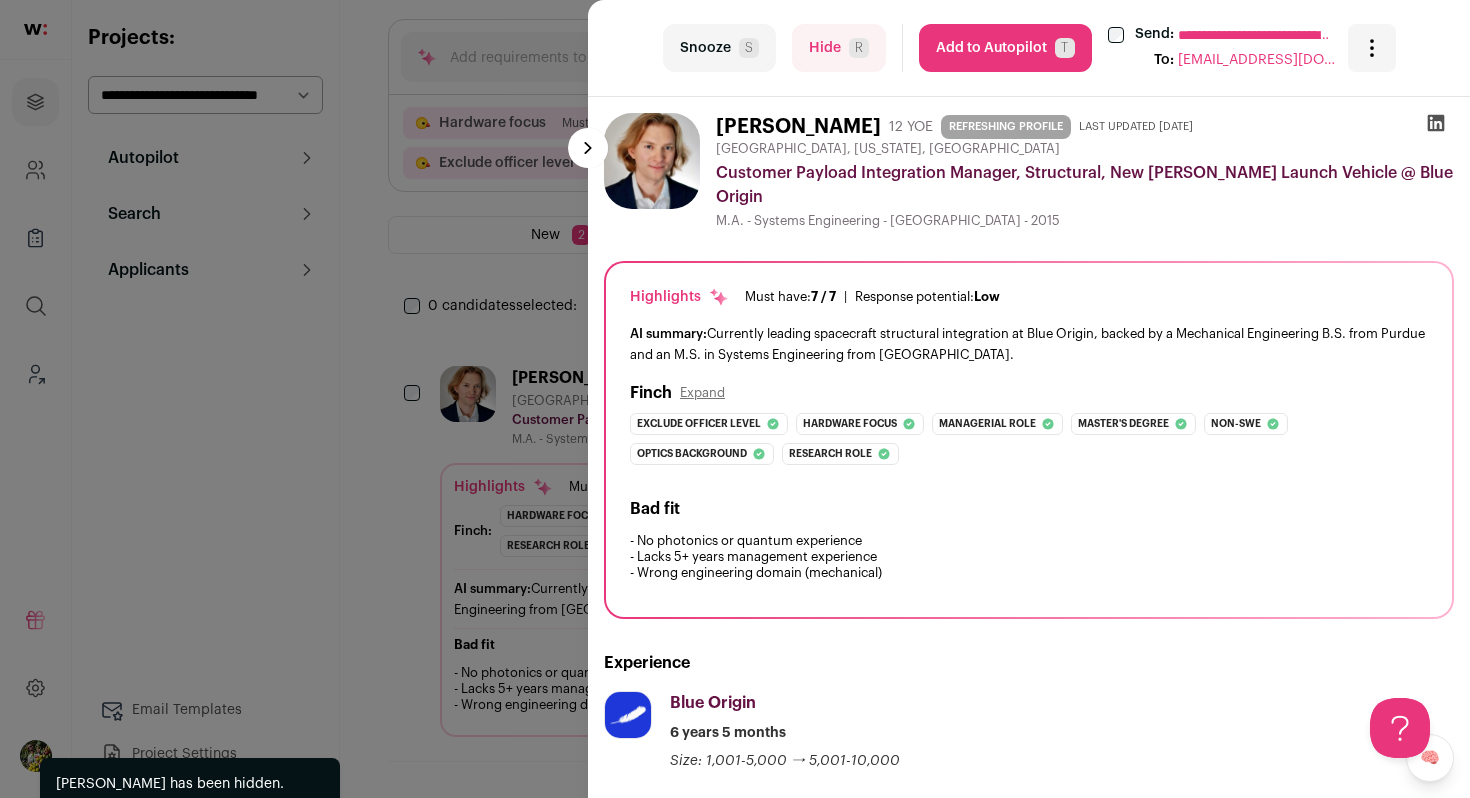 scroll, scrollTop: 151, scrollLeft: 0, axis: vertical 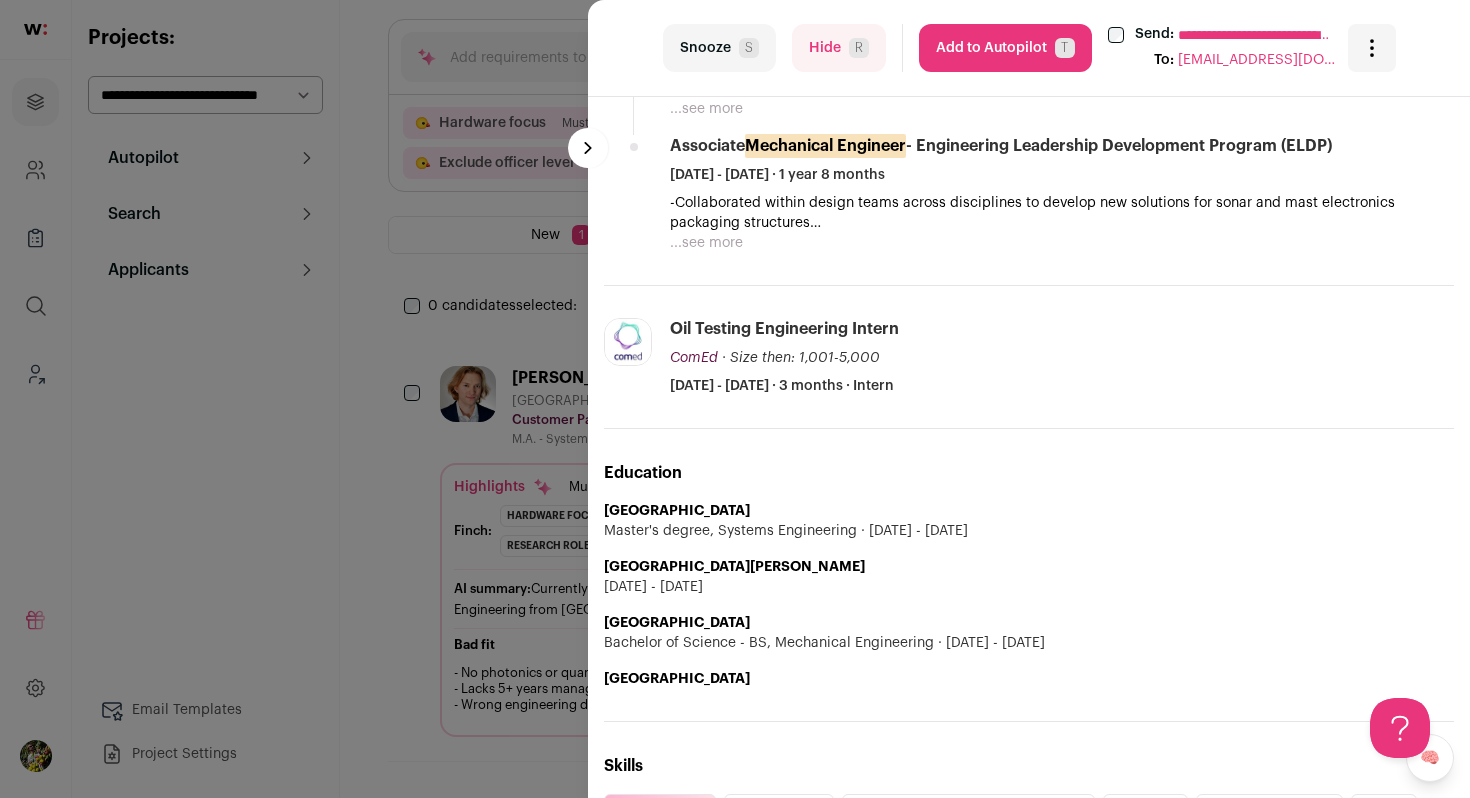 click on "Hide
R" at bounding box center [839, 48] 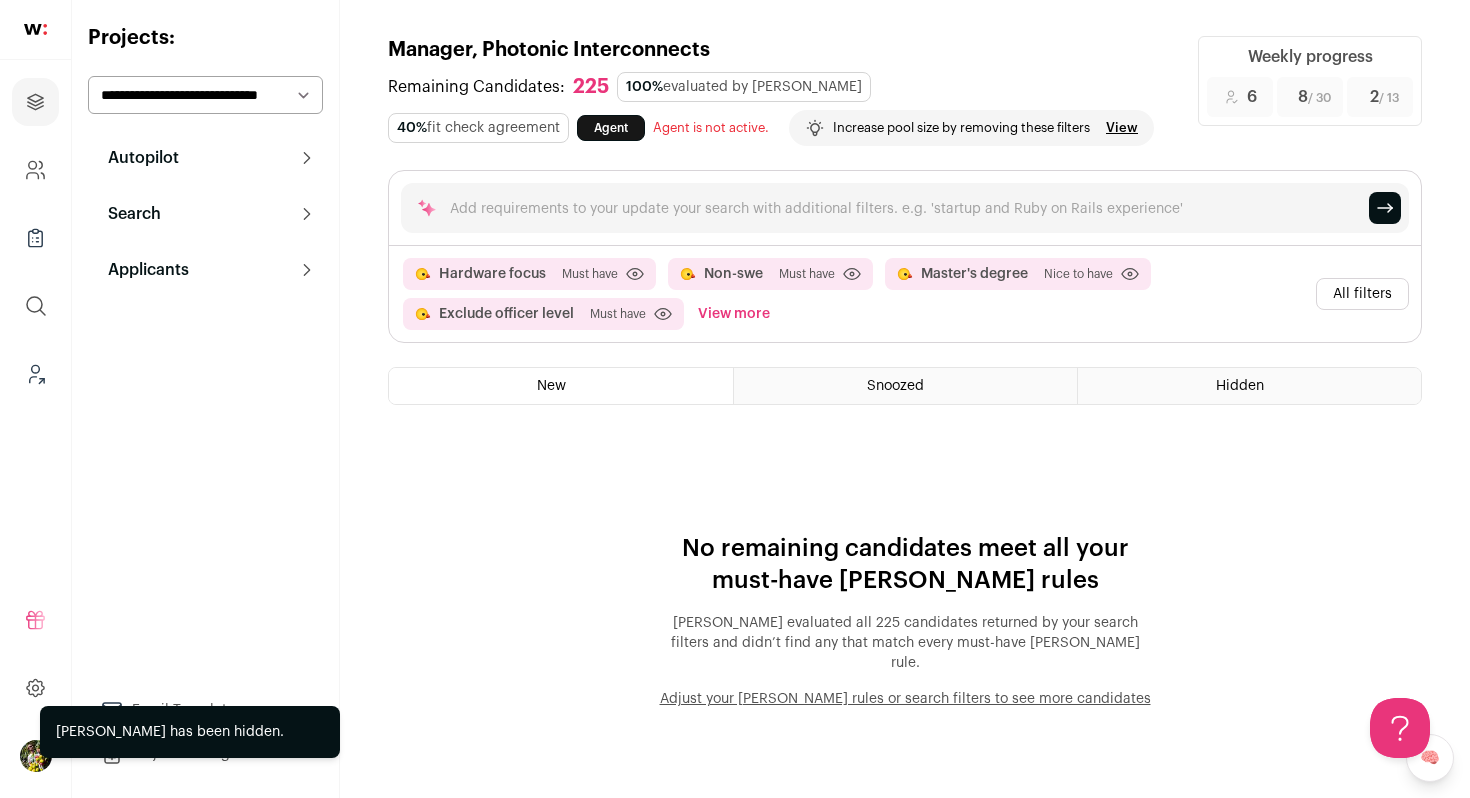 scroll, scrollTop: 0, scrollLeft: 0, axis: both 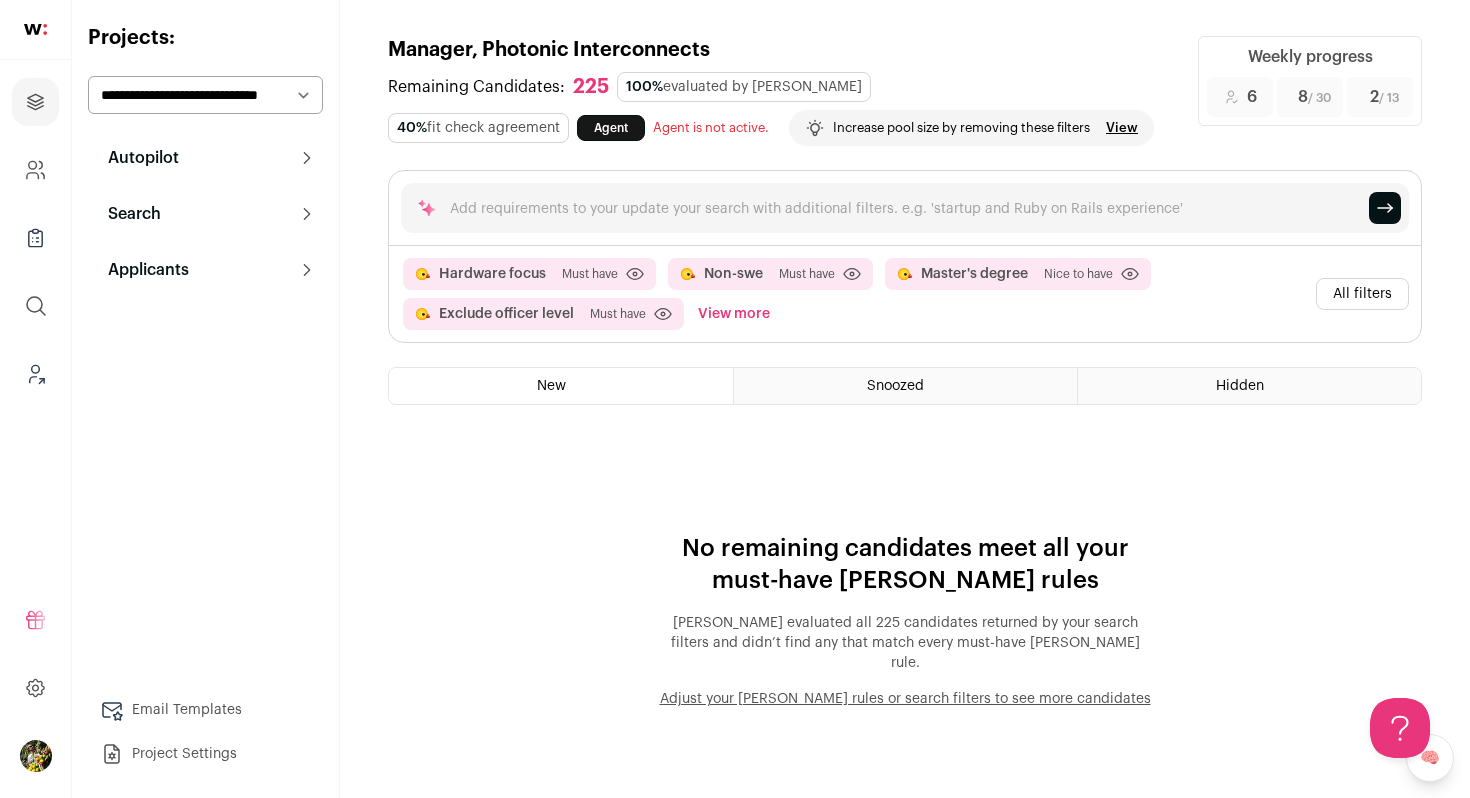 click on "All filters" at bounding box center (1362, 294) 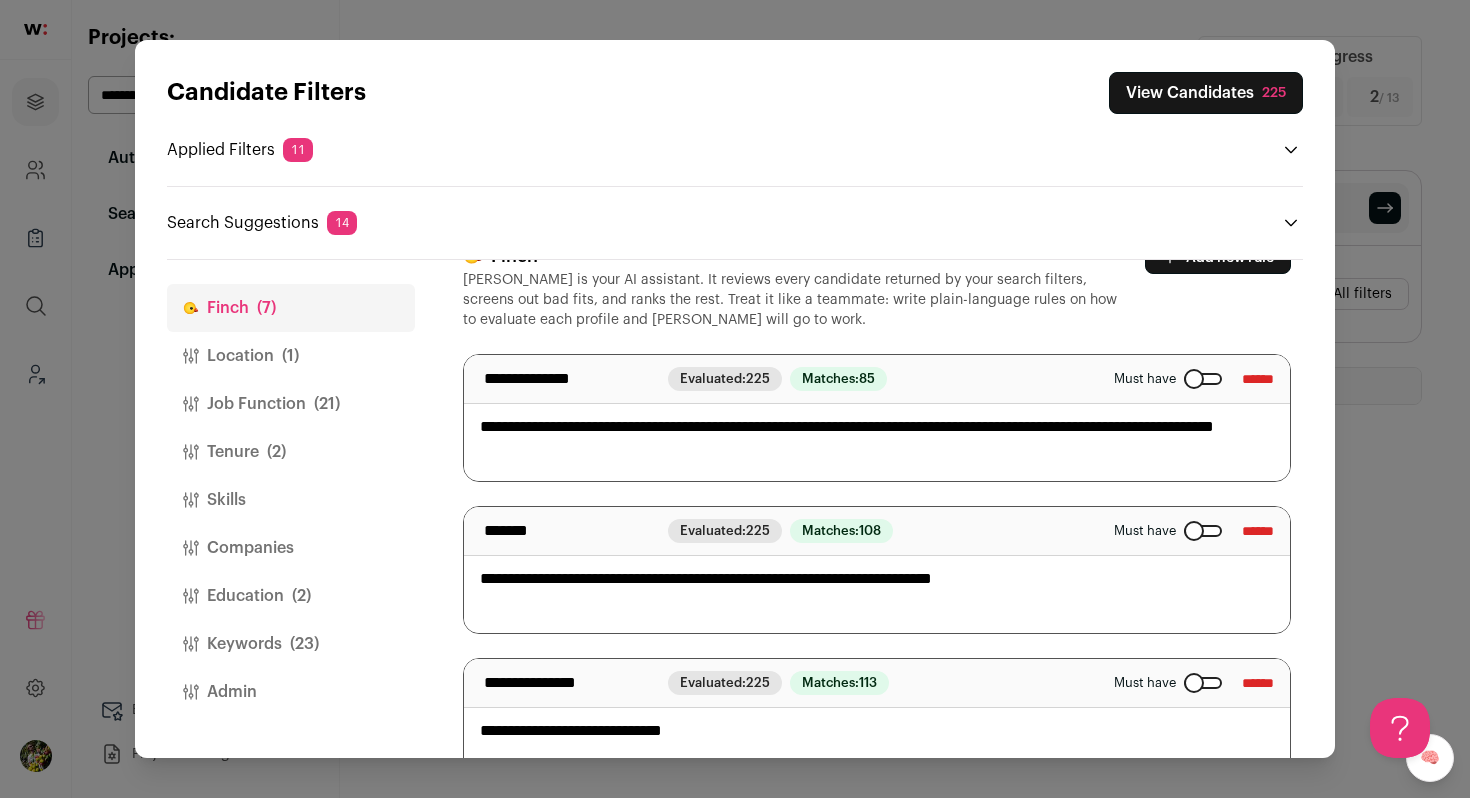 scroll, scrollTop: 0, scrollLeft: 0, axis: both 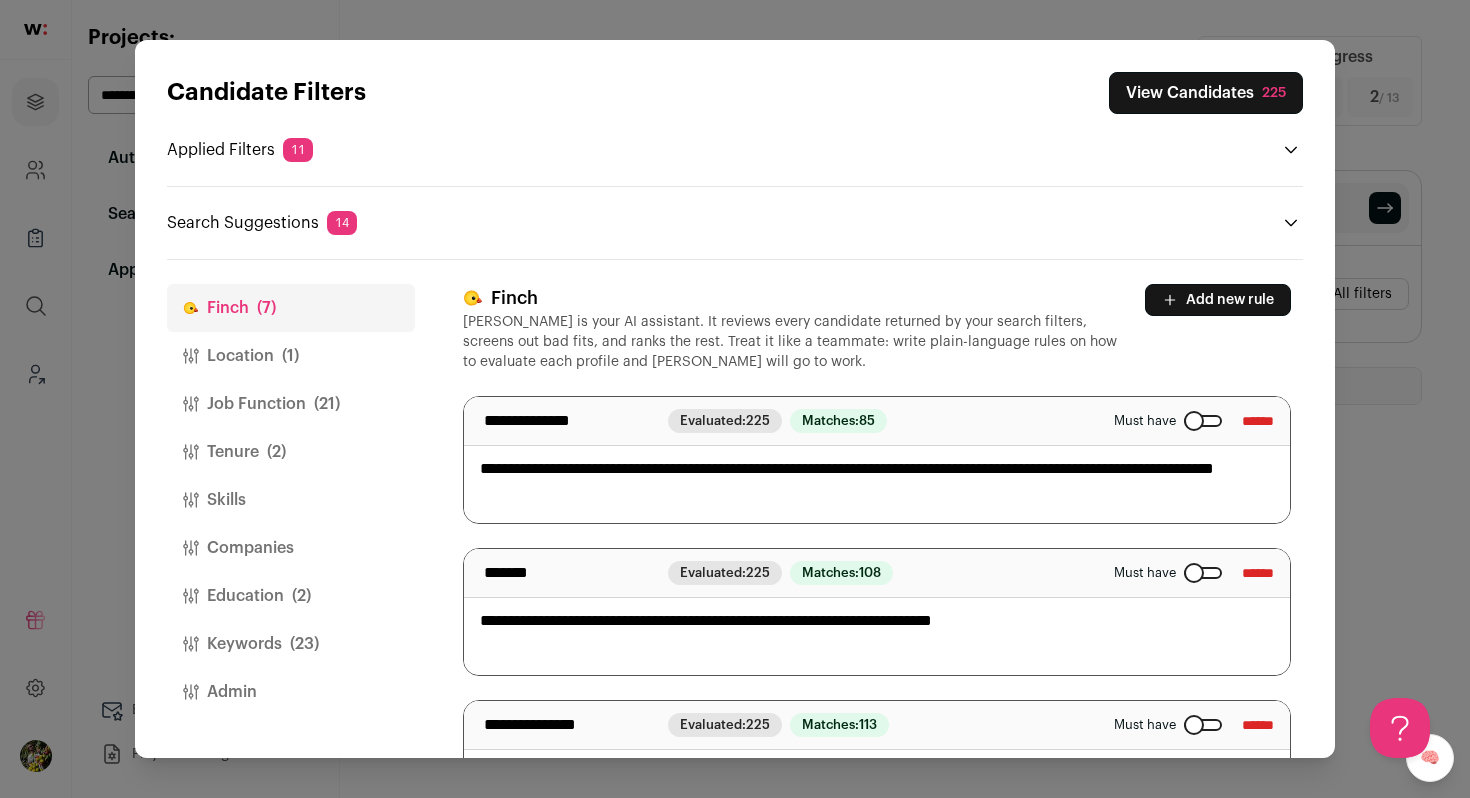 click on "Location
(1)" at bounding box center [291, 356] 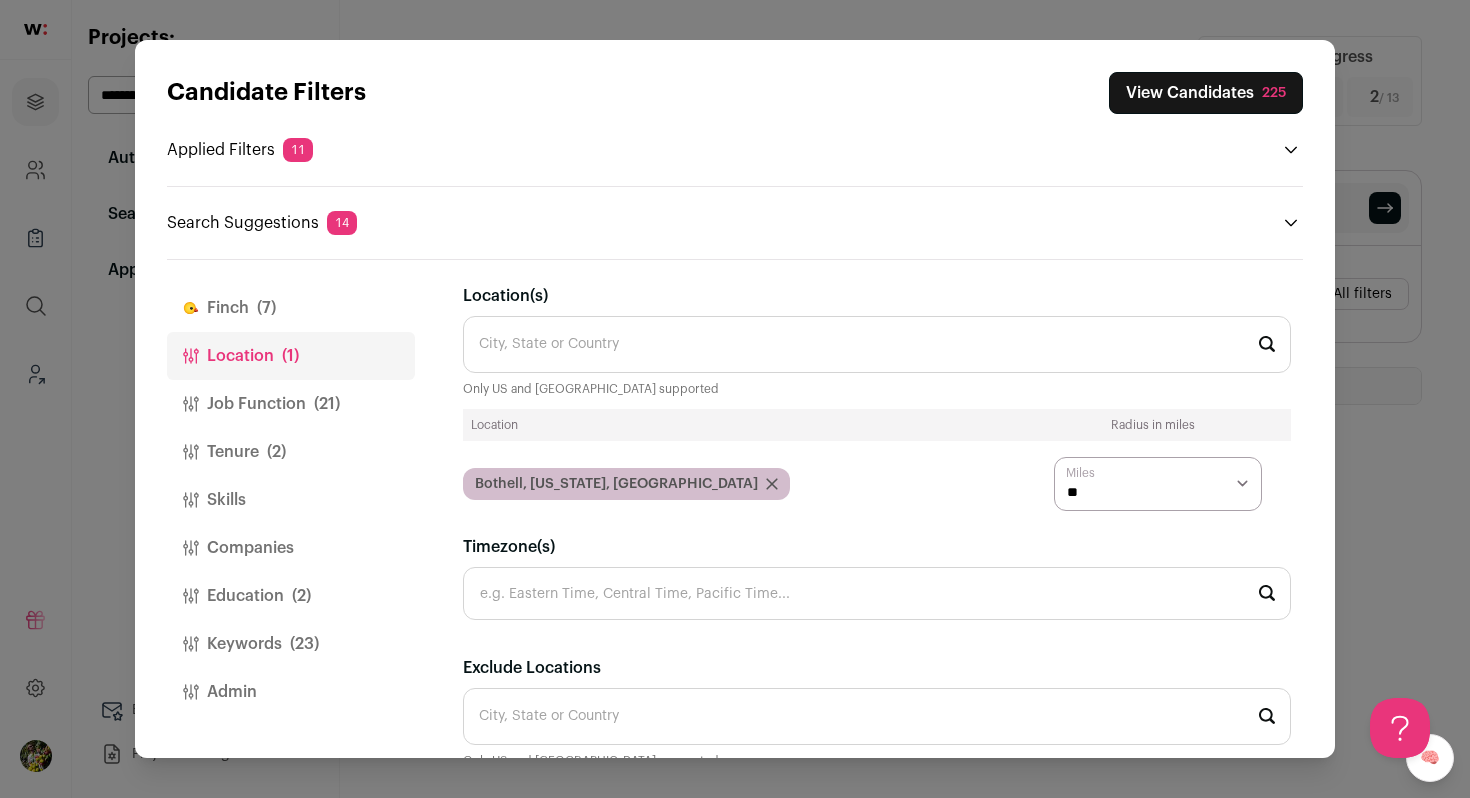 click on "Job Function
(21)" at bounding box center [291, 404] 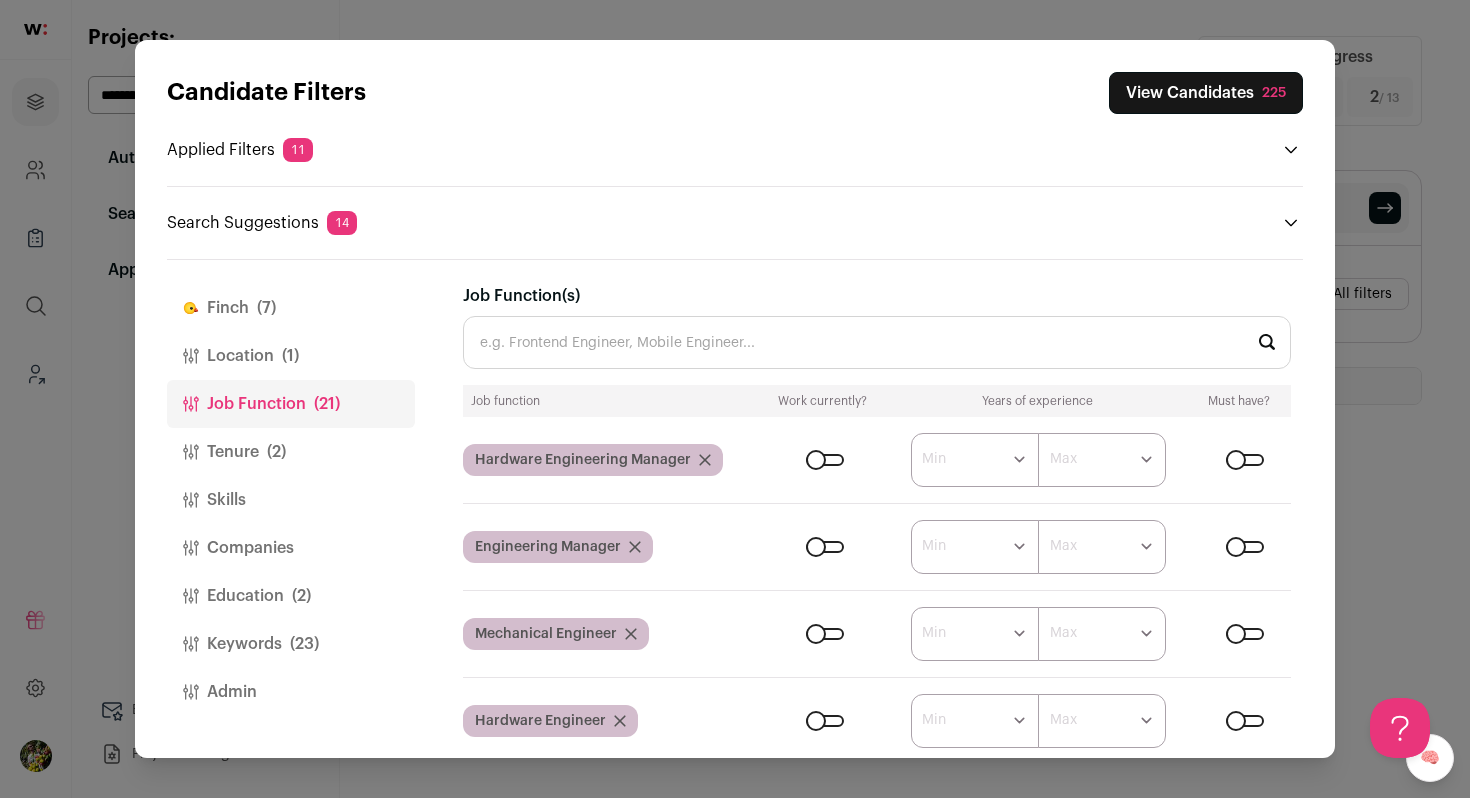 click on "View Candidates
225" at bounding box center [1206, 93] 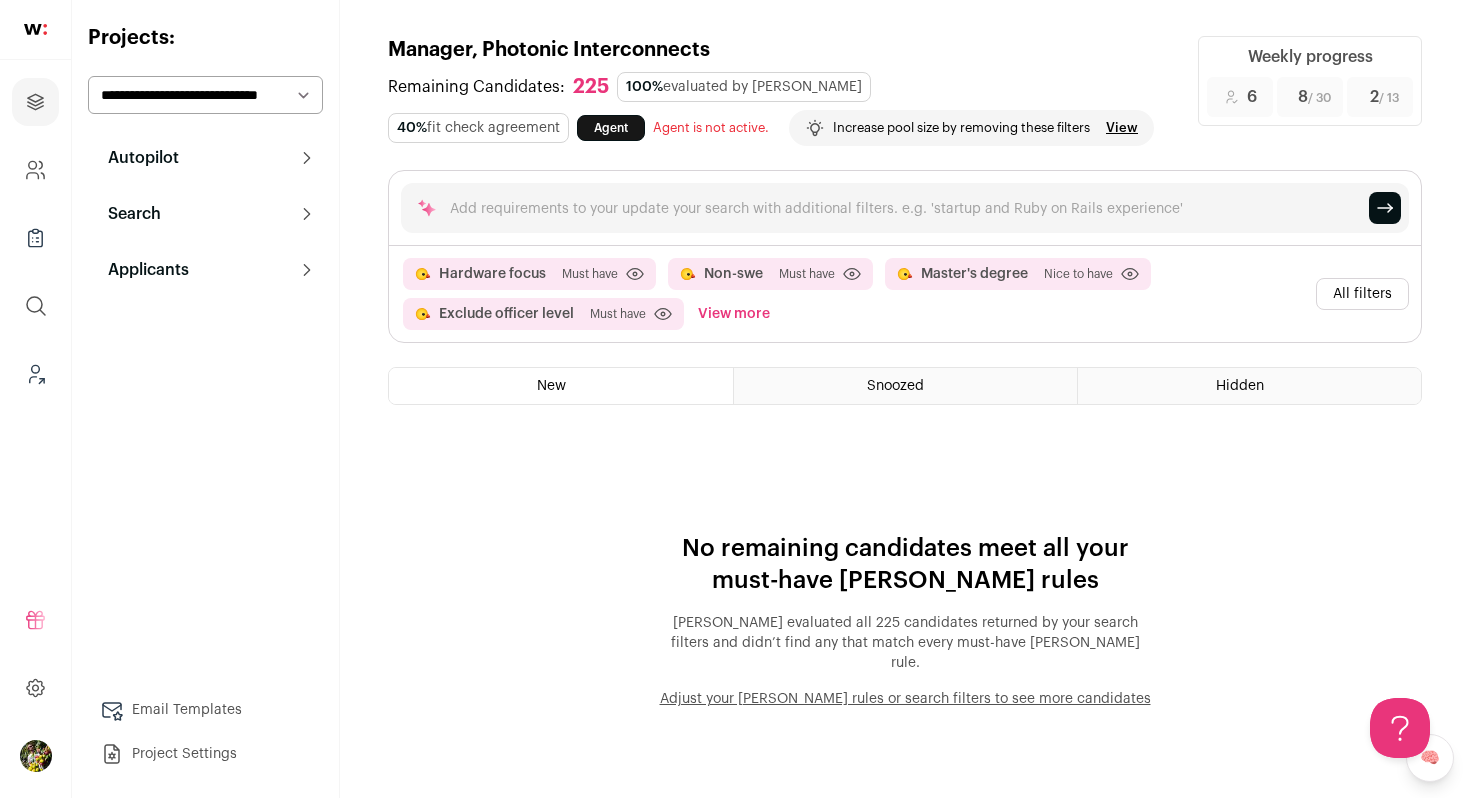 click on "View more" at bounding box center (734, 314) 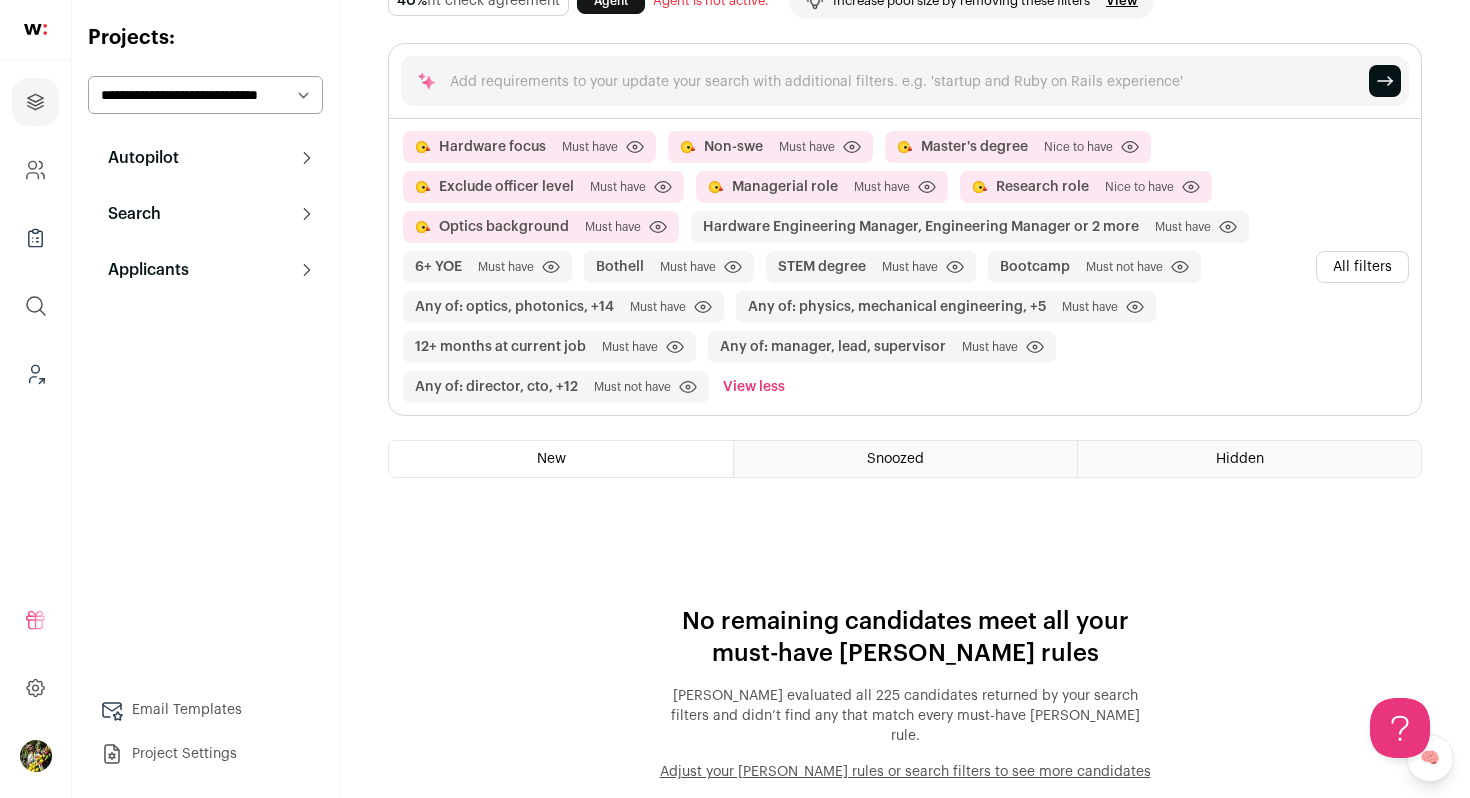 scroll, scrollTop: 0, scrollLeft: 0, axis: both 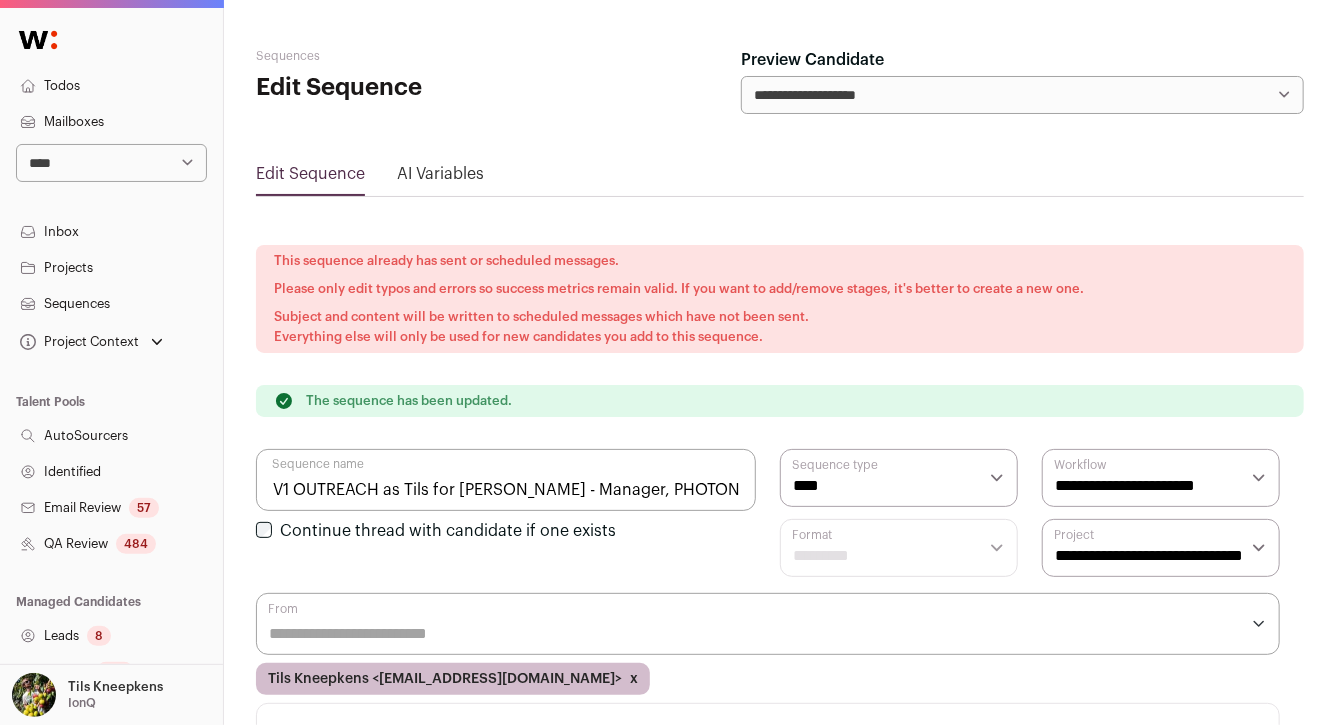 click on "Leads
8" at bounding box center (111, 636) 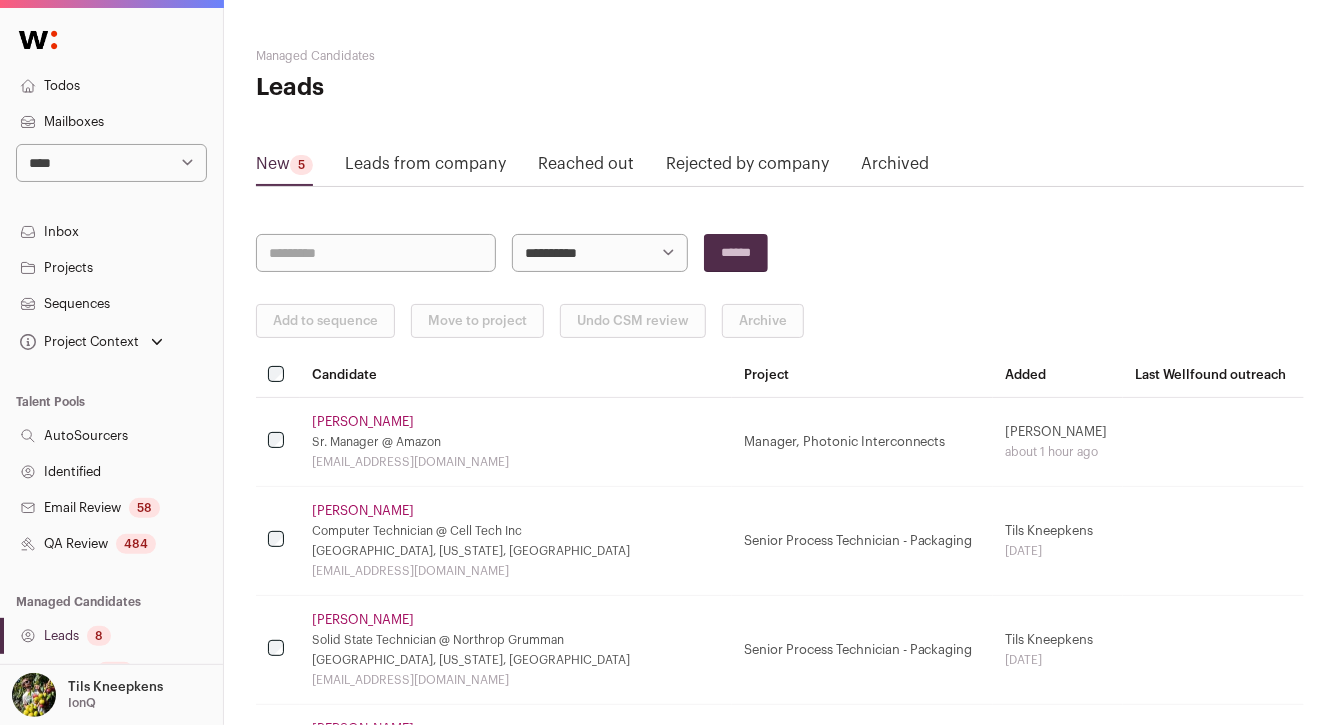 click on "**********" at bounding box center (600, 253) 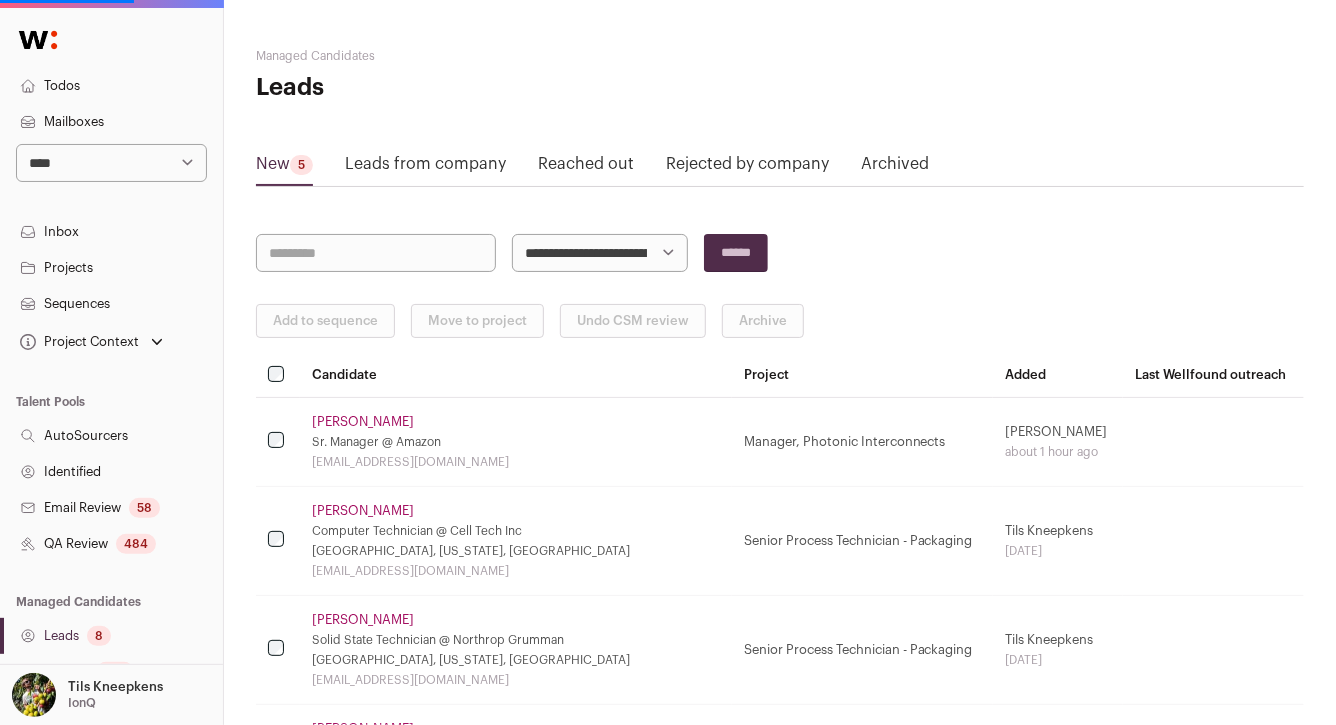 click on "******" at bounding box center (736, 253) 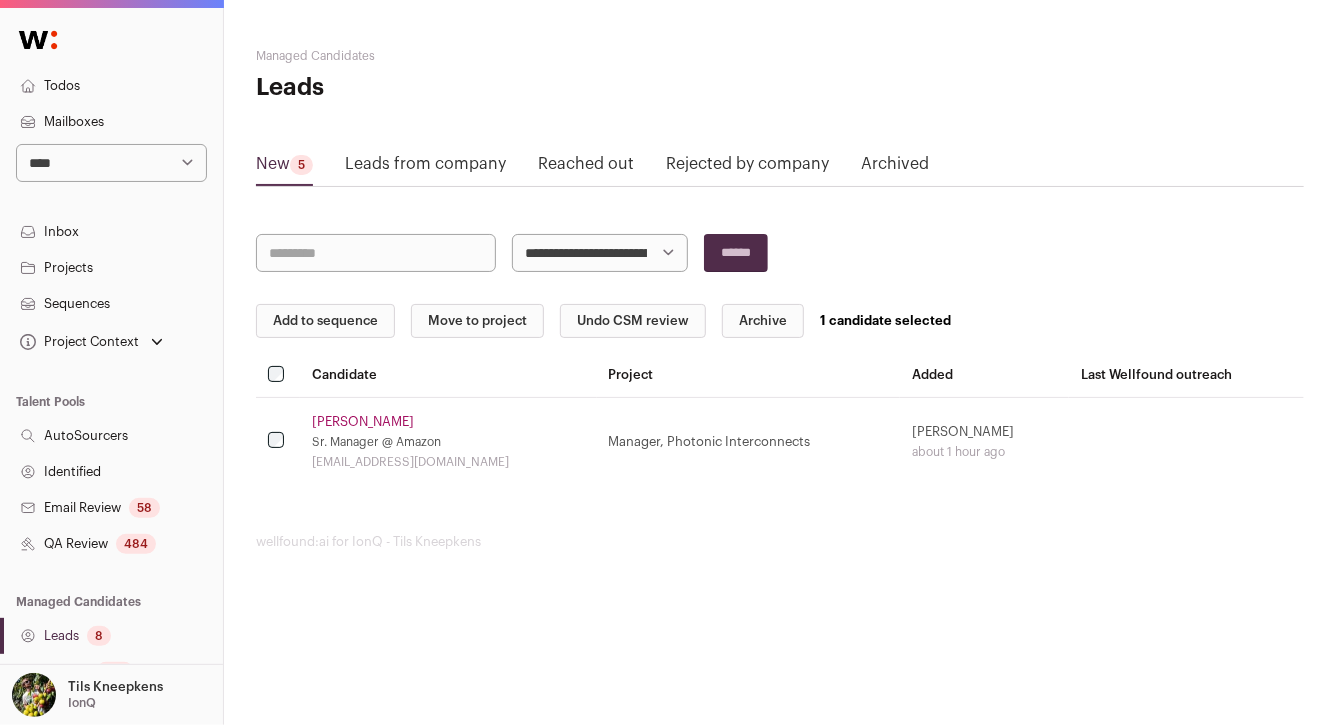 click on "Add to sequence" at bounding box center [325, 321] 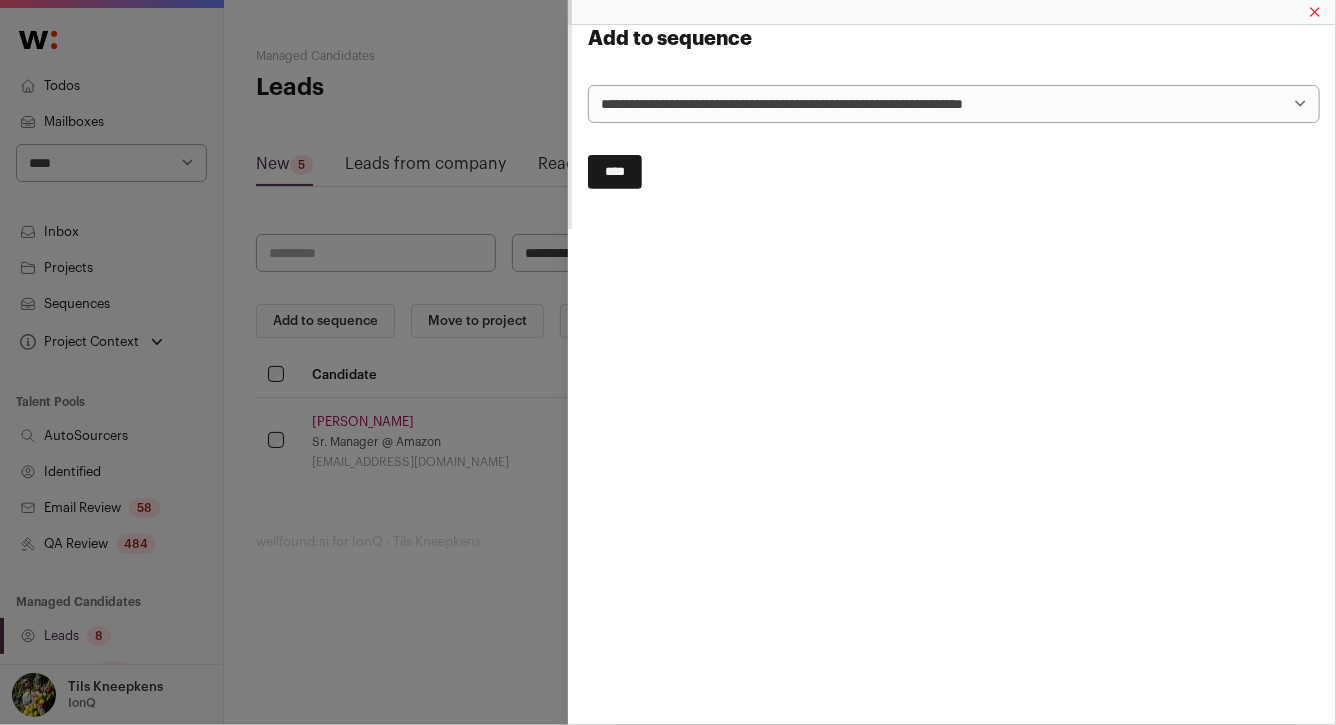 click on "**********" at bounding box center [954, 104] 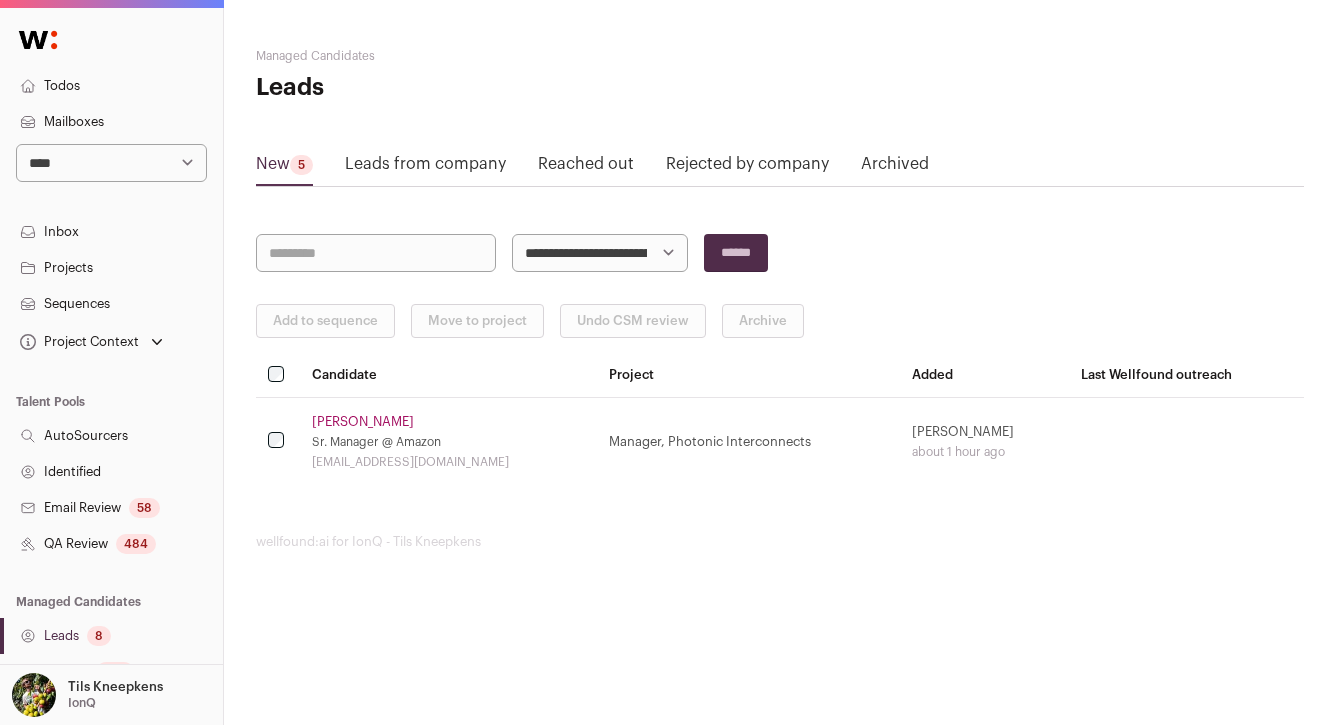 scroll, scrollTop: 0, scrollLeft: 0, axis: both 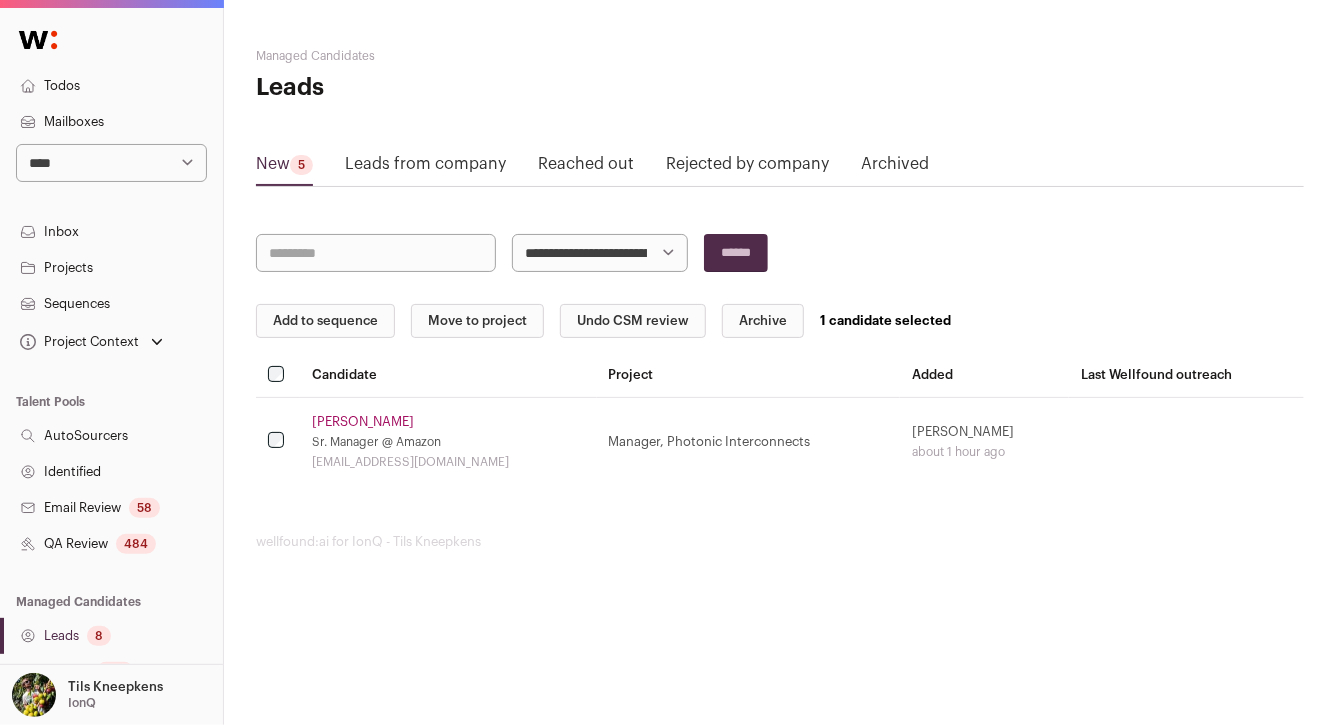 click on "Add to sequence" at bounding box center (325, 321) 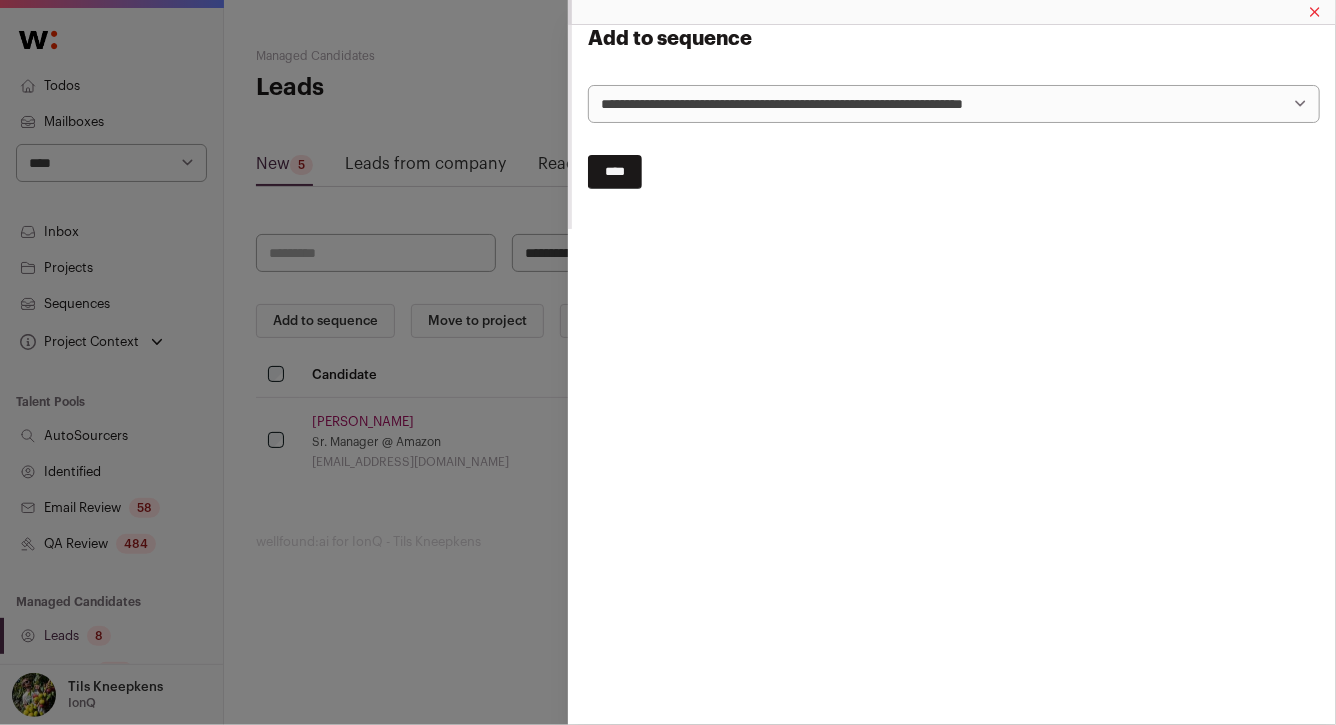 click on "**********" at bounding box center [954, 104] 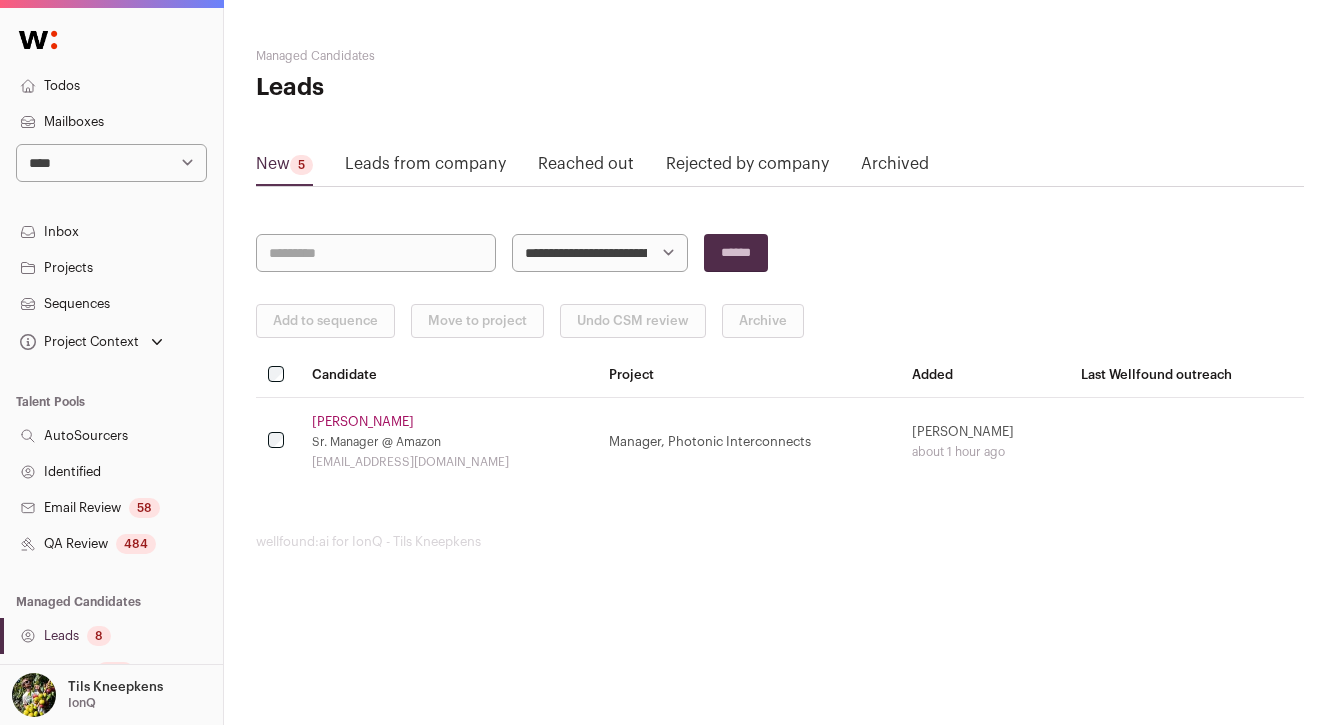 scroll, scrollTop: 0, scrollLeft: 0, axis: both 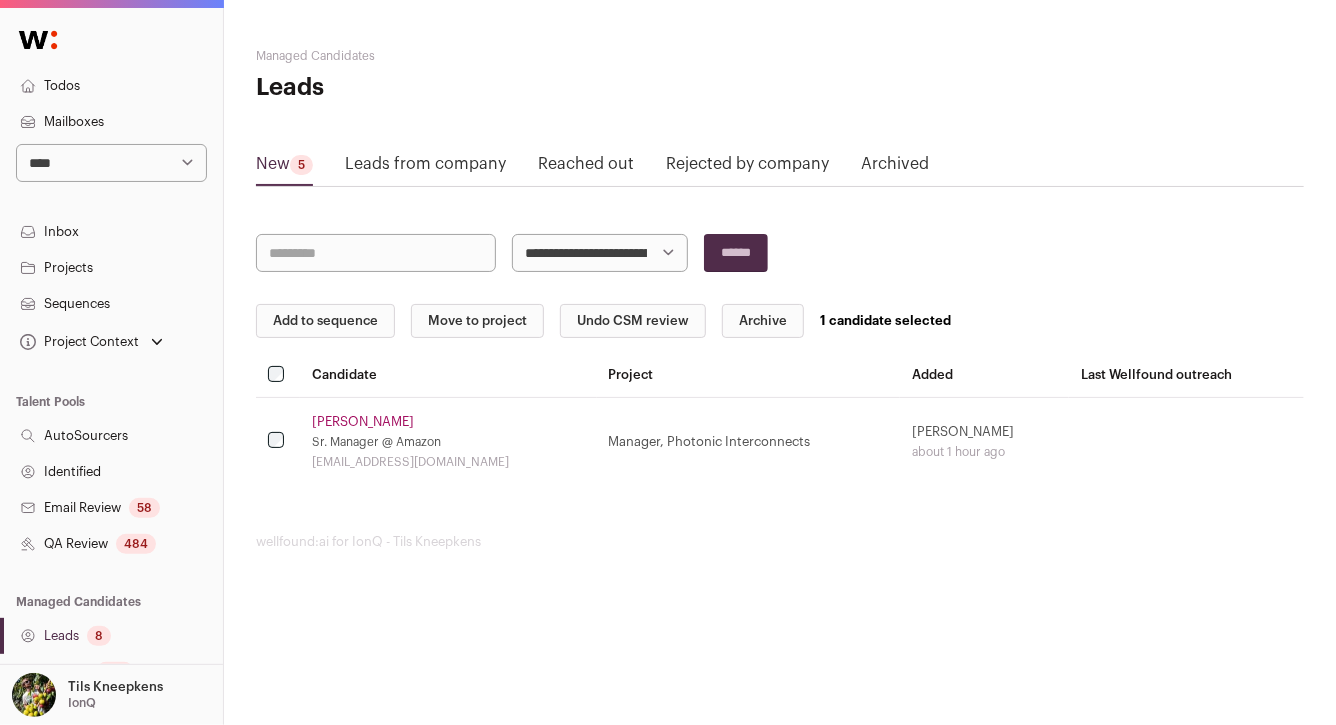 click on "Add to sequence" at bounding box center (325, 321) 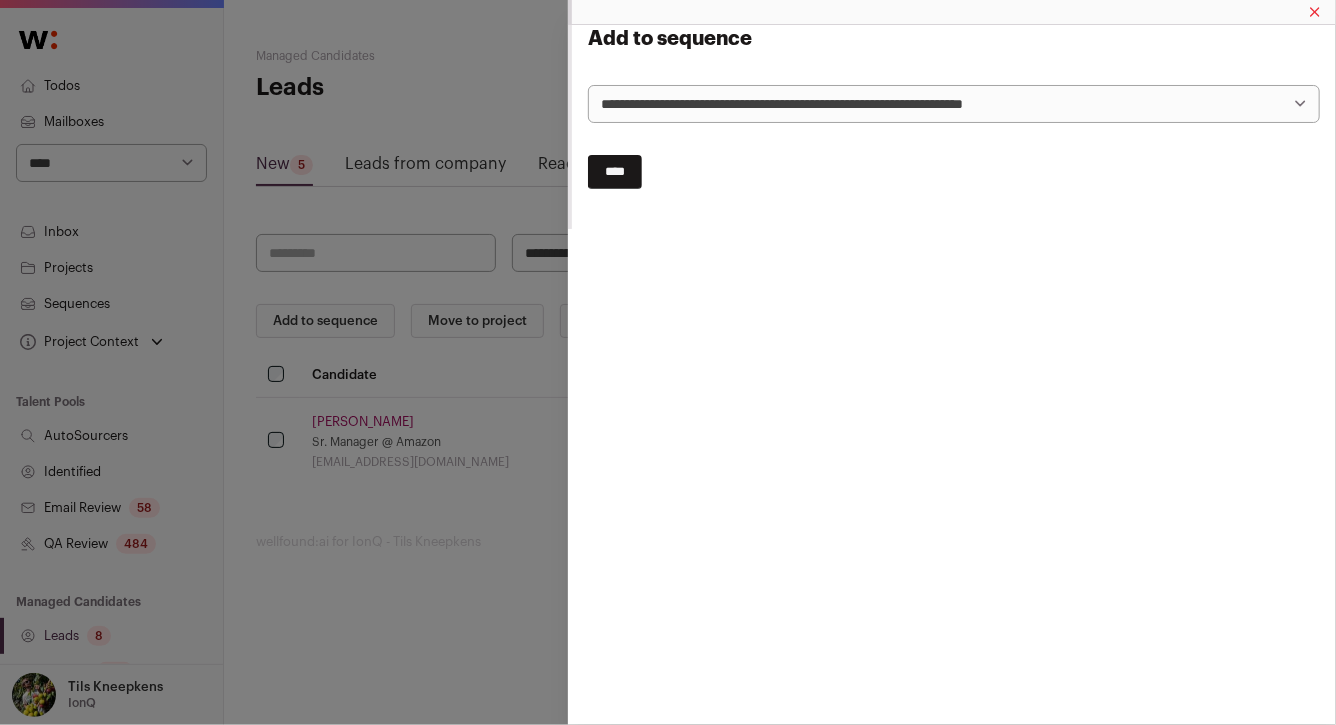 click on "**********" at bounding box center (954, 104) 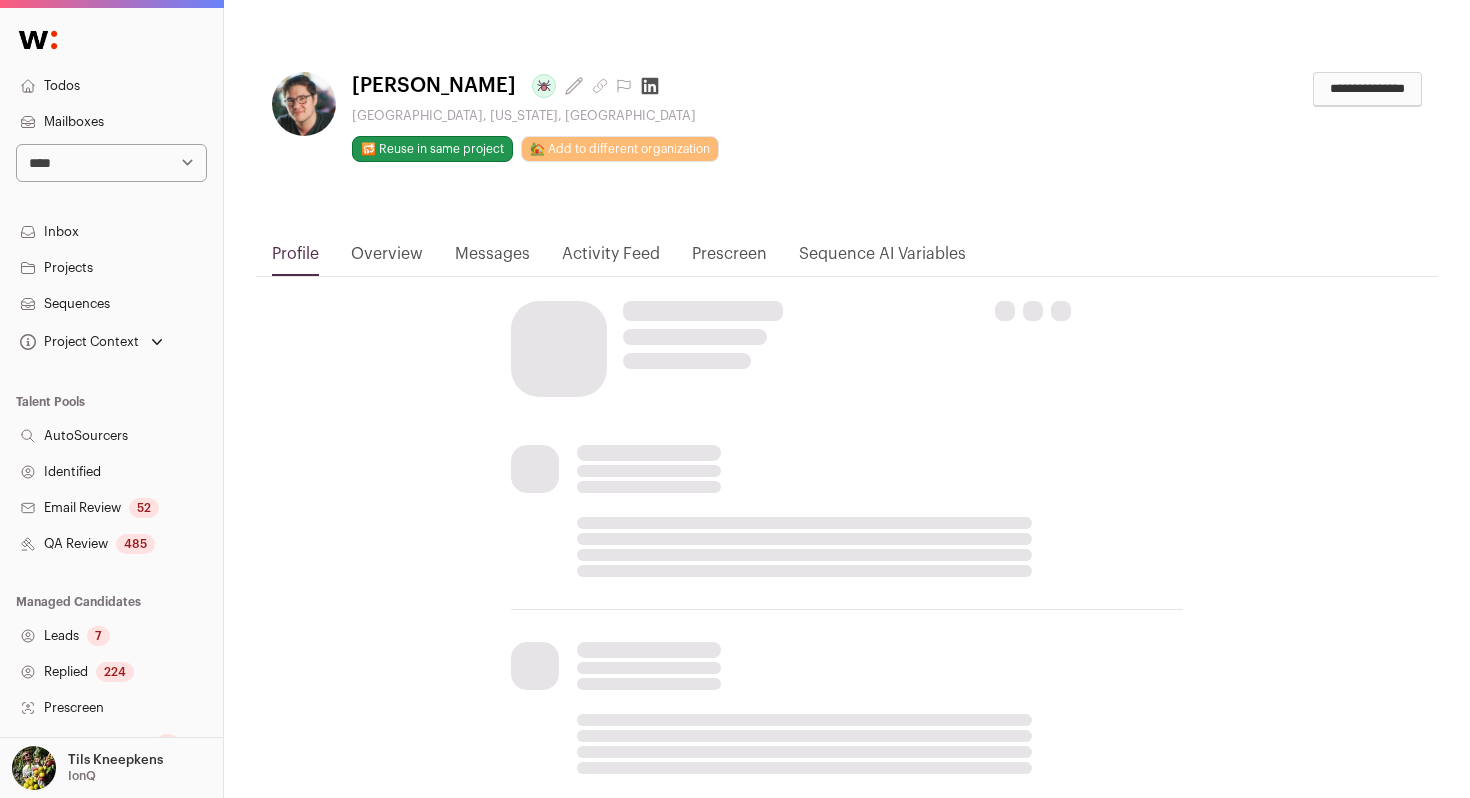 scroll, scrollTop: 0, scrollLeft: 0, axis: both 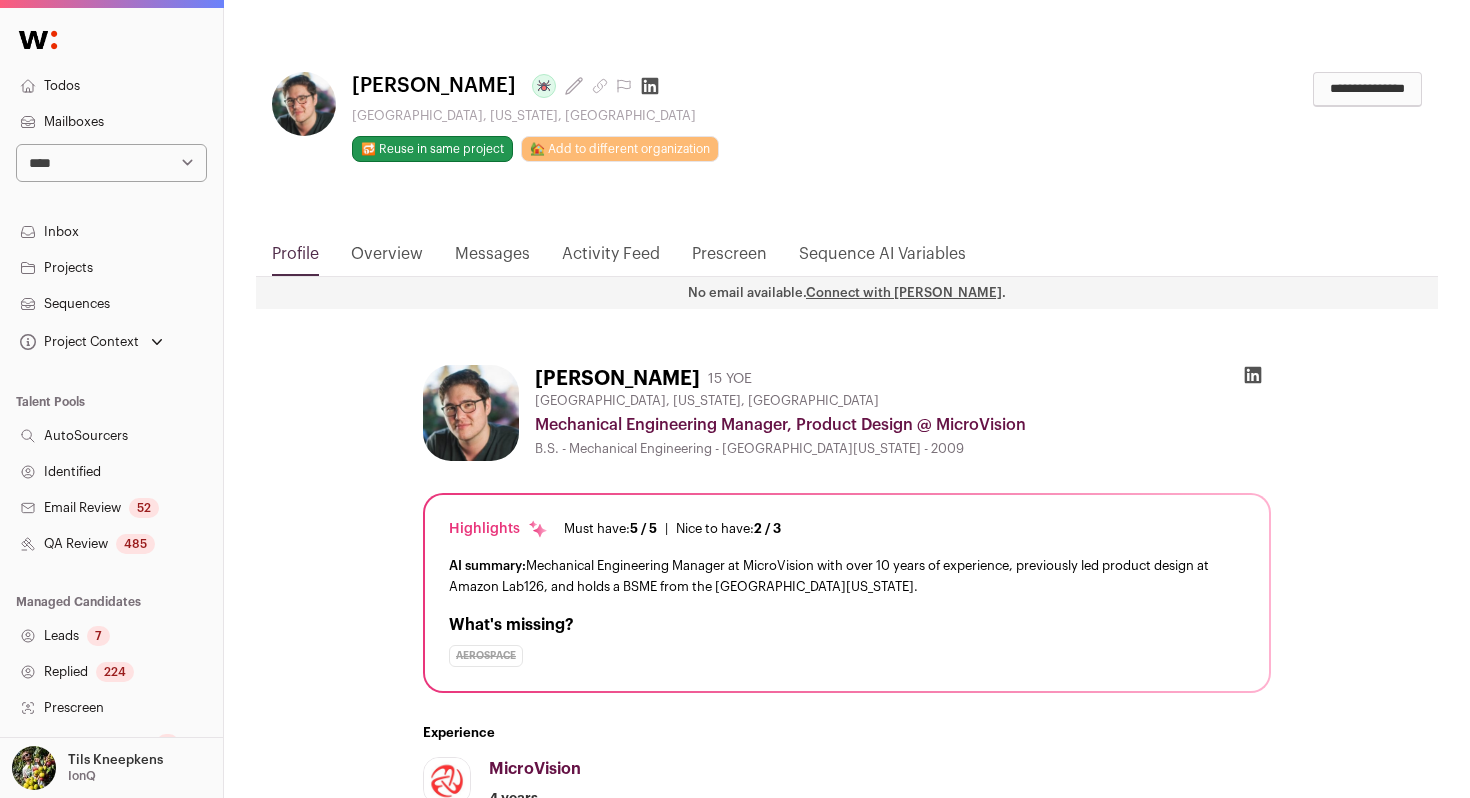 click on "Overview" at bounding box center [387, 259] 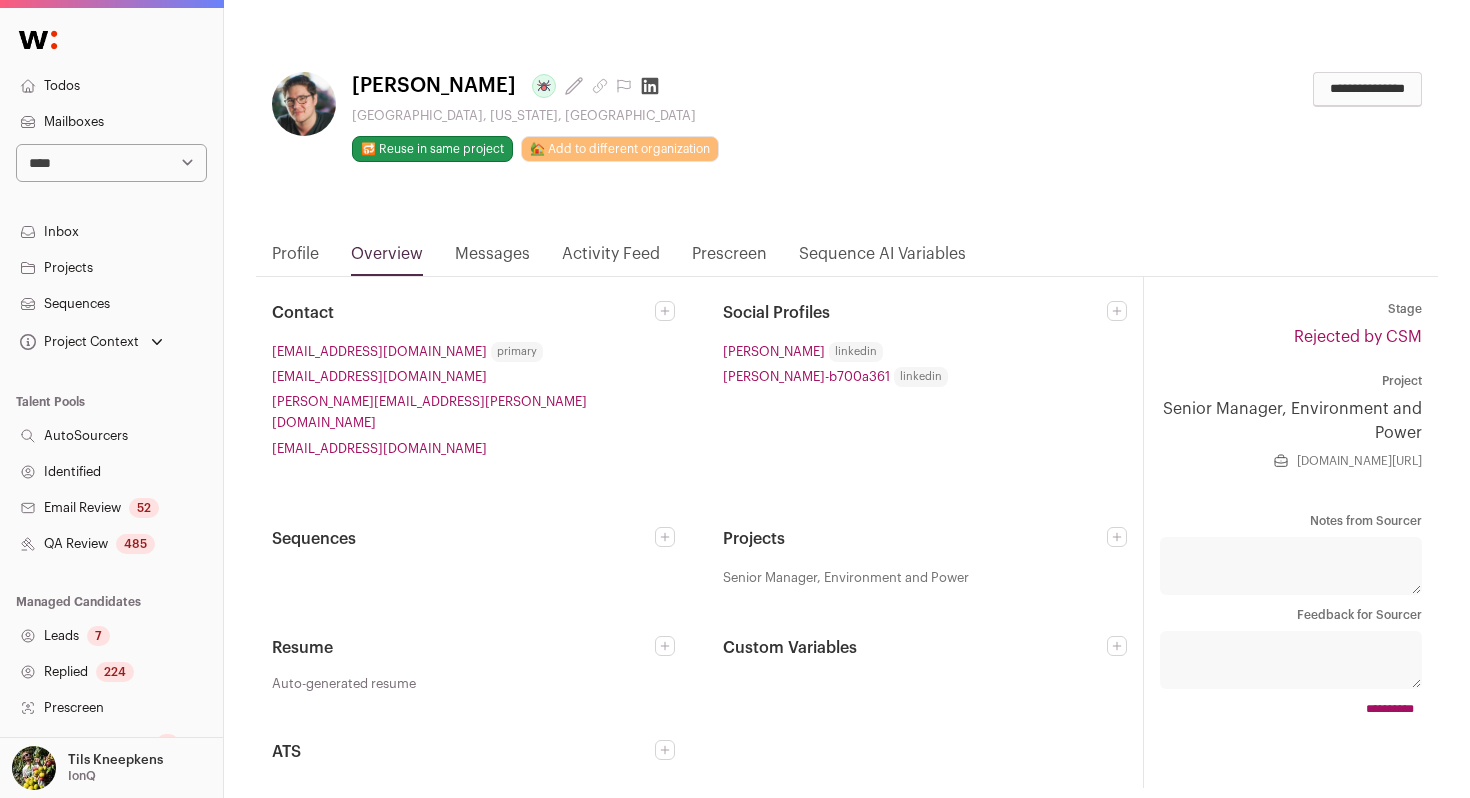click at bounding box center (1117, 537) 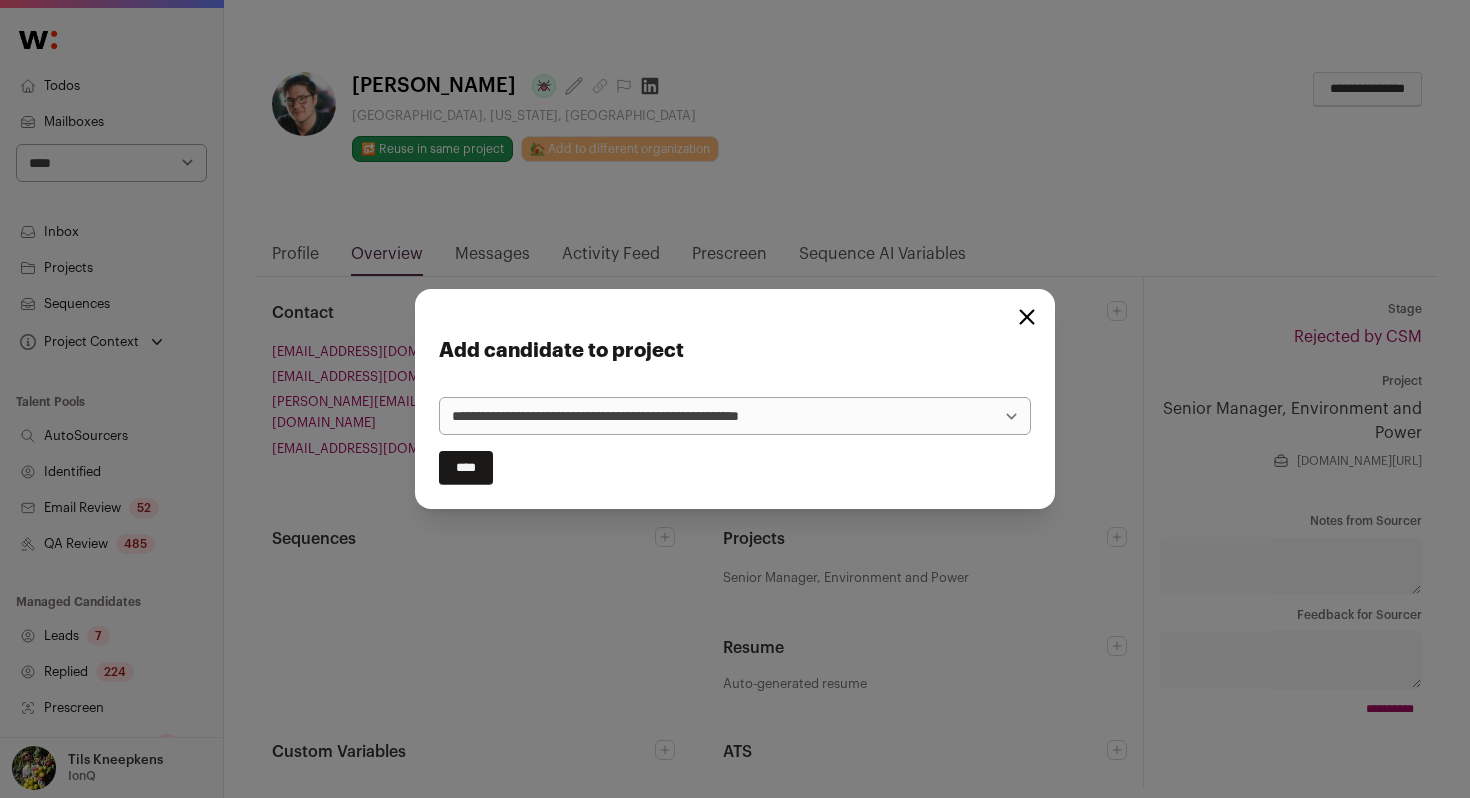 click on "**********" at bounding box center (735, 416) 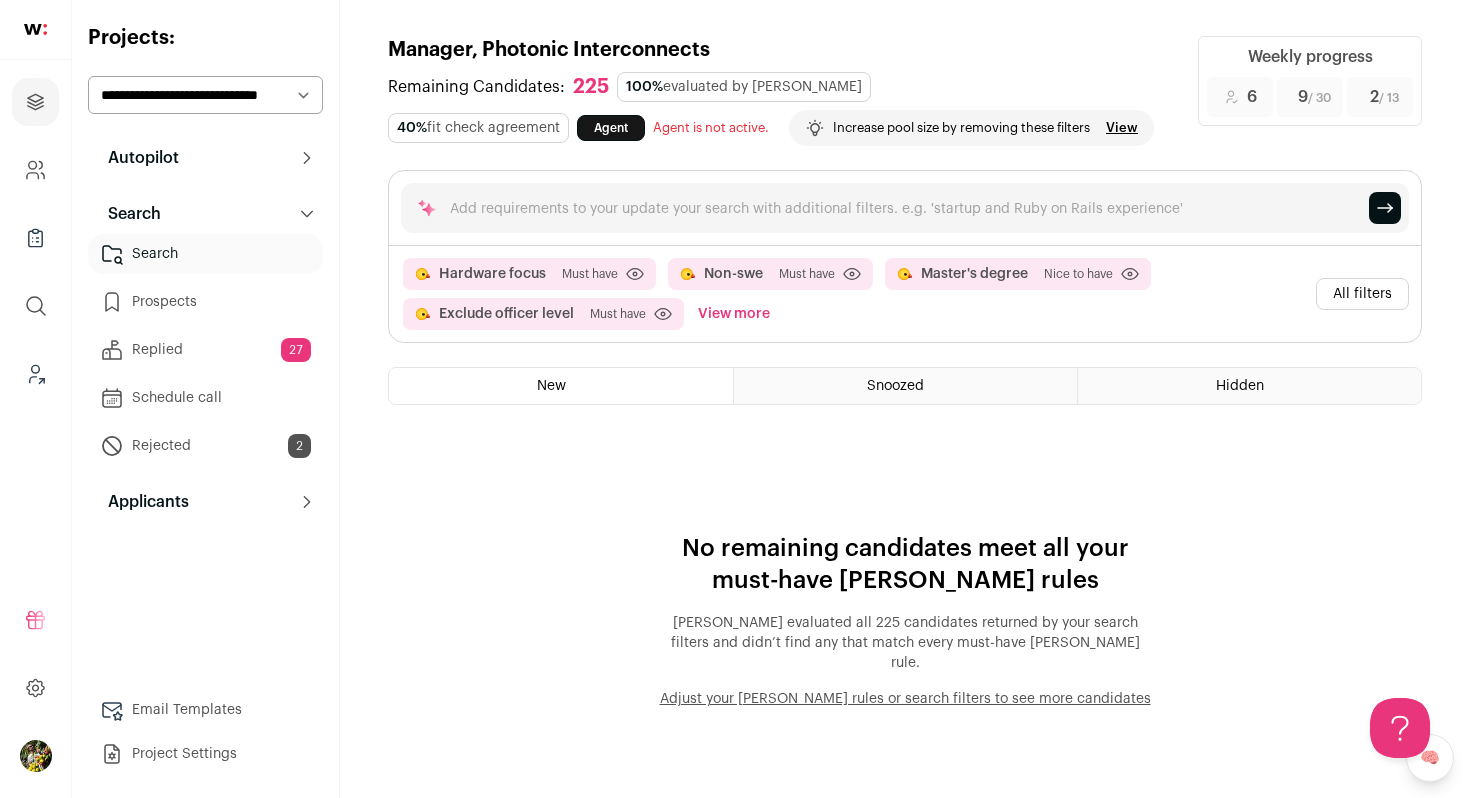 scroll, scrollTop: 0, scrollLeft: 0, axis: both 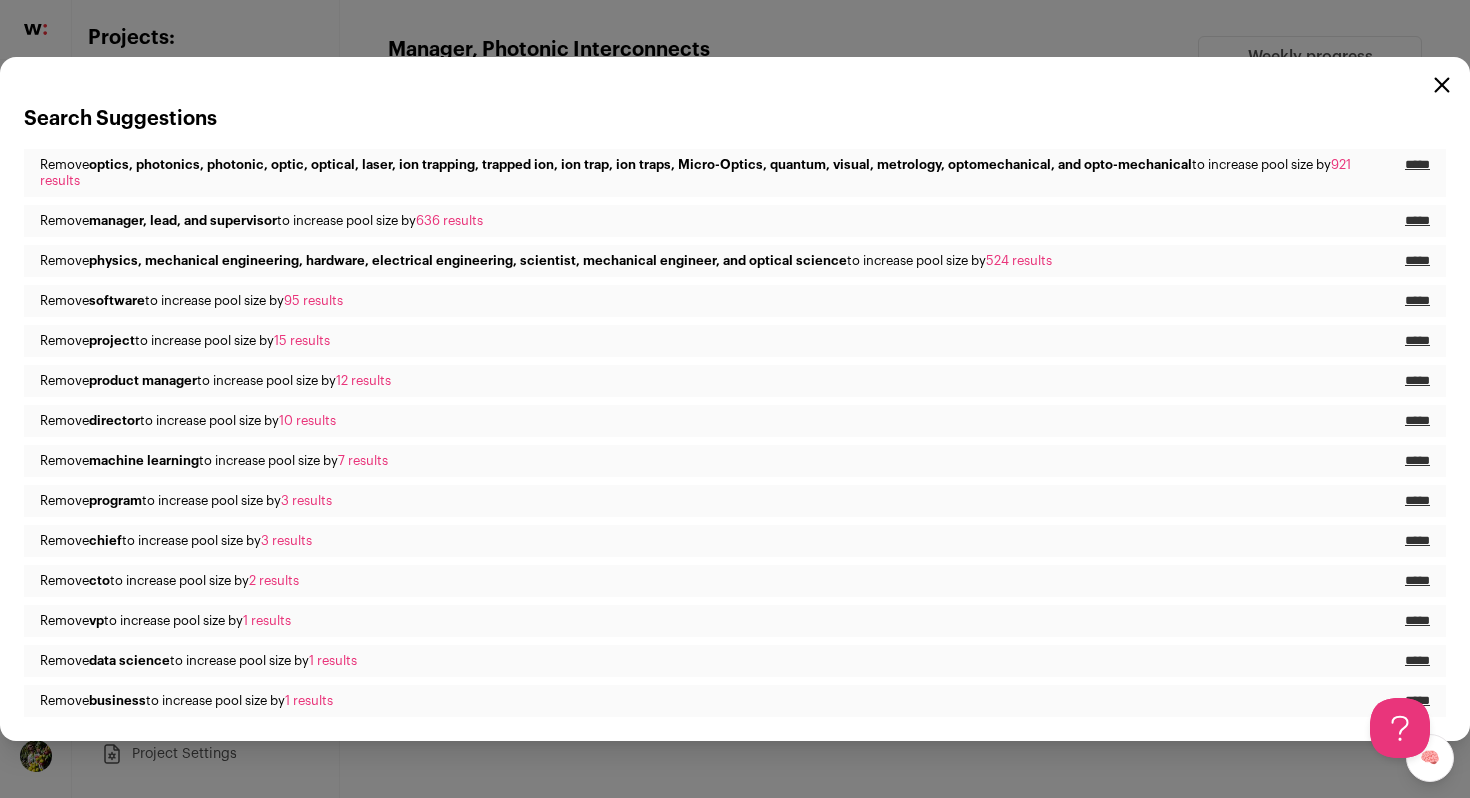 click on "*****" at bounding box center [1417, 261] 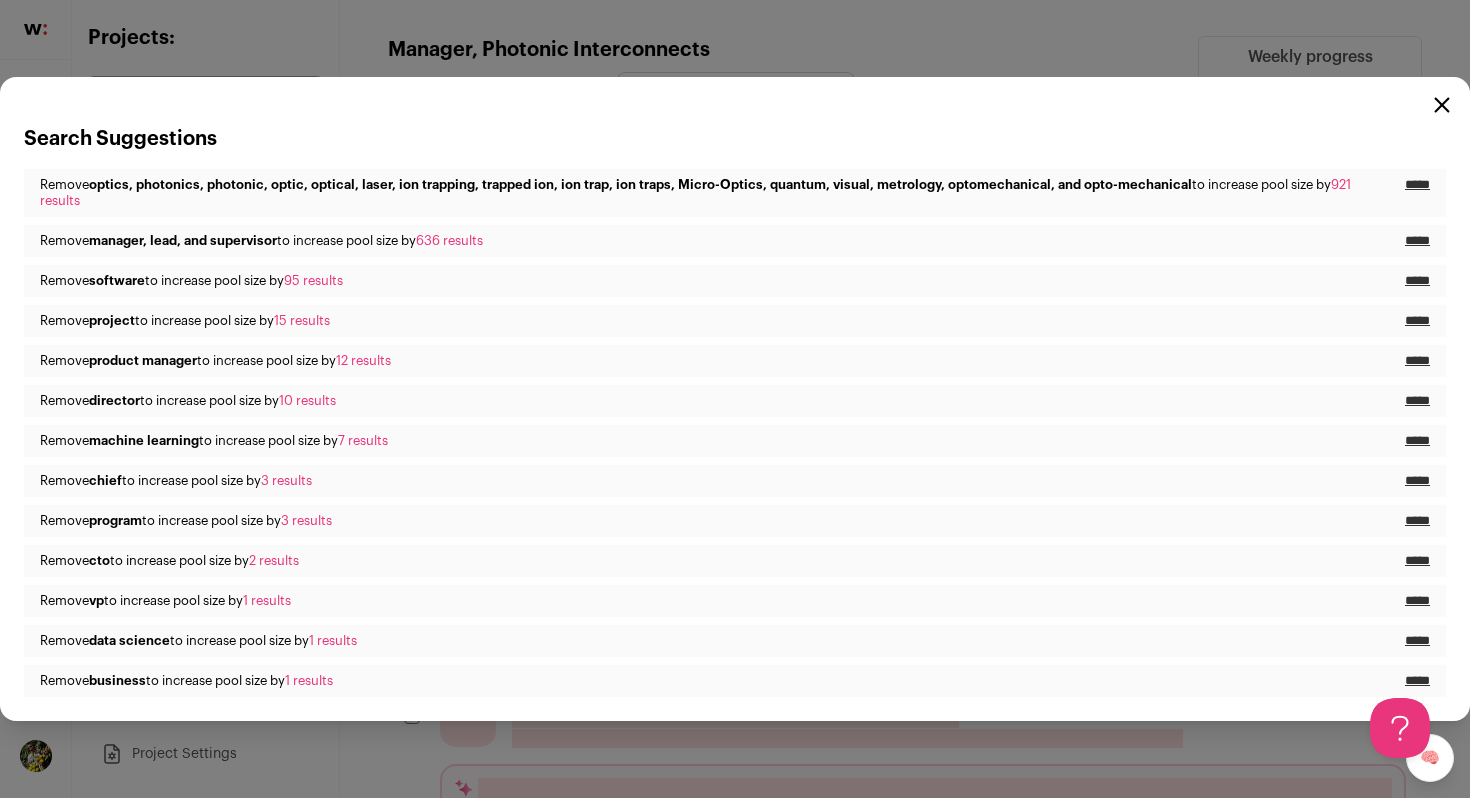 click 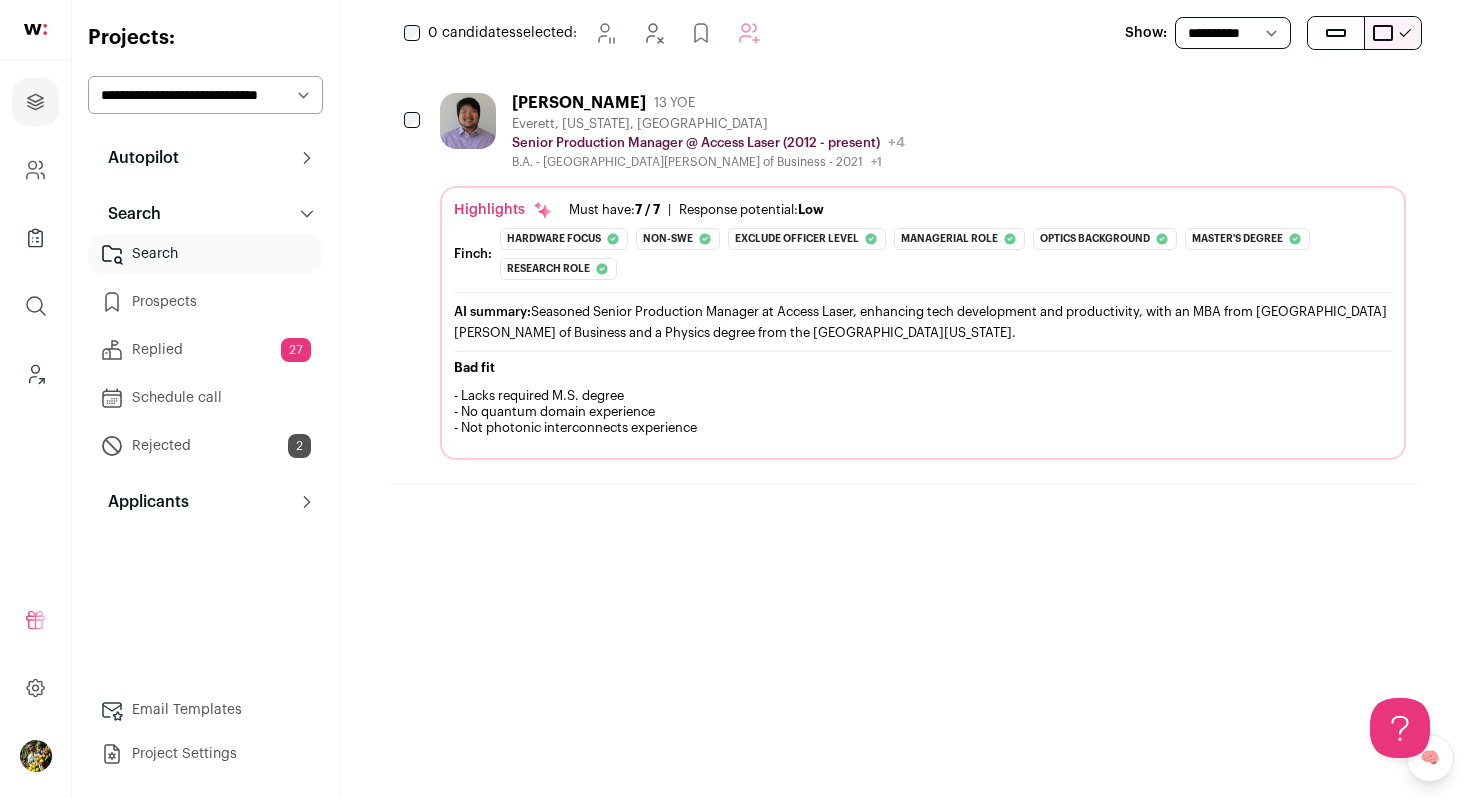 scroll, scrollTop: 0, scrollLeft: 0, axis: both 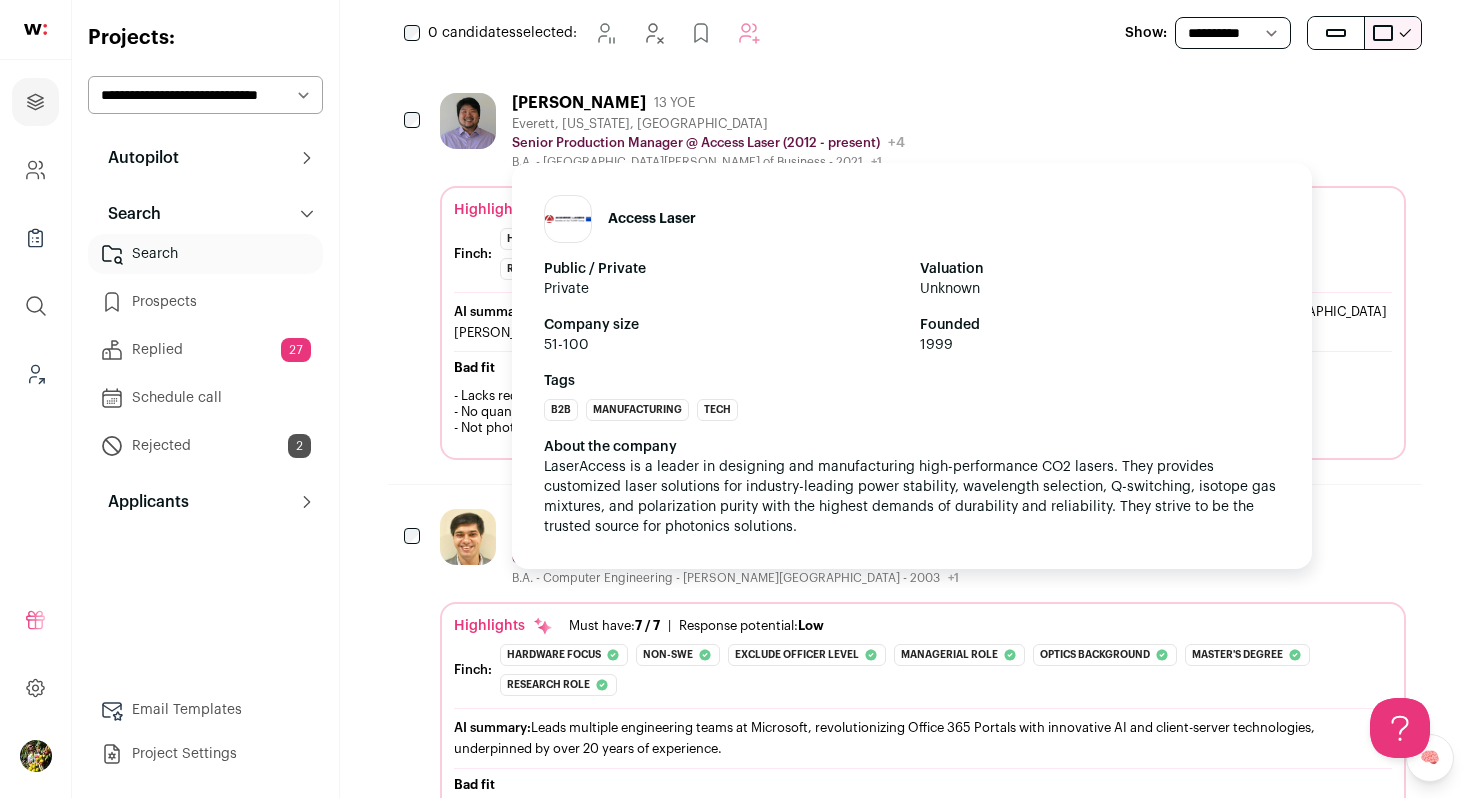 click on "Senior Production Manager @ Access Laser
(2012 - present)" at bounding box center [696, 143] 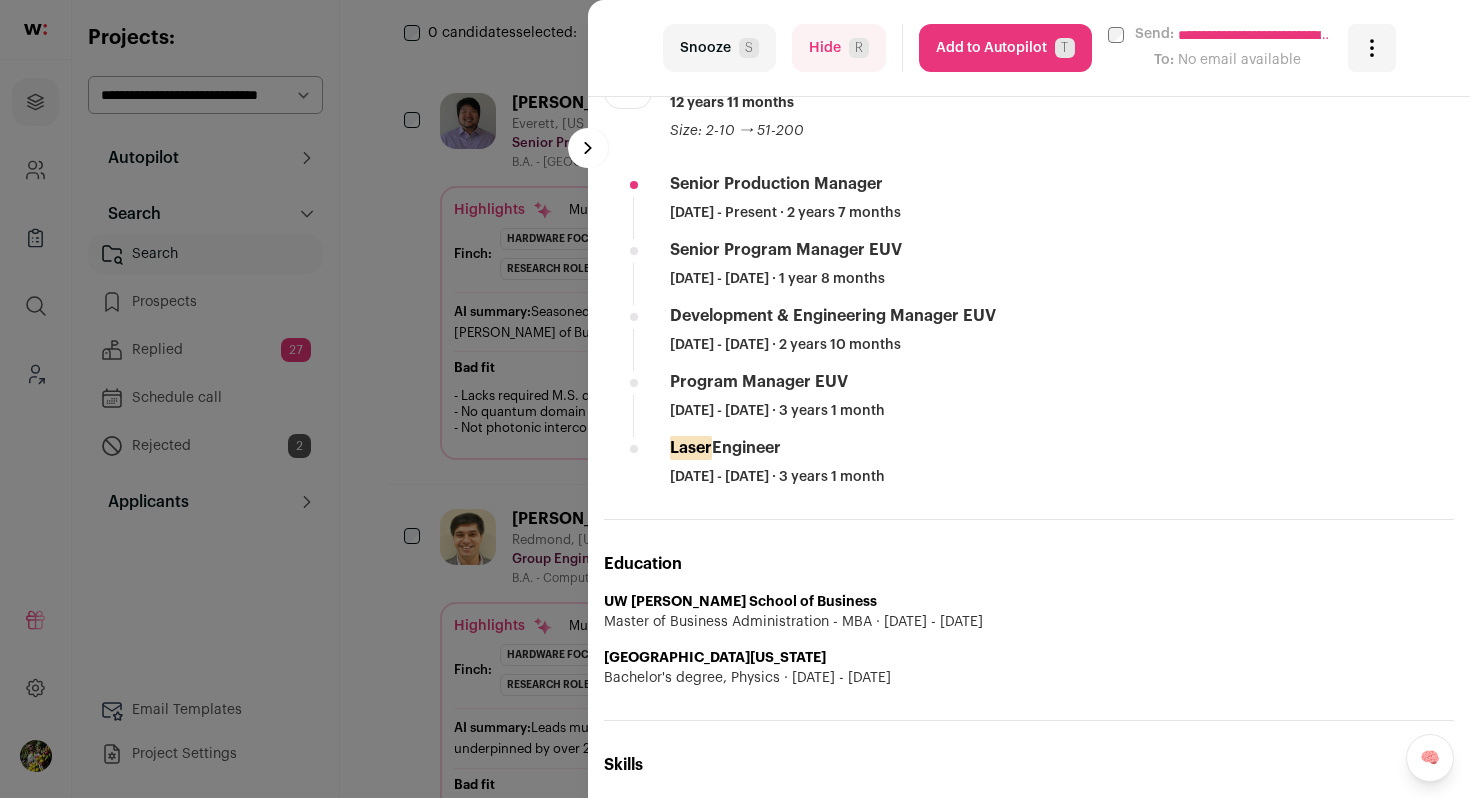 scroll, scrollTop: 570, scrollLeft: 0, axis: vertical 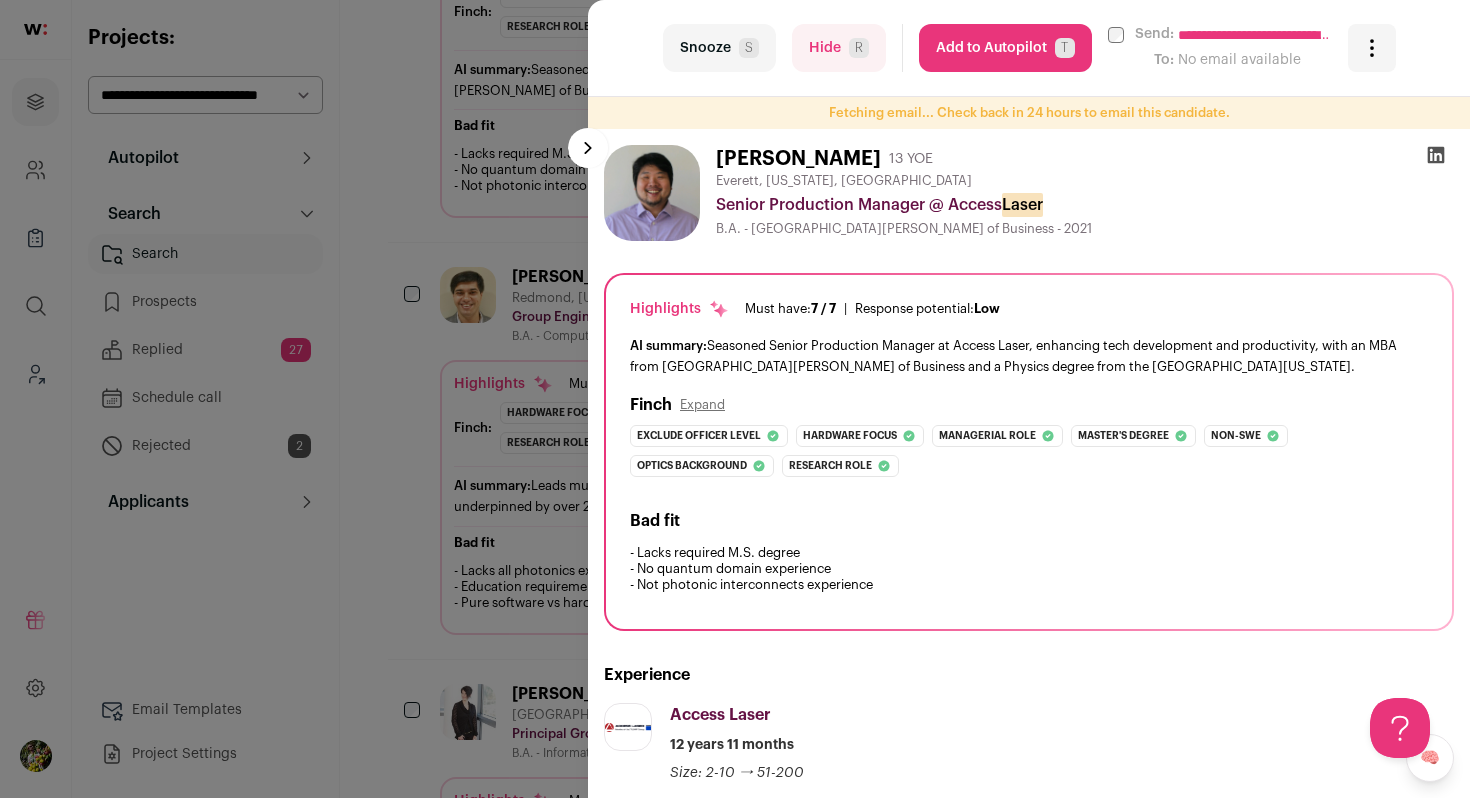 click 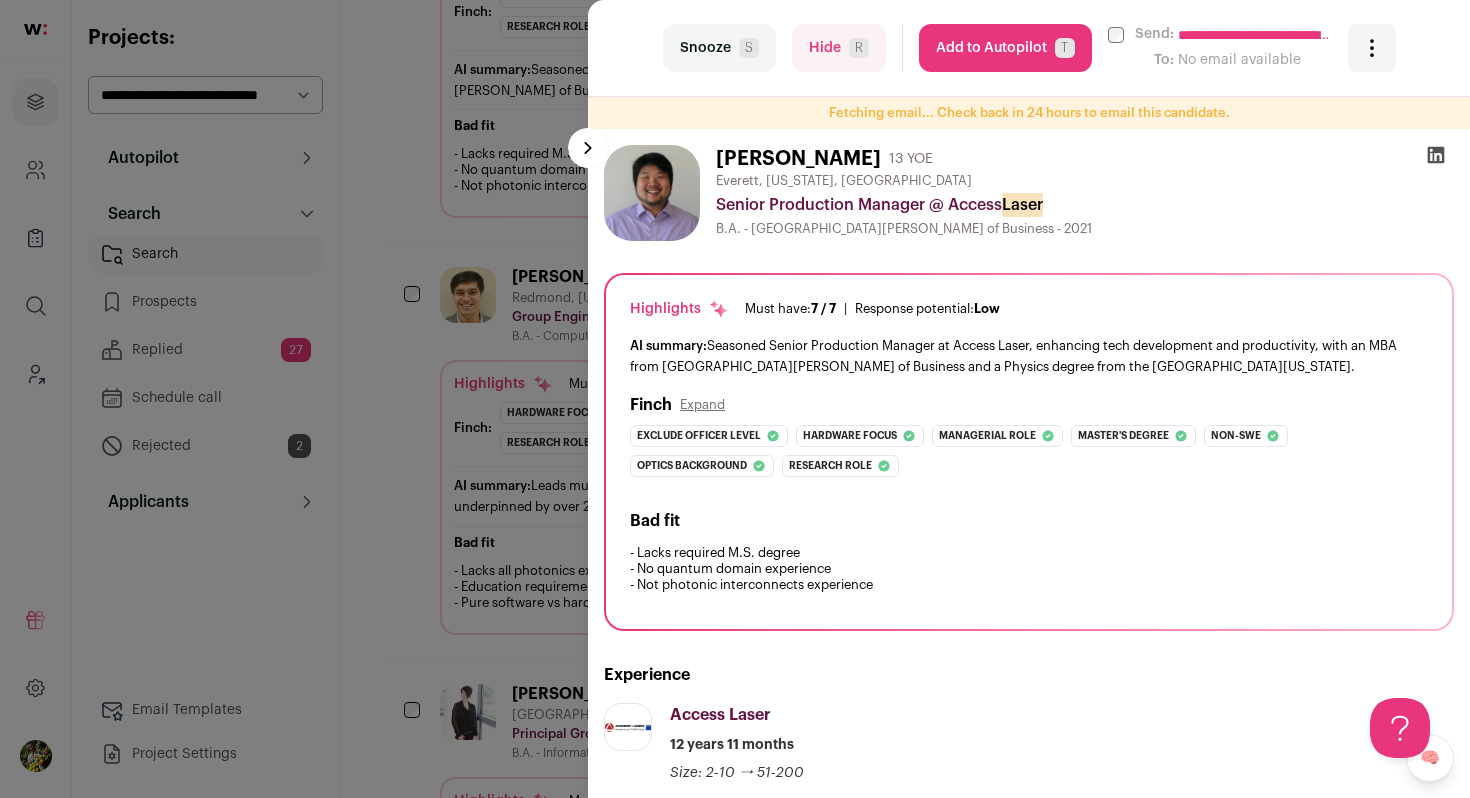 click on "Hide
R" at bounding box center [839, 48] 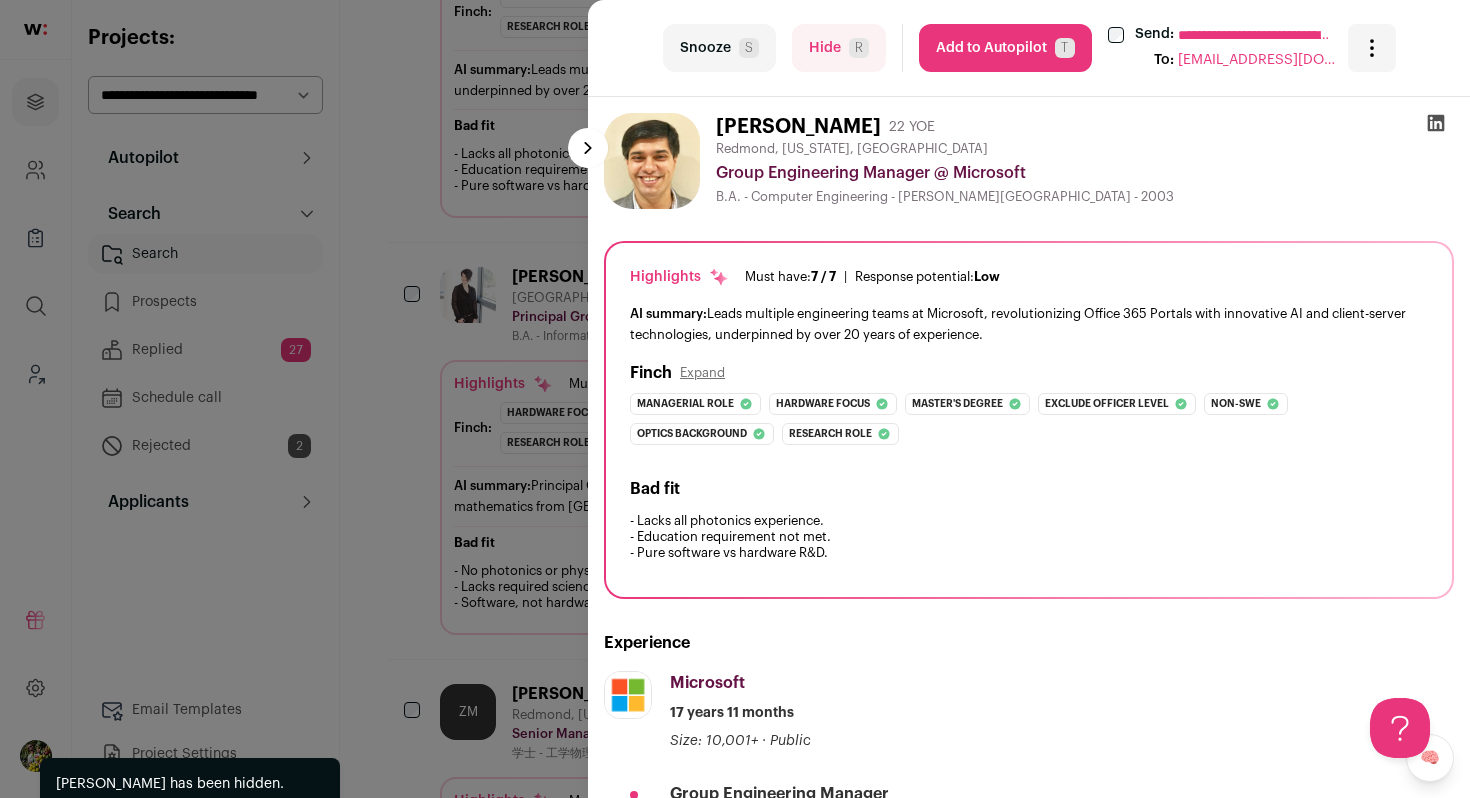 scroll, scrollTop: 243, scrollLeft: 0, axis: vertical 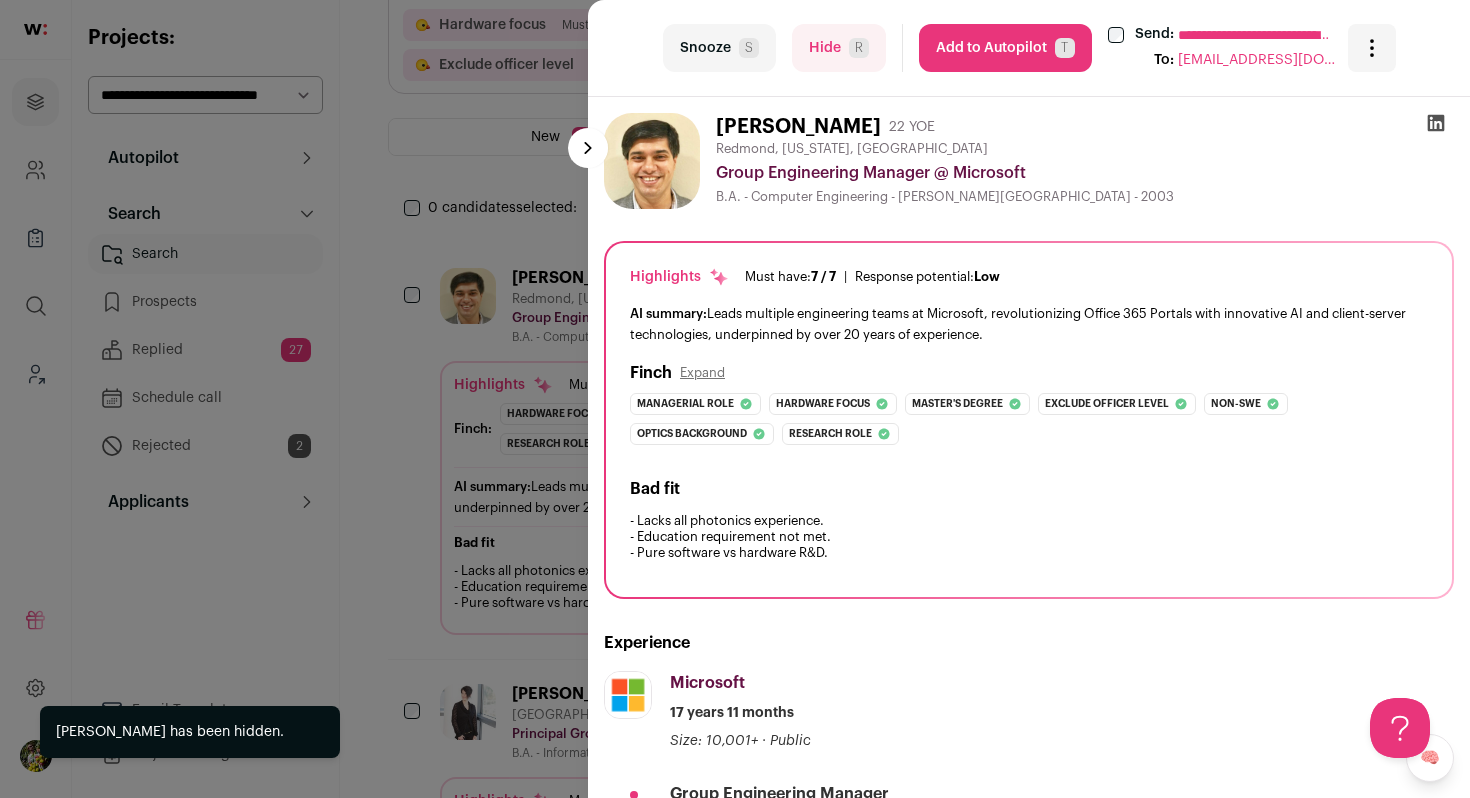 click on "**********" at bounding box center [735, 399] 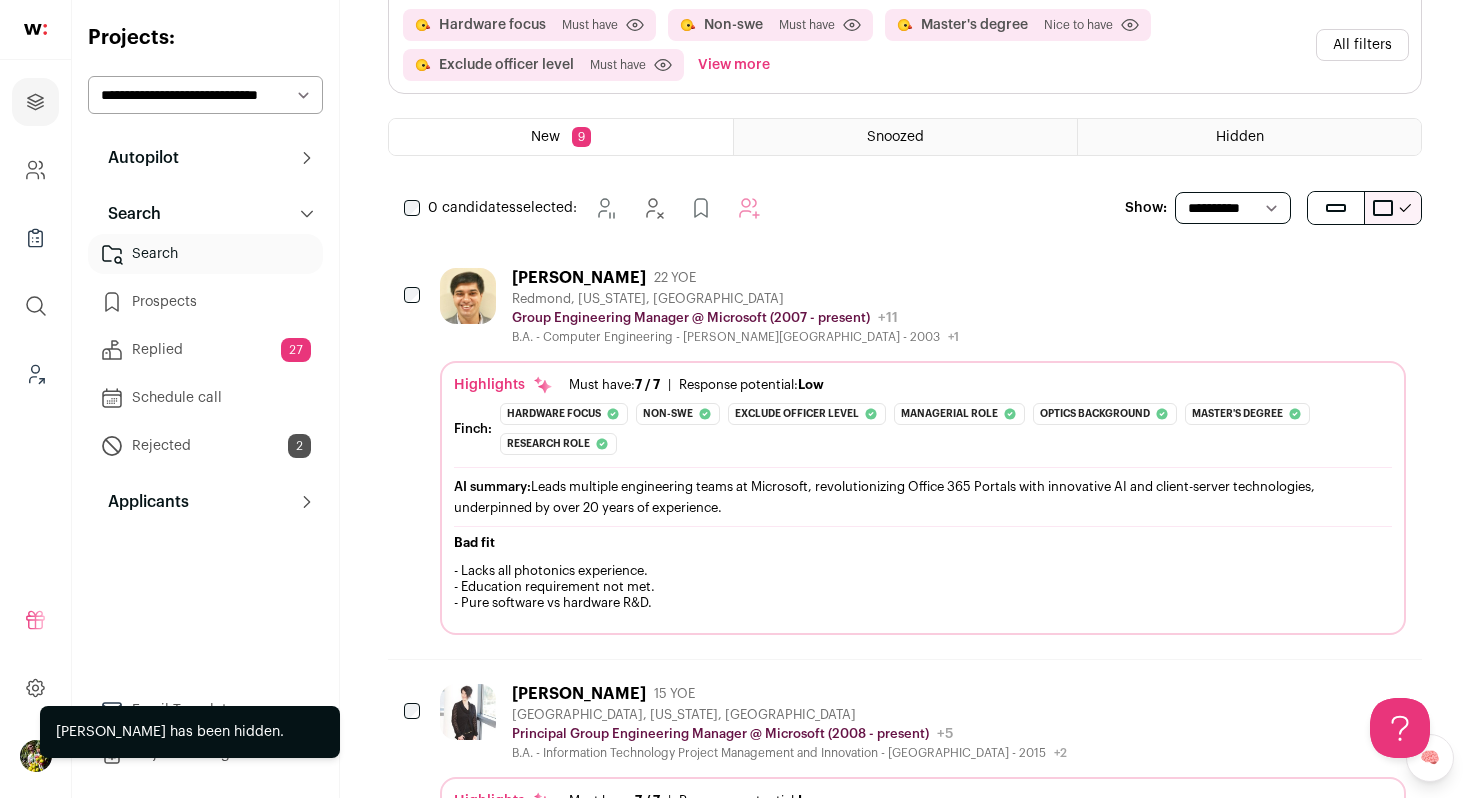 click 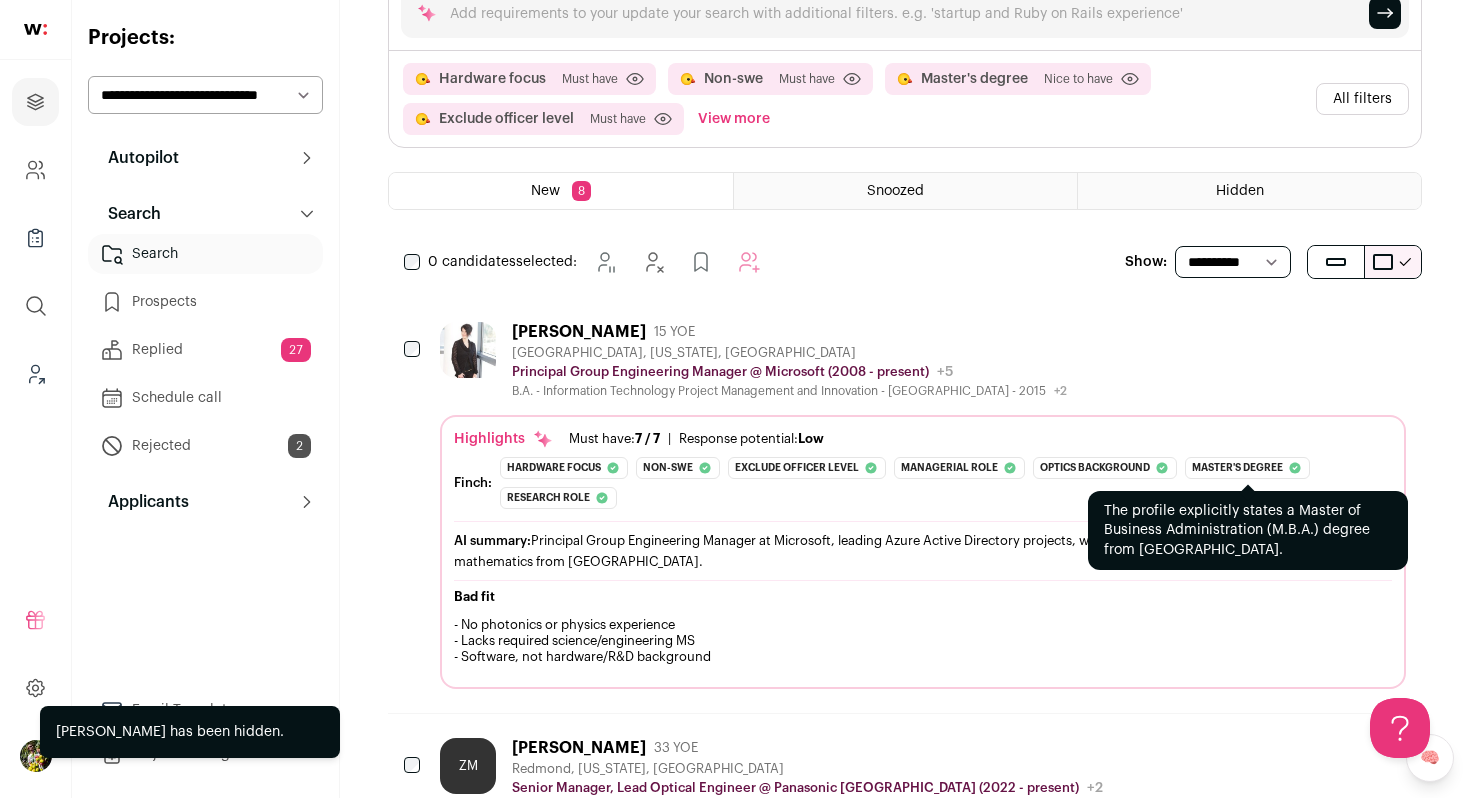 scroll, scrollTop: 142, scrollLeft: 0, axis: vertical 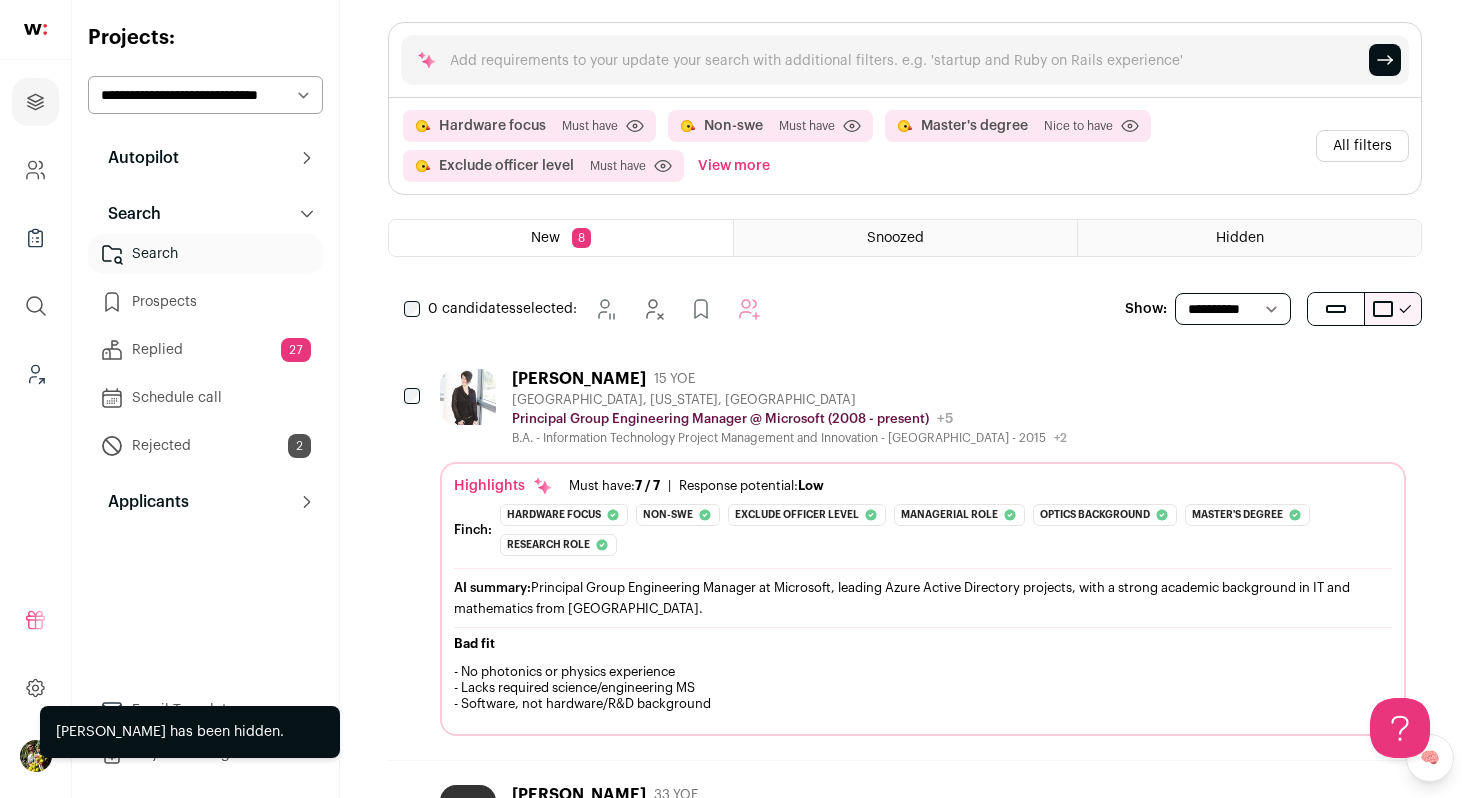 click on "All filters" at bounding box center [1362, 146] 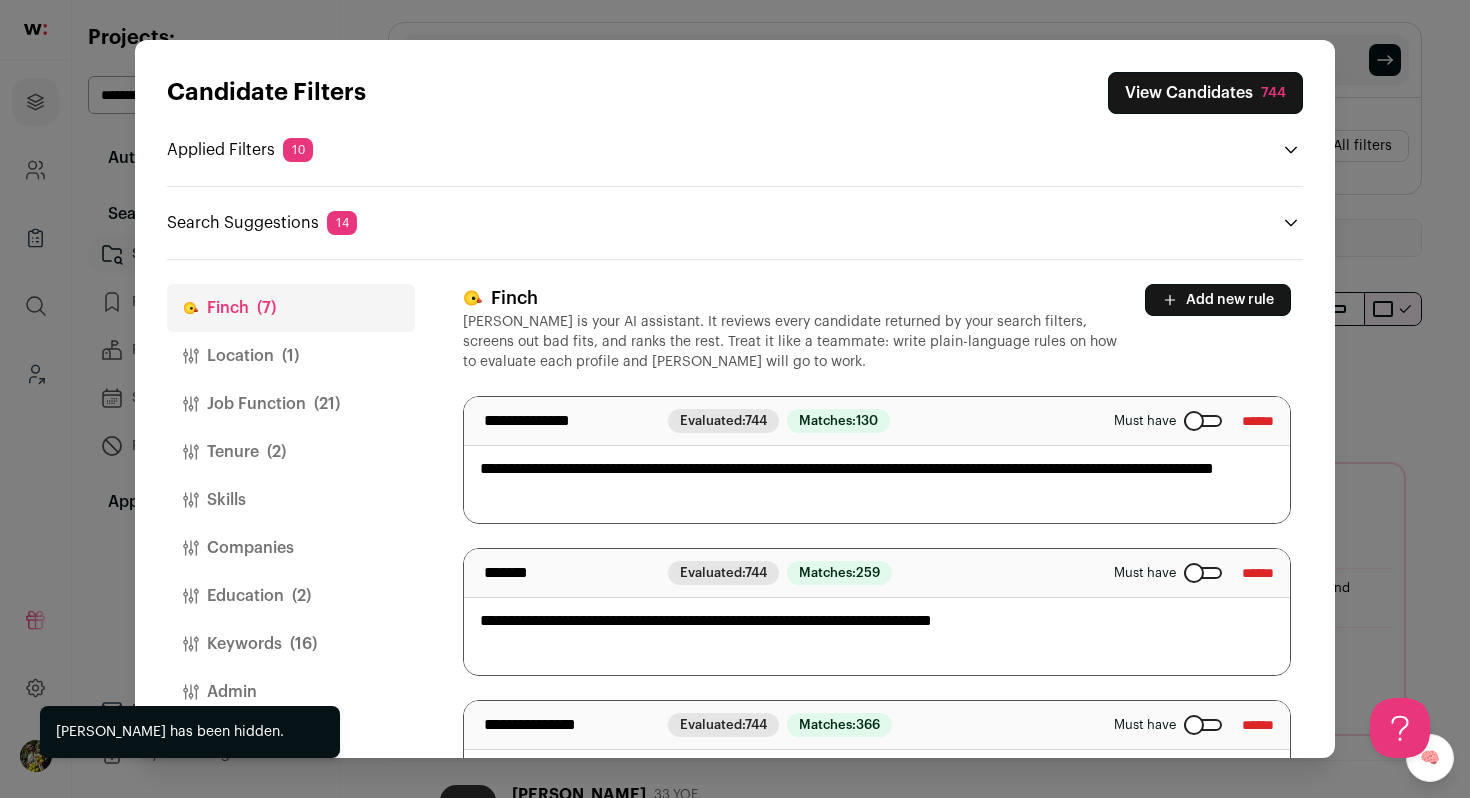click on "Location
(1)" at bounding box center [291, 356] 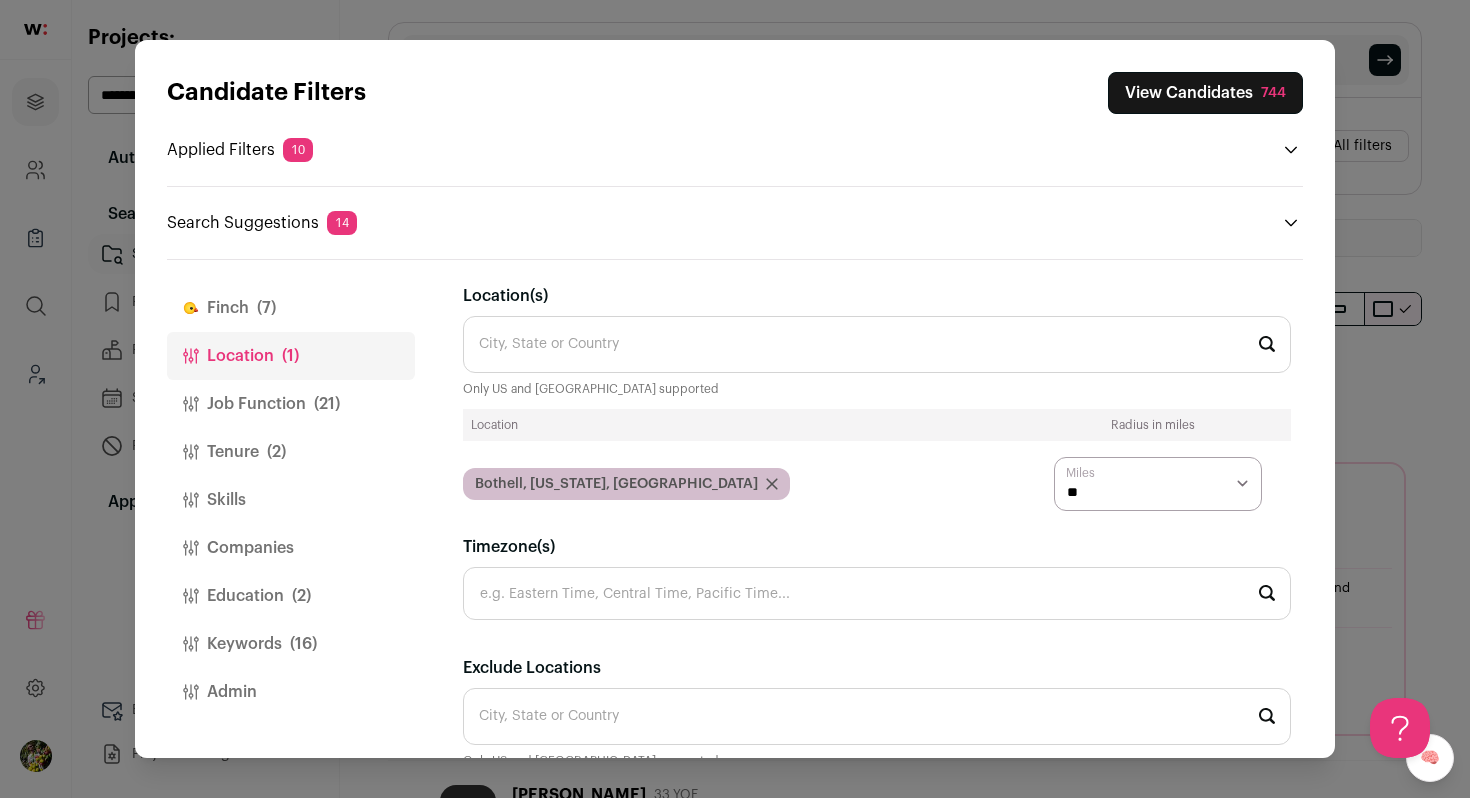 click on "Job Function
(21)" at bounding box center (291, 404) 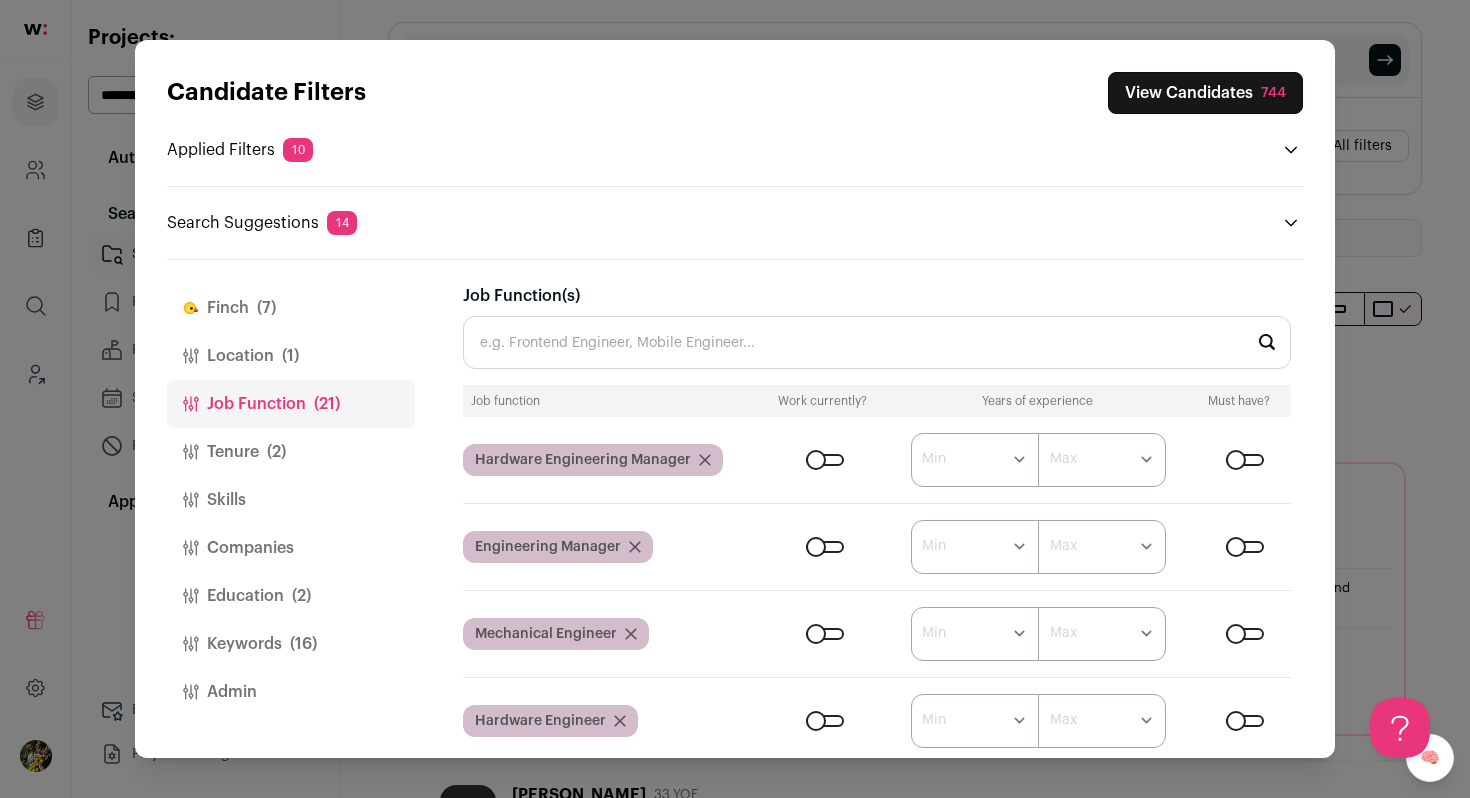 click on "Tenure
(2)" at bounding box center [291, 452] 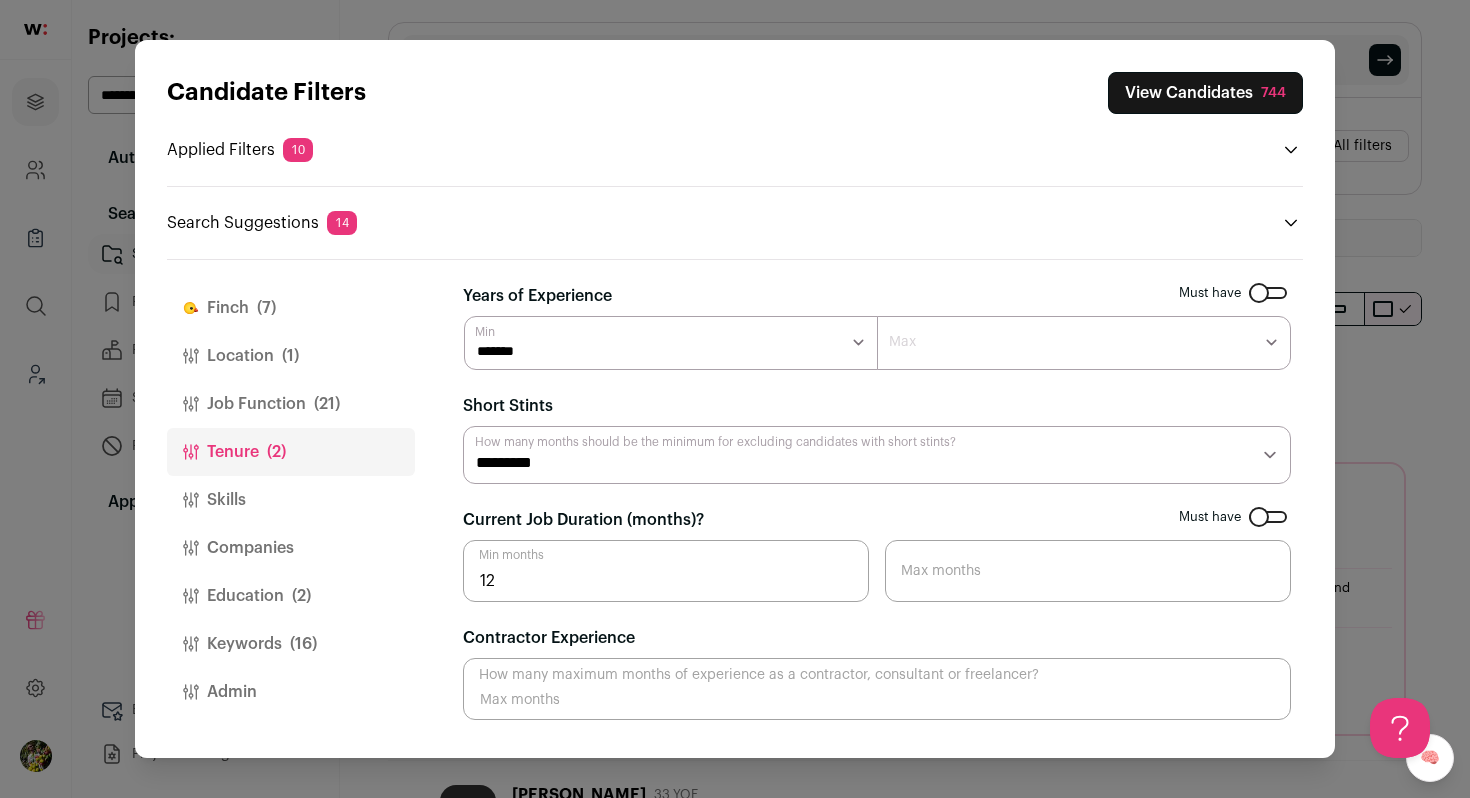 click on "(21)" at bounding box center (327, 404) 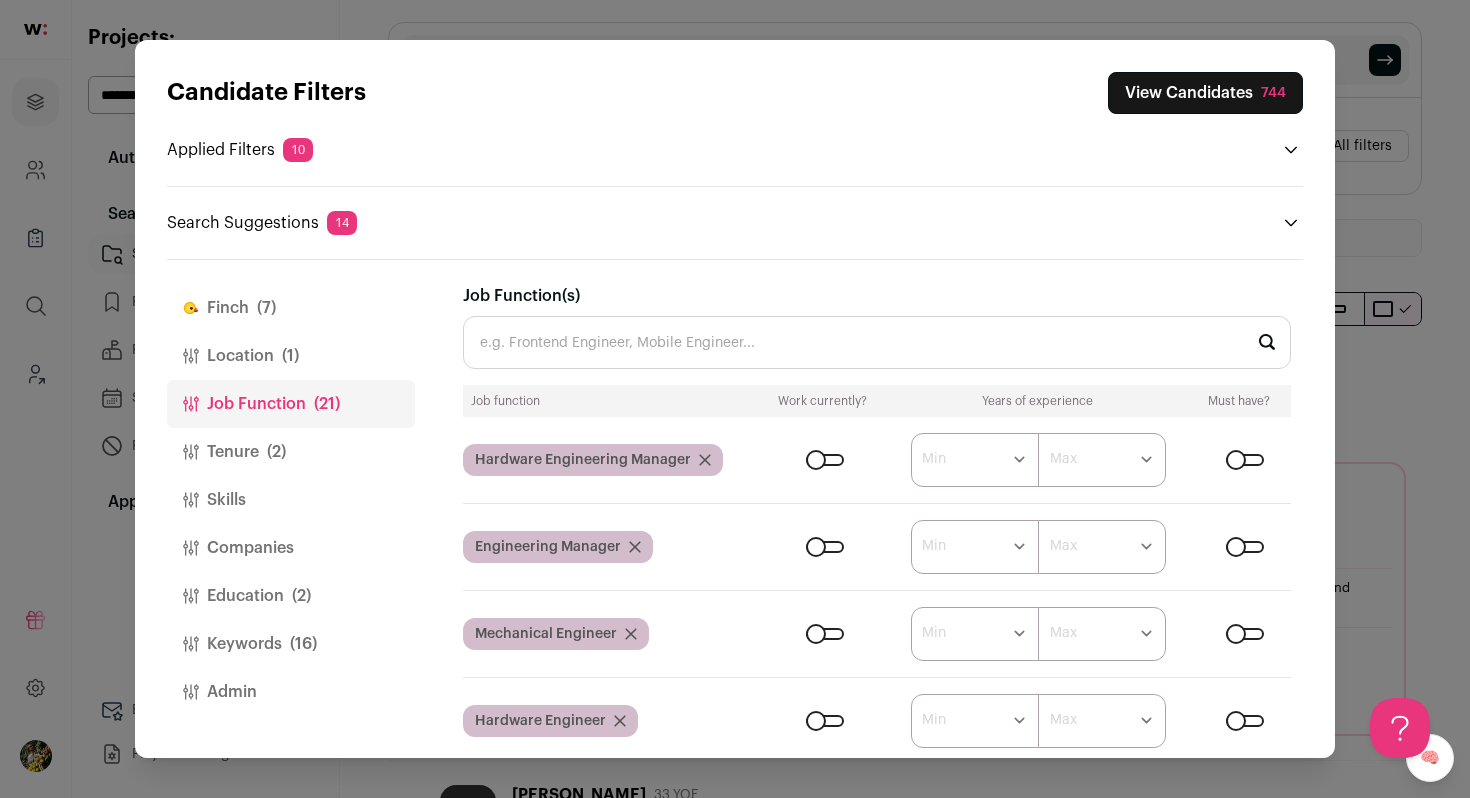 scroll, scrollTop: 446, scrollLeft: 0, axis: vertical 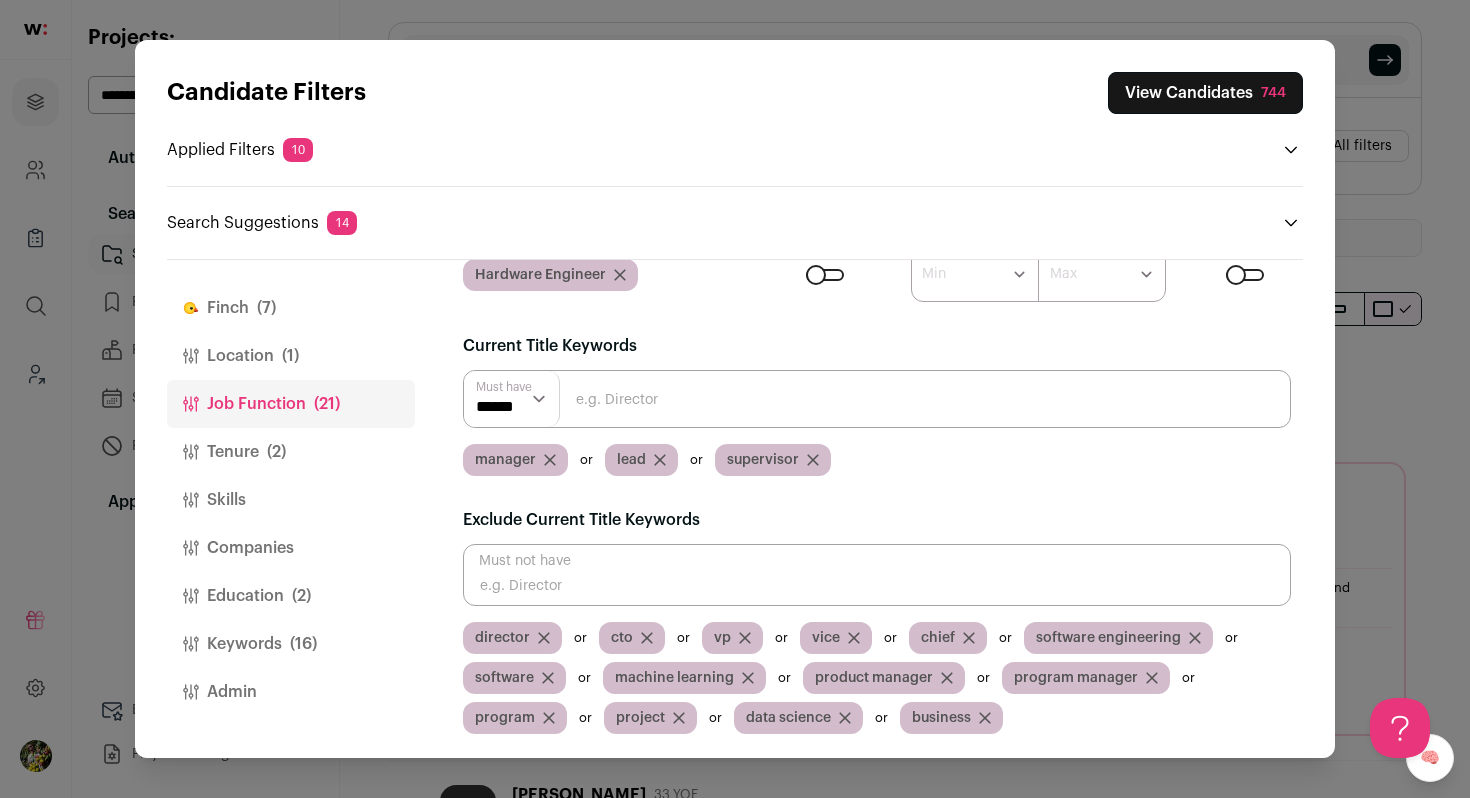 click at bounding box center [877, 575] 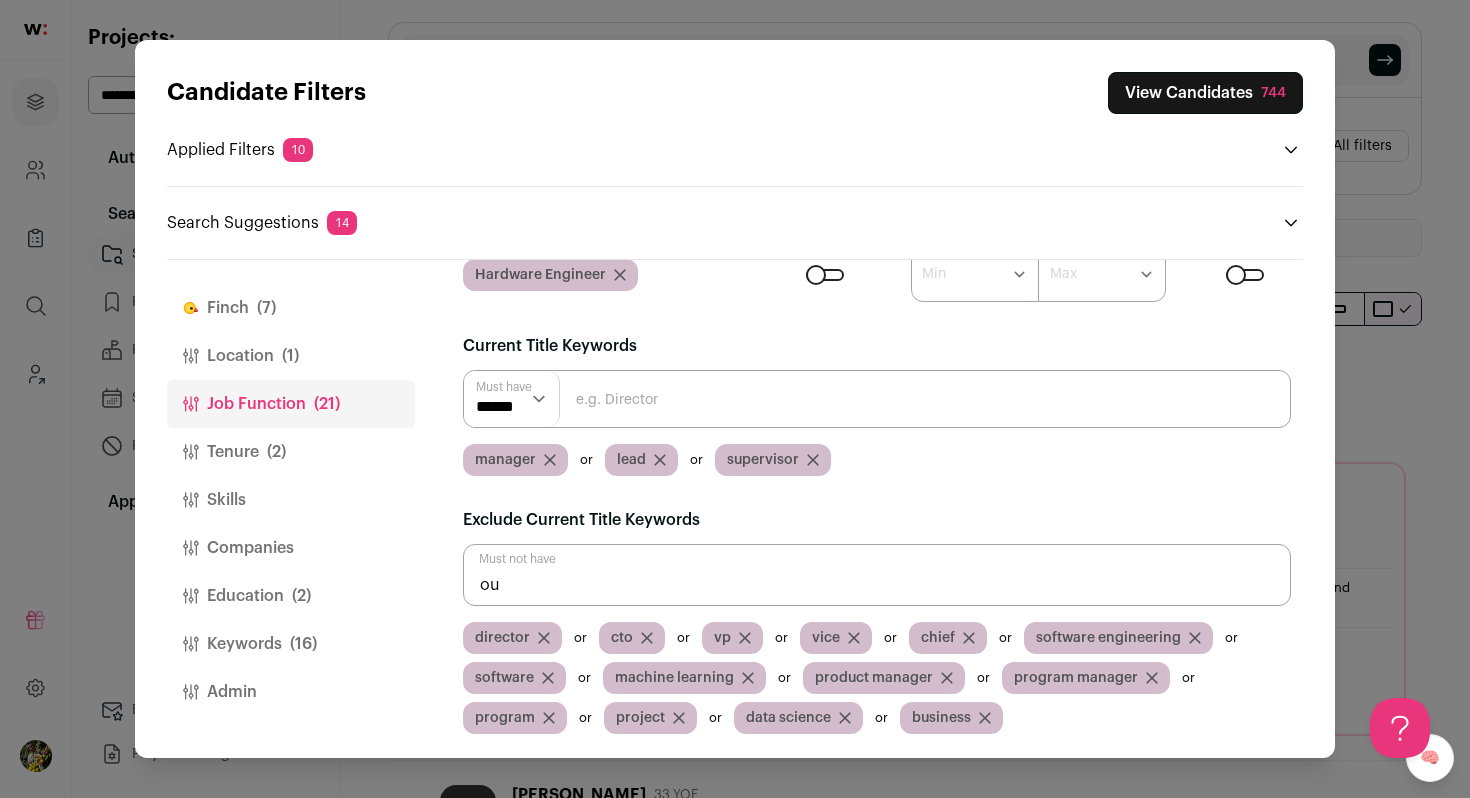 type on "o" 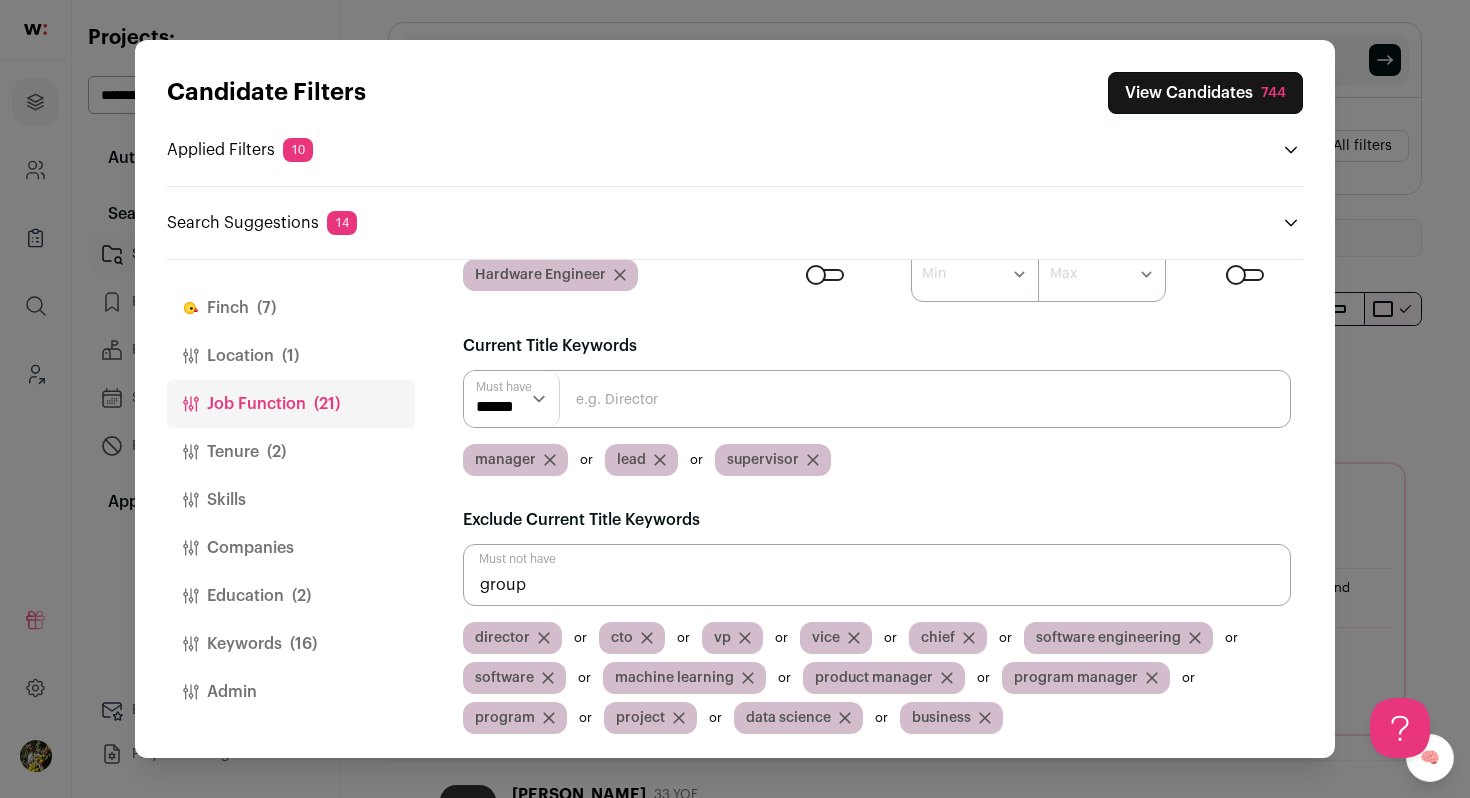 type on "group" 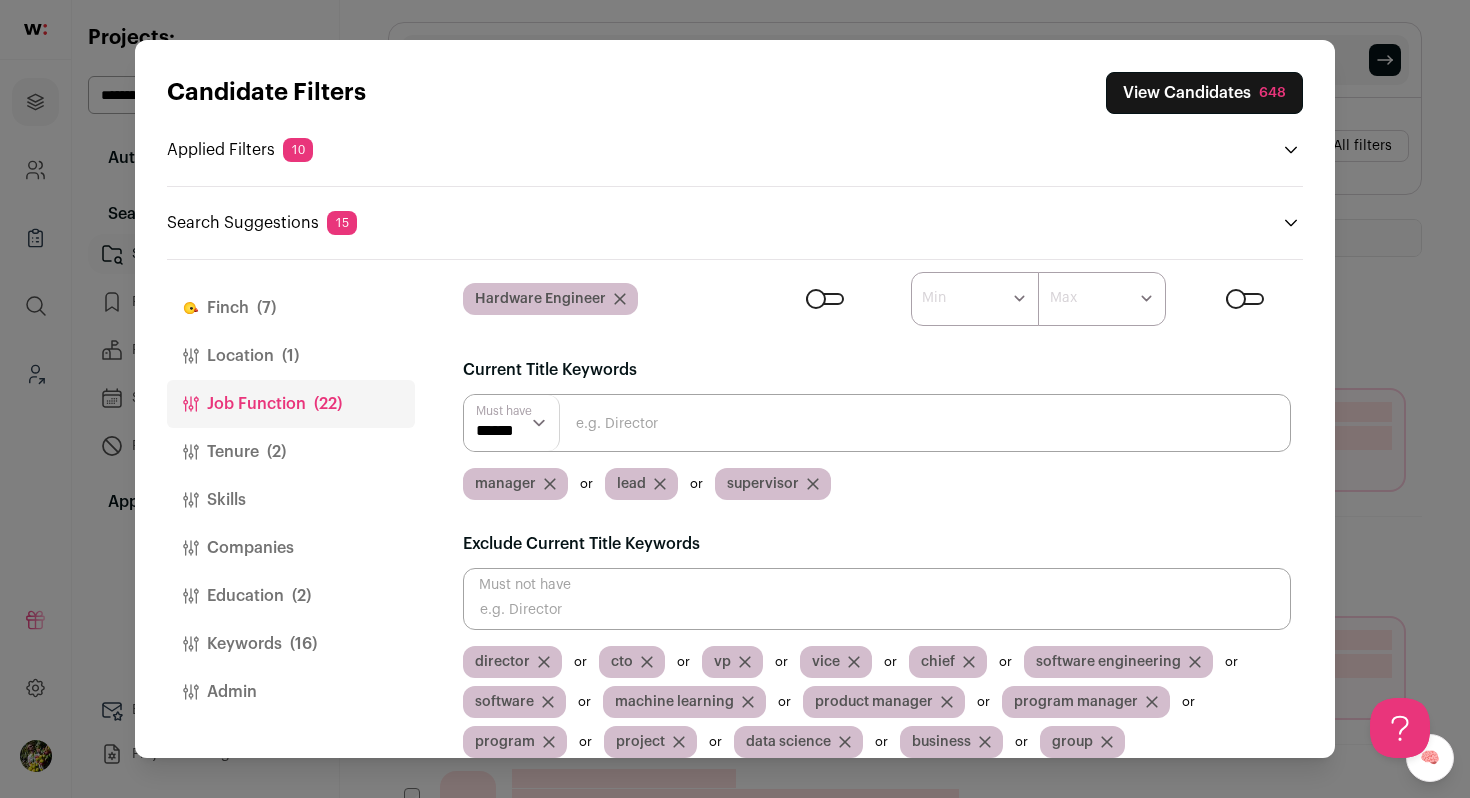 scroll, scrollTop: 446, scrollLeft: 0, axis: vertical 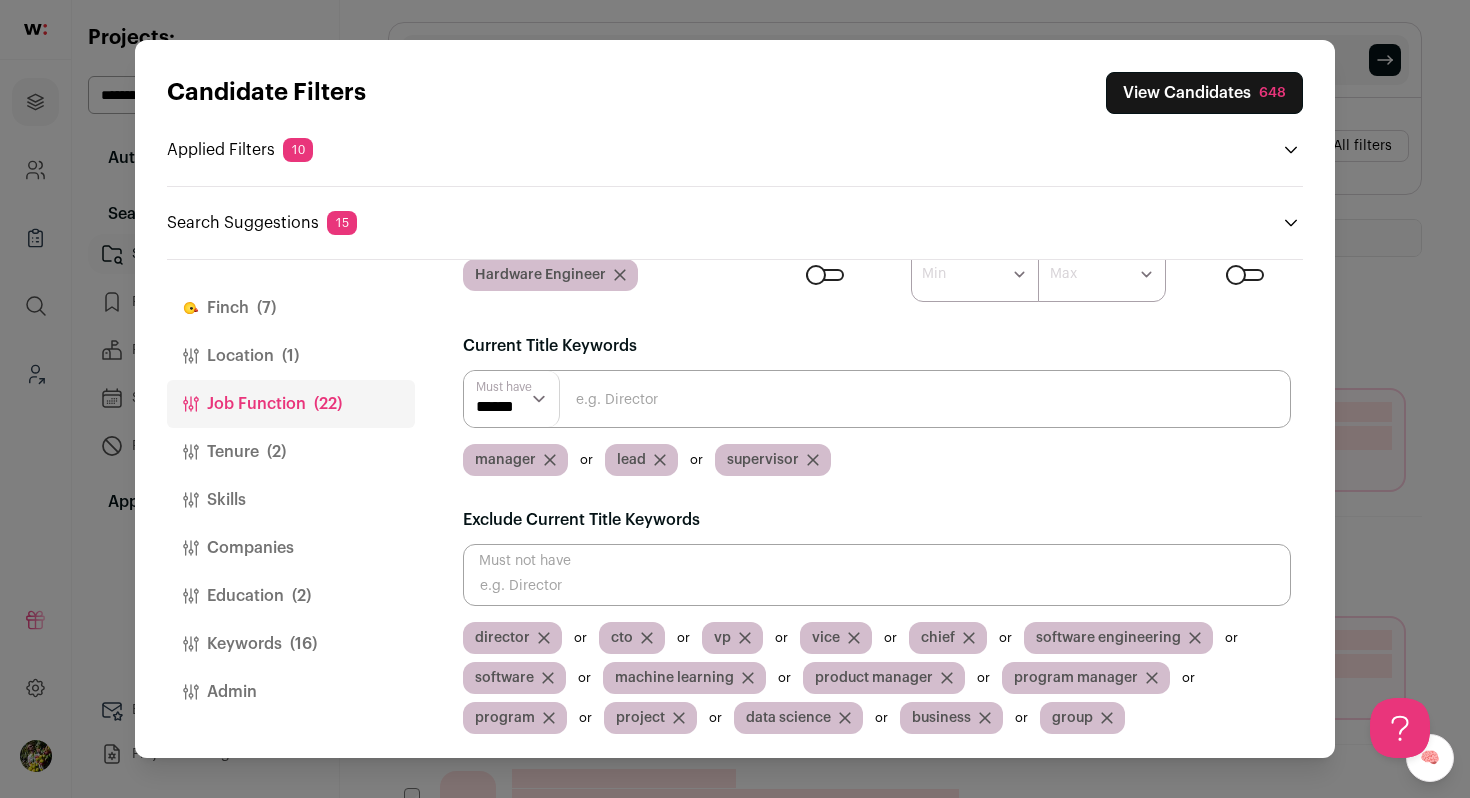click on "Tenure
(2)" at bounding box center [291, 452] 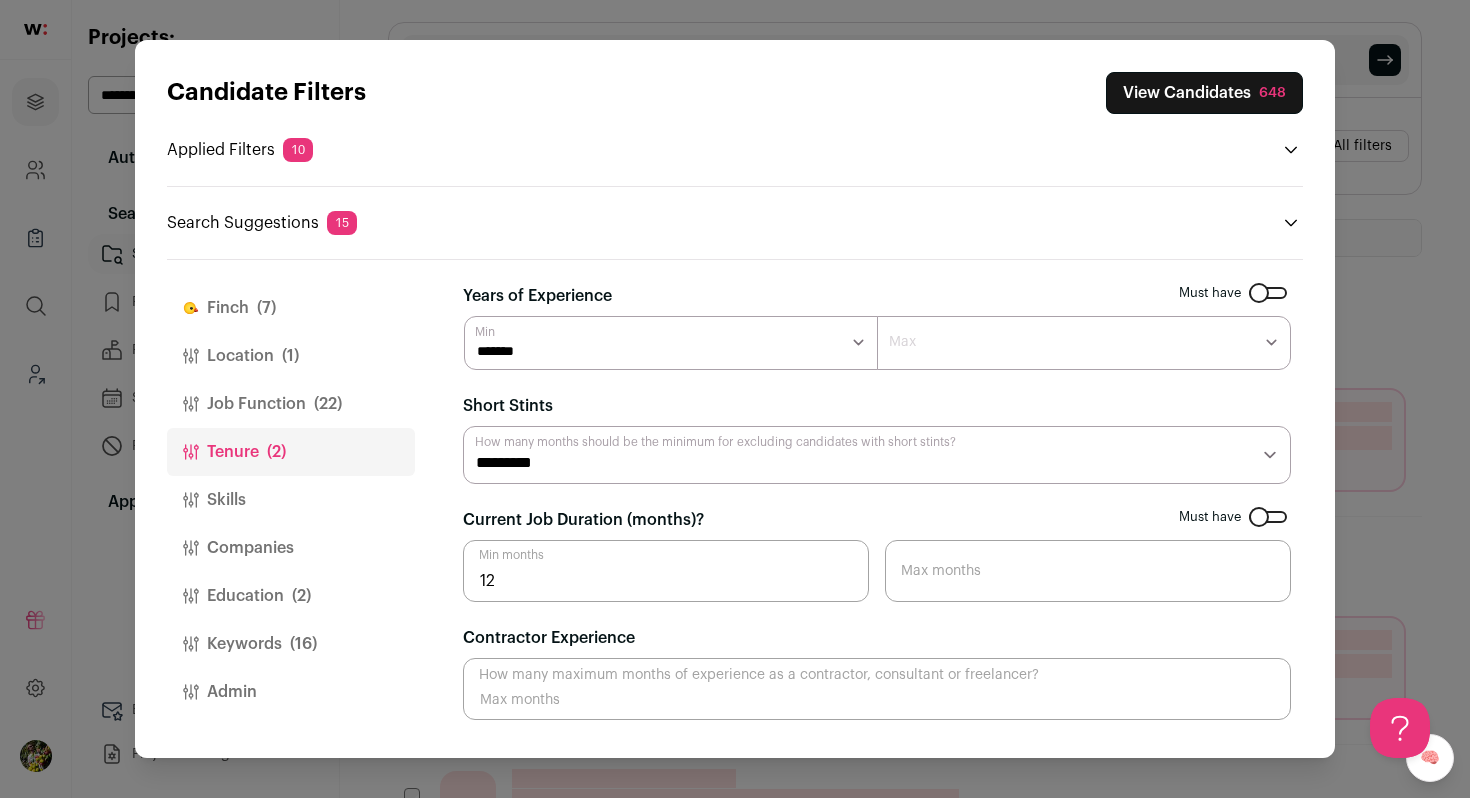 scroll, scrollTop: 0, scrollLeft: 0, axis: both 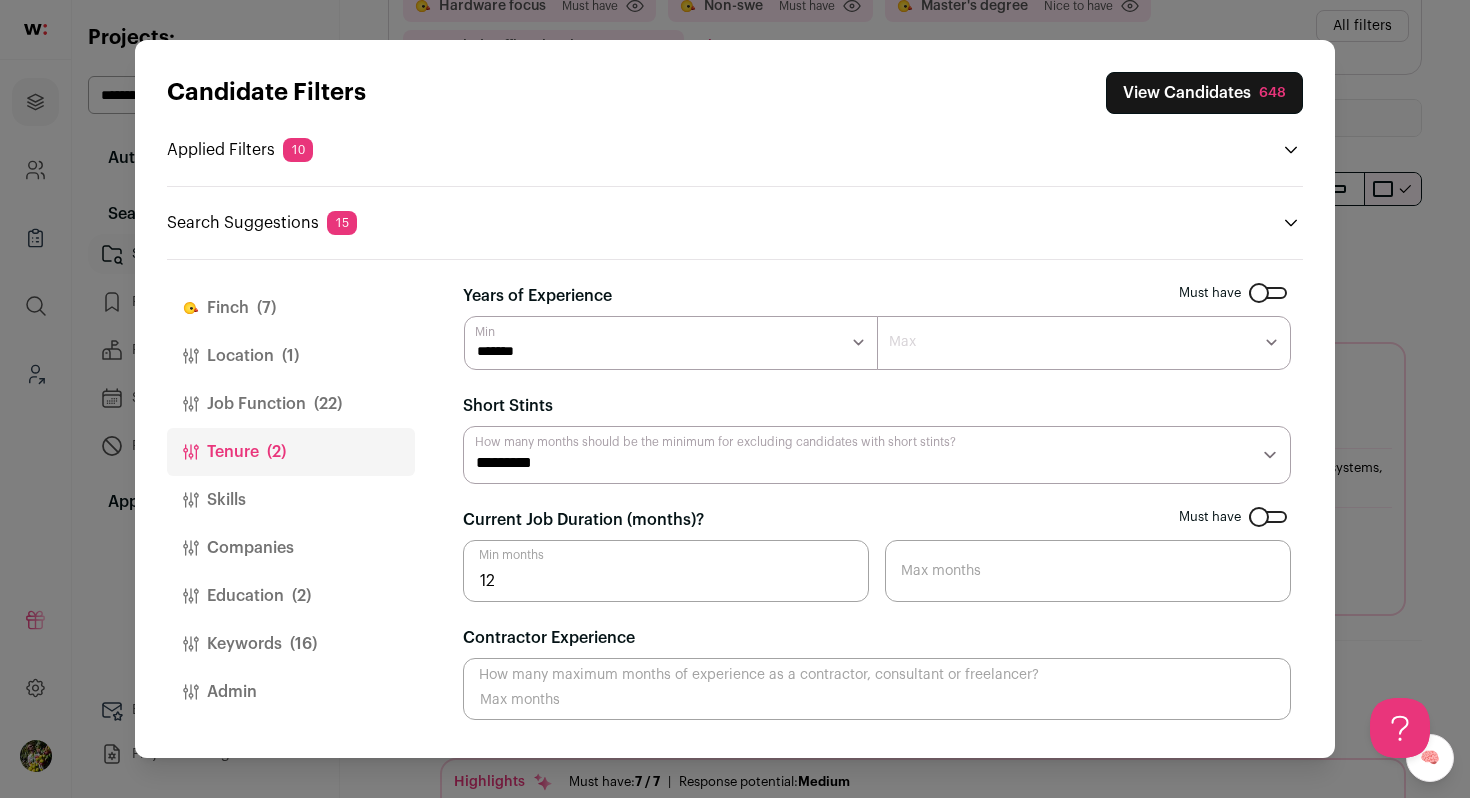 click on "View Candidates
648" at bounding box center [1204, 93] 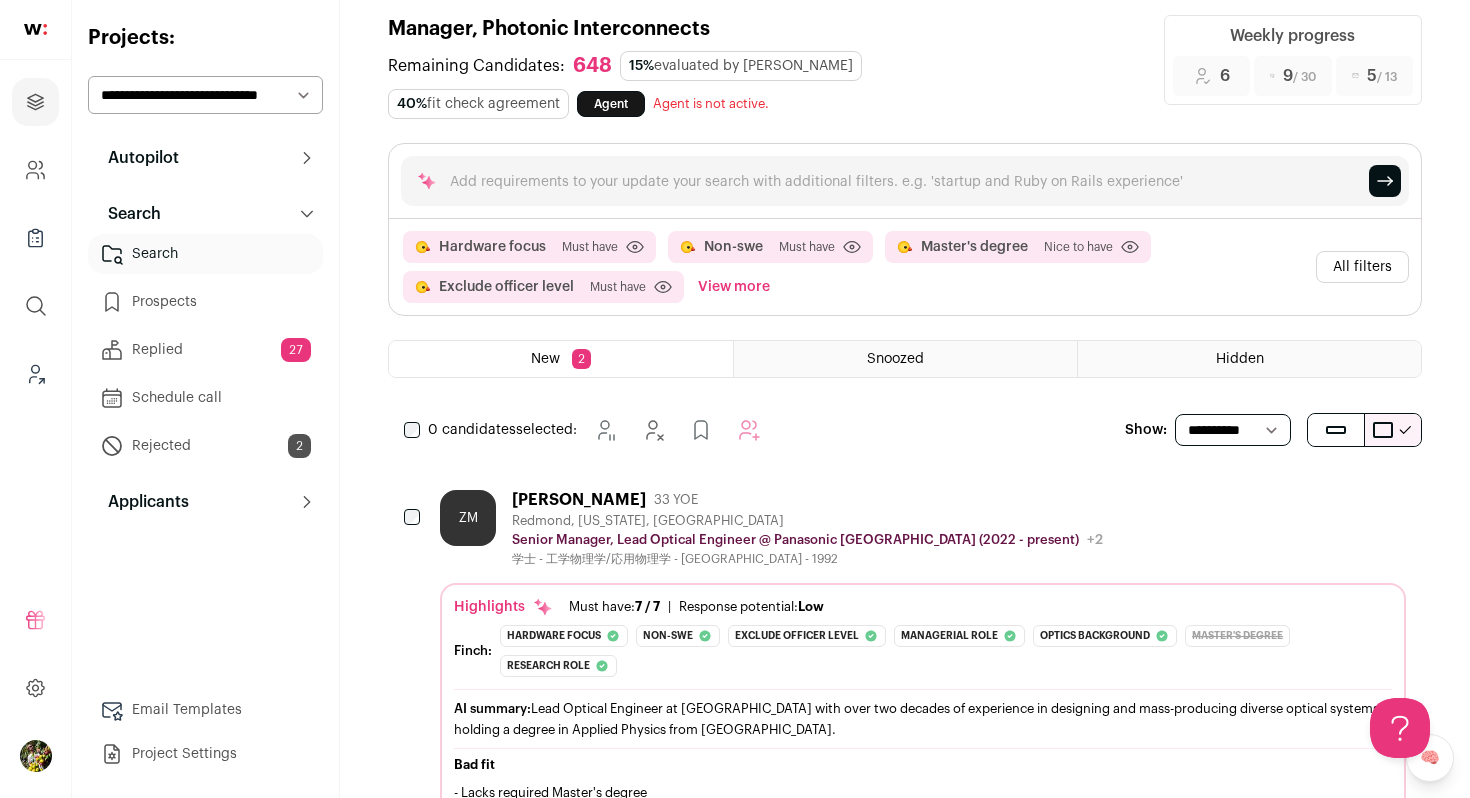 scroll, scrollTop: 0, scrollLeft: 0, axis: both 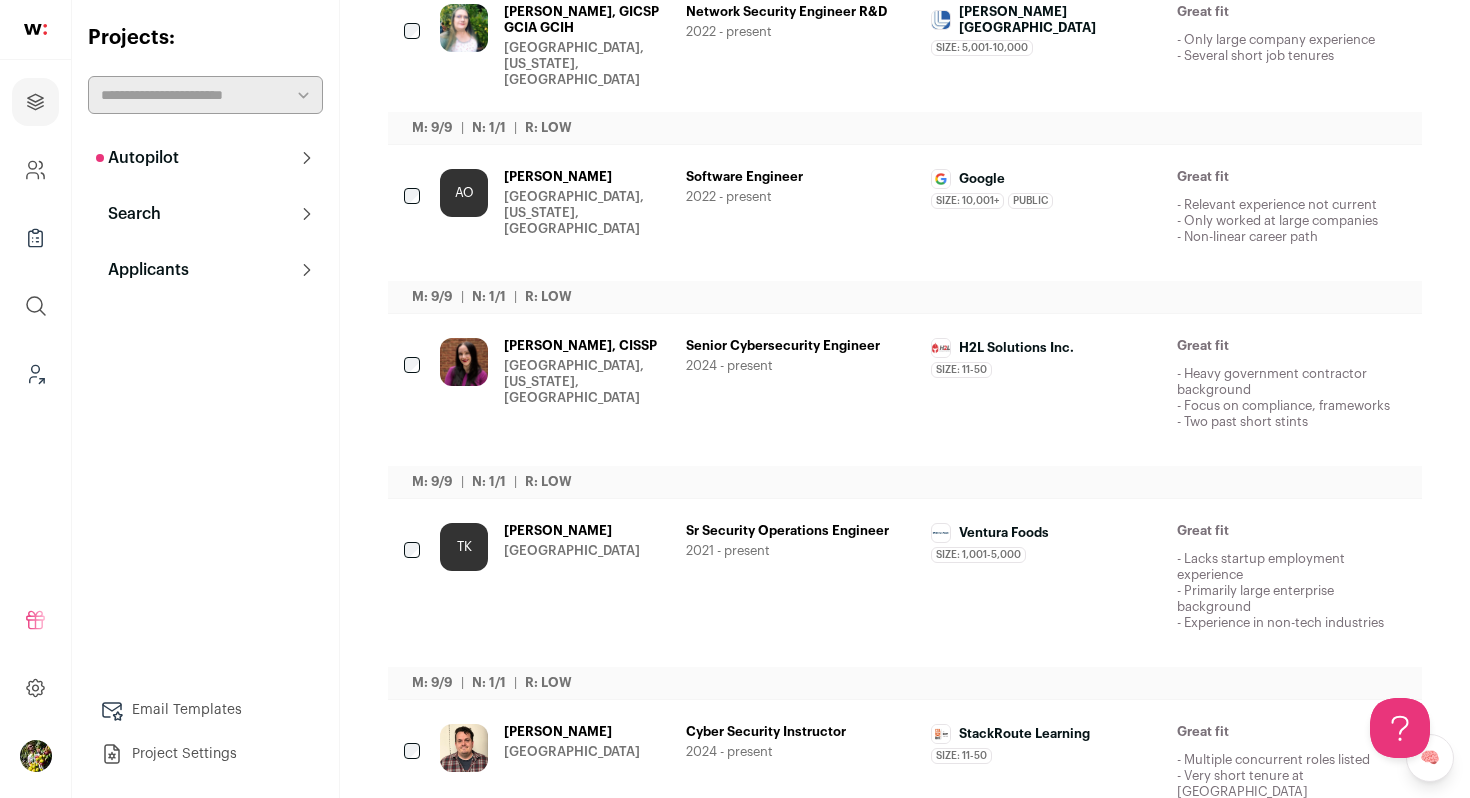 click on "[GEOGRAPHIC_DATA], [US_STATE], [GEOGRAPHIC_DATA]" at bounding box center (587, 213) 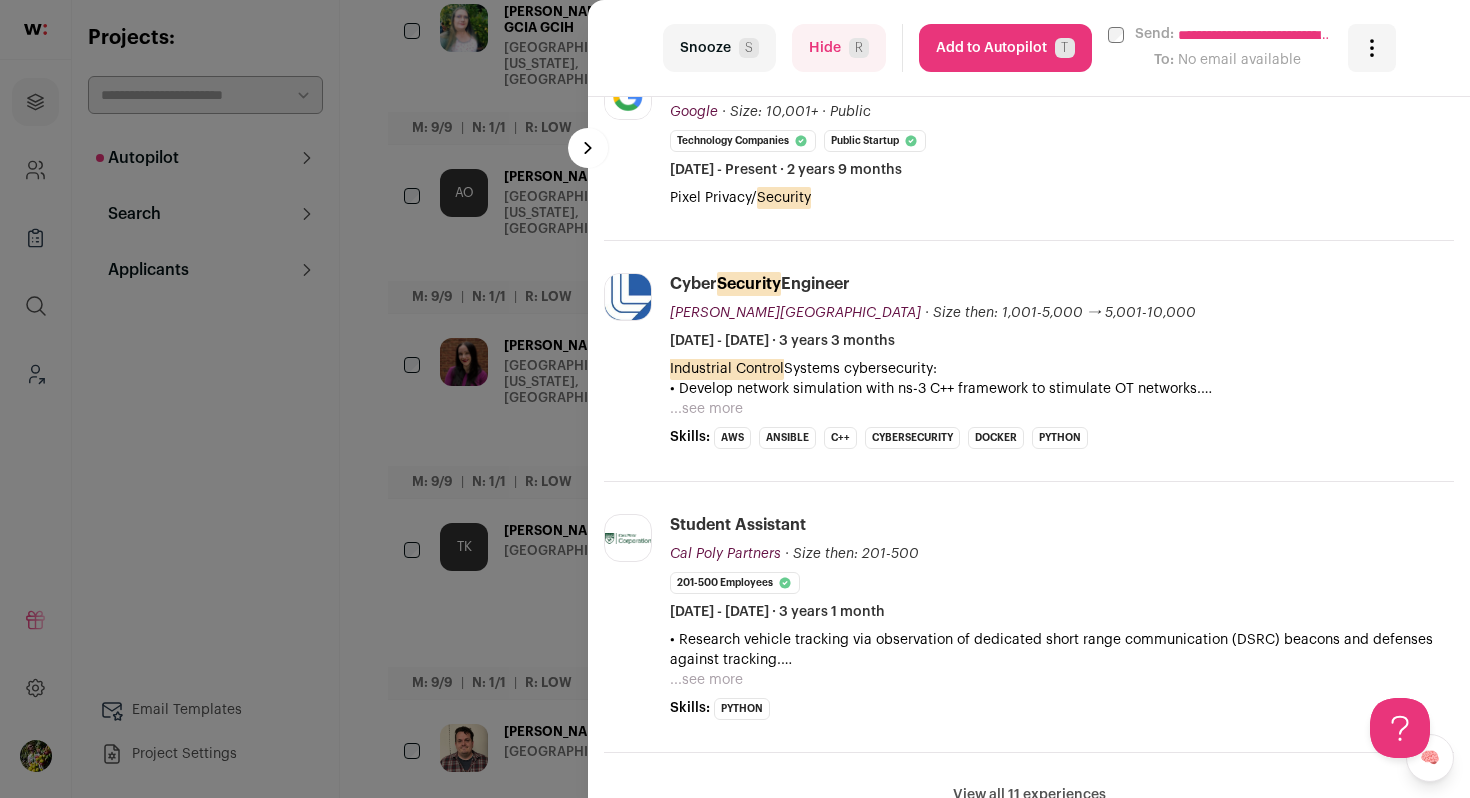 scroll, scrollTop: 654, scrollLeft: 0, axis: vertical 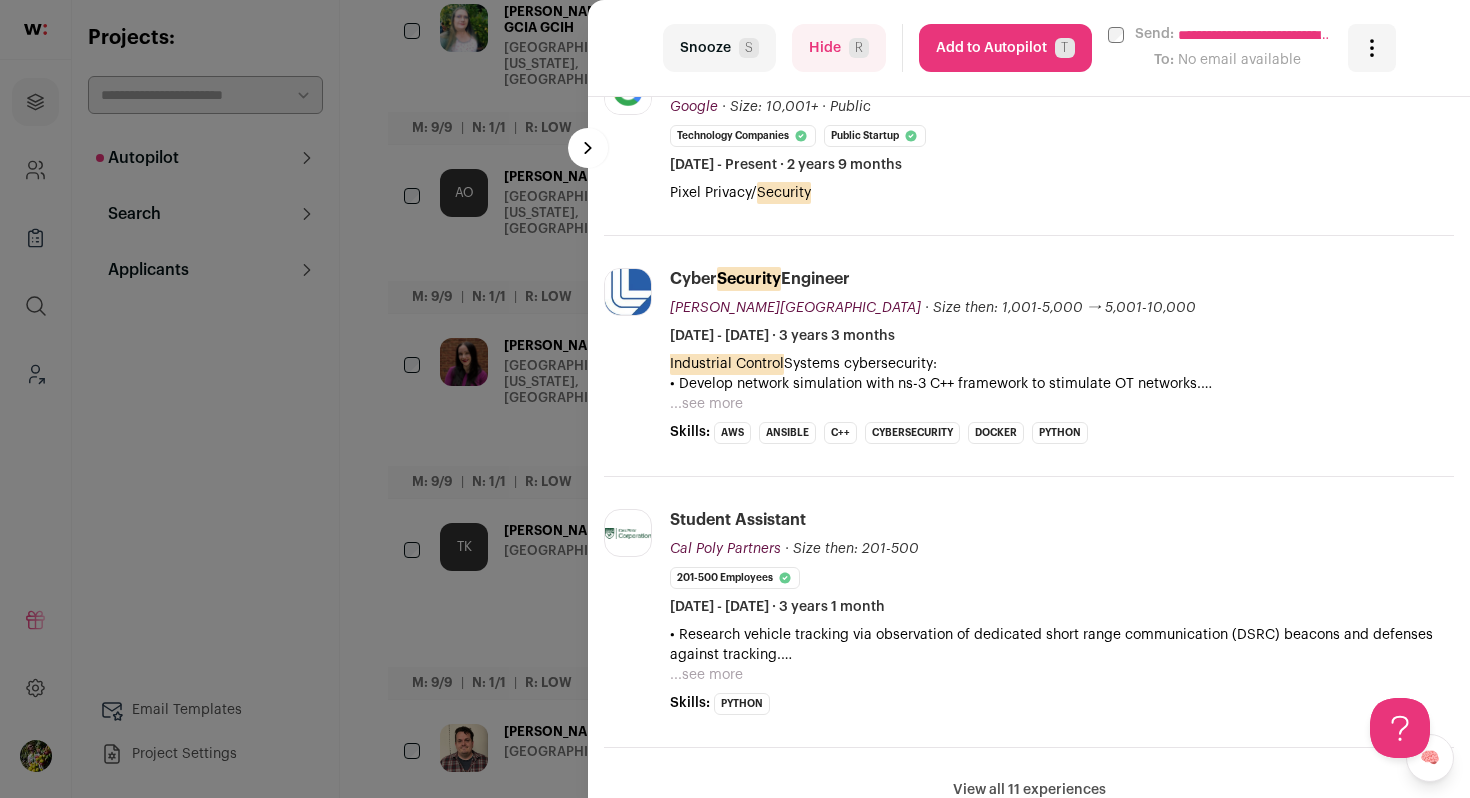 click on "**********" at bounding box center (735, 399) 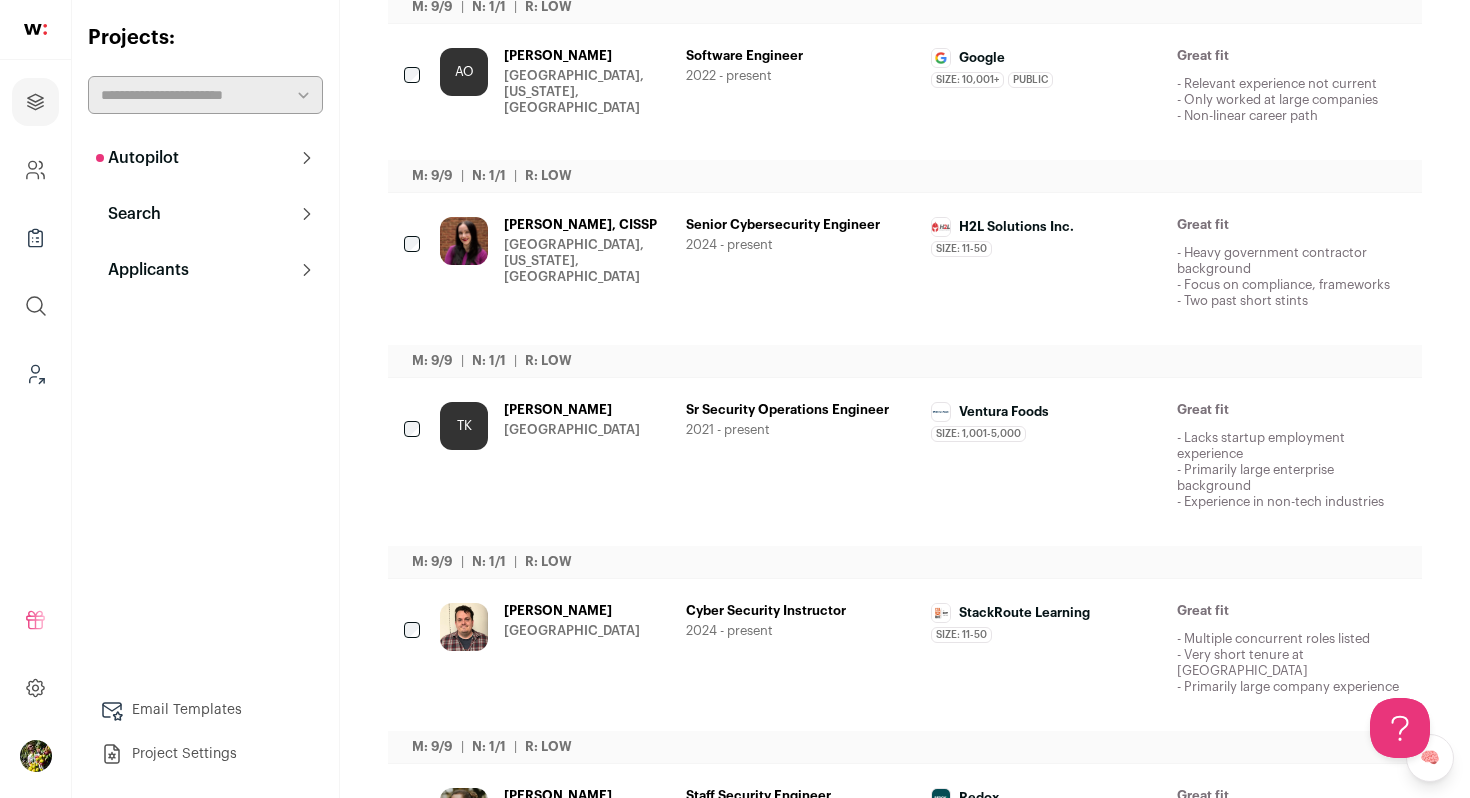 scroll, scrollTop: 0, scrollLeft: 0, axis: both 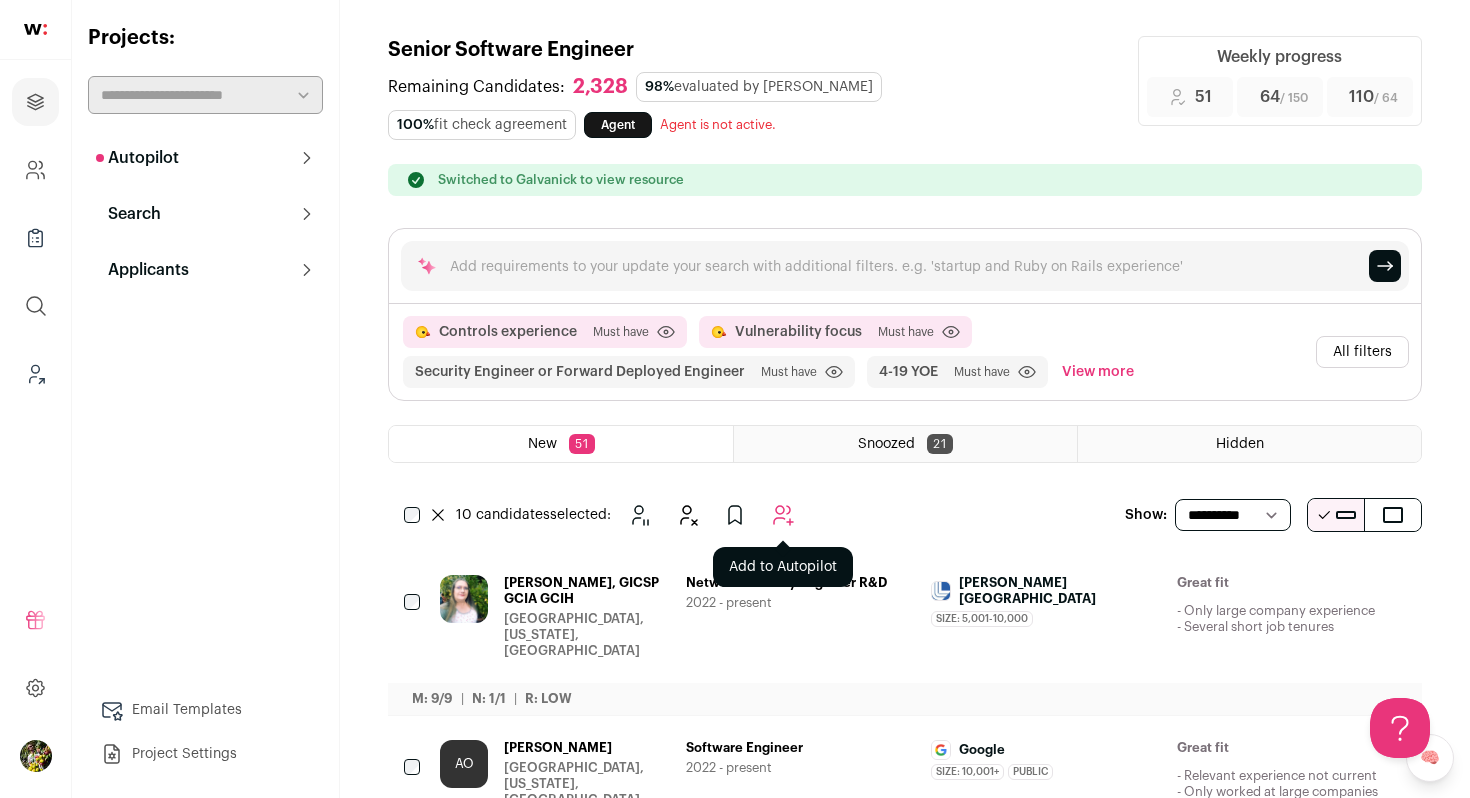 click 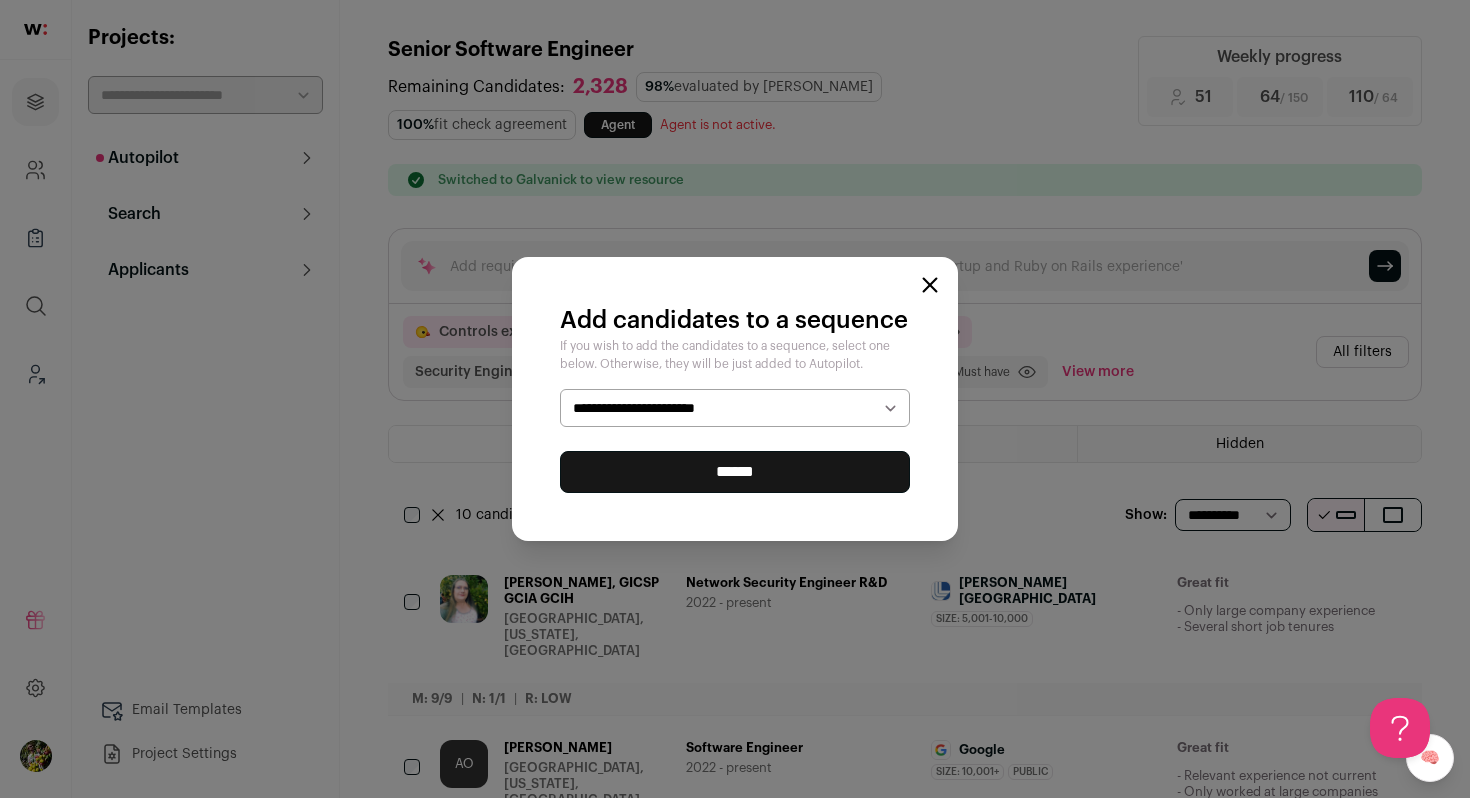 select on "*****" 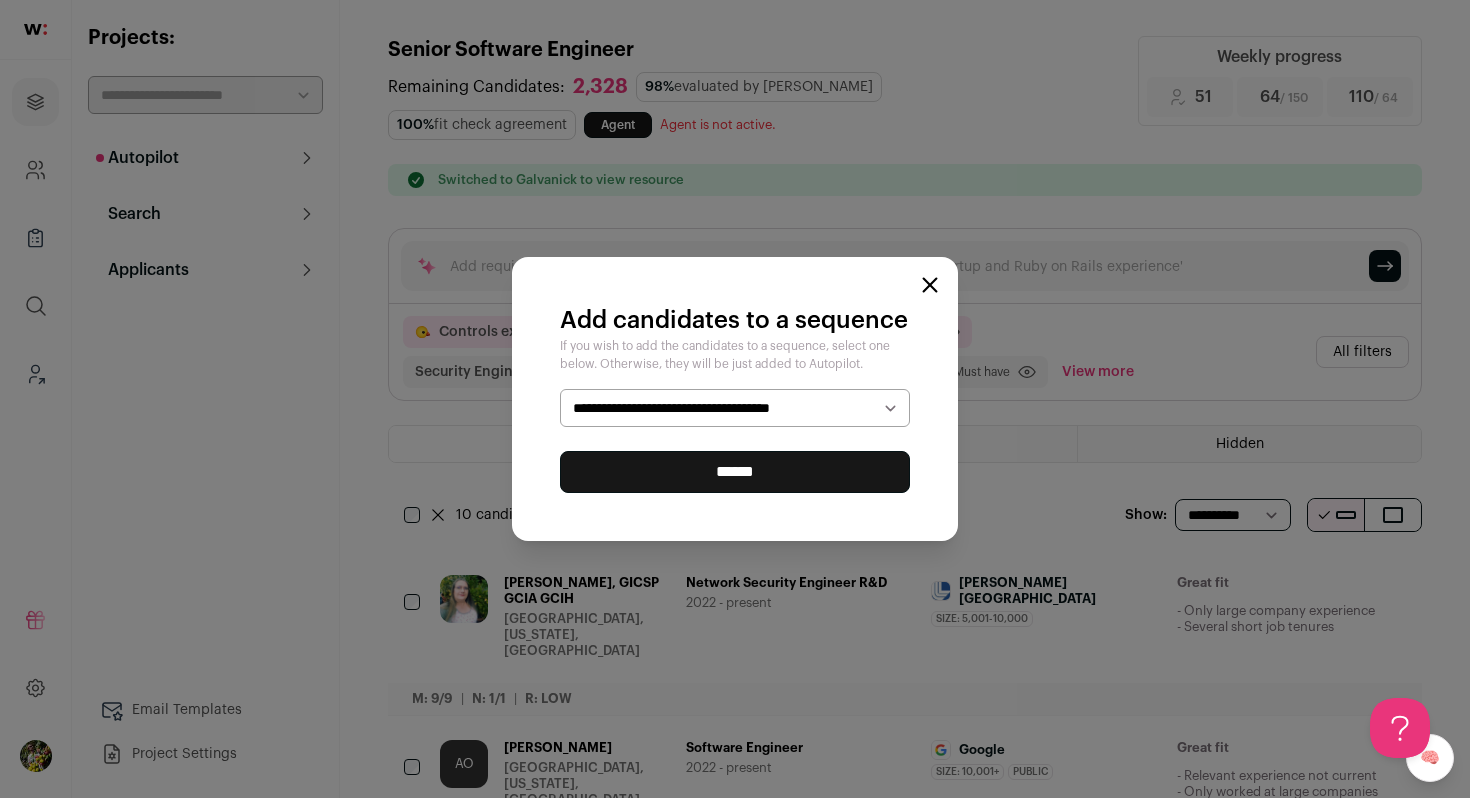 click on "******" at bounding box center [735, 472] 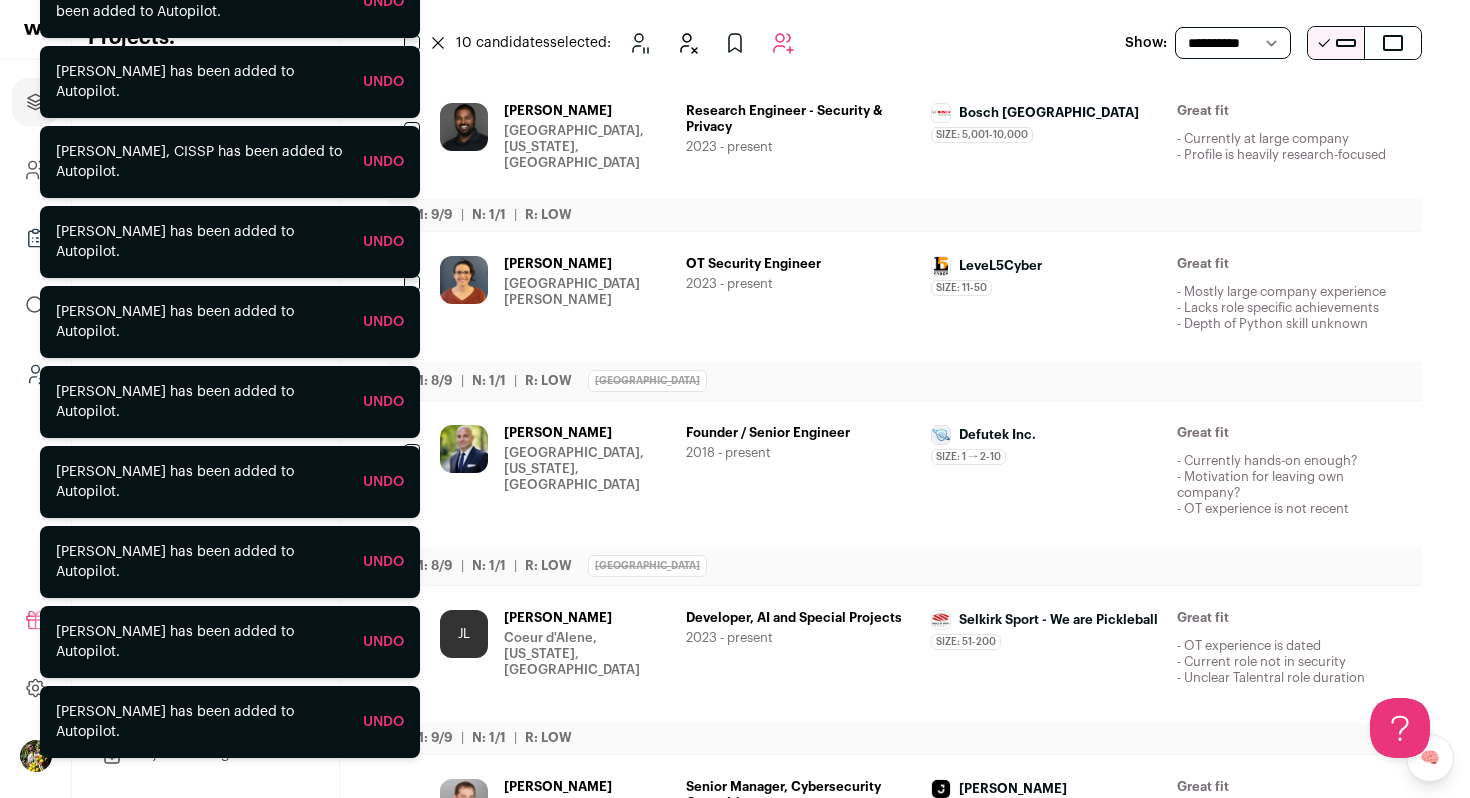 scroll, scrollTop: 481, scrollLeft: 0, axis: vertical 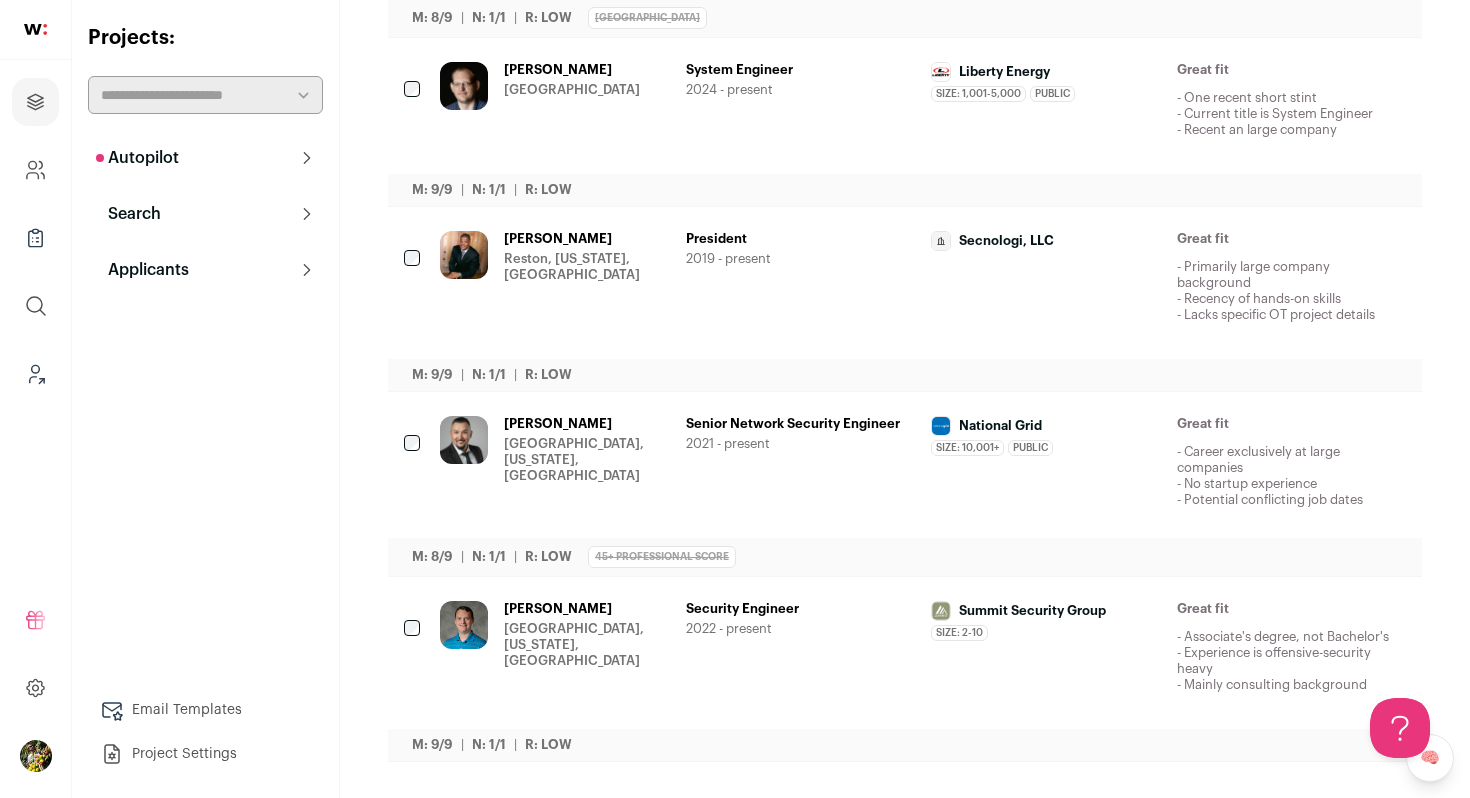 click on "Reston, [US_STATE], [GEOGRAPHIC_DATA]" at bounding box center (587, 267) 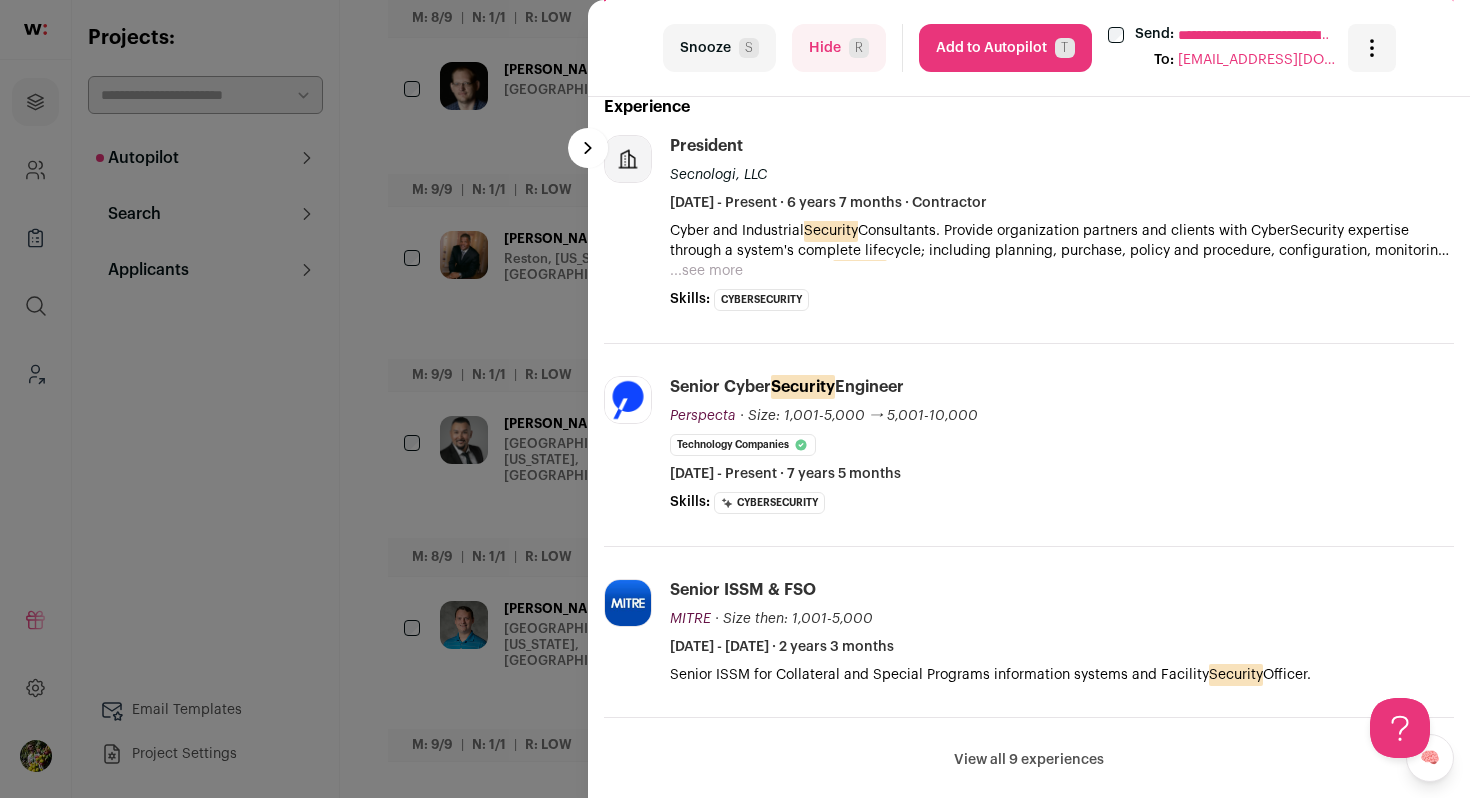 scroll, scrollTop: 509, scrollLeft: 0, axis: vertical 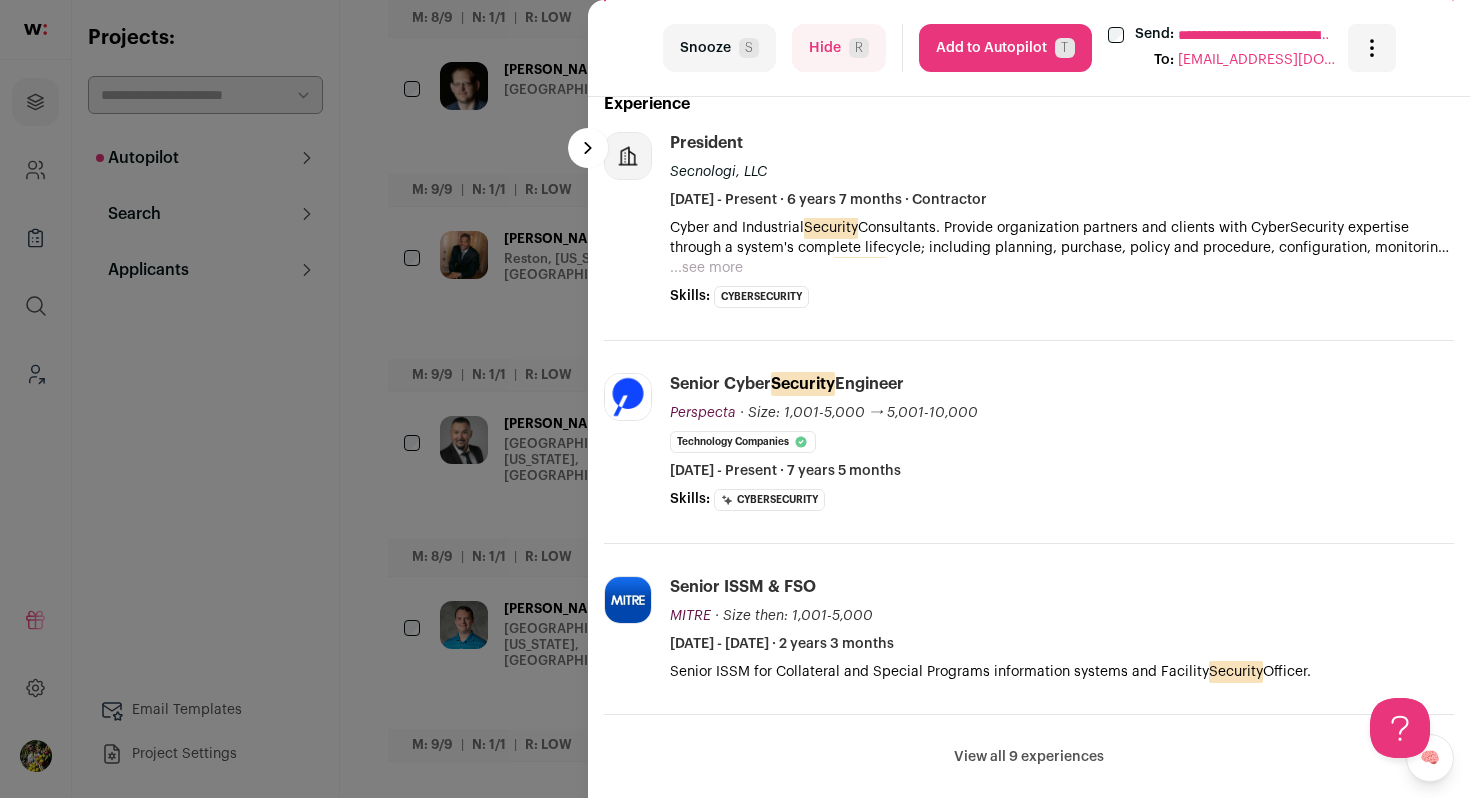 click on "...see more" at bounding box center [706, 268] 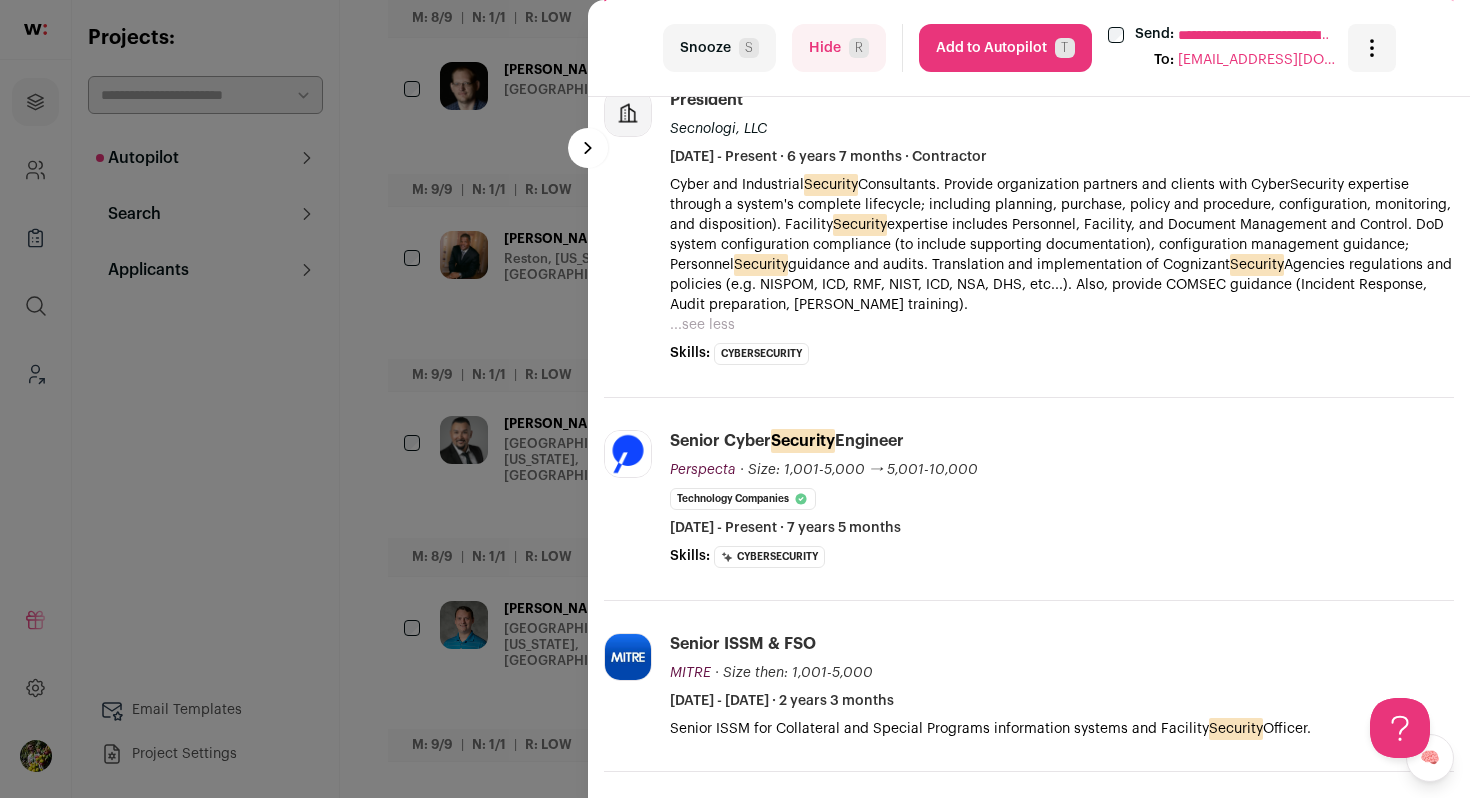 scroll, scrollTop: 548, scrollLeft: 0, axis: vertical 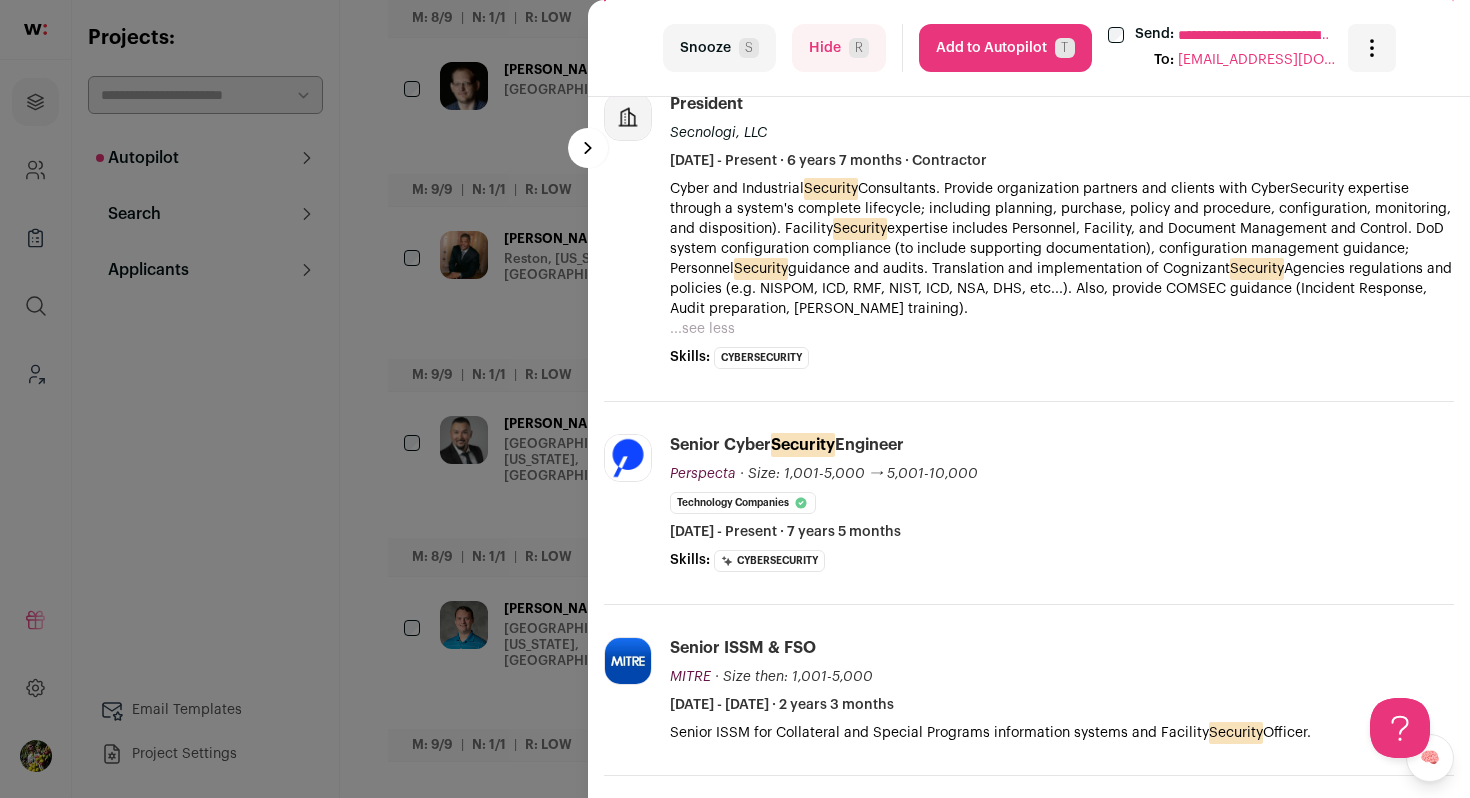 click on "Hide
R" at bounding box center [839, 48] 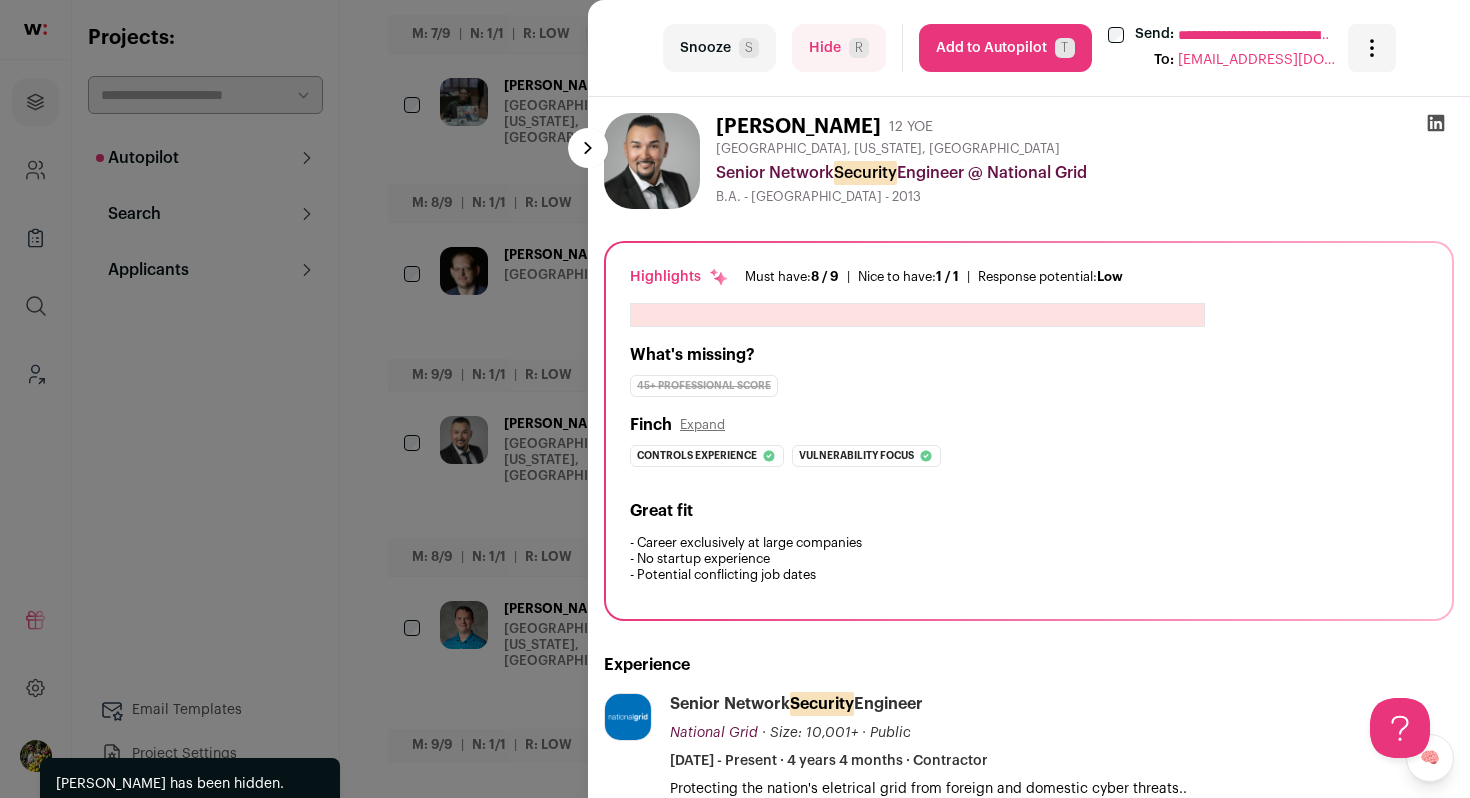 scroll, scrollTop: 1342, scrollLeft: 0, axis: vertical 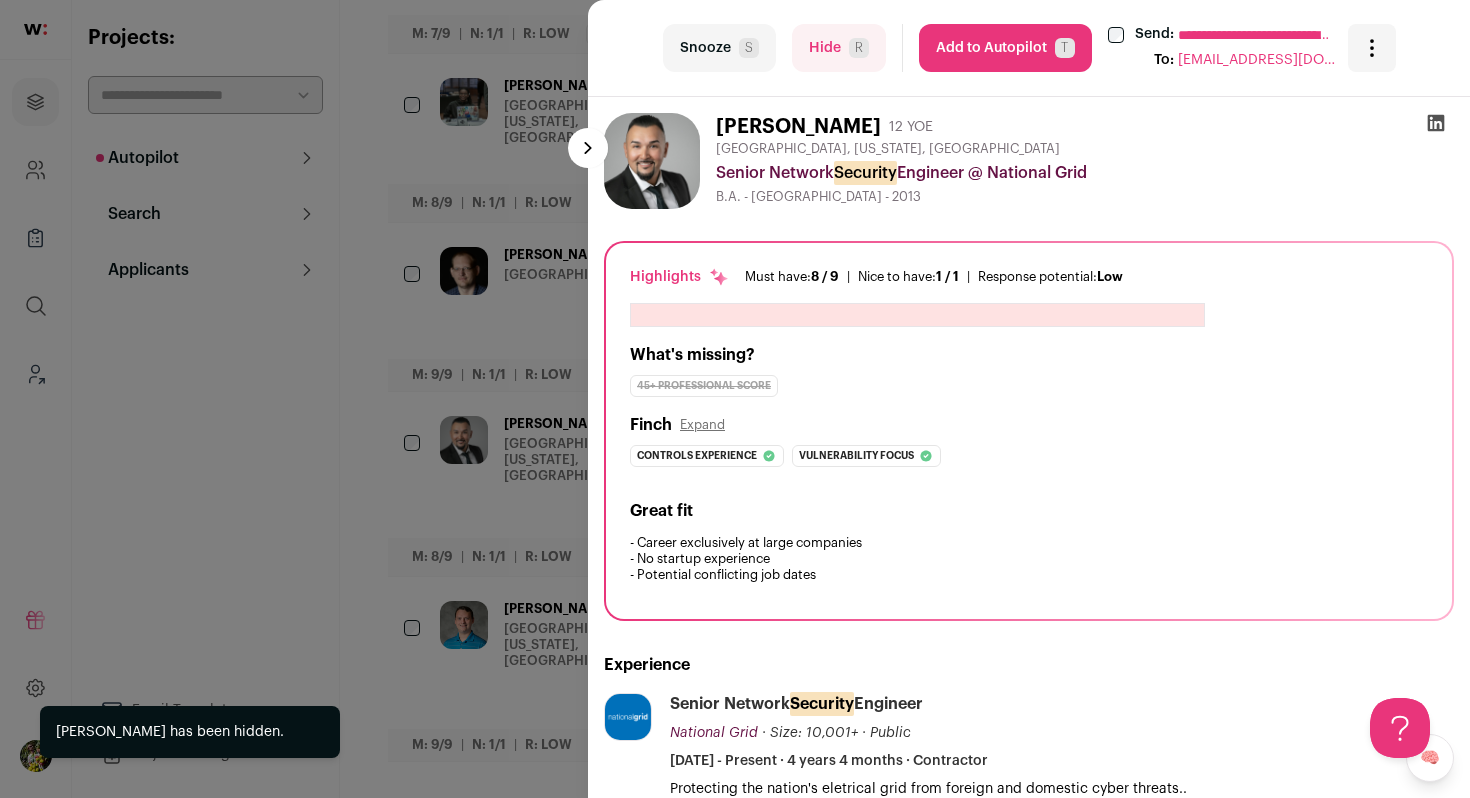 click on "**********" at bounding box center (735, 399) 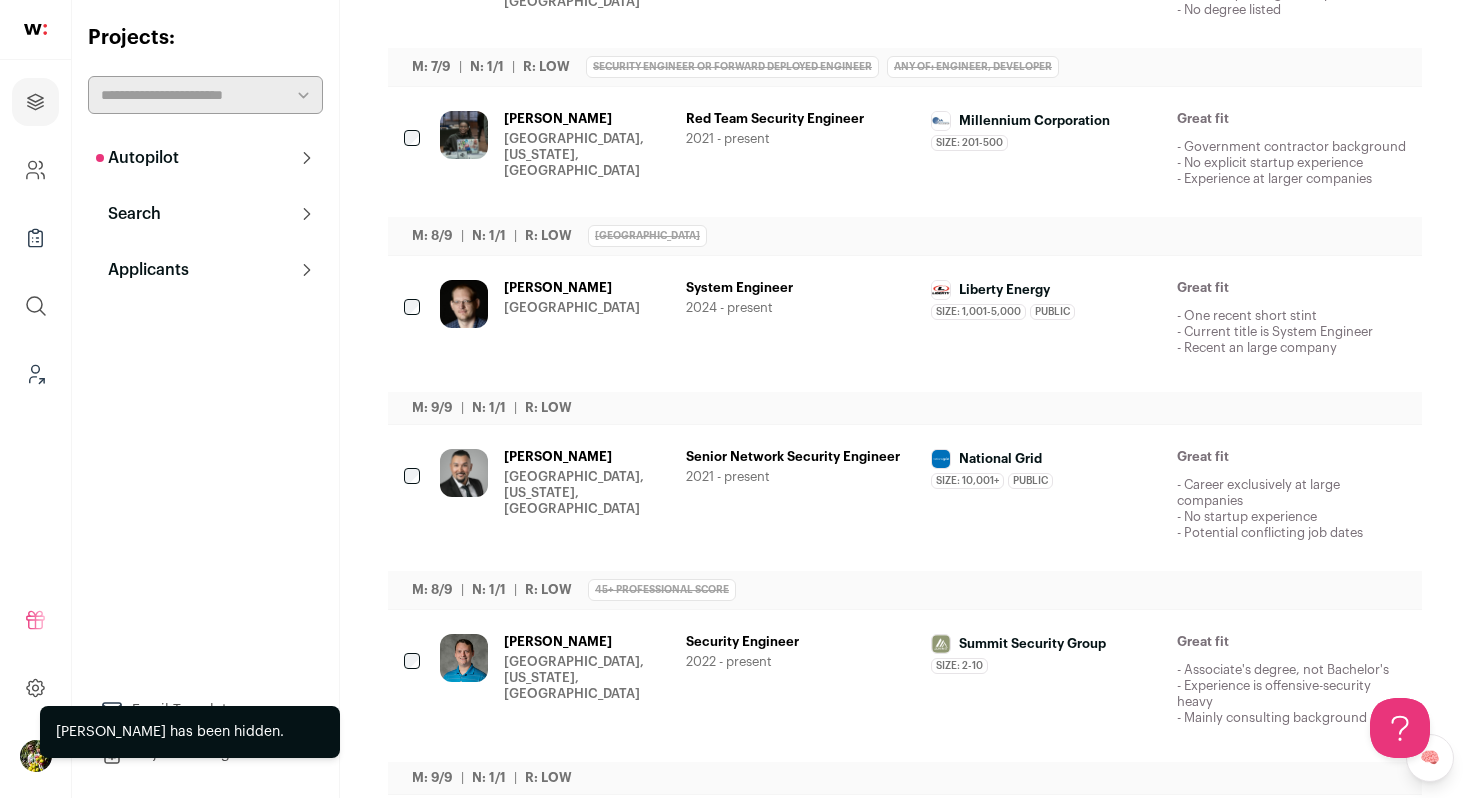 scroll, scrollTop: 1304, scrollLeft: 0, axis: vertical 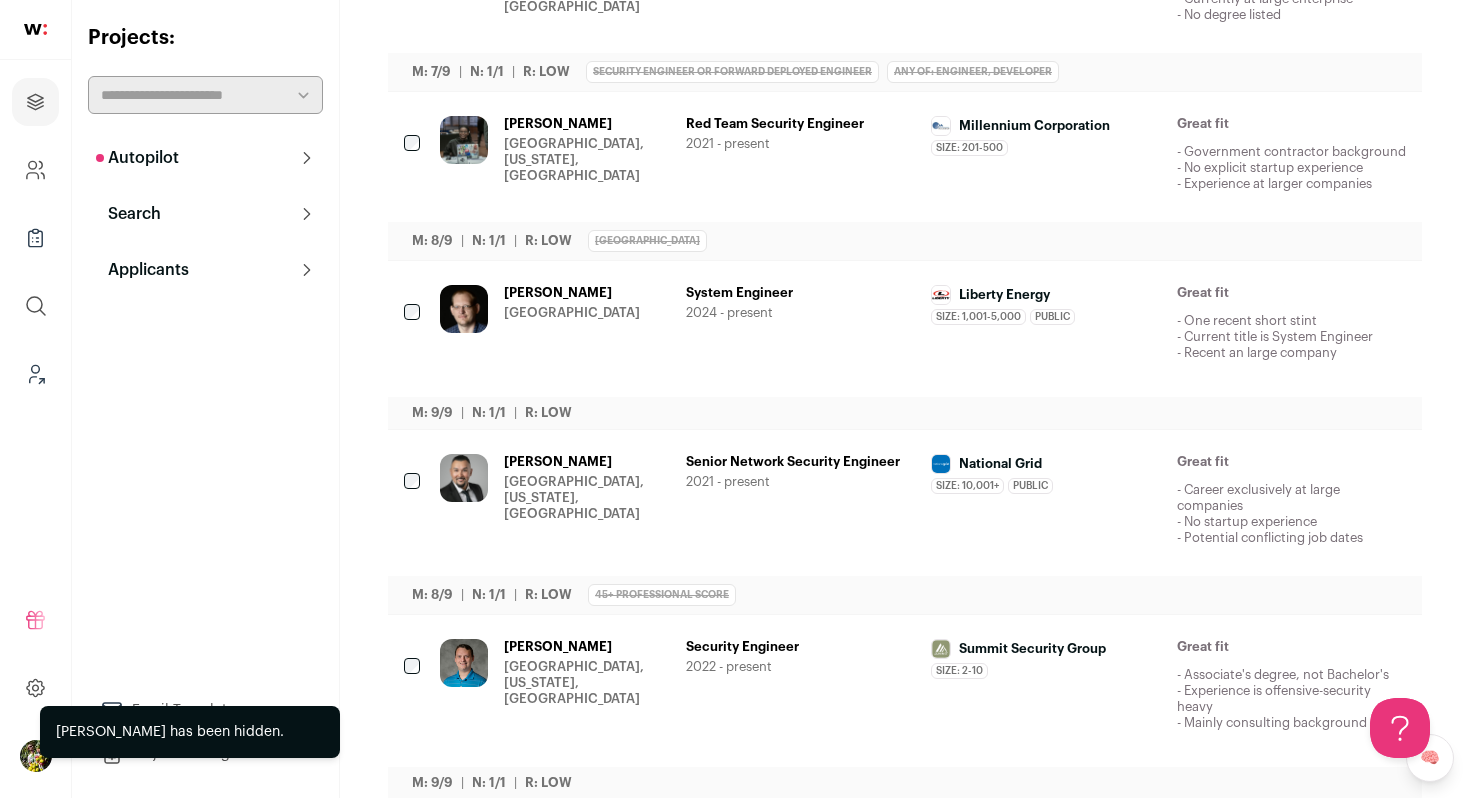 click on "[PERSON_NAME]
[GEOGRAPHIC_DATA]" at bounding box center (572, 329) 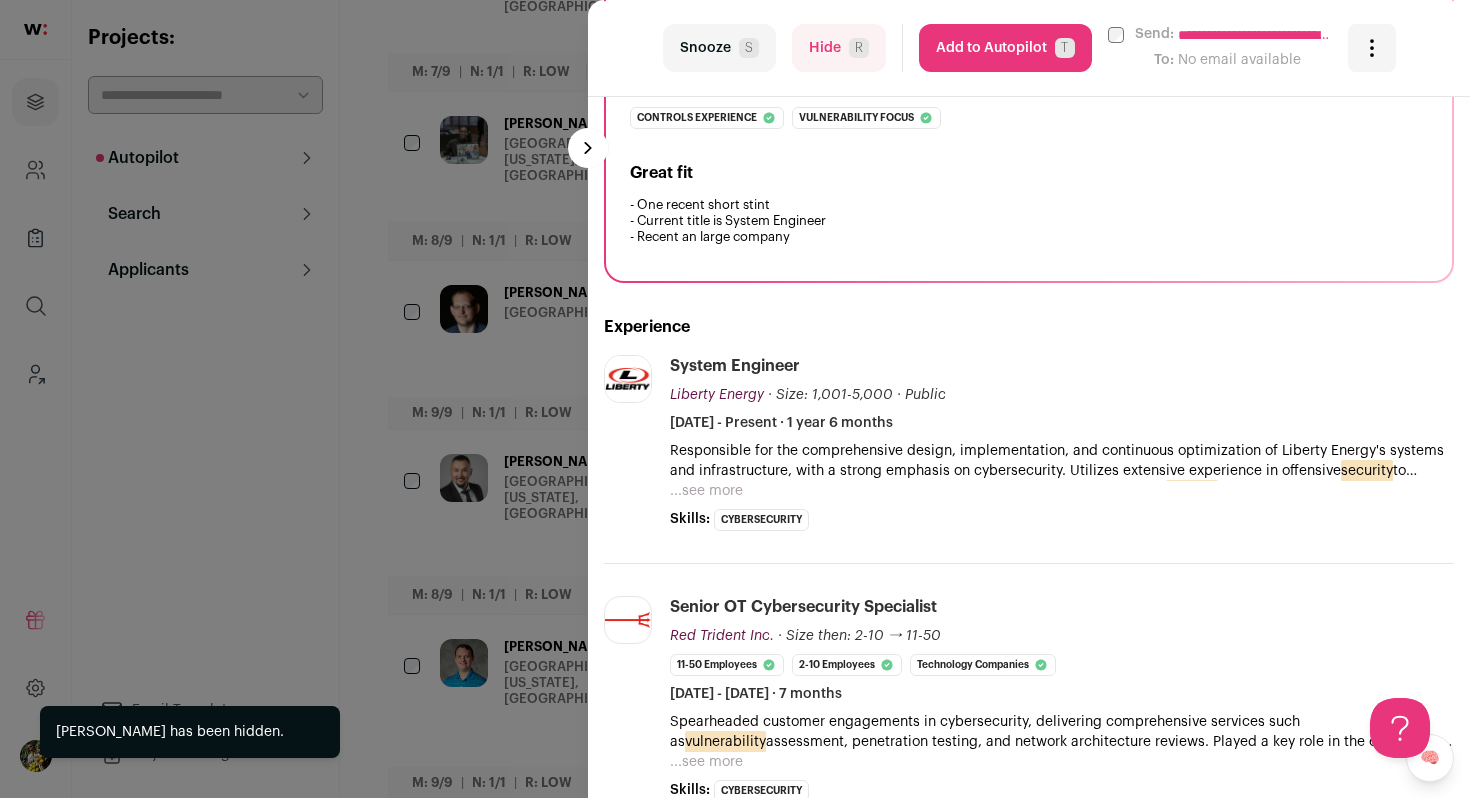 scroll, scrollTop: 342, scrollLeft: 0, axis: vertical 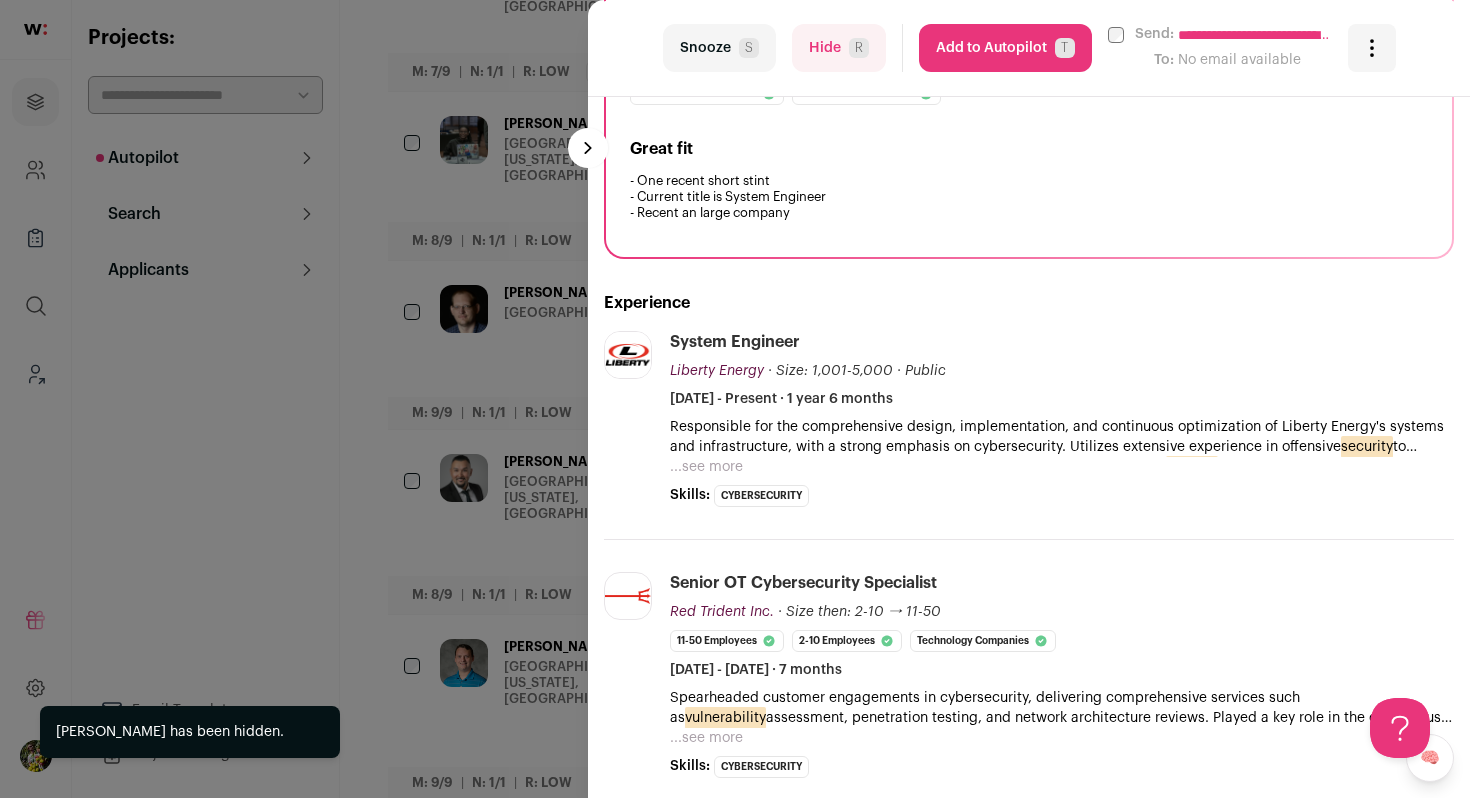 click on "Responsible for the comprehensive design, implementation, and continuous optimization of Liberty Energy's systems and infrastructure, with a strong emphasis on cybersecurity. Utilizes extensive experience in offensive  security  to proactively identify vulnerabilities, identify risks, and implement innovative  security  measures to safeguard the organization's assets. Acts as the primary escalation point for all IT/OT-related issues, providing expert-level troubleshooting and resolution for infrastructure, networking, solution development, and cybersecurity concerns. Identifies and implements process improvements across the organization, utilizing technical expertise to enhance operational efficiency, system performance, and overall  security  posture. Collaborates with cross-functional teams to design and implement technology solutions that address both immediate and long-term business needs, with a focus on safety, reliability, efficiency, and  security ." at bounding box center [1062, 437] 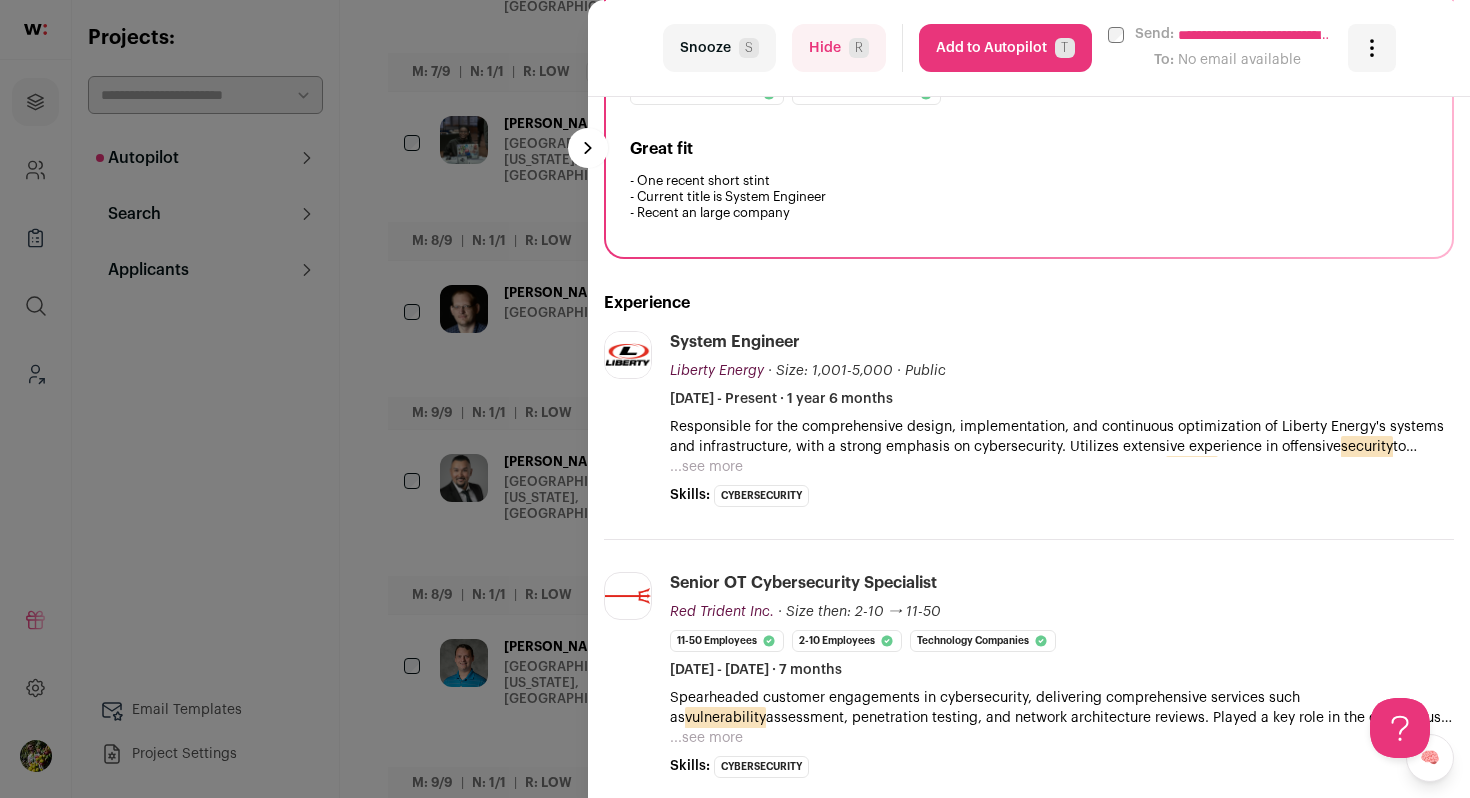 click on "...see more" at bounding box center [706, 467] 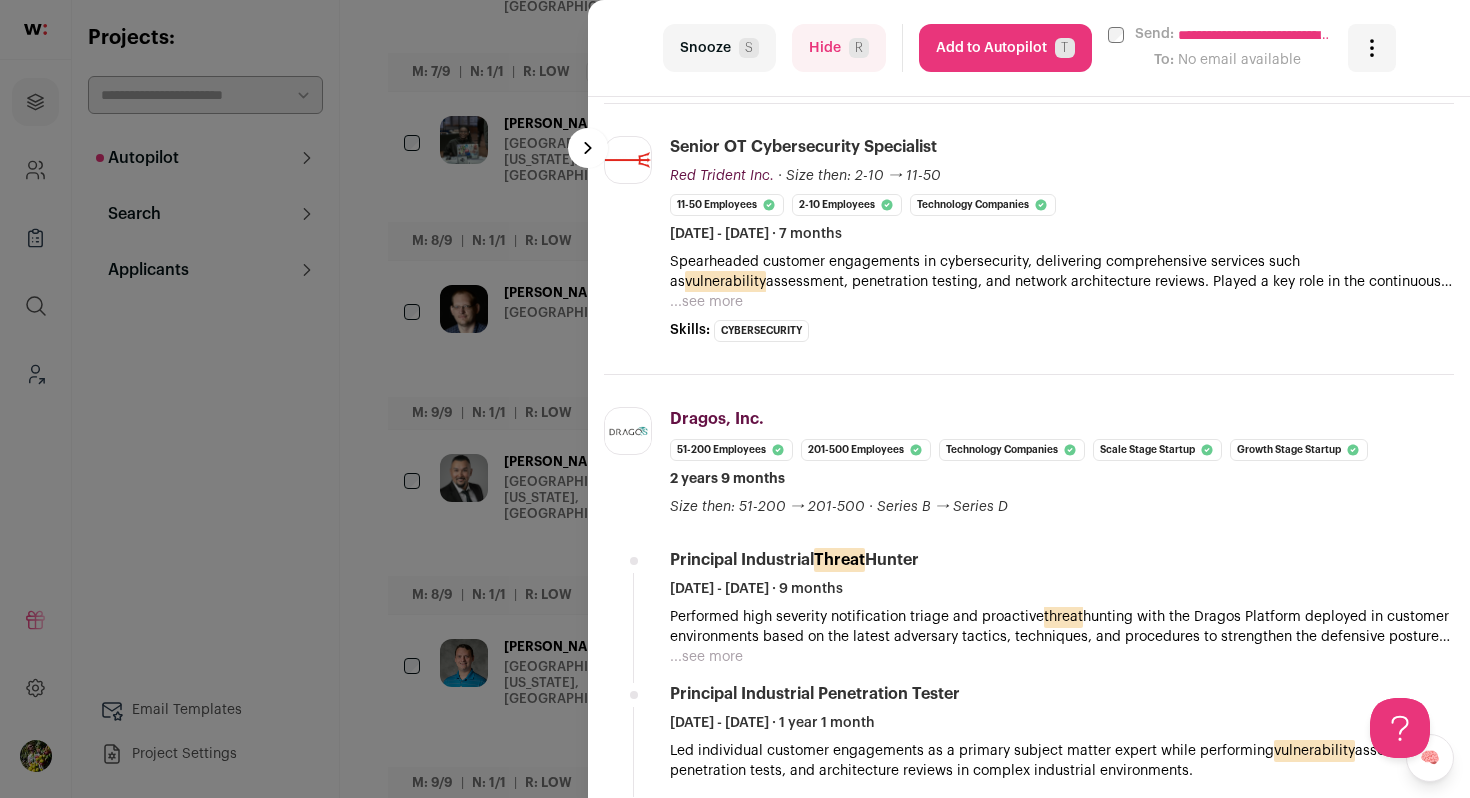 scroll, scrollTop: 942, scrollLeft: 0, axis: vertical 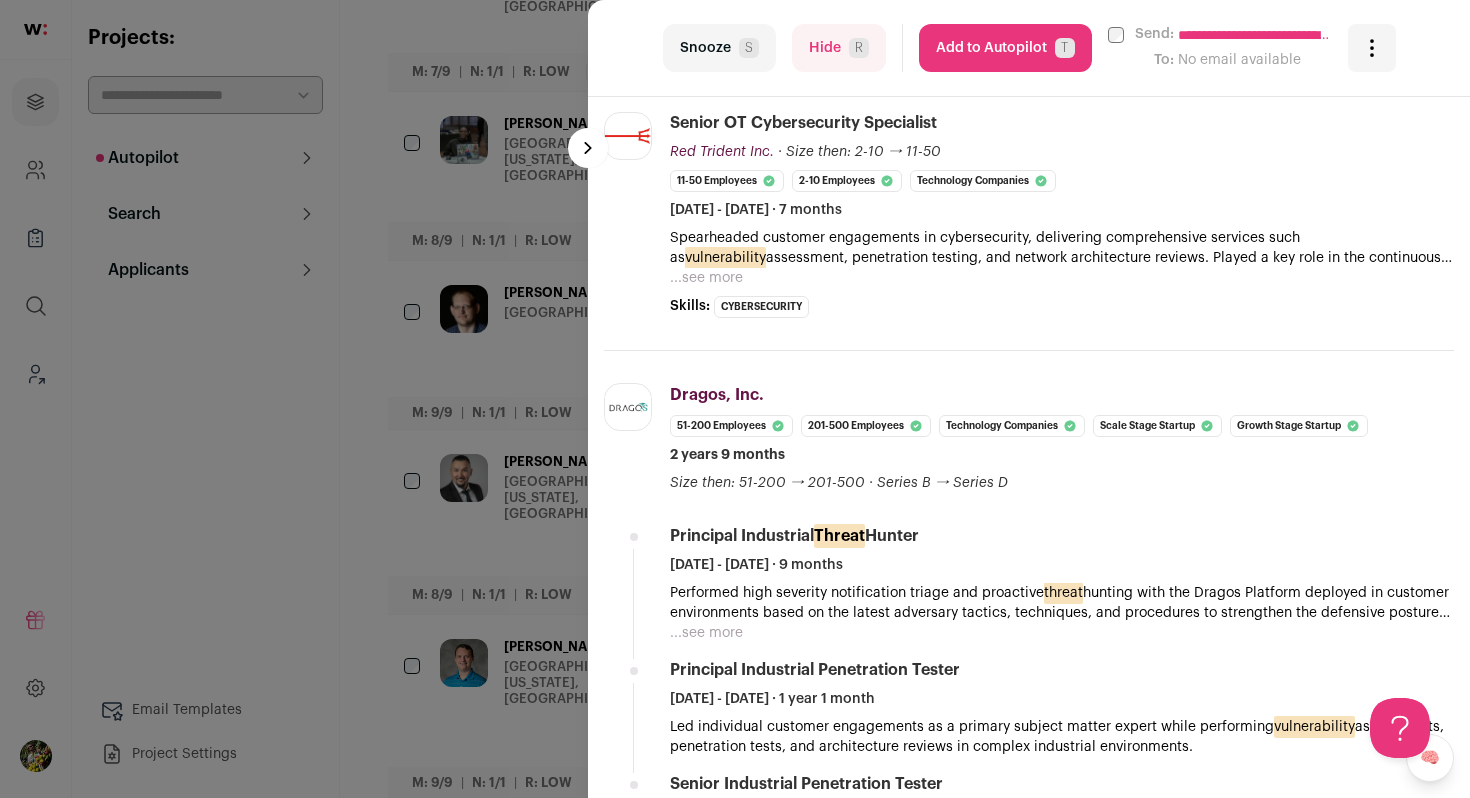 click on "**********" at bounding box center [735, 399] 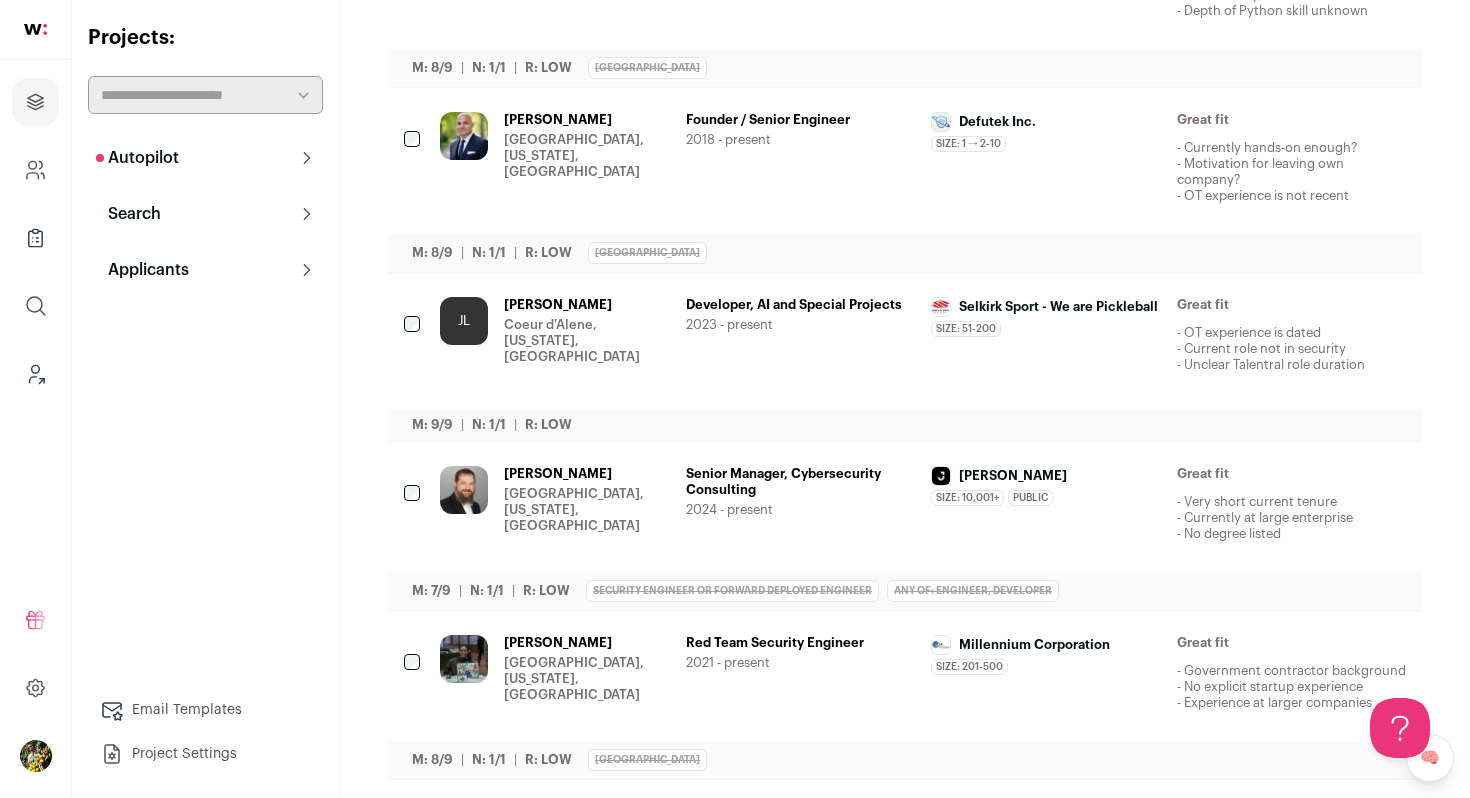 scroll, scrollTop: 777, scrollLeft: 0, axis: vertical 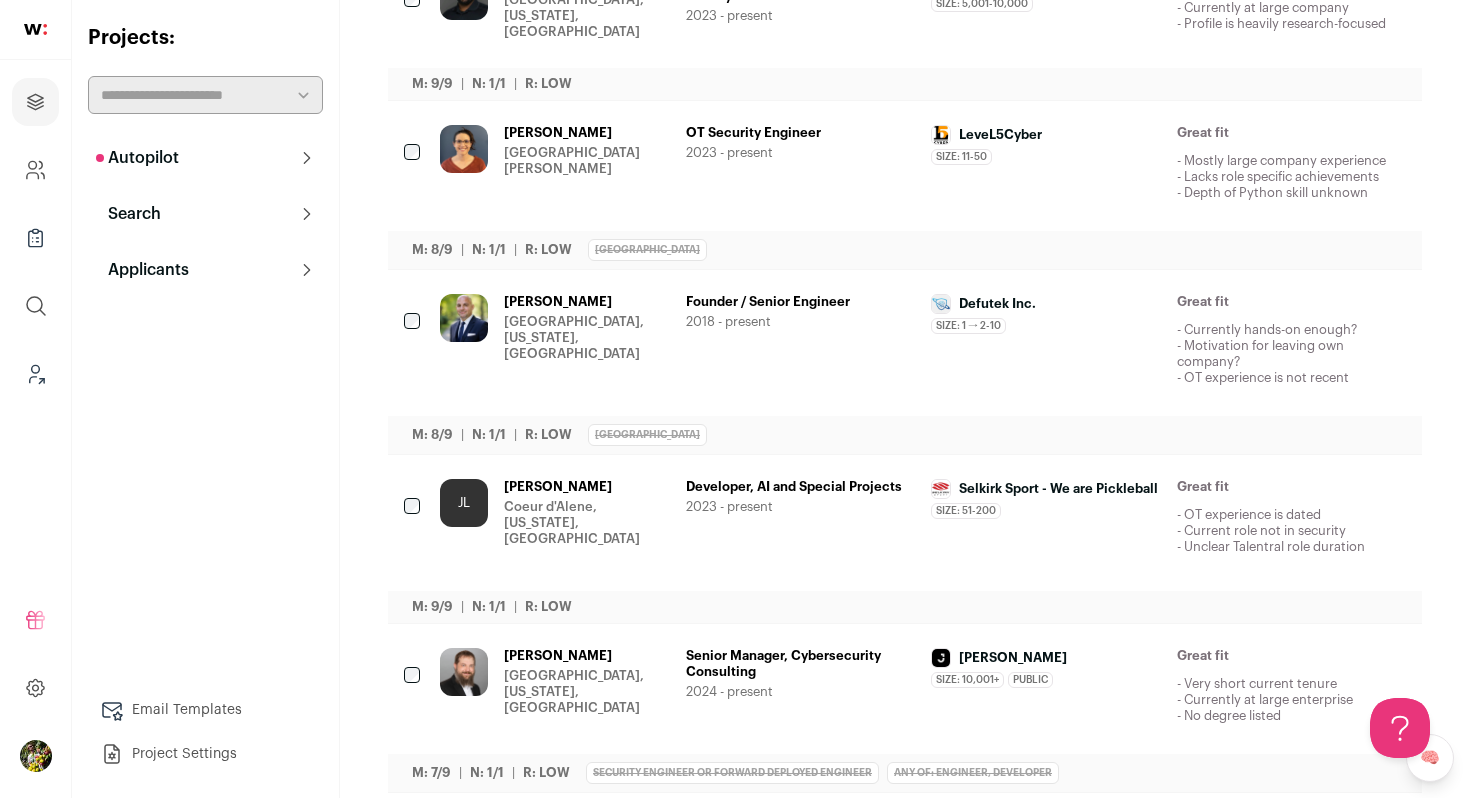 click on "Coeur d'Alene, [US_STATE], [GEOGRAPHIC_DATA]" at bounding box center [587, 523] 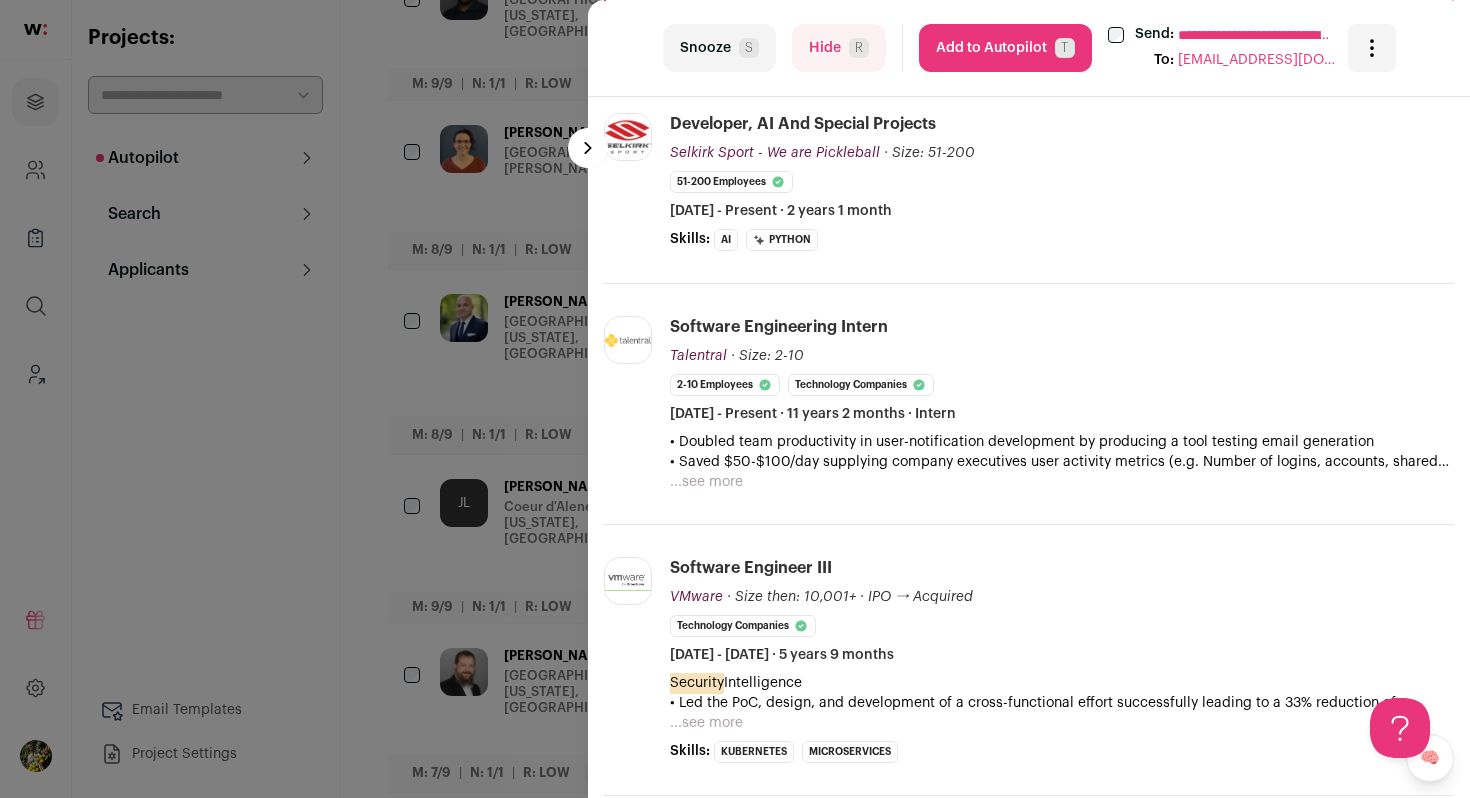 scroll, scrollTop: 555, scrollLeft: 0, axis: vertical 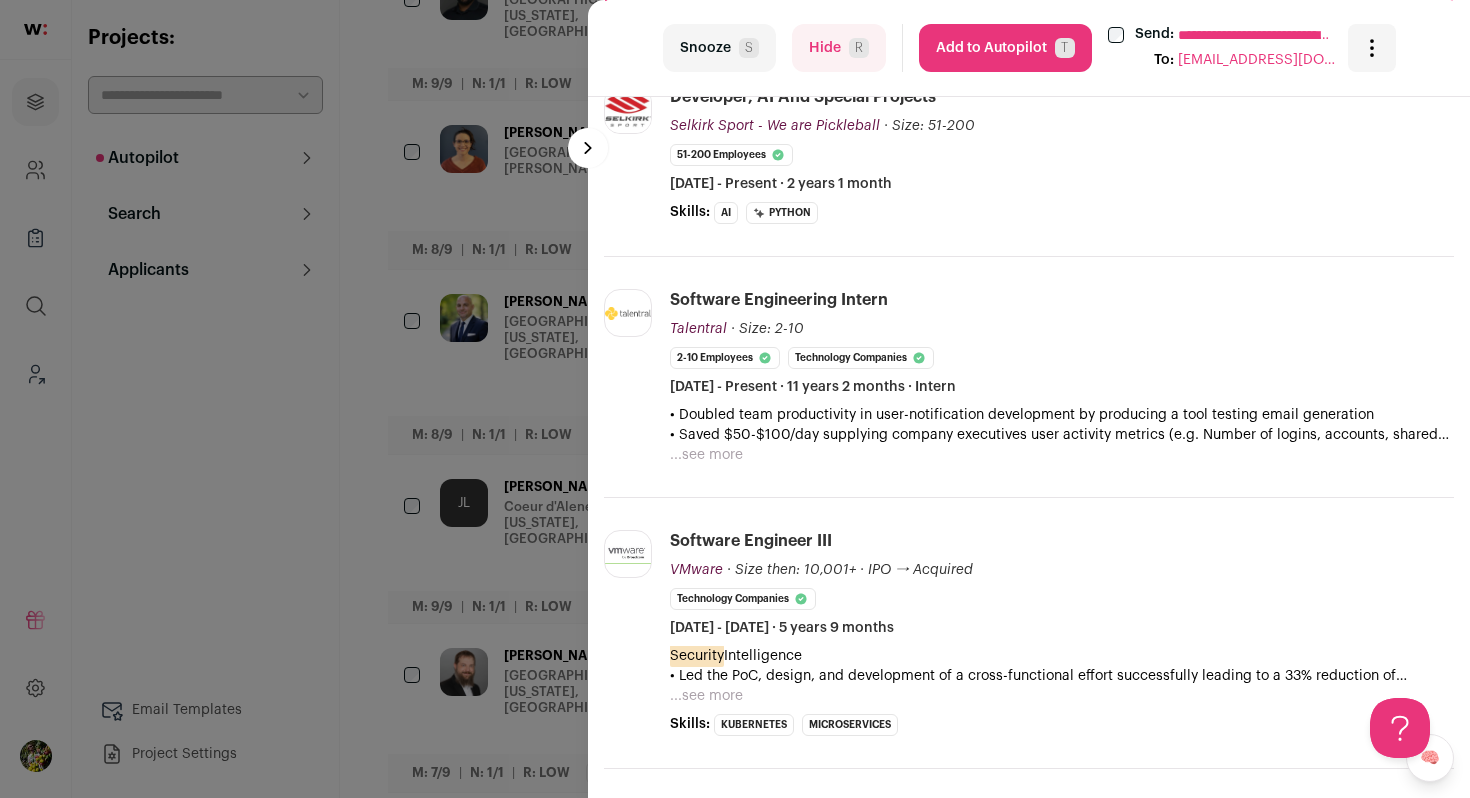 click on "Hide
R" at bounding box center (839, 48) 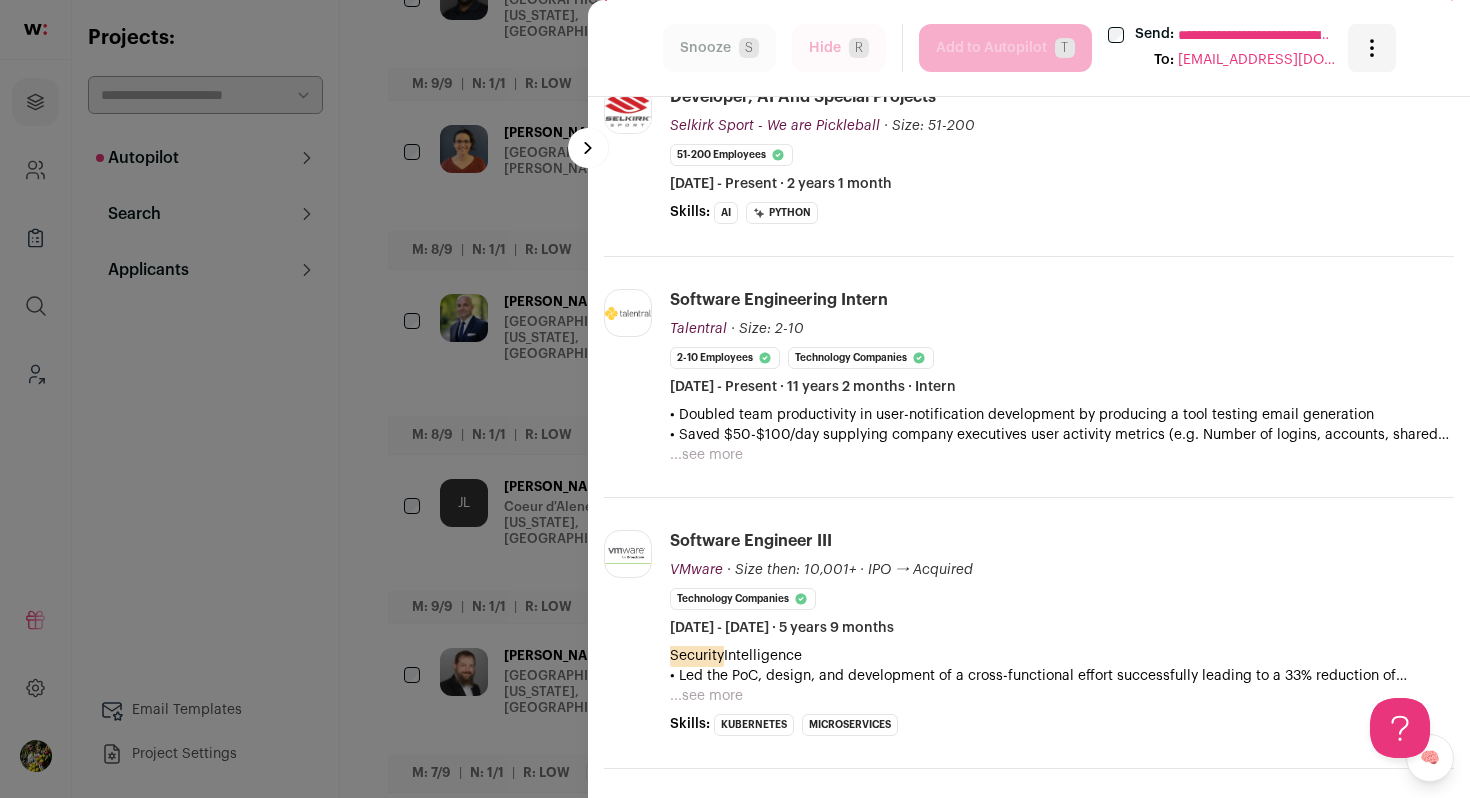 click on "**********" at bounding box center (735, 399) 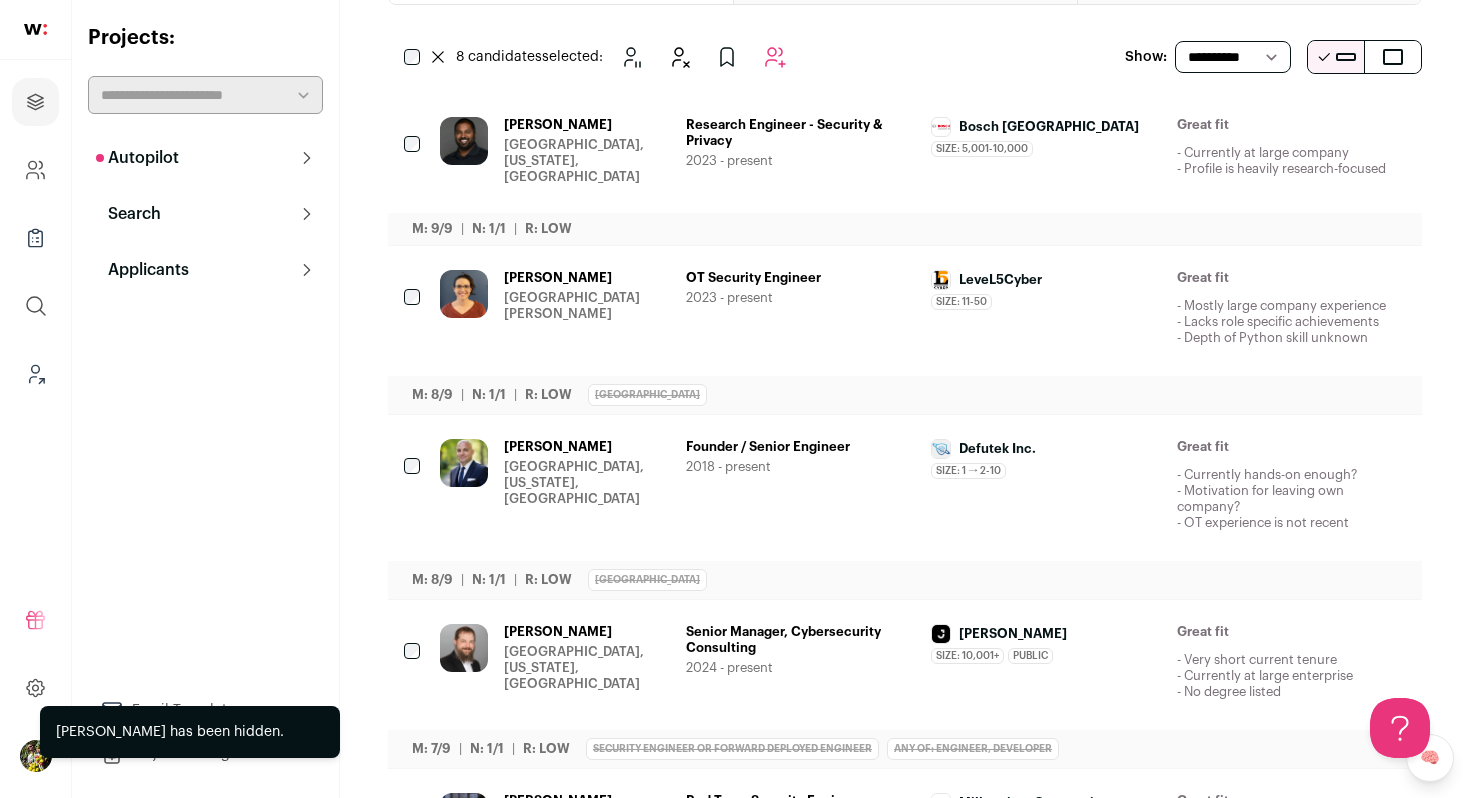 scroll, scrollTop: 453, scrollLeft: 0, axis: vertical 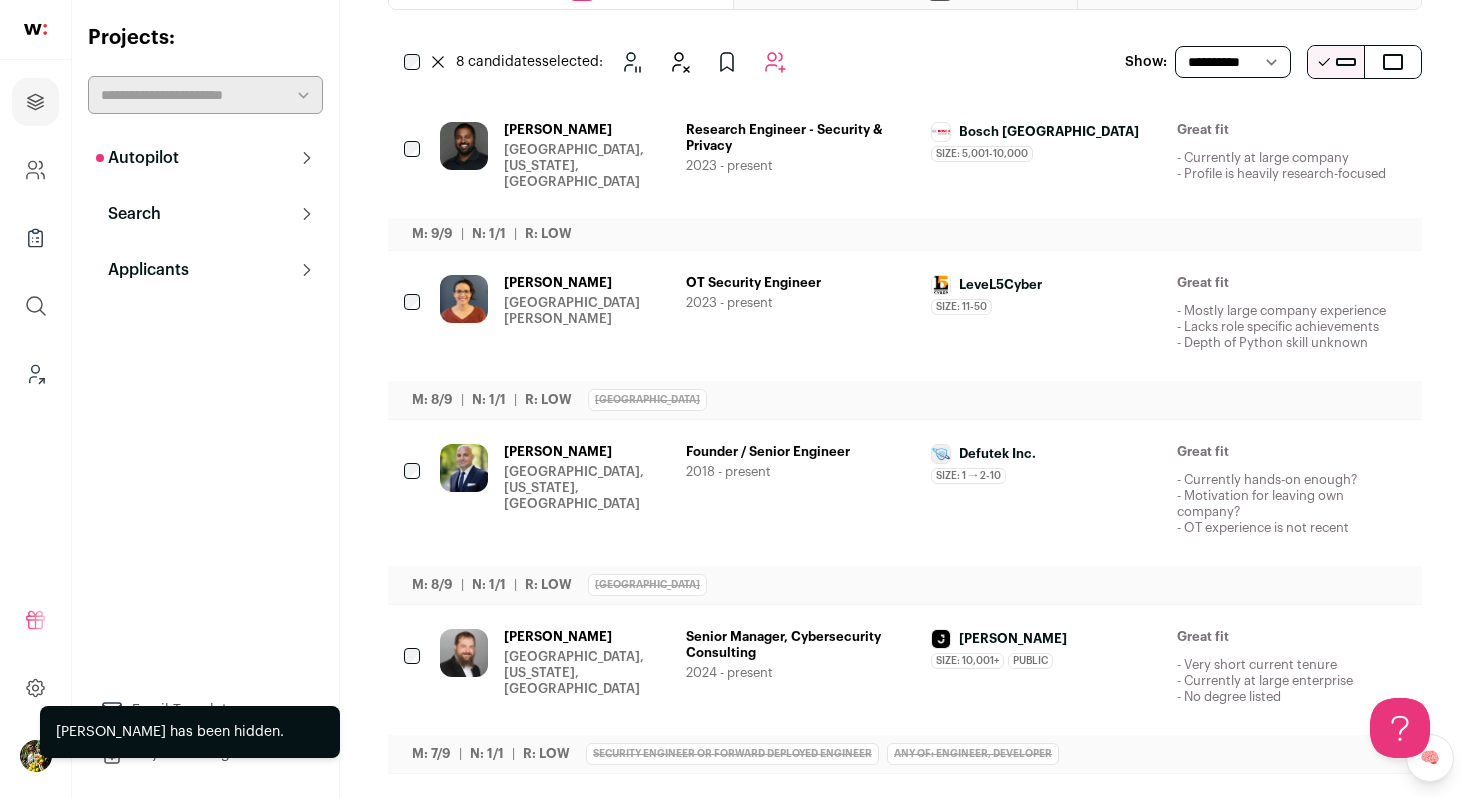 click on "[PERSON_NAME]" at bounding box center [587, 452] 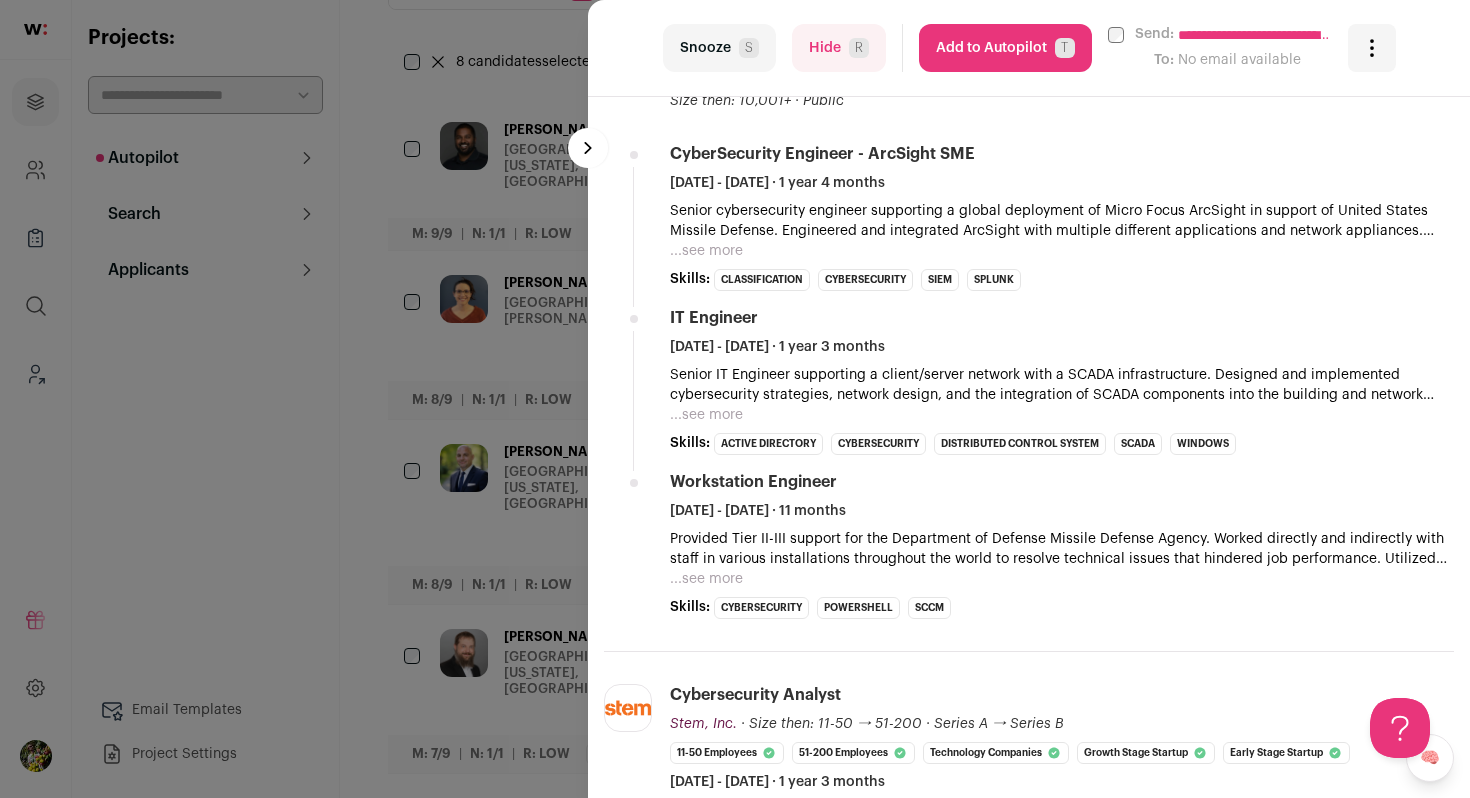scroll, scrollTop: 1063, scrollLeft: 0, axis: vertical 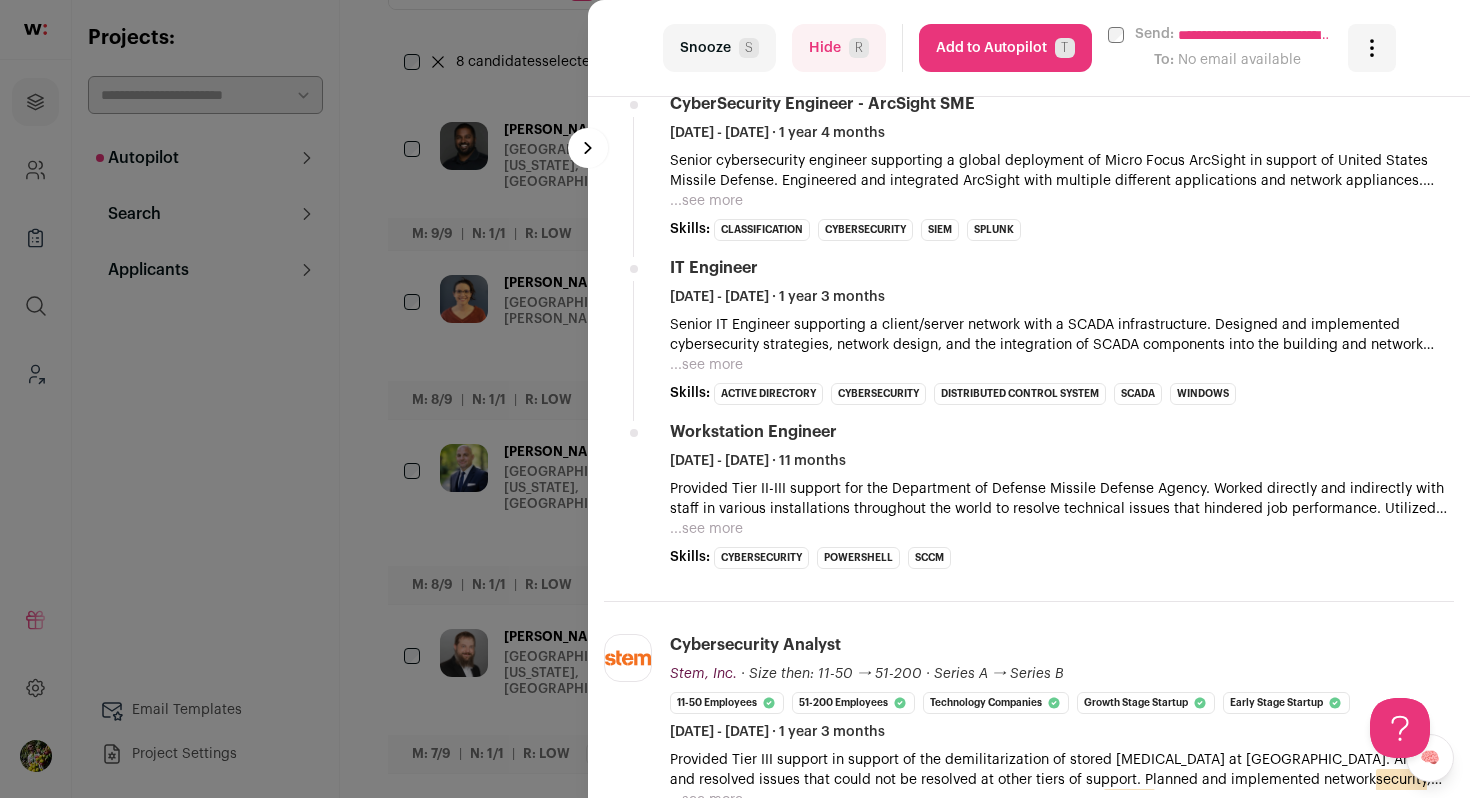 click on "Hide
R" at bounding box center [839, 48] 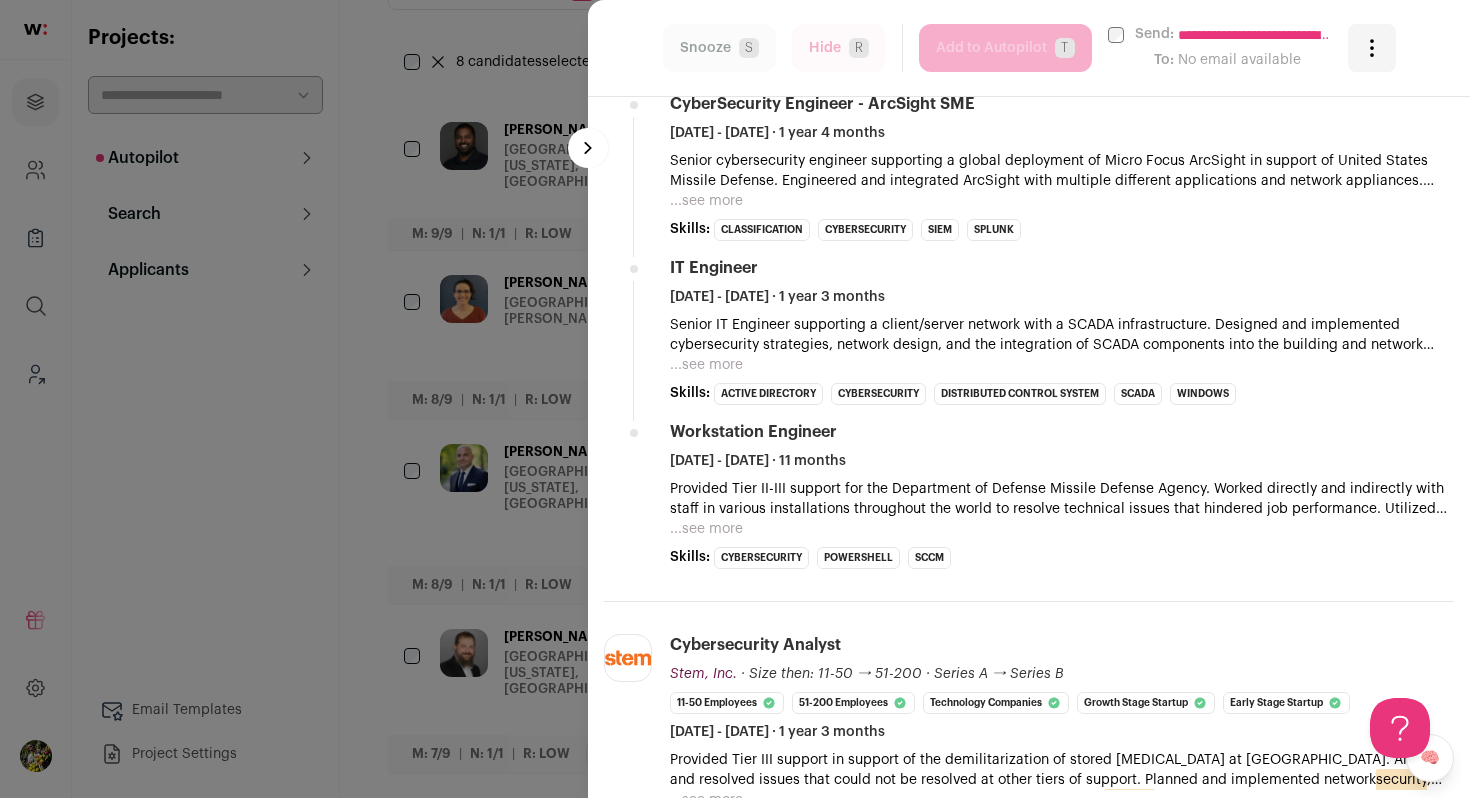 click on "**********" at bounding box center (735, 399) 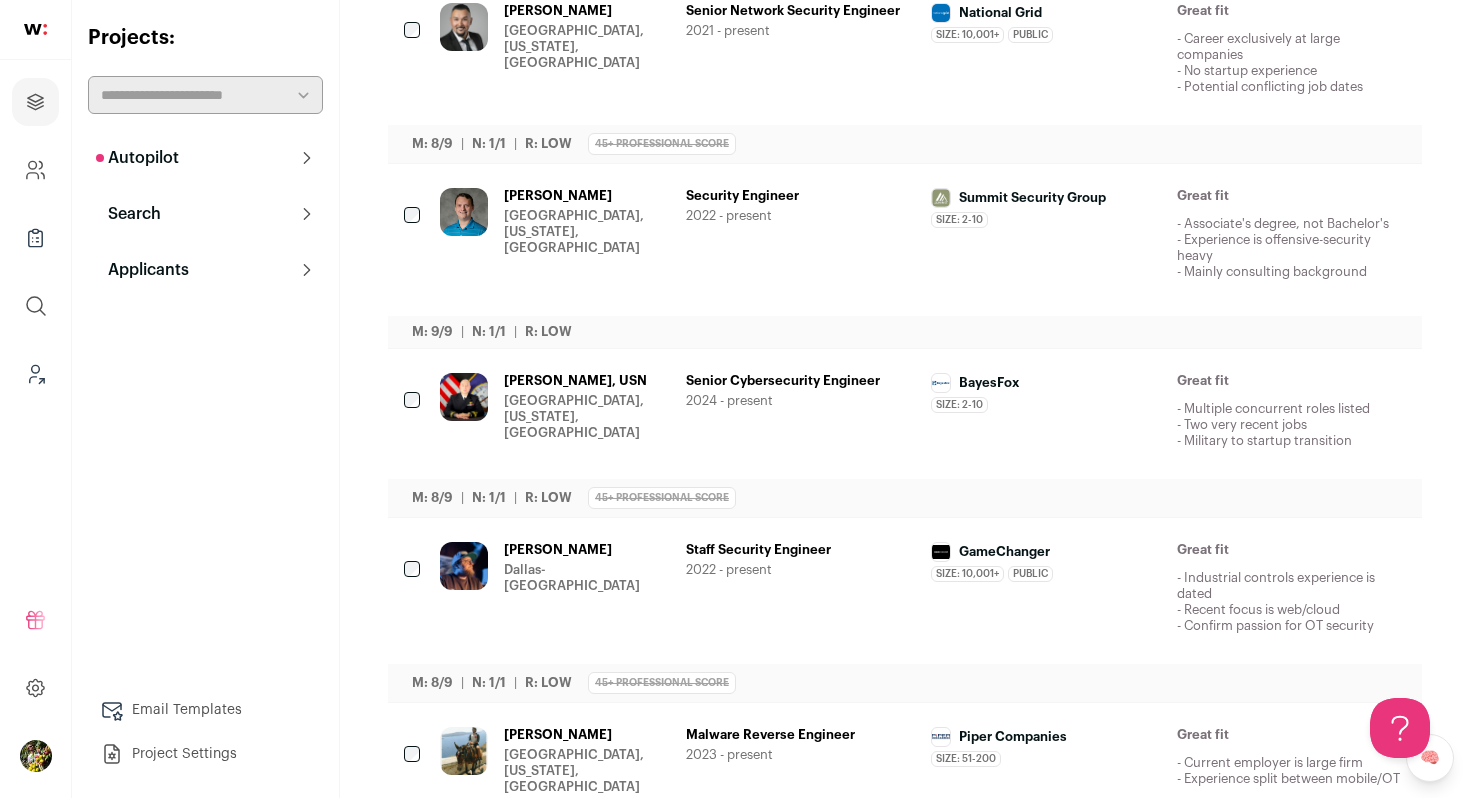 scroll, scrollTop: 1495, scrollLeft: 0, axis: vertical 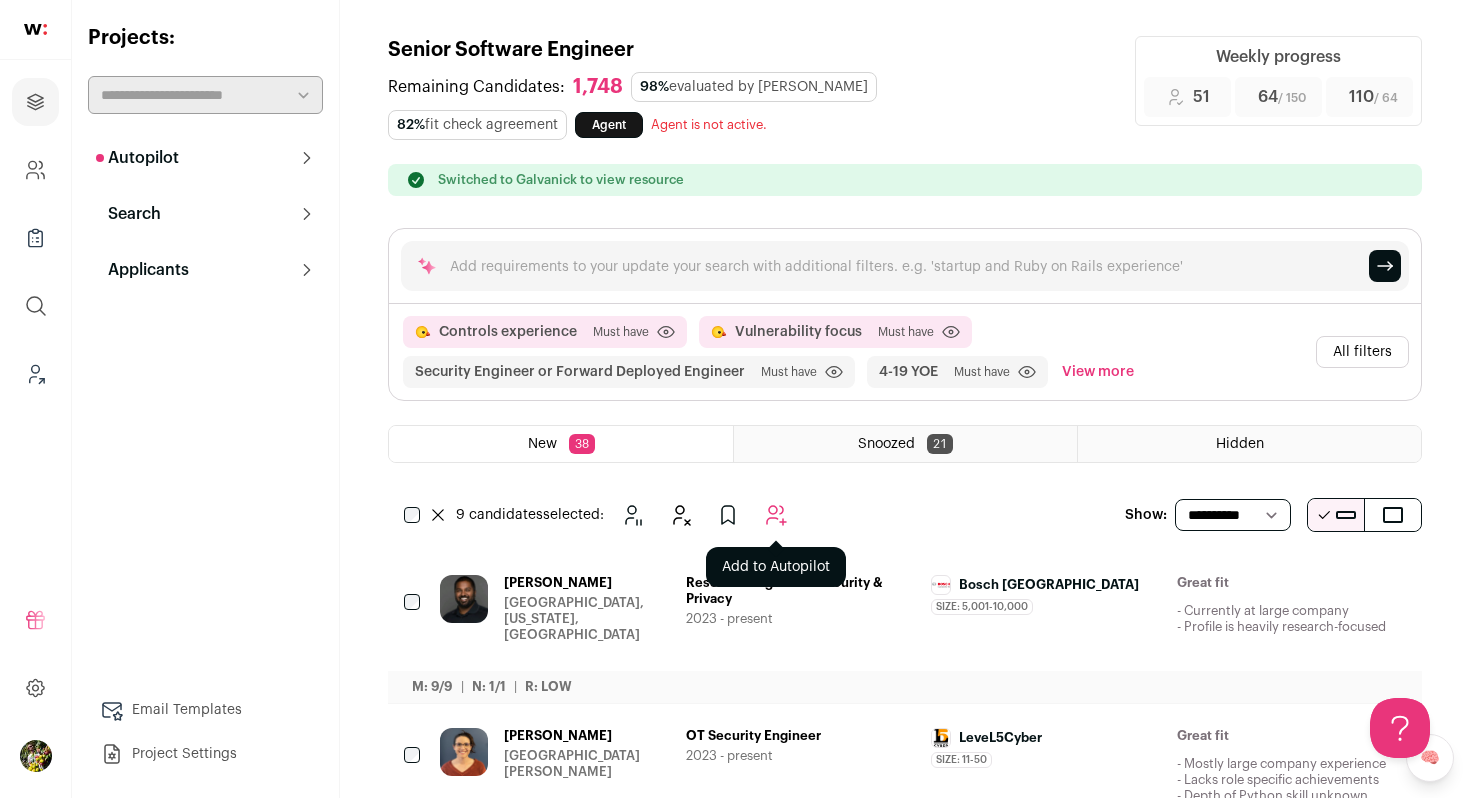 click 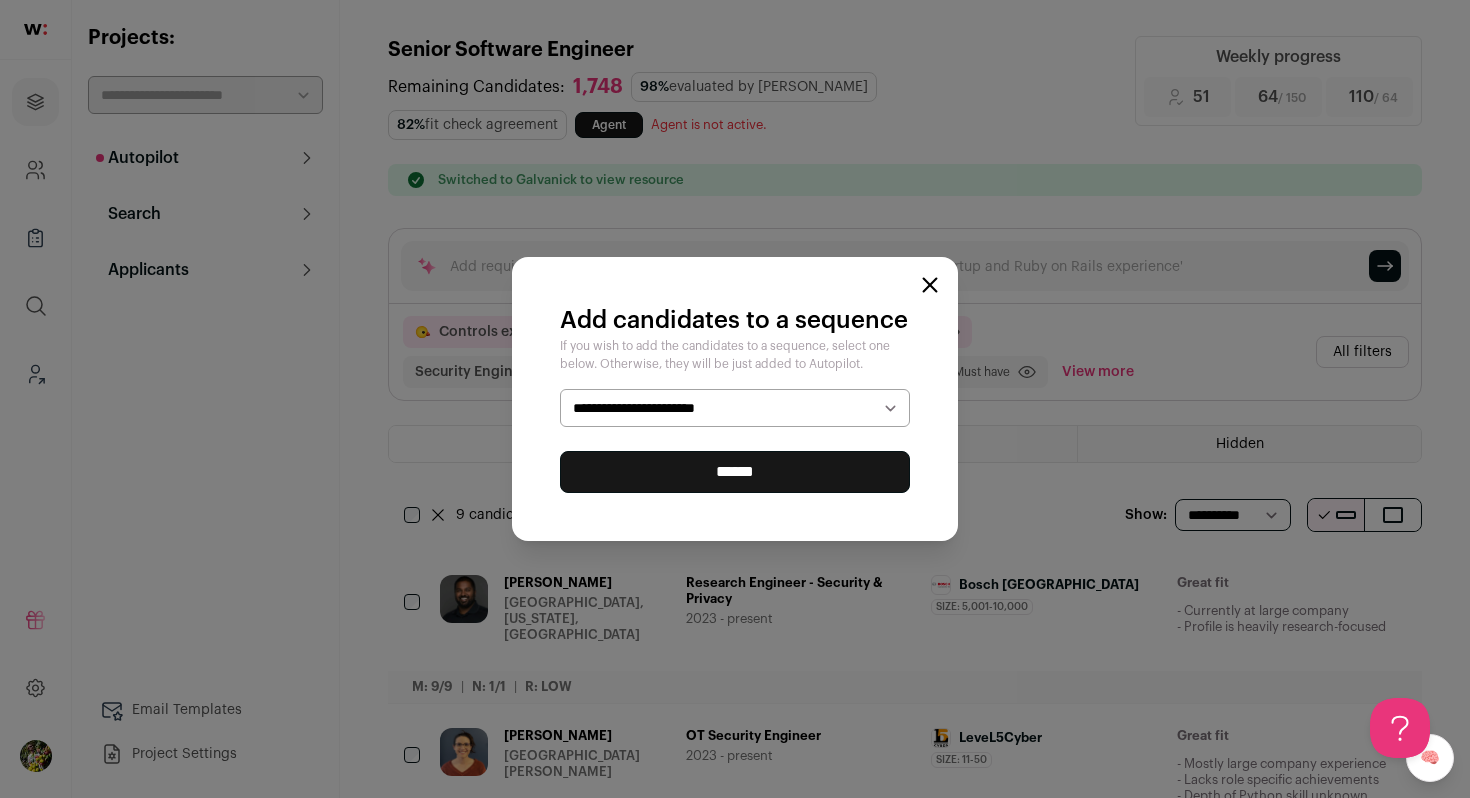 select on "*****" 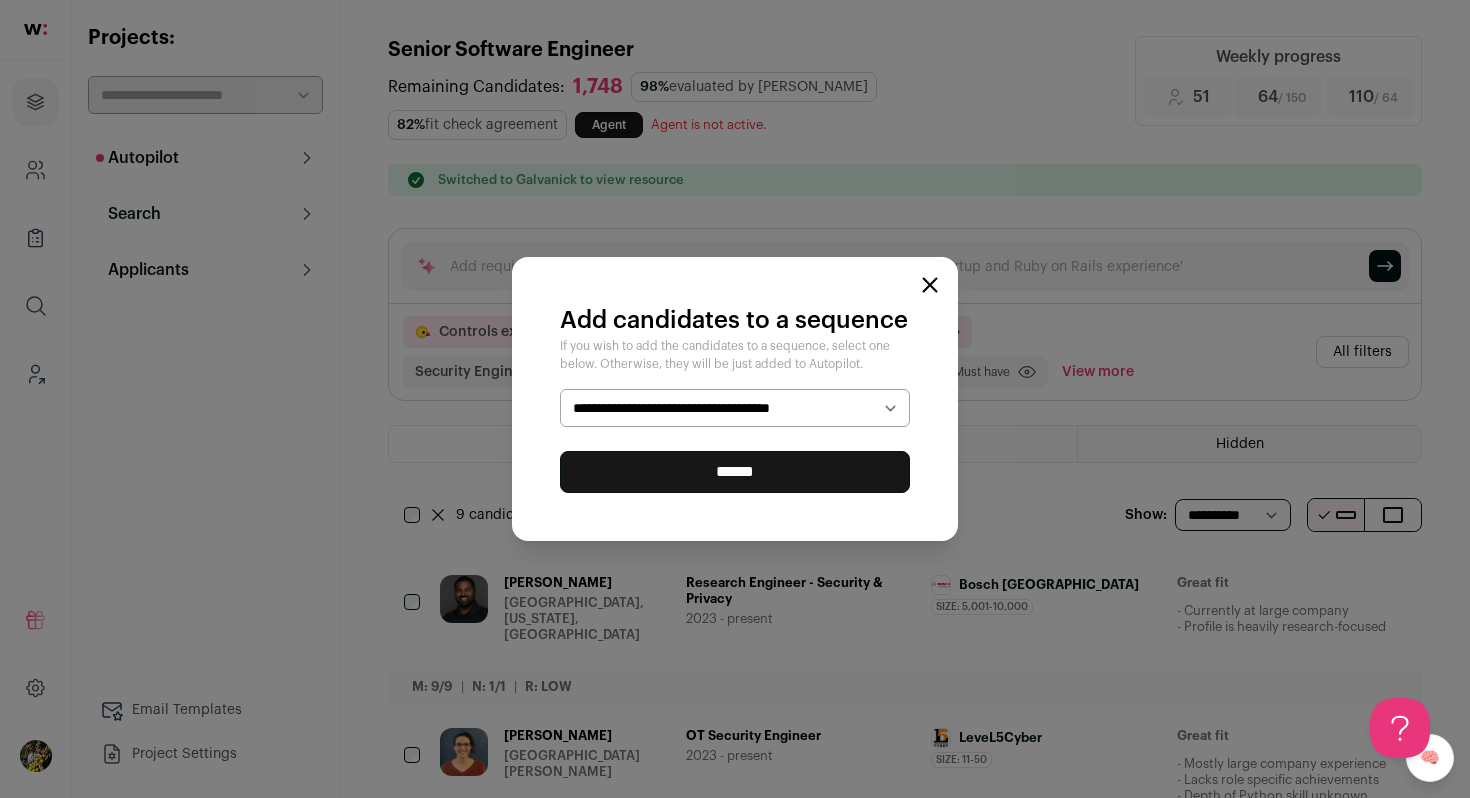 click on "******" at bounding box center [735, 472] 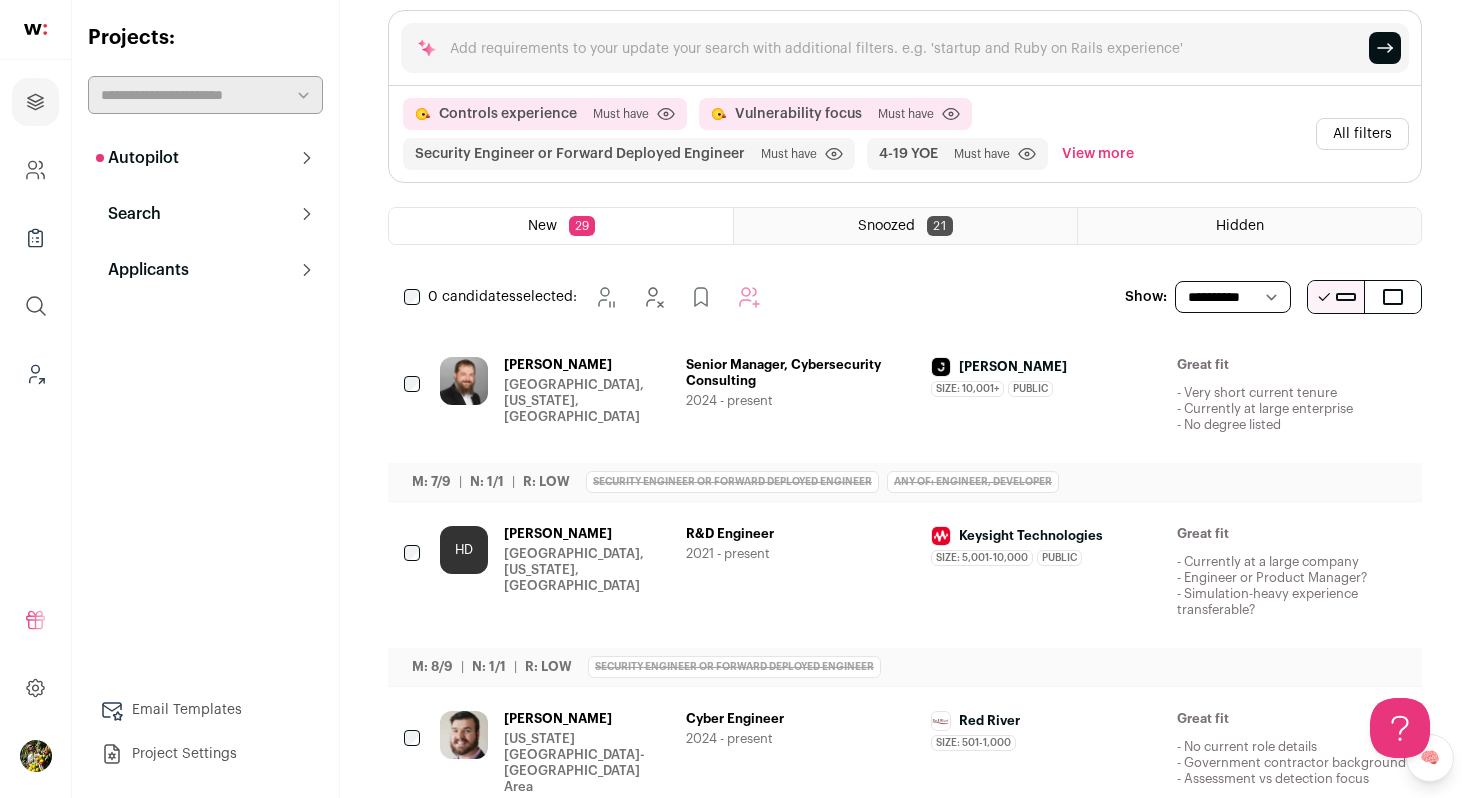 scroll, scrollTop: 232, scrollLeft: 0, axis: vertical 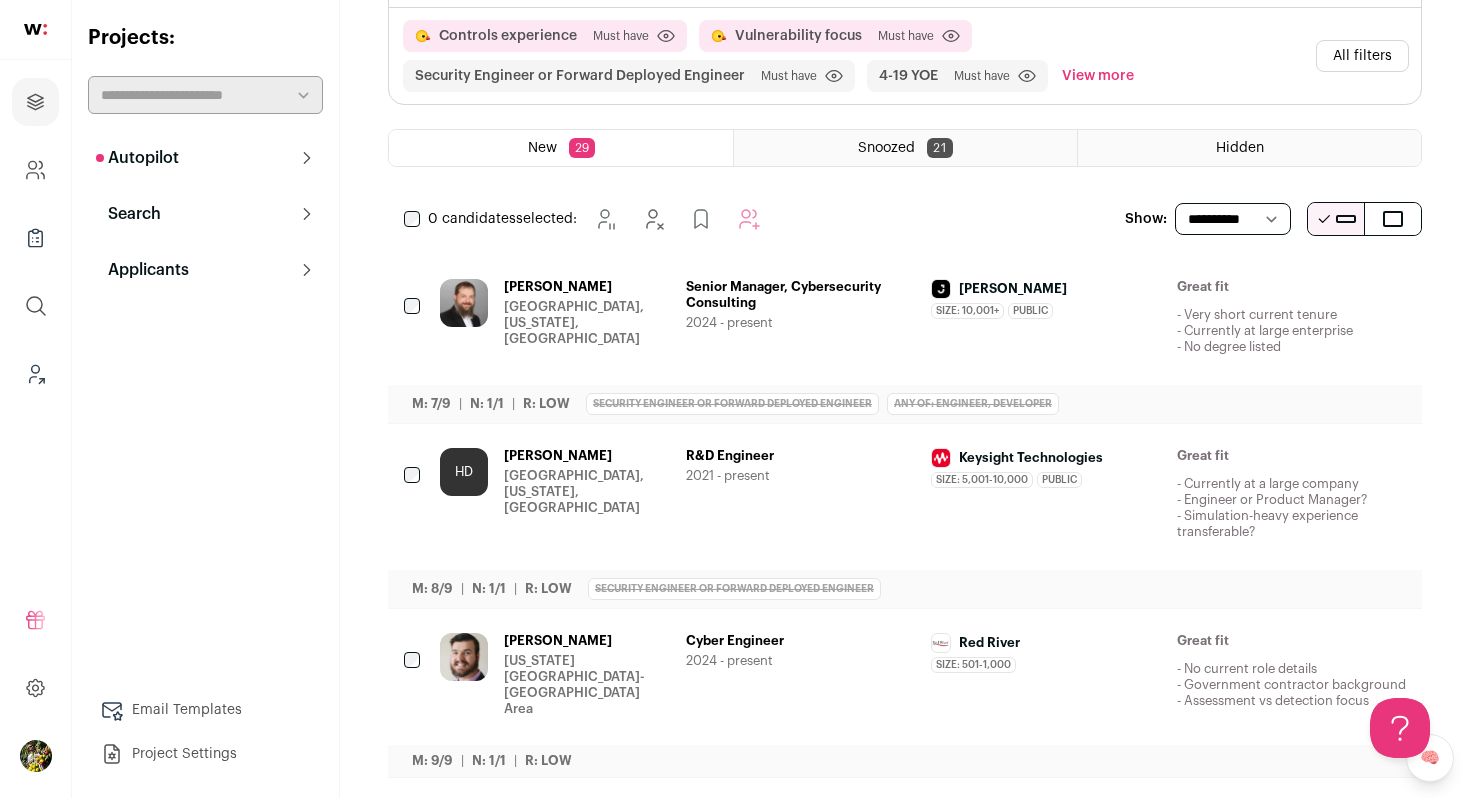 click 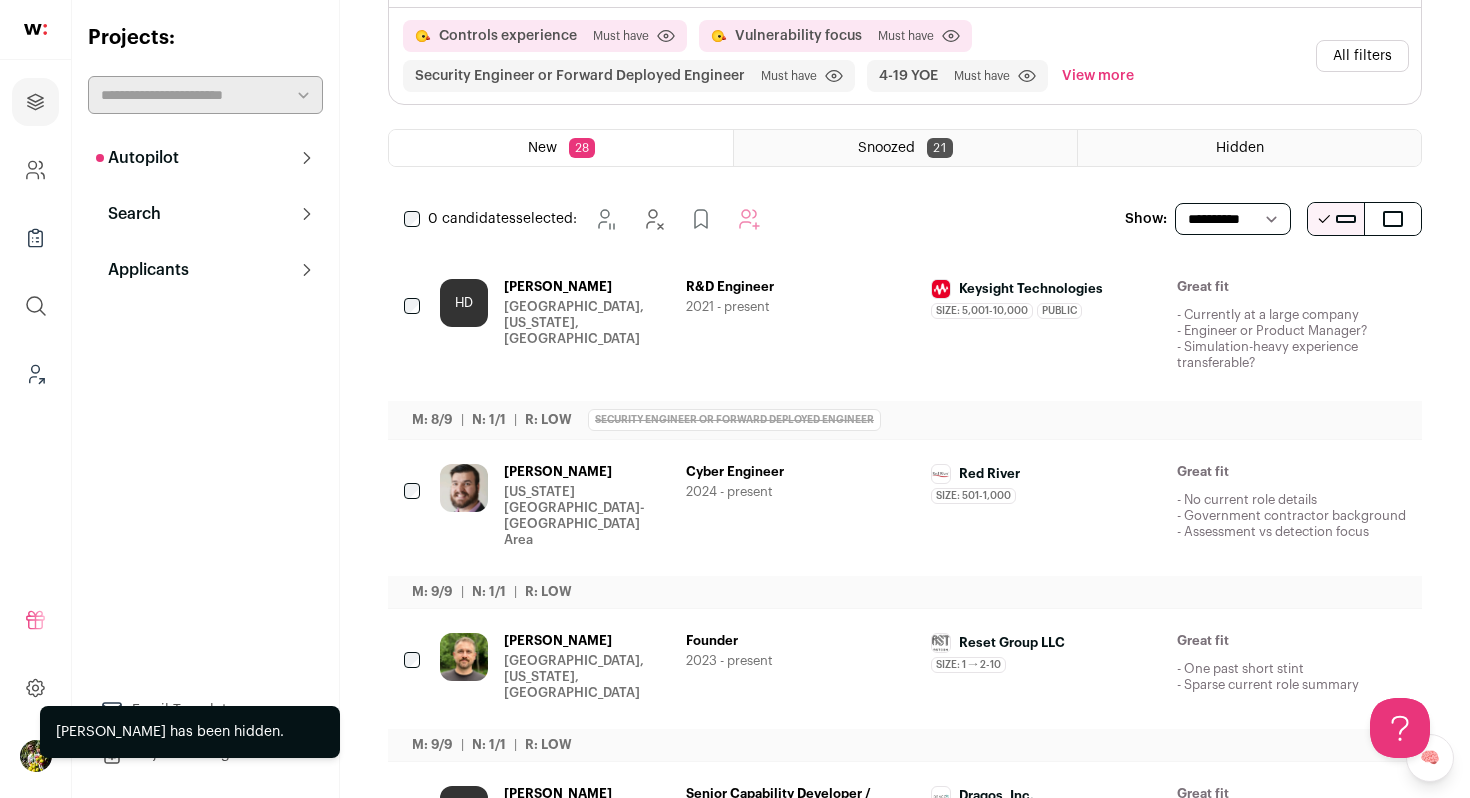 click 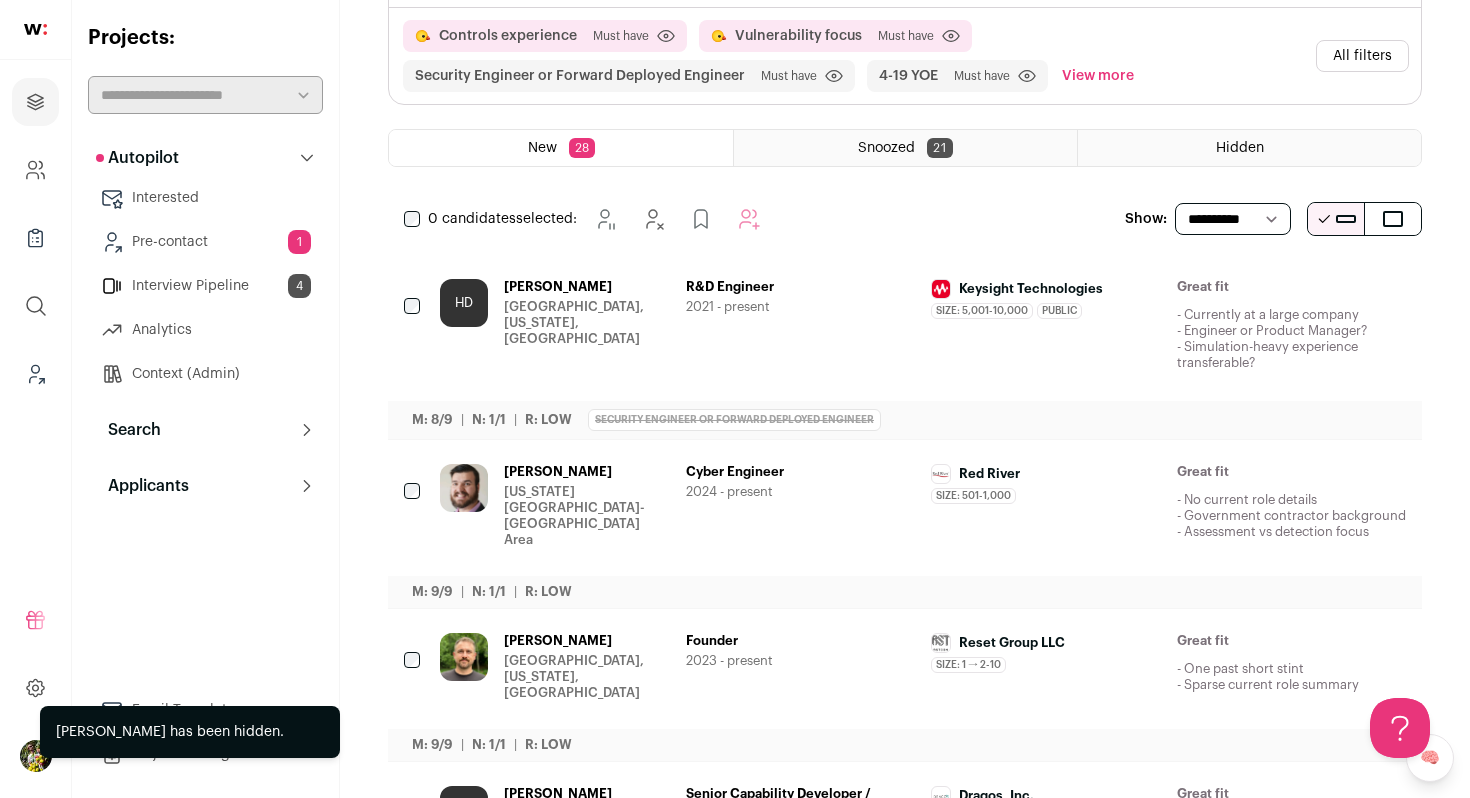 click on "Ha Duong
Los Angeles, California, United States" at bounding box center (587, 331) 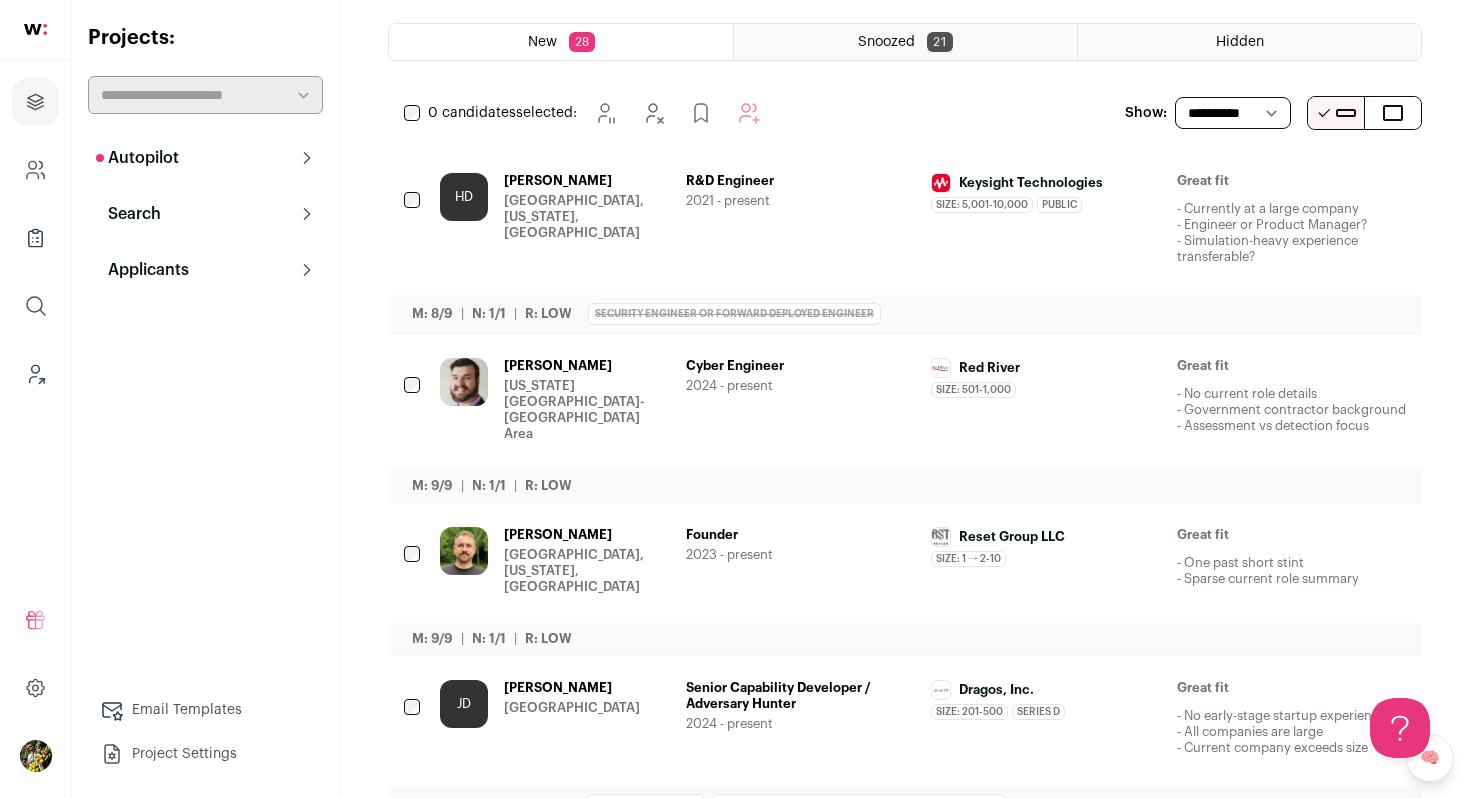 scroll, scrollTop: 299, scrollLeft: 0, axis: vertical 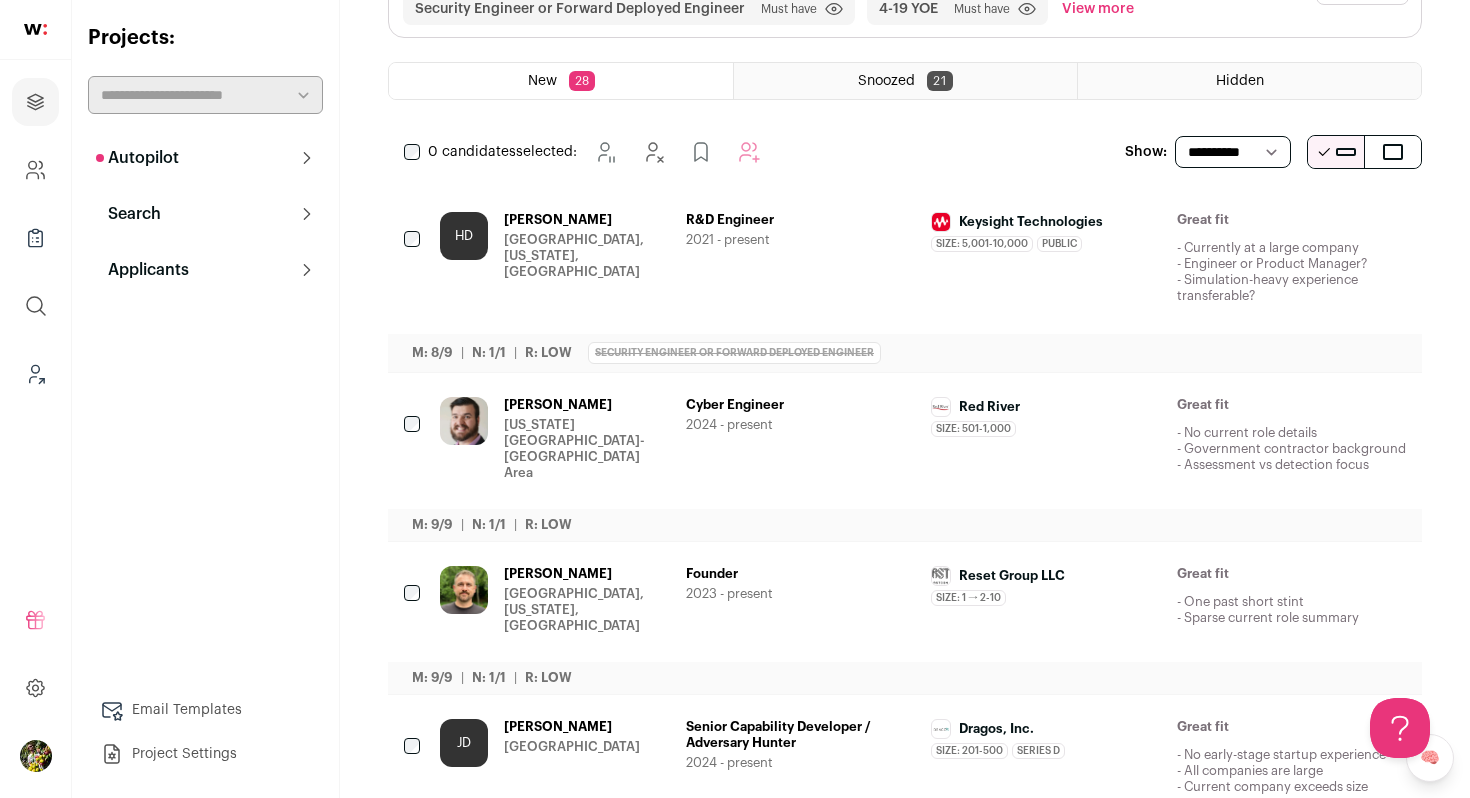 click on "2021 - present" at bounding box center (801, 240) 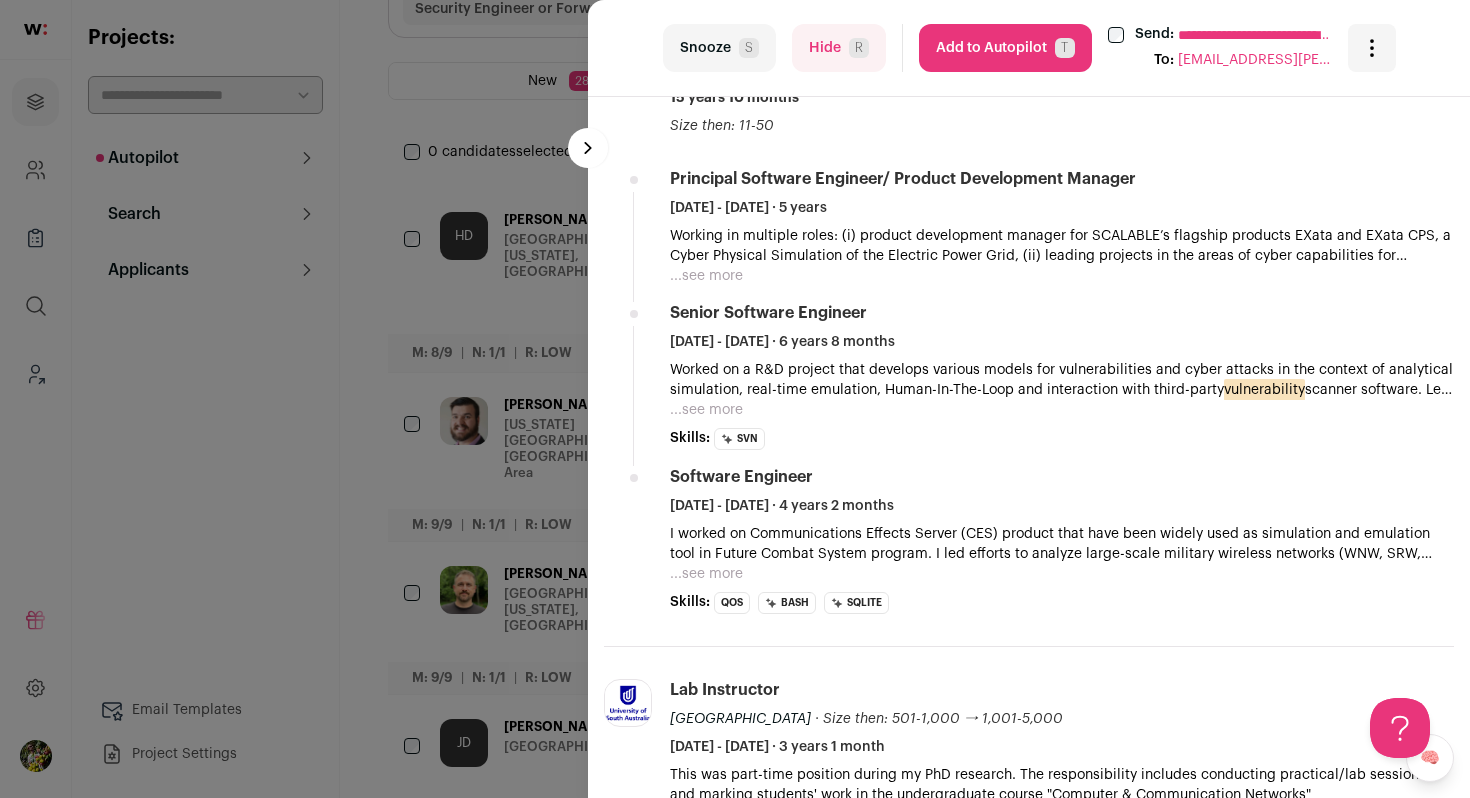 scroll, scrollTop: 892, scrollLeft: 0, axis: vertical 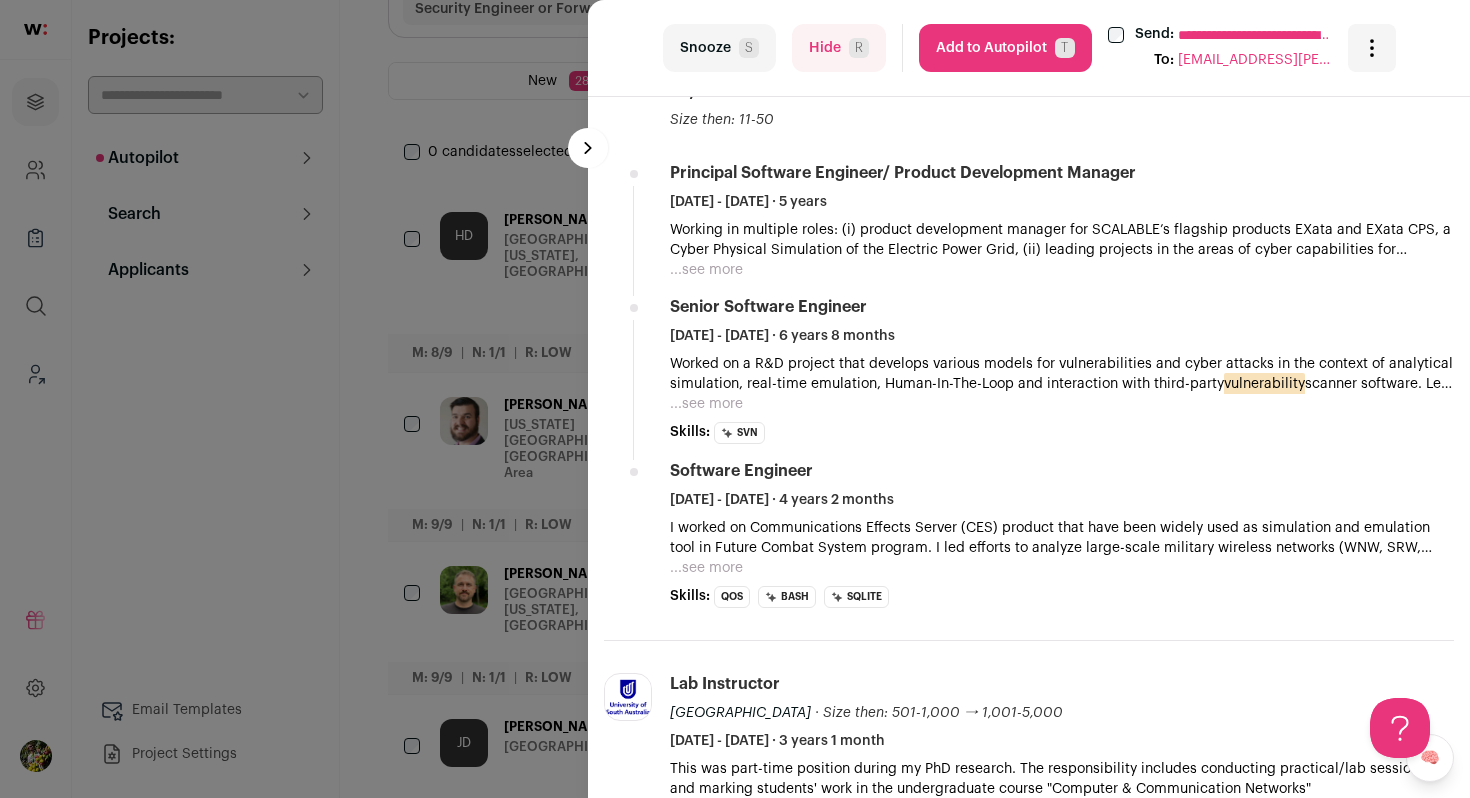 click on "...see more" at bounding box center (706, 270) 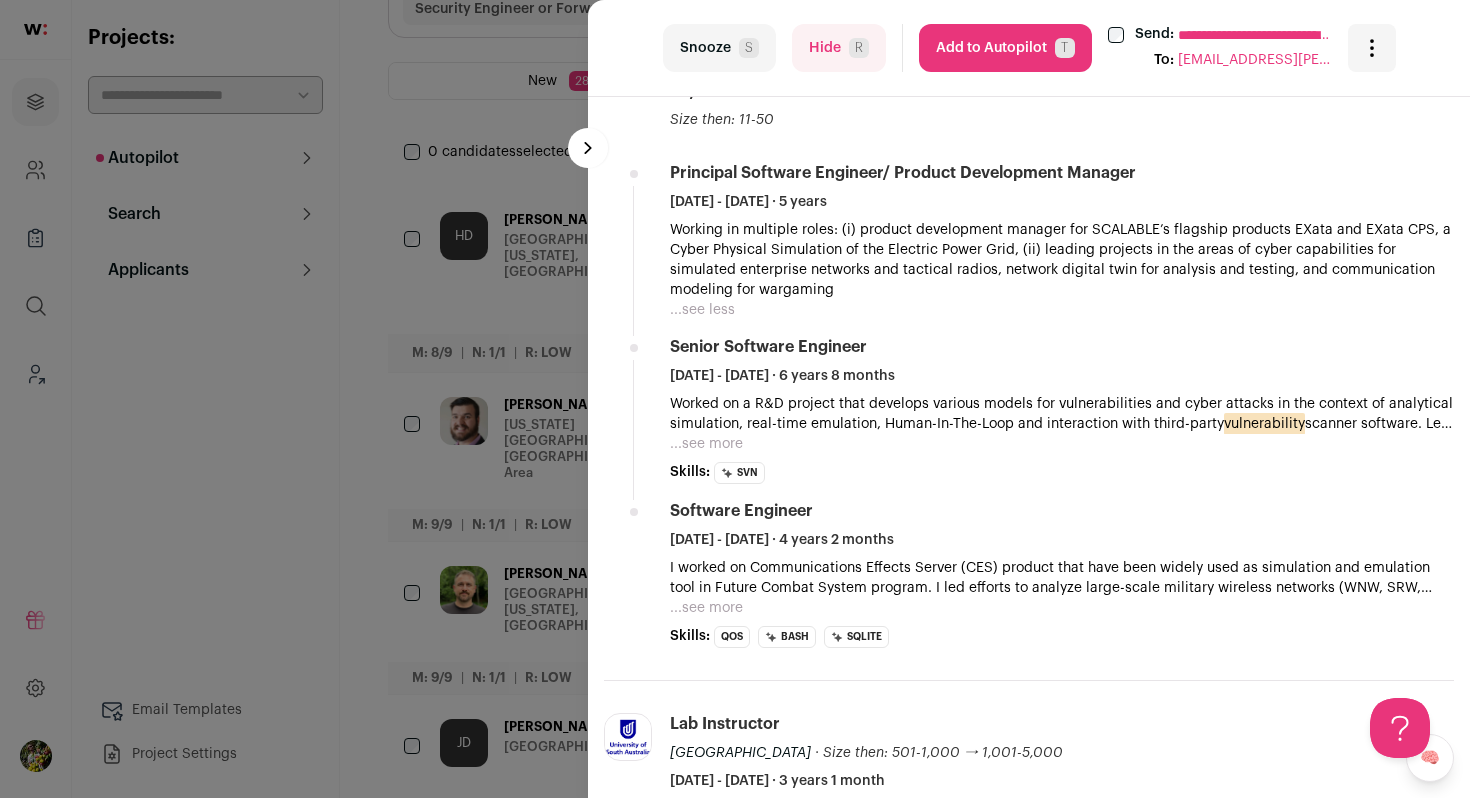 click on "Hide
R" at bounding box center (839, 48) 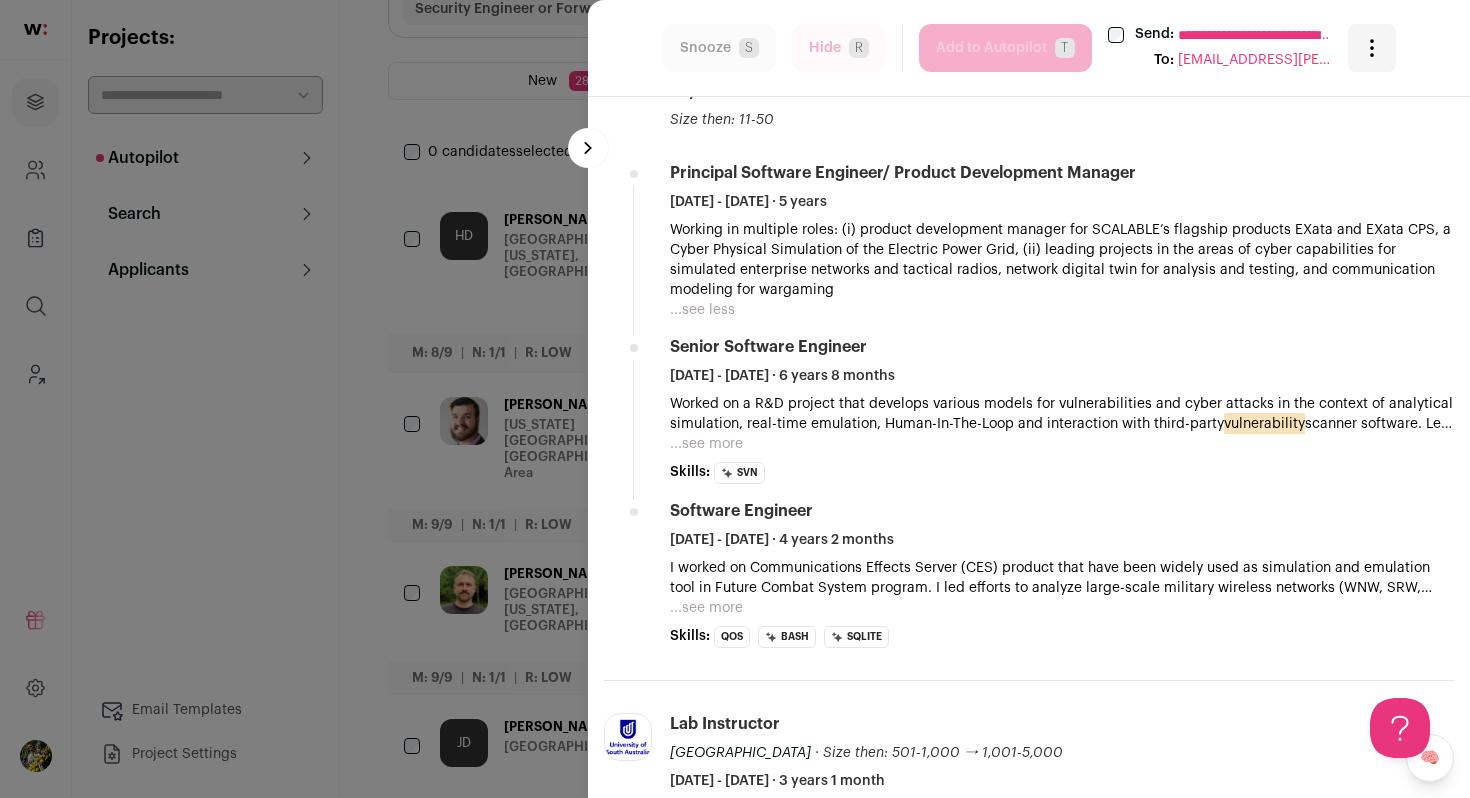 click on "**********" at bounding box center (735, 399) 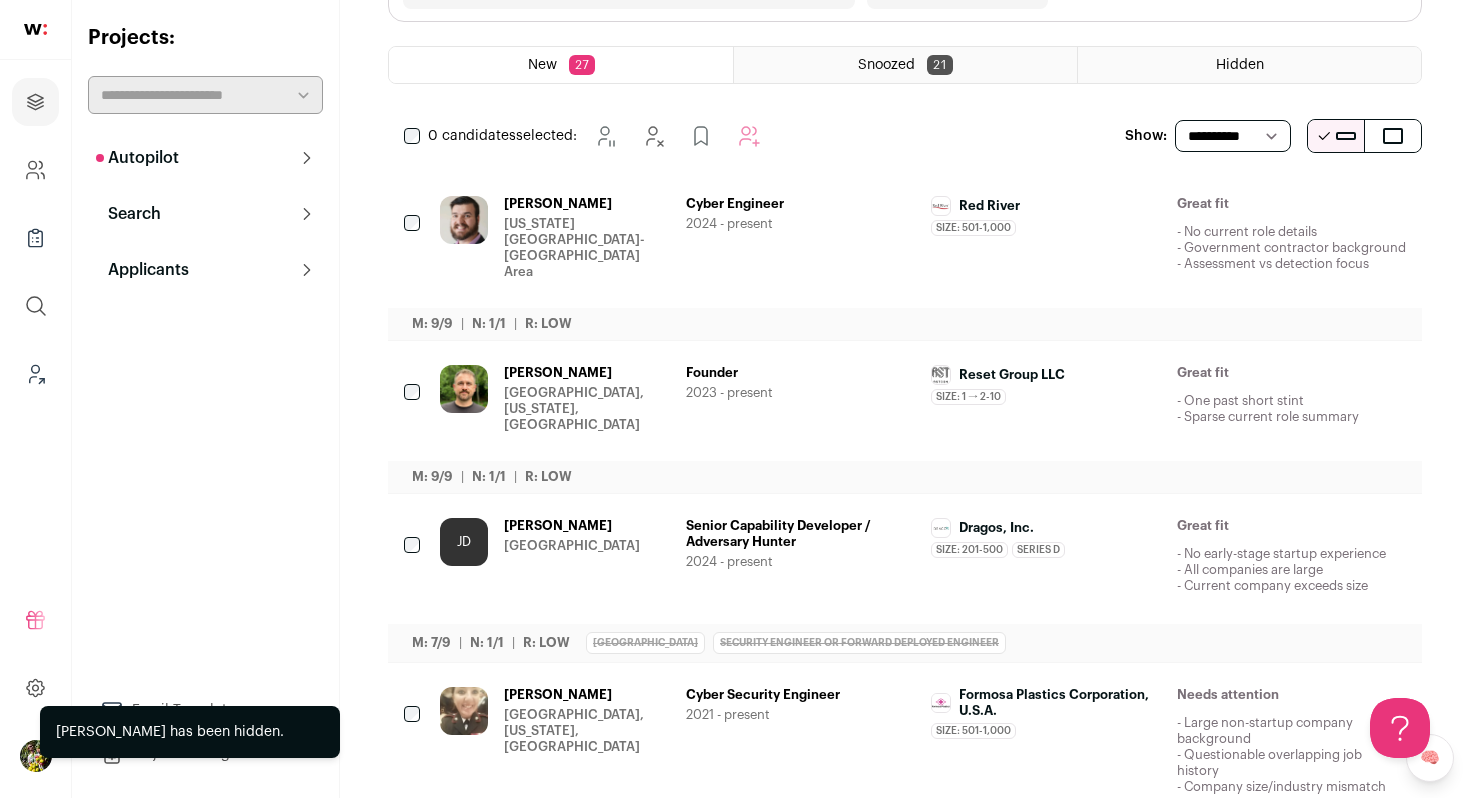 scroll, scrollTop: 323, scrollLeft: 0, axis: vertical 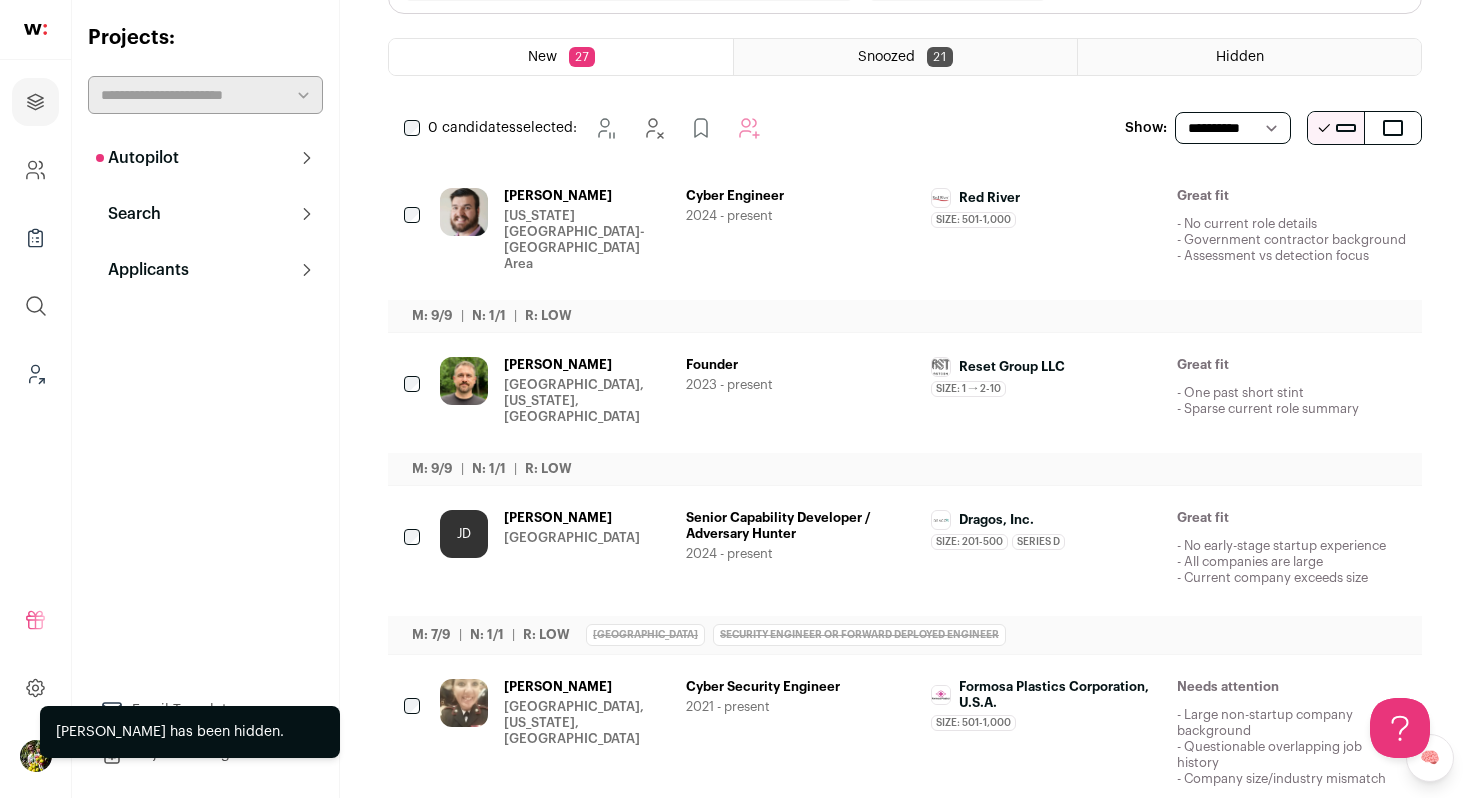 click on "Jackson A.
Washington DC-Baltimore Area" at bounding box center [587, 232] 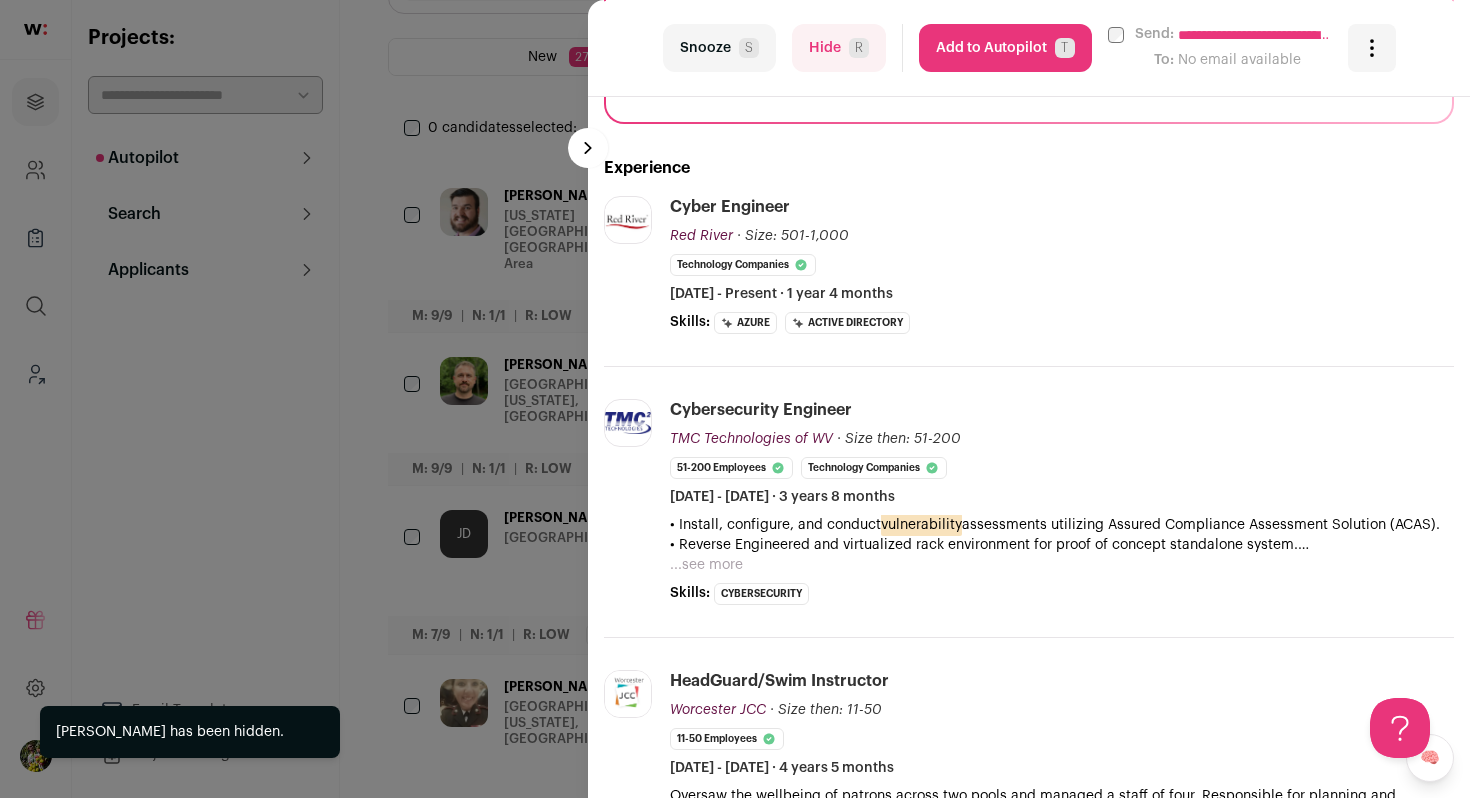 scroll, scrollTop: 491, scrollLeft: 0, axis: vertical 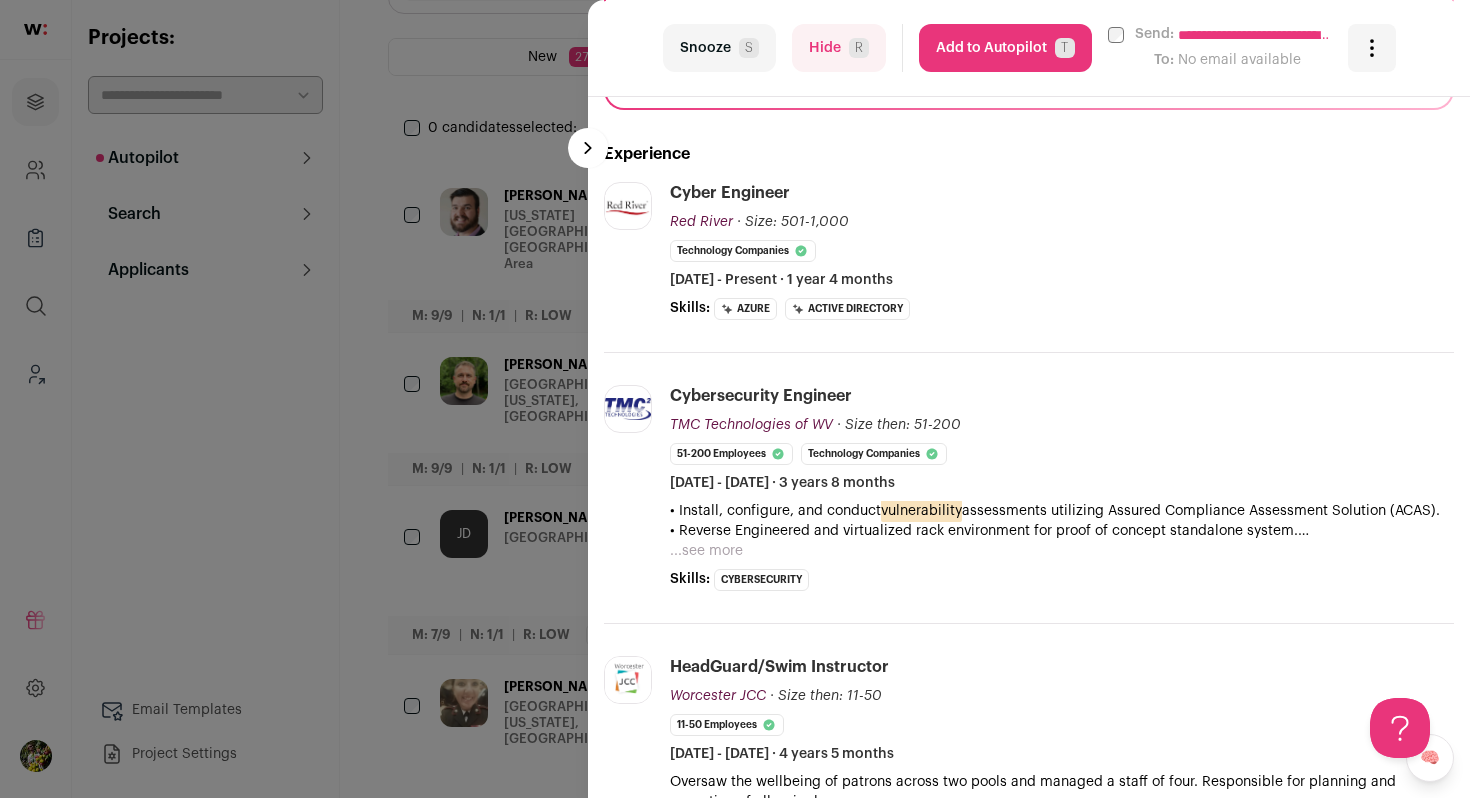 click on "**********" at bounding box center (735, 399) 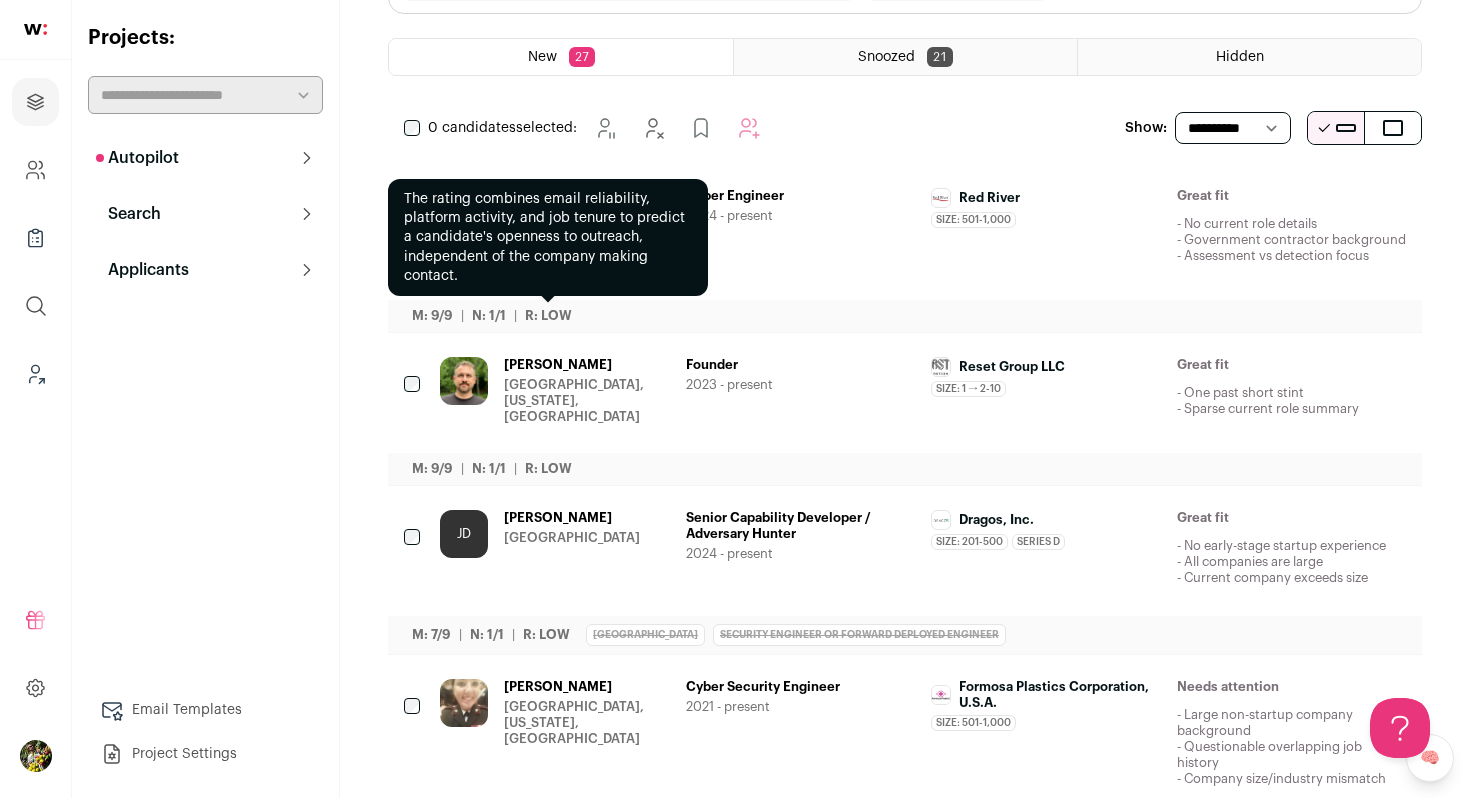 scroll, scrollTop: 0, scrollLeft: 0, axis: both 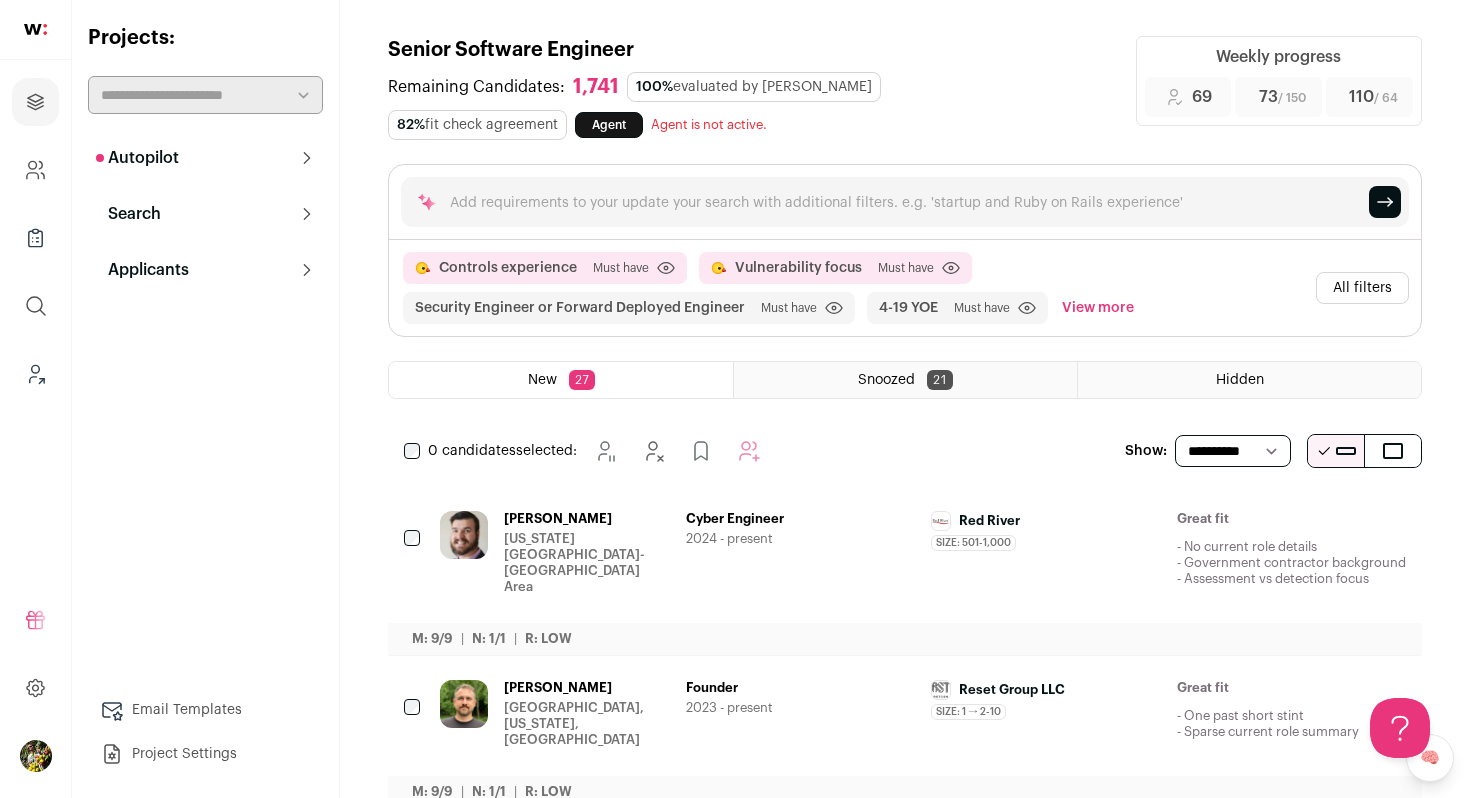 click on "All filters" at bounding box center [1362, 288] 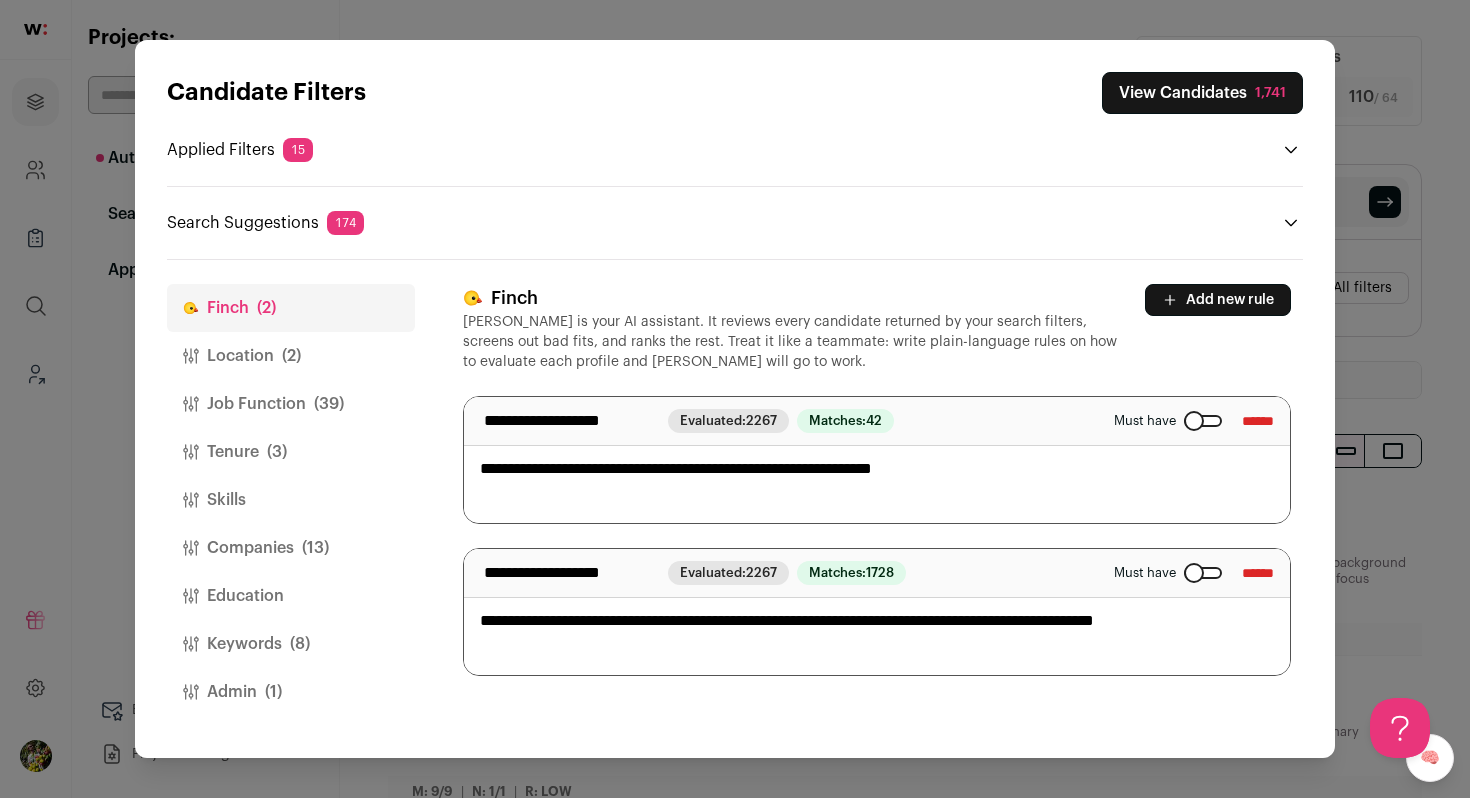 click on "Location
(2)" at bounding box center (291, 356) 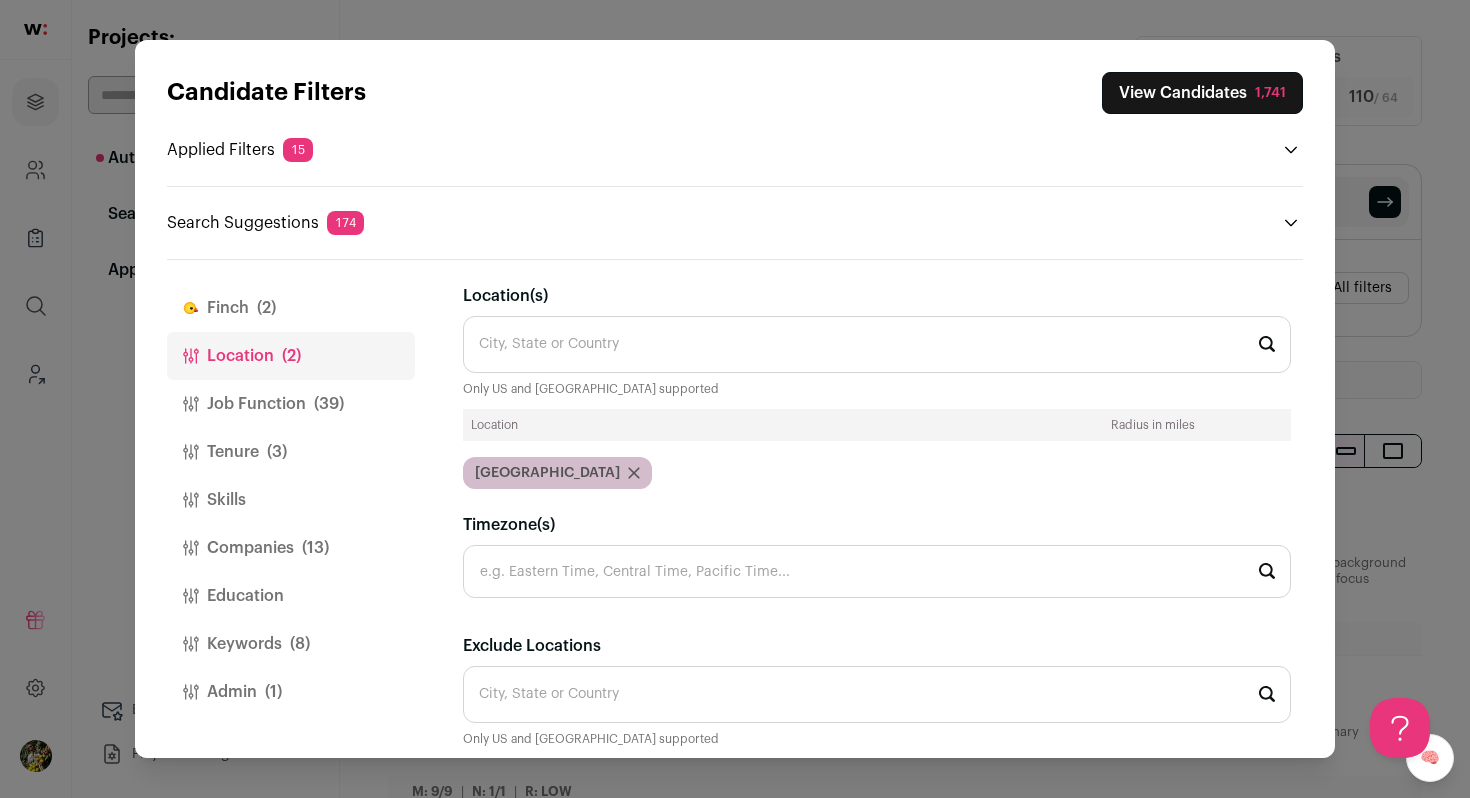 click on "Job Function
(39)" at bounding box center (291, 404) 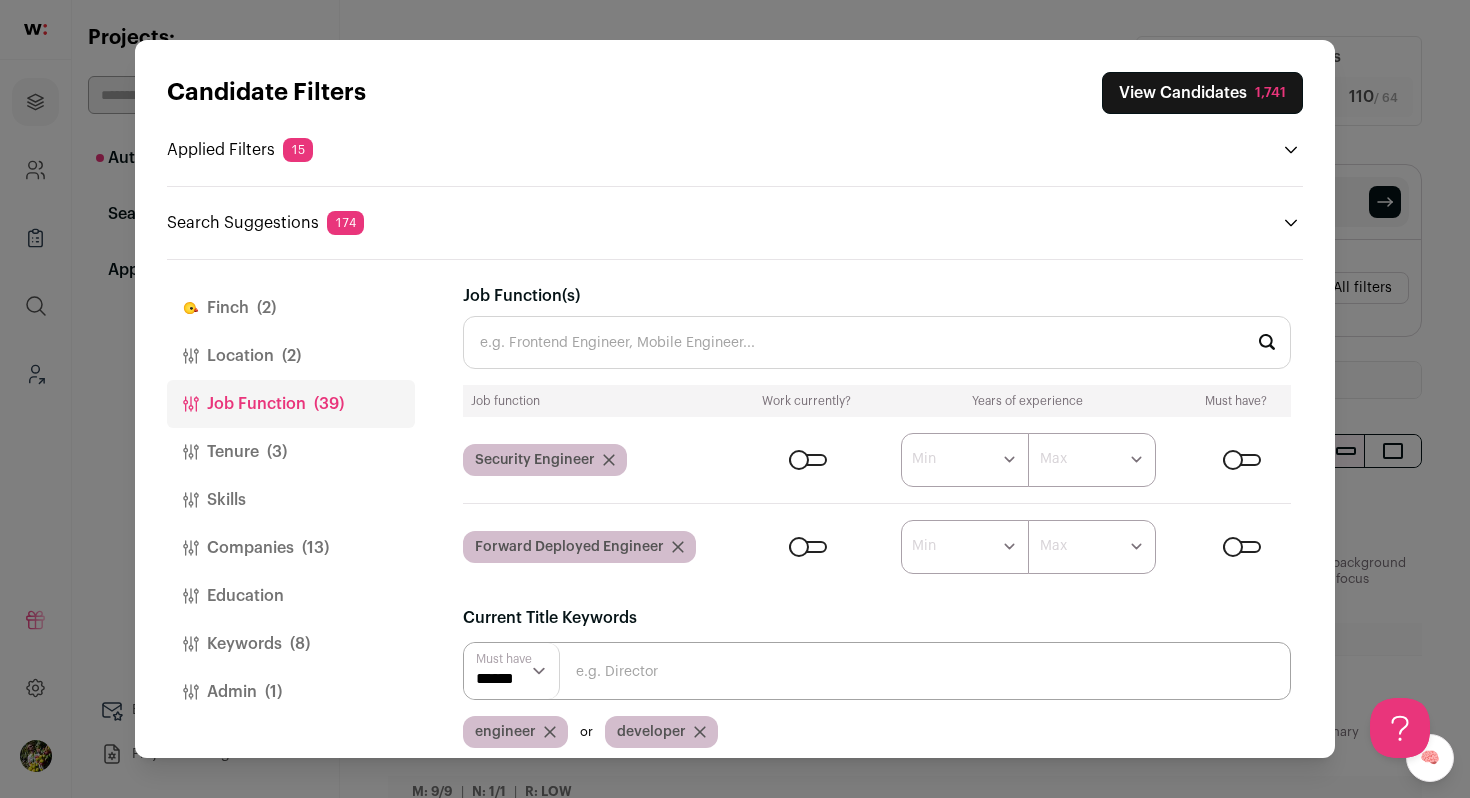 click at bounding box center [808, 460] 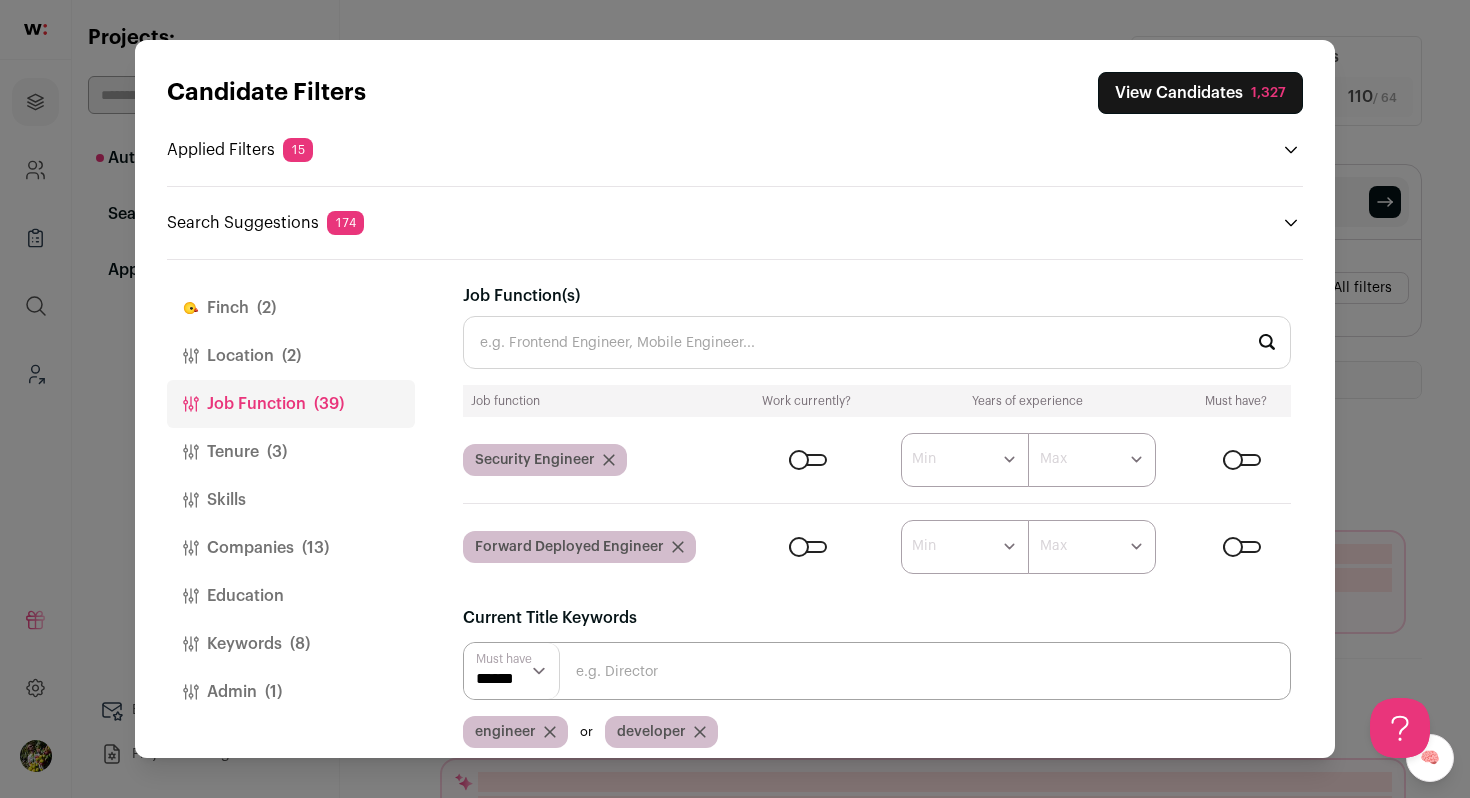 click at bounding box center [808, 547] 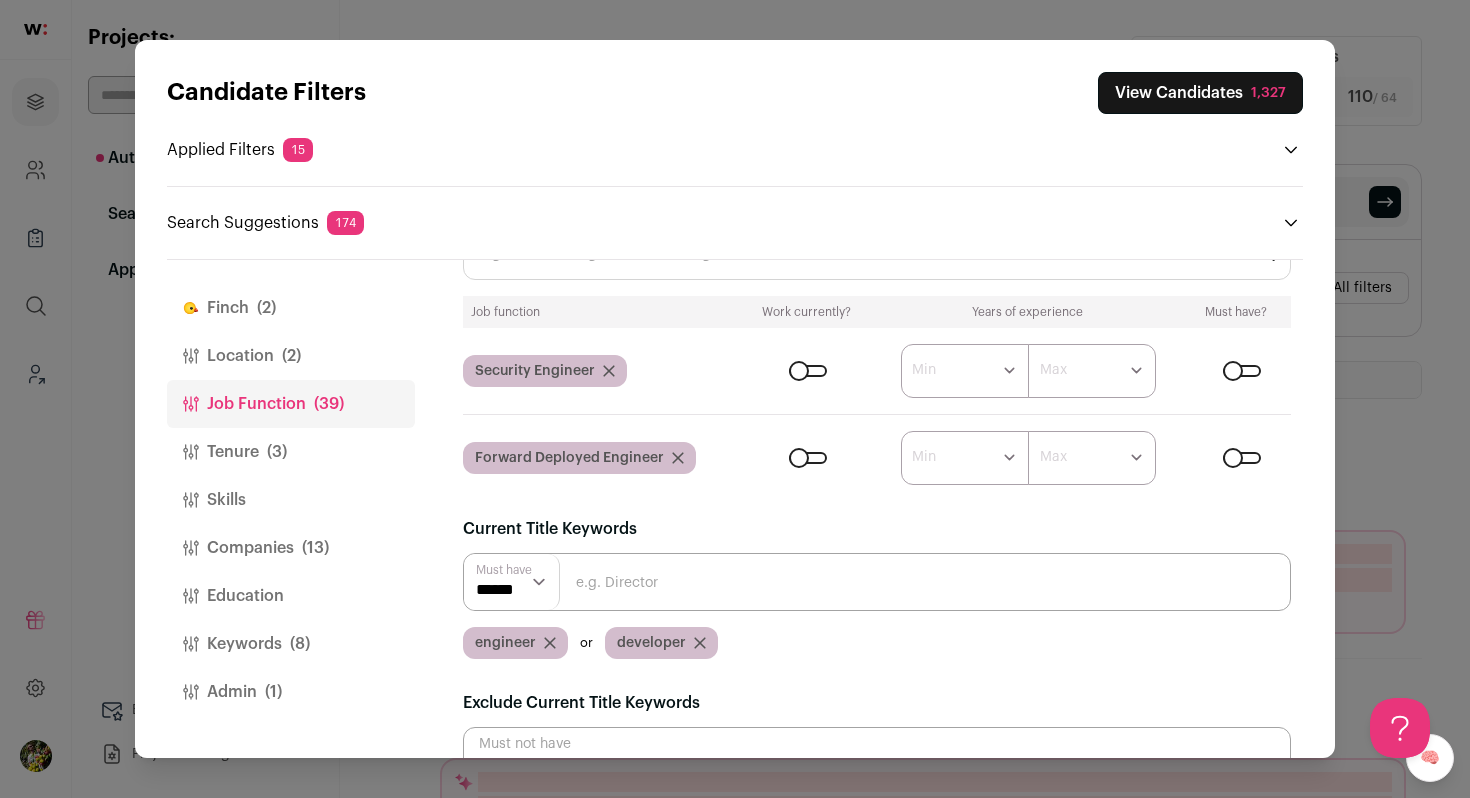 scroll, scrollTop: 80, scrollLeft: 0, axis: vertical 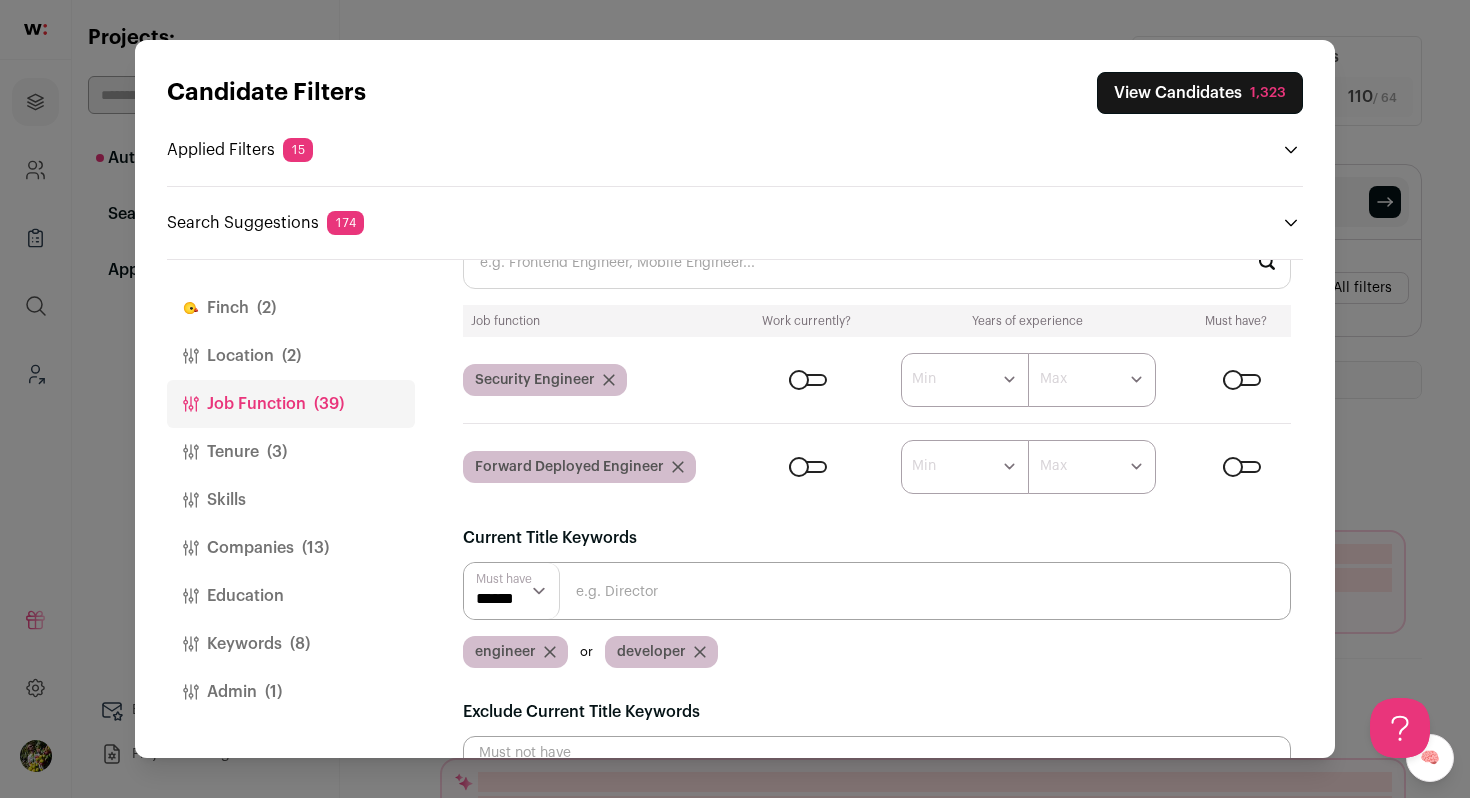 click on "Tenure
(3)" at bounding box center [291, 452] 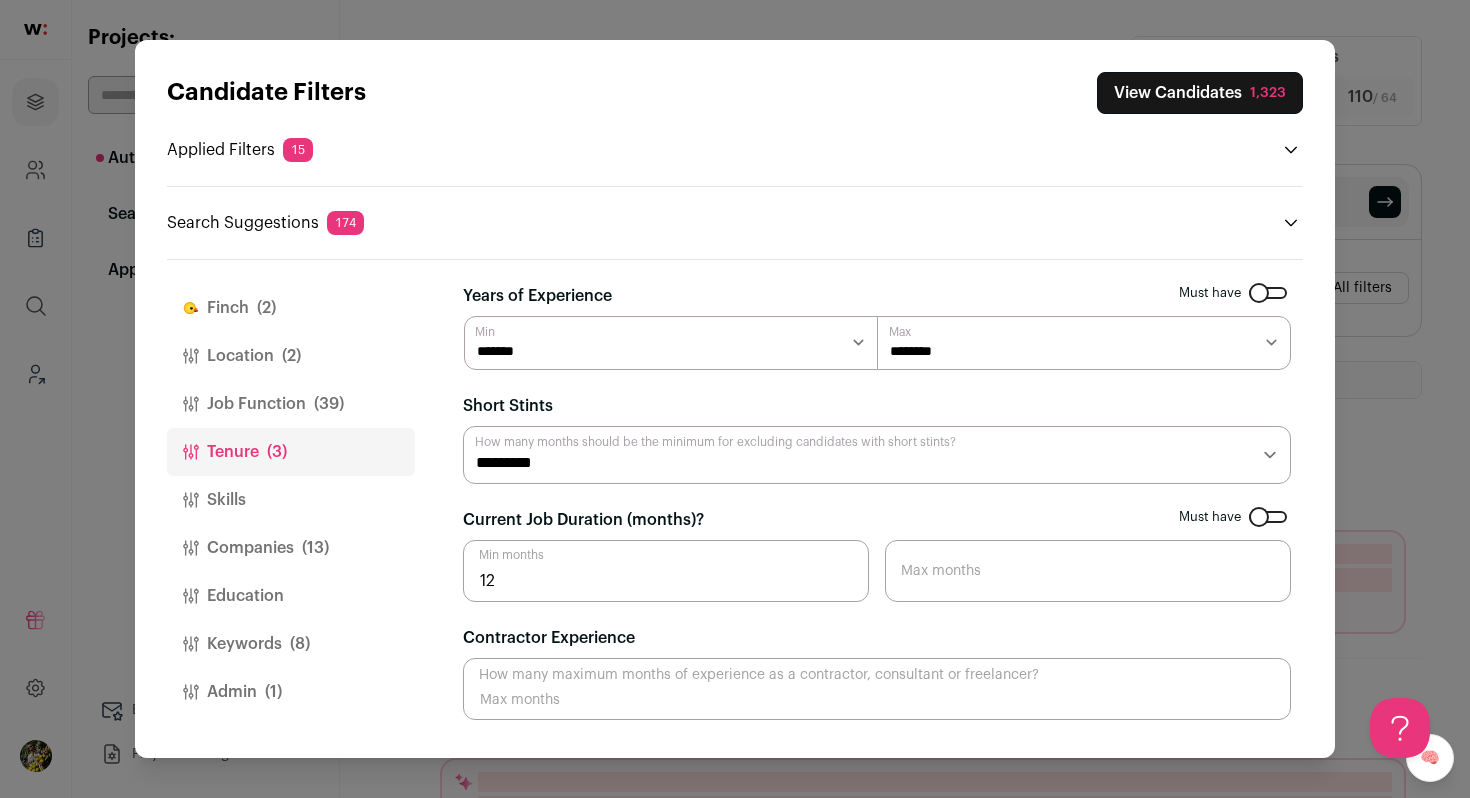 scroll, scrollTop: 0, scrollLeft: 0, axis: both 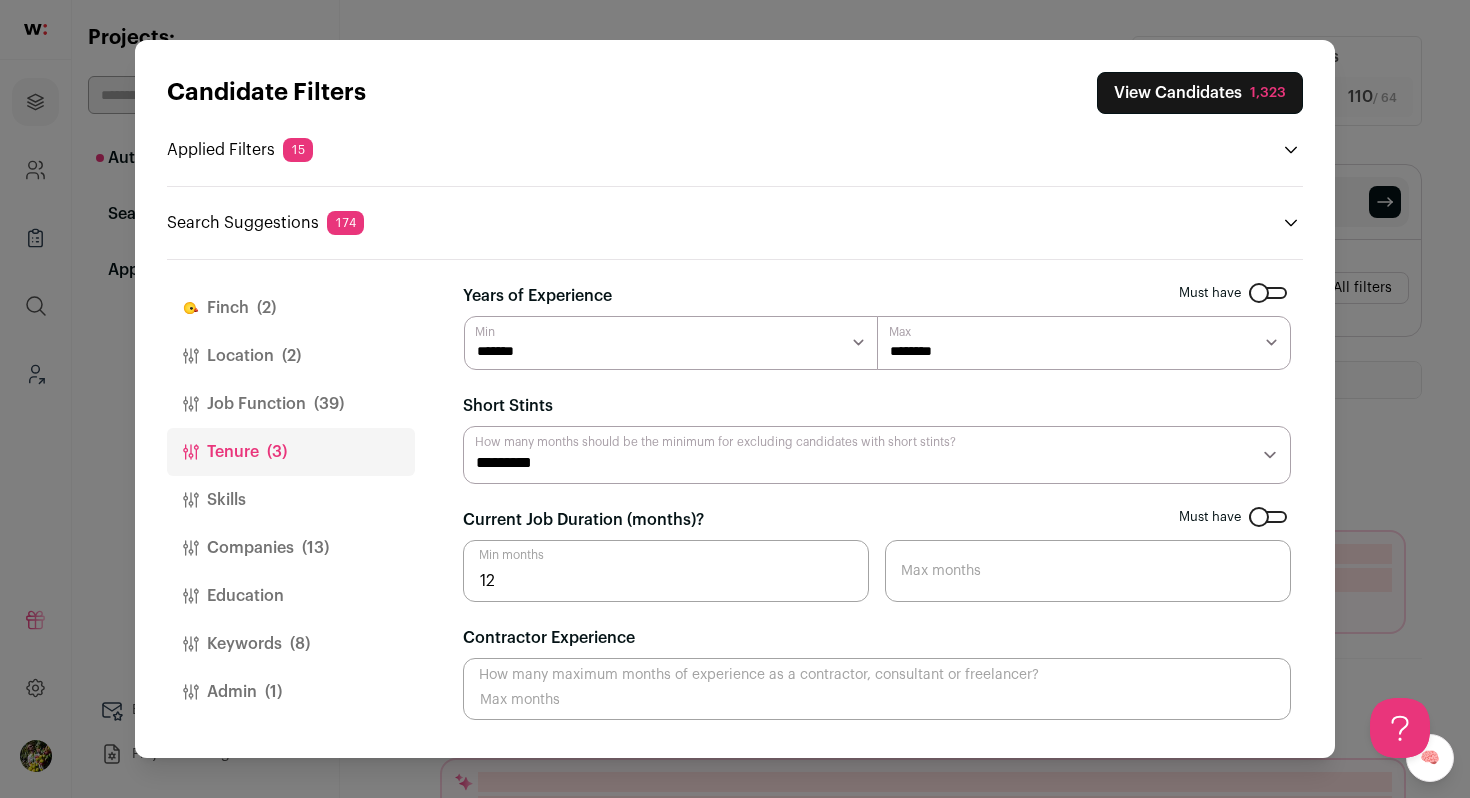 click on "Location
(2)" at bounding box center (291, 356) 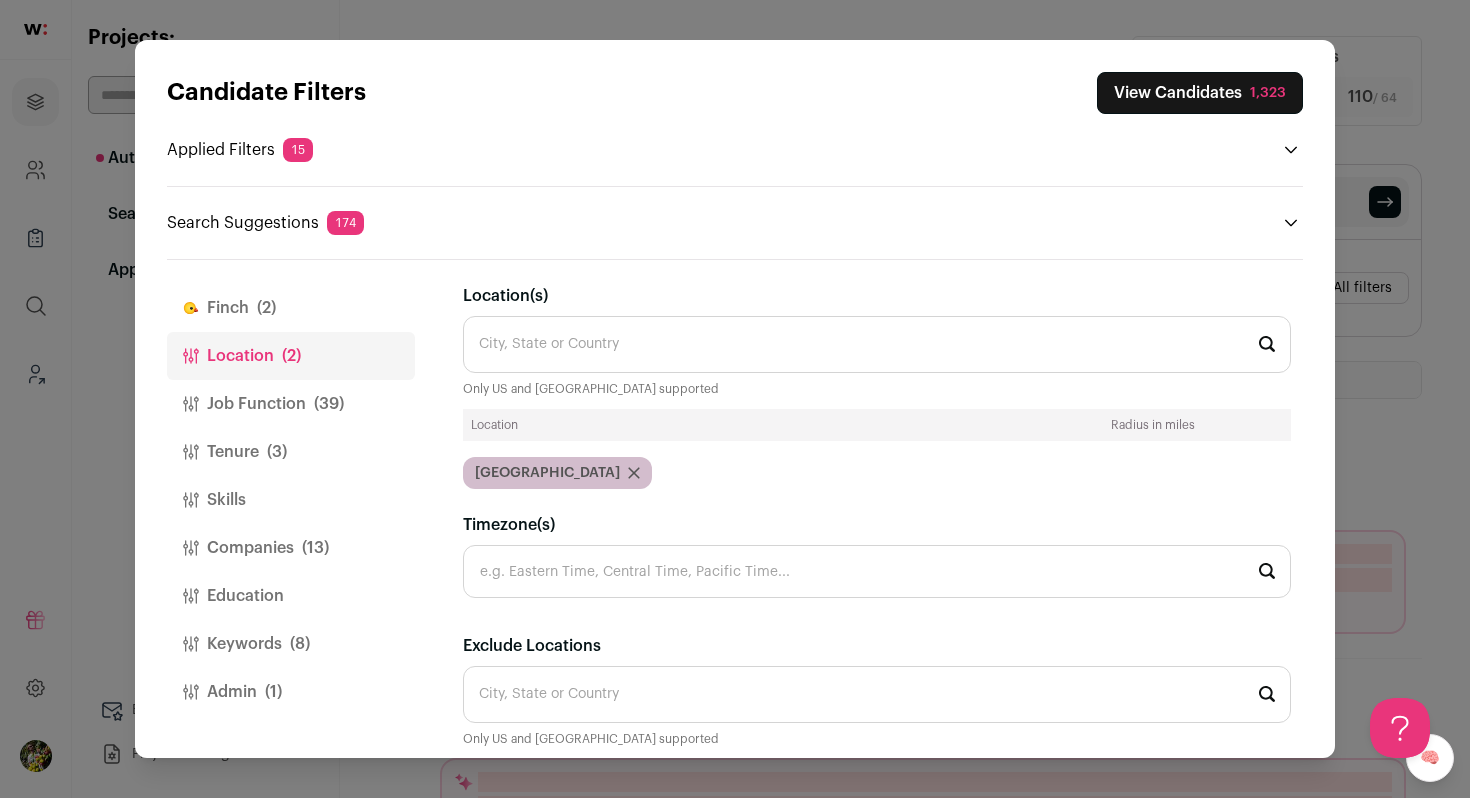 click on "Job Function
(39)" at bounding box center (291, 404) 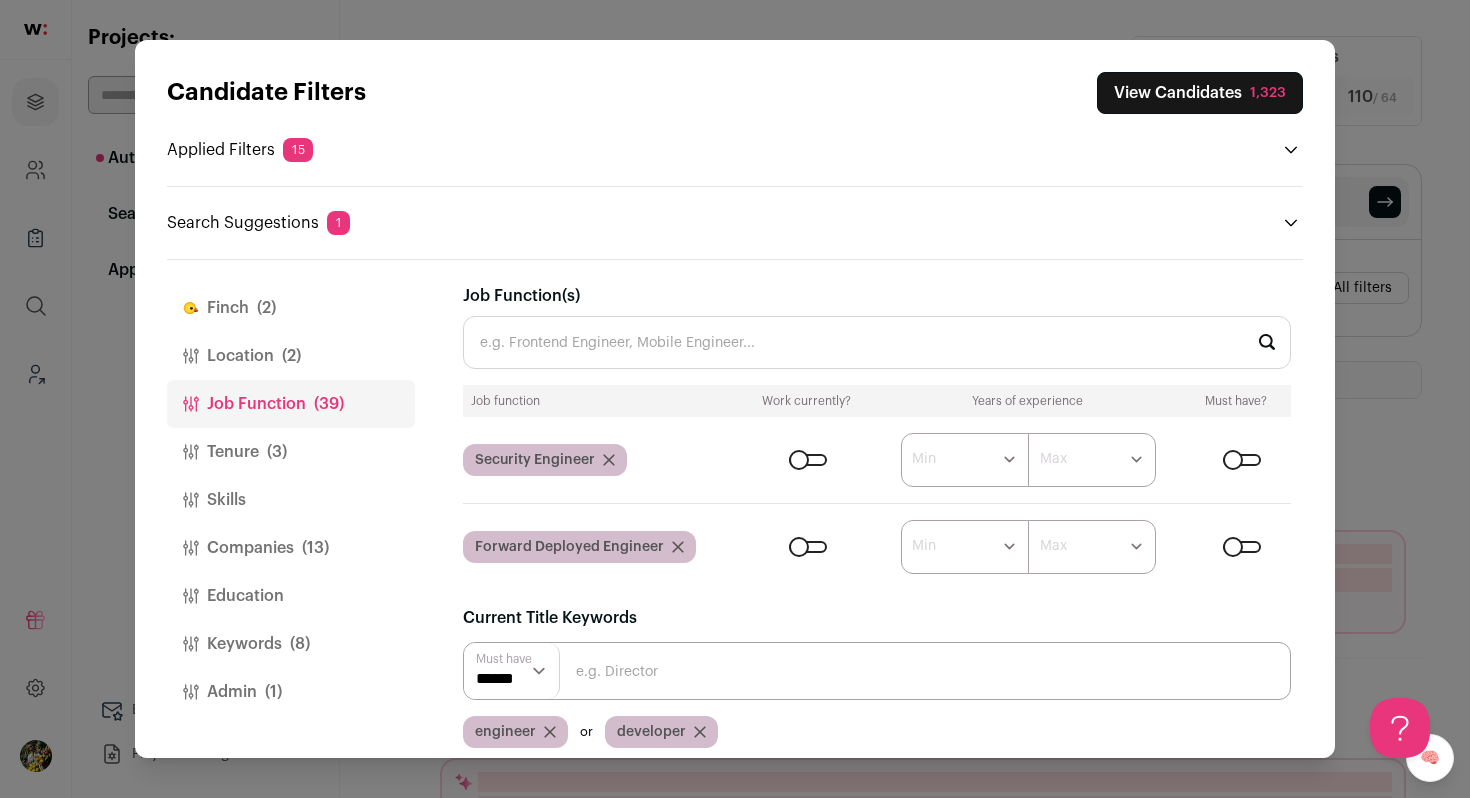 click on "Tenure
(3)" at bounding box center [291, 452] 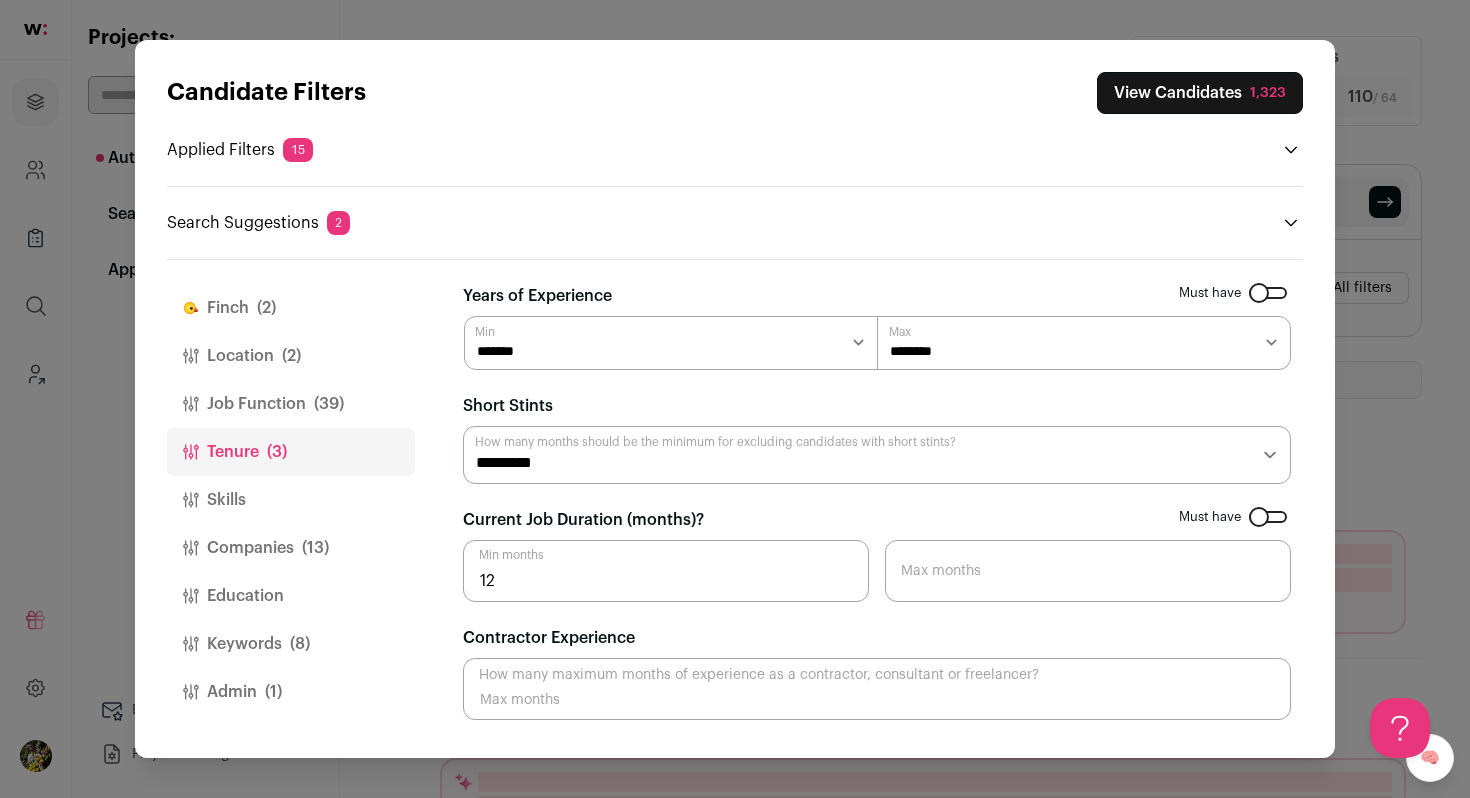 click on "Companies
(13)" at bounding box center (291, 548) 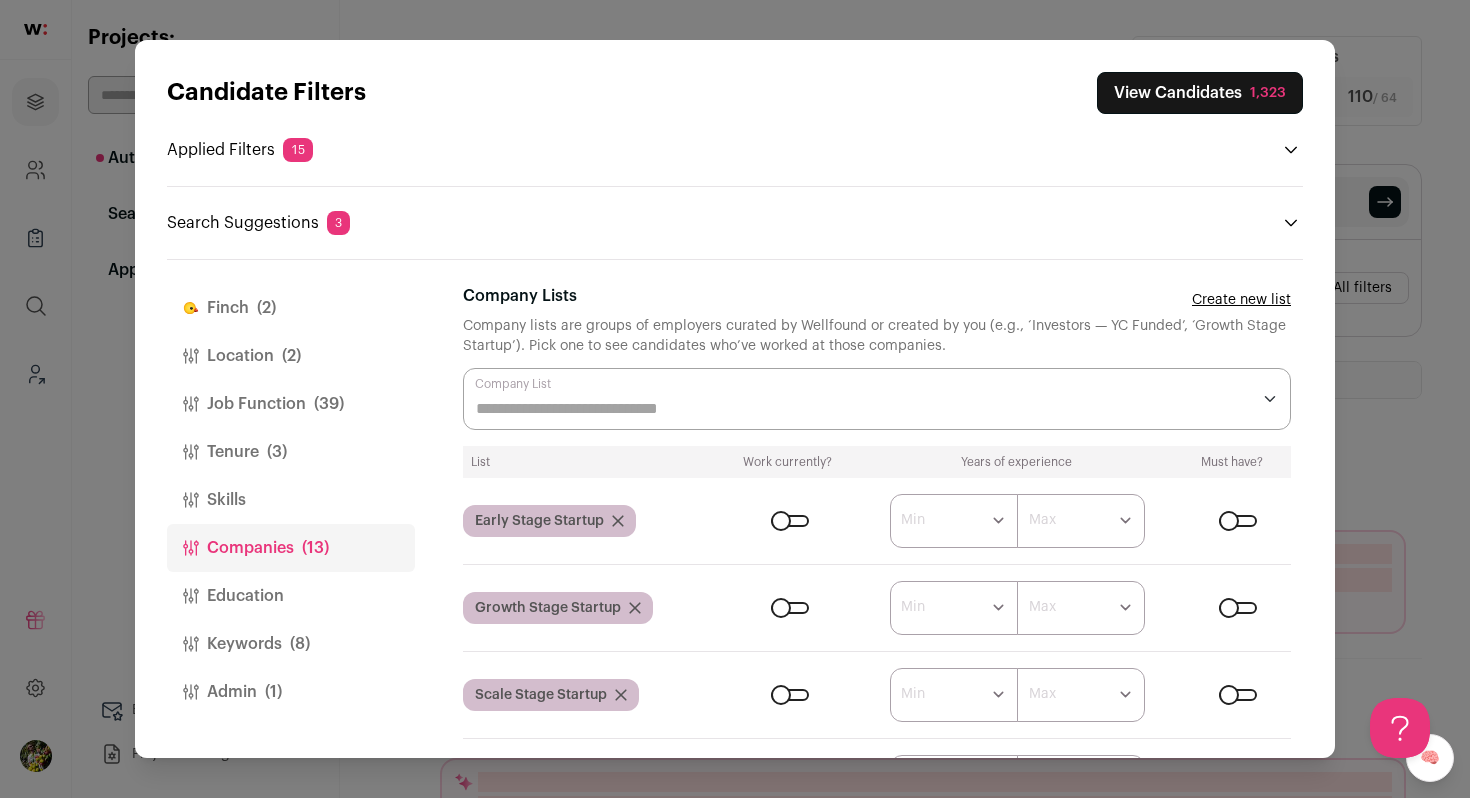 click on "Skills" at bounding box center [291, 500] 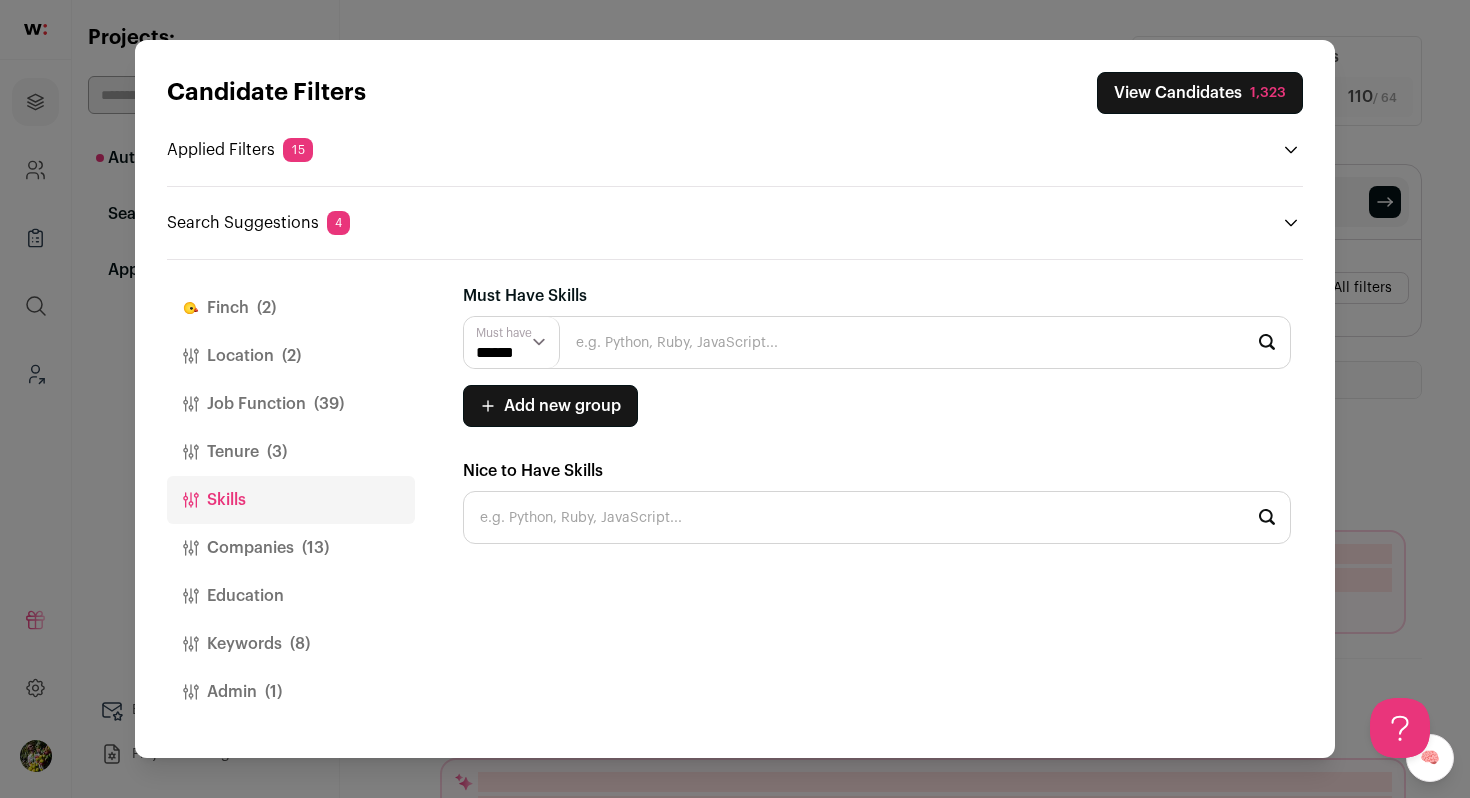 click on "Tenure
(3)" at bounding box center (291, 452) 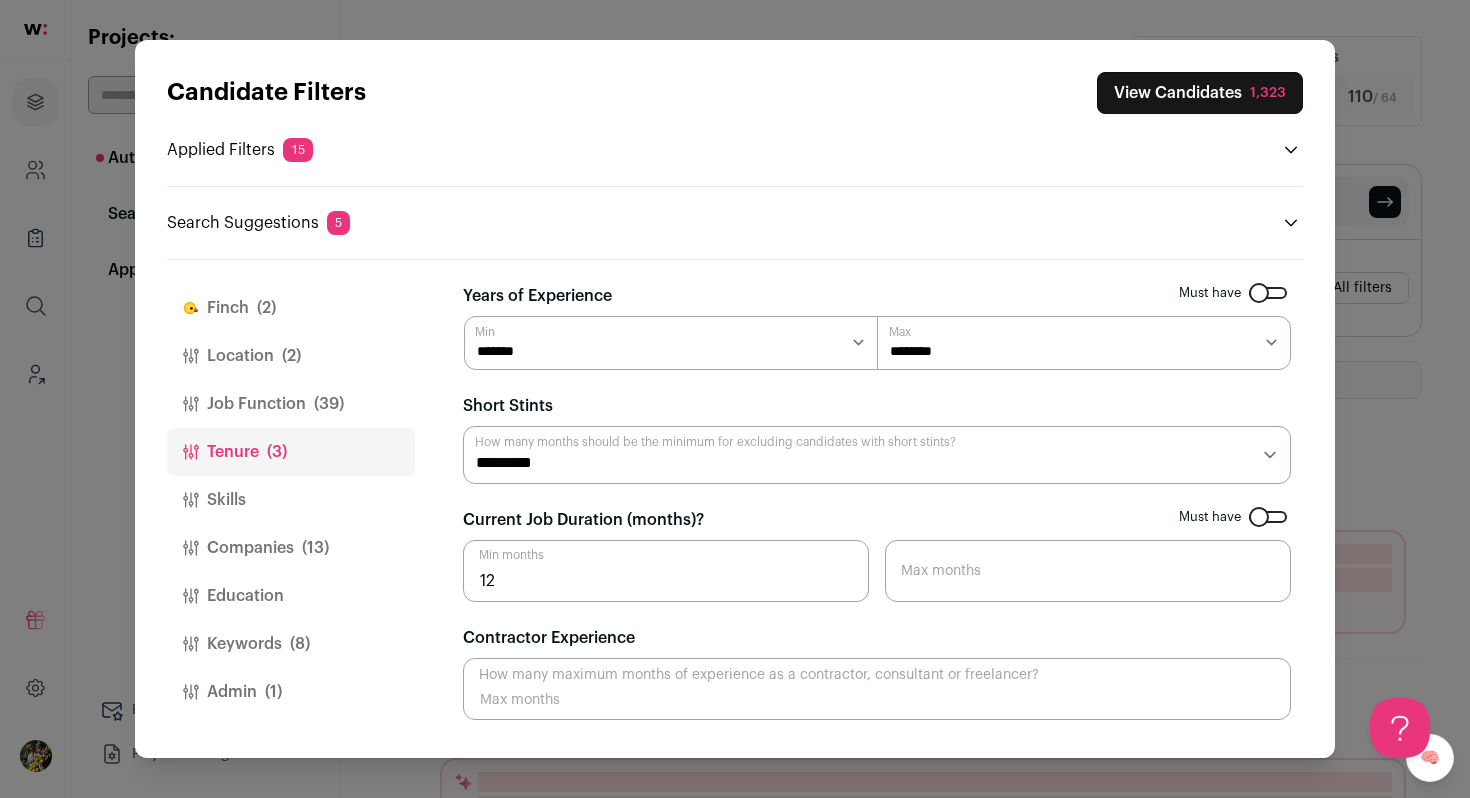 click on "*********
********
*******
********
********
********
********
********
********
********
********
*********
*********
*********
*********
*********
*********
*********
*********
*********
*********
*********
*********
*********
*********
*********" at bounding box center (877, 455) 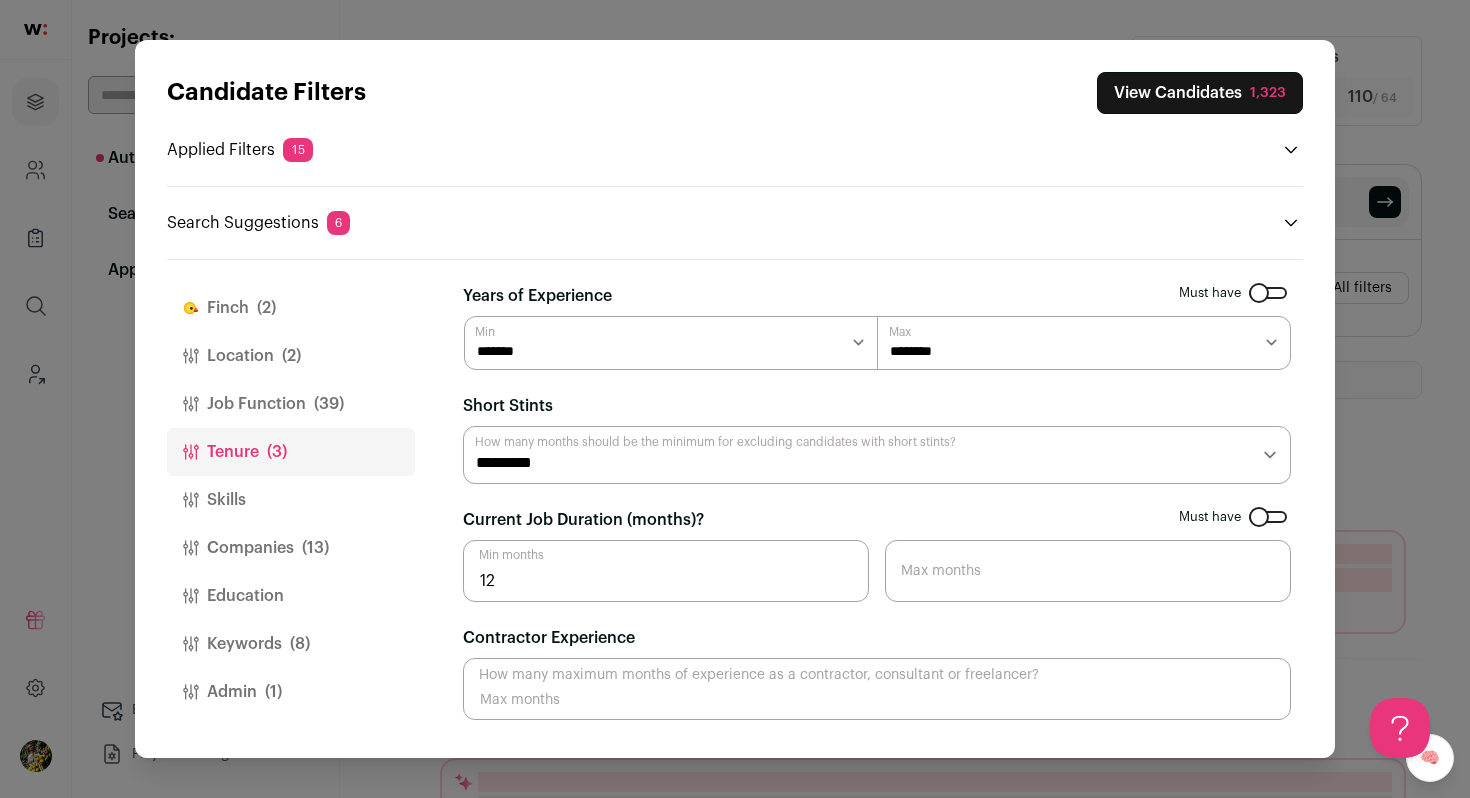 select on "**" 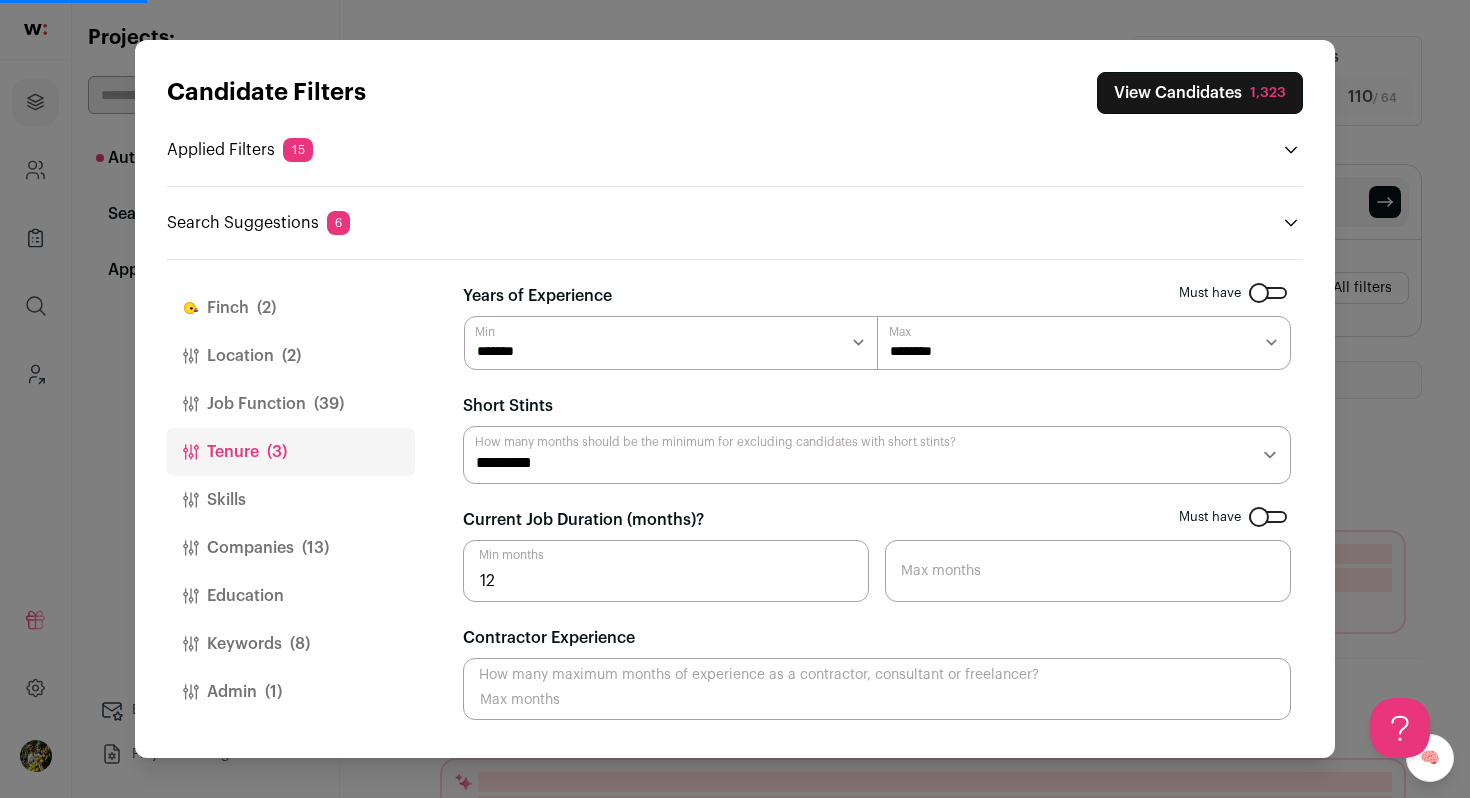 click on "Finch
(2)
Location
(2)
Job Function
(39)
Tenure
(3)
Skills
Companies
(13)
Education
Keywords
(8)
Admin
(1)" at bounding box center [735, 509] 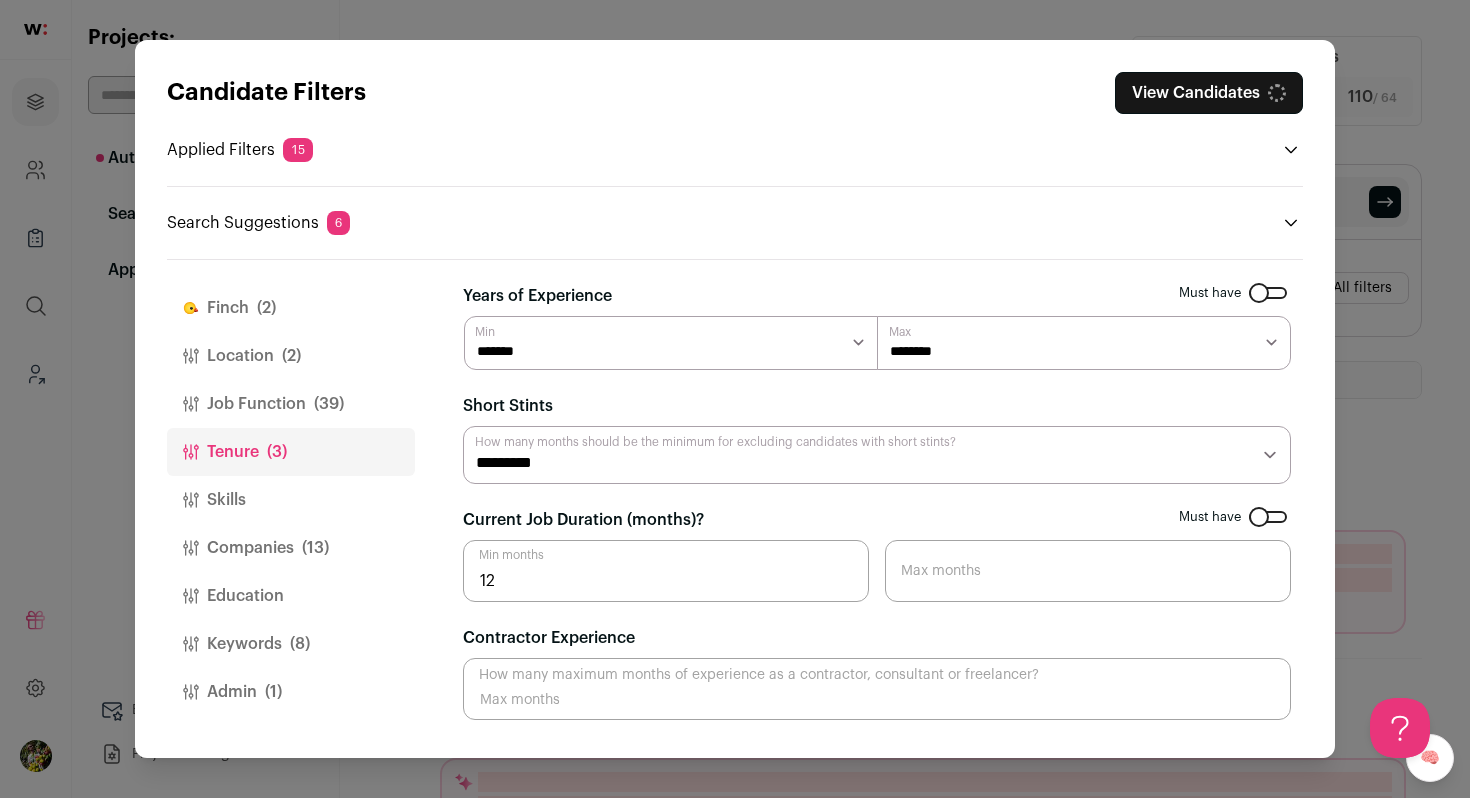 click on "Companies
(13)" at bounding box center [291, 548] 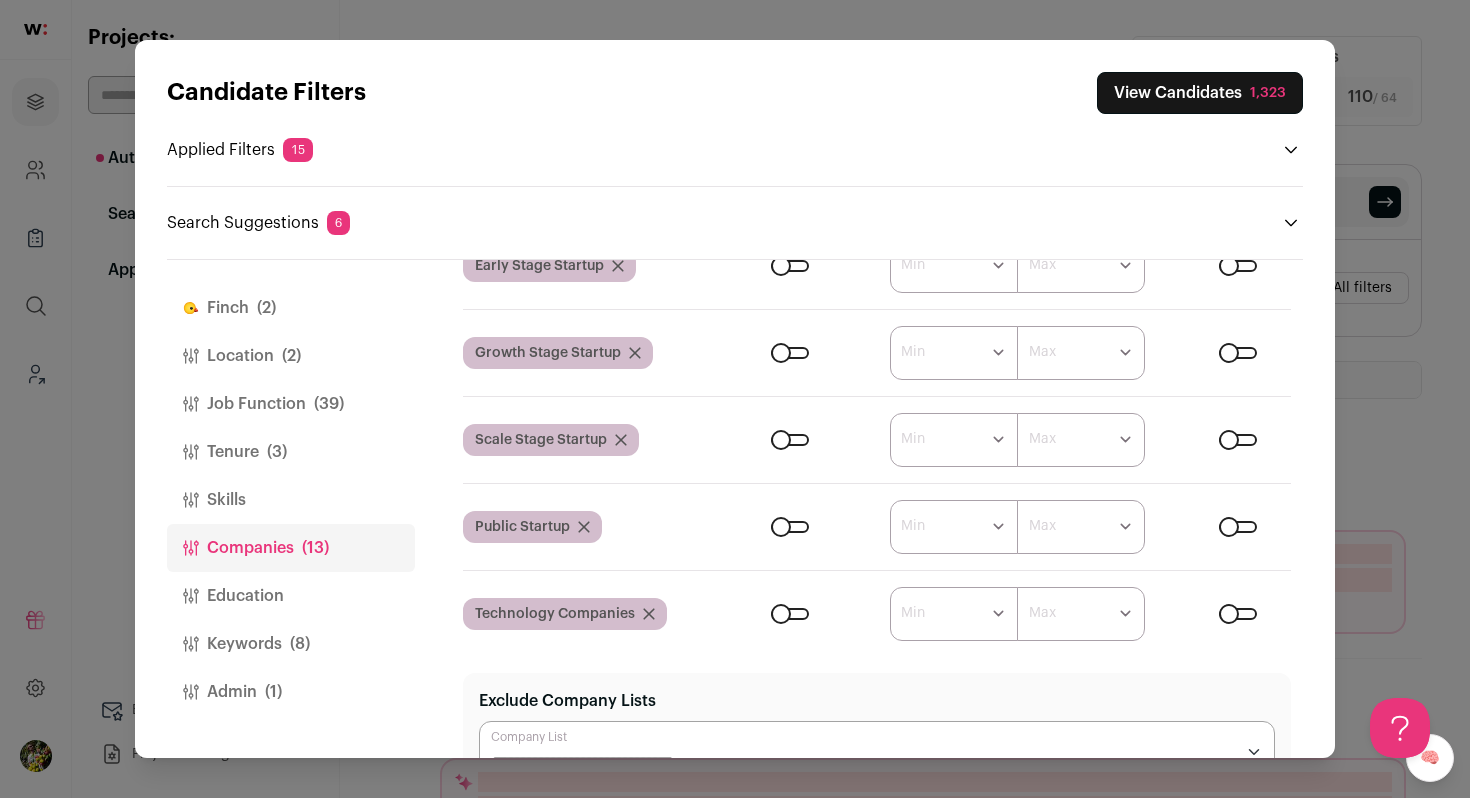scroll, scrollTop: 298, scrollLeft: 0, axis: vertical 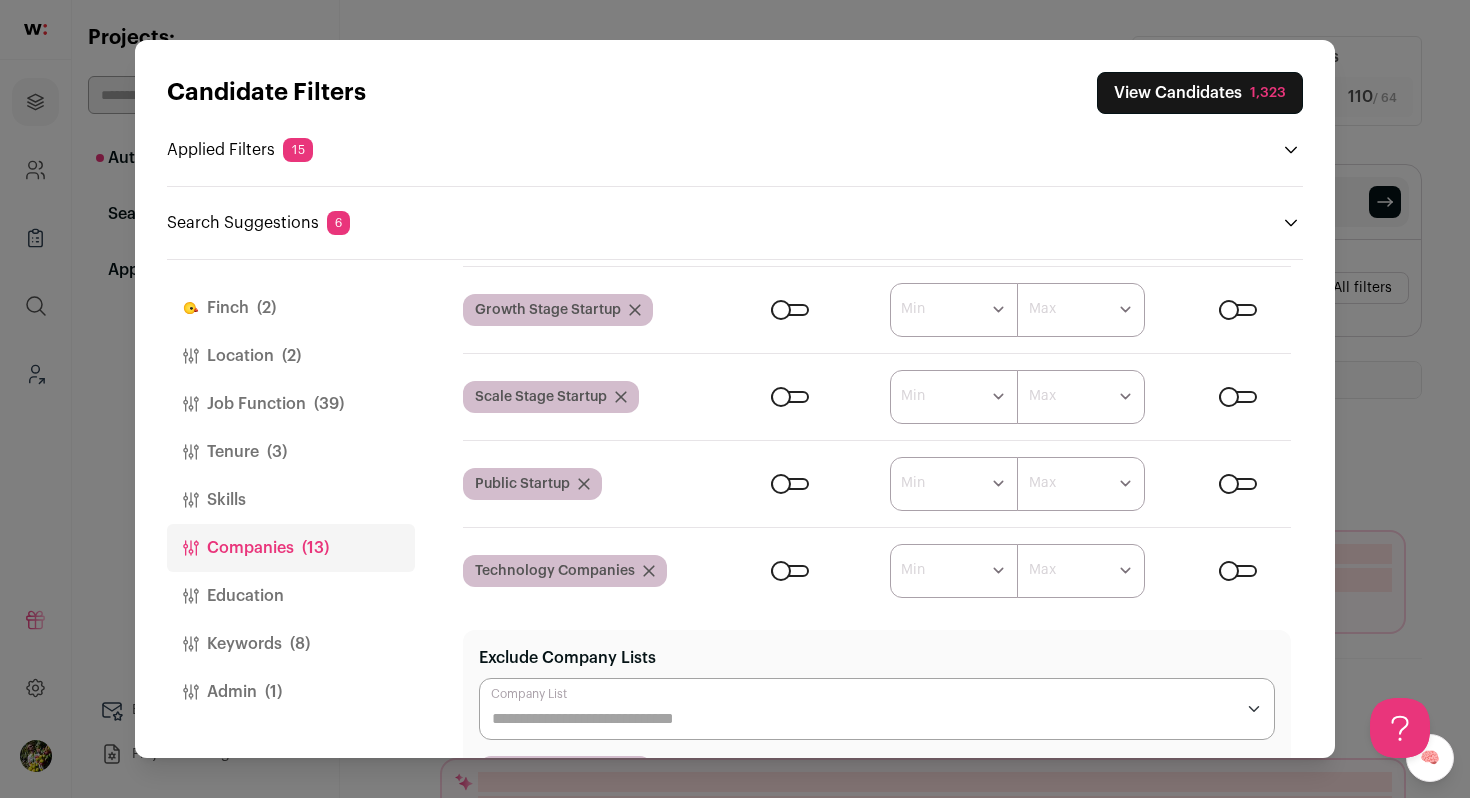click on "Education" at bounding box center (291, 596) 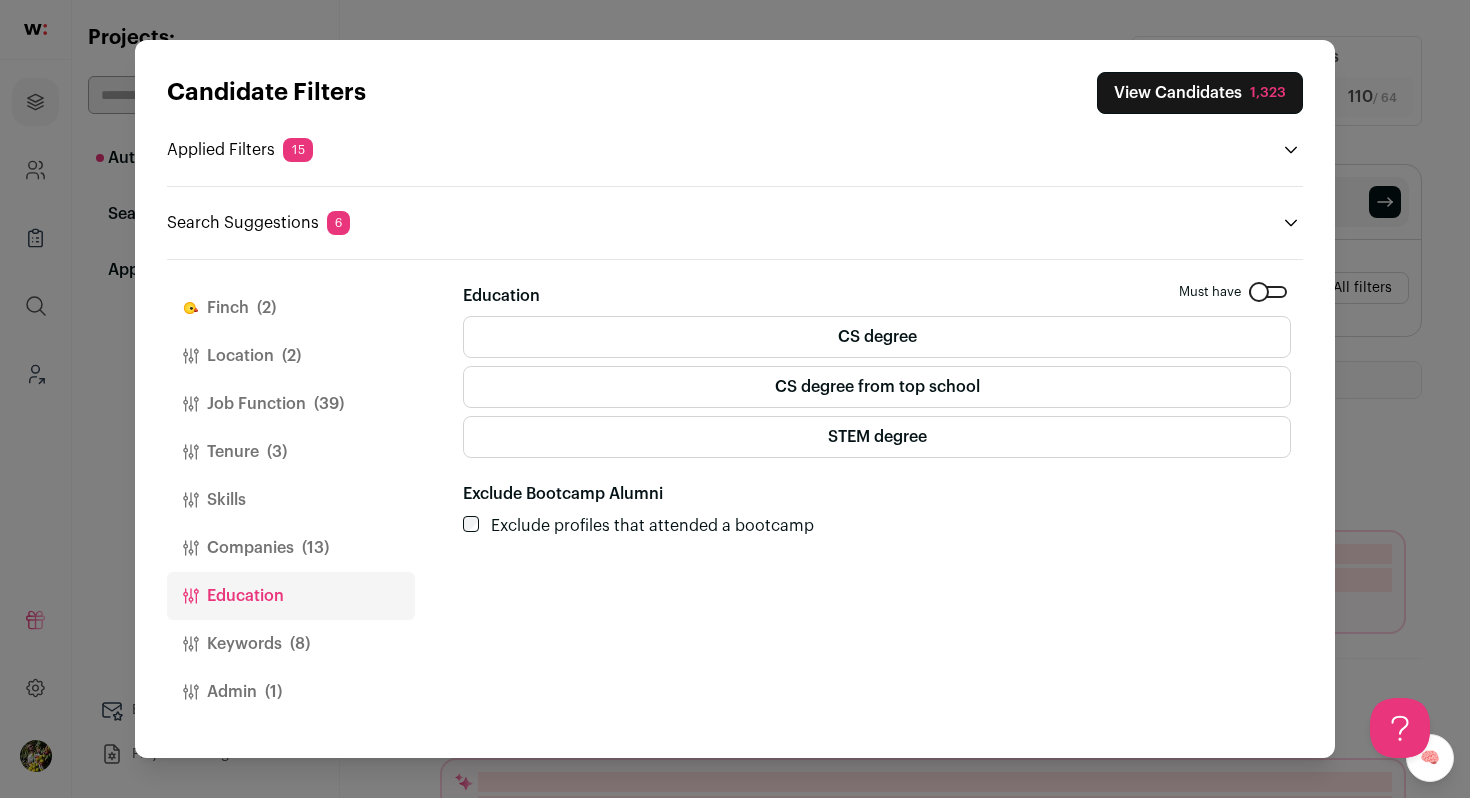 click on "Keywords
(8)" at bounding box center (291, 644) 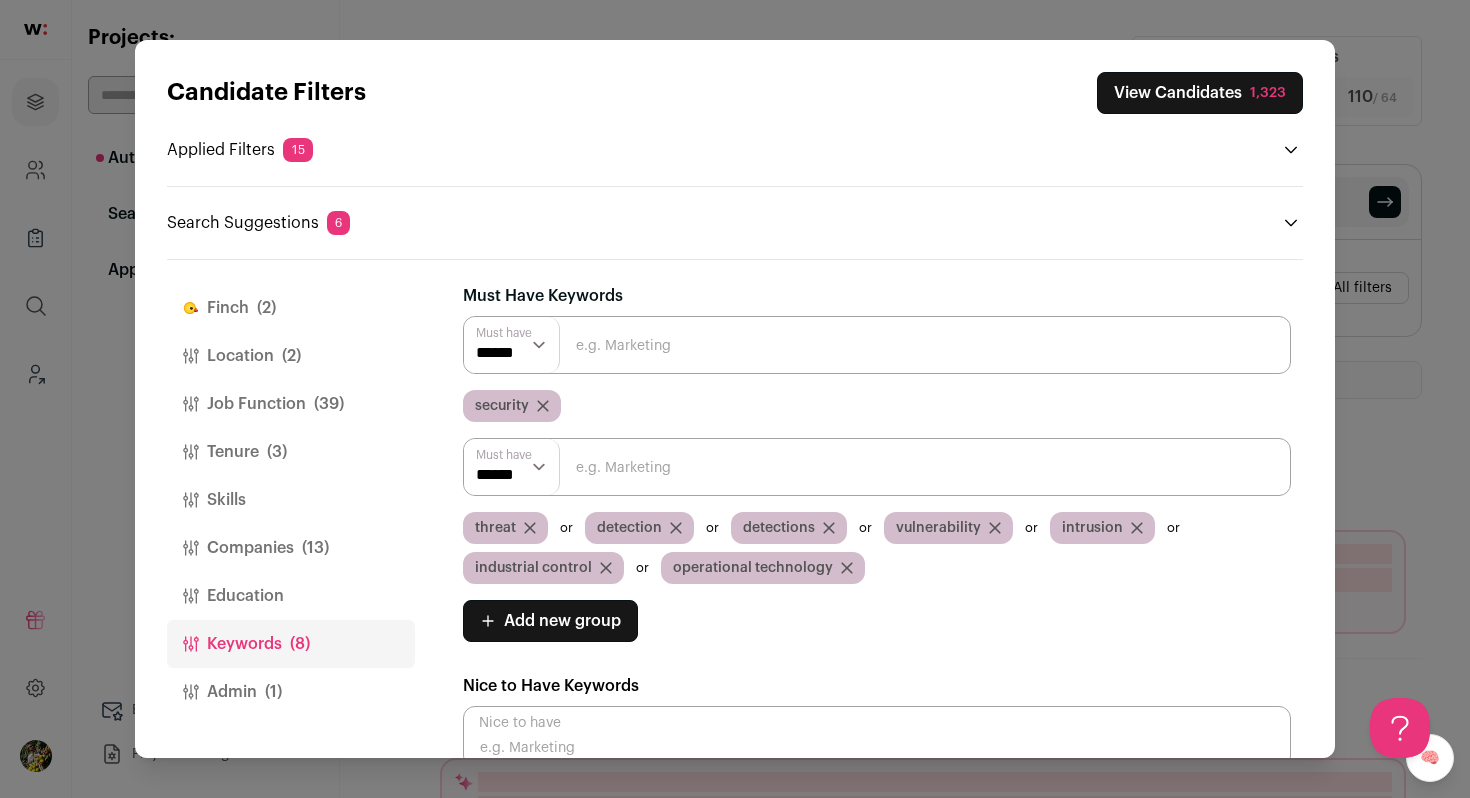 click on "Admin
(1)" at bounding box center [291, 692] 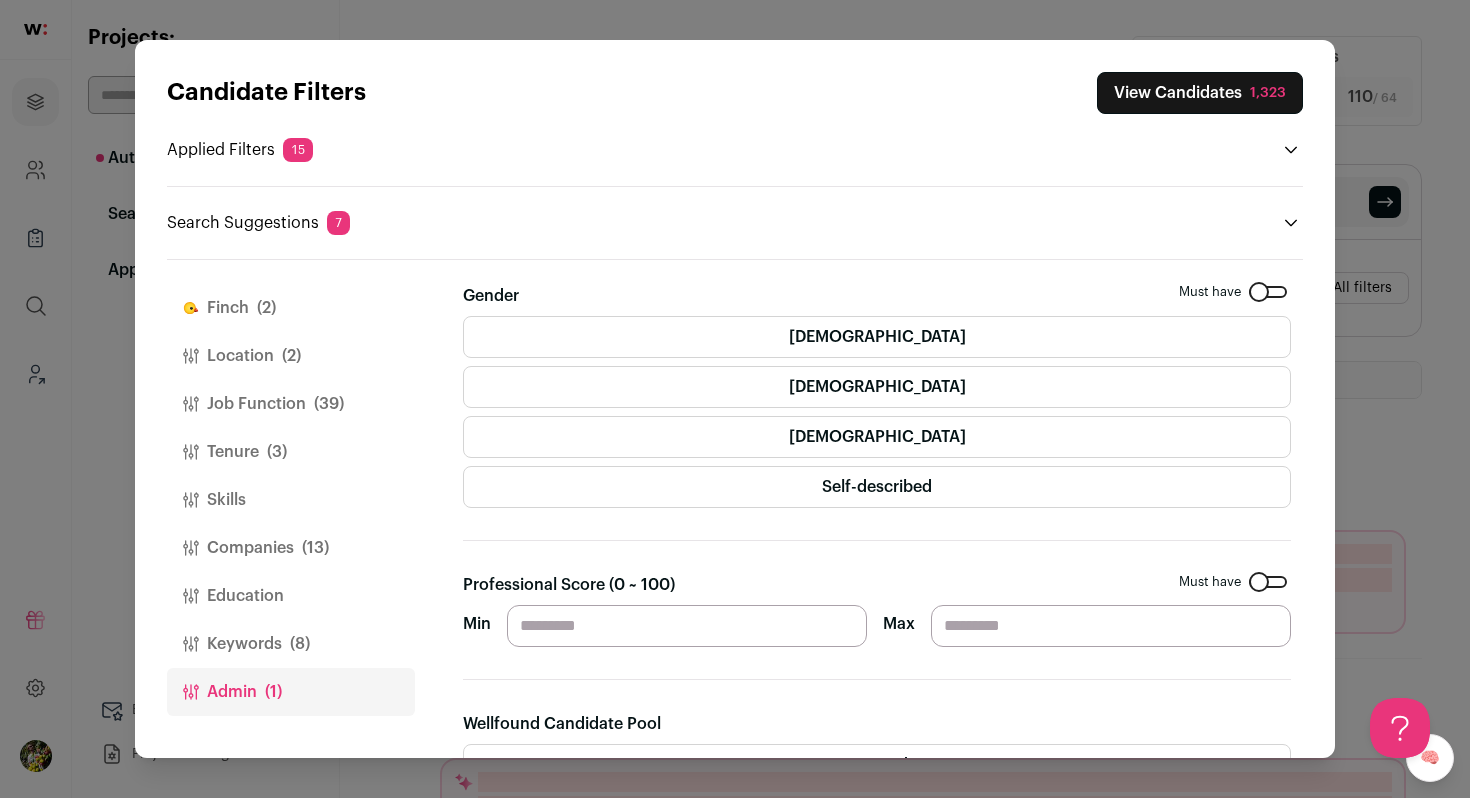 click on "Keywords
(8)" at bounding box center [291, 644] 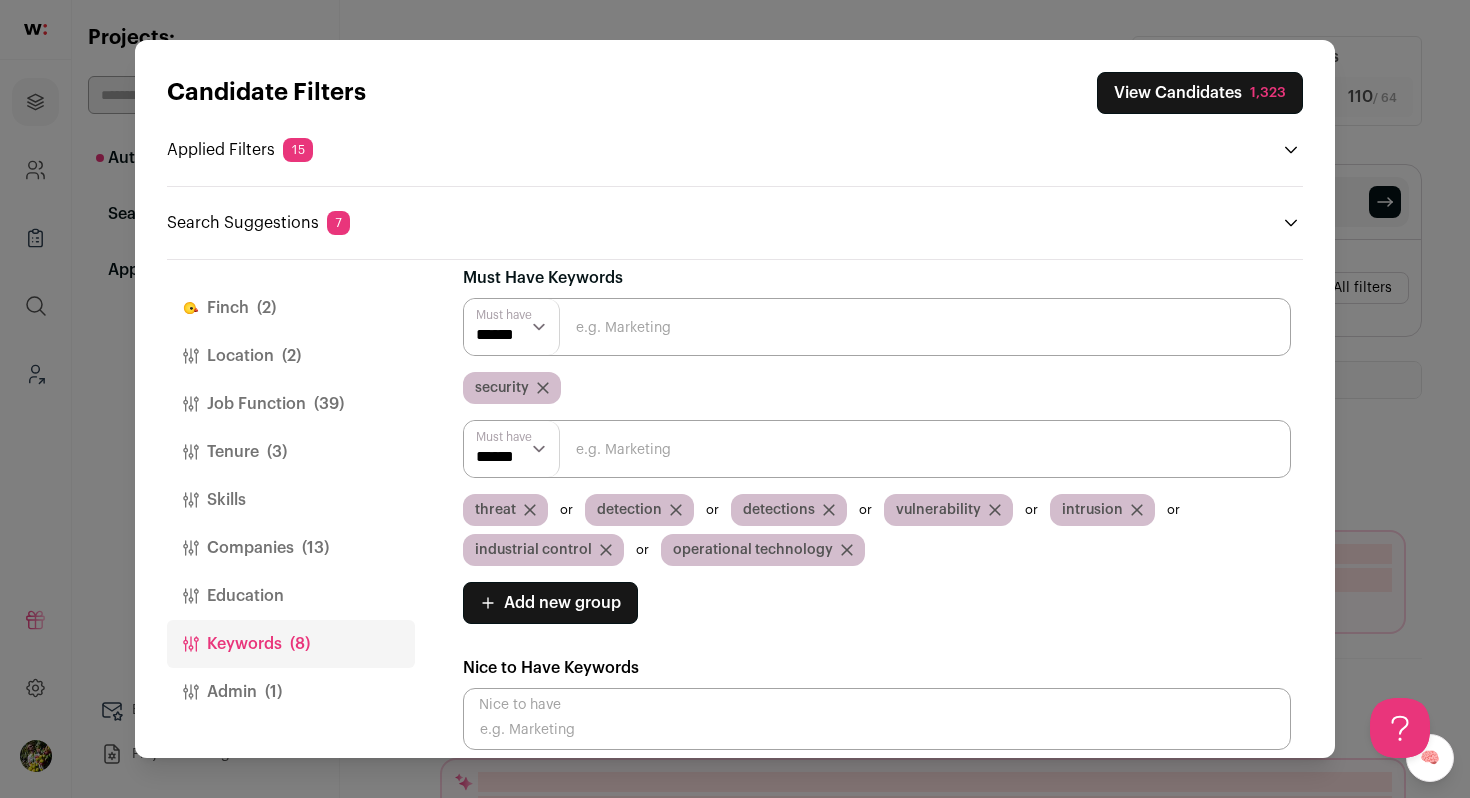 scroll, scrollTop: 34, scrollLeft: 0, axis: vertical 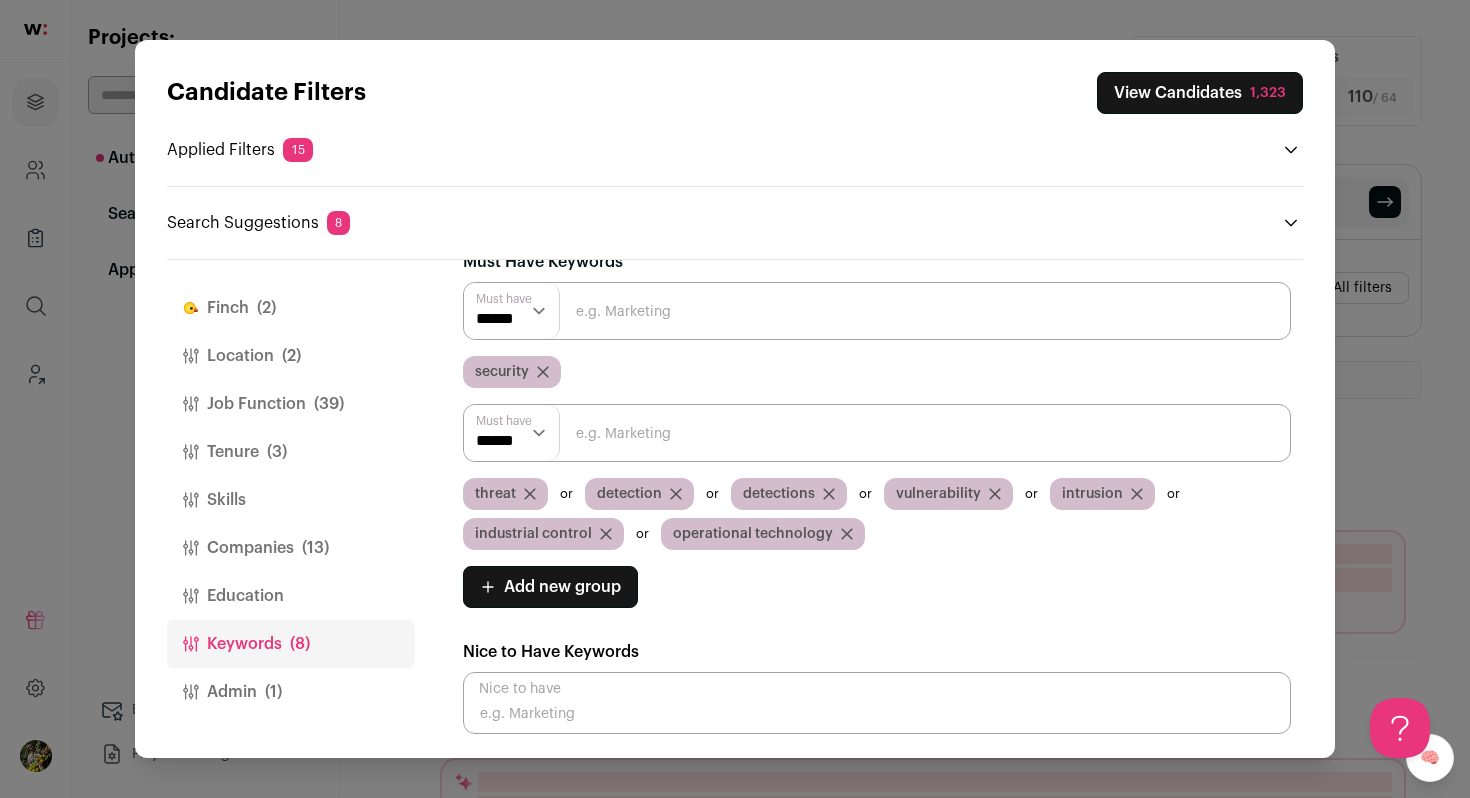 click on "industrial control" at bounding box center [533, 534] 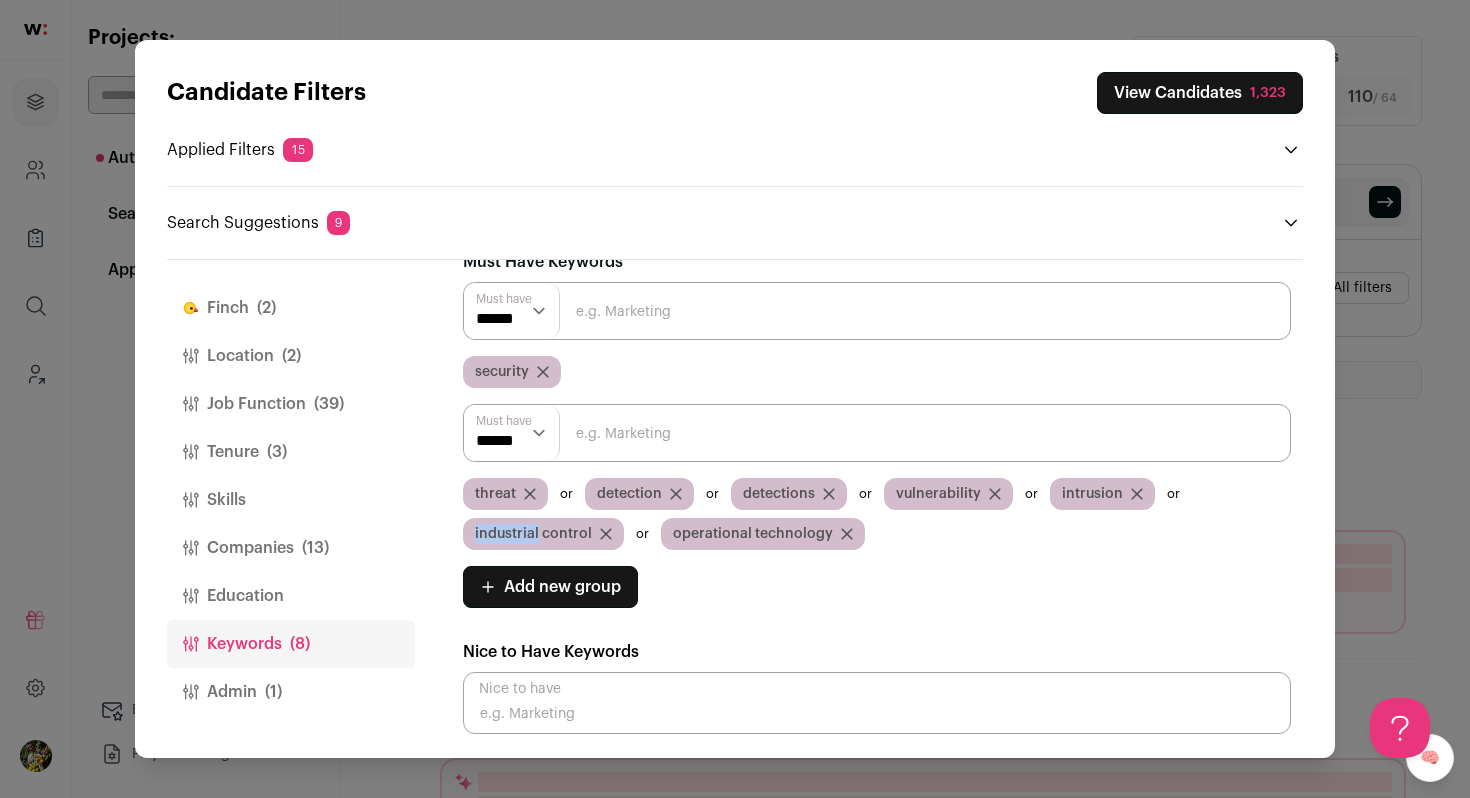 click on "industrial control" at bounding box center [533, 534] 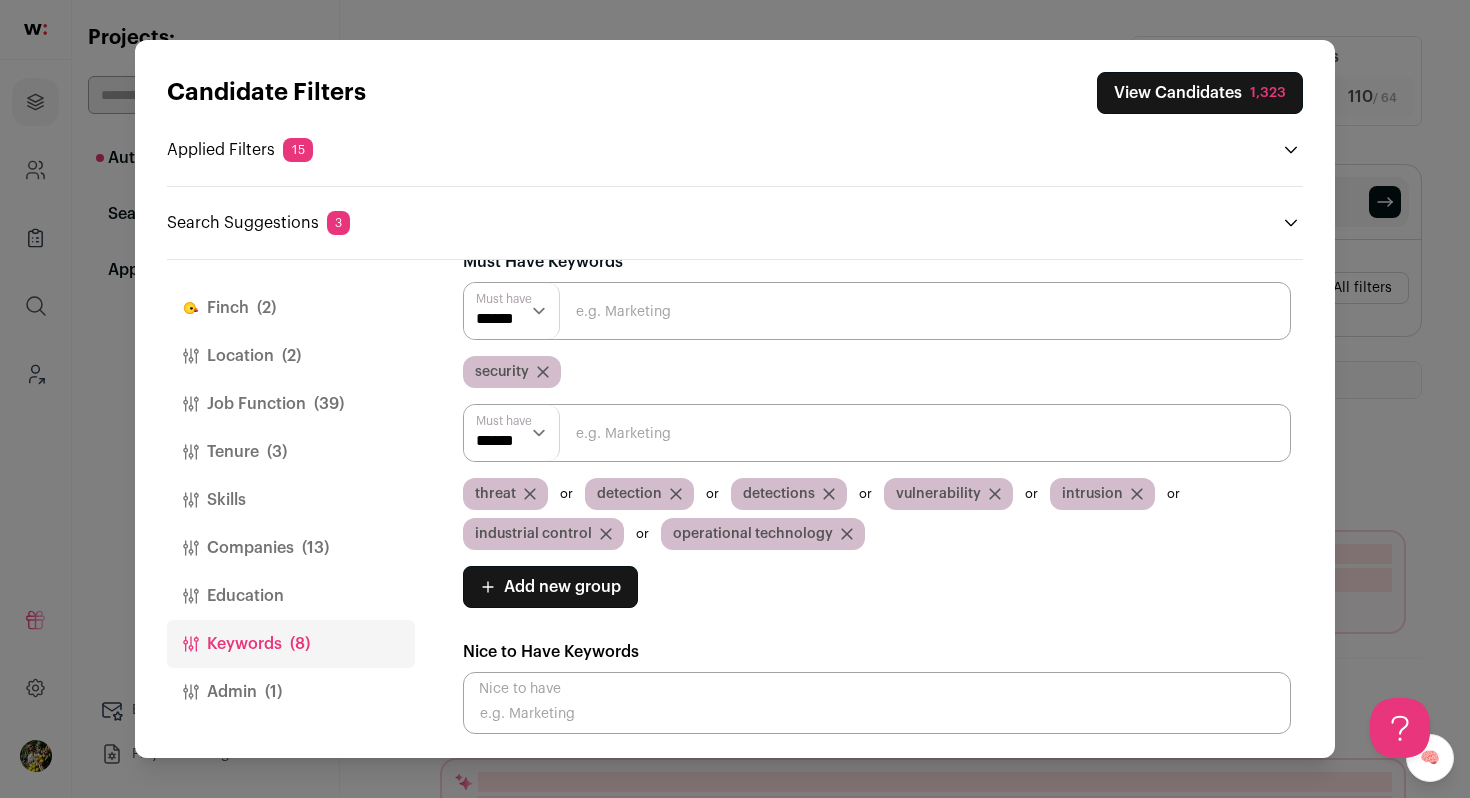 click on "industrial control" at bounding box center (533, 534) 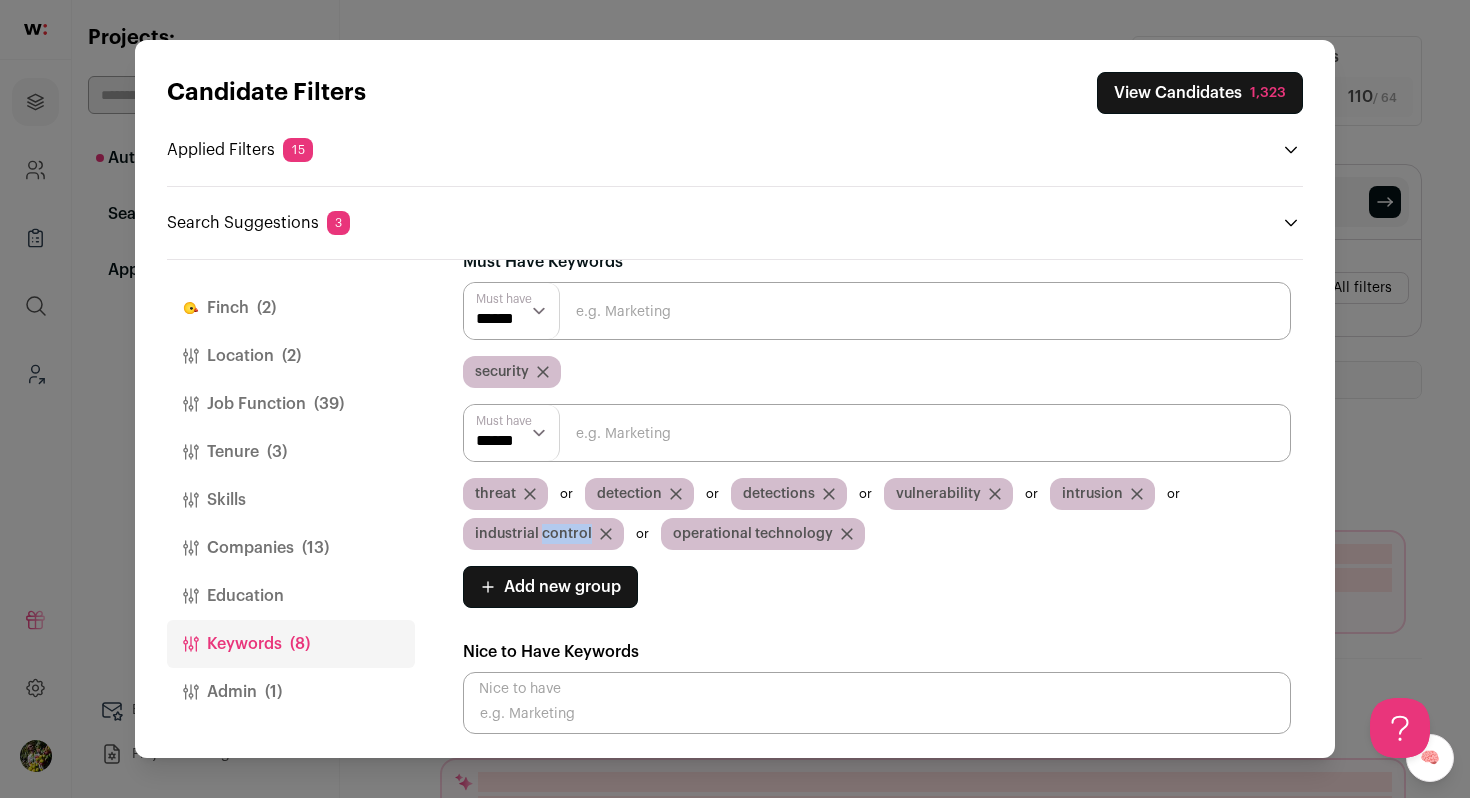 click on "industrial control" at bounding box center [533, 534] 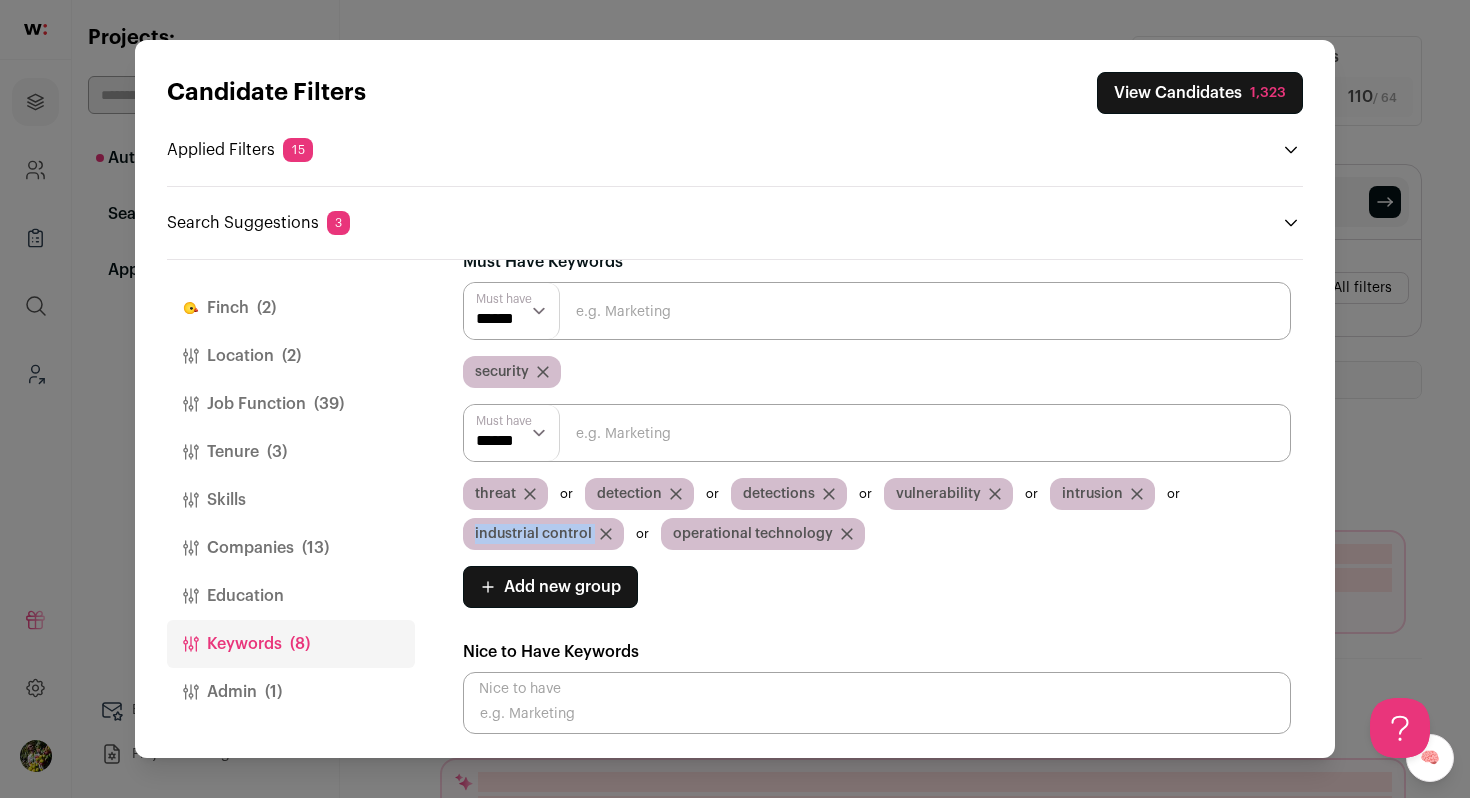 click on "industrial control" at bounding box center [533, 534] 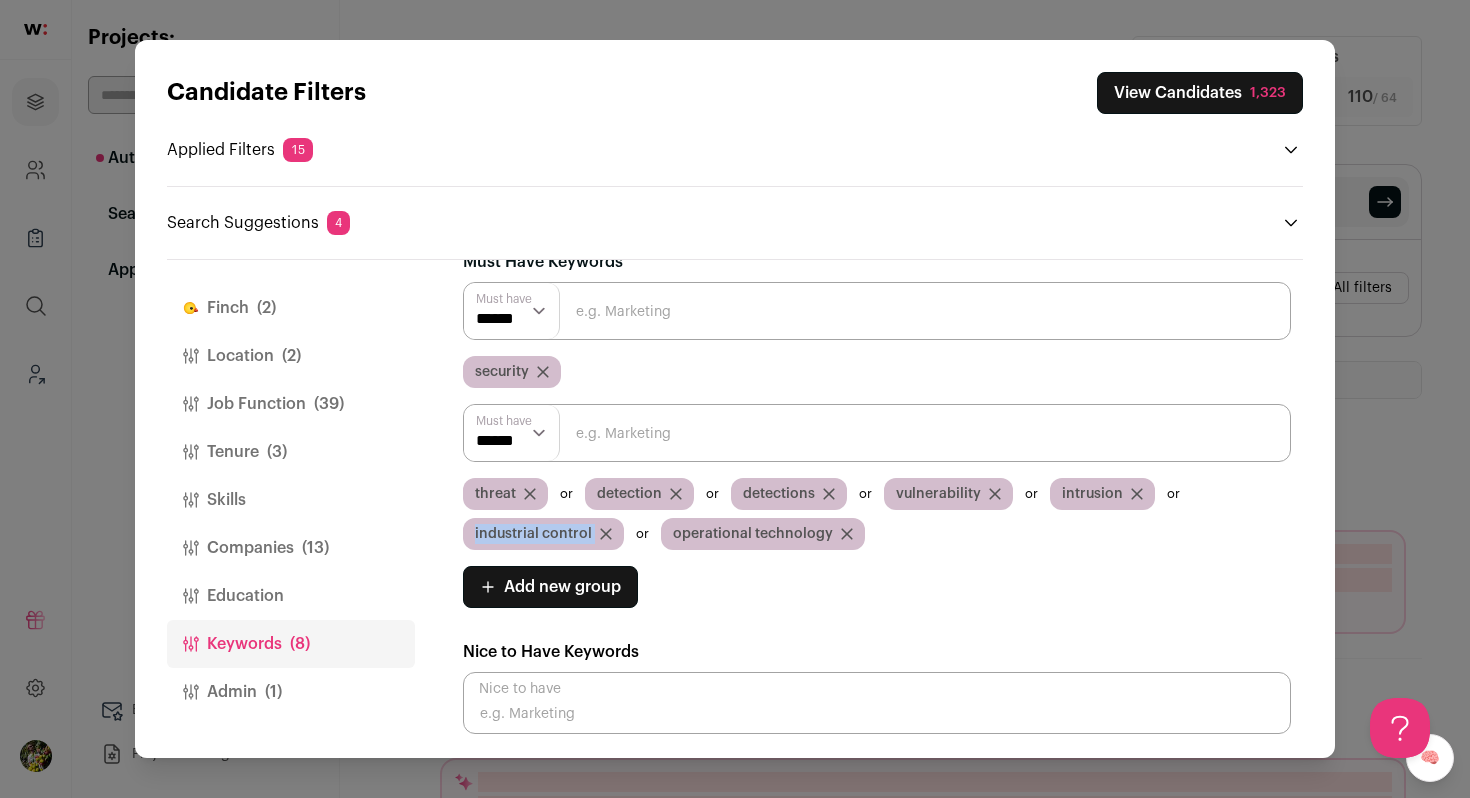 click on "Add new group" at bounding box center [562, 587] 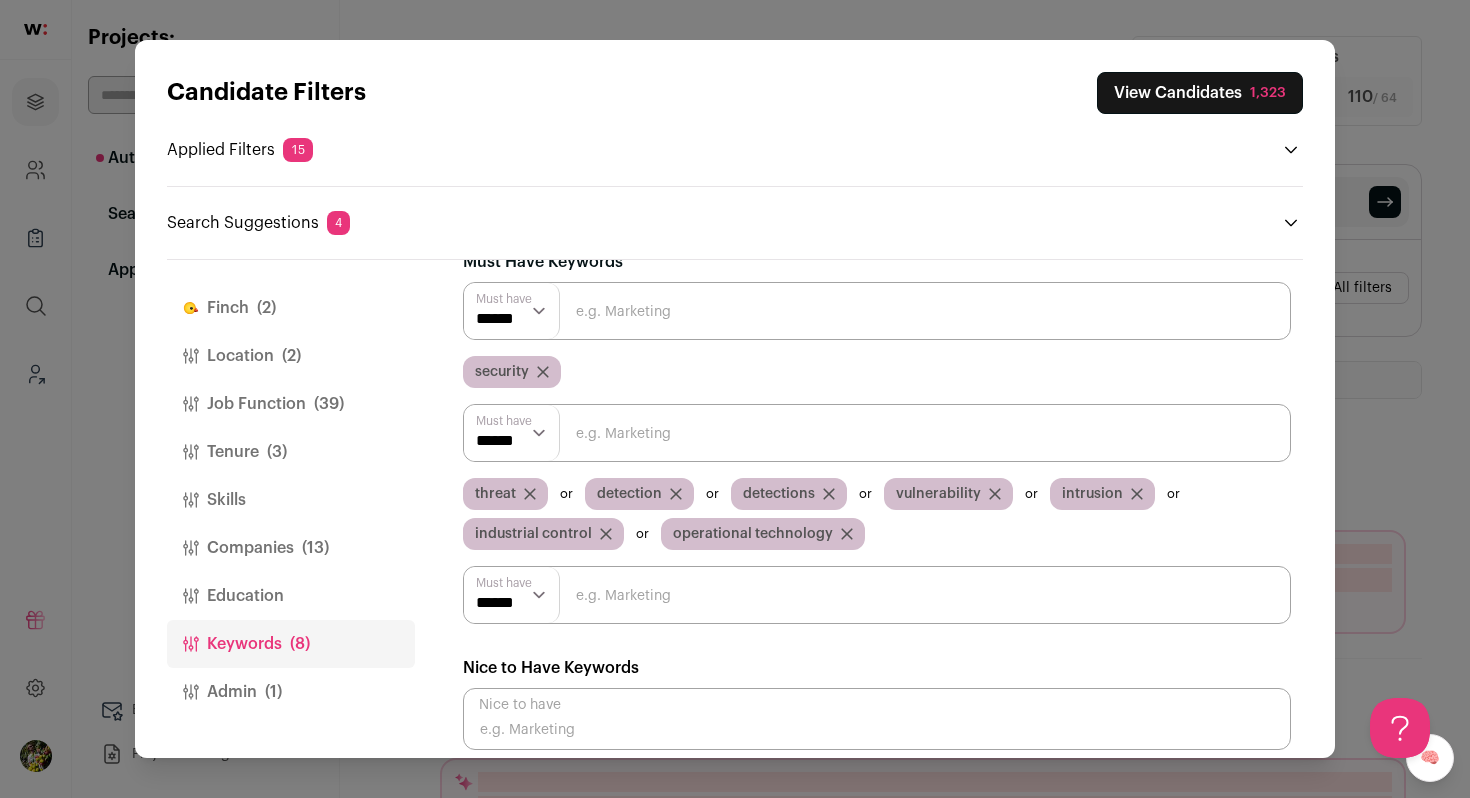 click at bounding box center [877, 595] 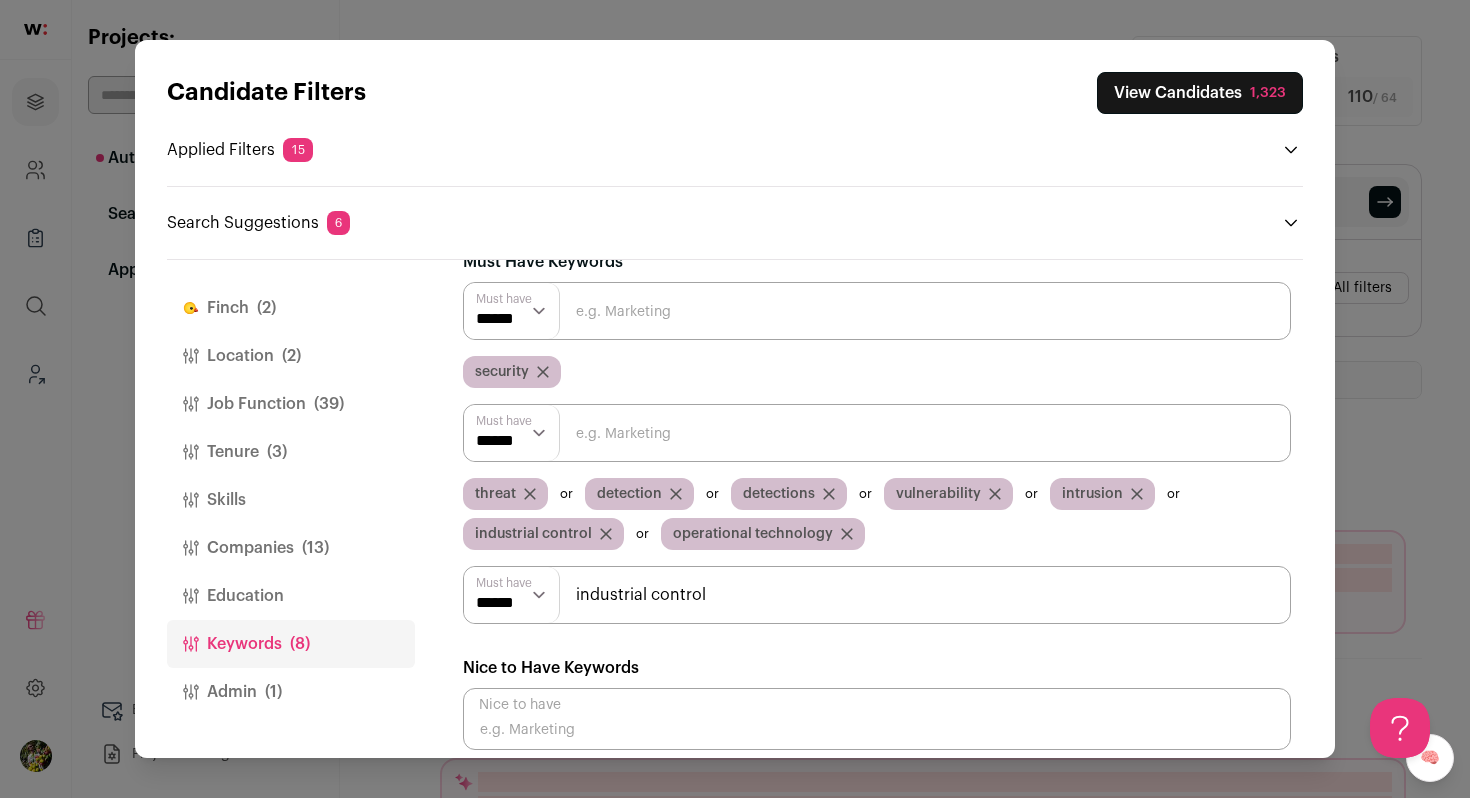 type on "industrial control" 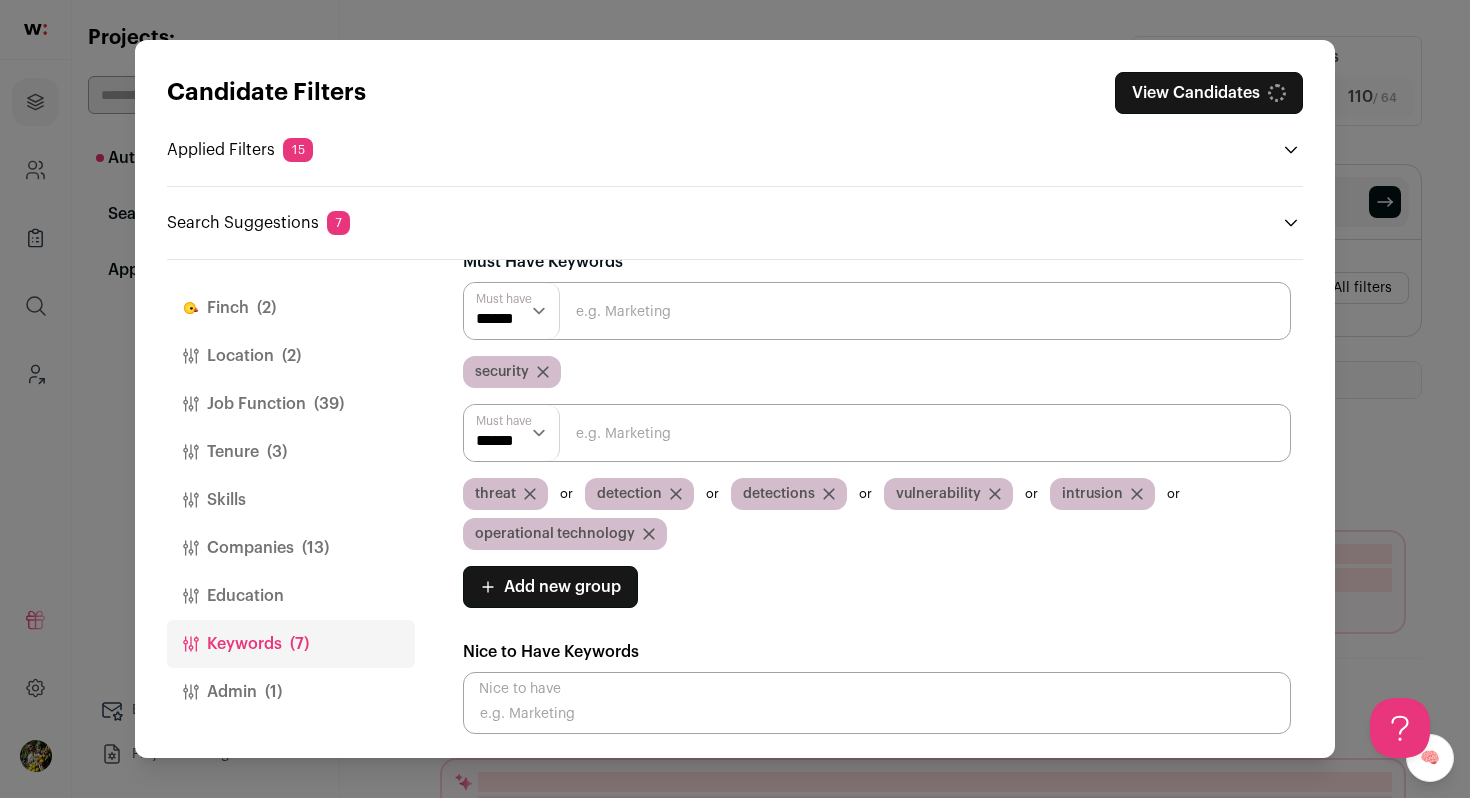 click on "Add new group" at bounding box center [562, 587] 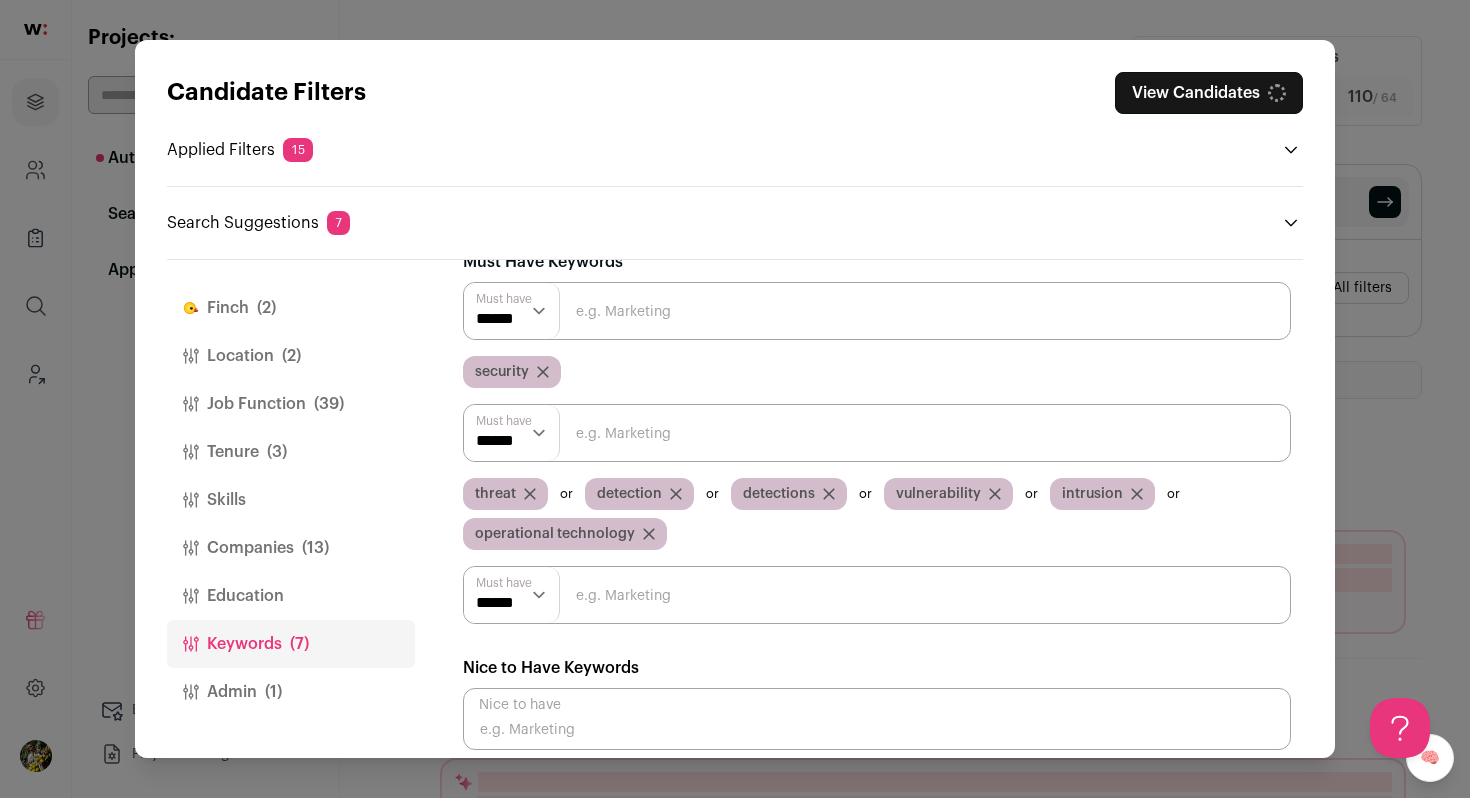 click at bounding box center [877, 595] 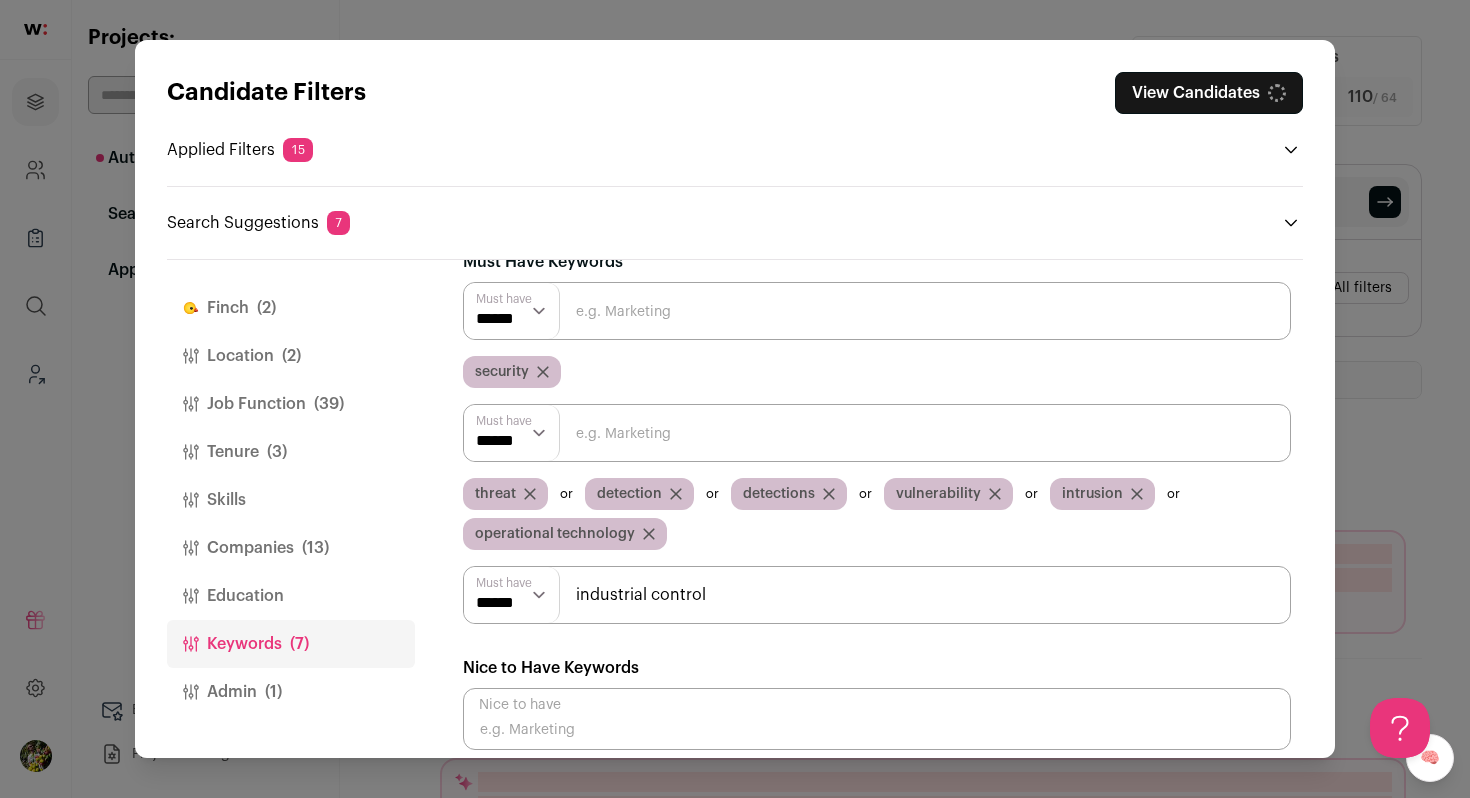 type on "industrial control" 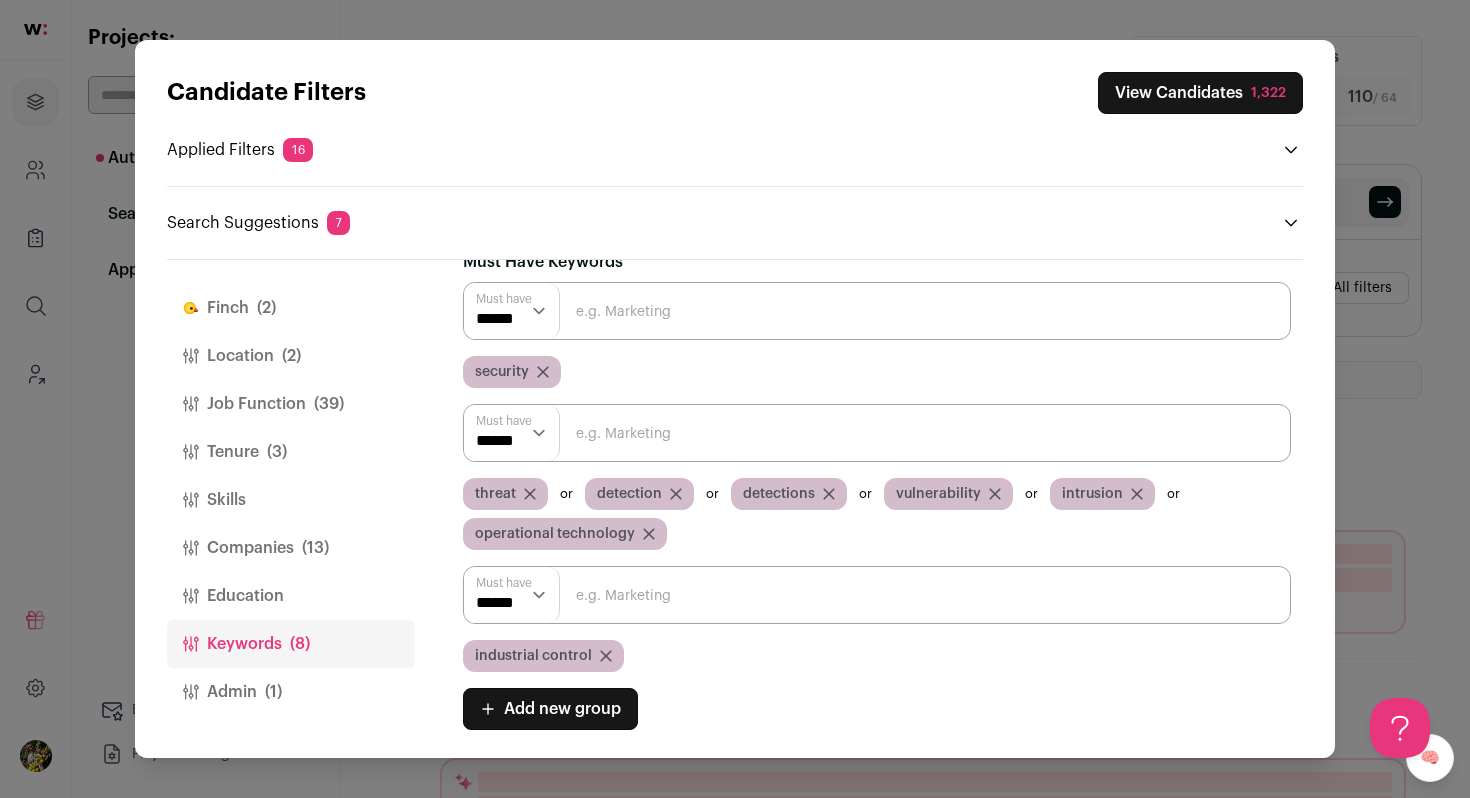 click on "operational technology" at bounding box center (555, 534) 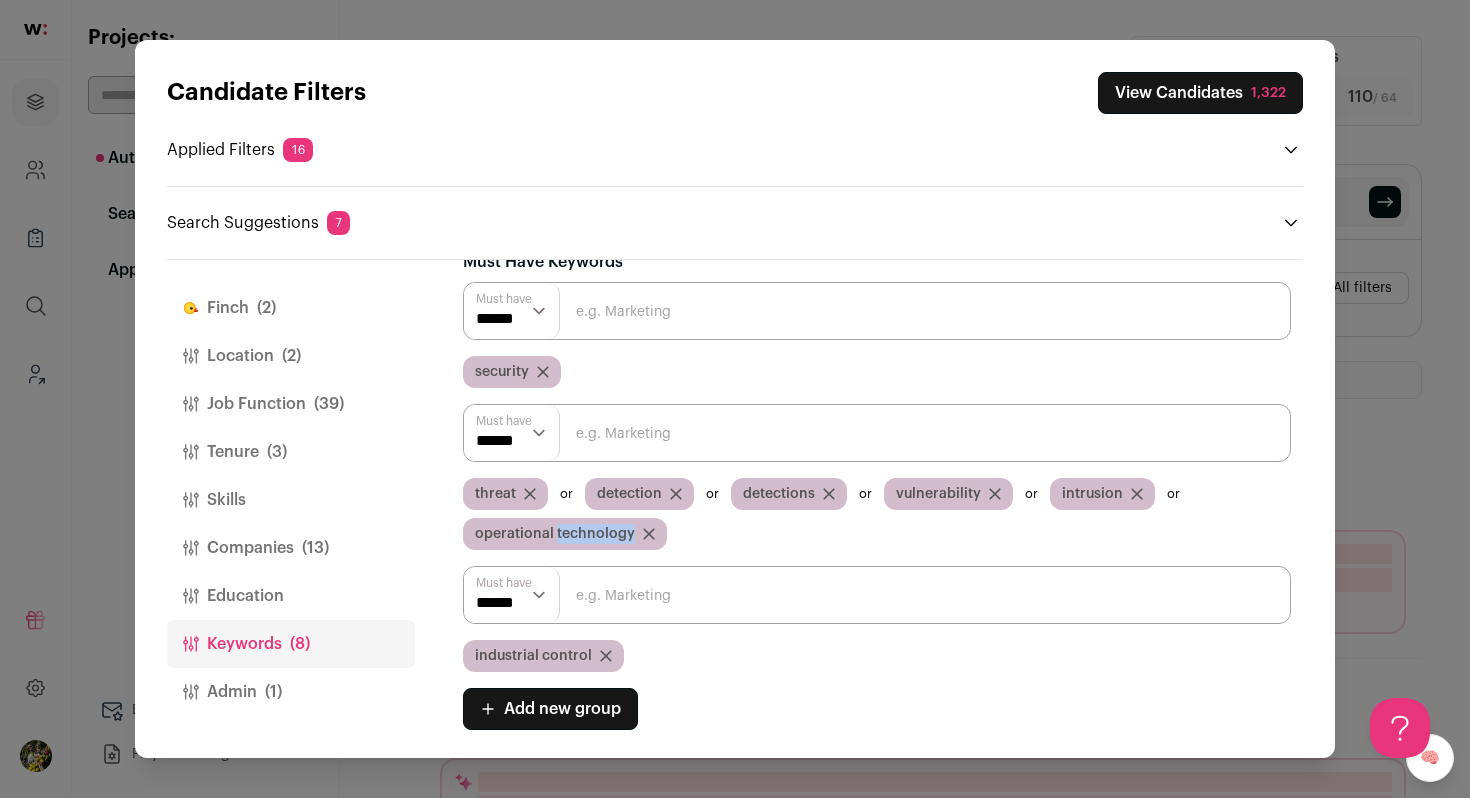 click on "operational technology" at bounding box center [555, 534] 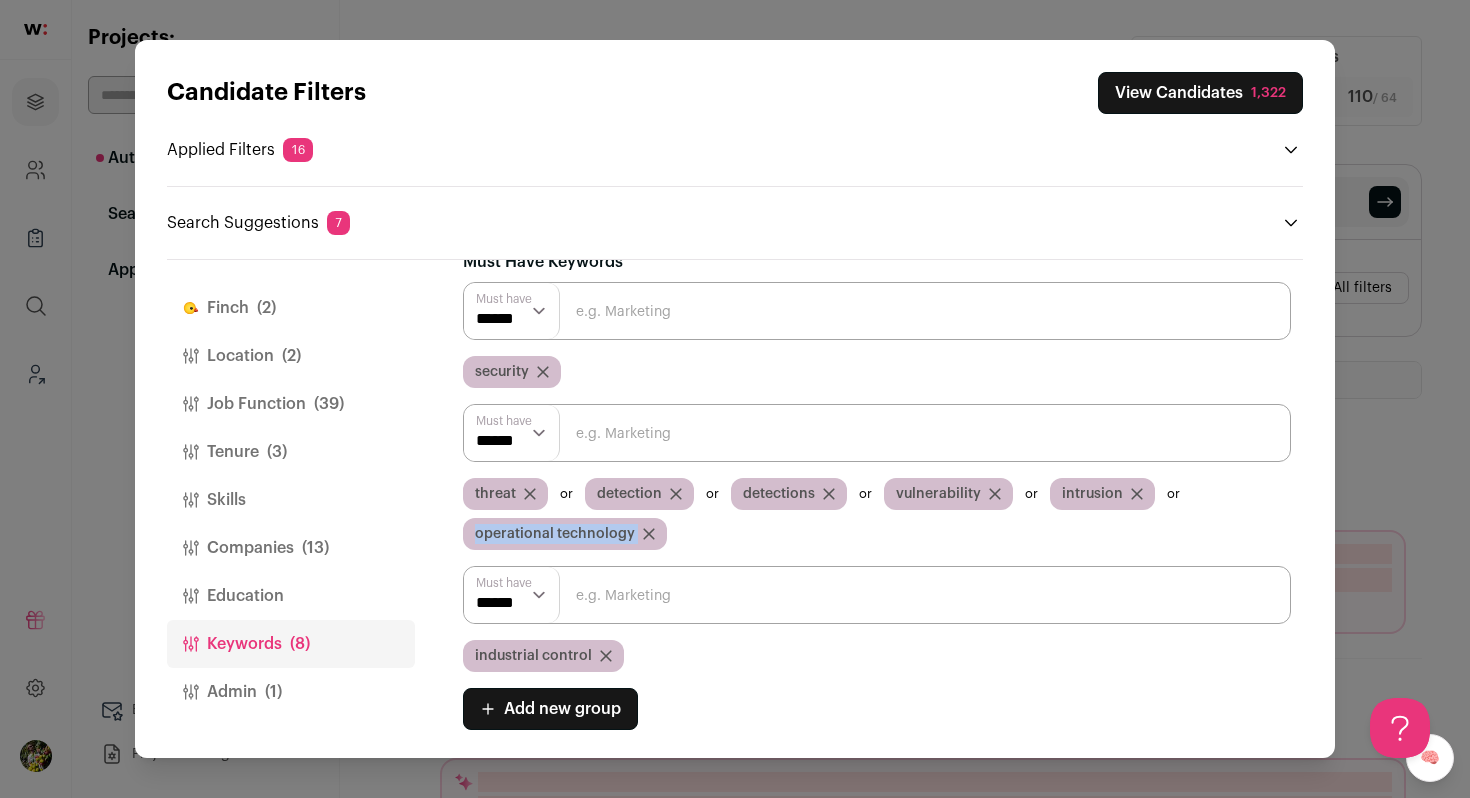 click on "operational technology" at bounding box center (555, 534) 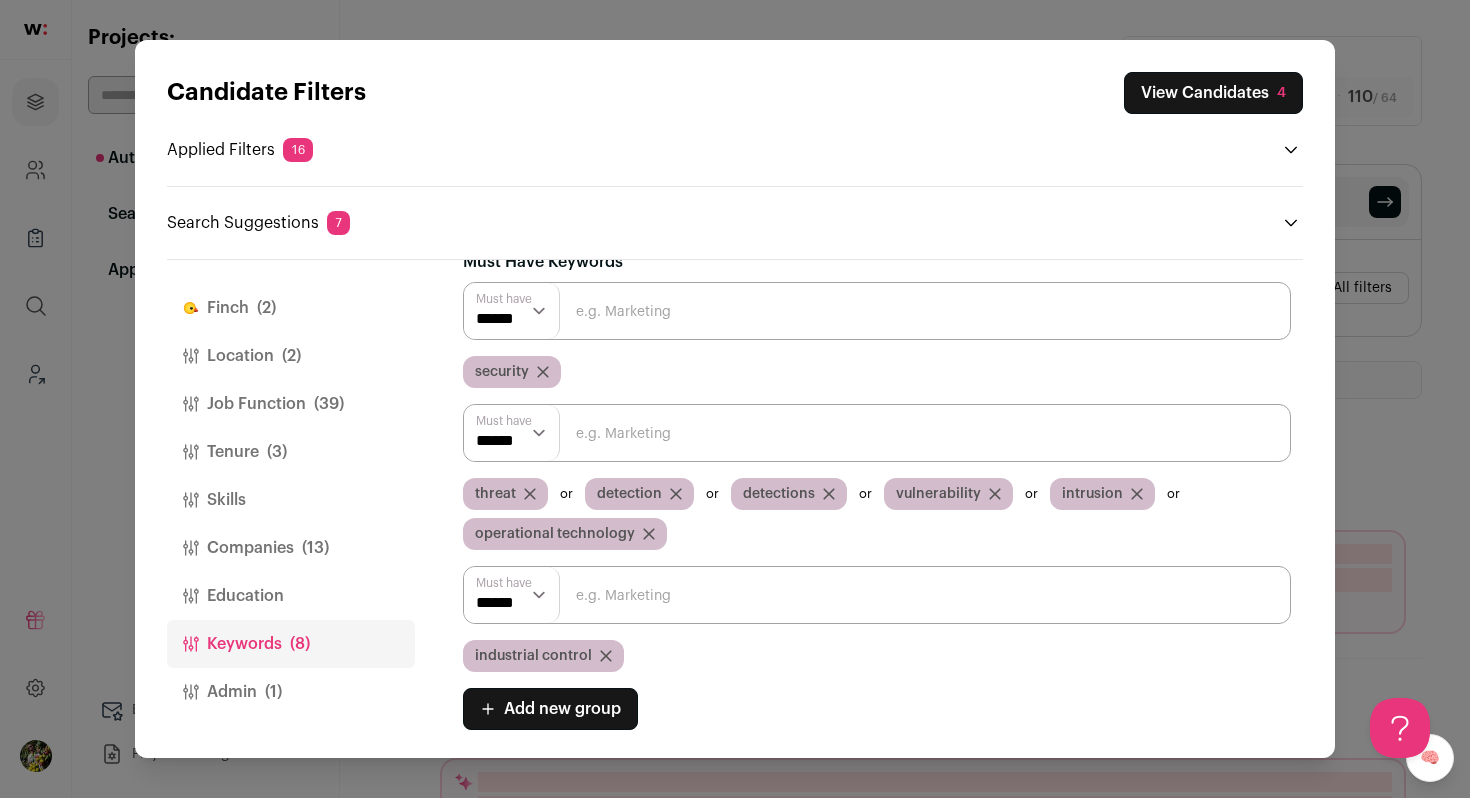 click at bounding box center (877, 595) 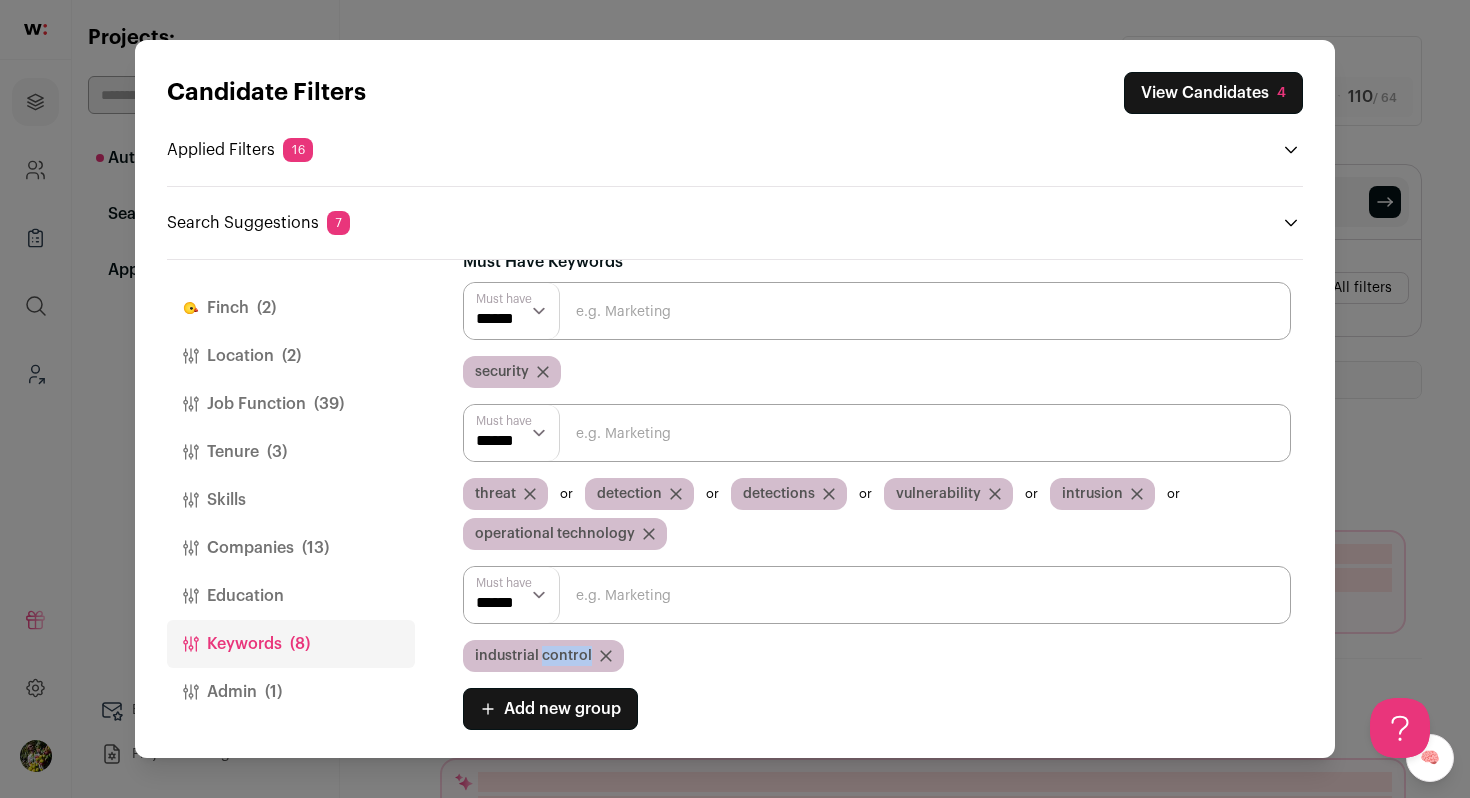 click on "industrial control" at bounding box center (533, 656) 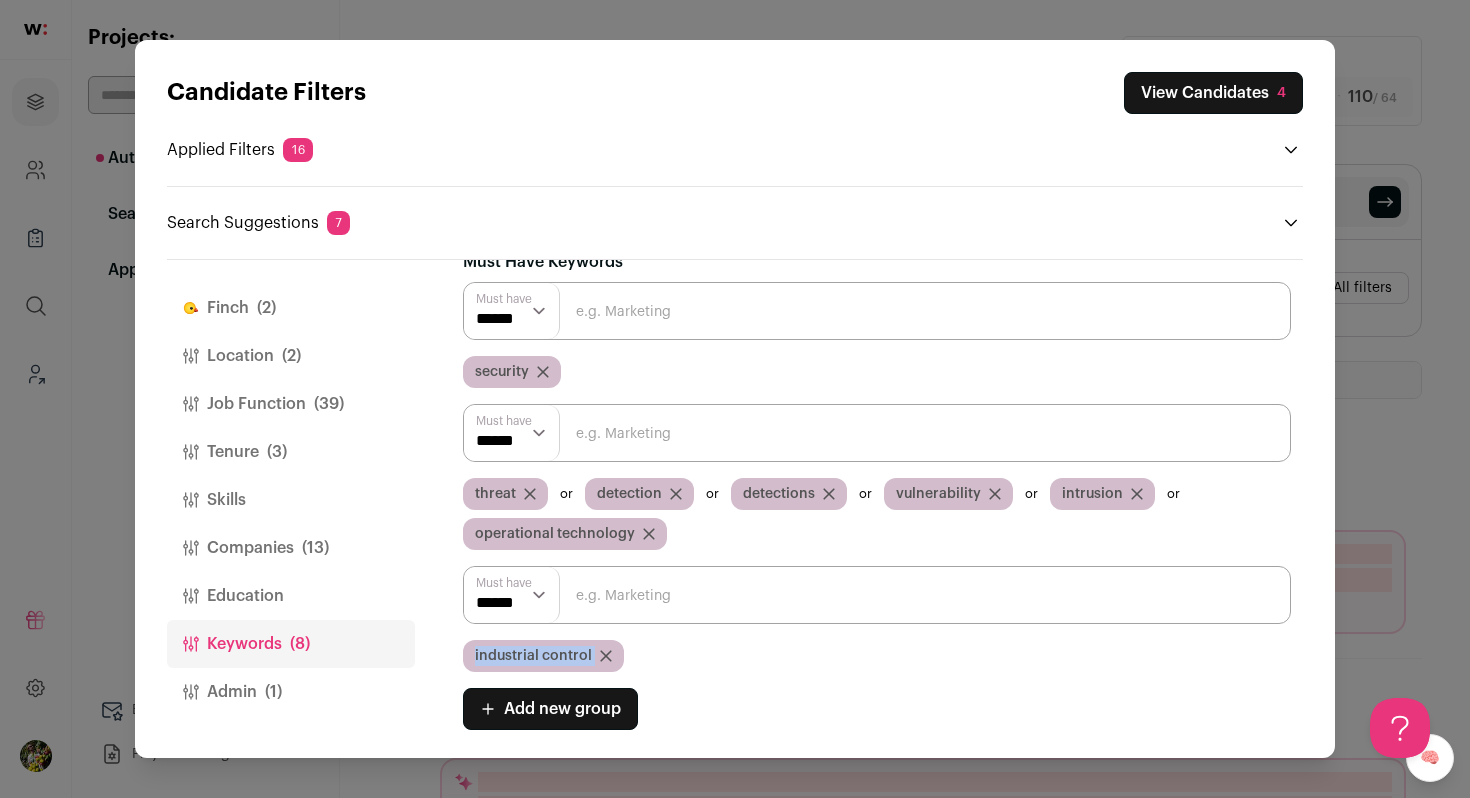 click on "industrial control" at bounding box center [533, 656] 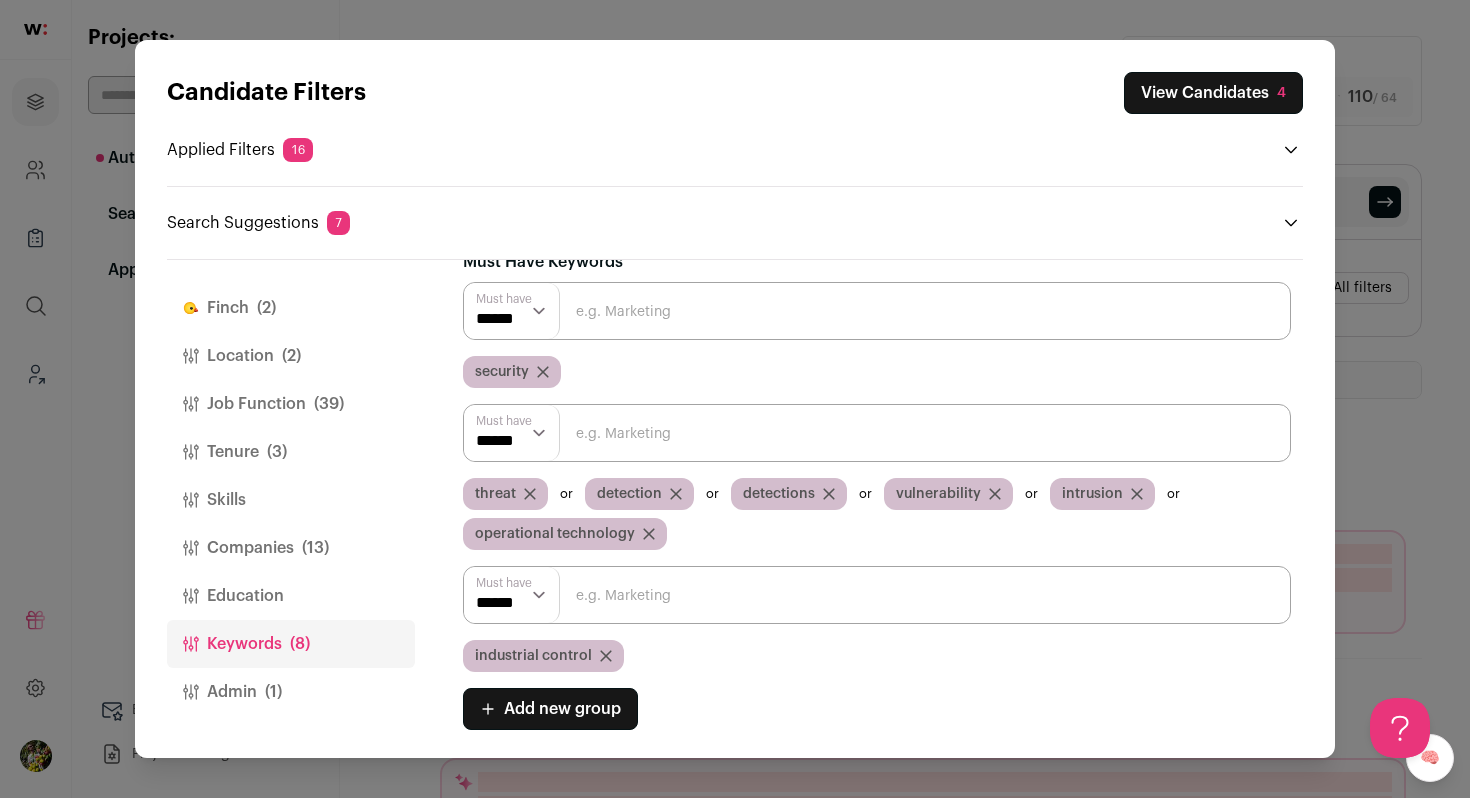 click at bounding box center (877, 595) 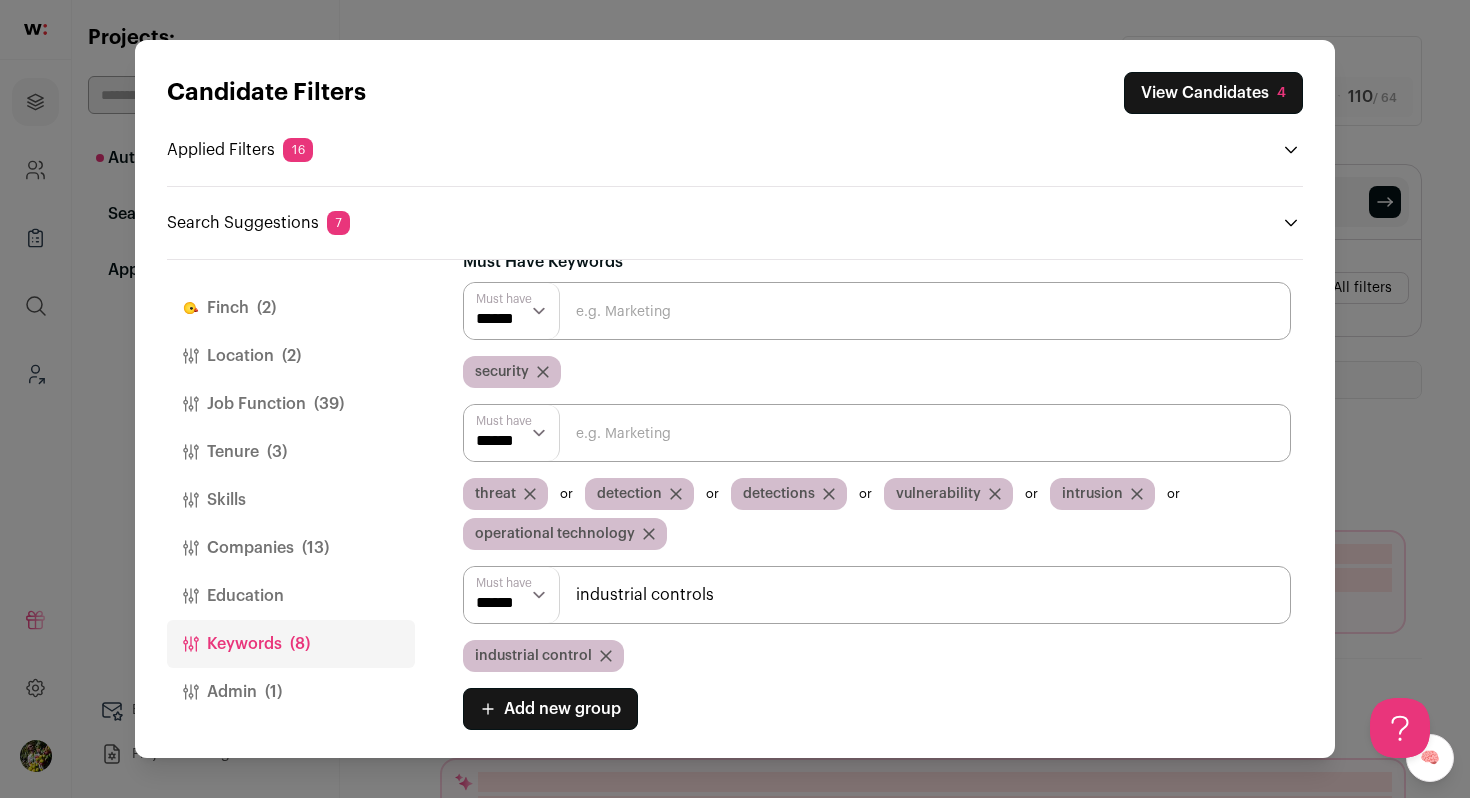 type on "industrial controls" 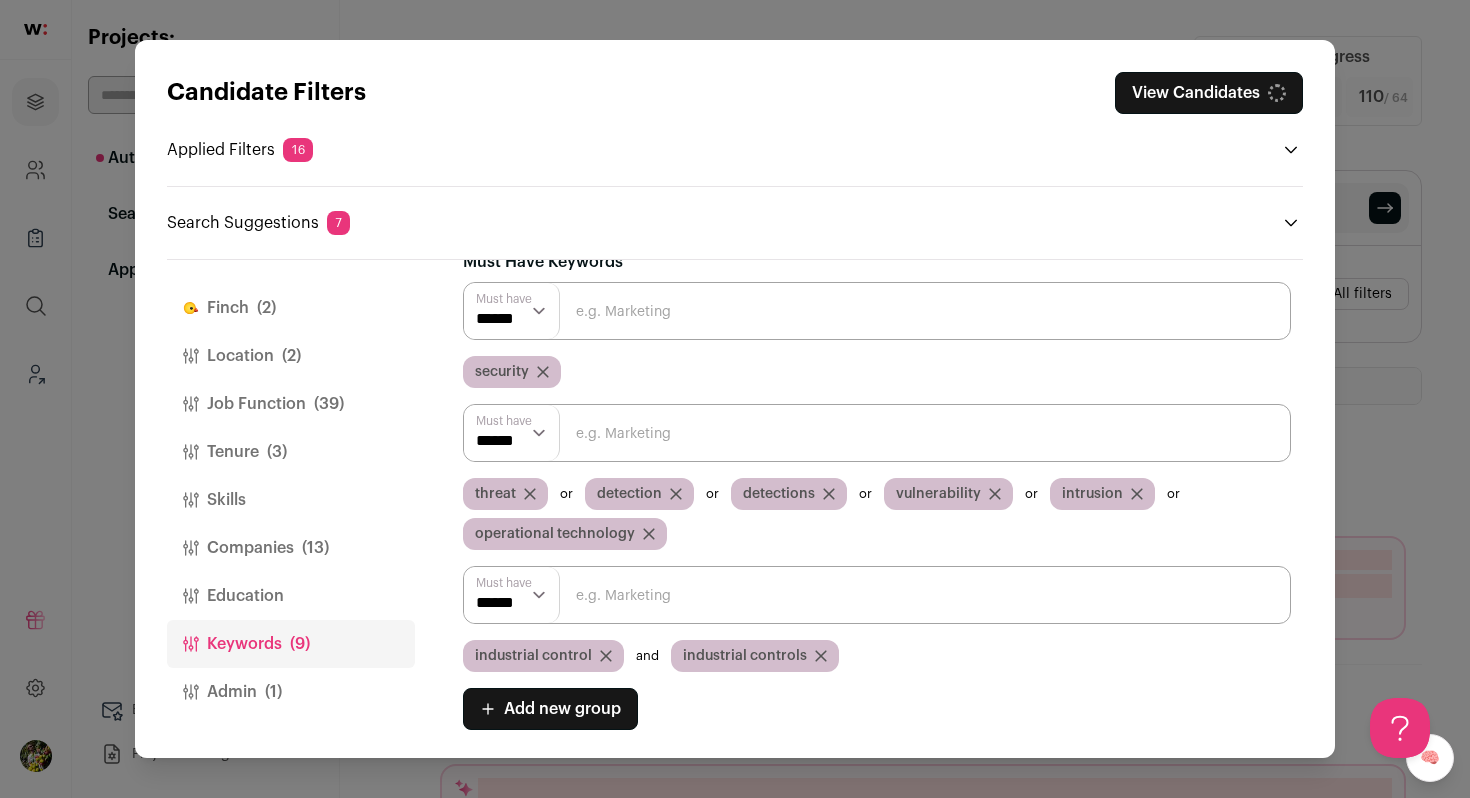 click on "******
******" at bounding box center (512, 595) 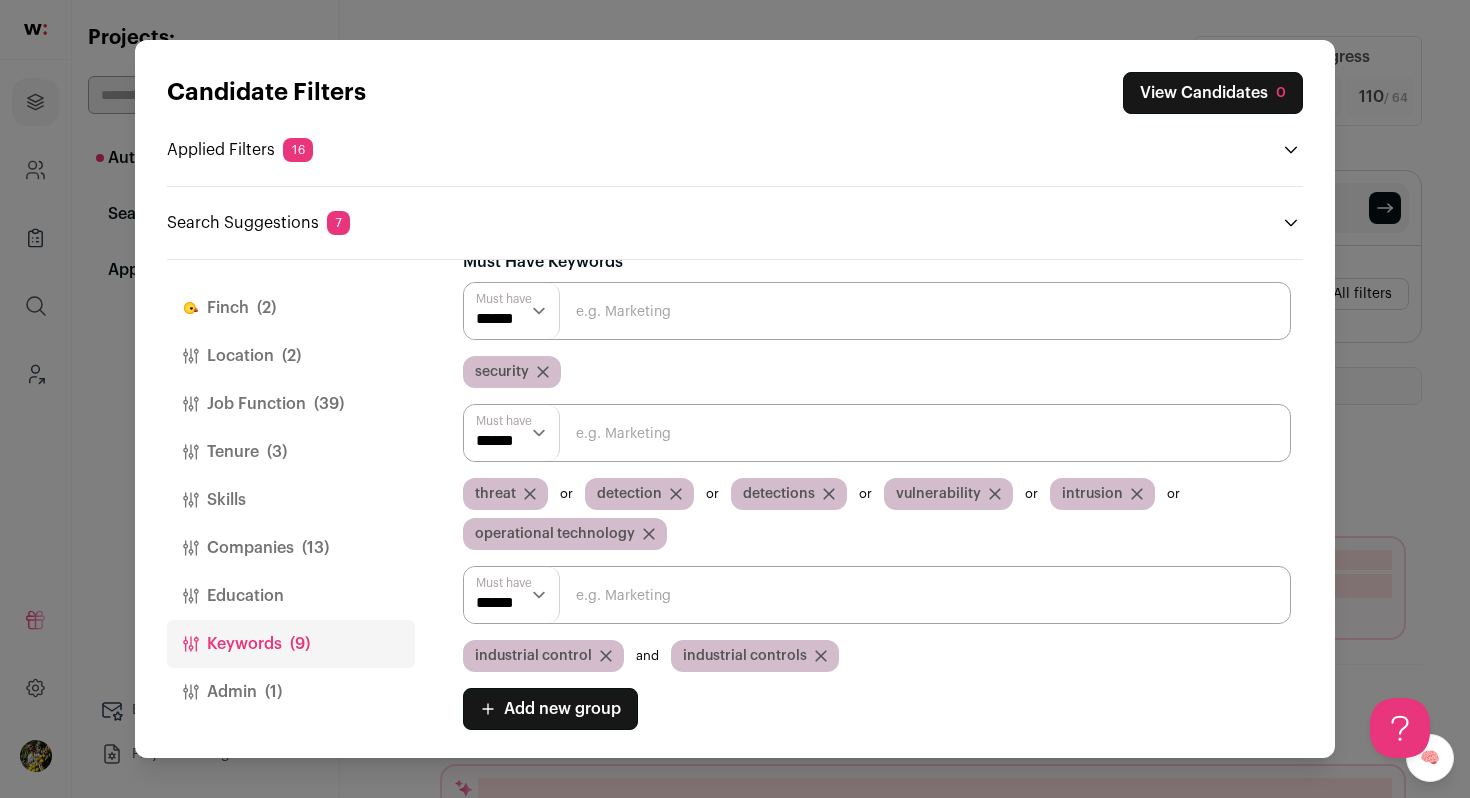 select on "**" 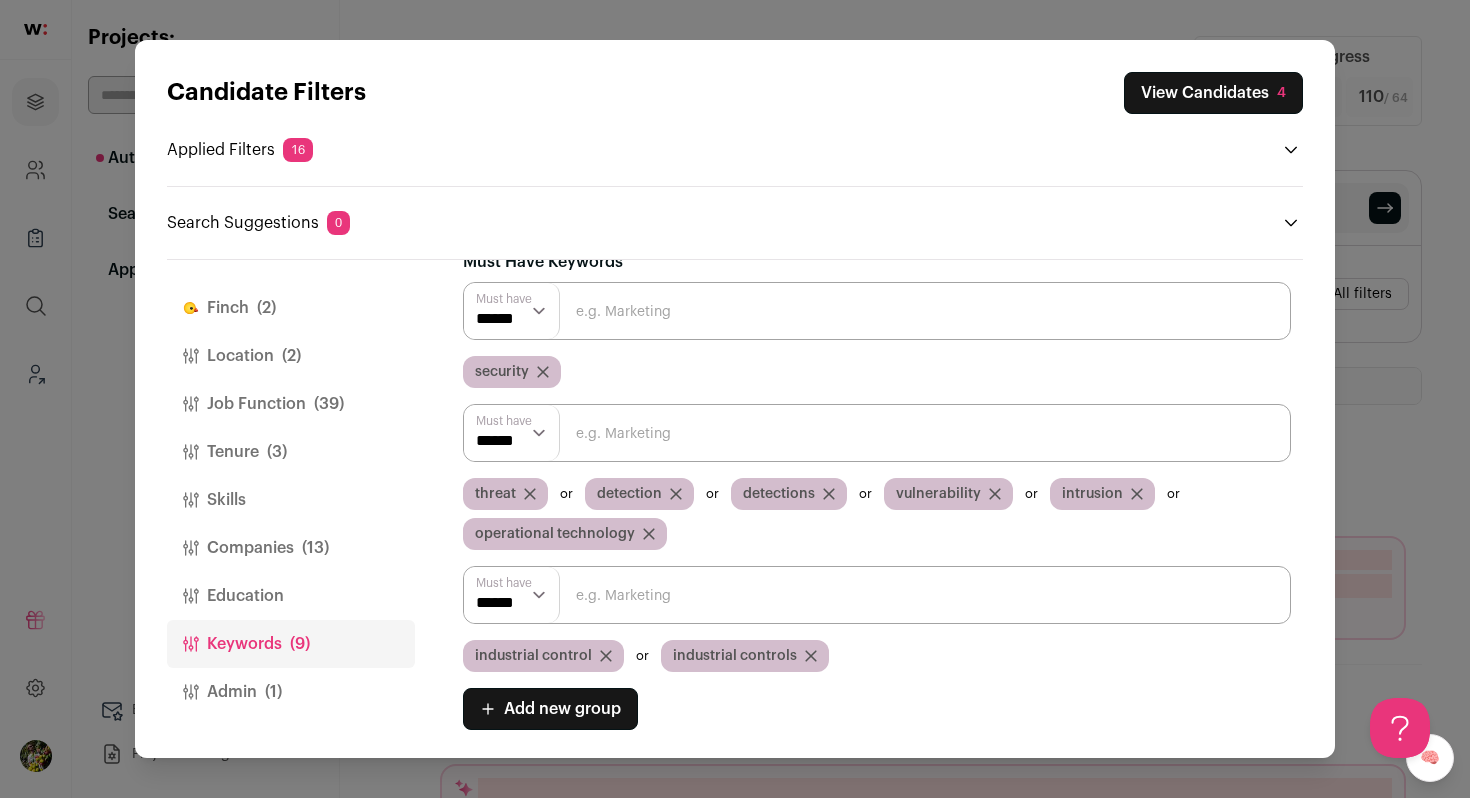 click on "operational technology" at bounding box center (555, 534) 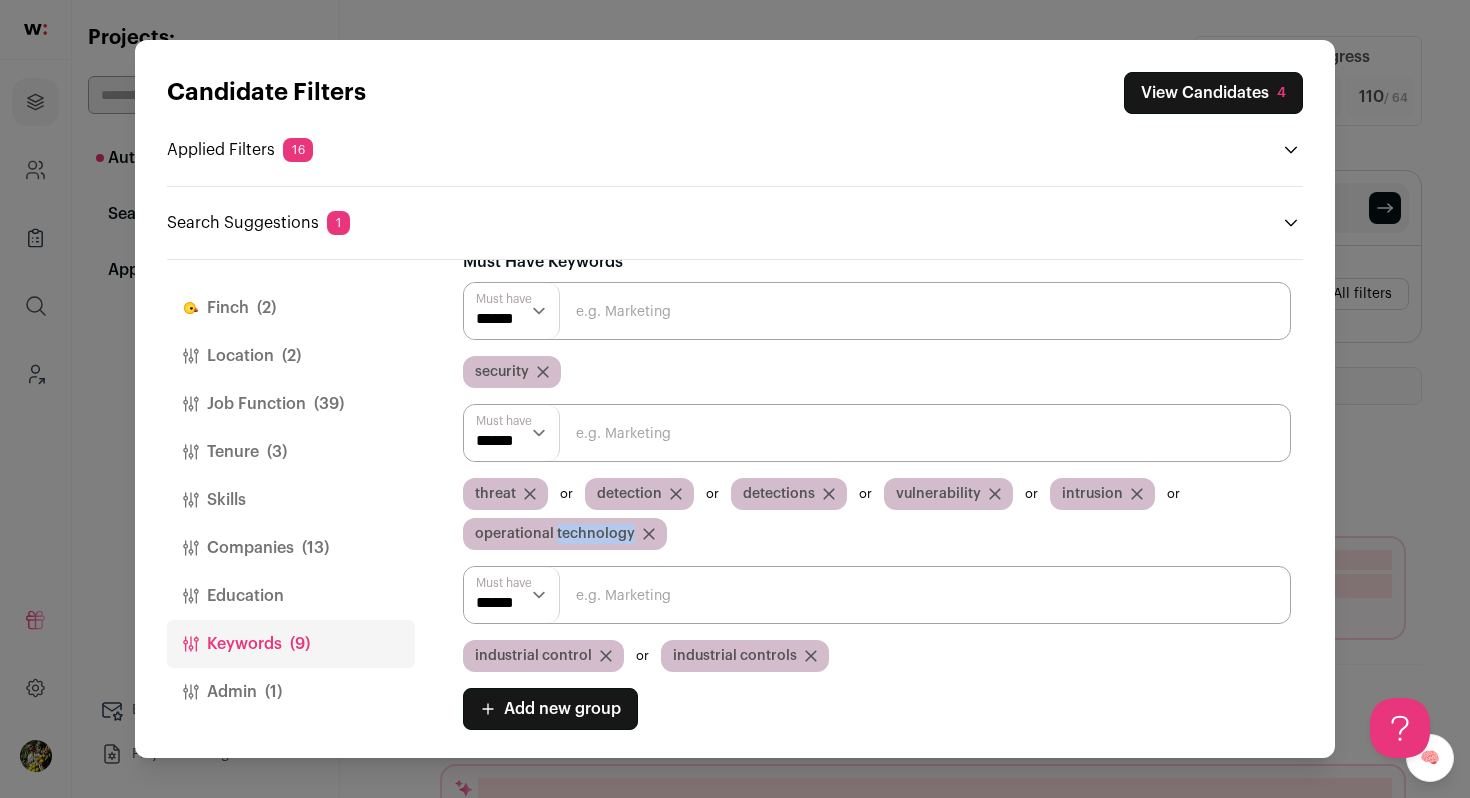 click on "operational technology" at bounding box center (555, 534) 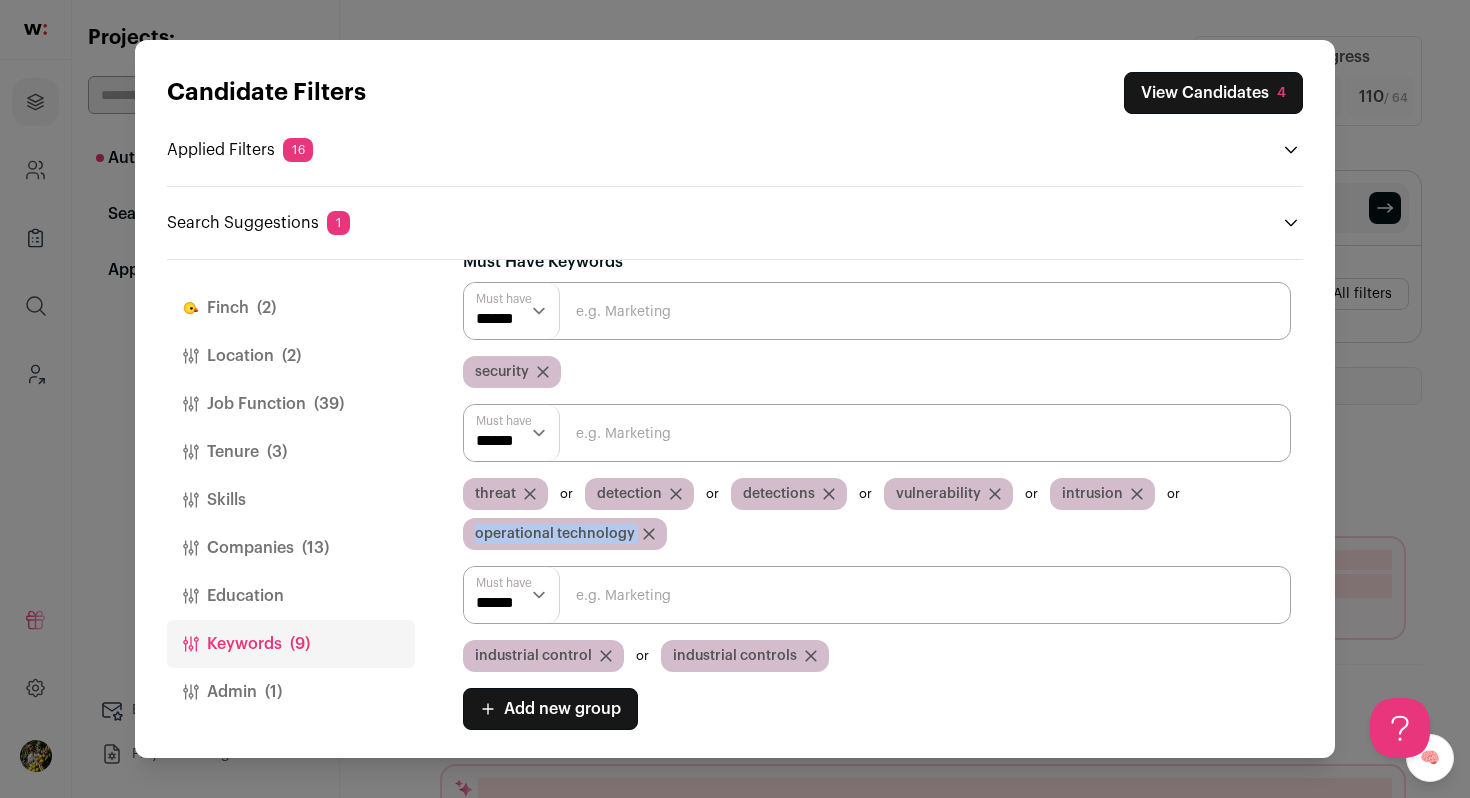 click on "operational technology" at bounding box center (555, 534) 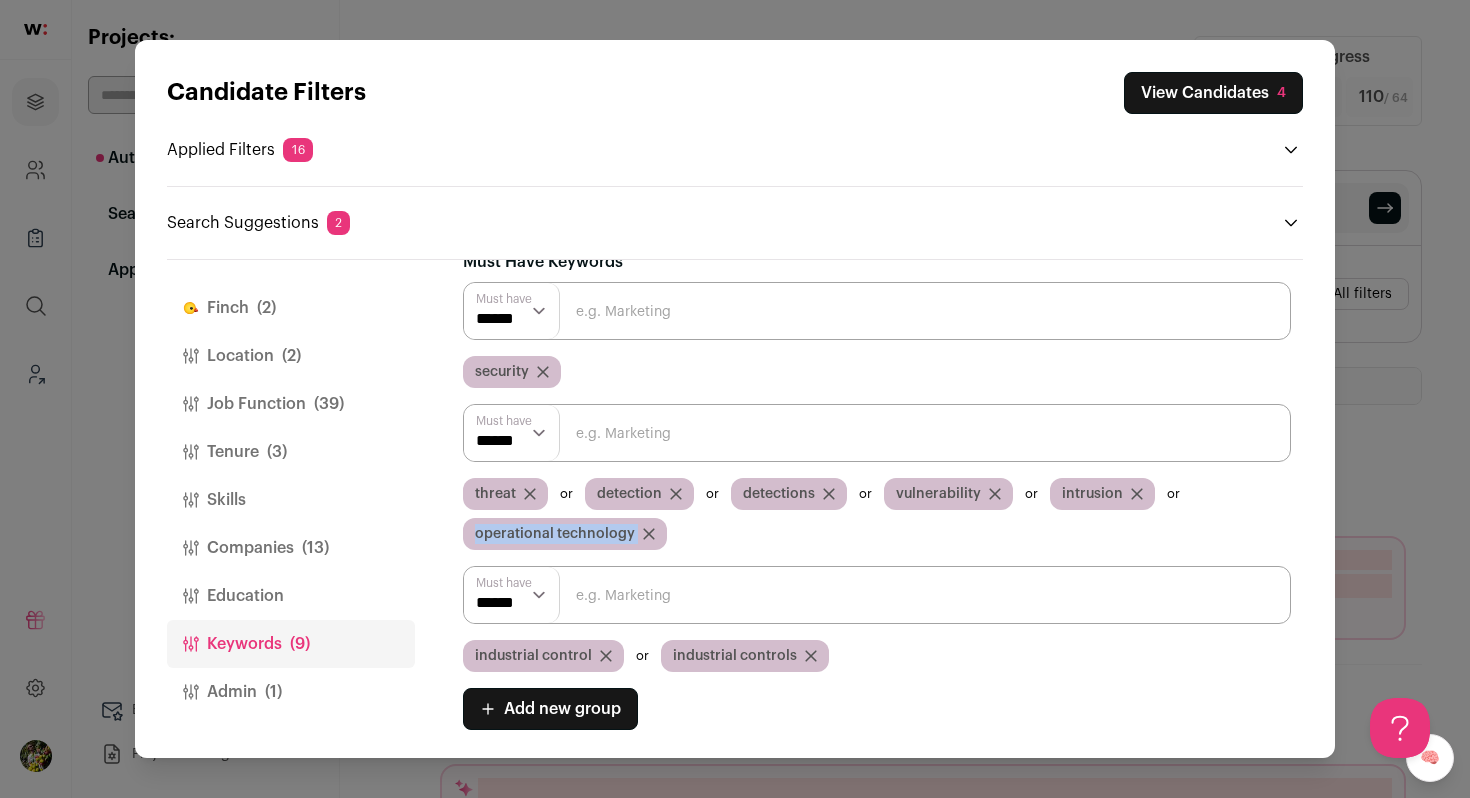 click 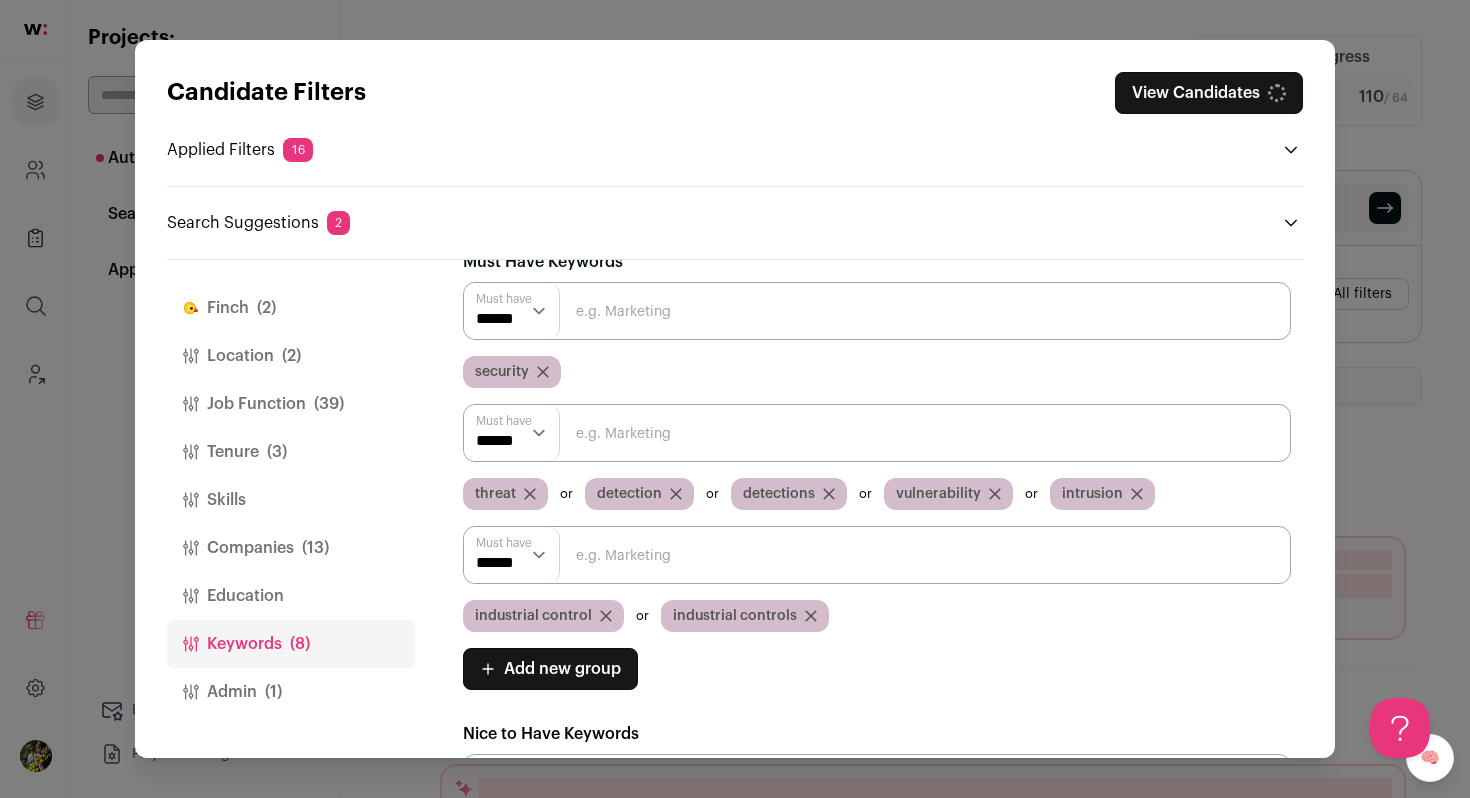 click at bounding box center [877, 555] 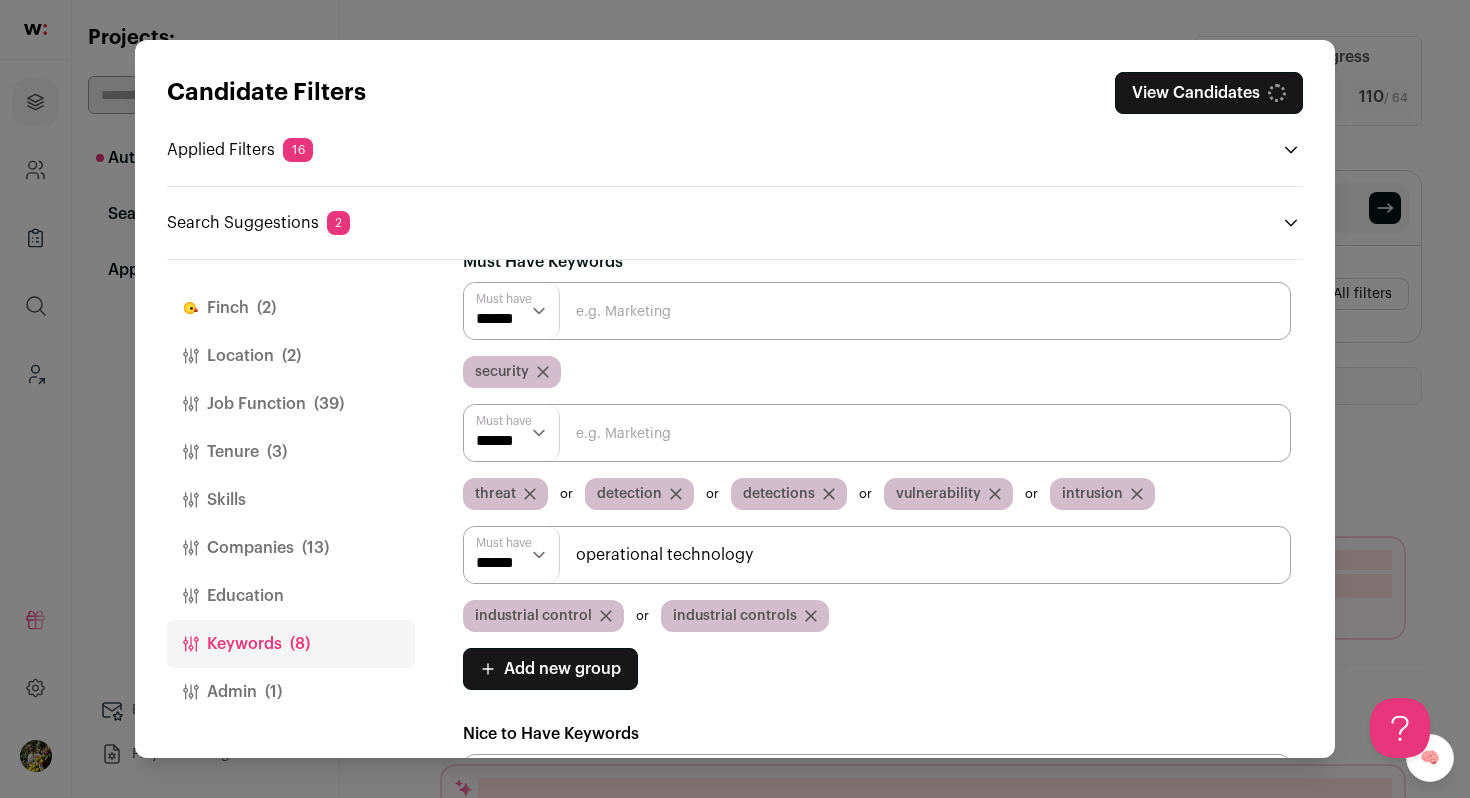 type on "operational technology" 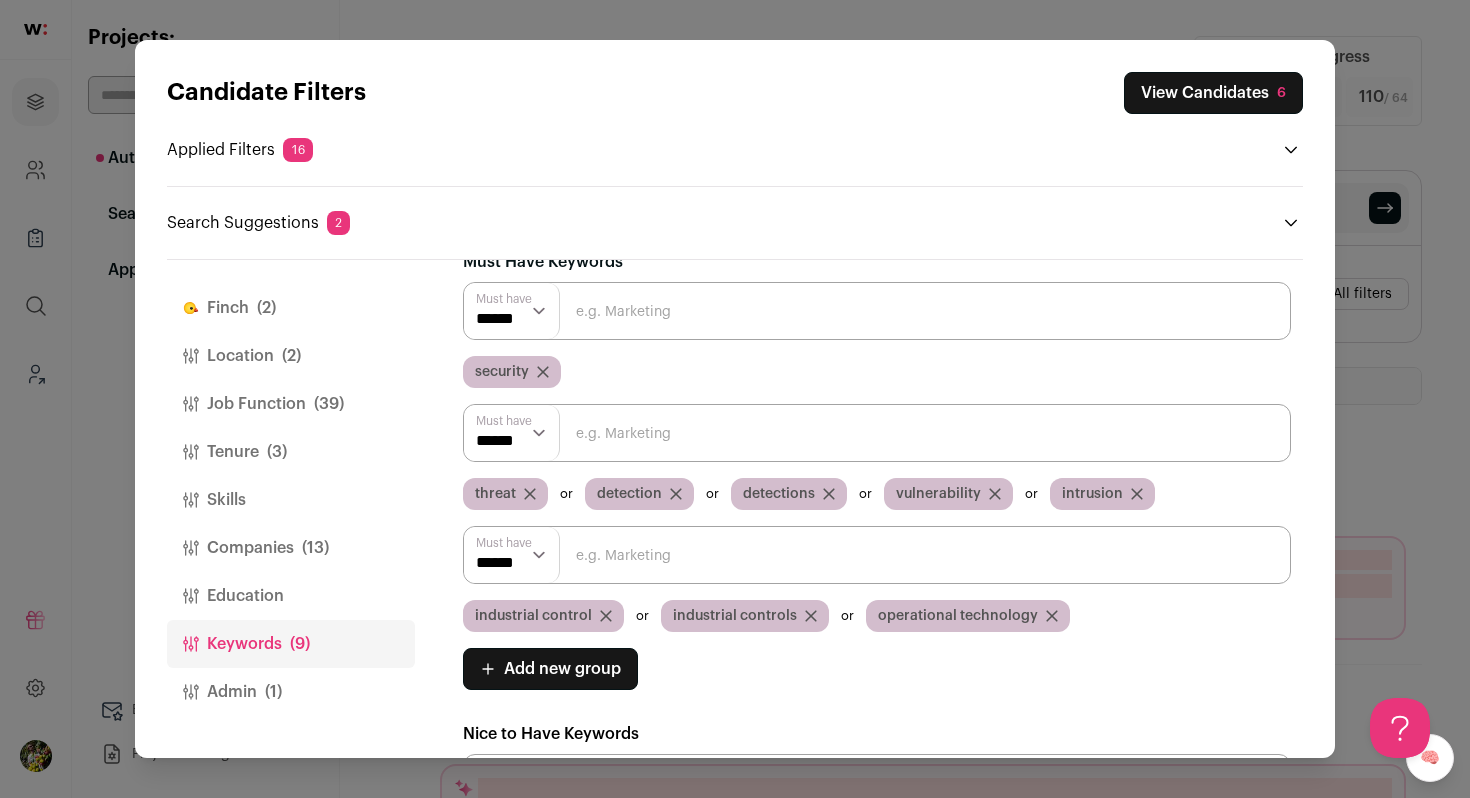 click on "View Candidates
6" at bounding box center (1213, 93) 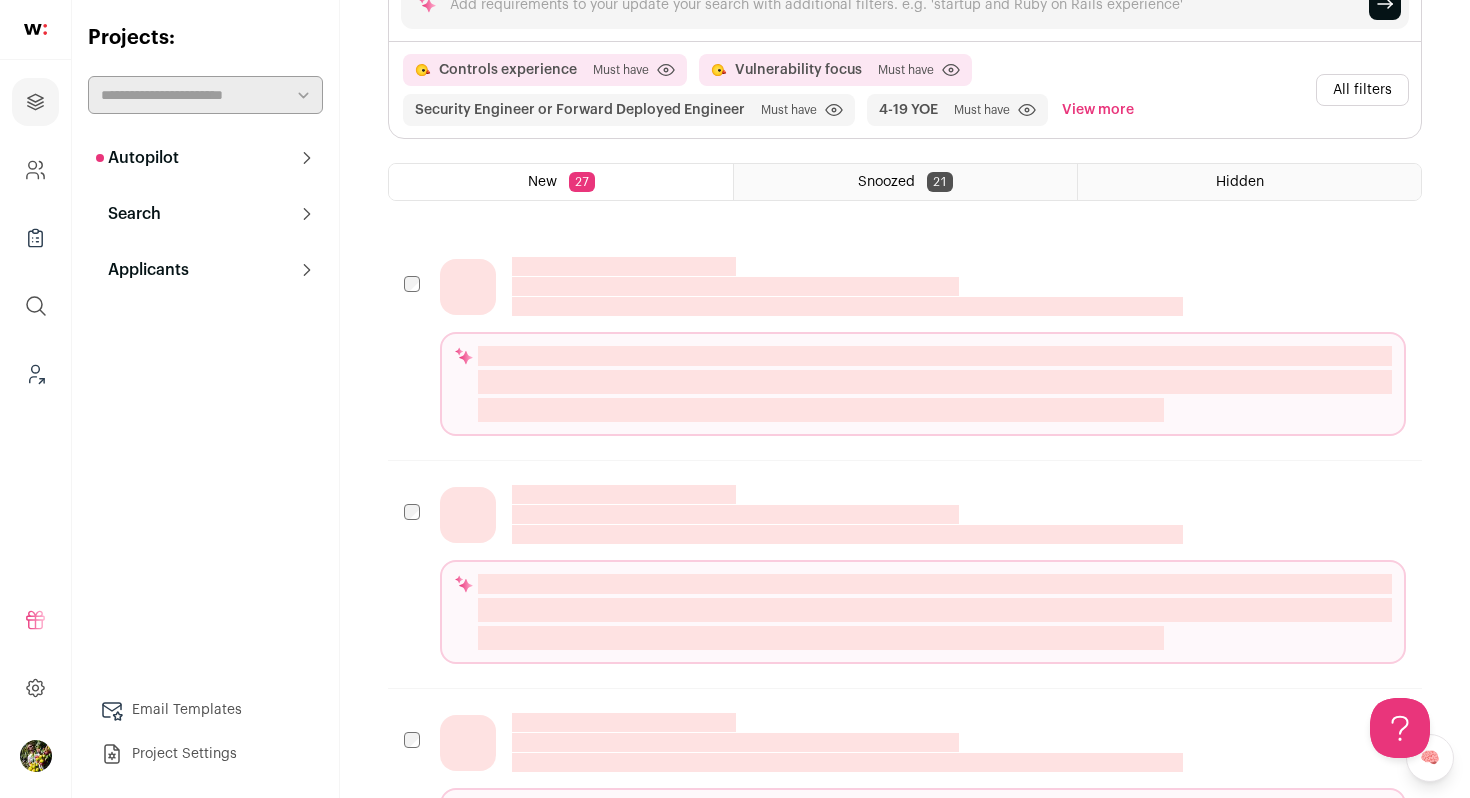 scroll, scrollTop: 250, scrollLeft: 0, axis: vertical 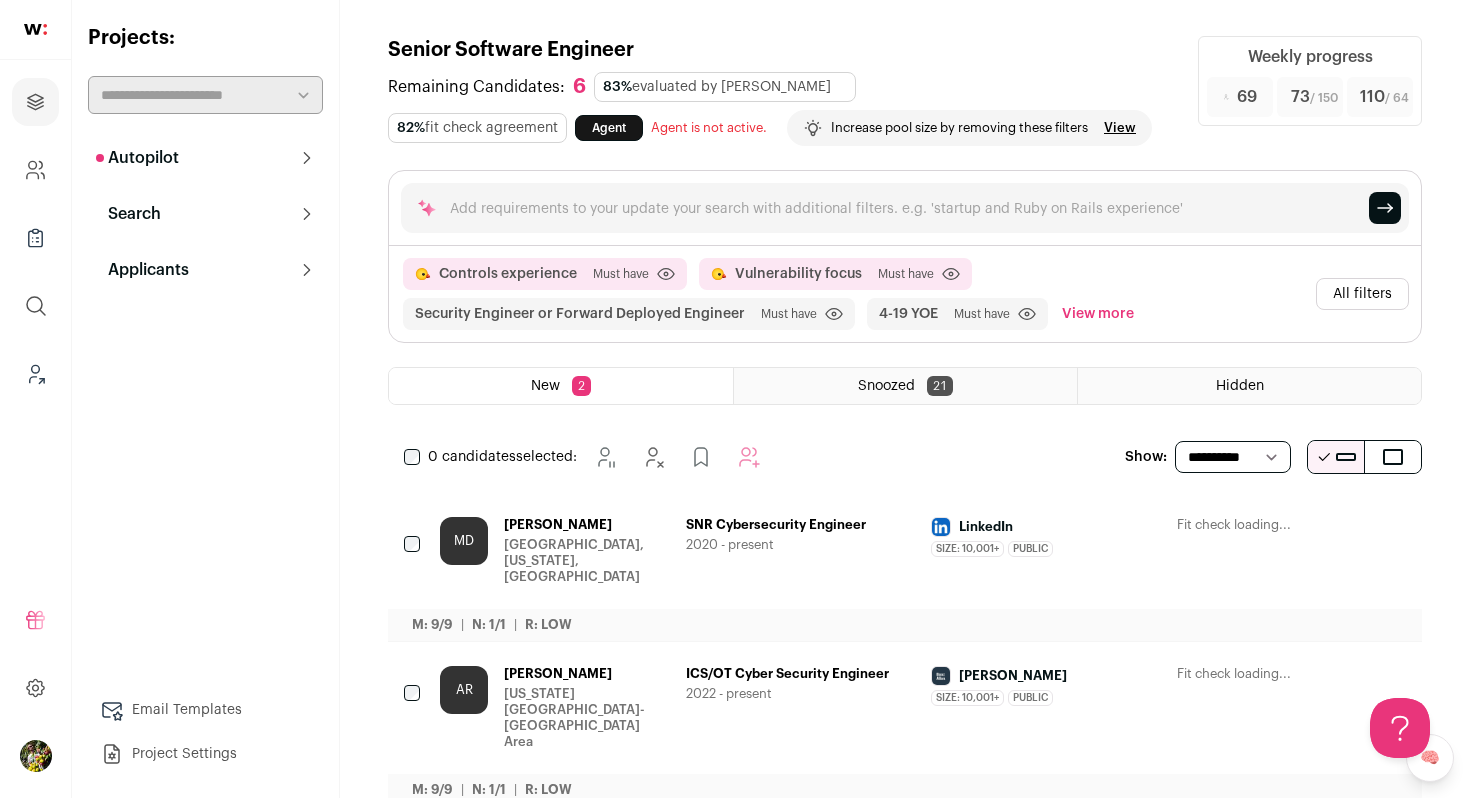 click on "MD
[PERSON_NAME]
[GEOGRAPHIC_DATA], [US_STATE], [GEOGRAPHIC_DATA]
SNR Cybersecurity Engineer
2020 - present
LinkedIn
Size: 10,001+
LinkedIn's size has been 10,001+ employees during [PERSON_NAME]'s time there
Public
LinkedIn was a public company during [PERSON_NAME]'s time there
LinkedIn
Public B2B" at bounding box center (923, 551) 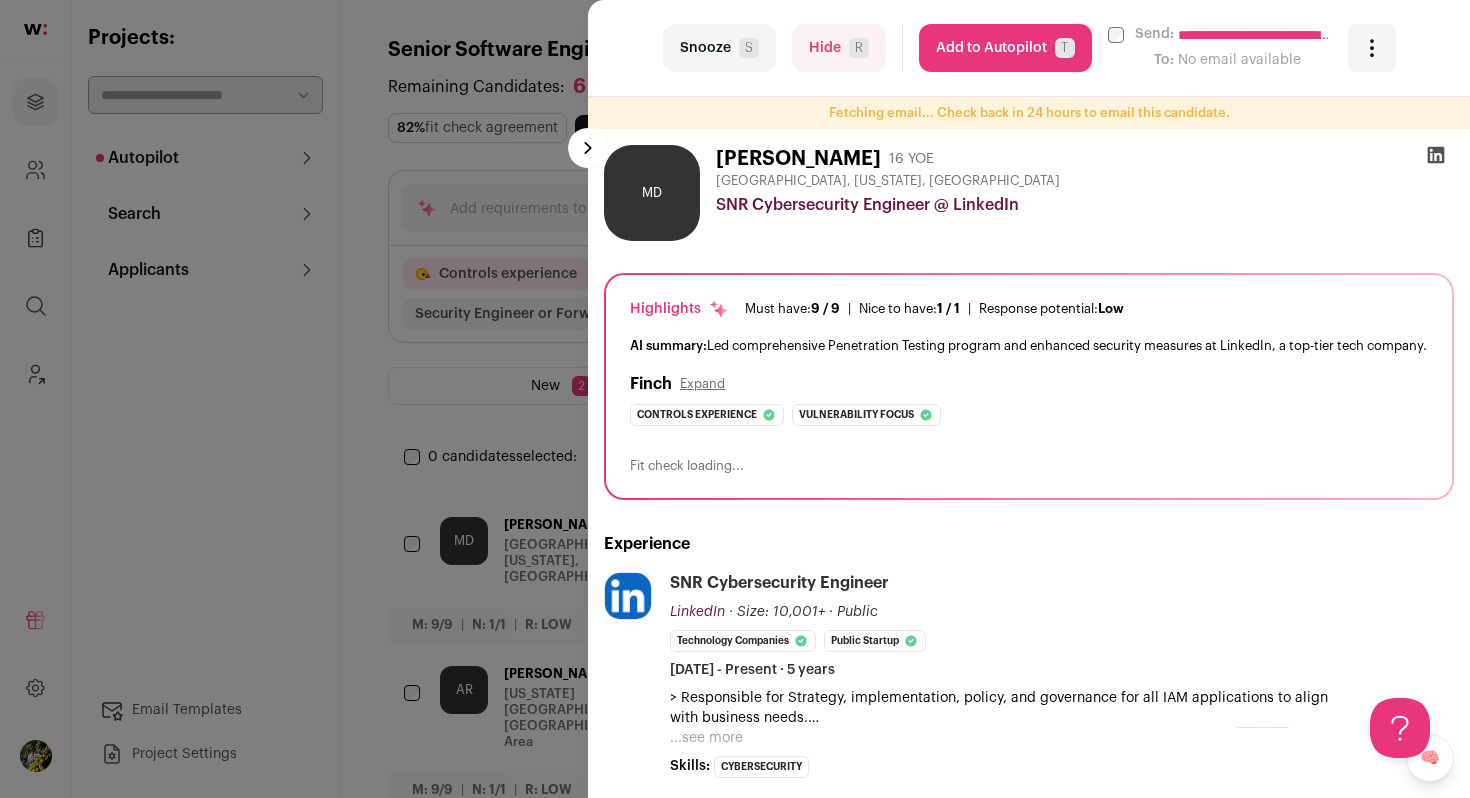 scroll, scrollTop: 0, scrollLeft: 0, axis: both 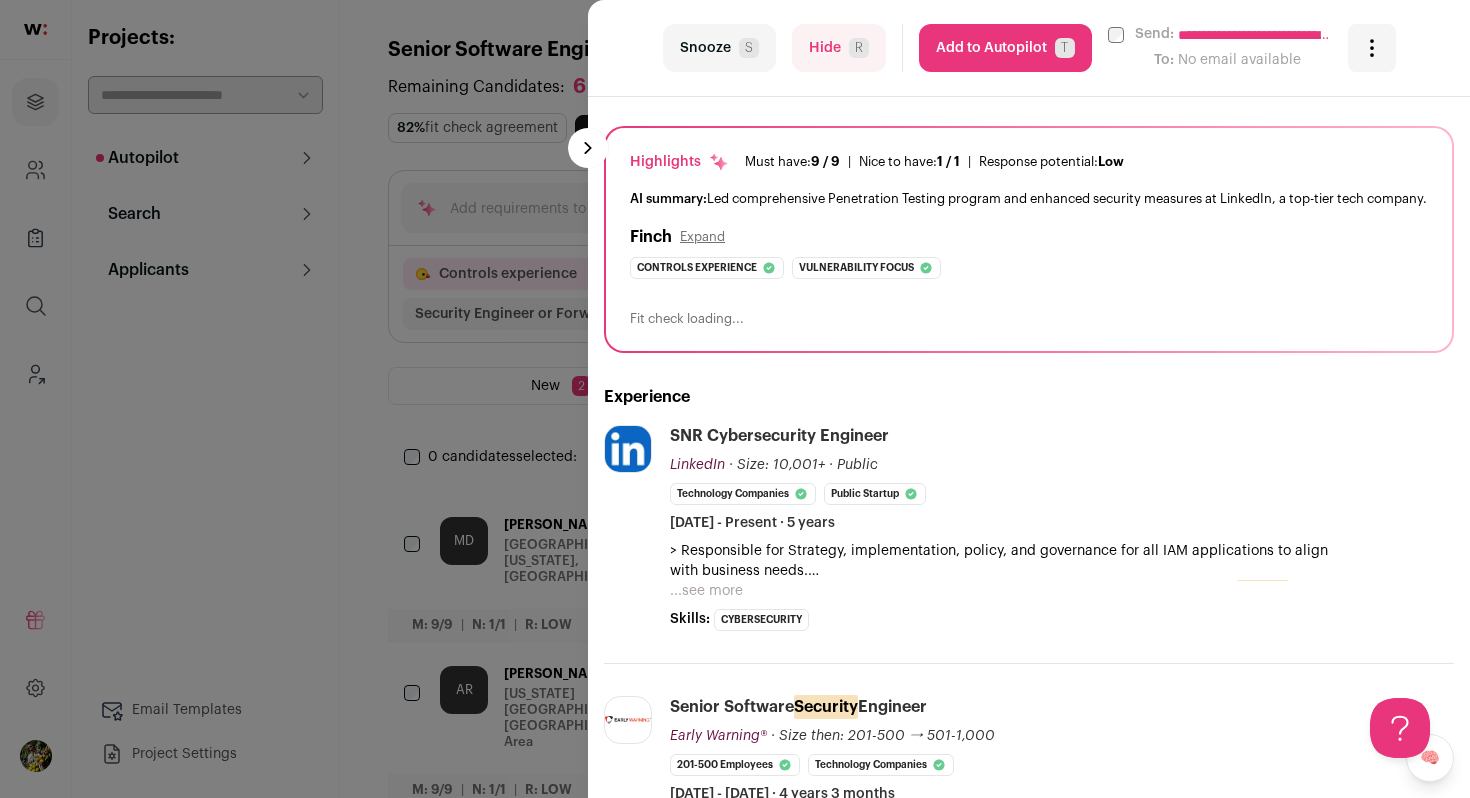 click on "...see more" at bounding box center [706, 591] 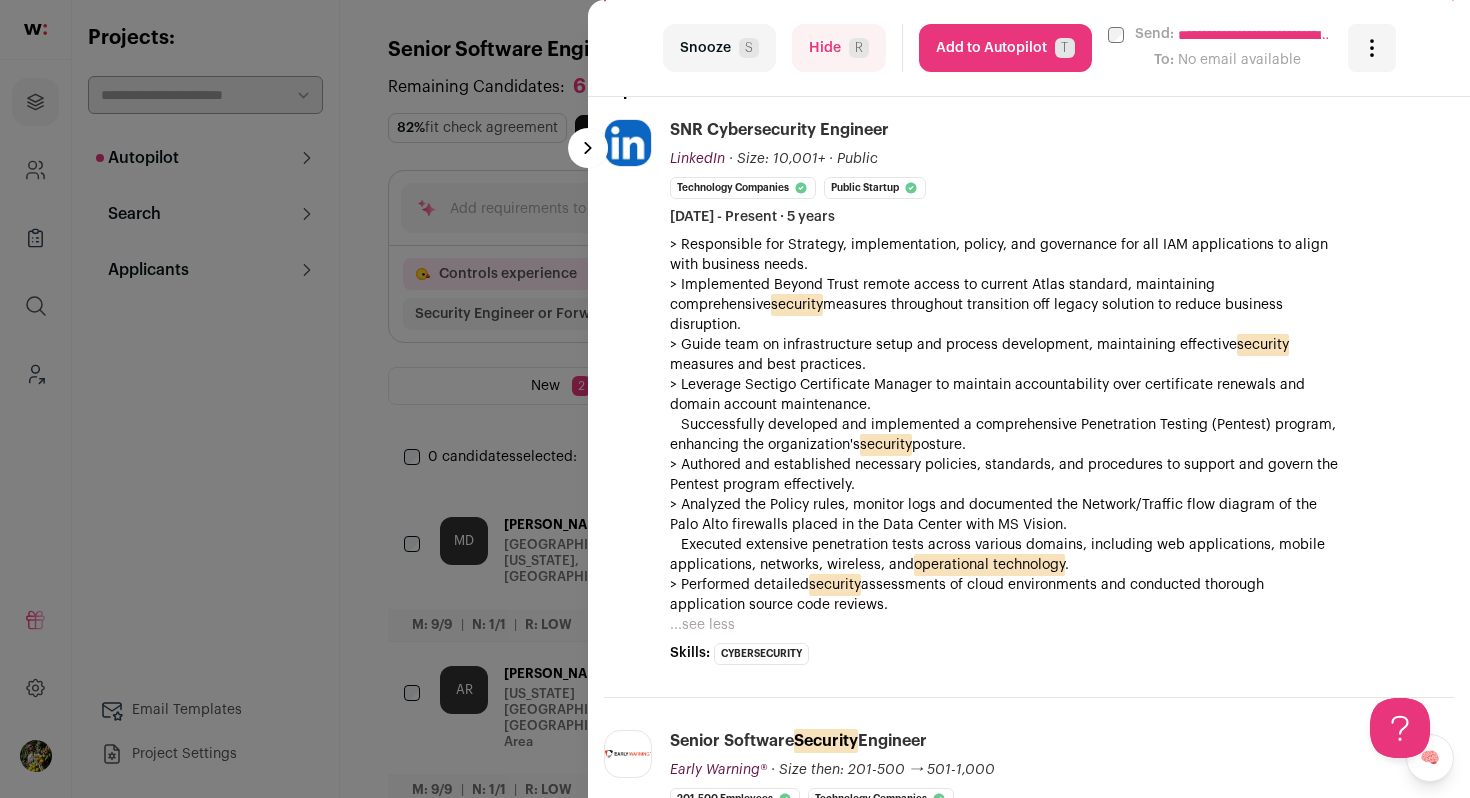 scroll, scrollTop: 454, scrollLeft: 0, axis: vertical 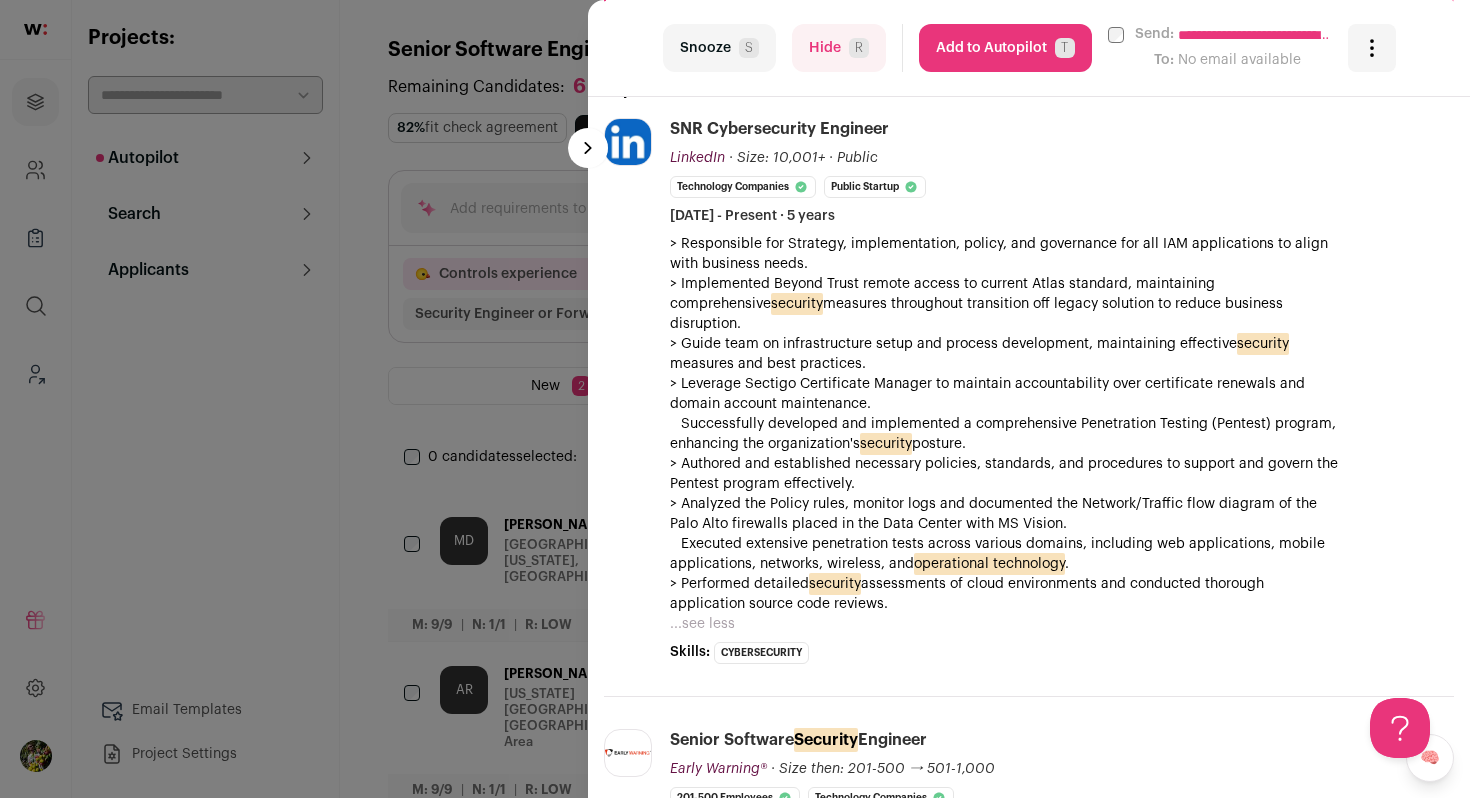 click on "**********" at bounding box center [735, 399] 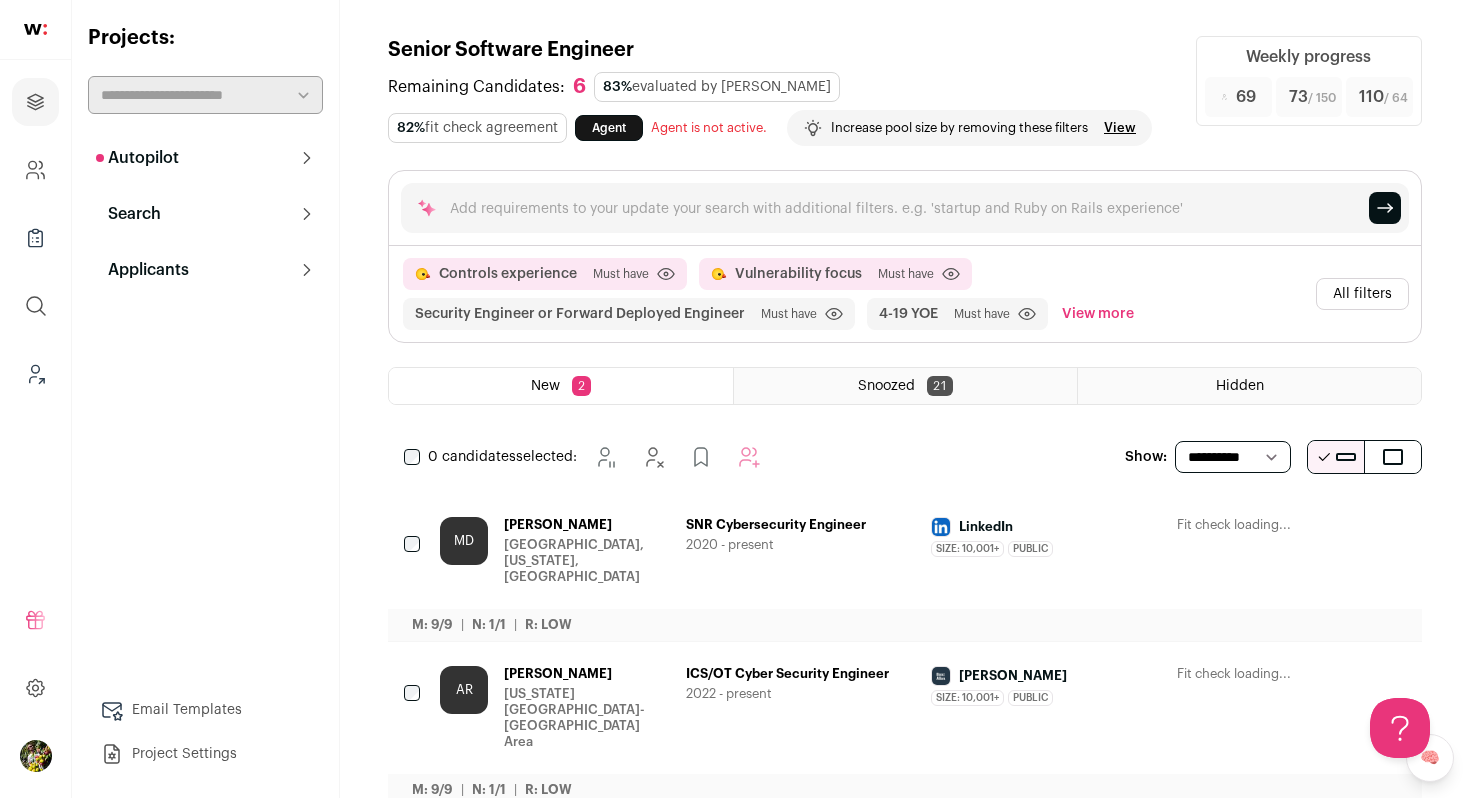 scroll, scrollTop: 34, scrollLeft: 0, axis: vertical 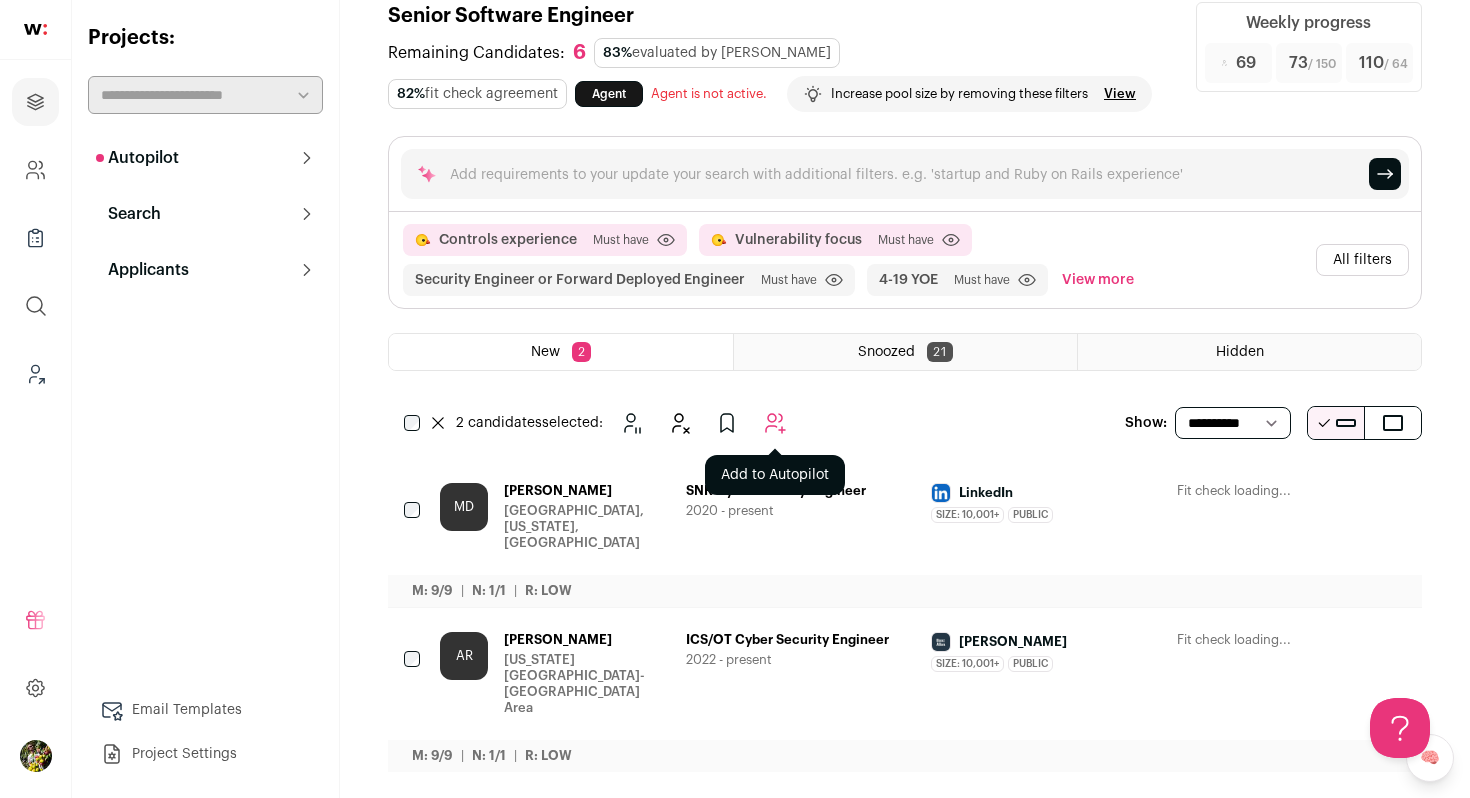 click 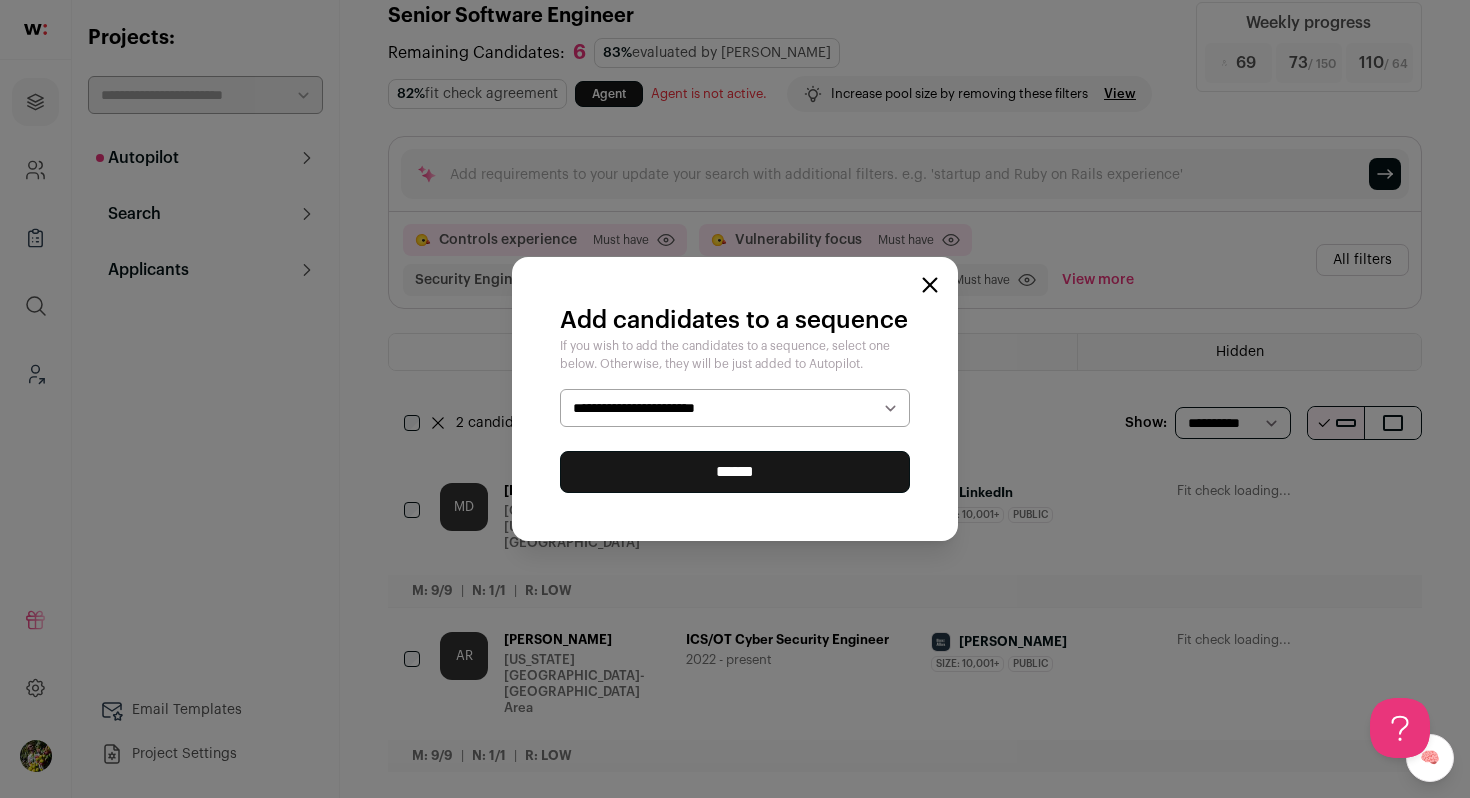 select on "*****" 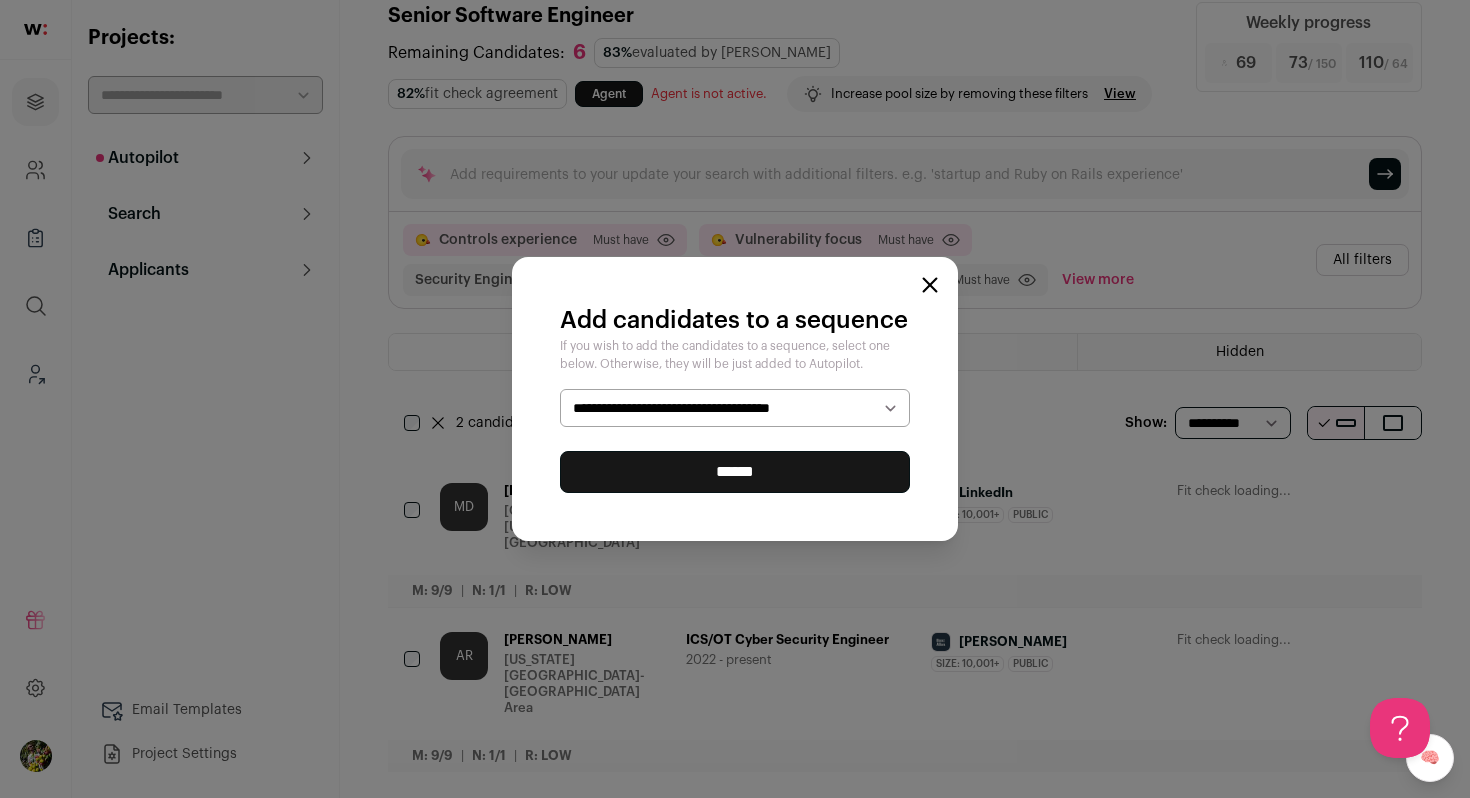 click on "******" at bounding box center [735, 472] 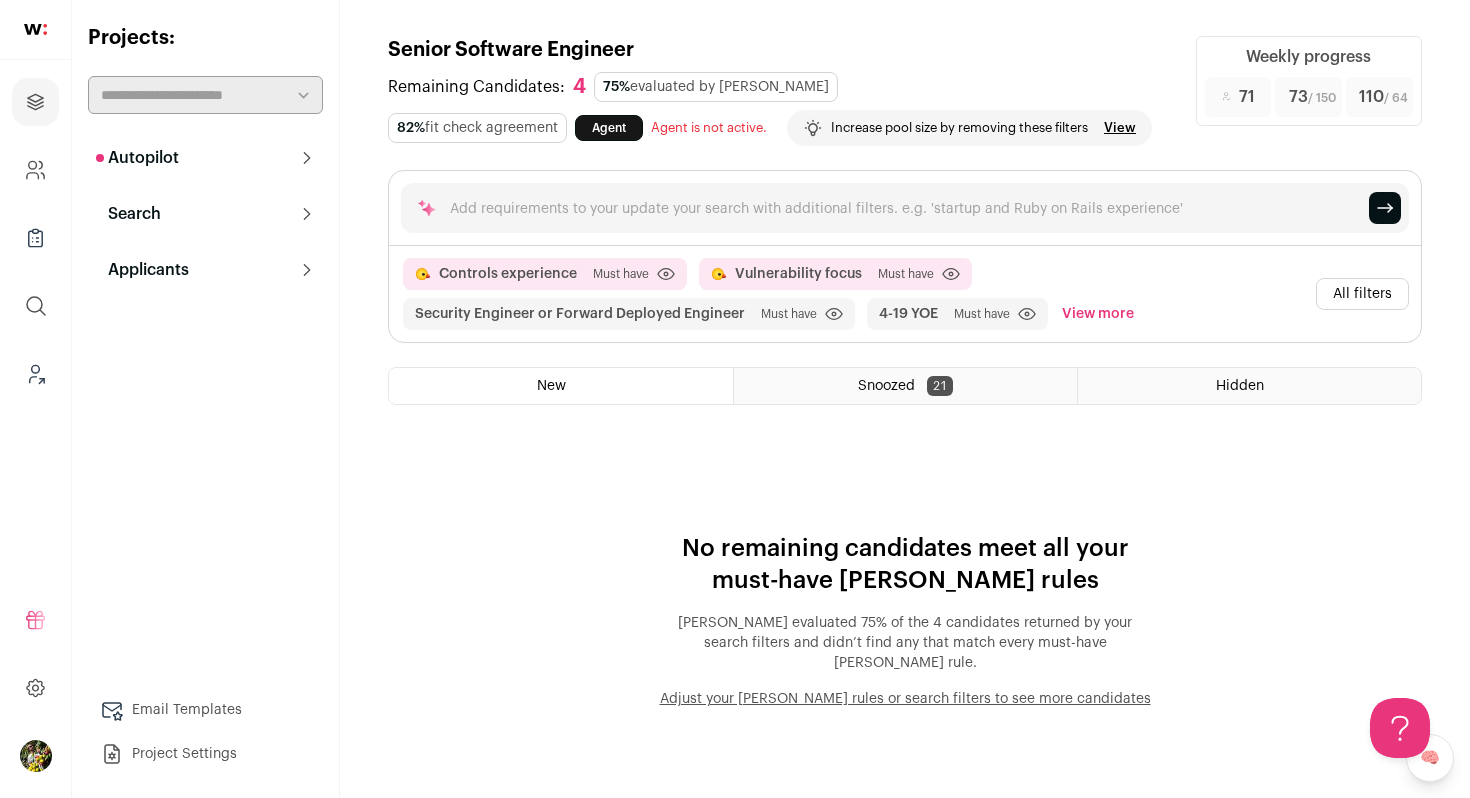 scroll, scrollTop: 0, scrollLeft: 0, axis: both 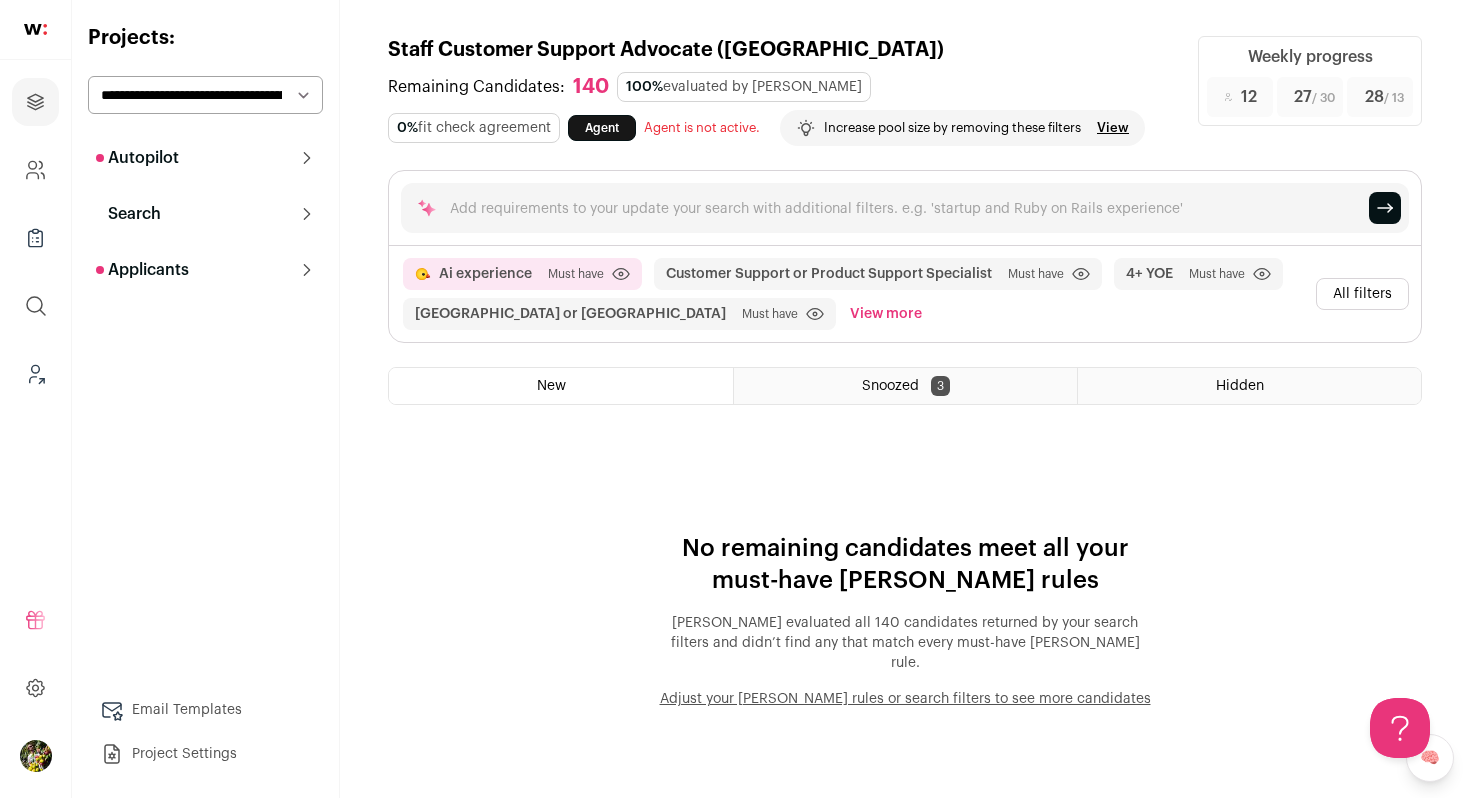 click on "View more" at bounding box center (886, 314) 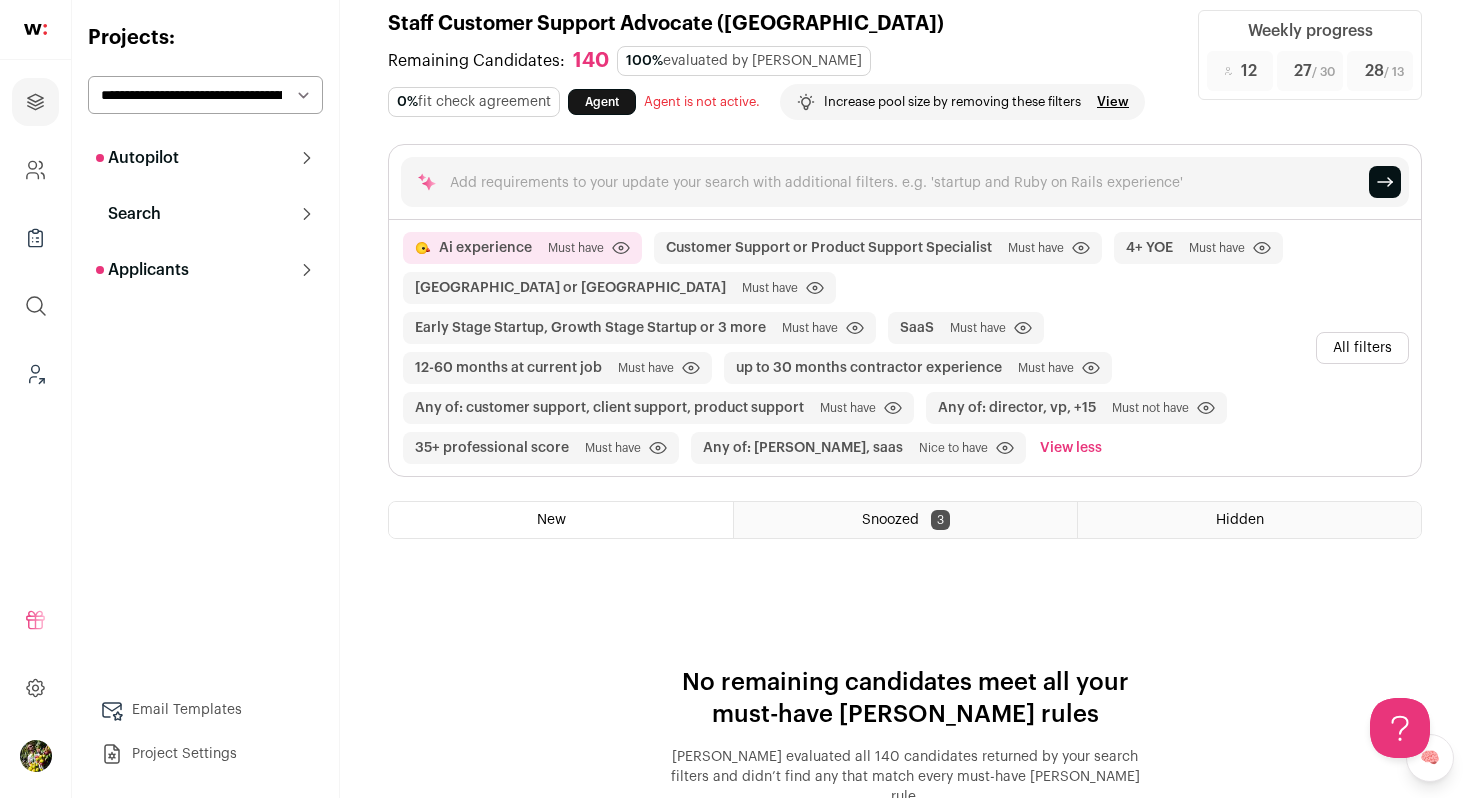 scroll, scrollTop: 25, scrollLeft: 0, axis: vertical 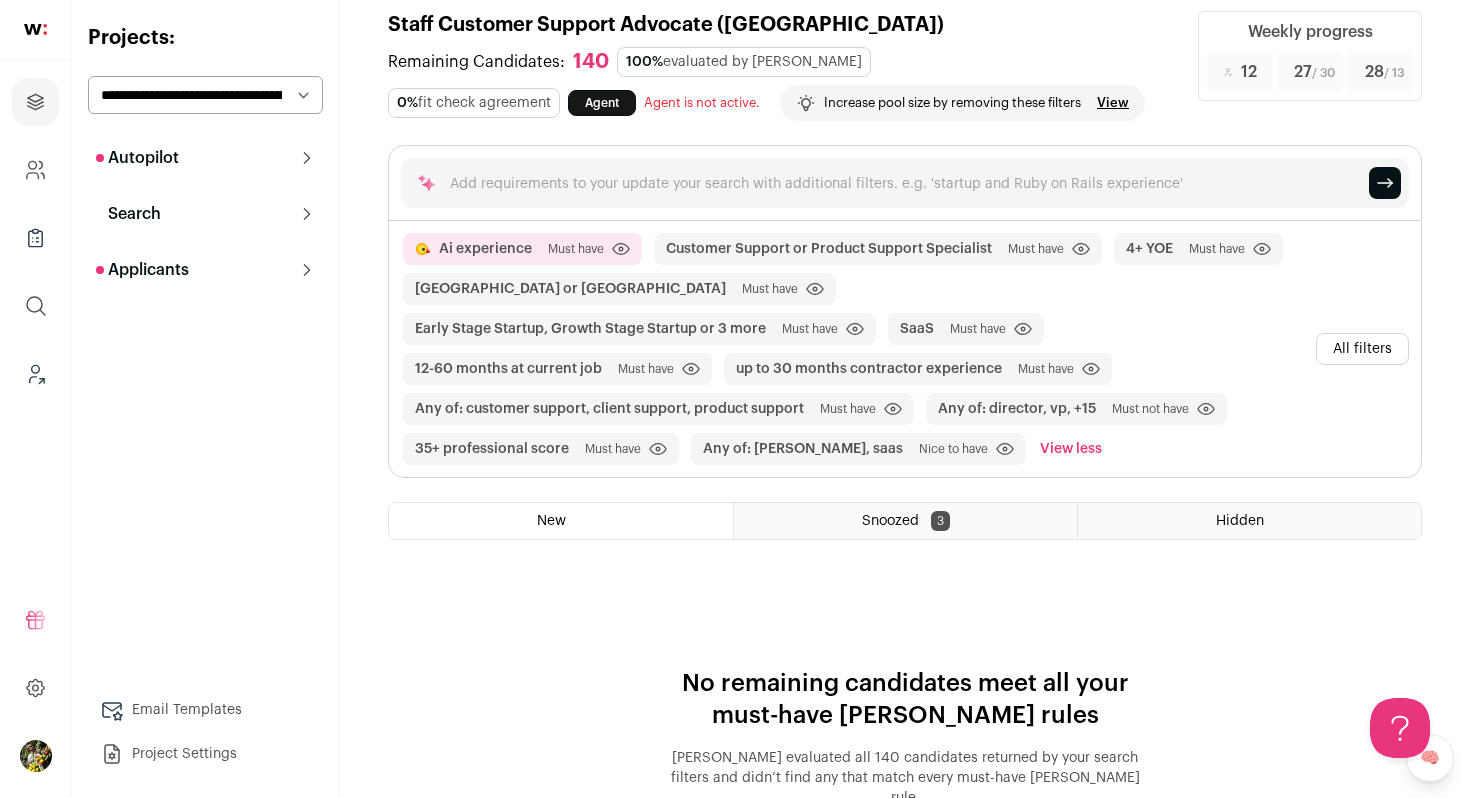 click on "All filters" at bounding box center (1362, 349) 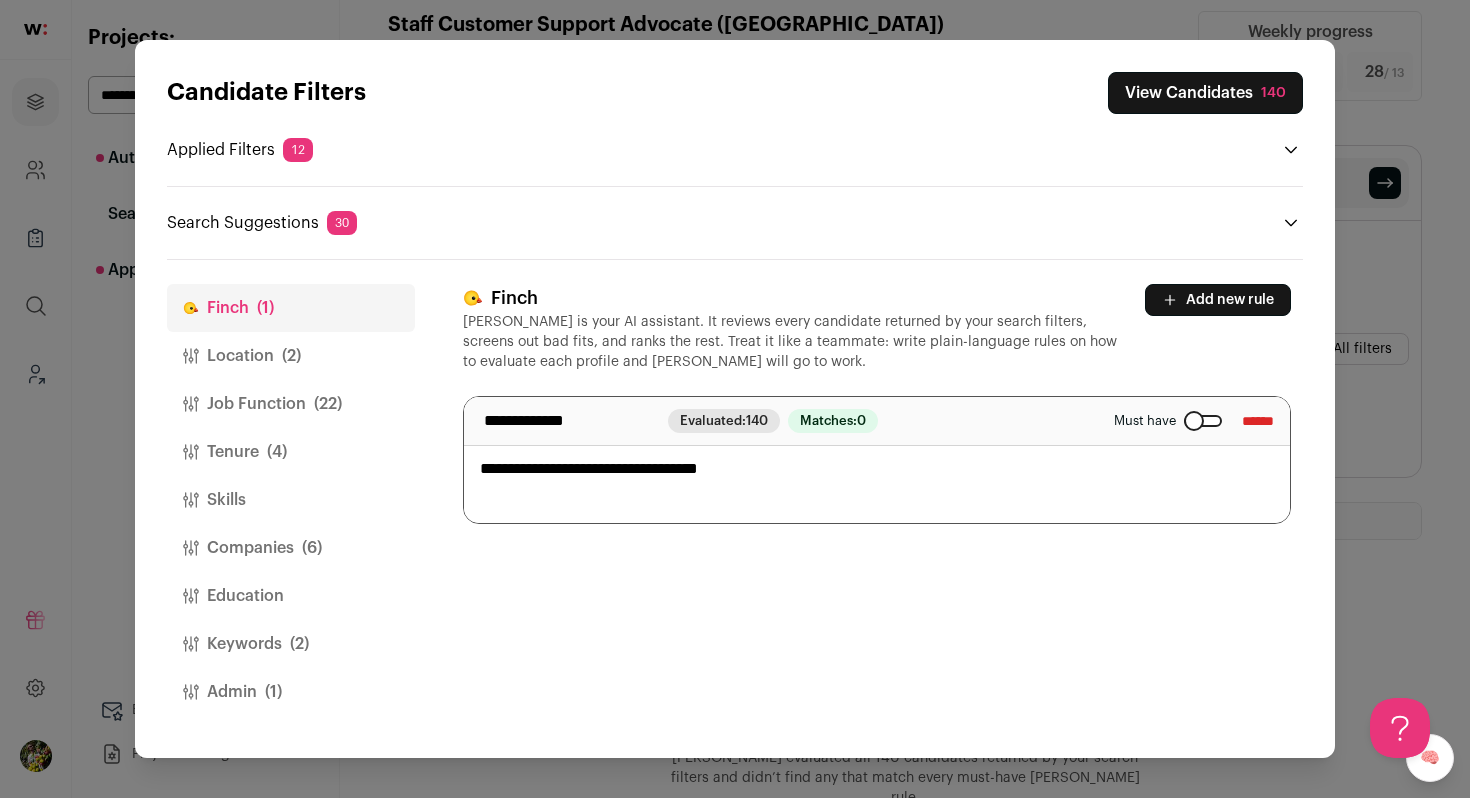 click at bounding box center [1203, 421] 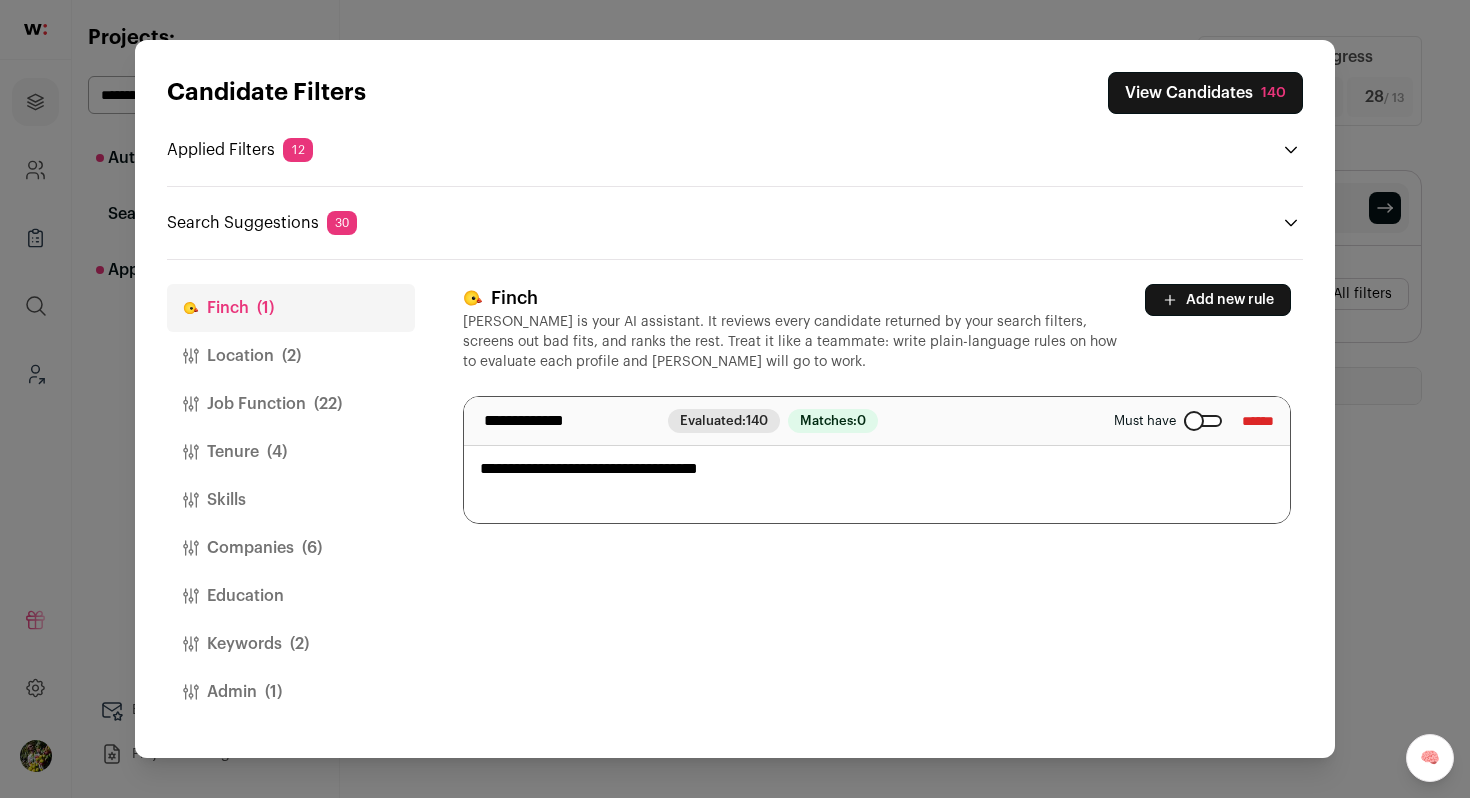 scroll, scrollTop: 0, scrollLeft: 0, axis: both 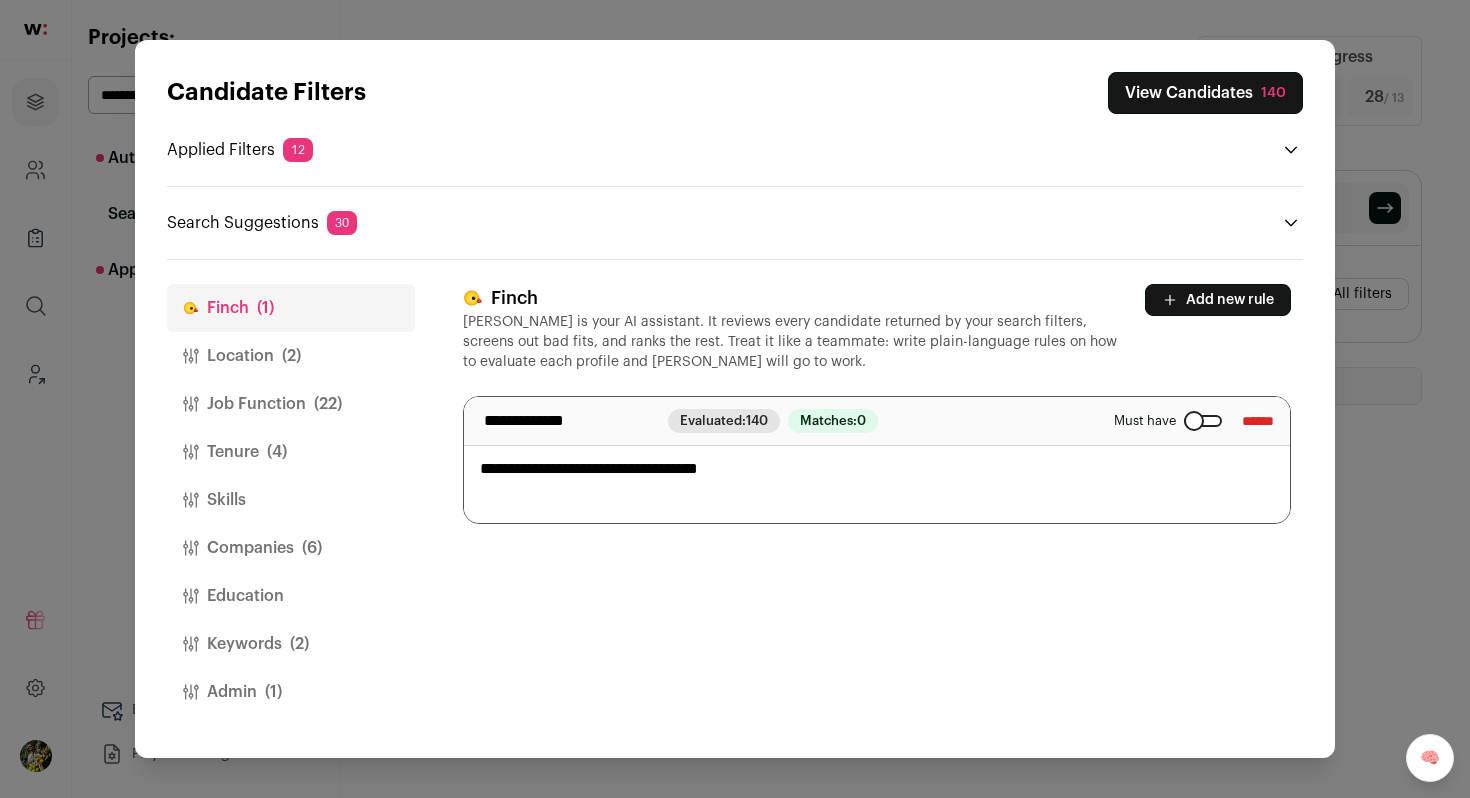 click on "View Candidates
140" at bounding box center [1205, 93] 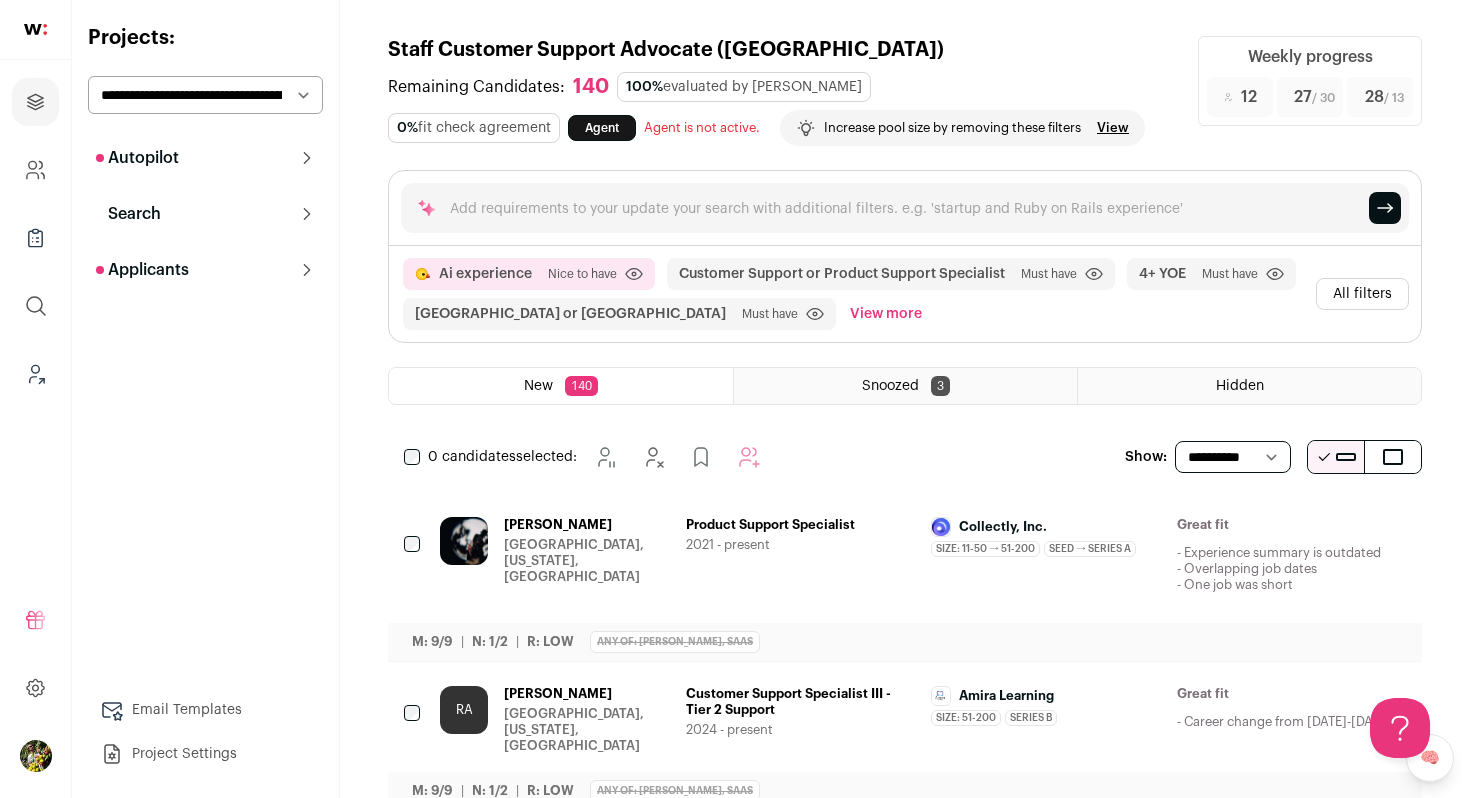 scroll, scrollTop: 0, scrollLeft: 0, axis: both 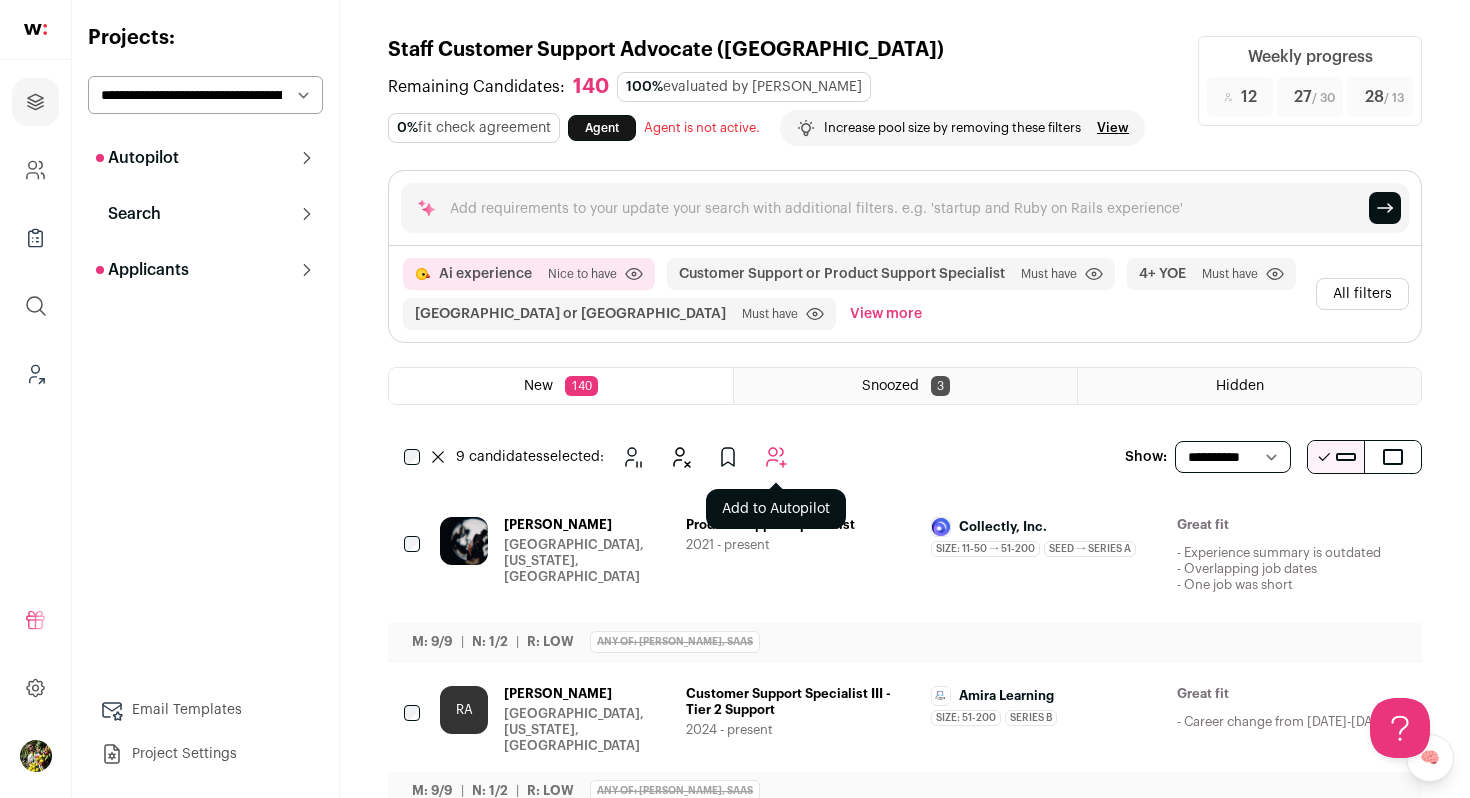 click 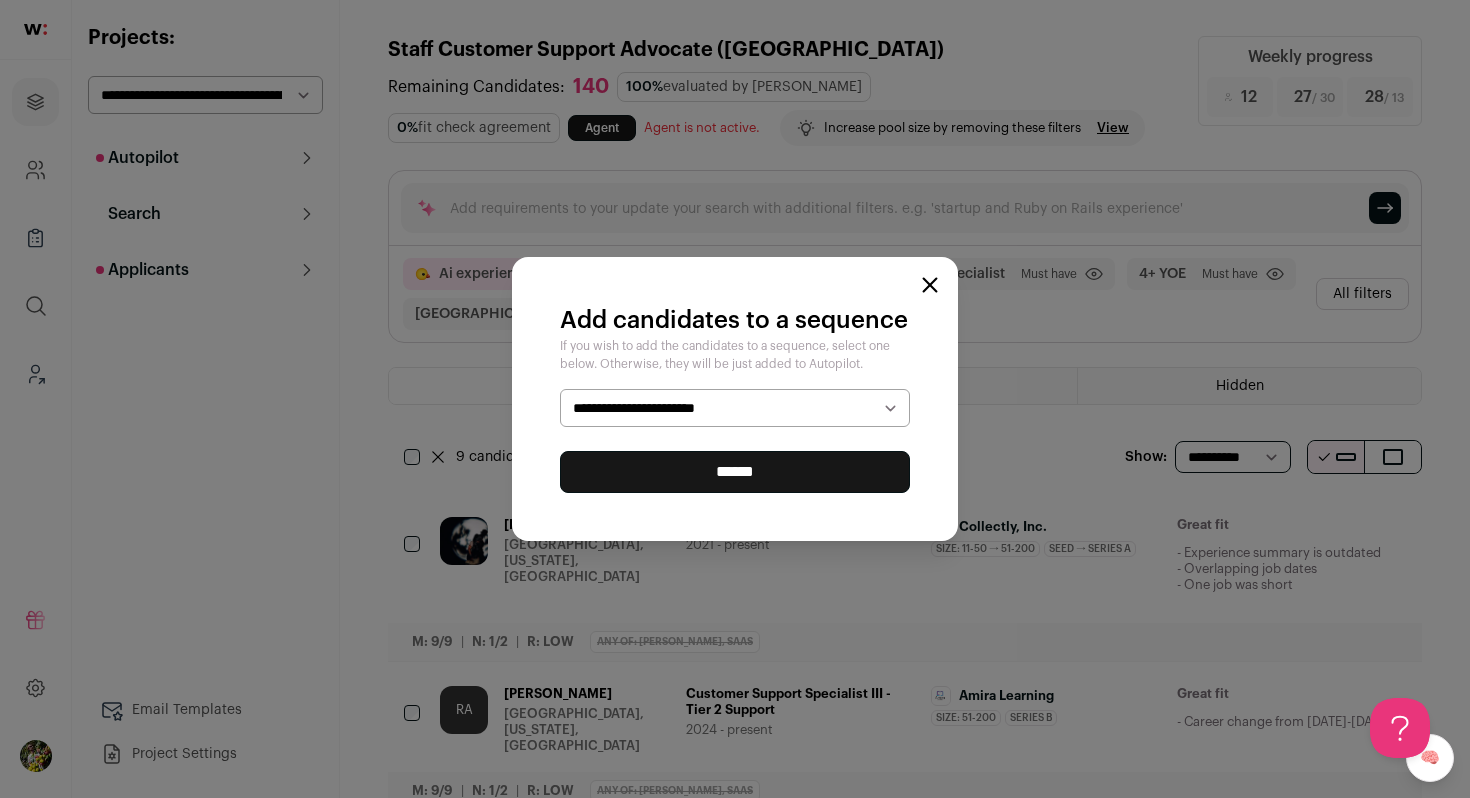 select on "*****" 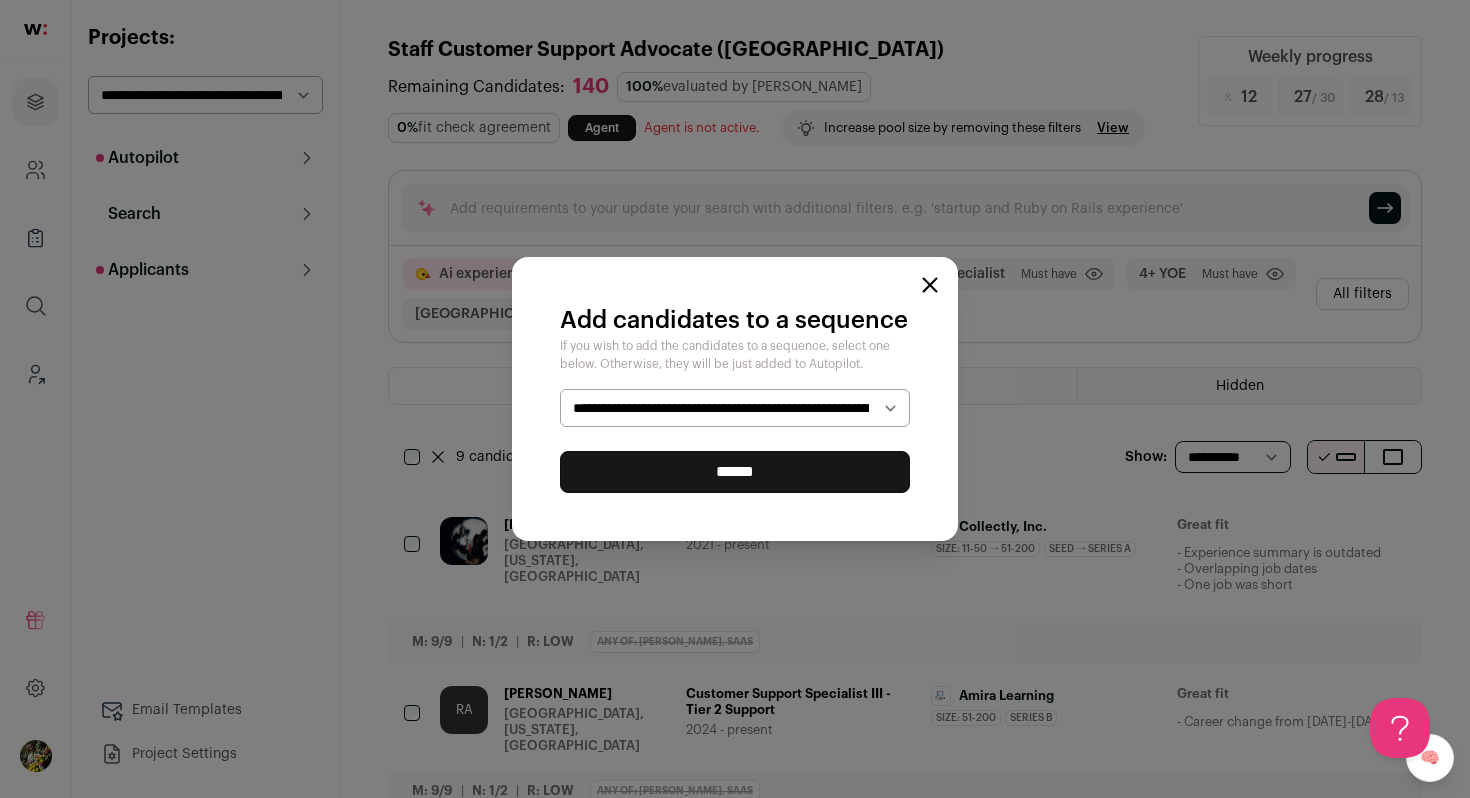 click on "******" at bounding box center [735, 472] 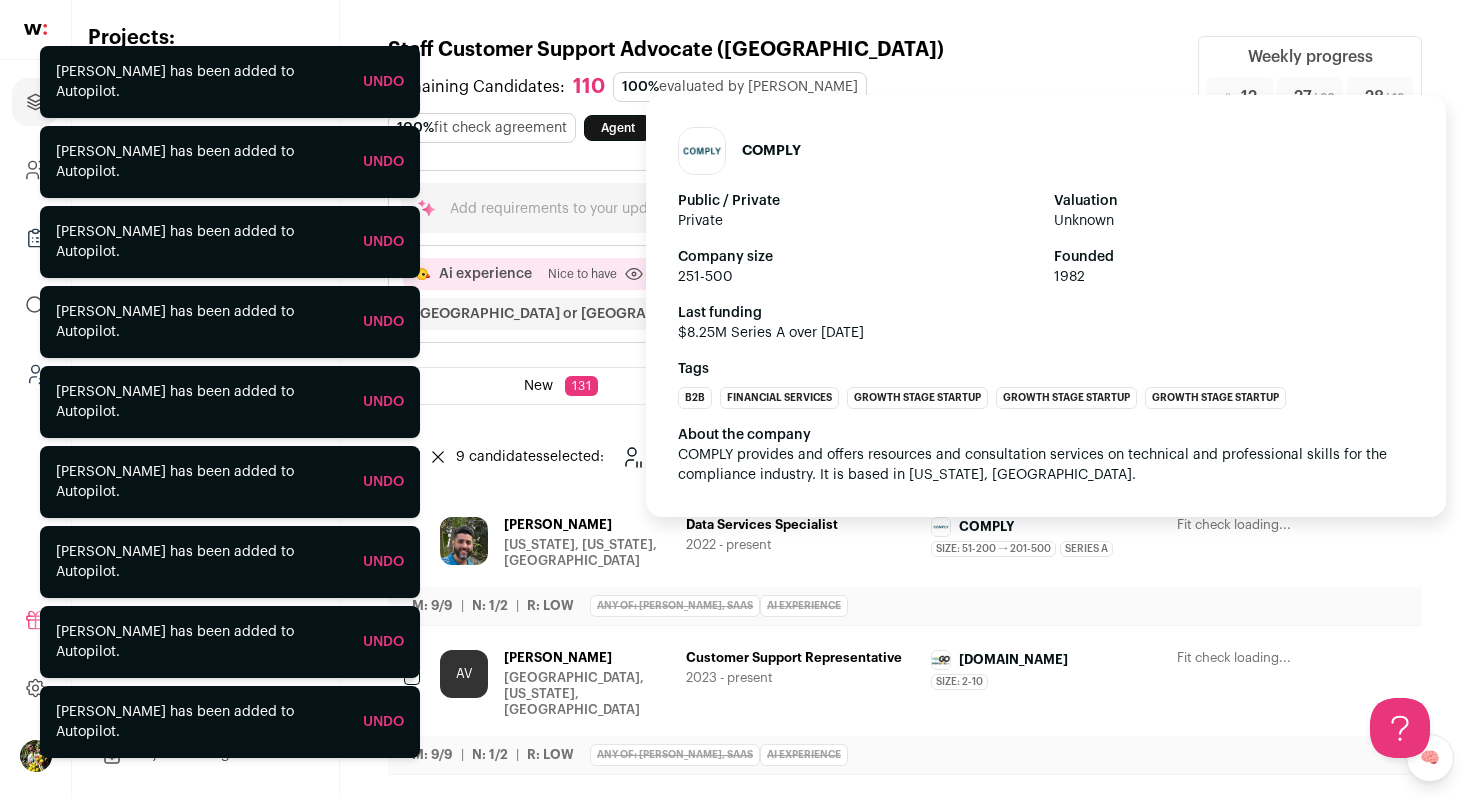 click on "COMPLY
Size: 51-200 → 201-500
COMPLY's size has varied from 51-200 to 201-500 employees during [PERSON_NAME]'s time there
Series A
COMPLY was Series A during [PERSON_NAME]'s time there" at bounding box center (1046, 537) 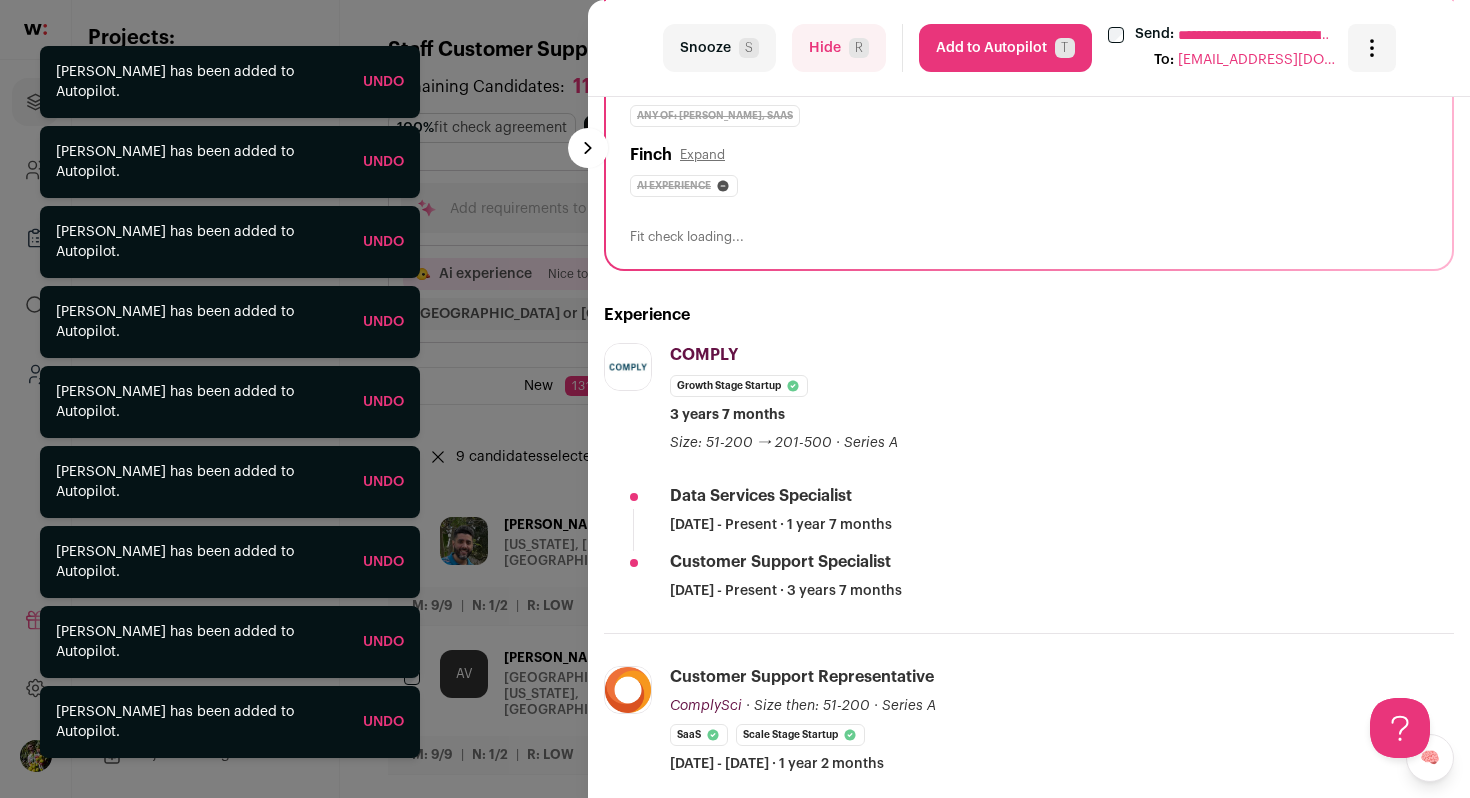 scroll, scrollTop: 289, scrollLeft: 0, axis: vertical 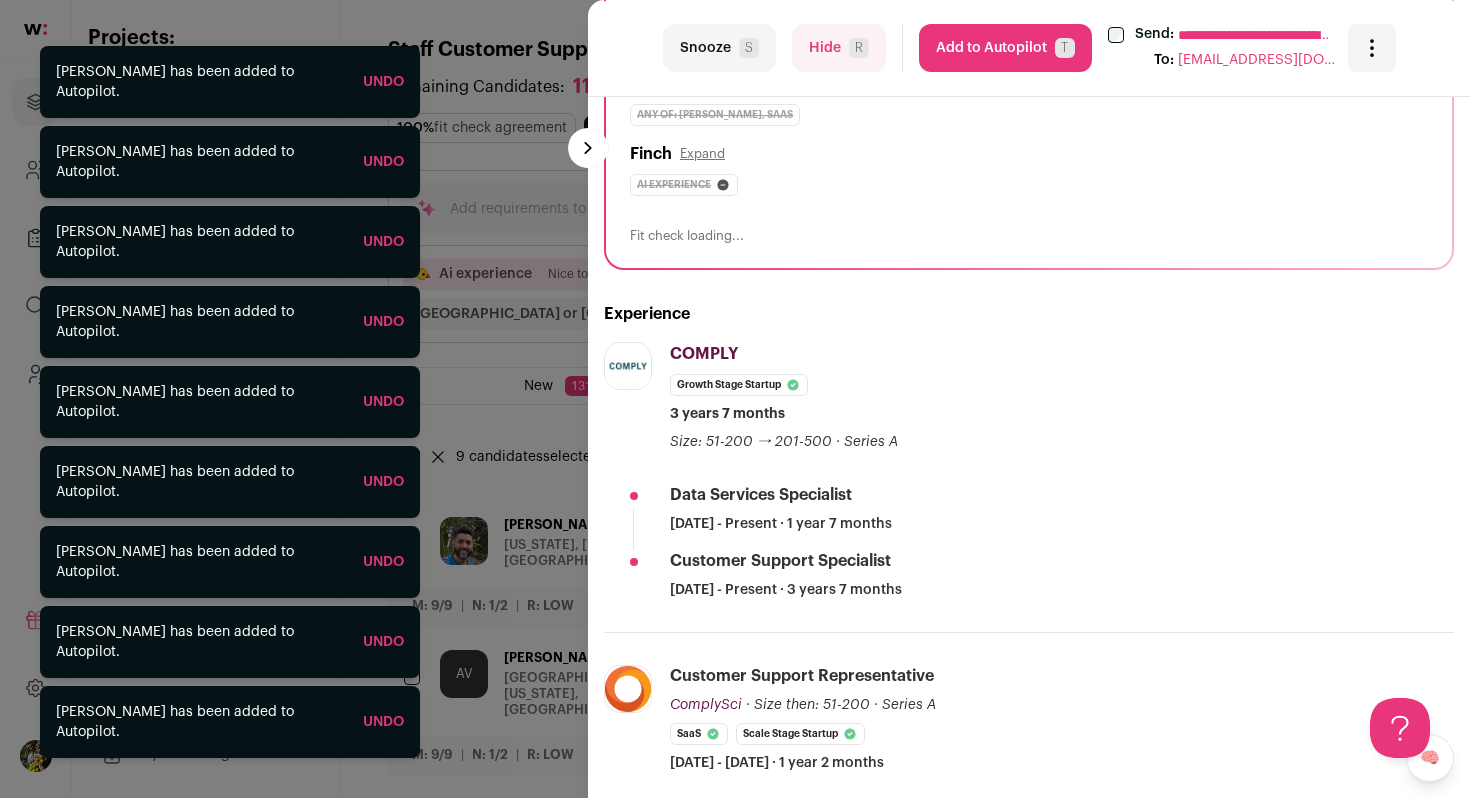 click on "Hide
R" at bounding box center [839, 48] 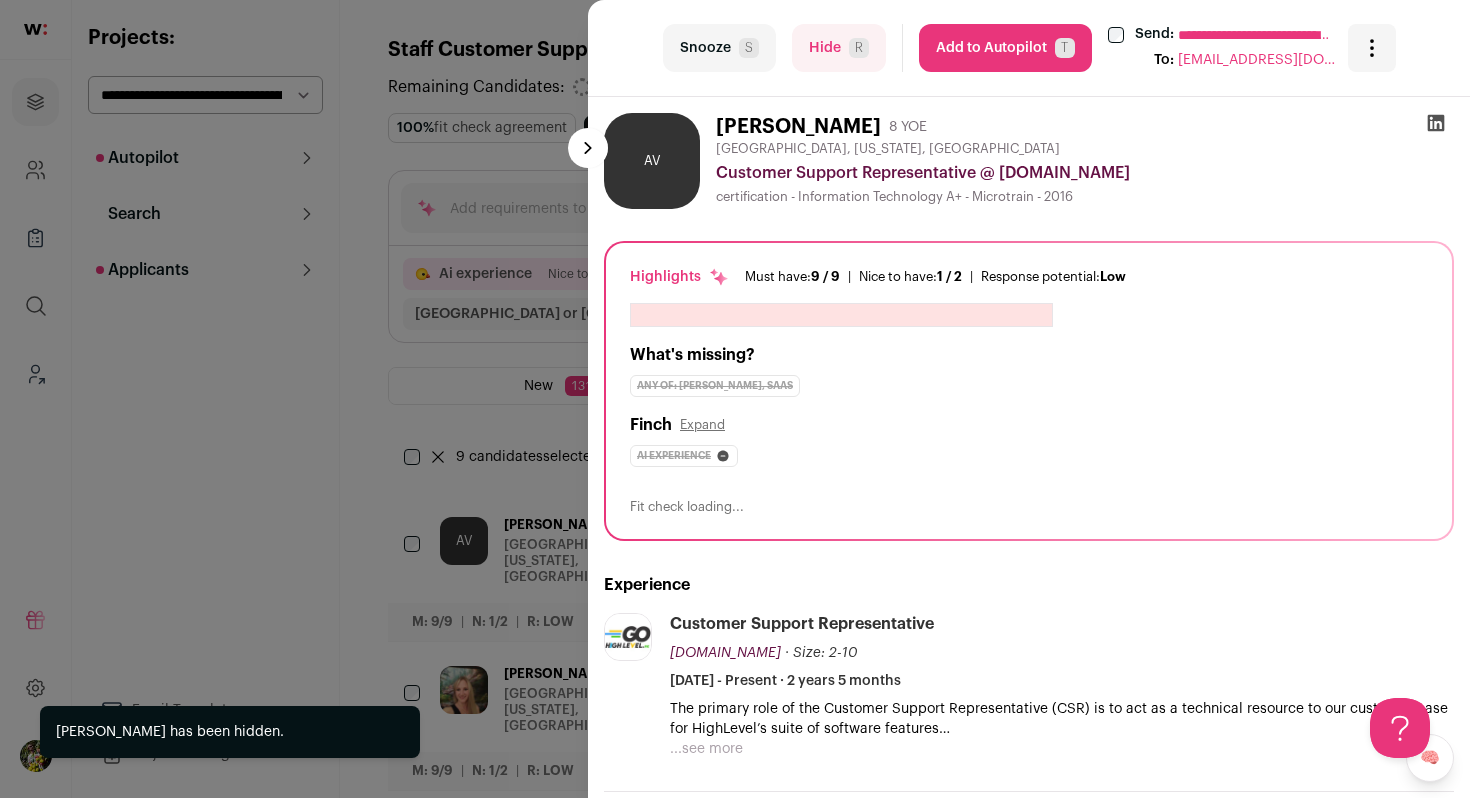 click on "**********" at bounding box center (735, 399) 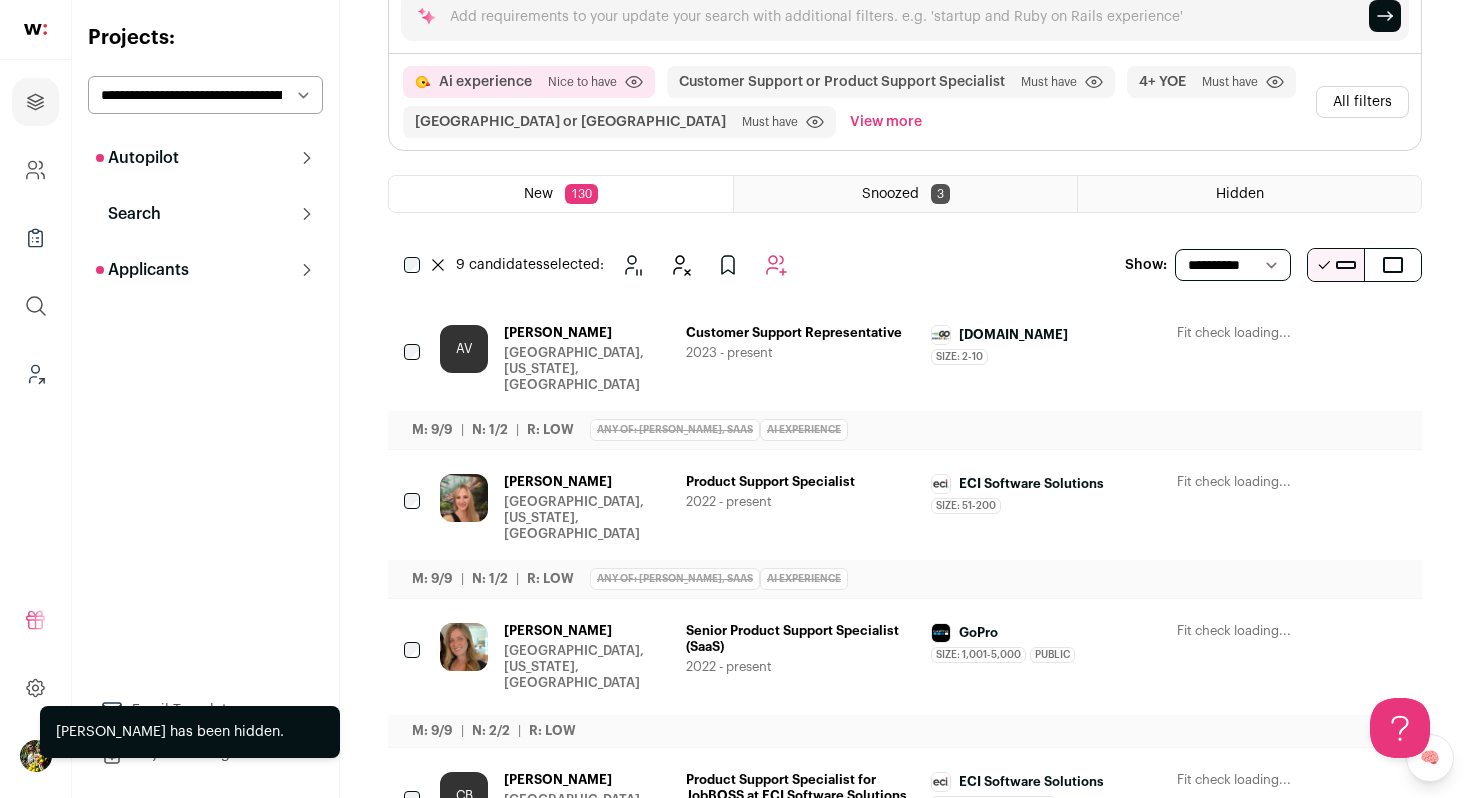 scroll, scrollTop: 0, scrollLeft: 0, axis: both 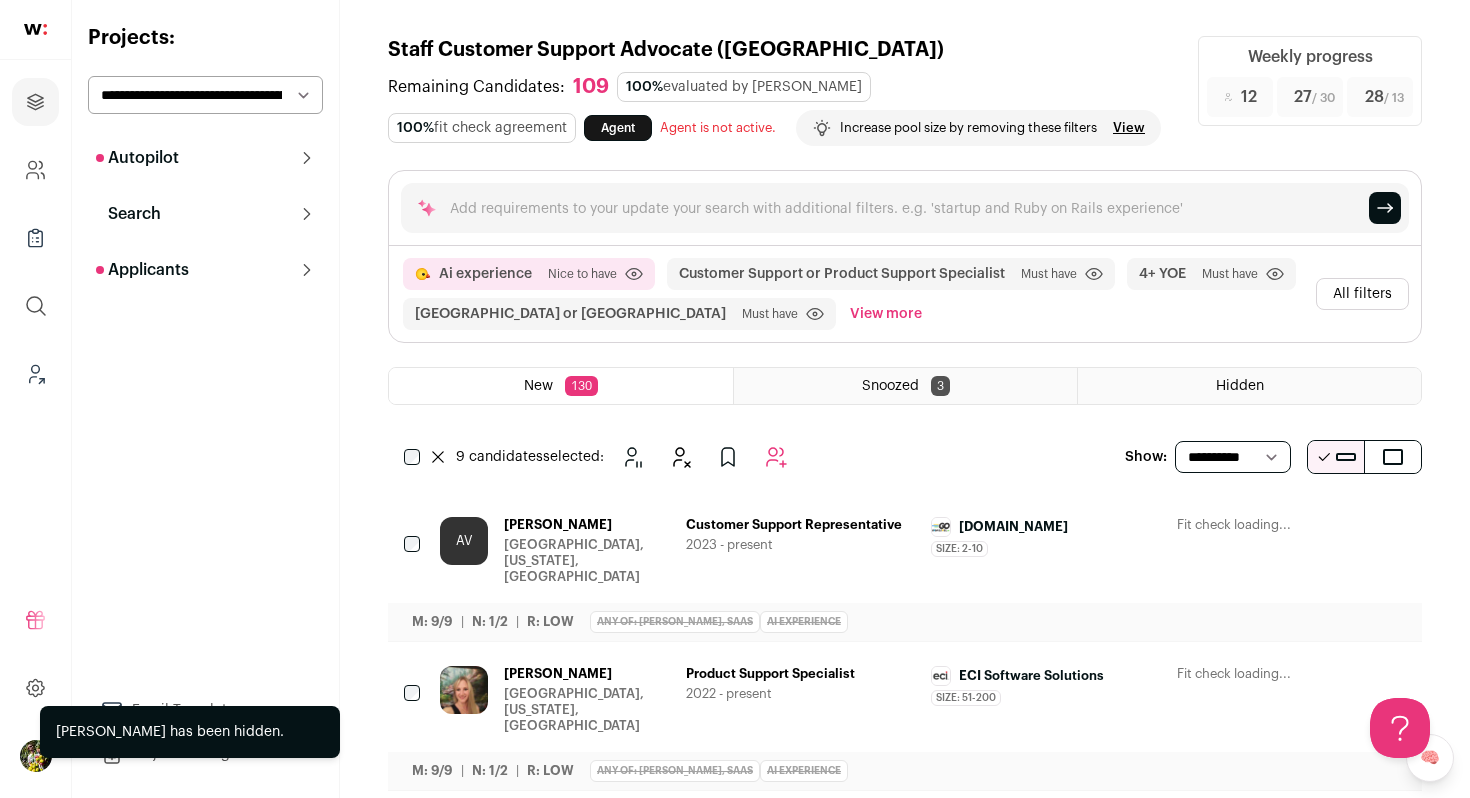 click on "Autopilot" at bounding box center (205, 158) 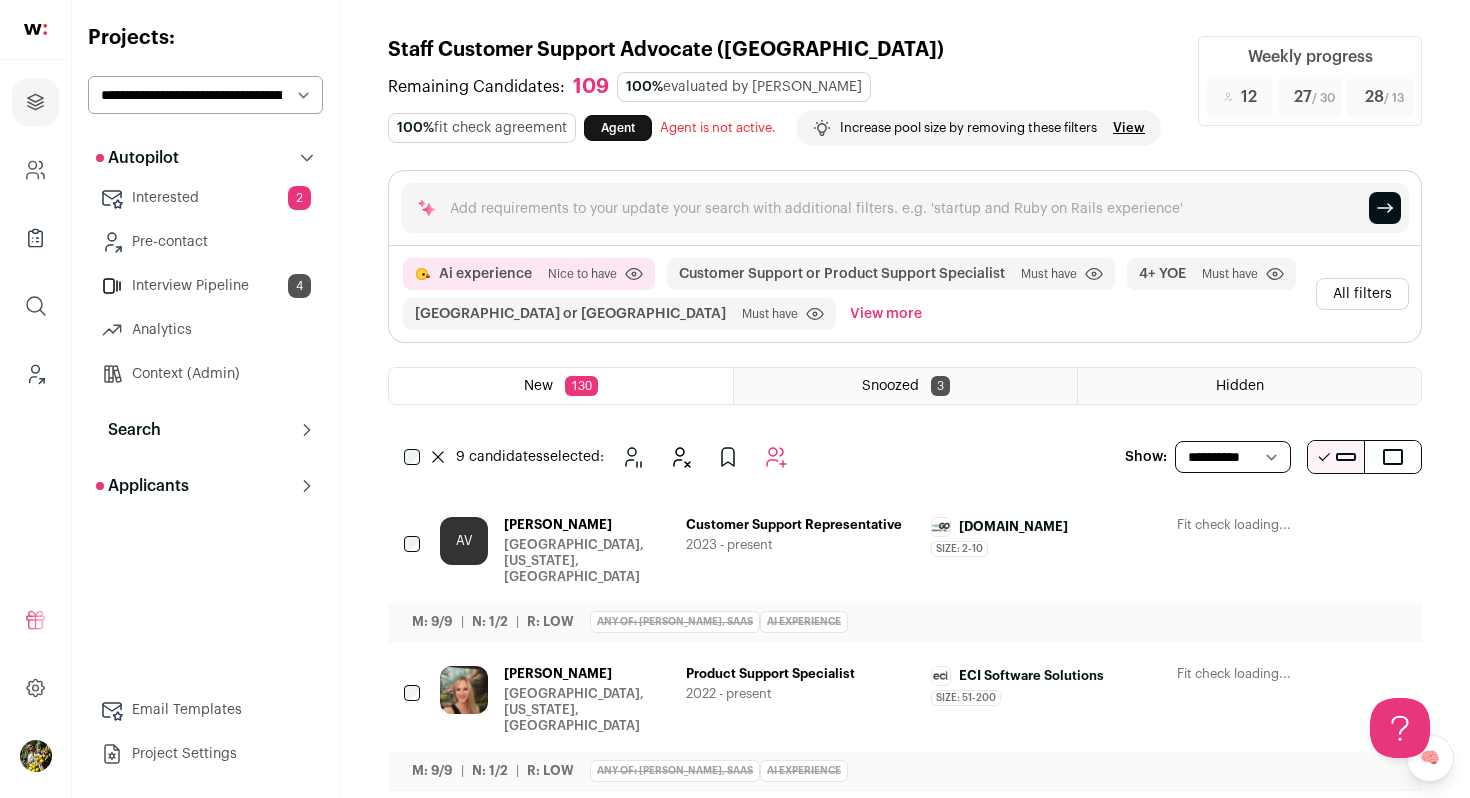 click on "Pre-contact" at bounding box center [205, 242] 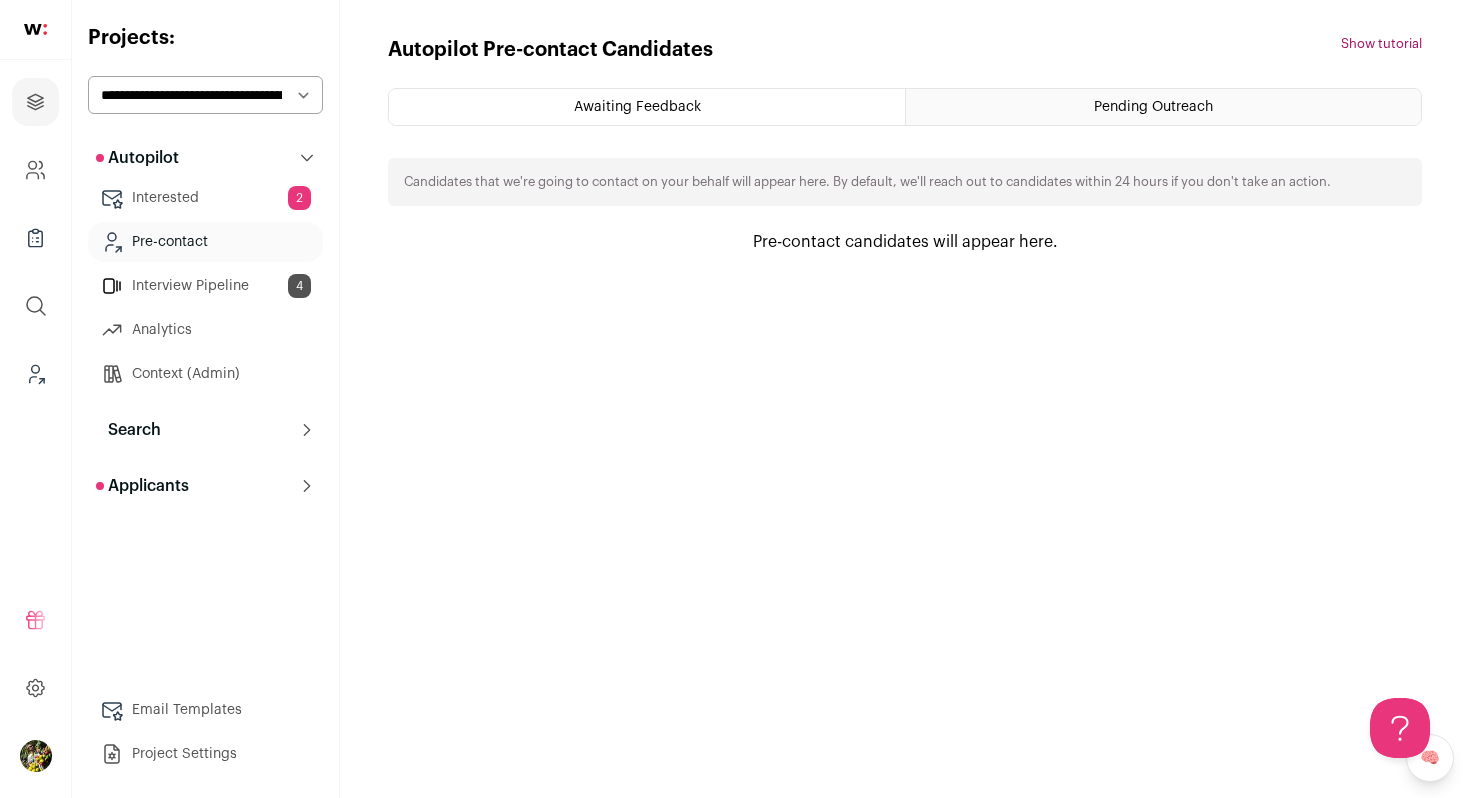 scroll, scrollTop: 0, scrollLeft: 0, axis: both 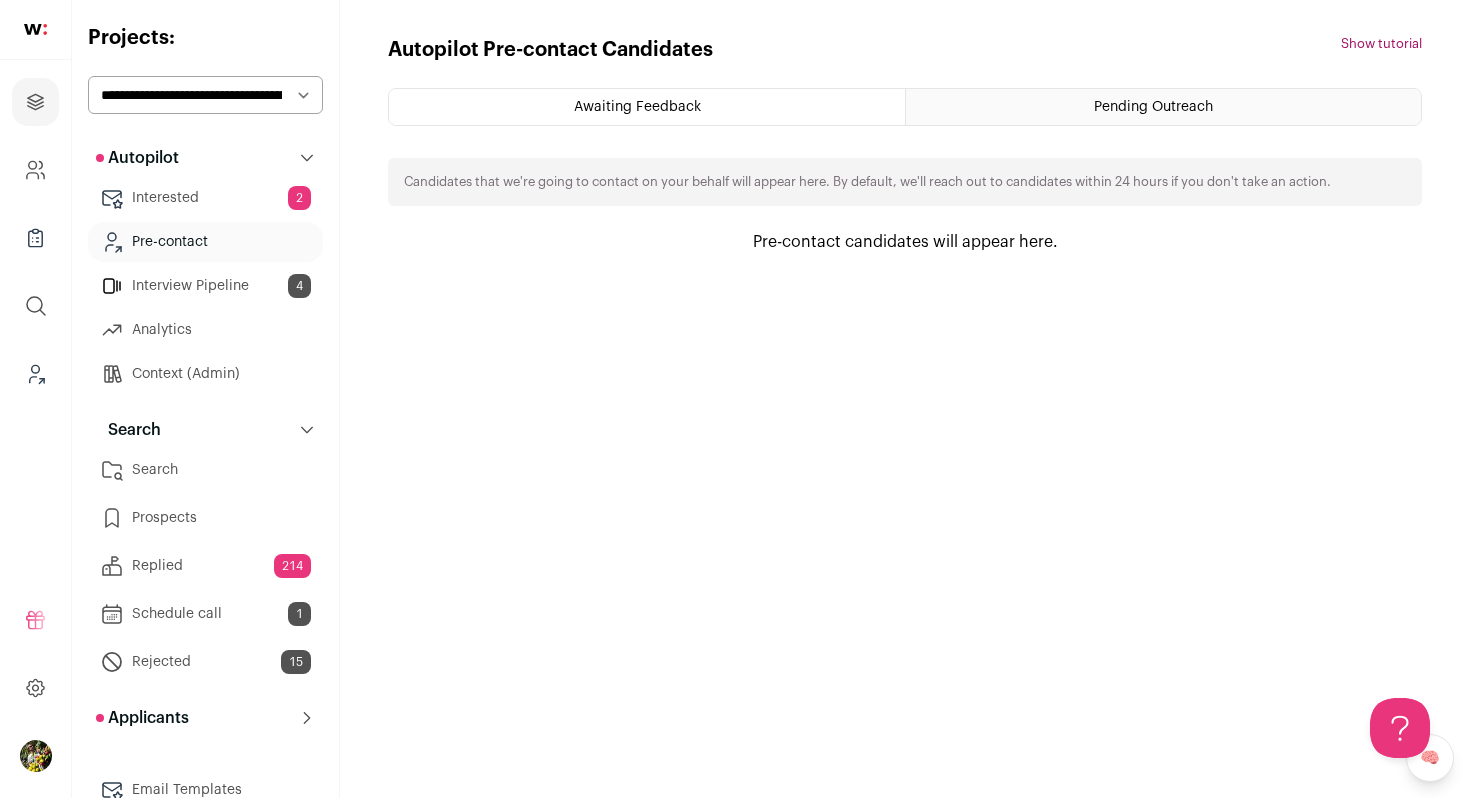 click on "Search" at bounding box center [205, 470] 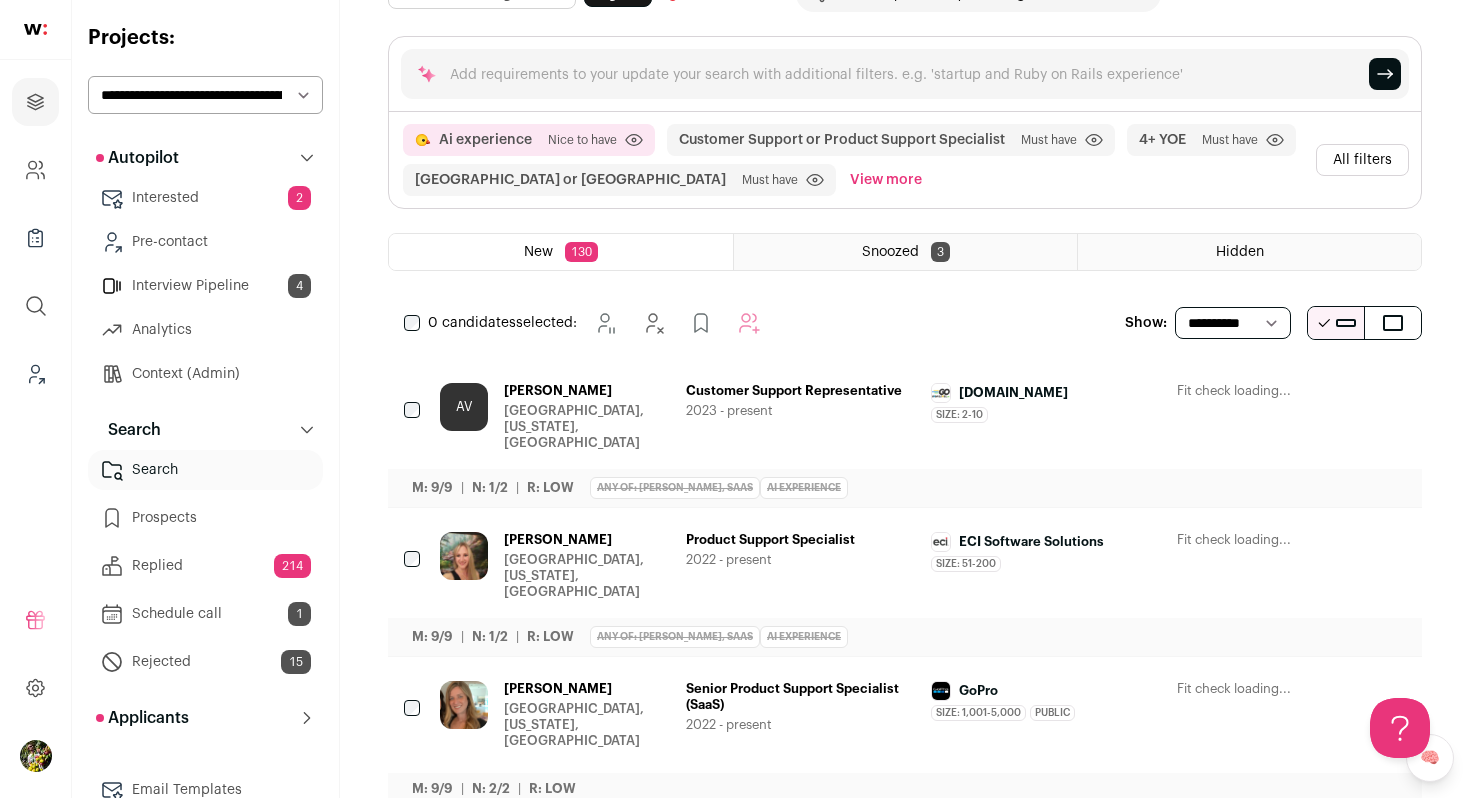 scroll, scrollTop: 118, scrollLeft: 0, axis: vertical 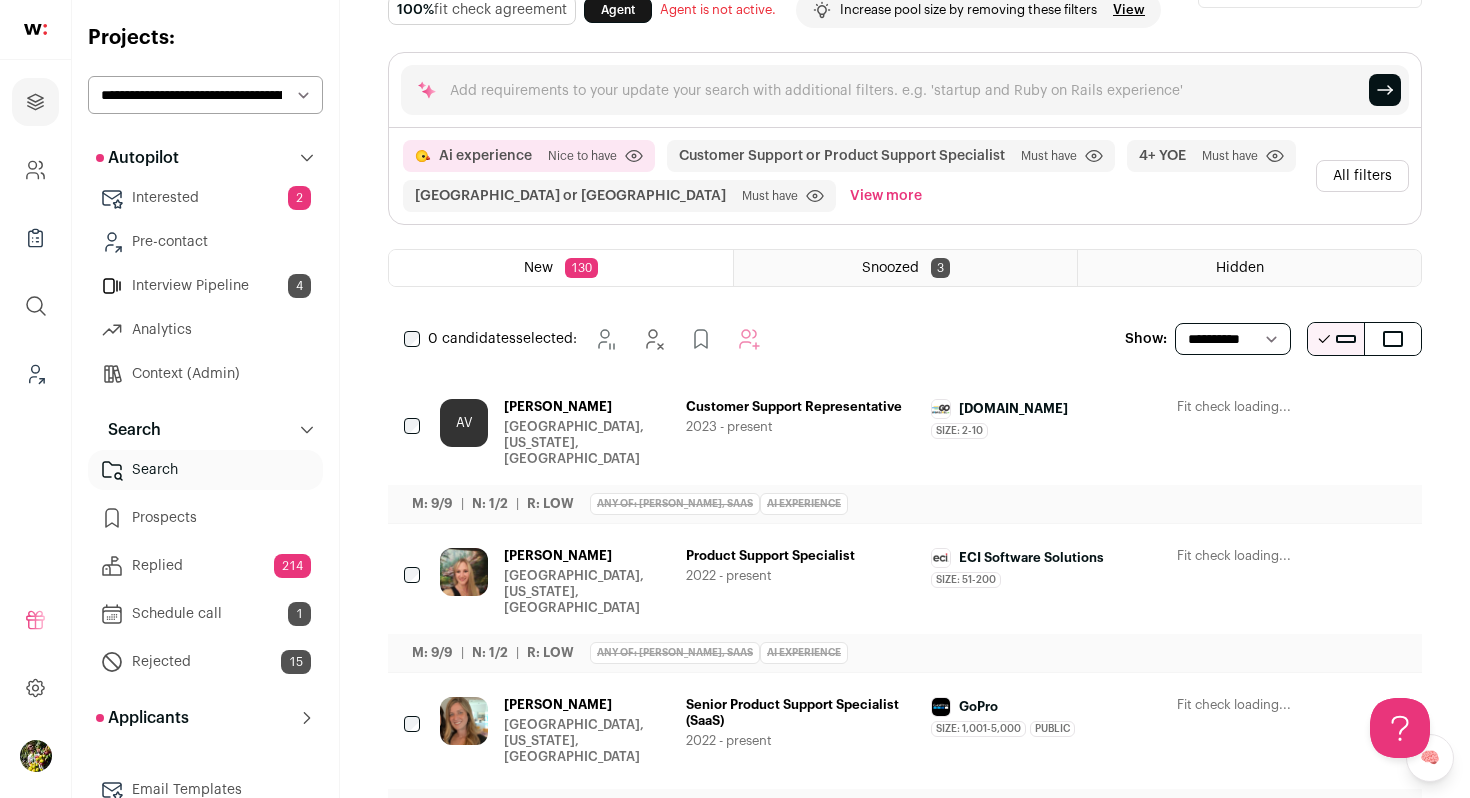 click on "0 candidates
selected:
[GEOGRAPHIC_DATA]
Hide" at bounding box center (586, 339) 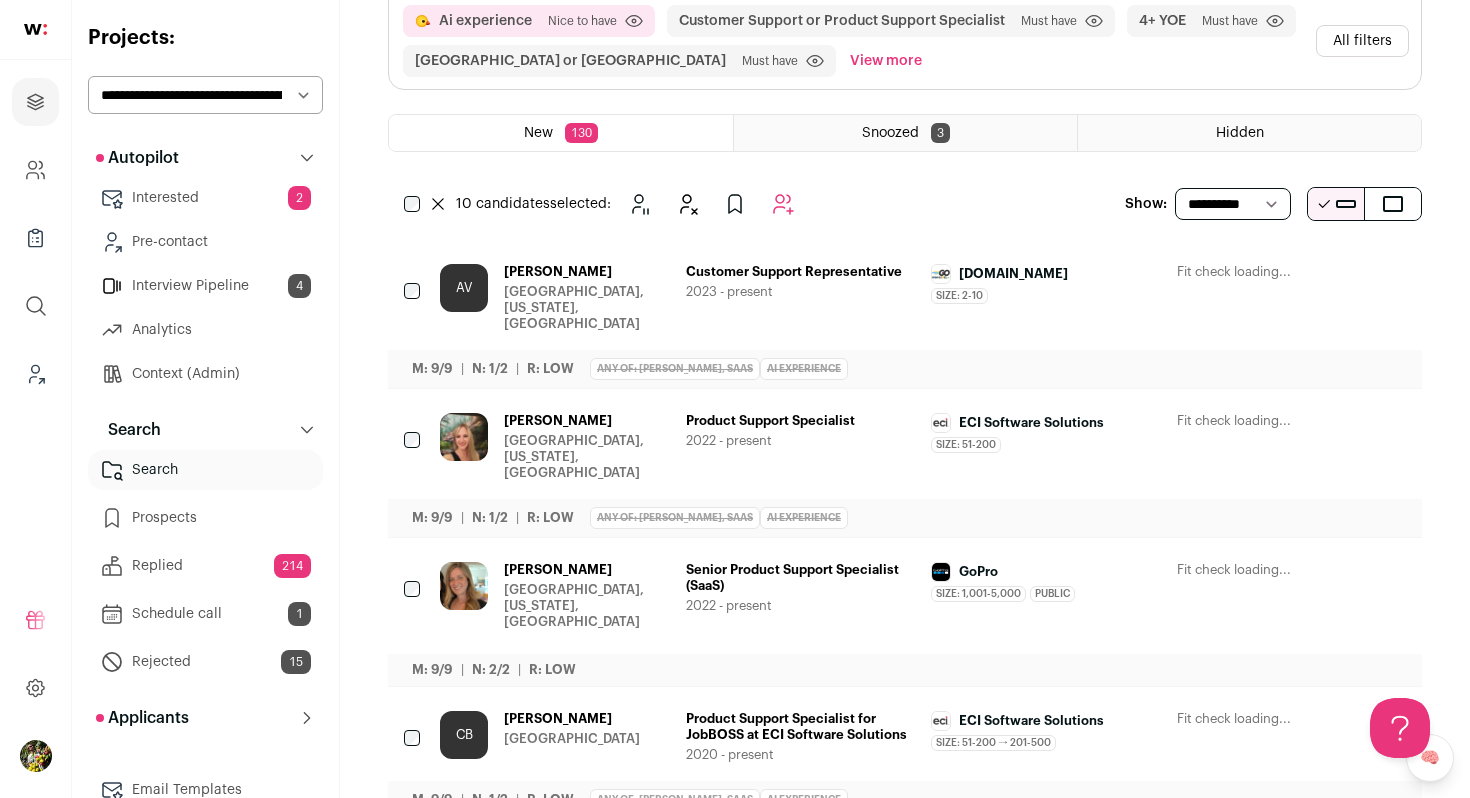 scroll, scrollTop: 261, scrollLeft: 0, axis: vertical 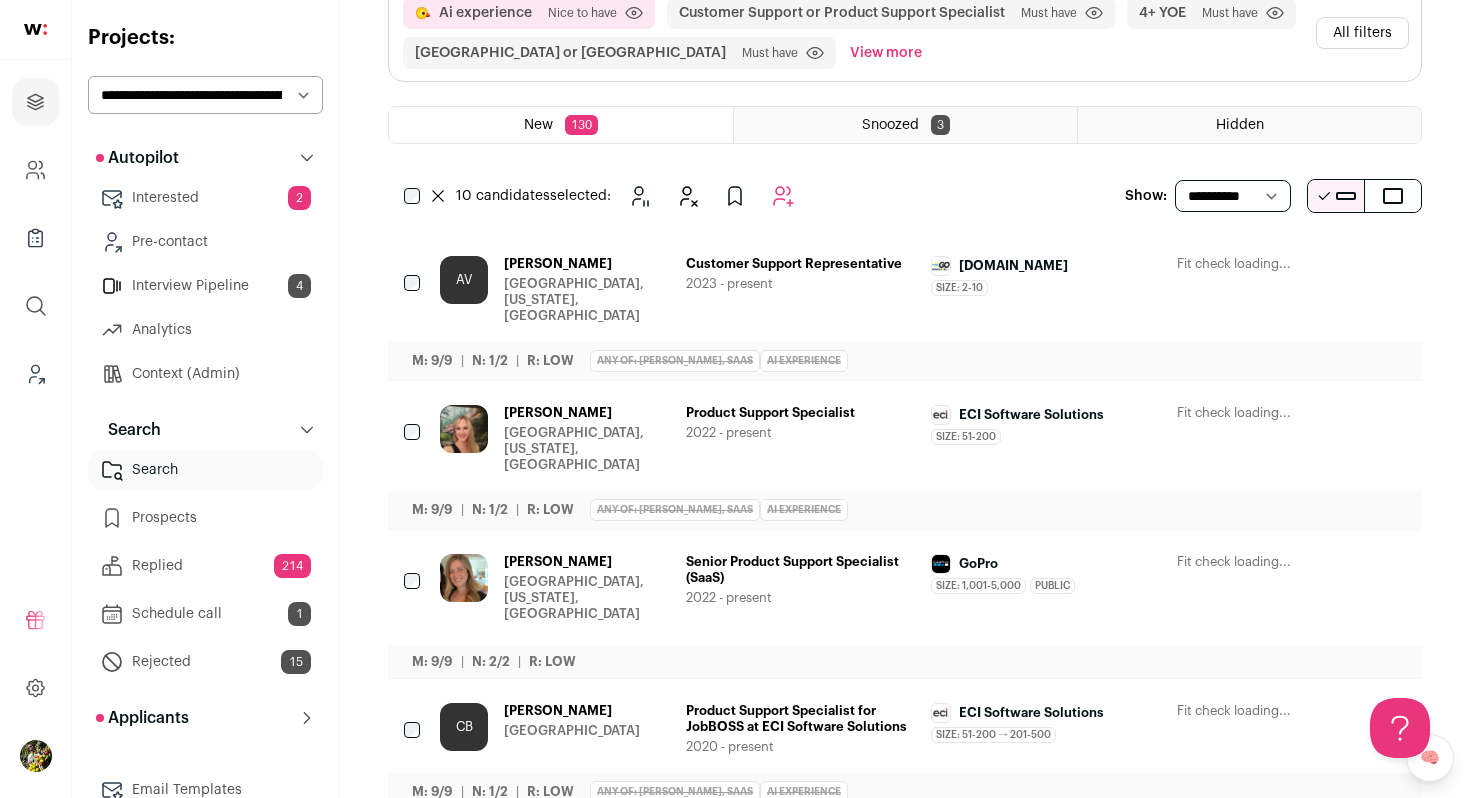 click on "[PERSON_NAME]" at bounding box center [587, 264] 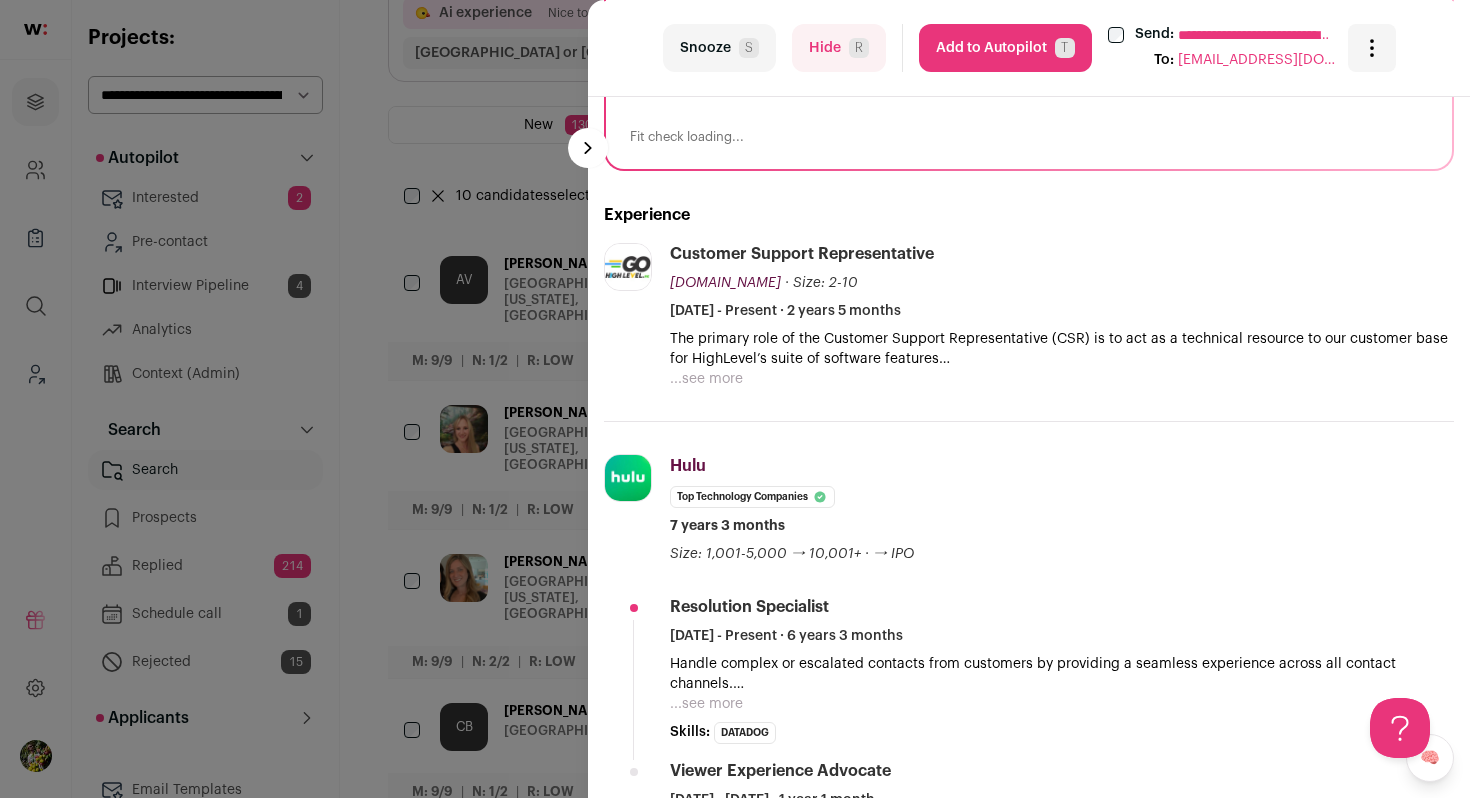 scroll, scrollTop: 478, scrollLeft: 0, axis: vertical 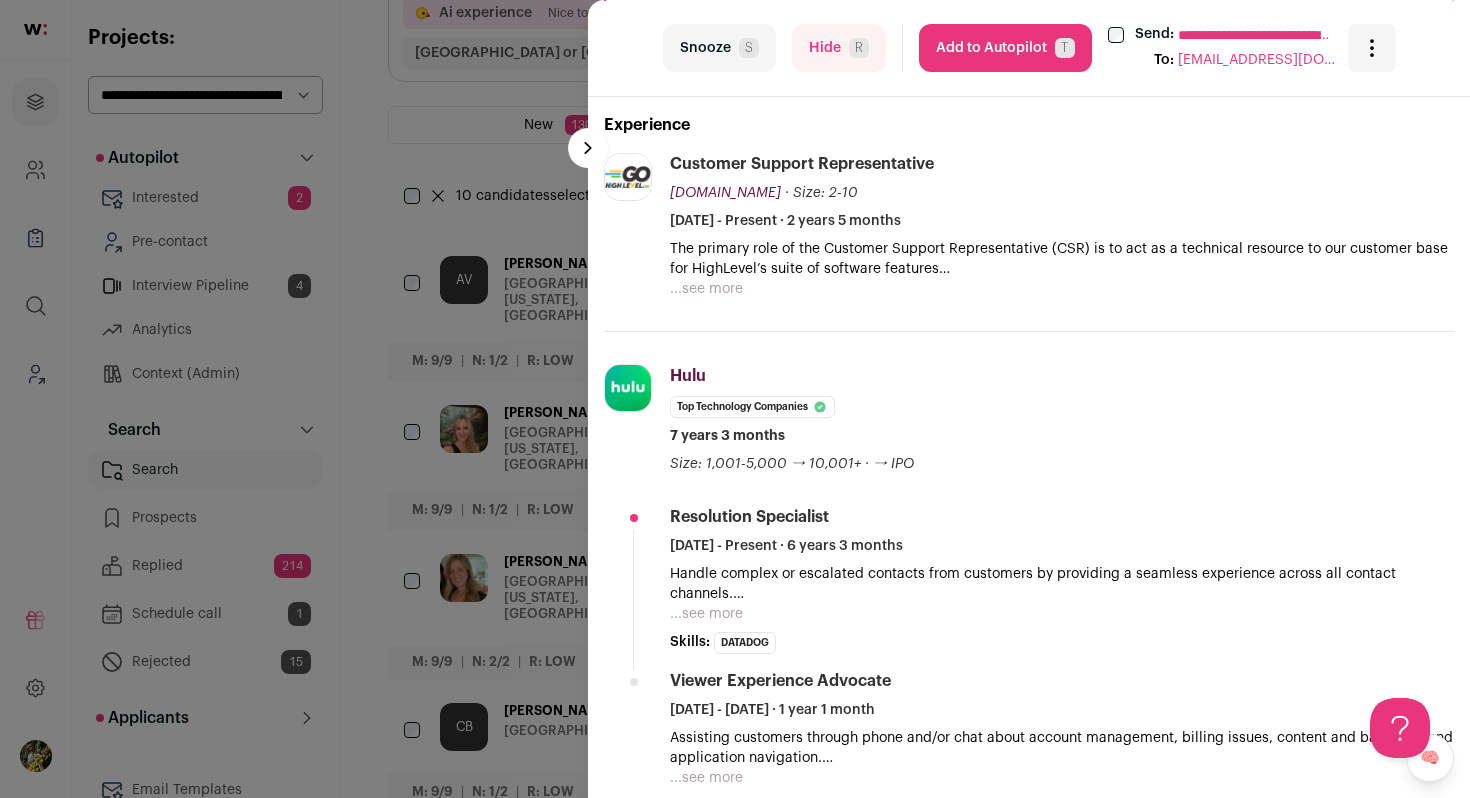click on "**********" at bounding box center (735, 399) 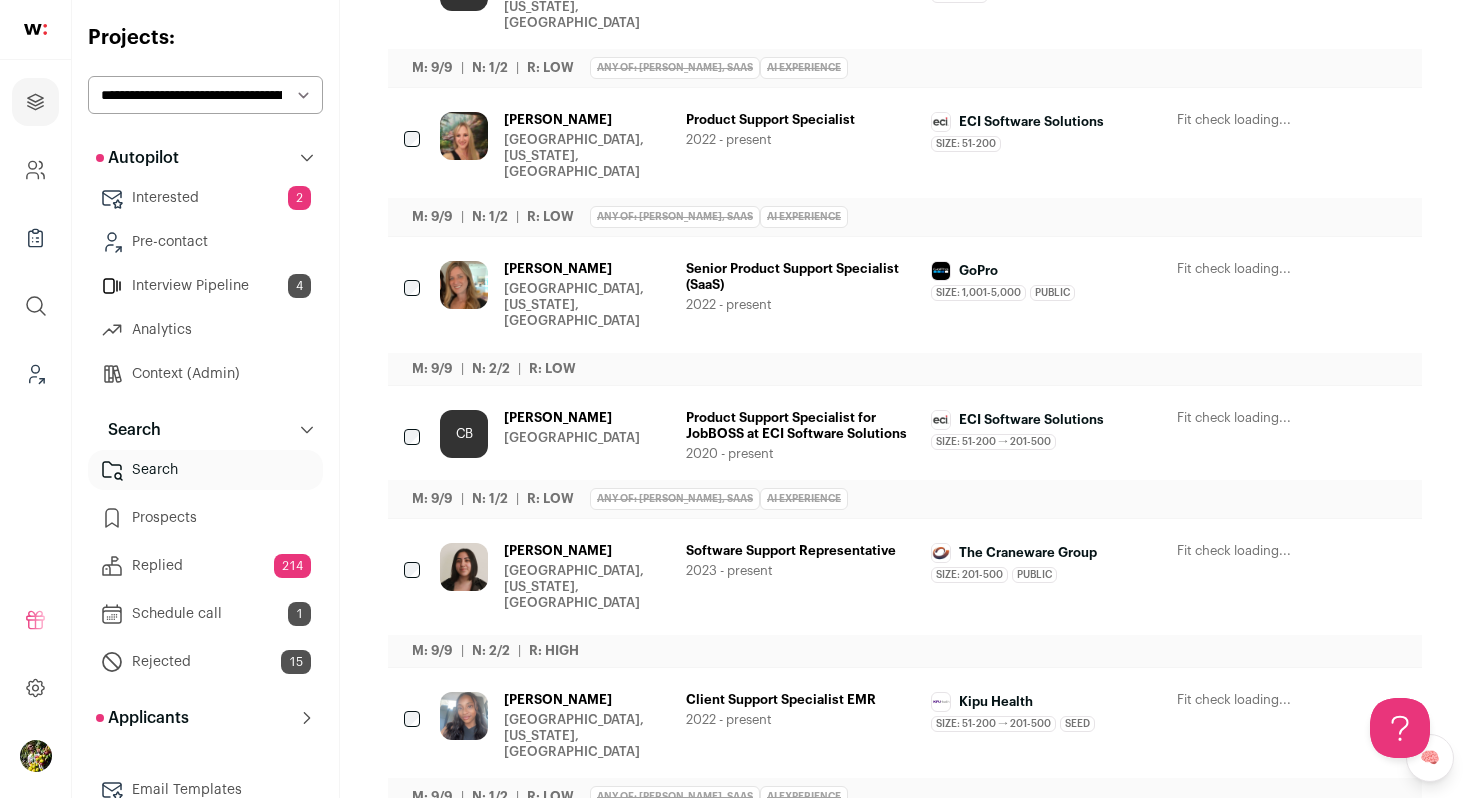 scroll, scrollTop: 555, scrollLeft: 0, axis: vertical 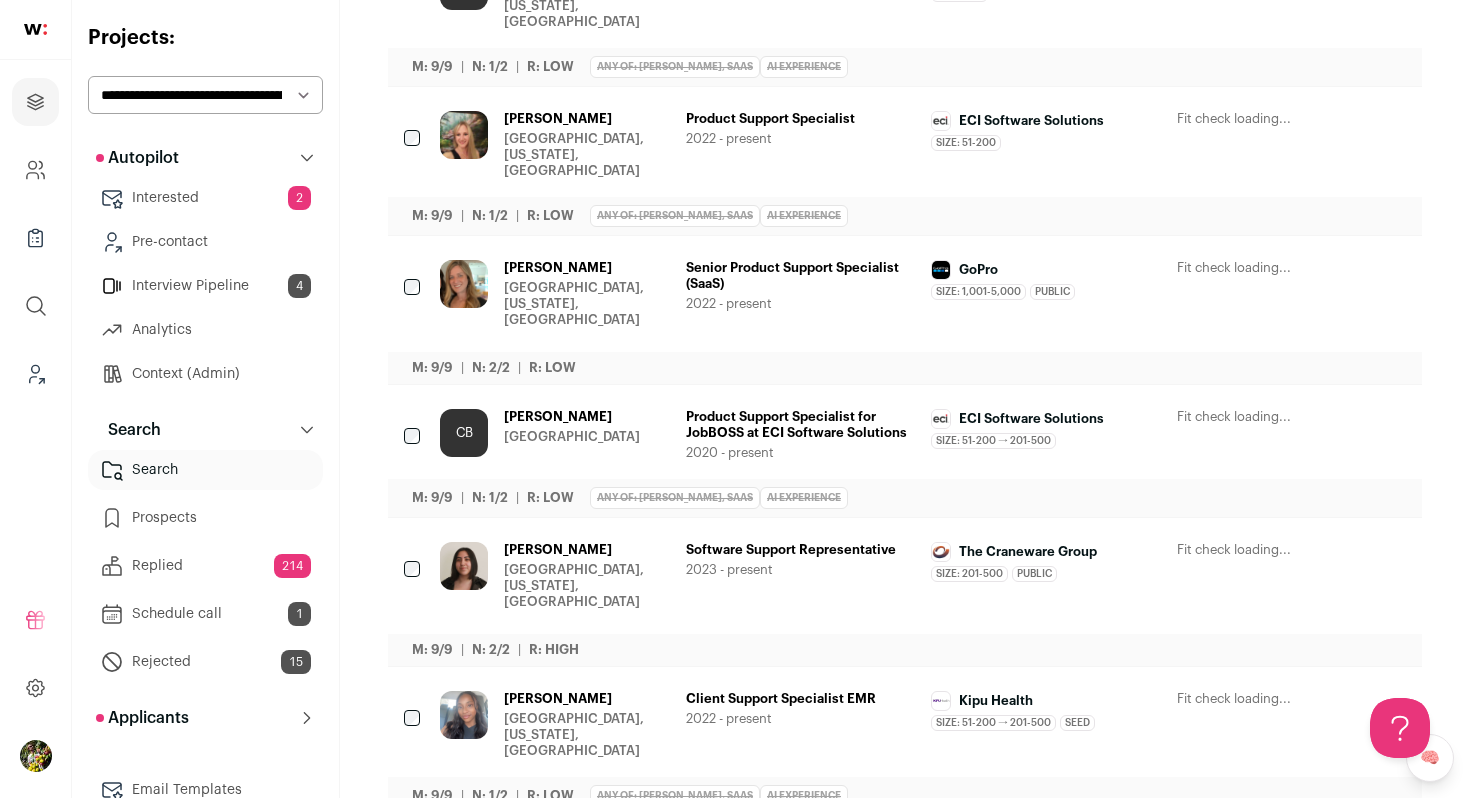 click on "Jenell Deleon
Arvada, Colorado, United States
Product Support Specialist
2022 - present
ECI Software Solutions
Size: 51-200
ECI Software Solutions's size has been 51-200 employees during Jenell's time there
ECI Software Solutions
Public / Private
Private
Valuation Founded" at bounding box center [923, 145] 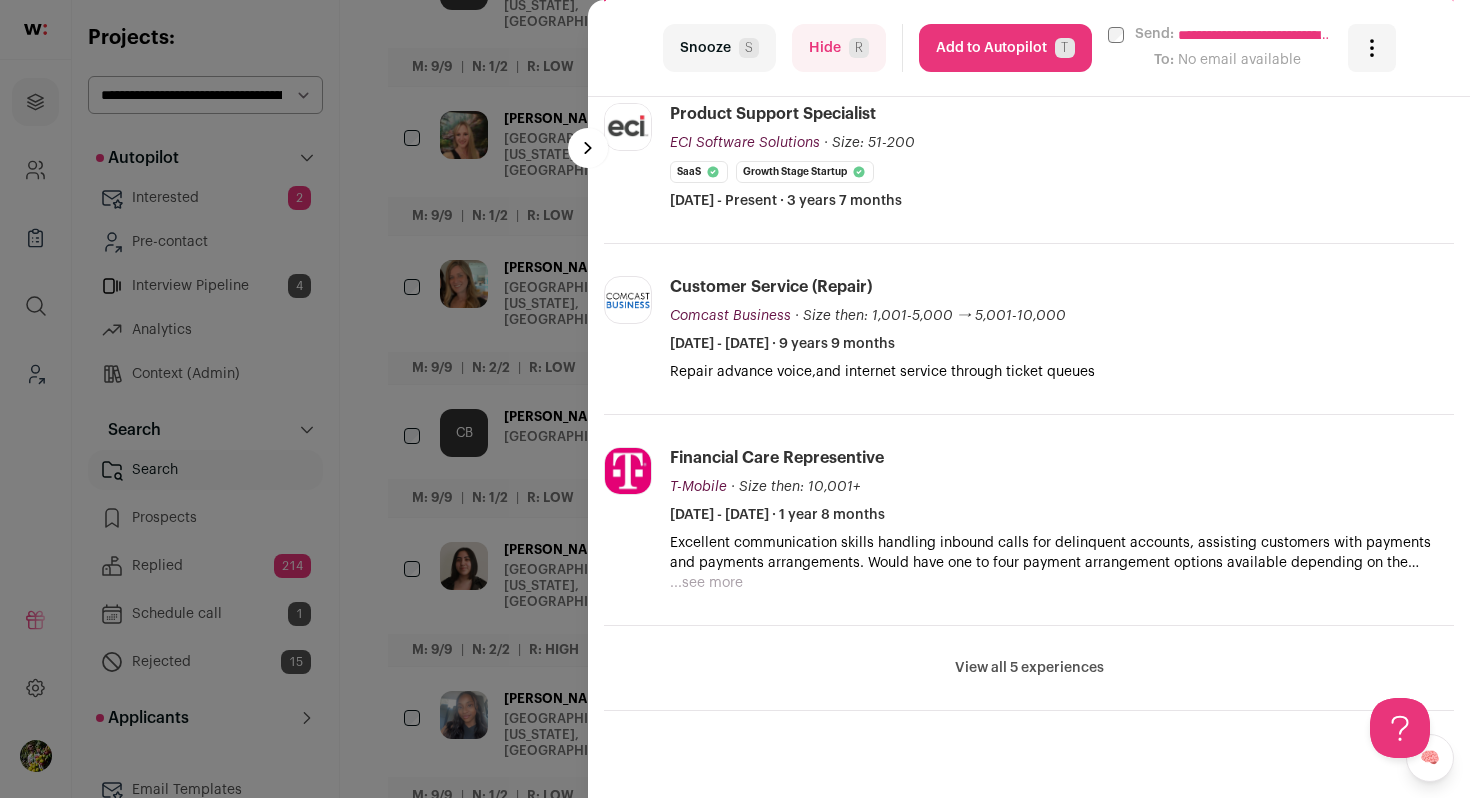 scroll, scrollTop: 657, scrollLeft: 0, axis: vertical 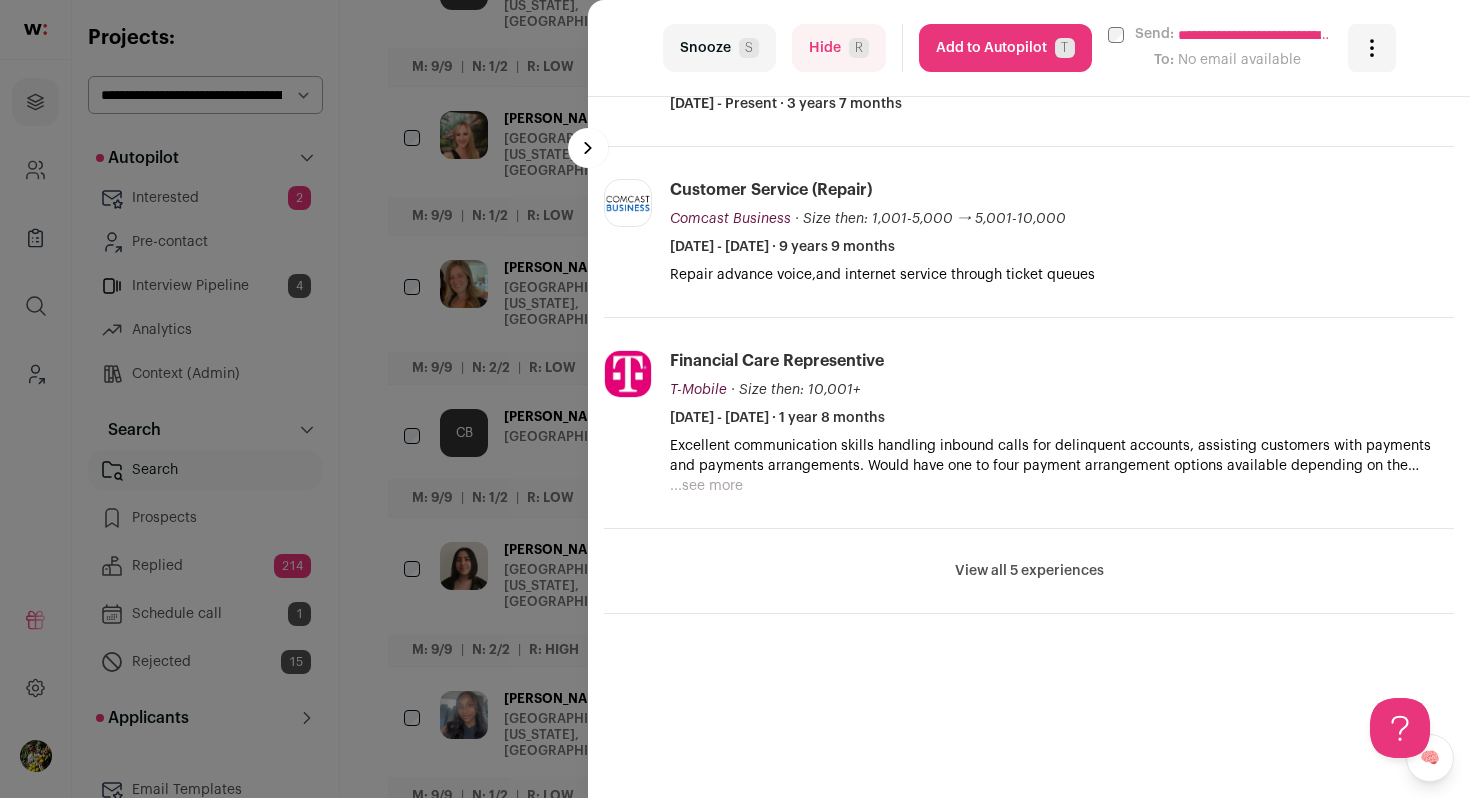 click on "Hide
R" at bounding box center (839, 48) 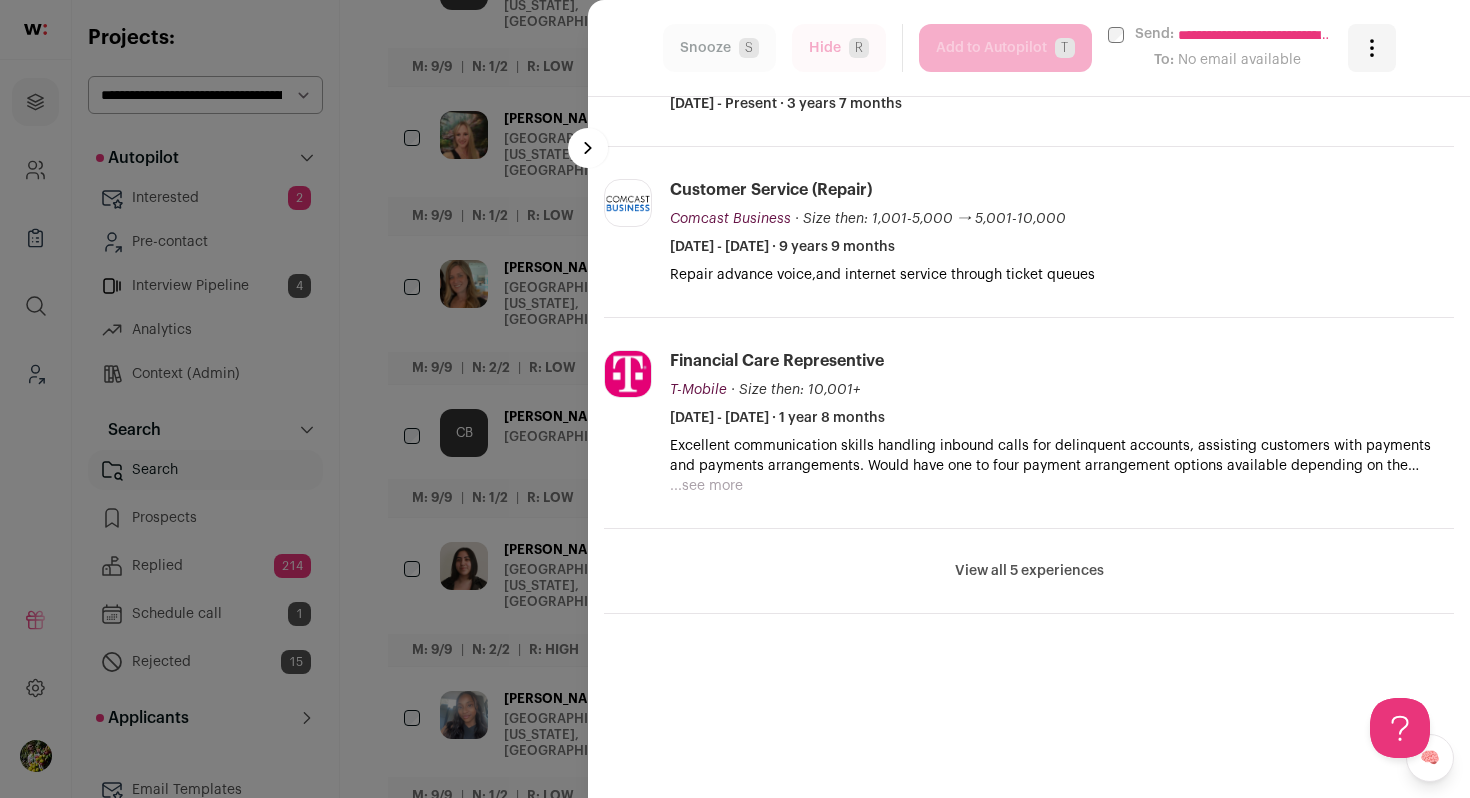 scroll, scrollTop: 593, scrollLeft: 0, axis: vertical 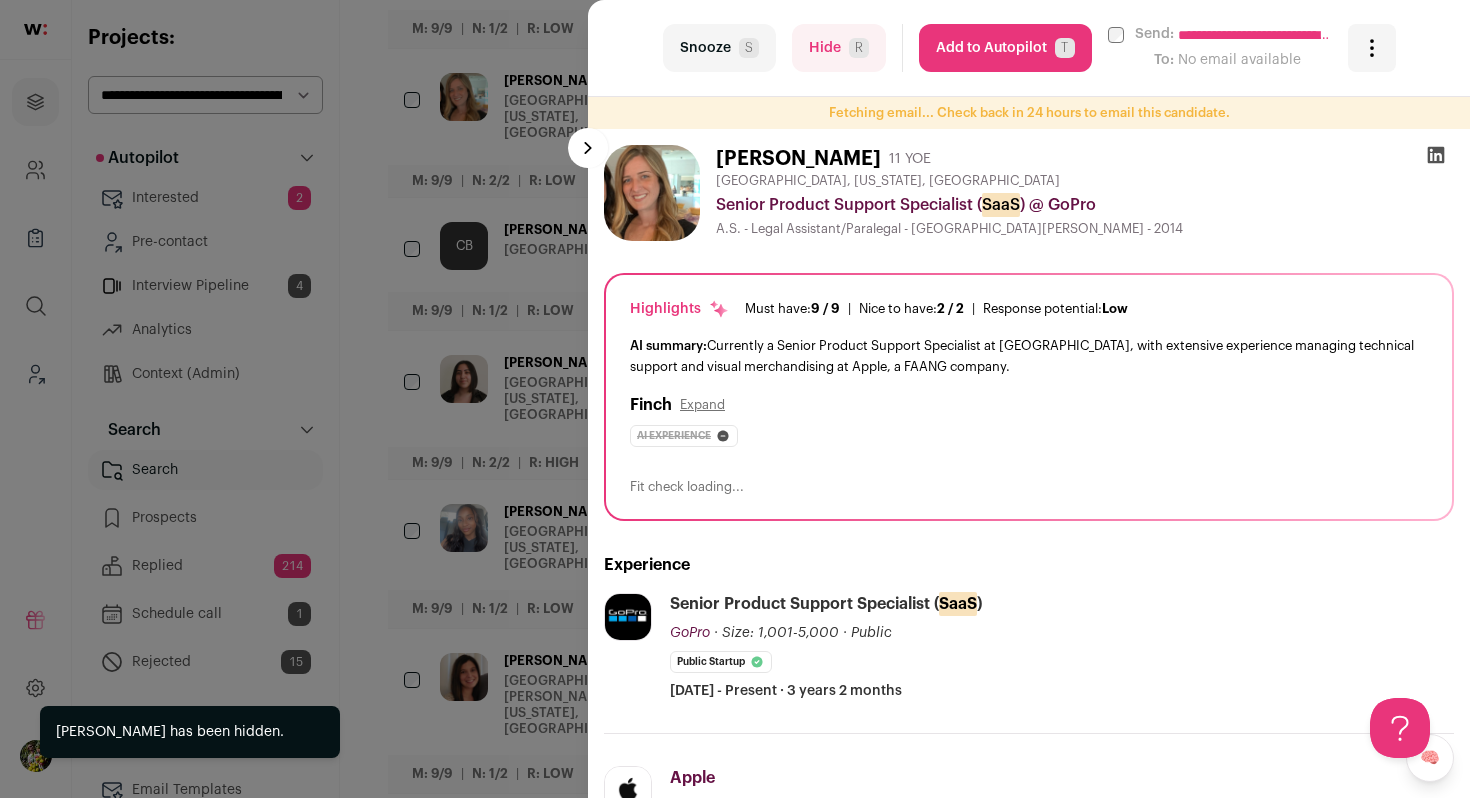 click on "**********" at bounding box center [735, 399] 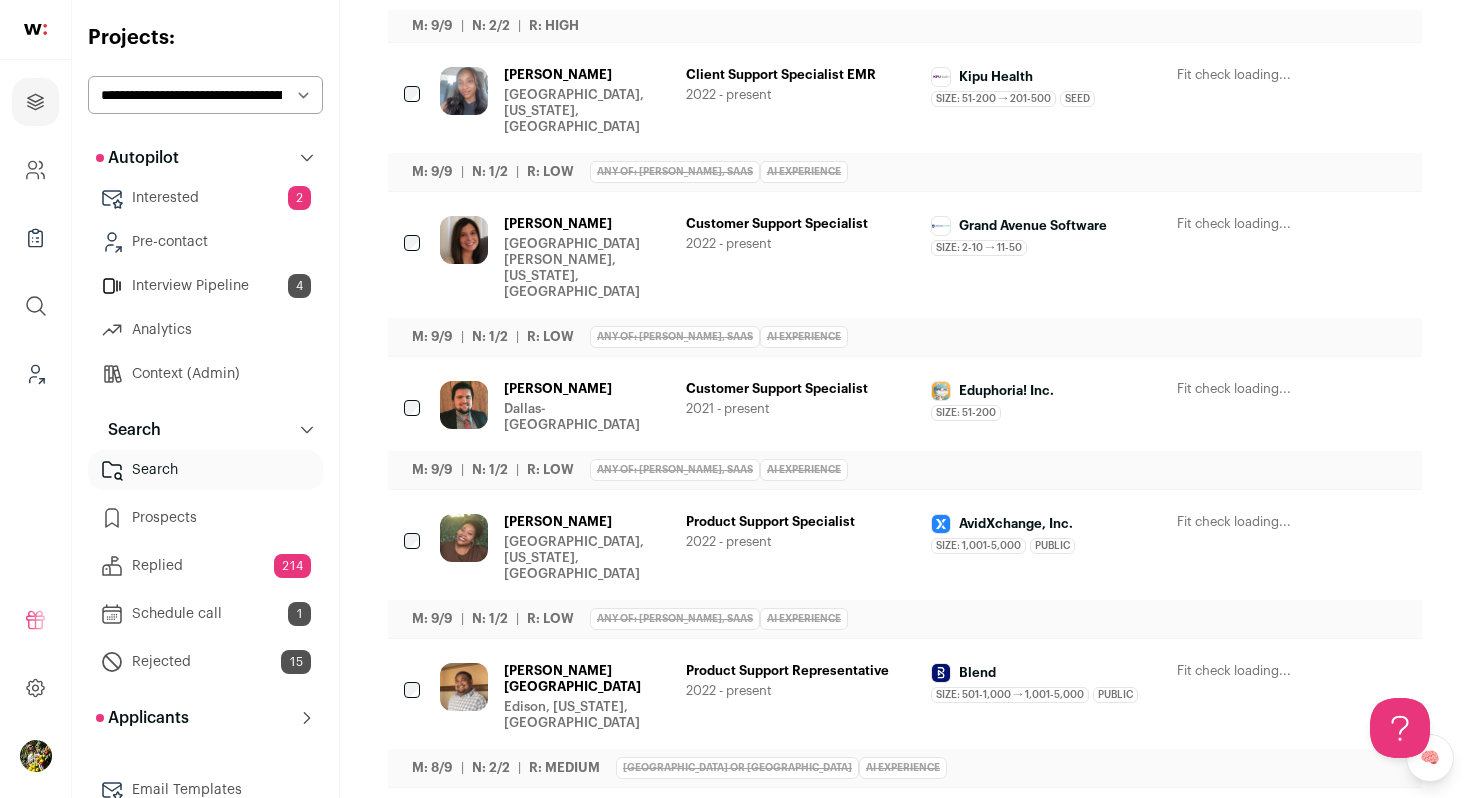 scroll, scrollTop: 1060, scrollLeft: 0, axis: vertical 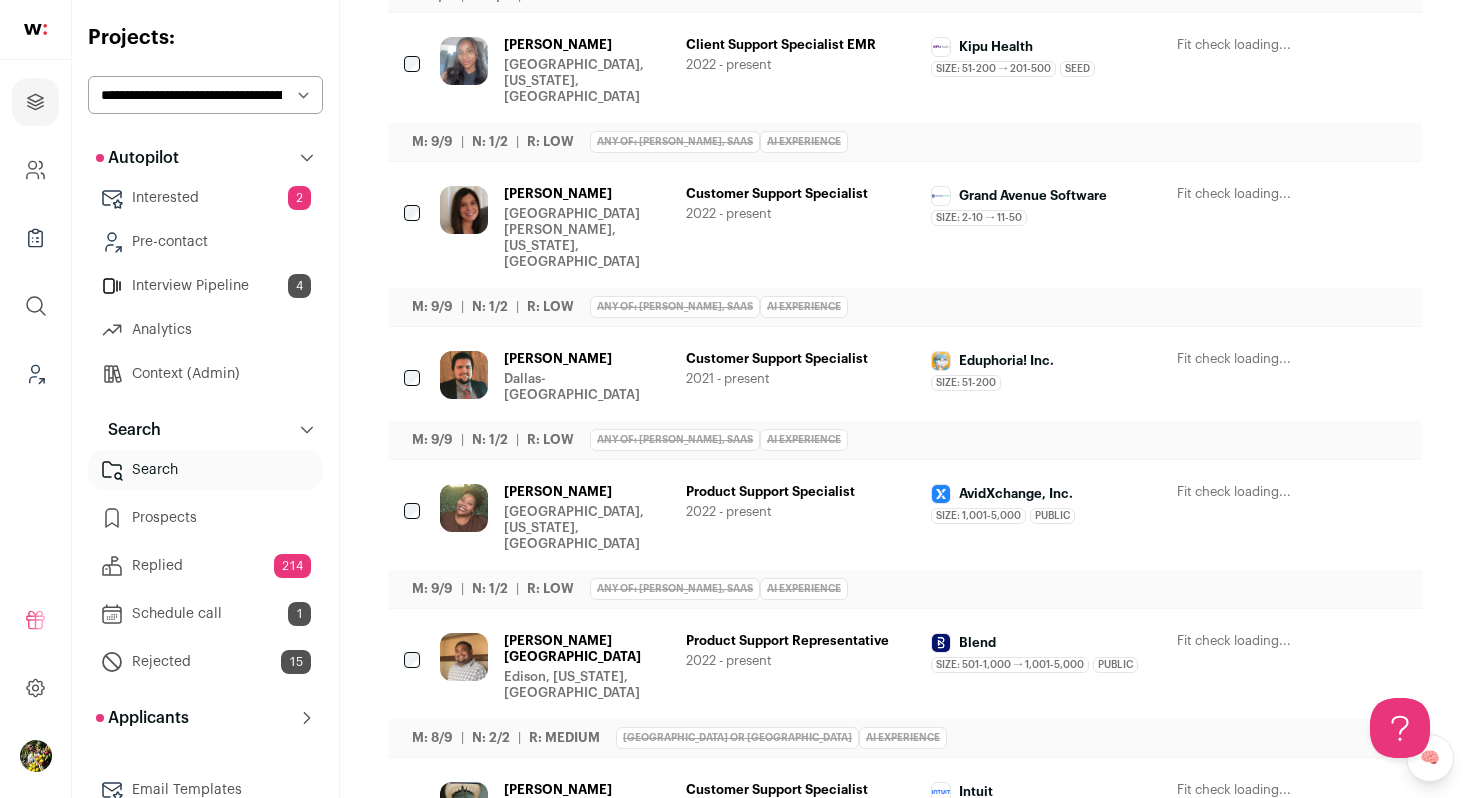 click on "Casie Glassman" at bounding box center [587, 194] 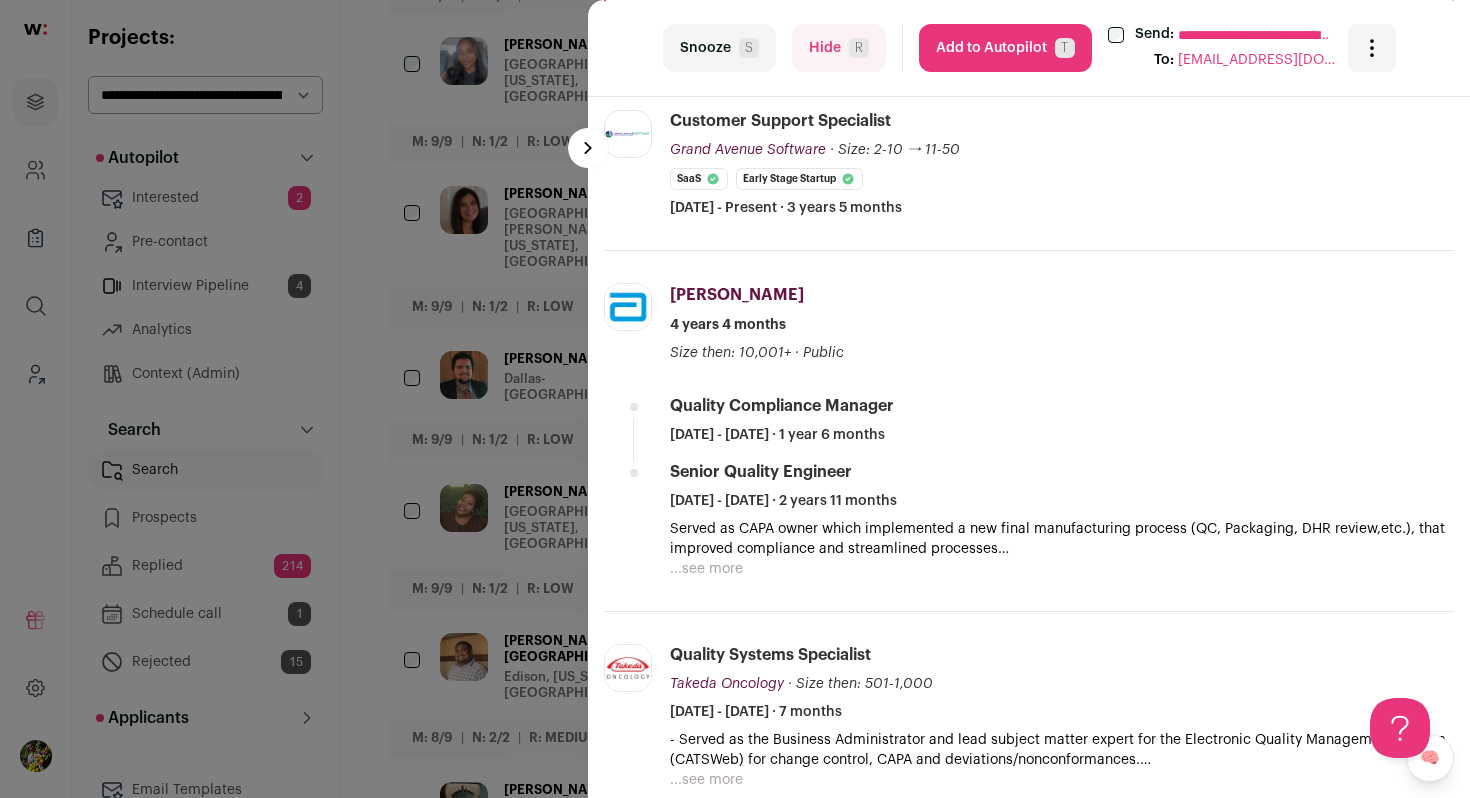 scroll, scrollTop: 521, scrollLeft: 0, axis: vertical 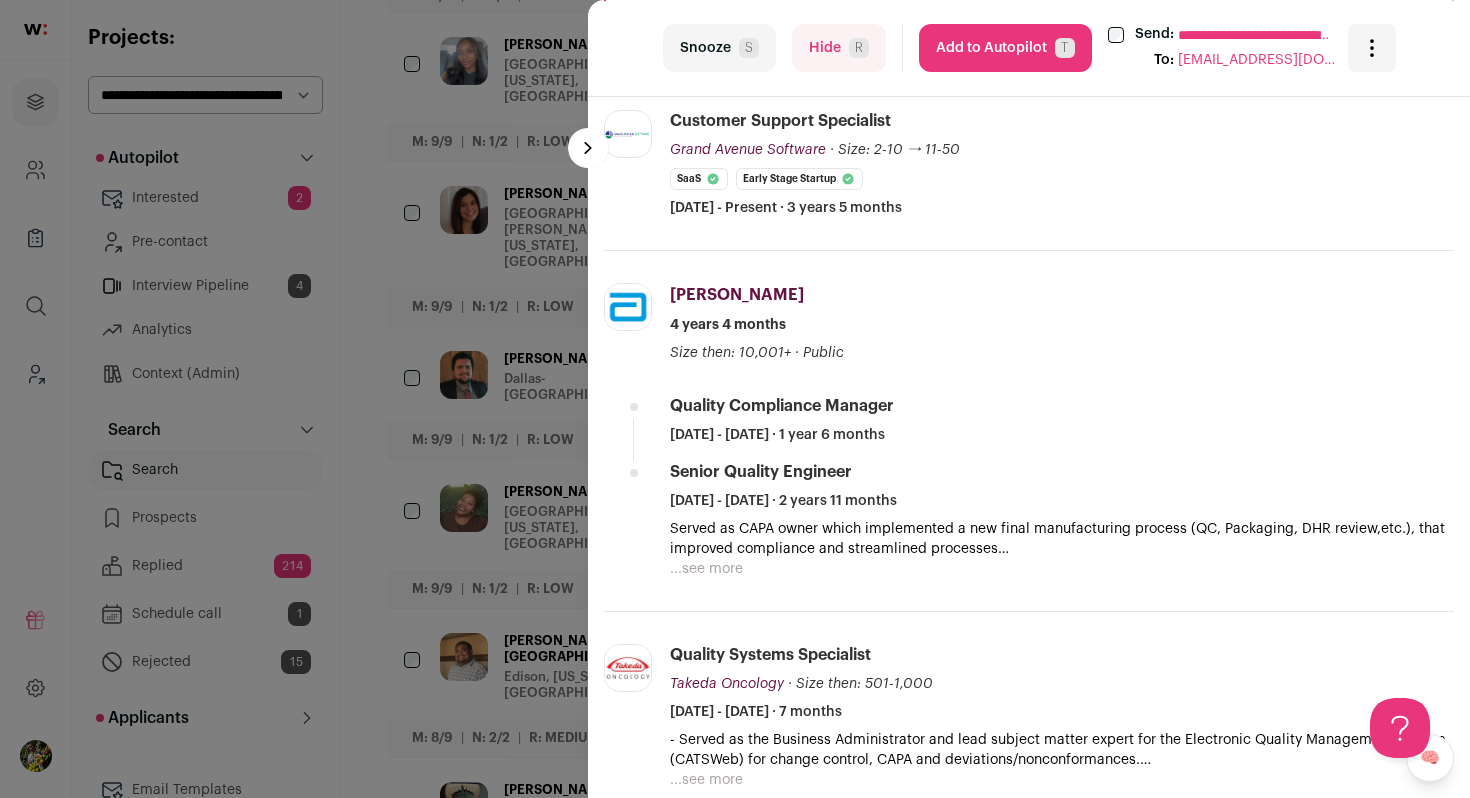 click on "Hide
R" at bounding box center (839, 48) 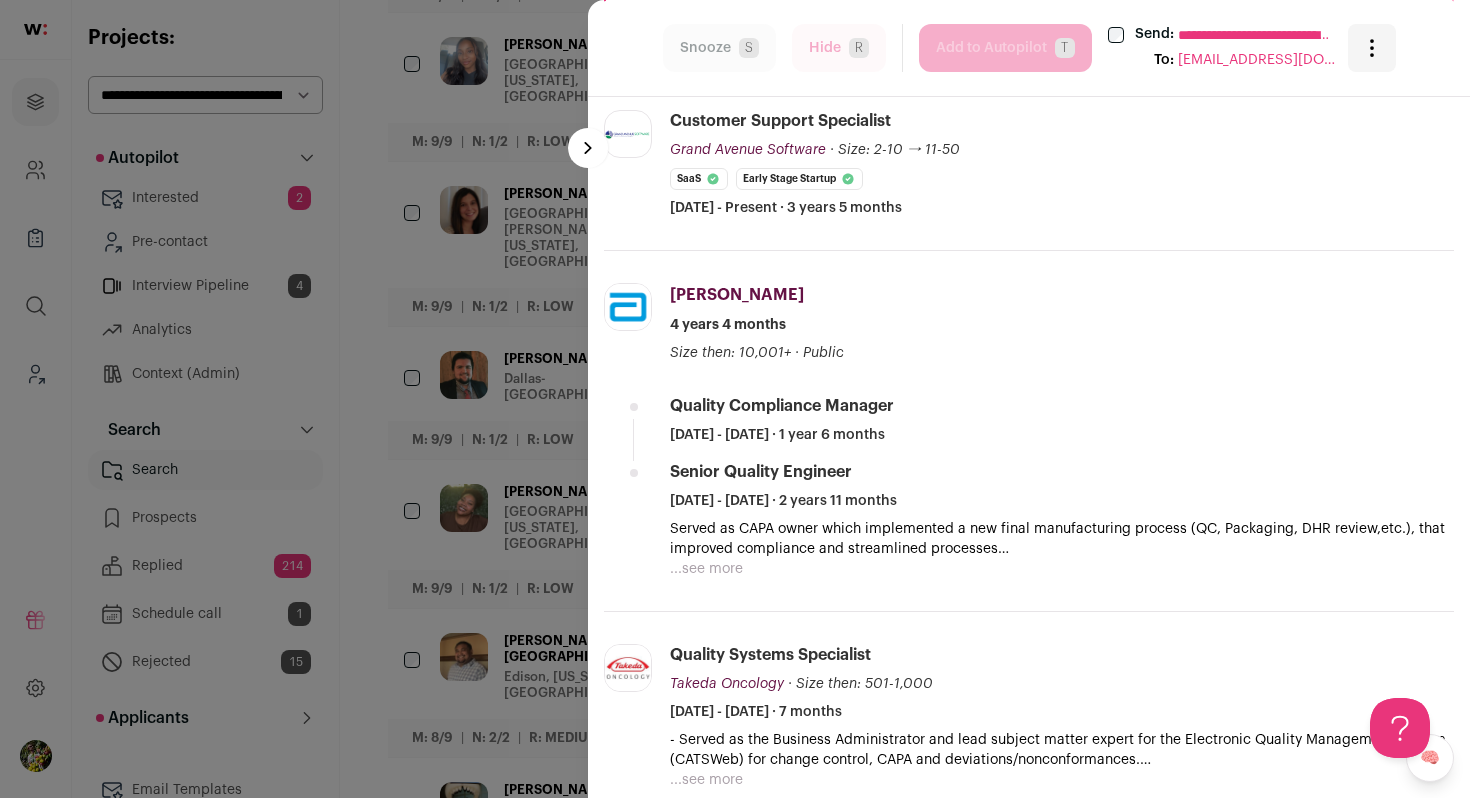 click on "**********" at bounding box center (735, 399) 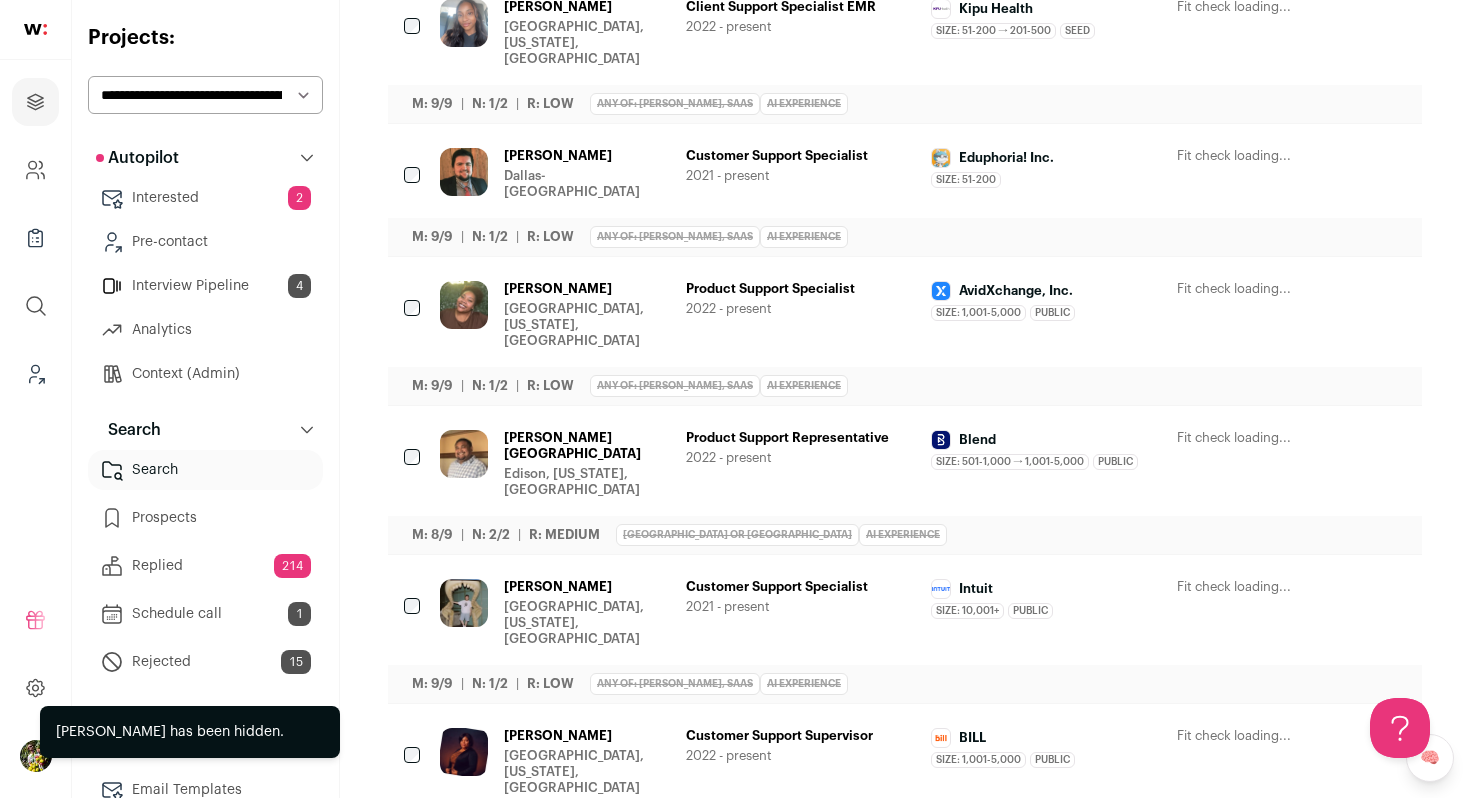 scroll, scrollTop: 1060, scrollLeft: 0, axis: vertical 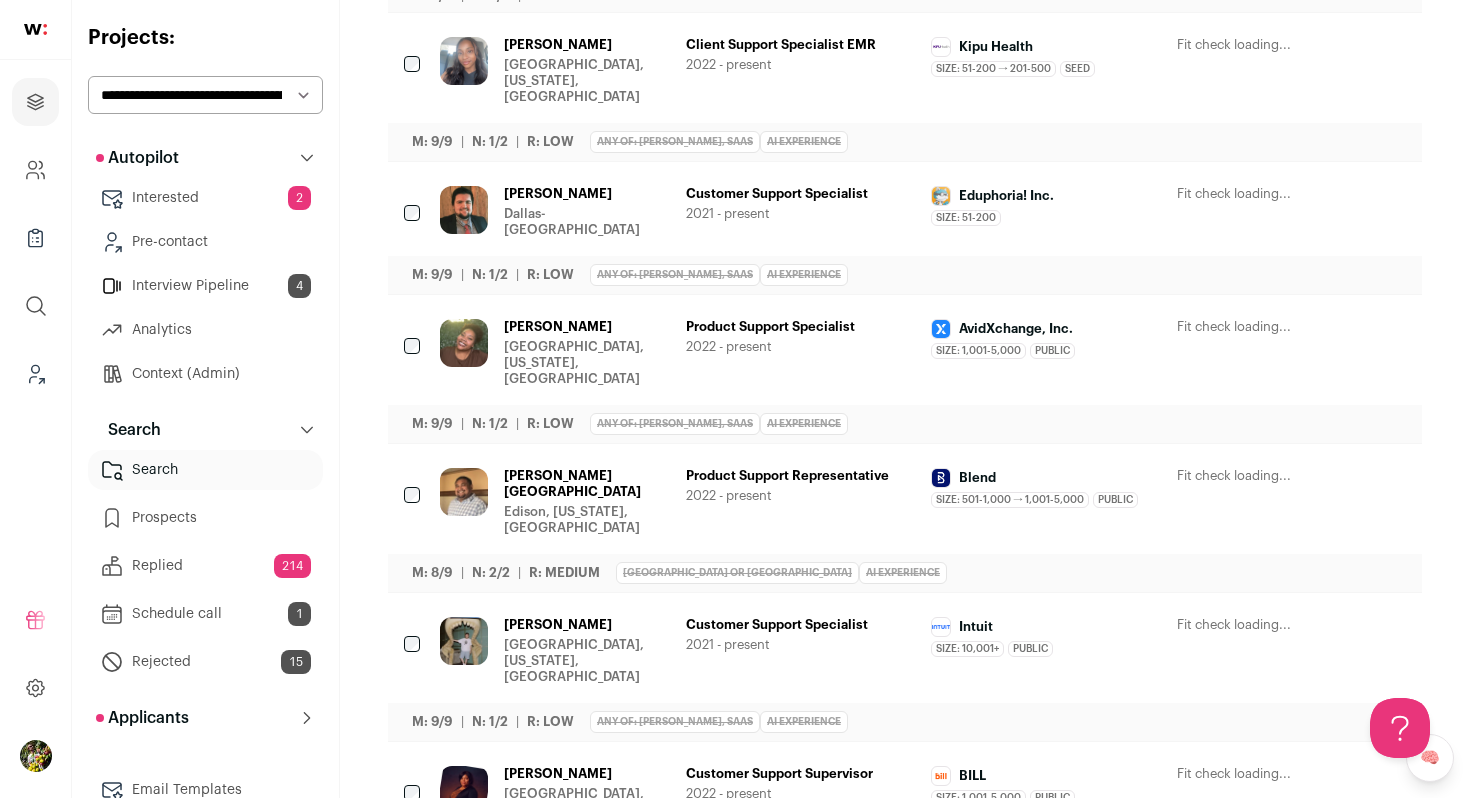 click on "Rockford, Illinois, United States" at bounding box center (587, 661) 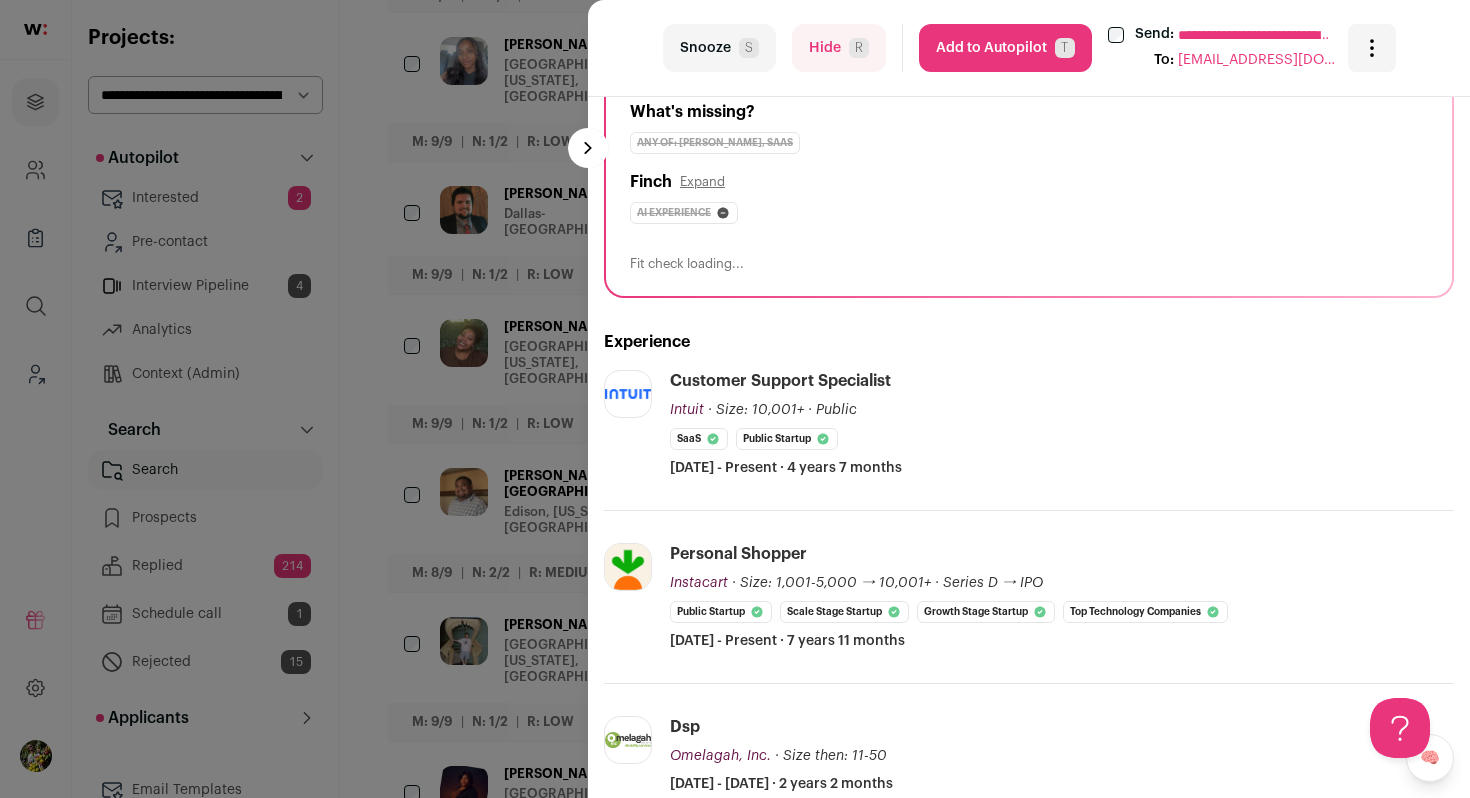 scroll, scrollTop: 244, scrollLeft: 0, axis: vertical 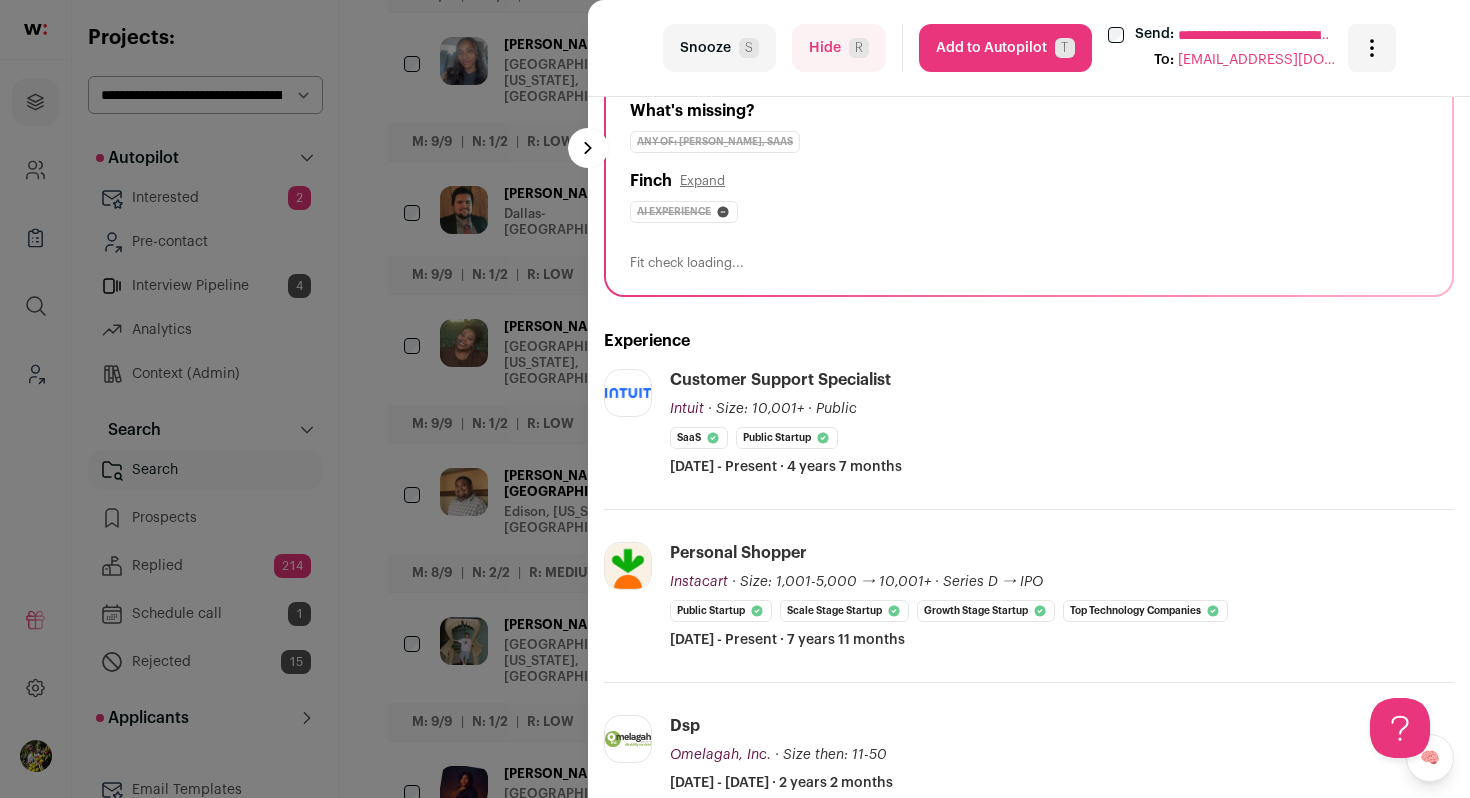 click on "**********" at bounding box center [735, 399] 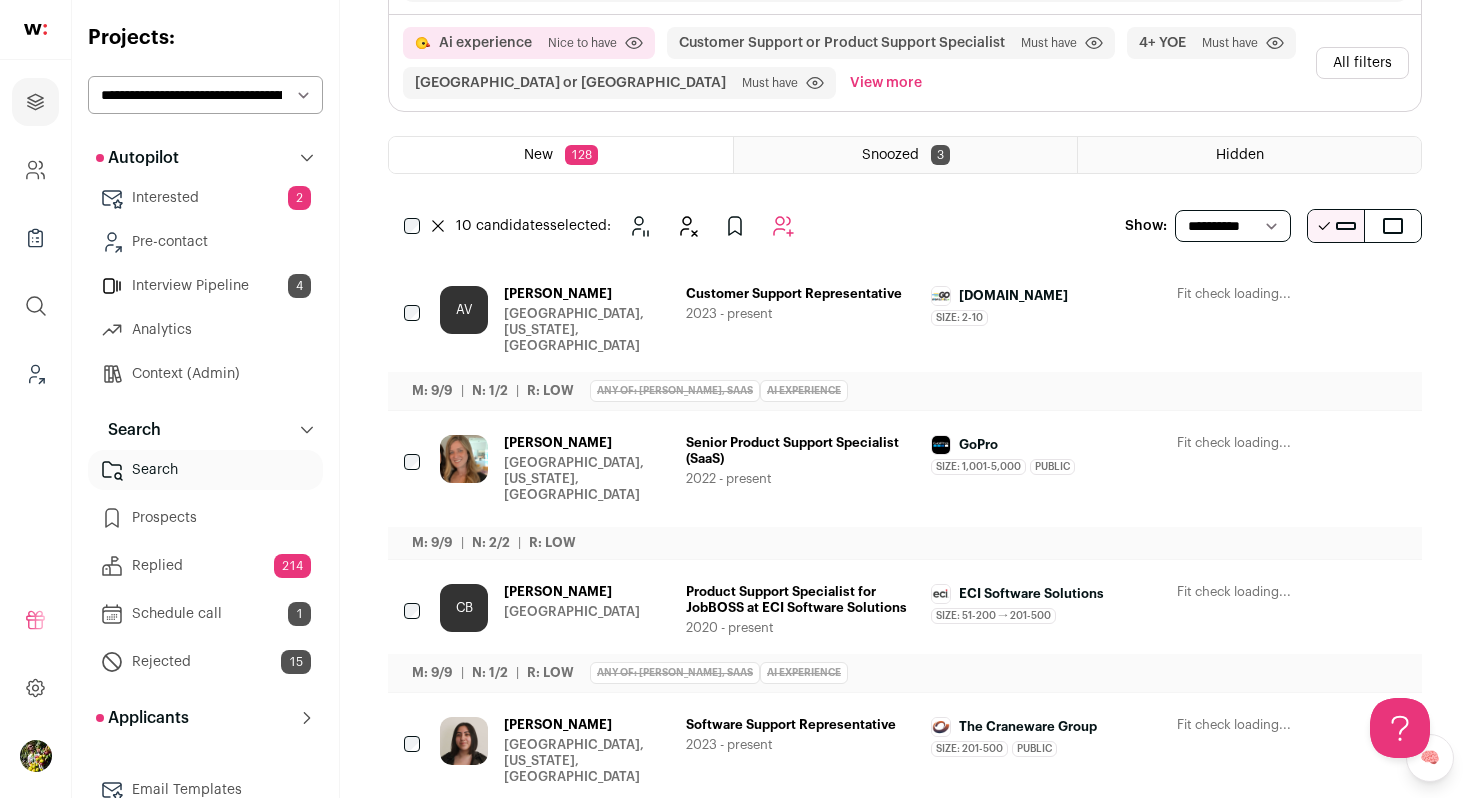 scroll, scrollTop: 0, scrollLeft: 0, axis: both 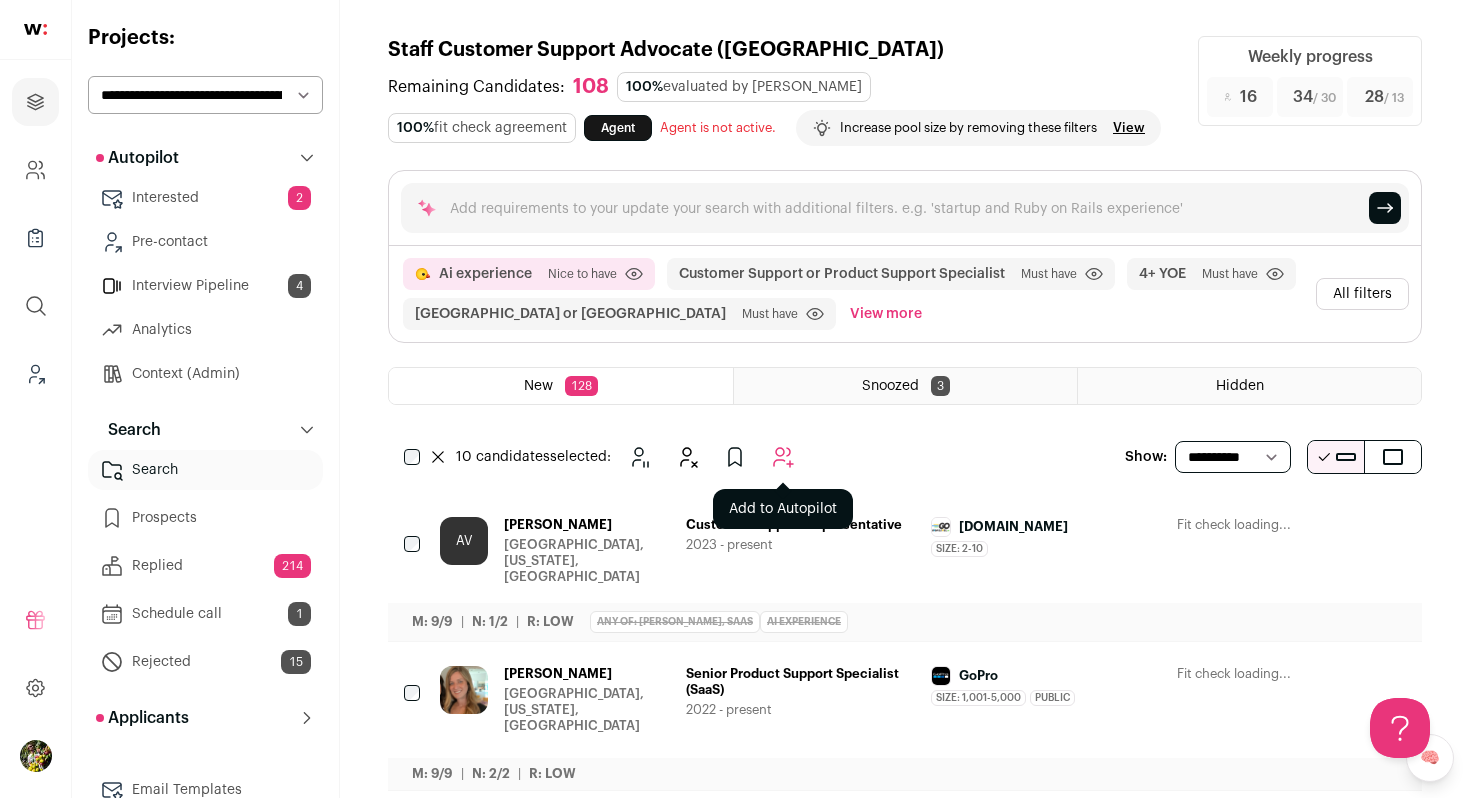 click 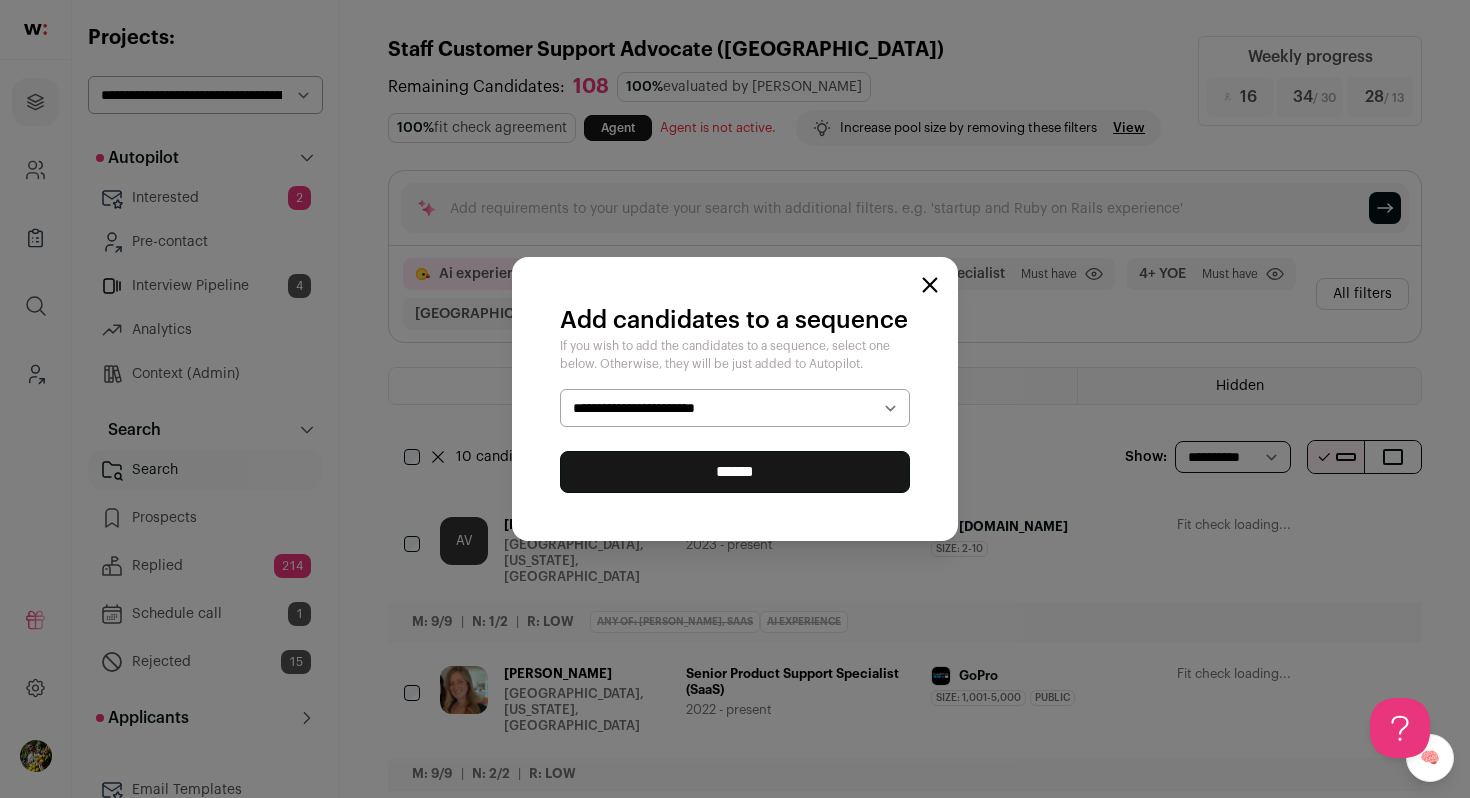 select on "*****" 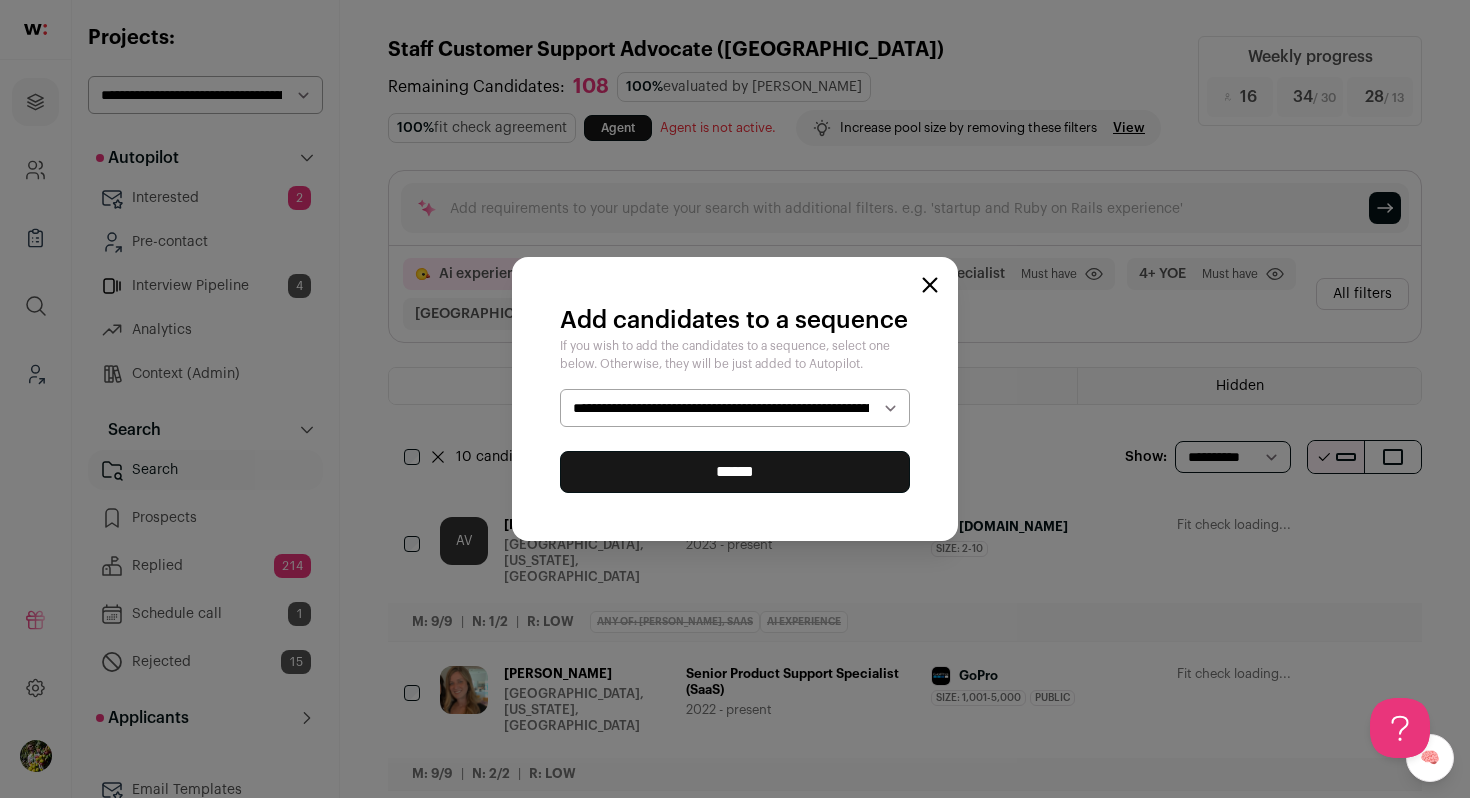 click on "******" at bounding box center (735, 472) 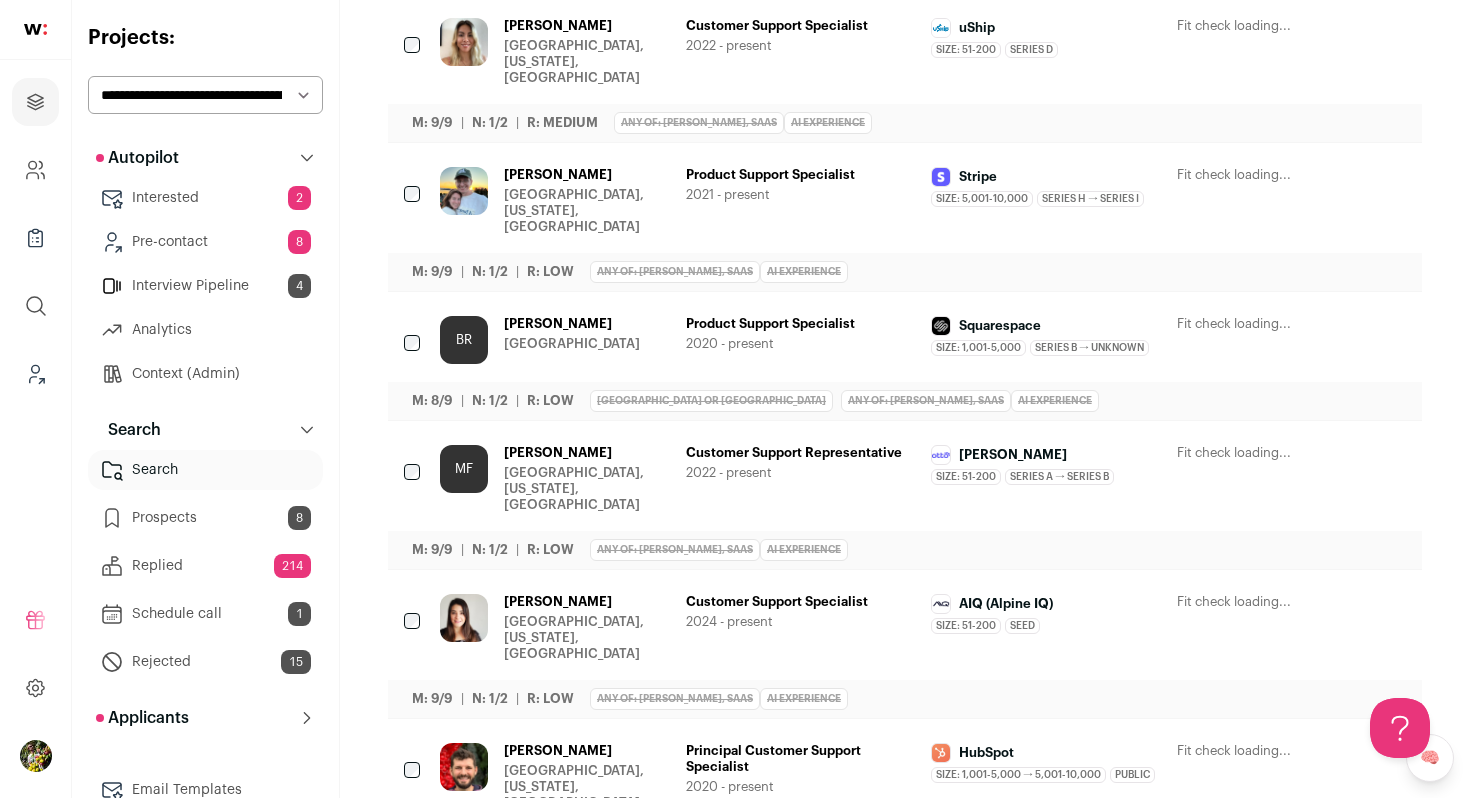 scroll, scrollTop: 67, scrollLeft: 0, axis: vertical 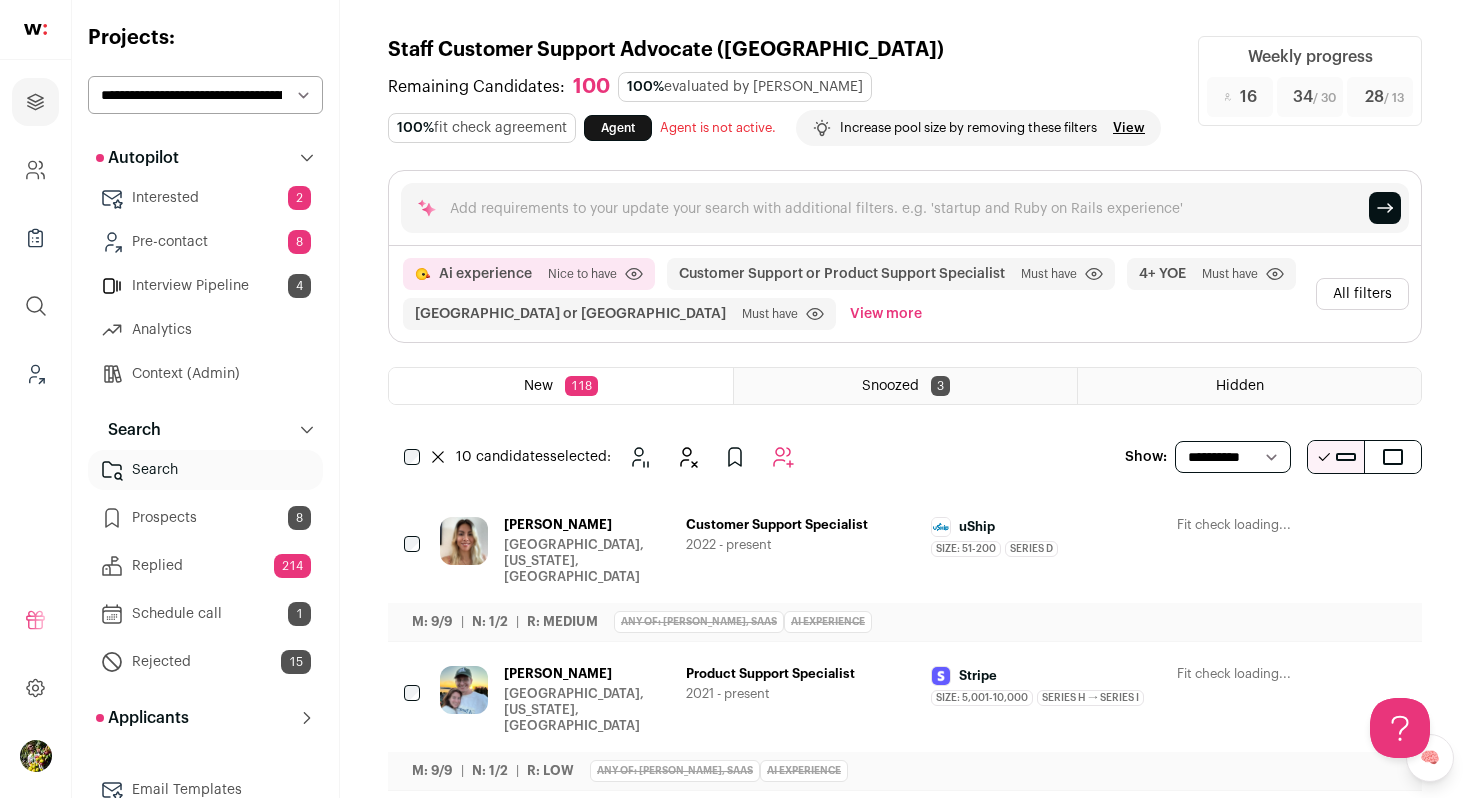 click 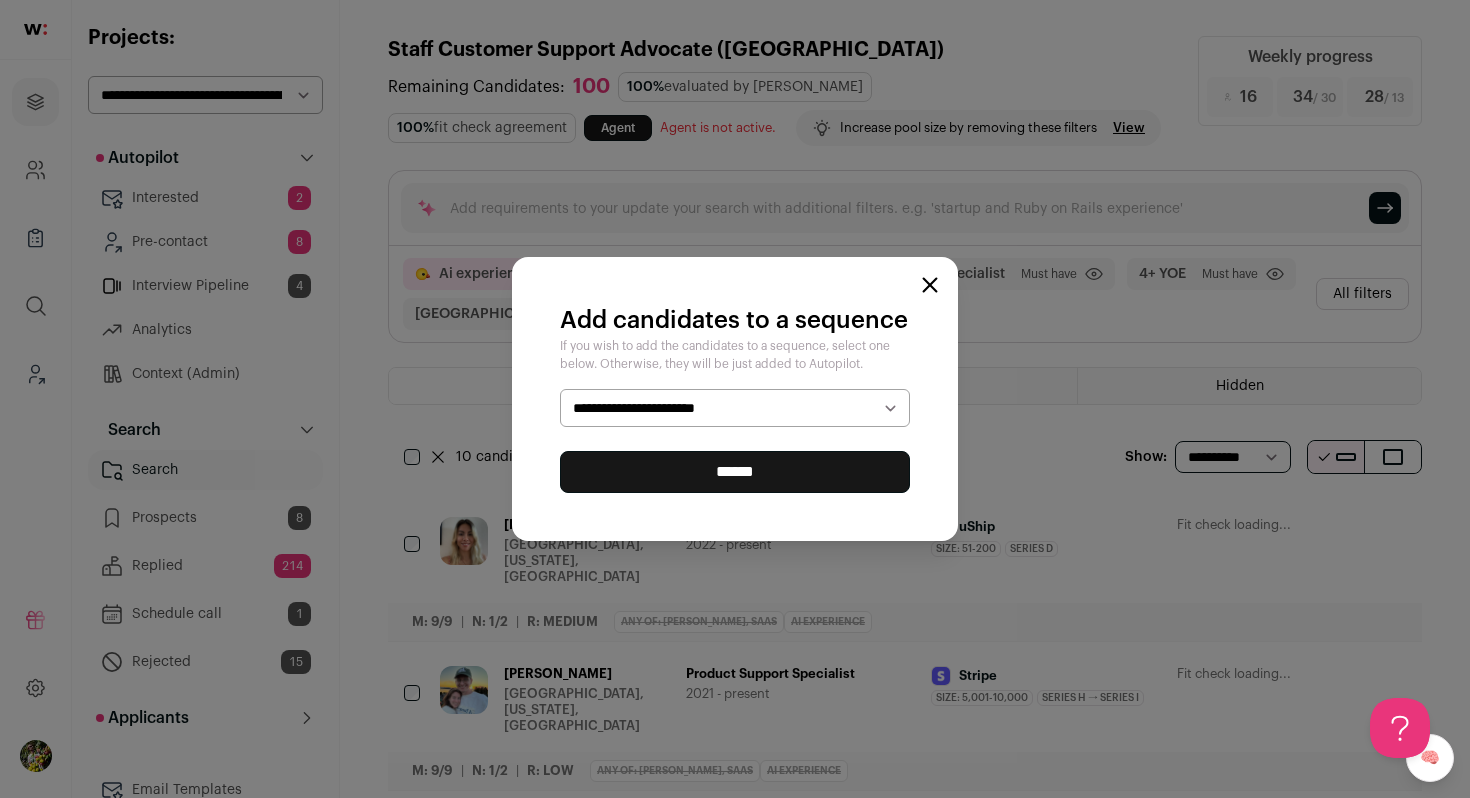select on "*****" 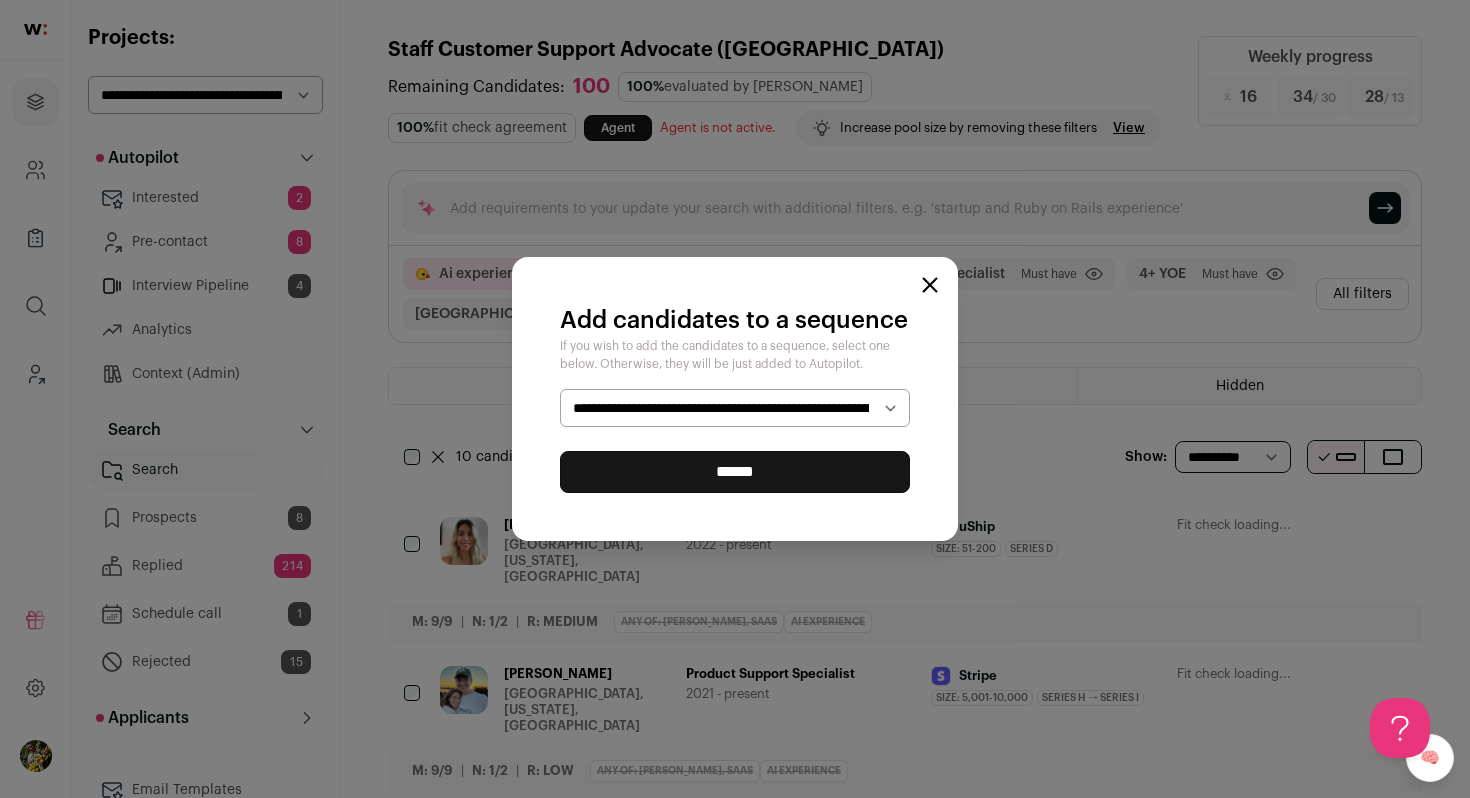 click on "******" at bounding box center (735, 472) 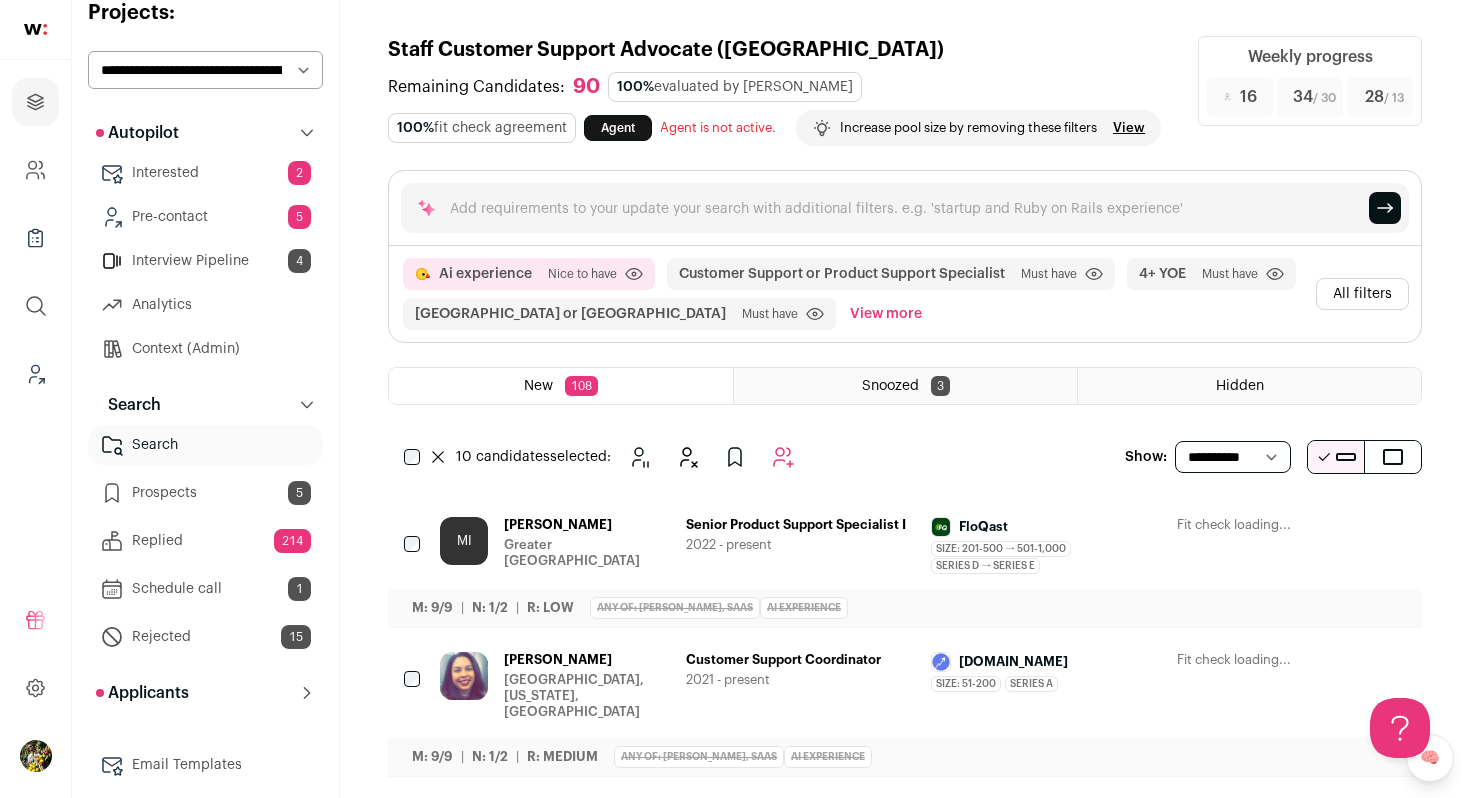 scroll, scrollTop: 80, scrollLeft: 0, axis: vertical 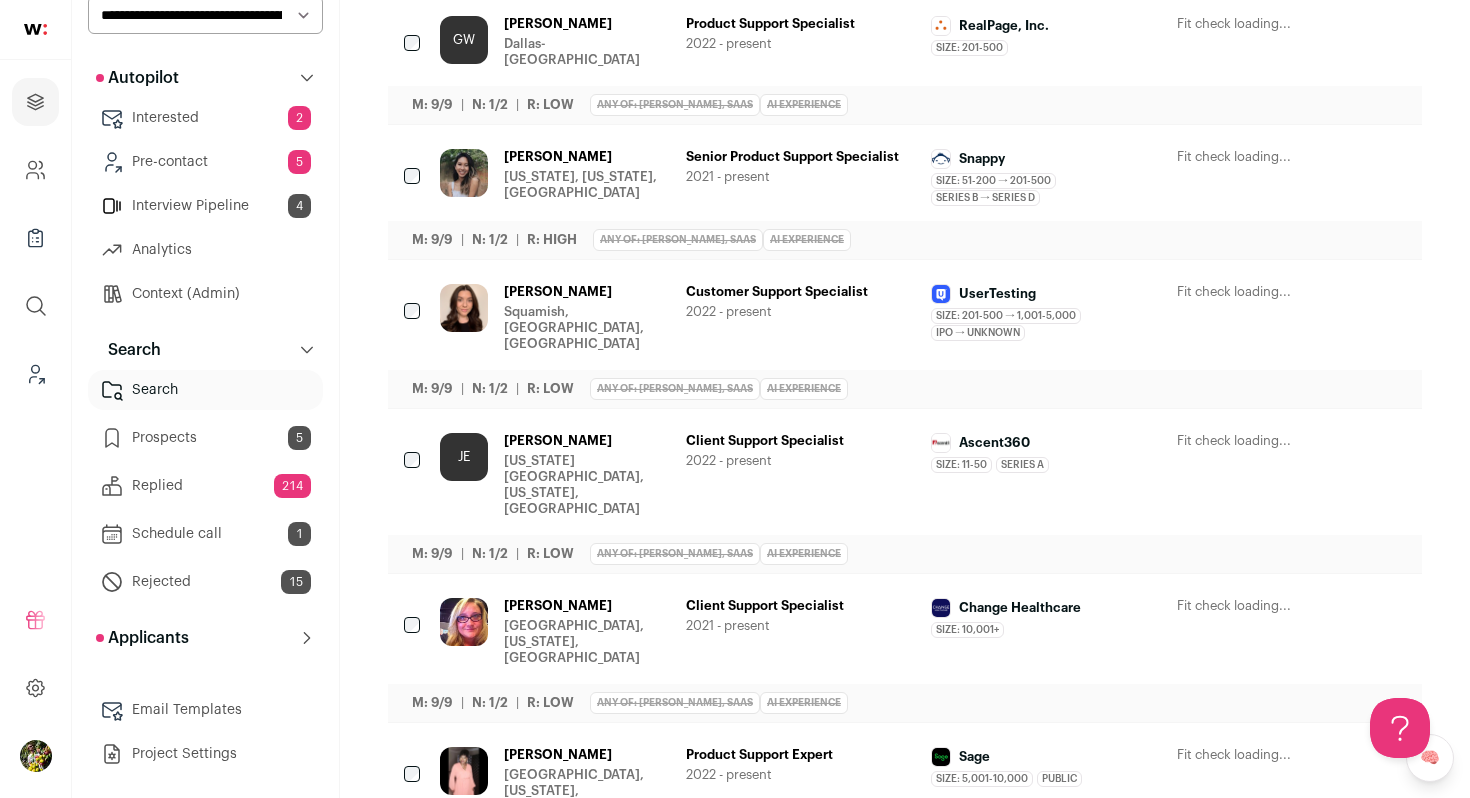 click on "Christine Burns Jones" at bounding box center [587, 606] 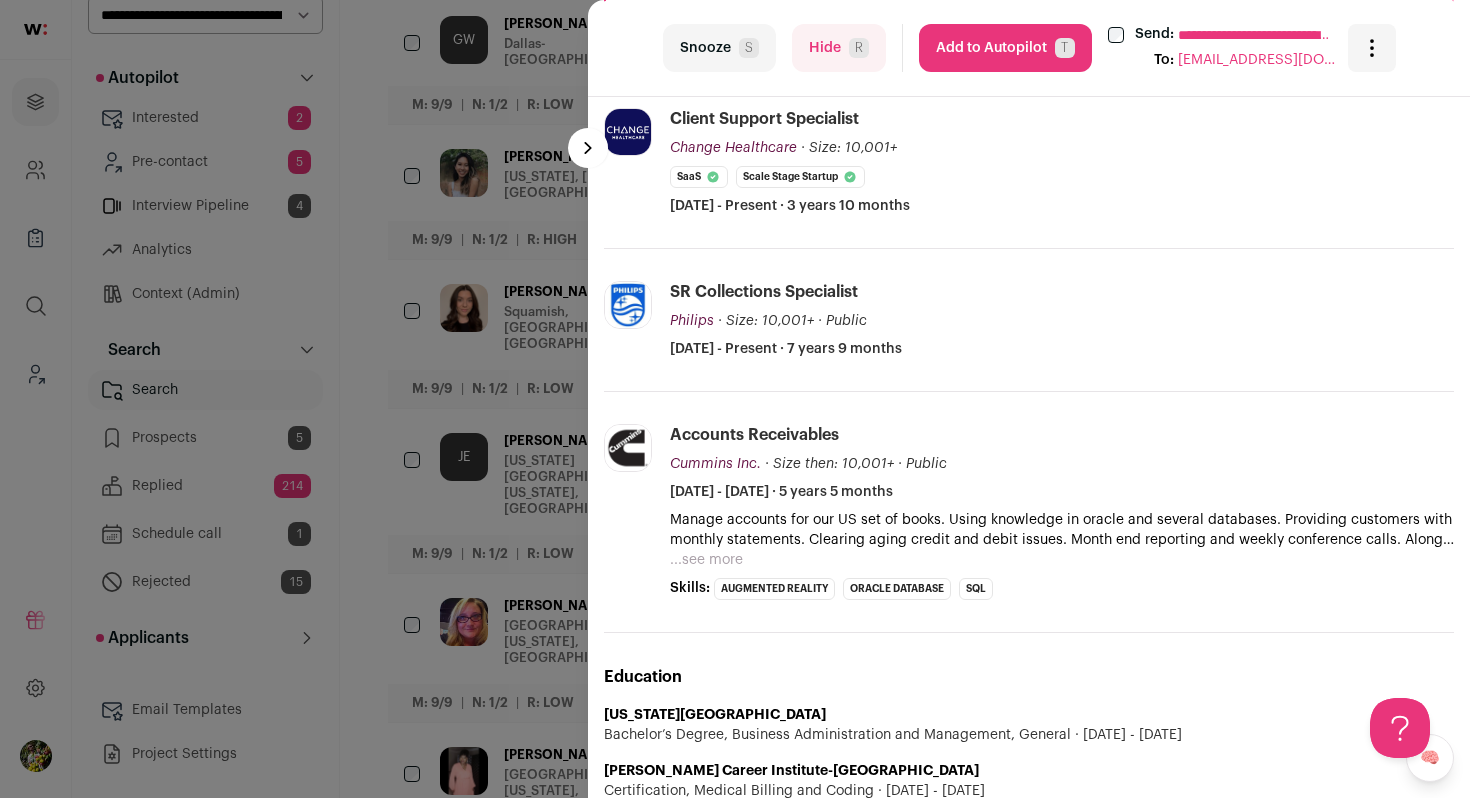 scroll, scrollTop: 609, scrollLeft: 0, axis: vertical 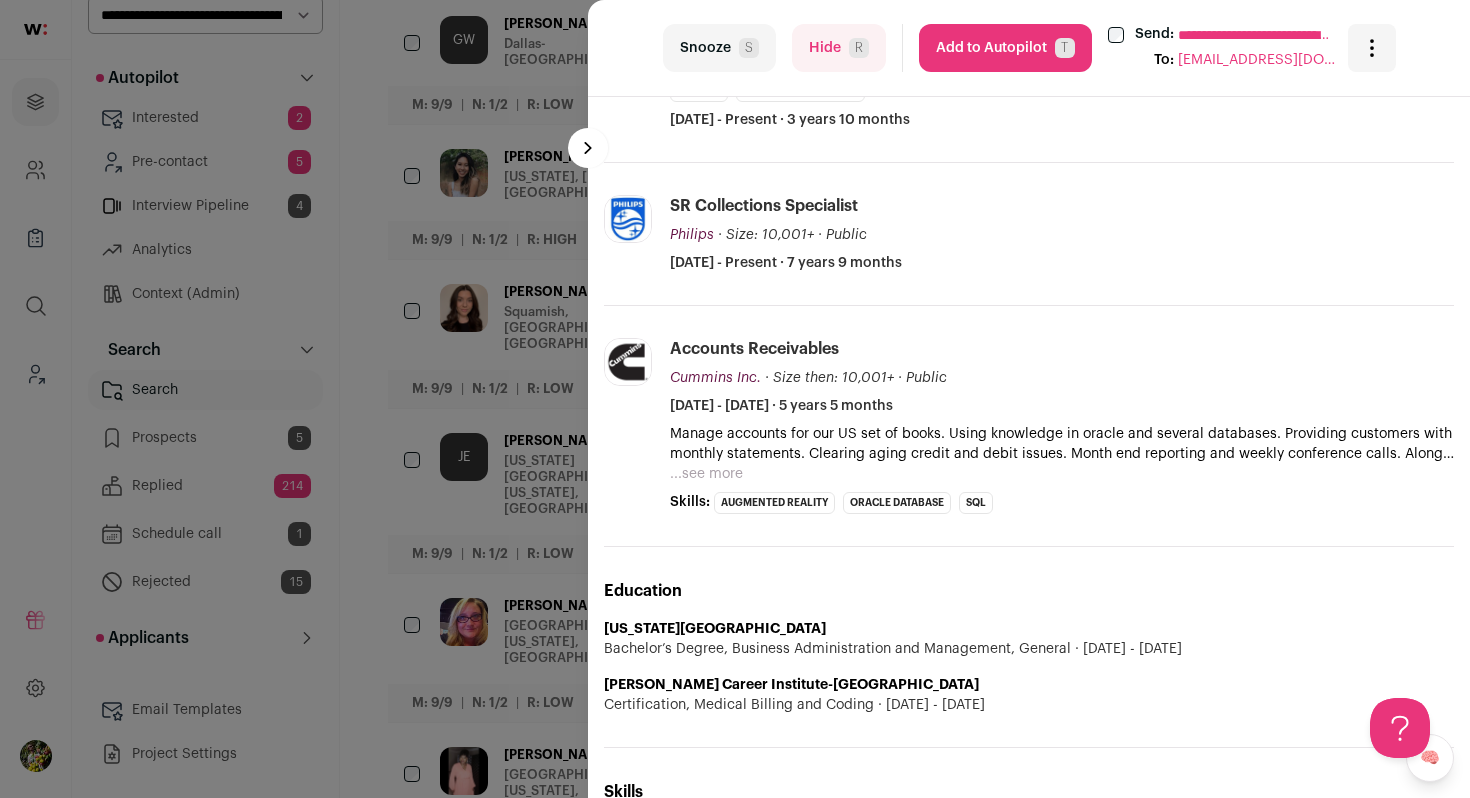 click on "Hide
R" at bounding box center [839, 48] 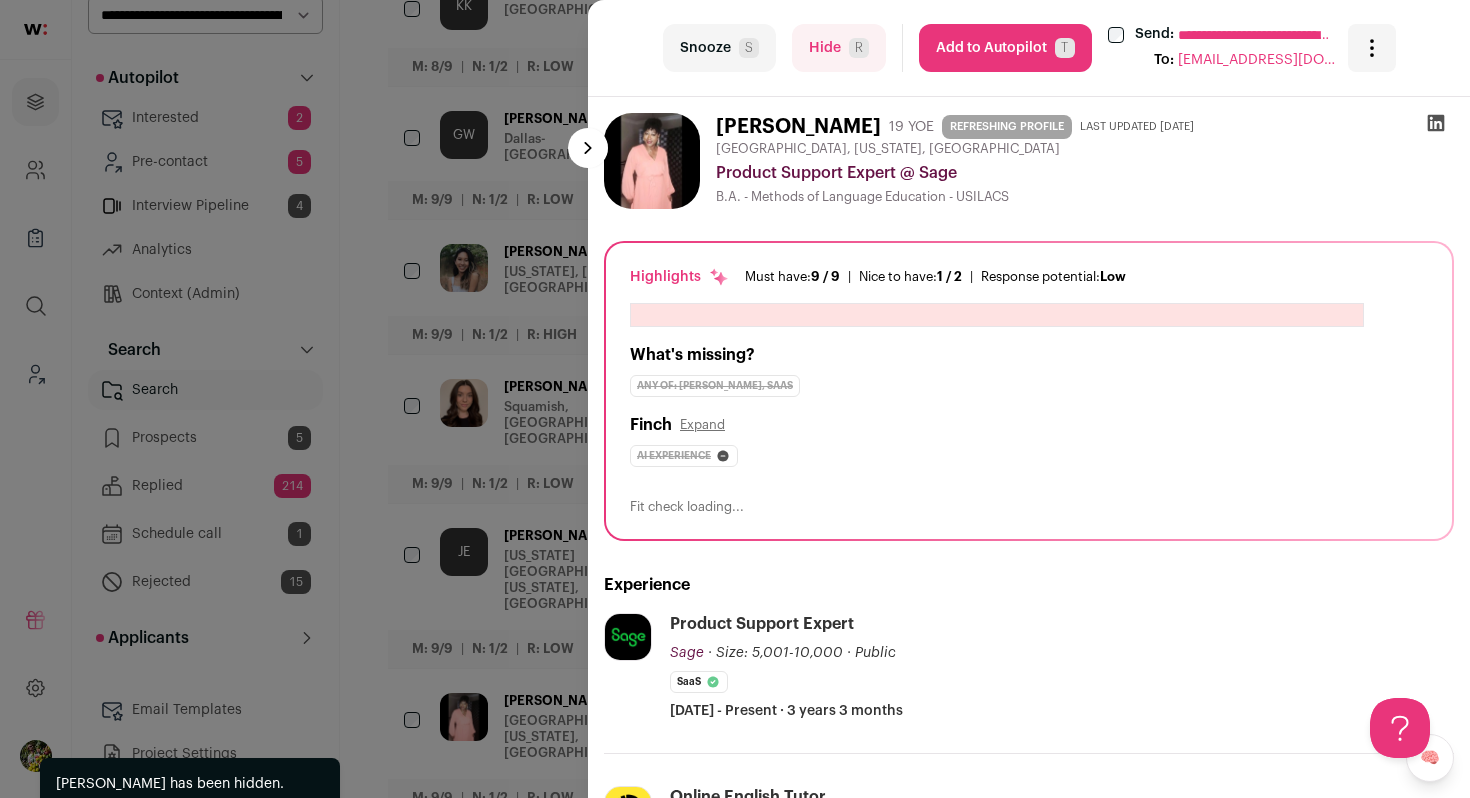click on "**********" at bounding box center (735, 399) 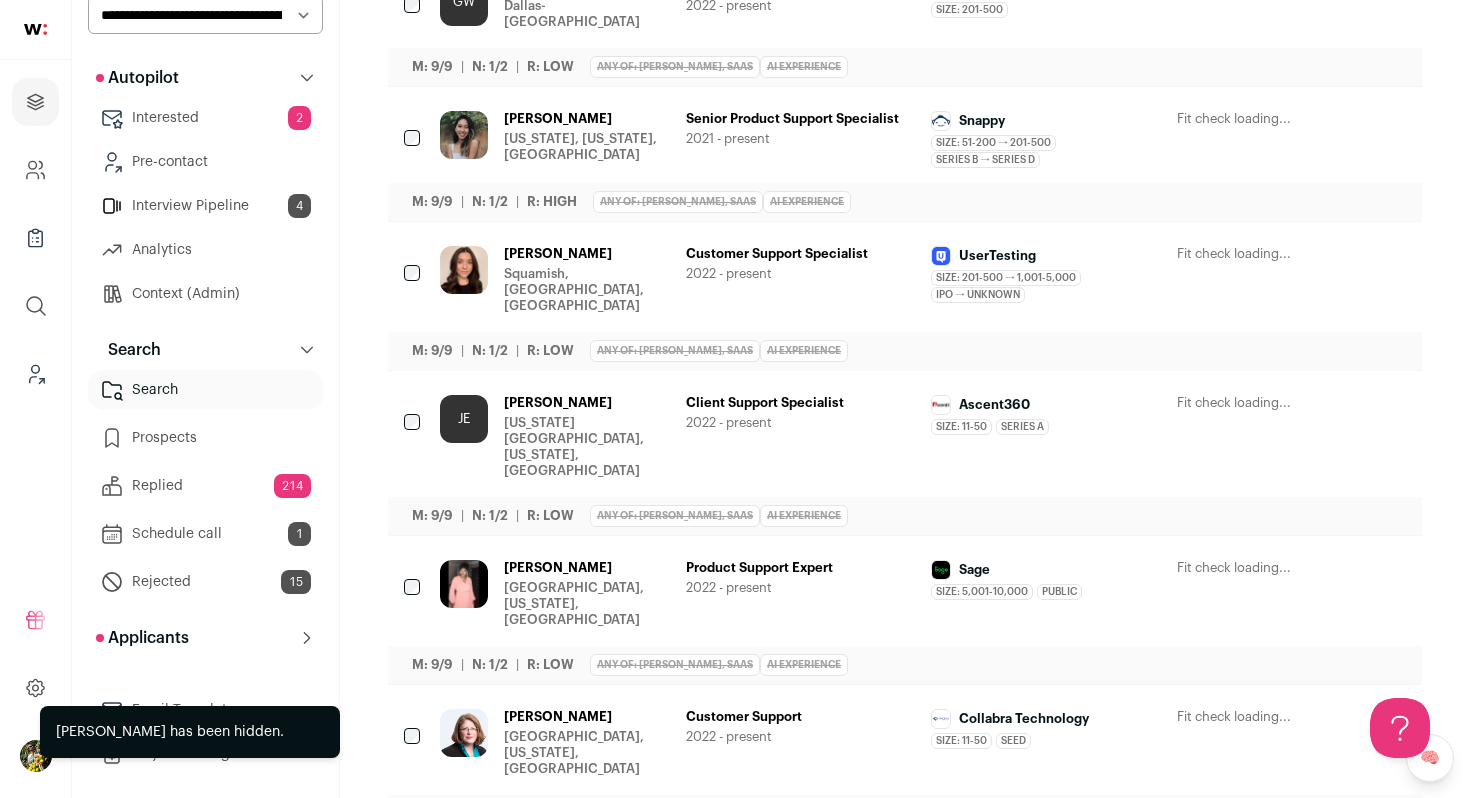 scroll, scrollTop: 1063, scrollLeft: 0, axis: vertical 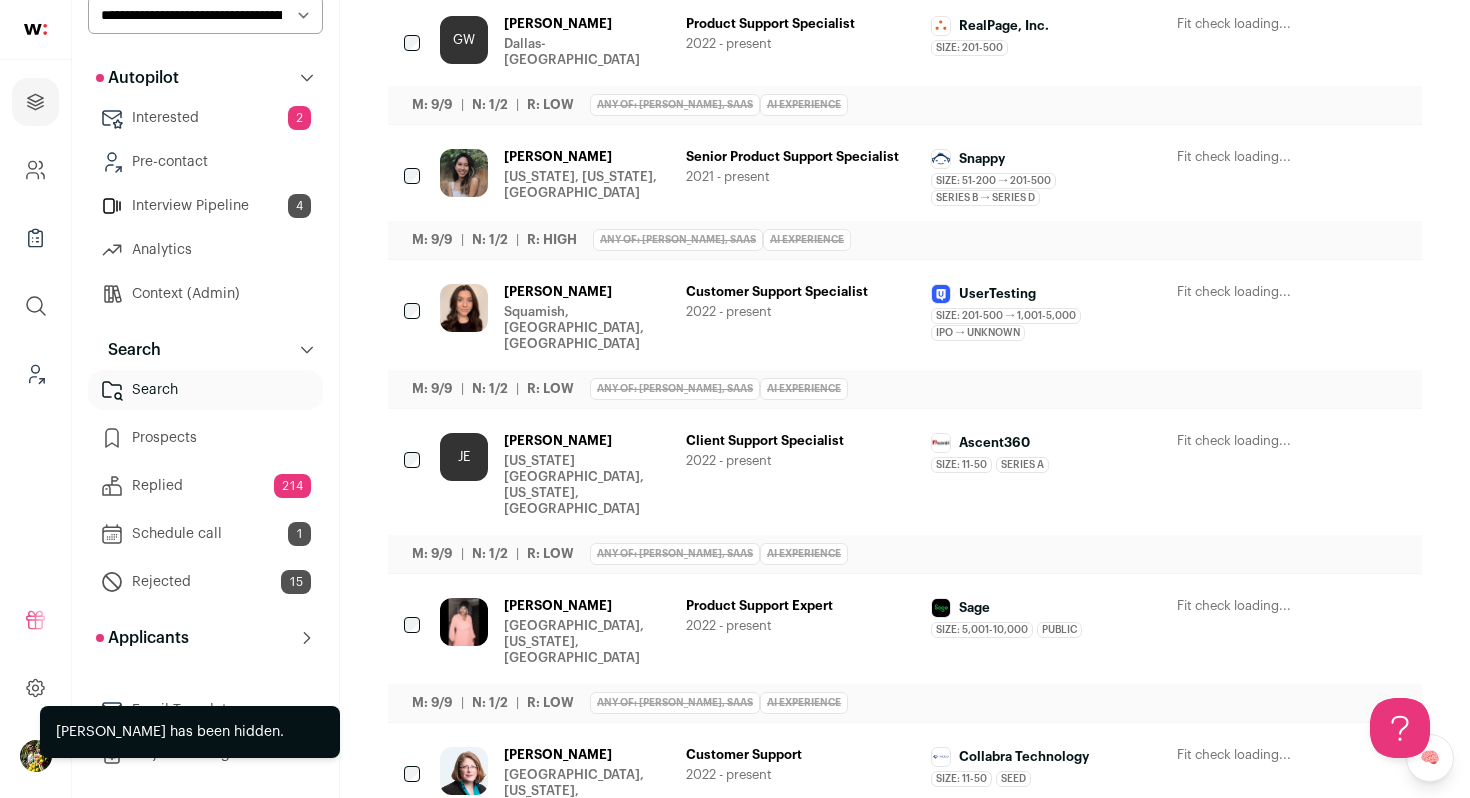 click on "Wendy Siemens
Spokane, Washington, United States" at bounding box center [555, 781] 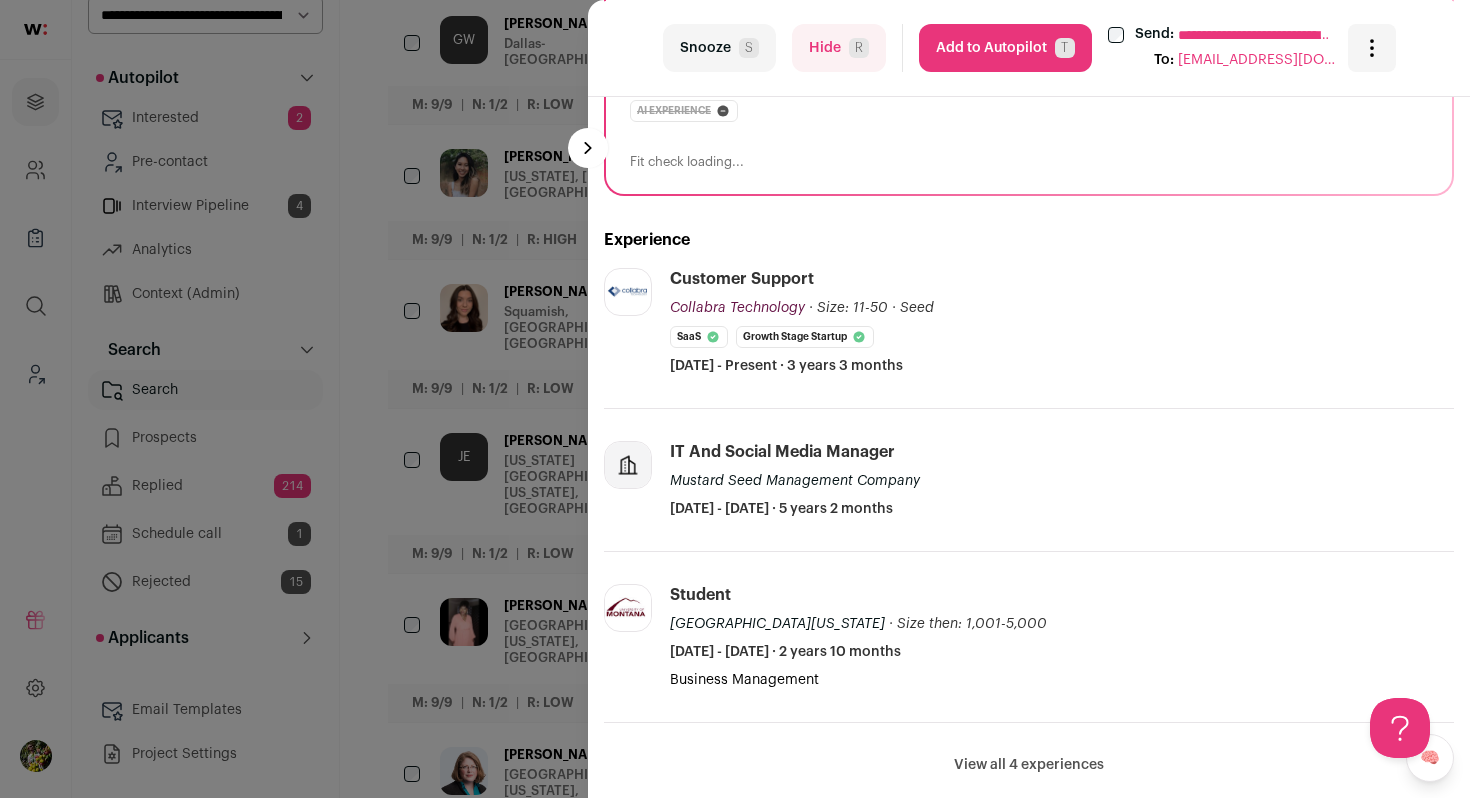 scroll, scrollTop: 383, scrollLeft: 0, axis: vertical 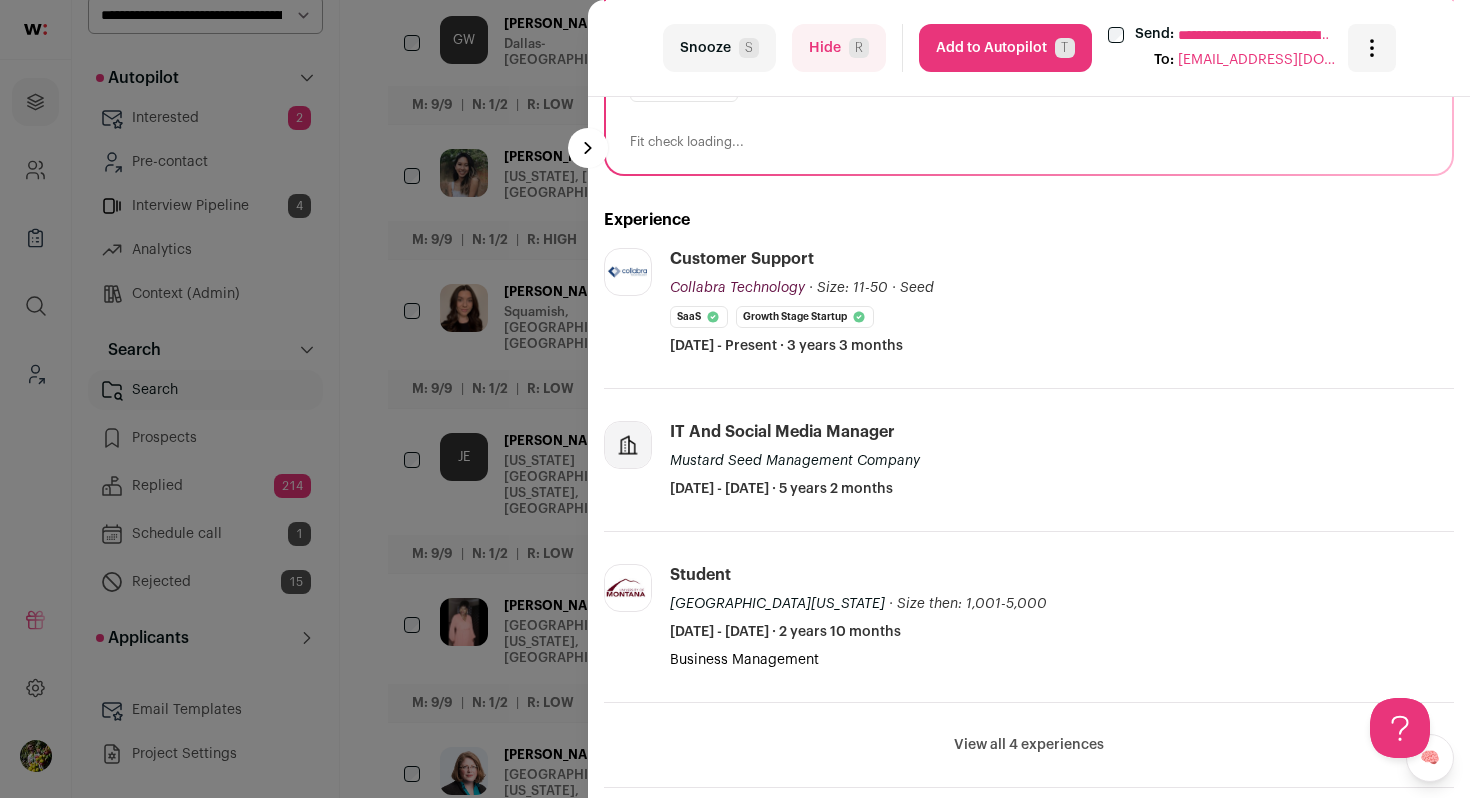 click on "Hide
R" at bounding box center (839, 48) 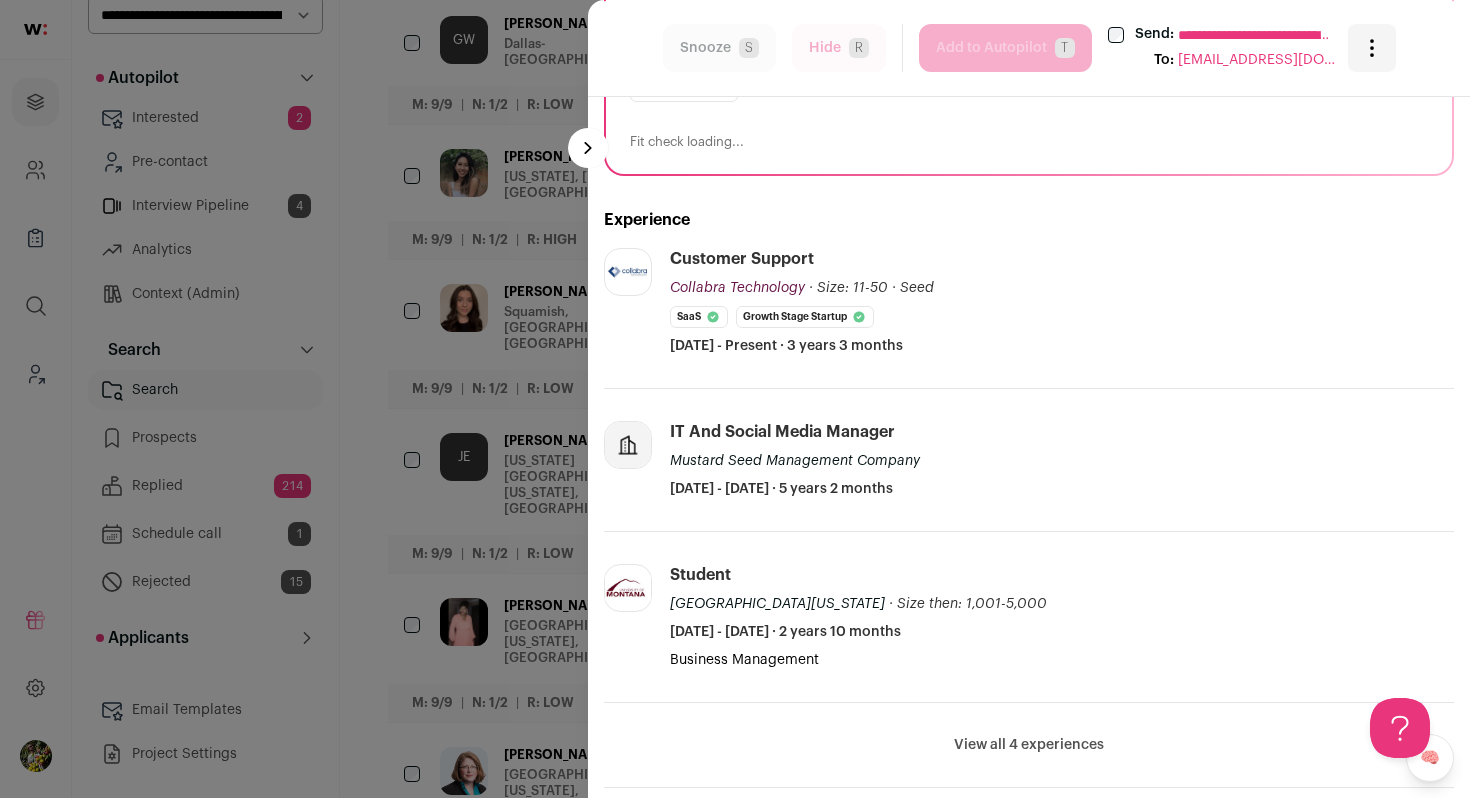 click on "**********" at bounding box center (735, 399) 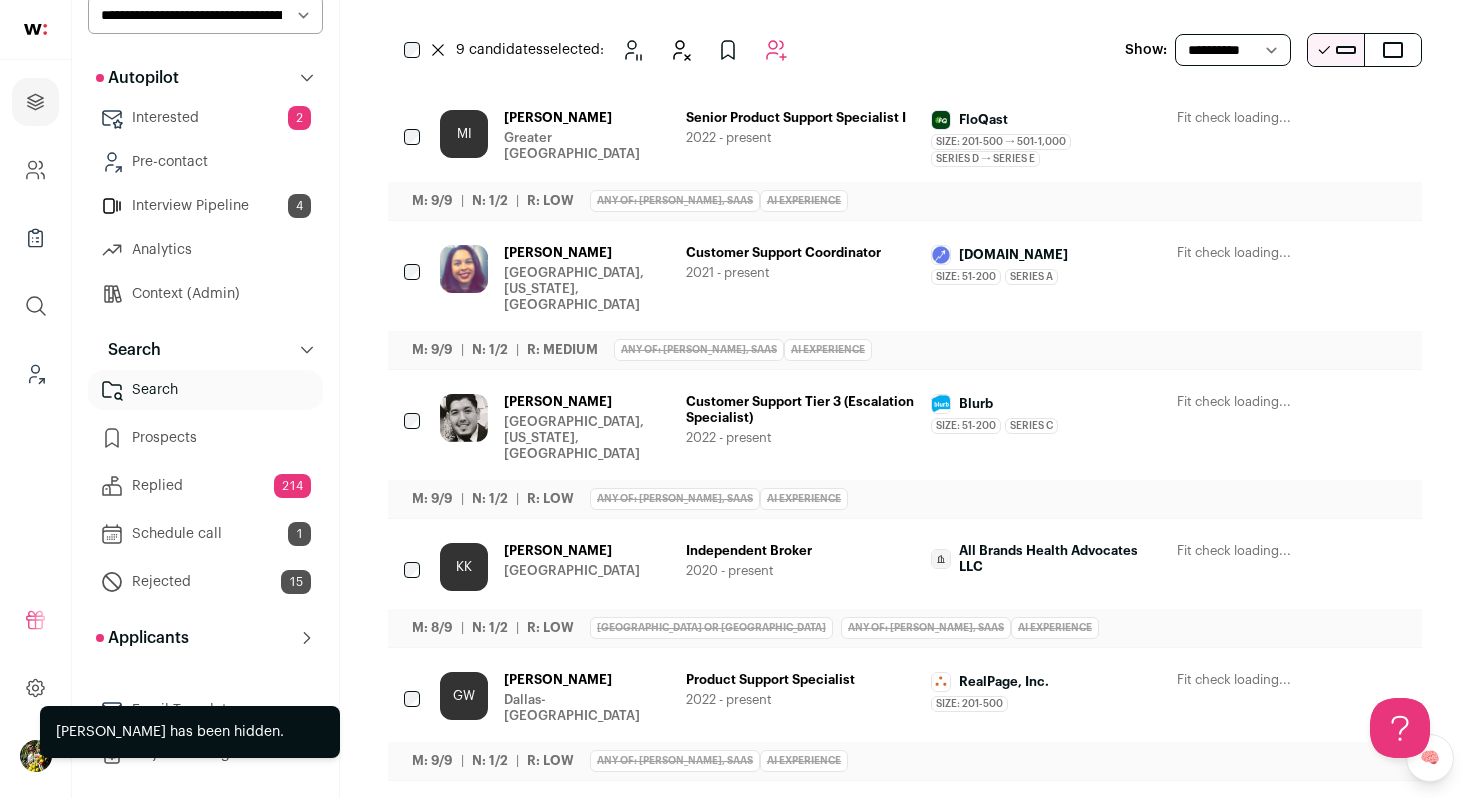 scroll, scrollTop: 405, scrollLeft: 0, axis: vertical 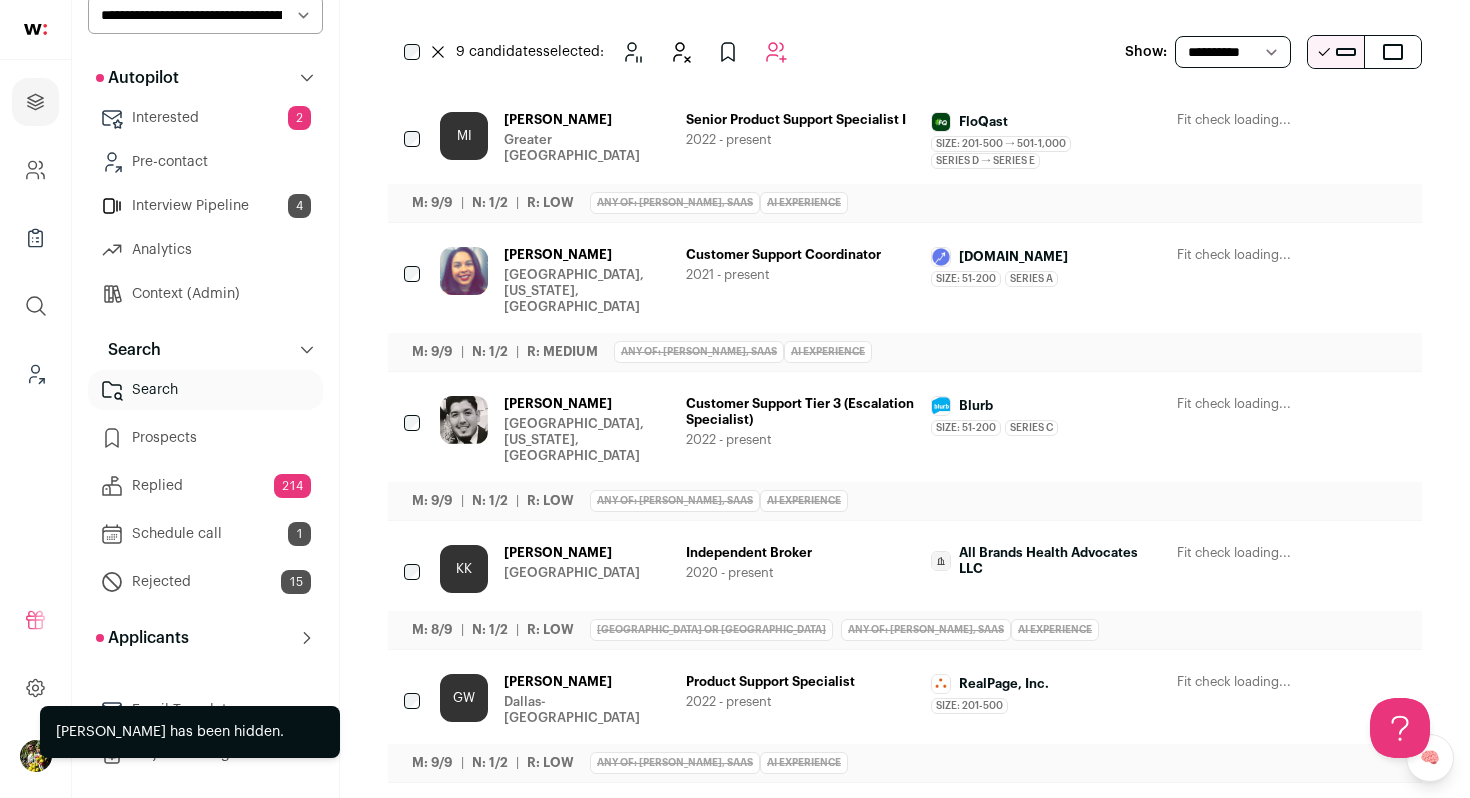 click on "2022 - present" at bounding box center (801, 702) 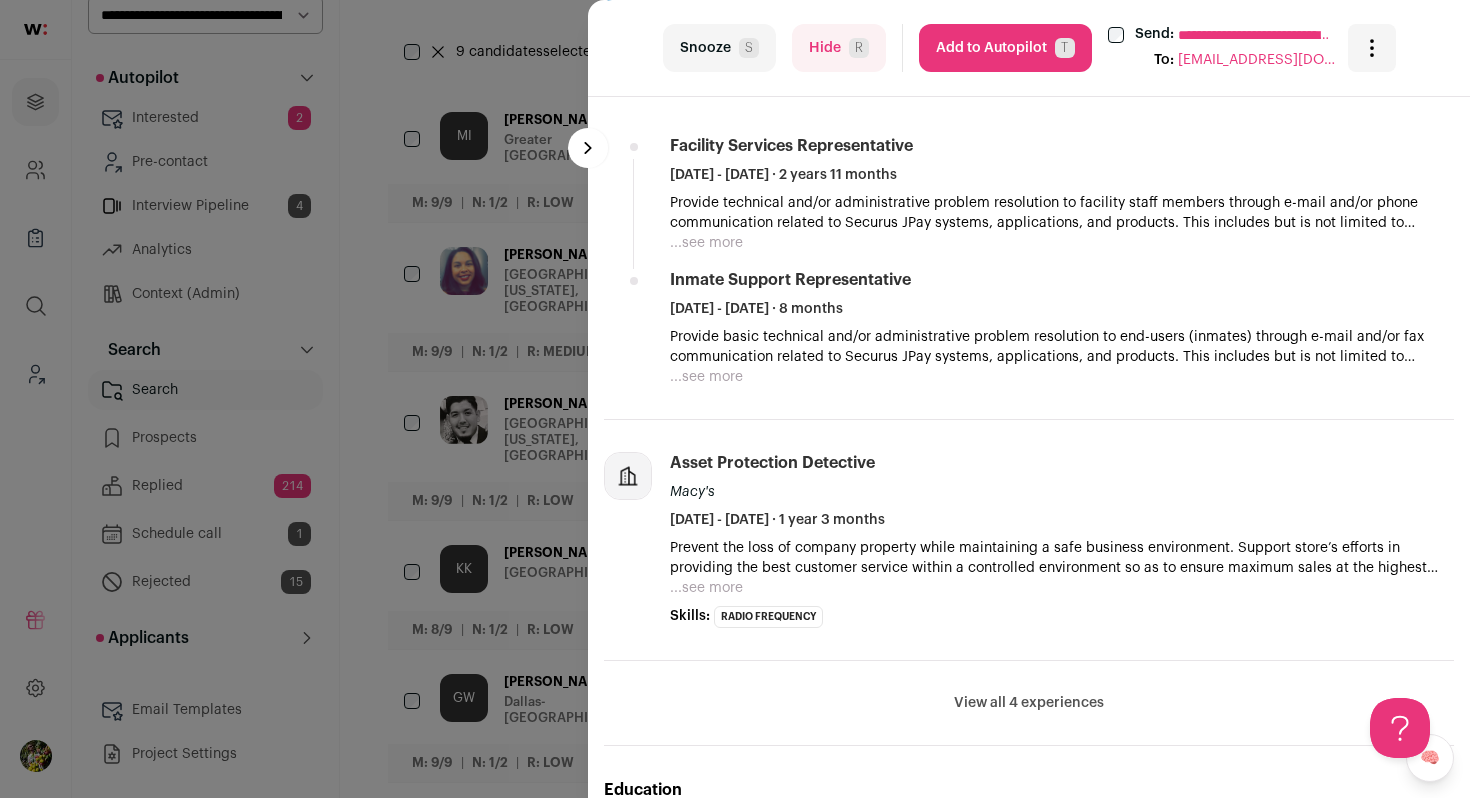 scroll, scrollTop: 882, scrollLeft: 0, axis: vertical 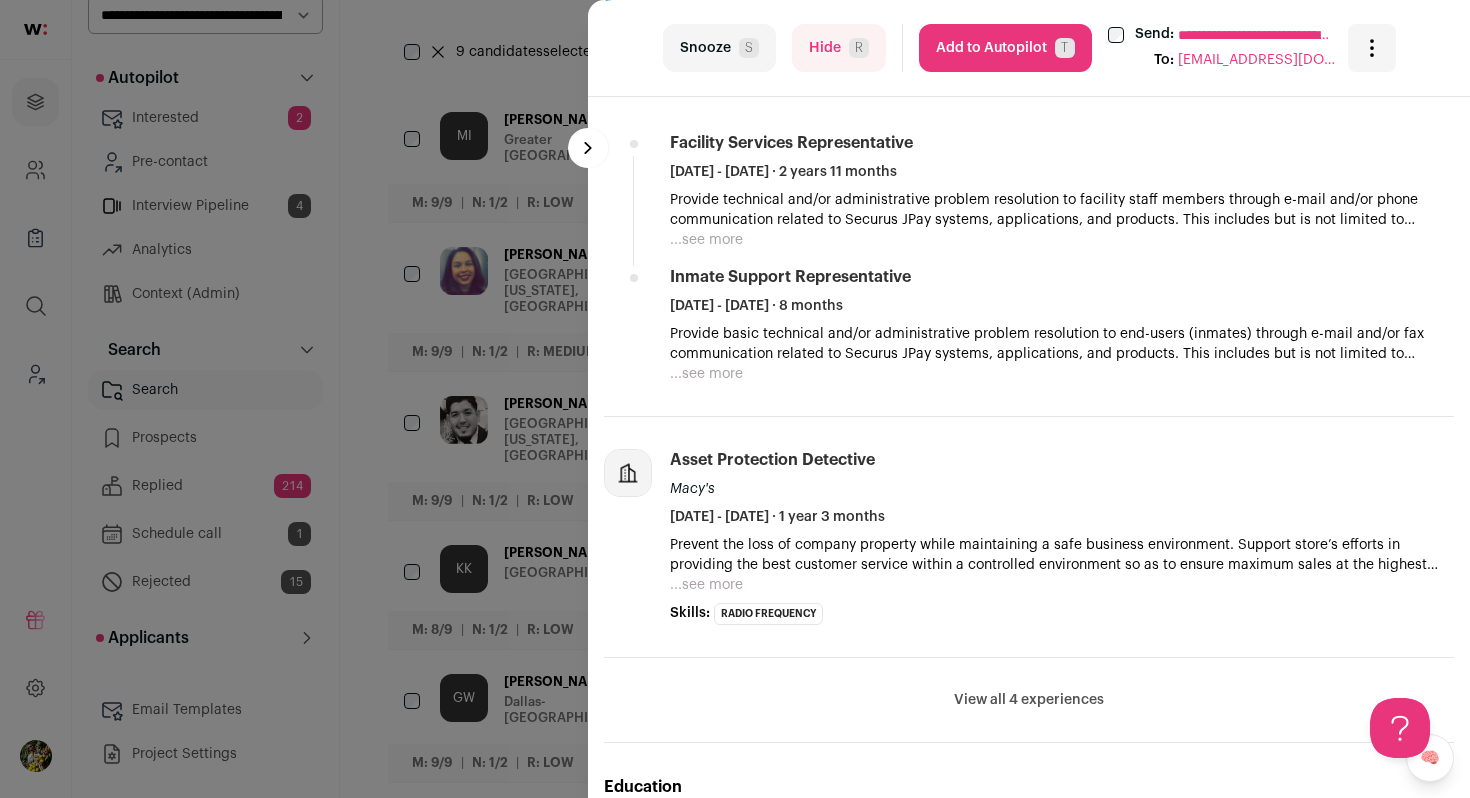 click on "**********" at bounding box center [735, 399] 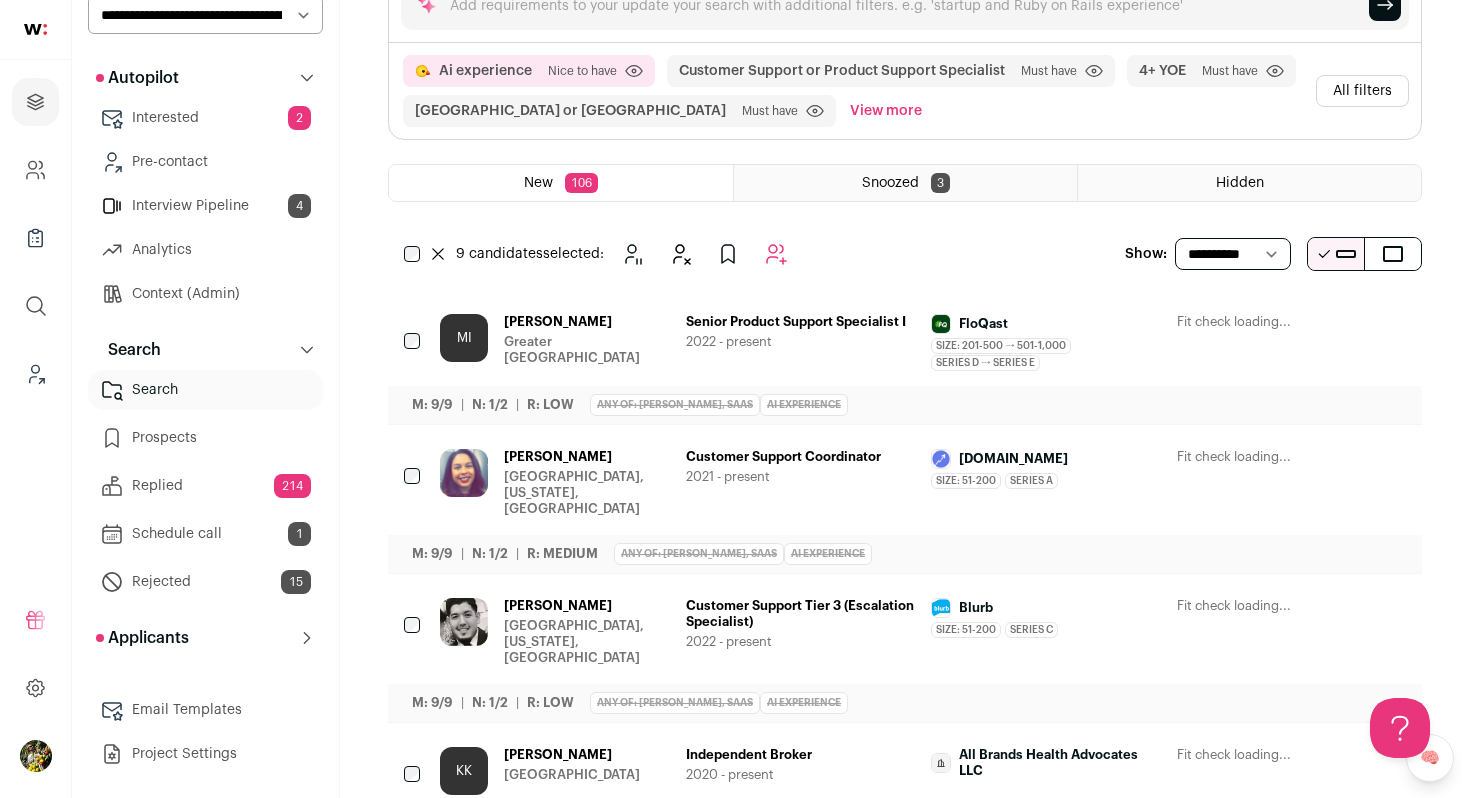 scroll, scrollTop: 201, scrollLeft: 0, axis: vertical 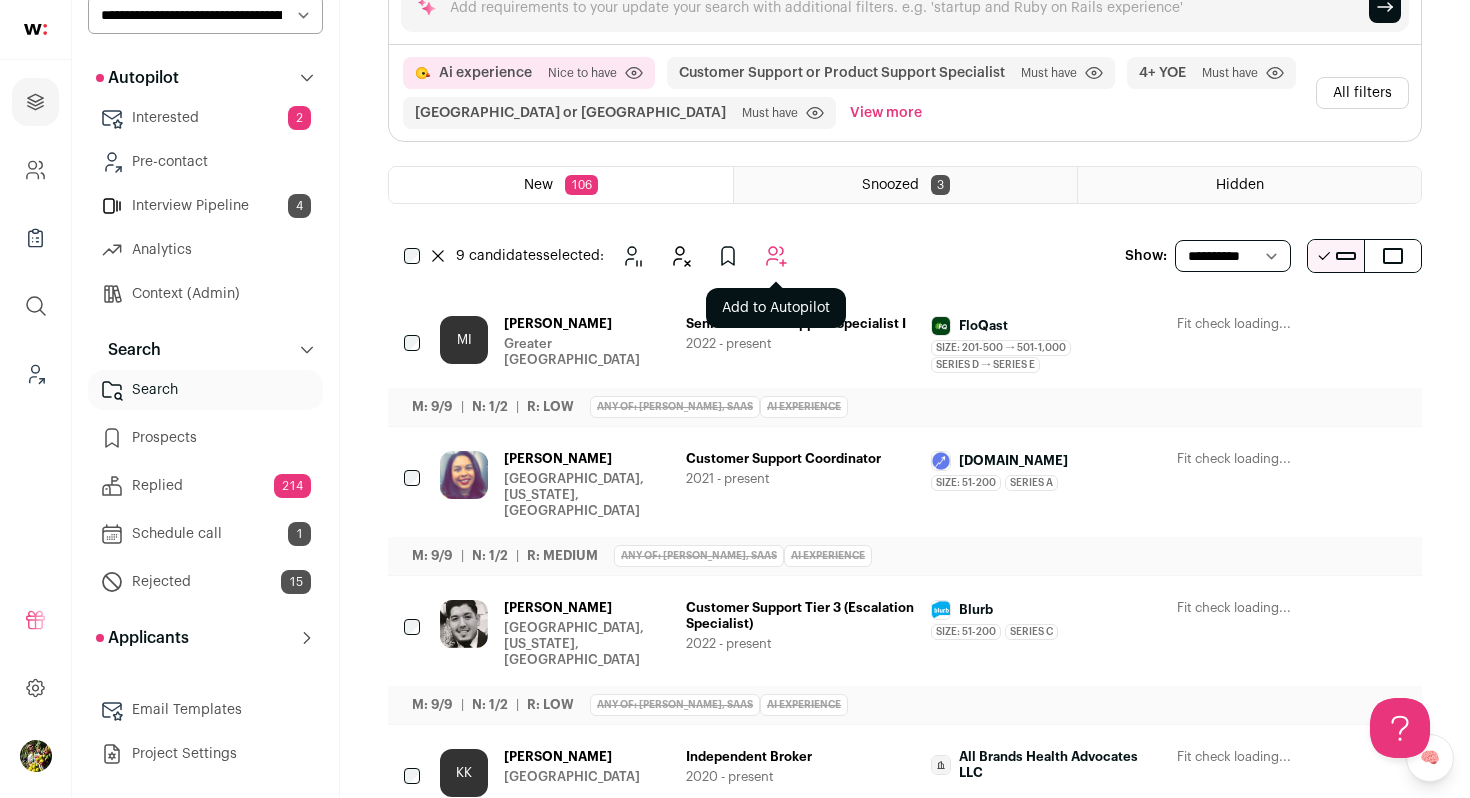 click at bounding box center [776, 256] 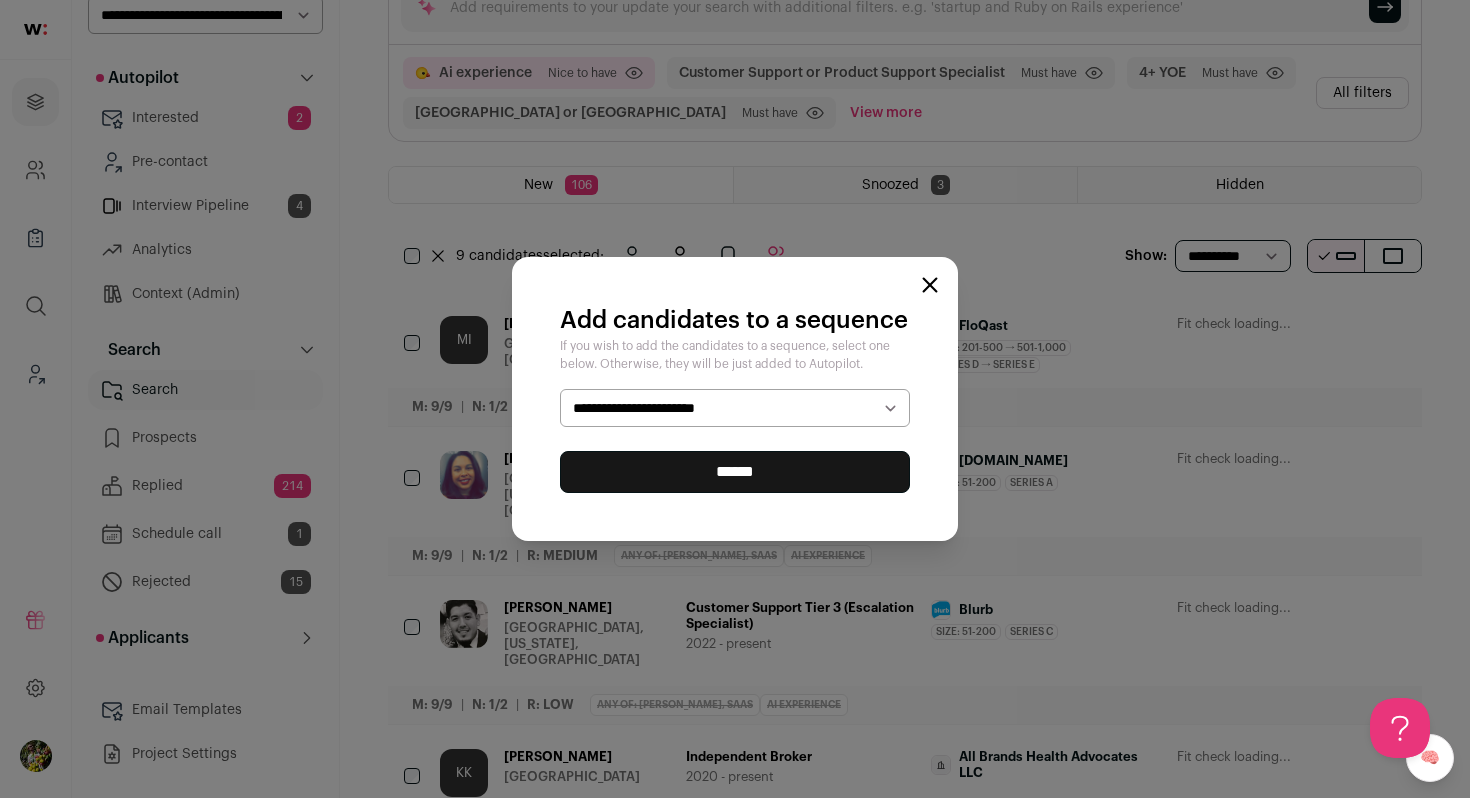 select on "*****" 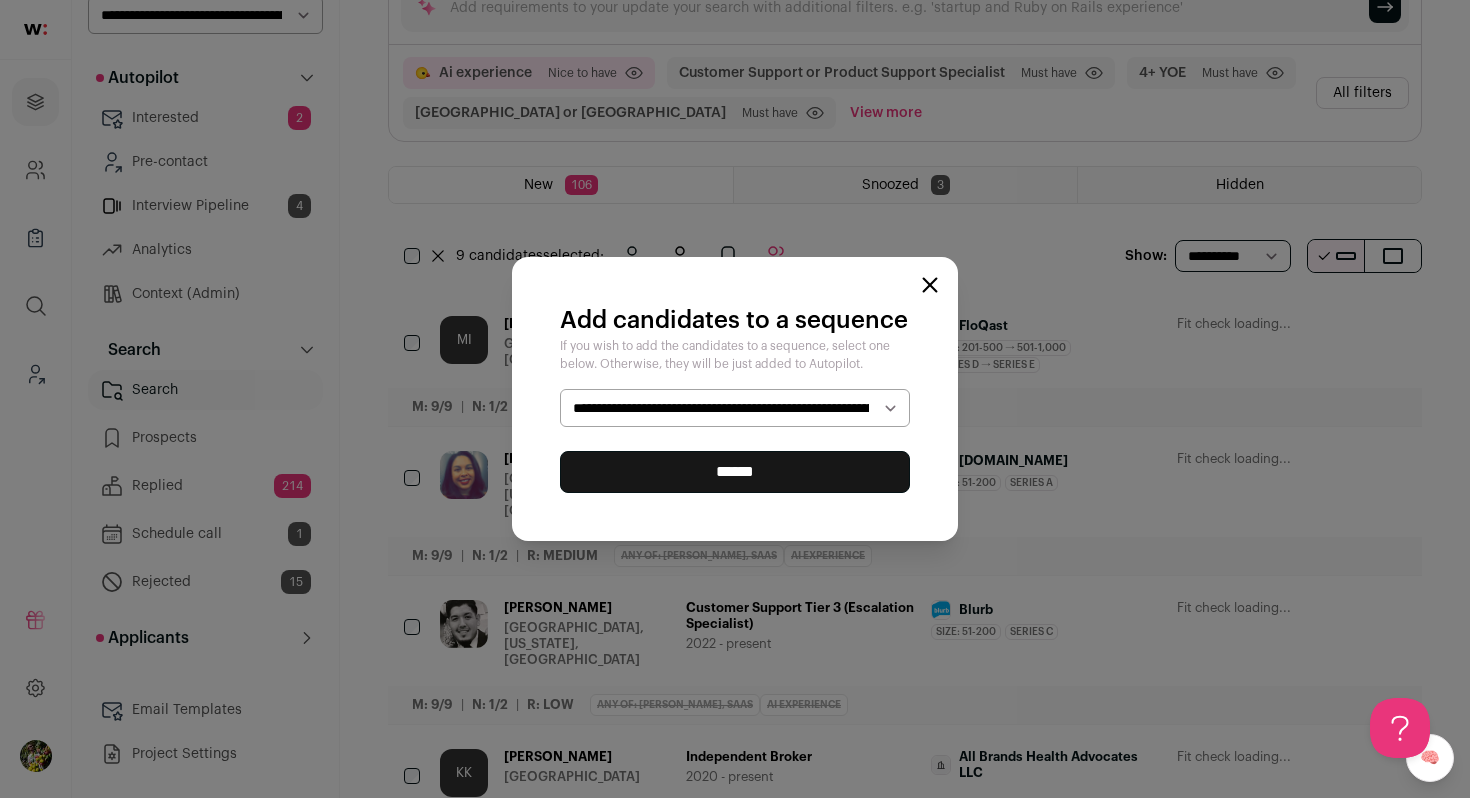 click on "******" at bounding box center (735, 472) 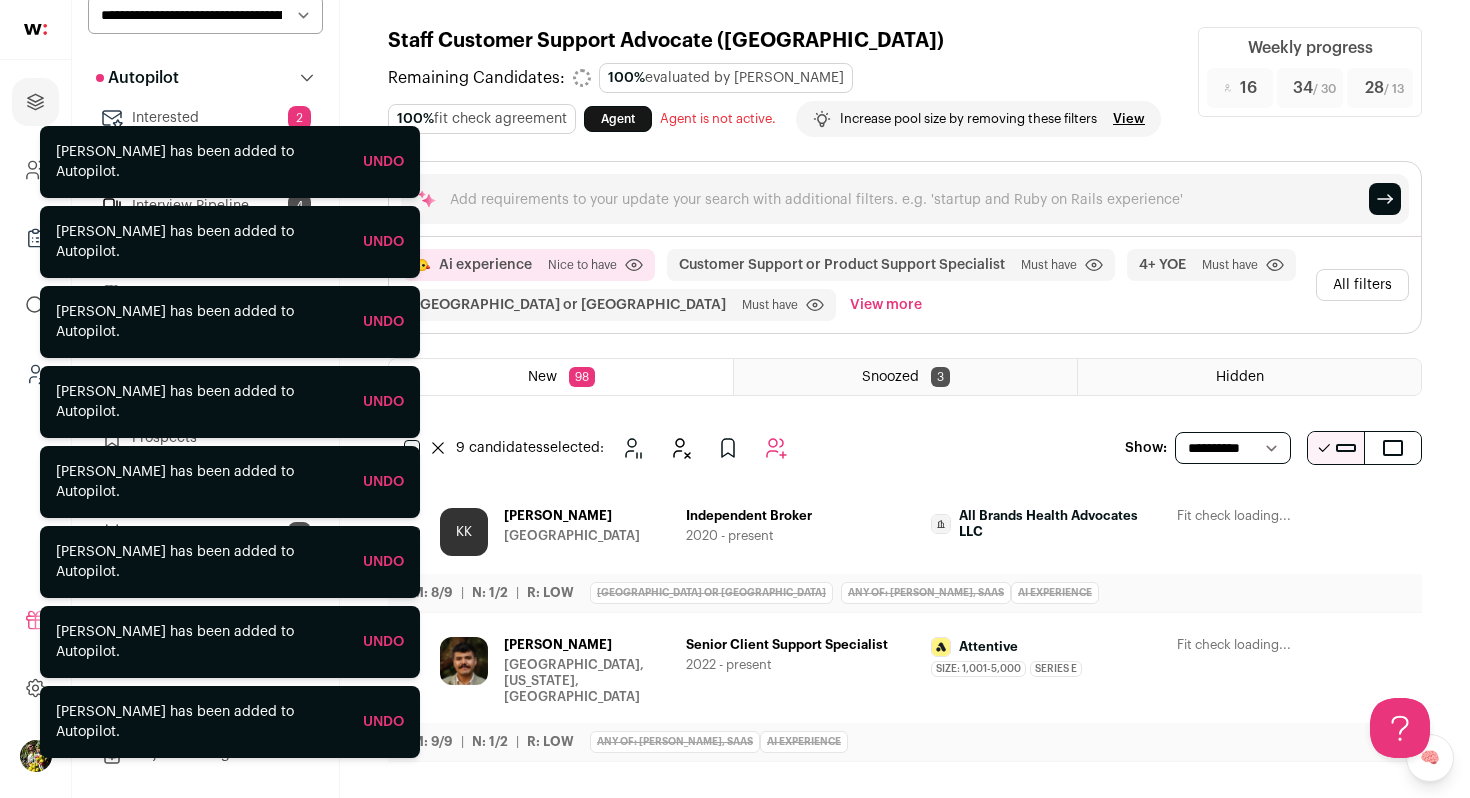 scroll, scrollTop: 0, scrollLeft: 0, axis: both 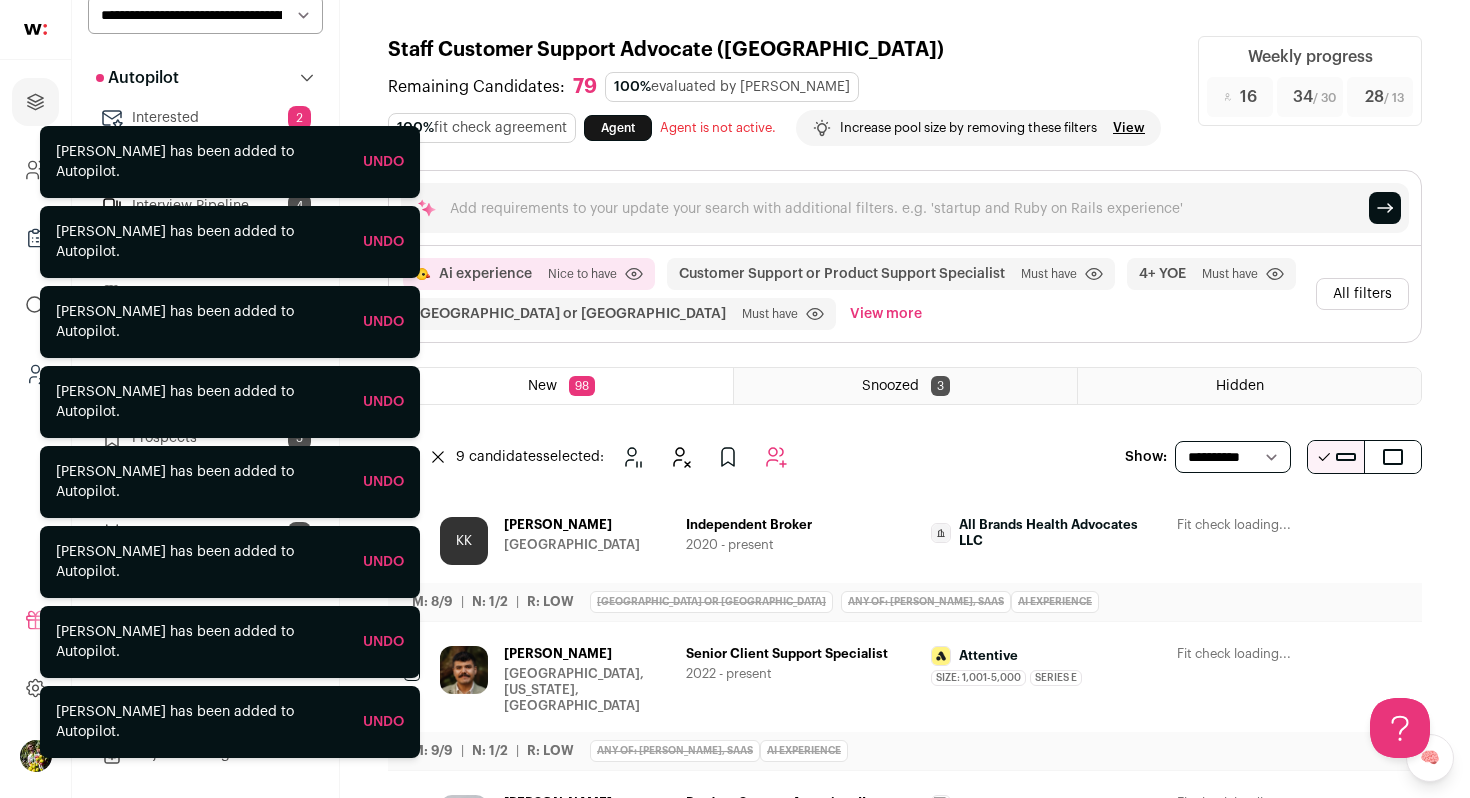 click on "**********" at bounding box center [205, 15] 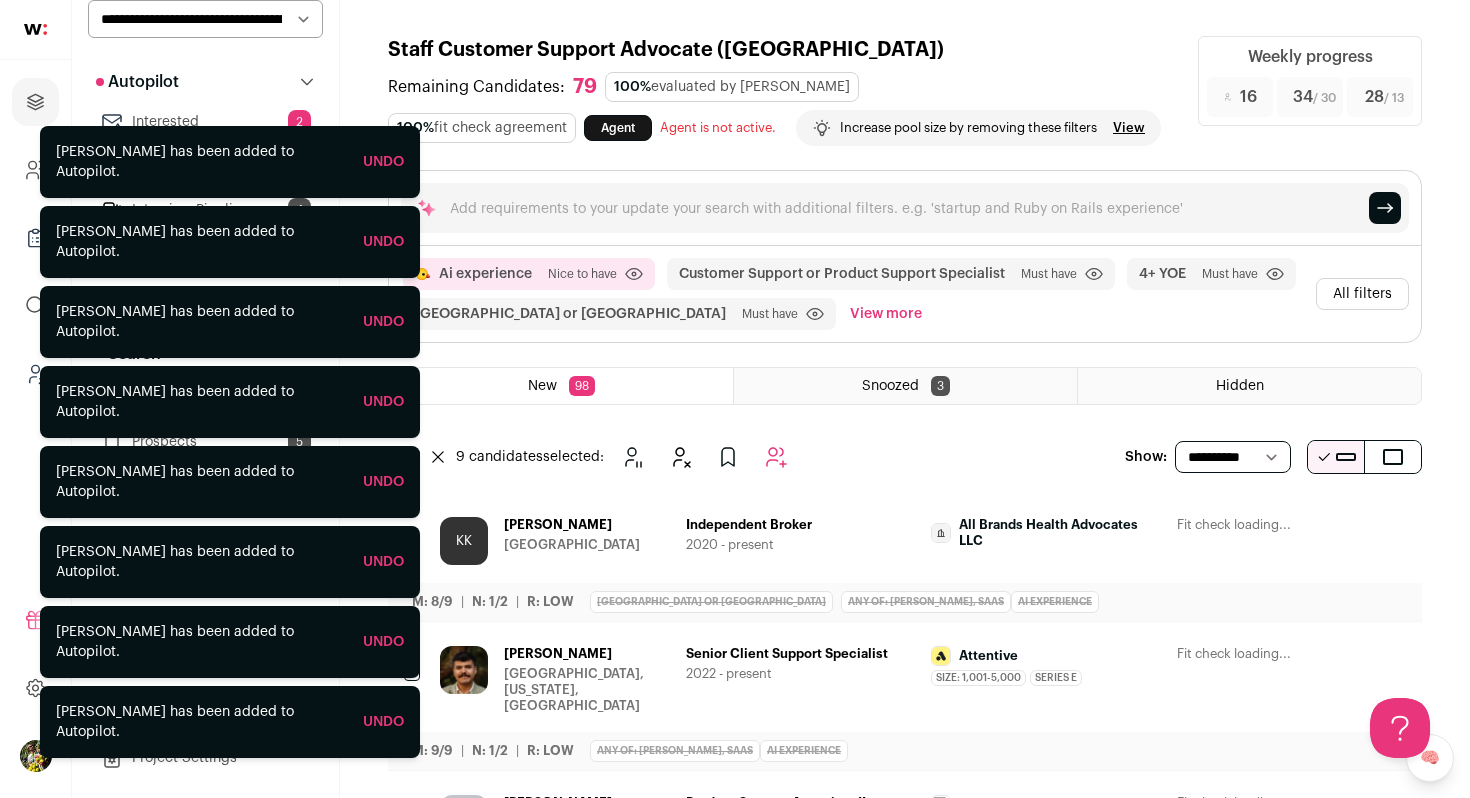 select on "*****" 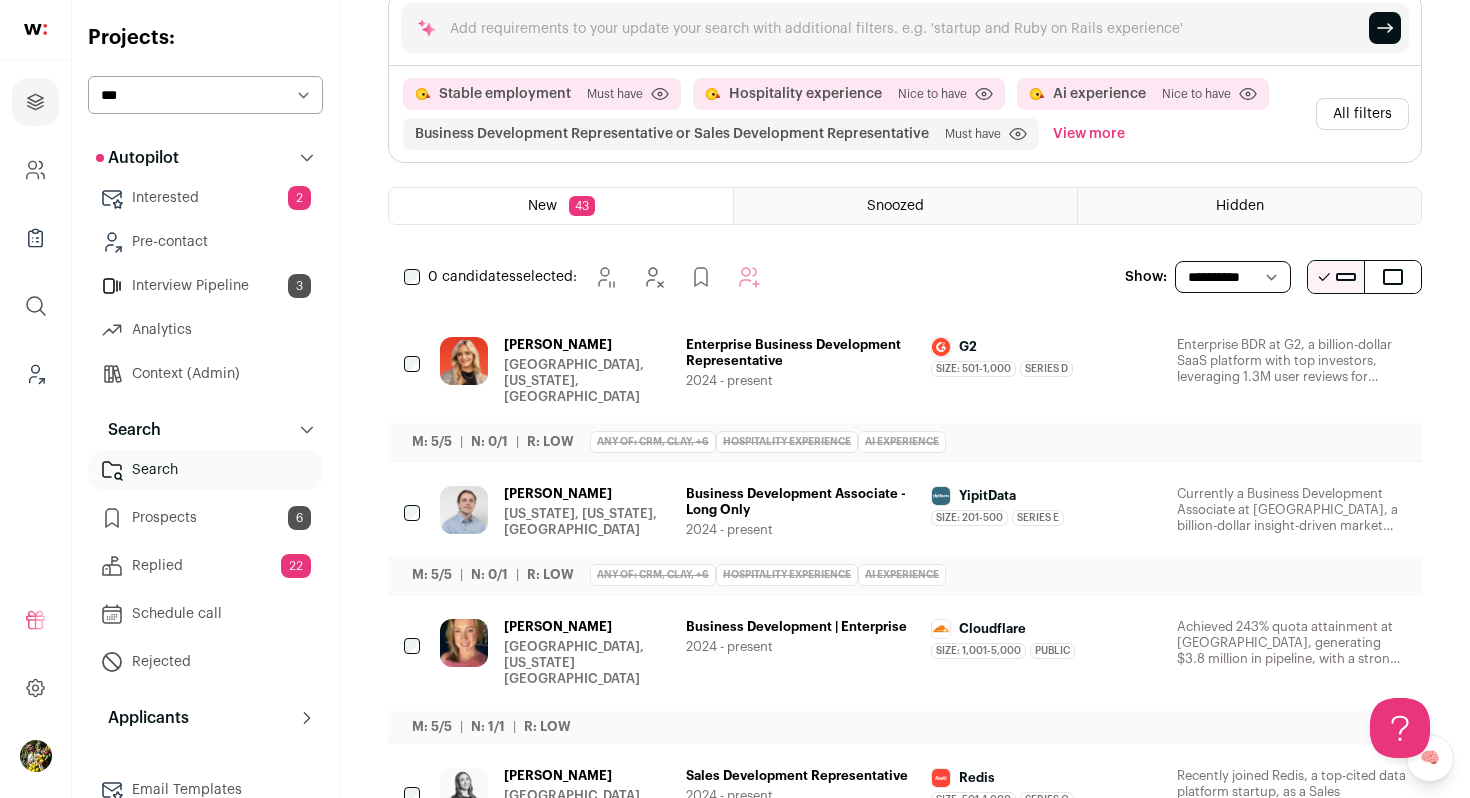 scroll, scrollTop: 182, scrollLeft: 0, axis: vertical 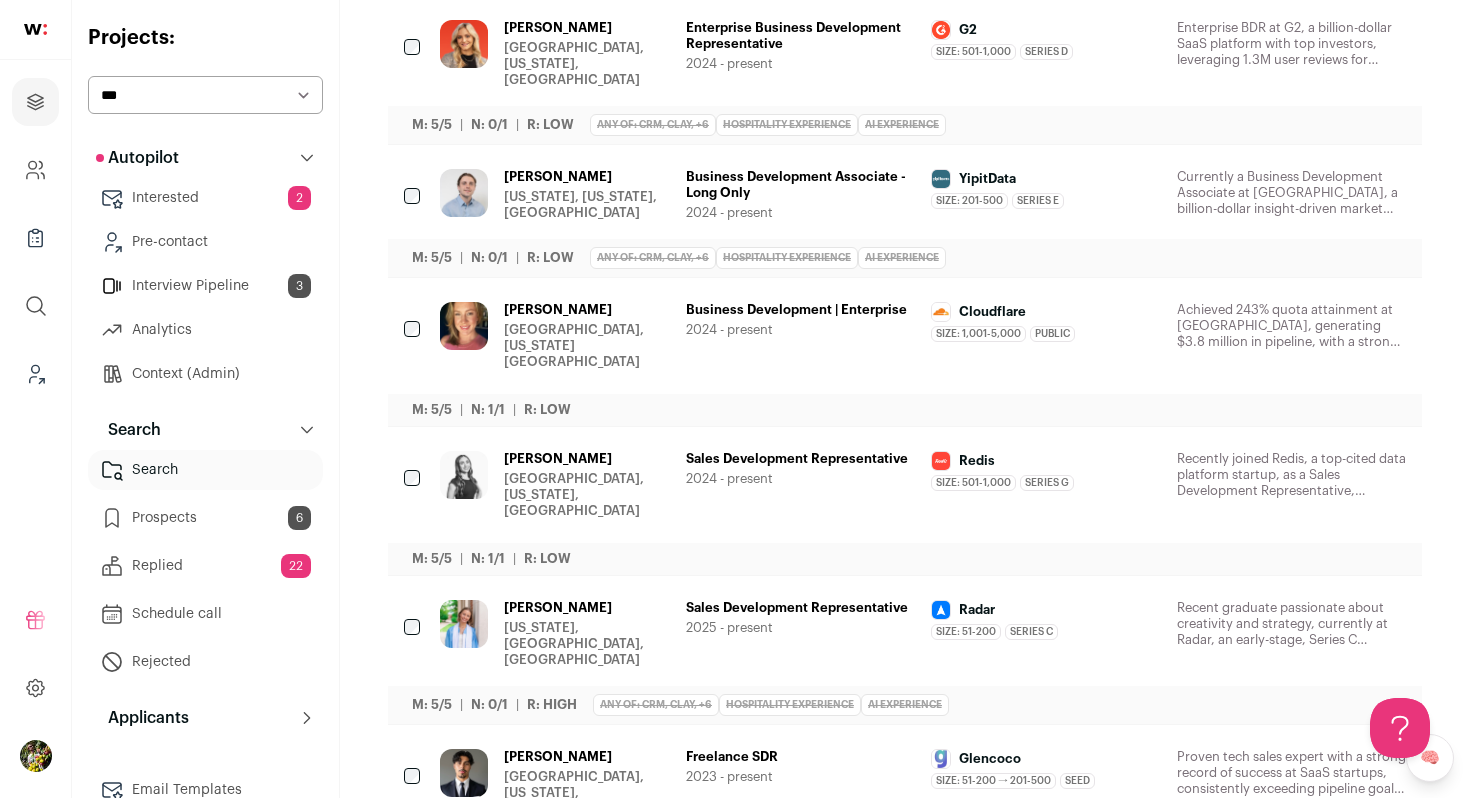 click on "[PERSON_NAME]
[US_STATE], [US_STATE], [GEOGRAPHIC_DATA]" at bounding box center (587, 195) 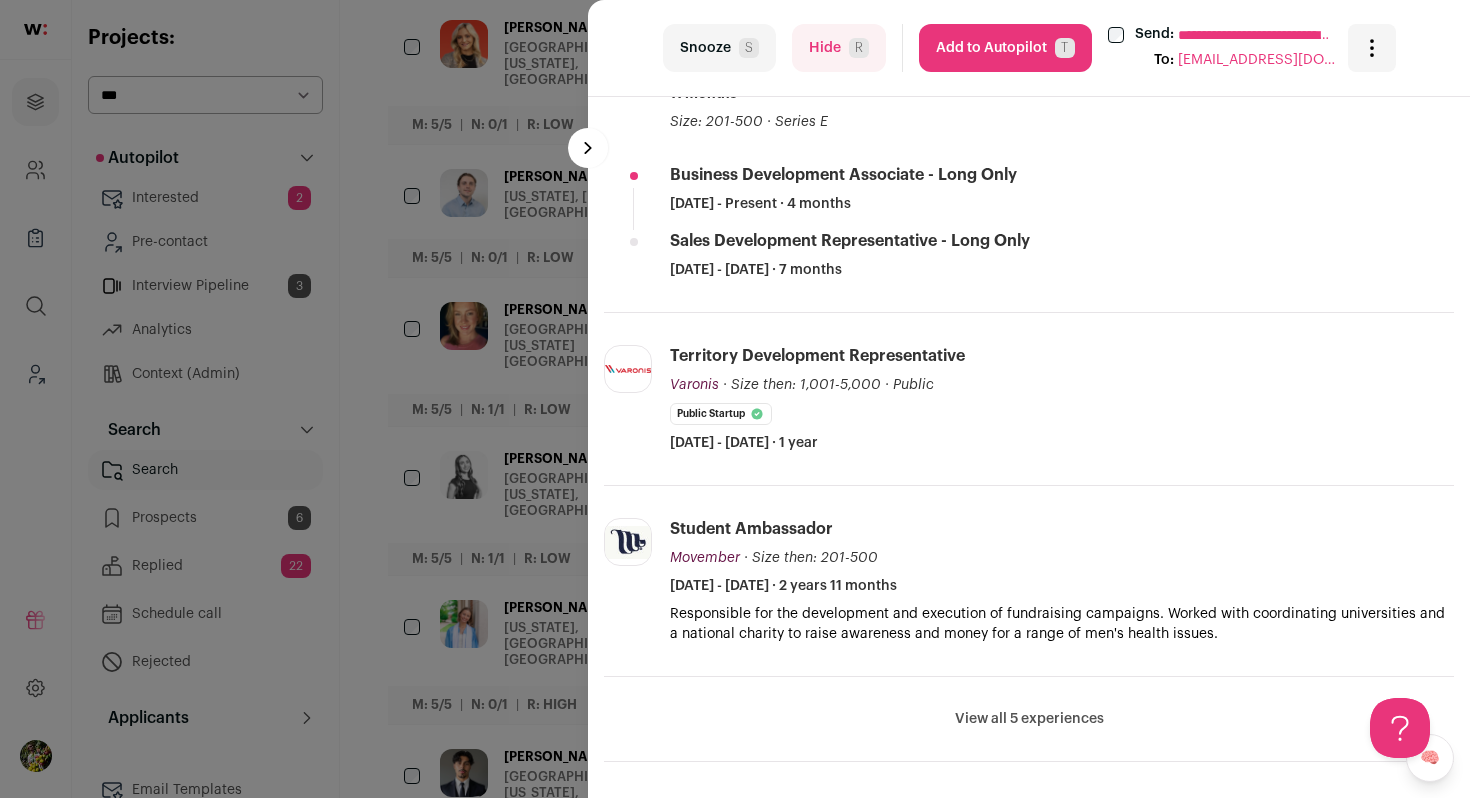 scroll, scrollTop: 510, scrollLeft: 0, axis: vertical 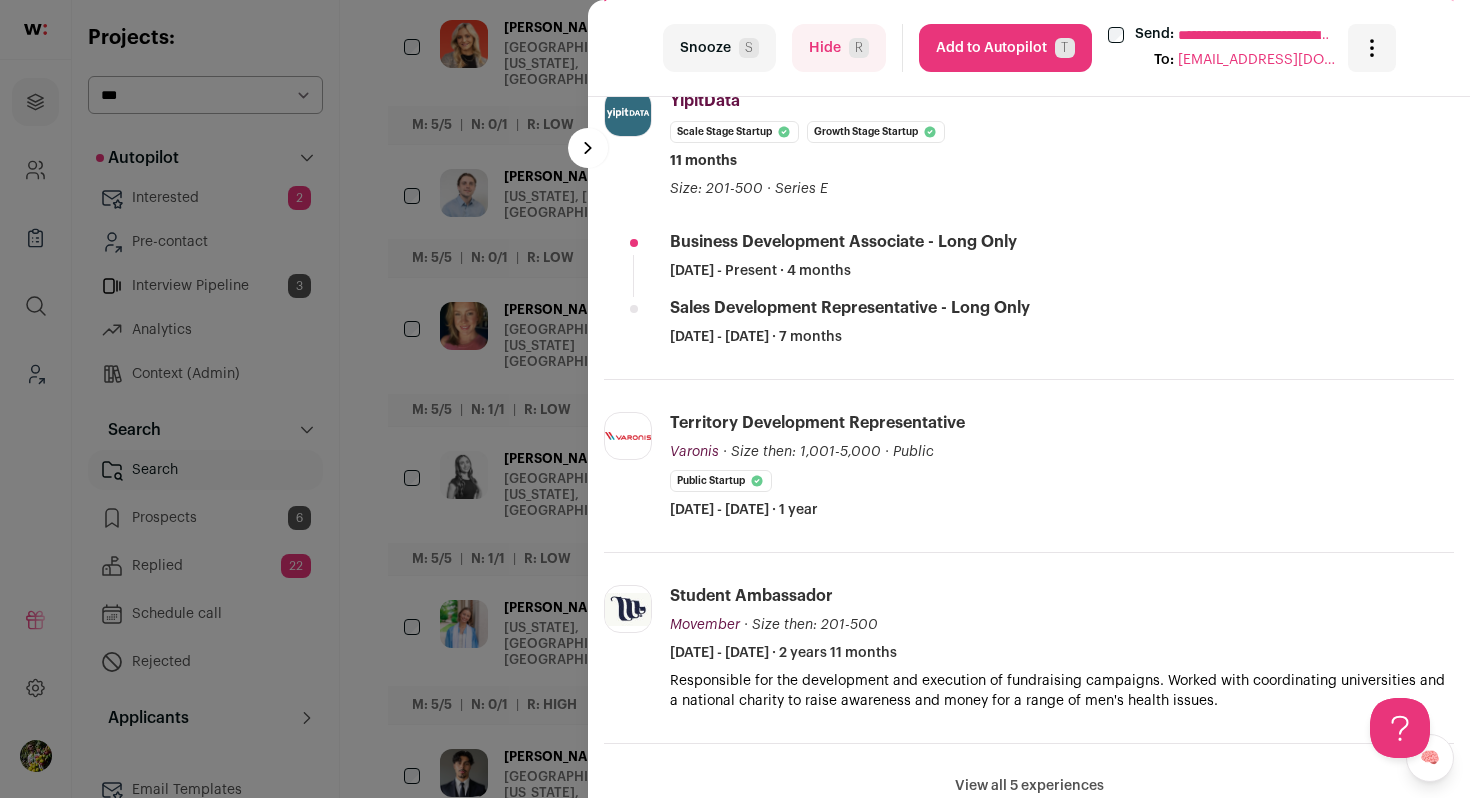 click on "Hide
R" at bounding box center (839, 48) 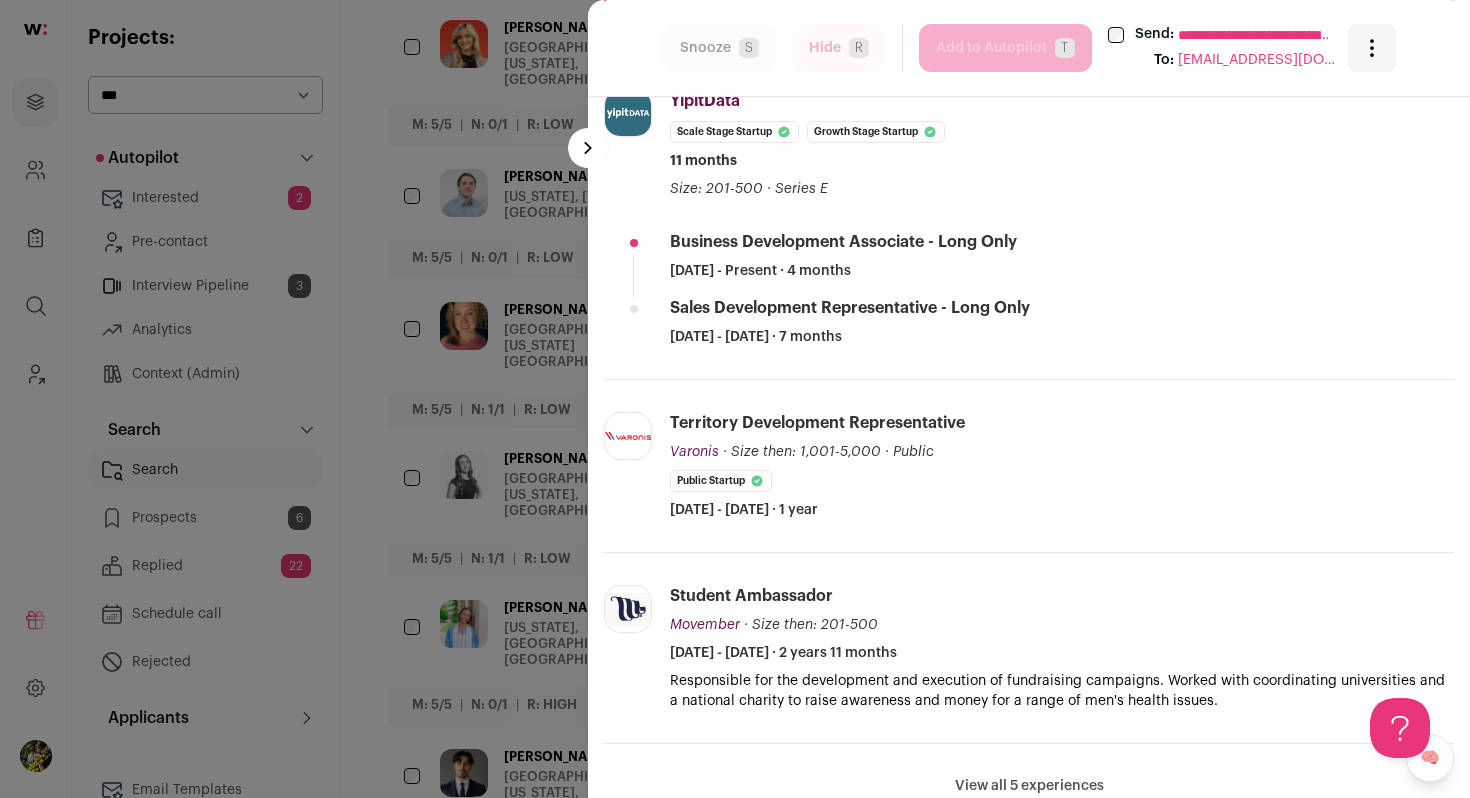 click on "**********" at bounding box center (735, 399) 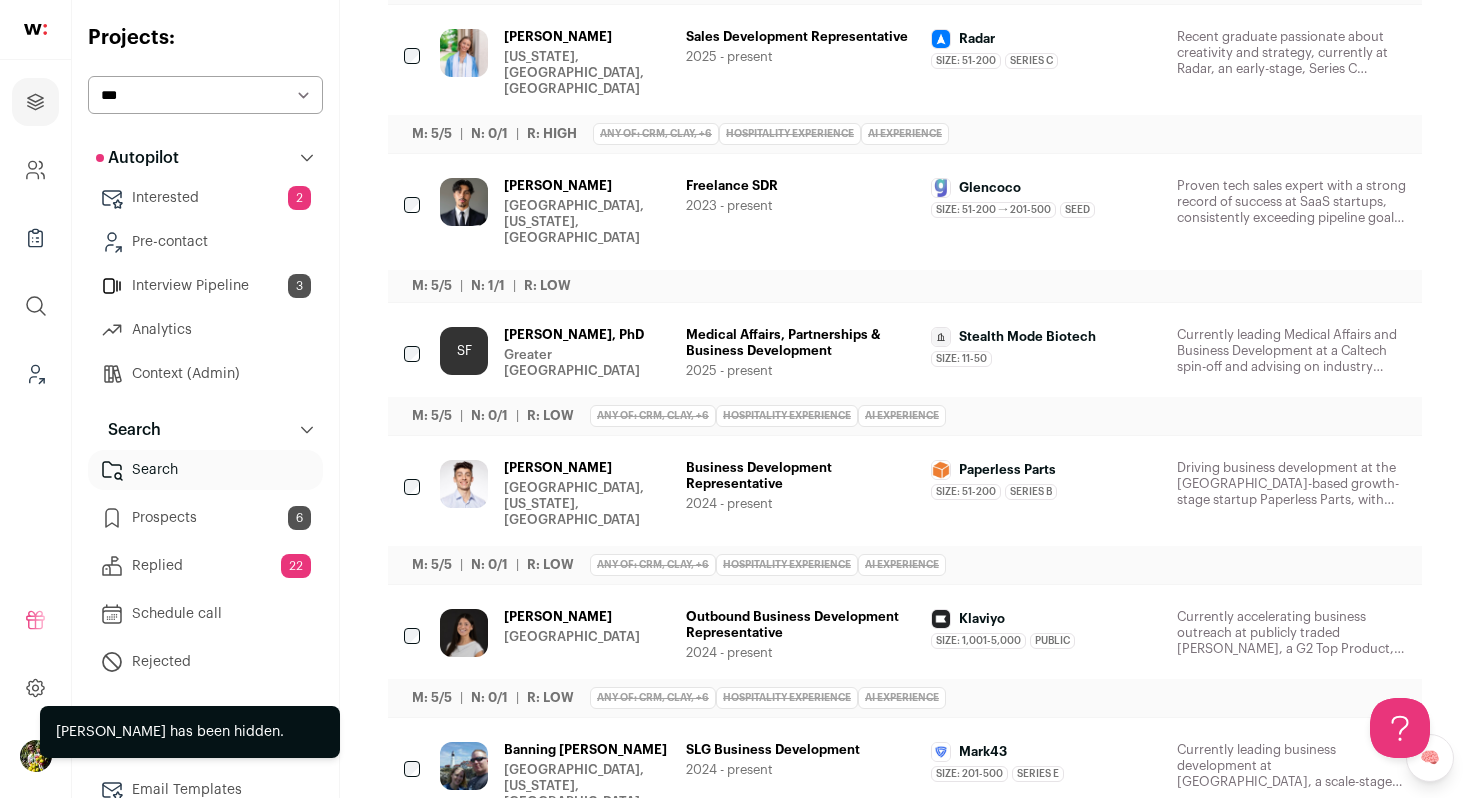 scroll, scrollTop: 945, scrollLeft: 0, axis: vertical 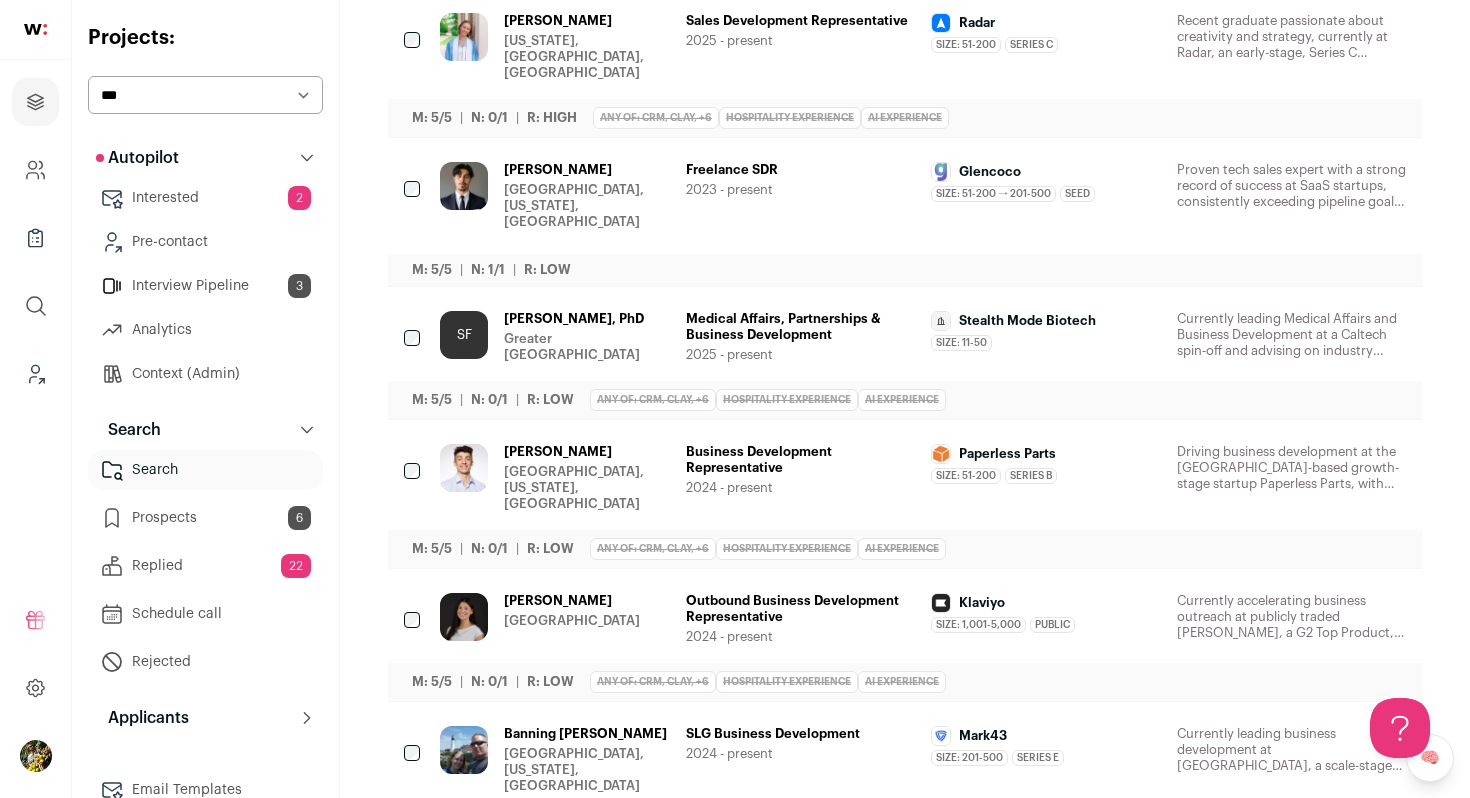click on "Eric Jimenez" at bounding box center [587, 170] 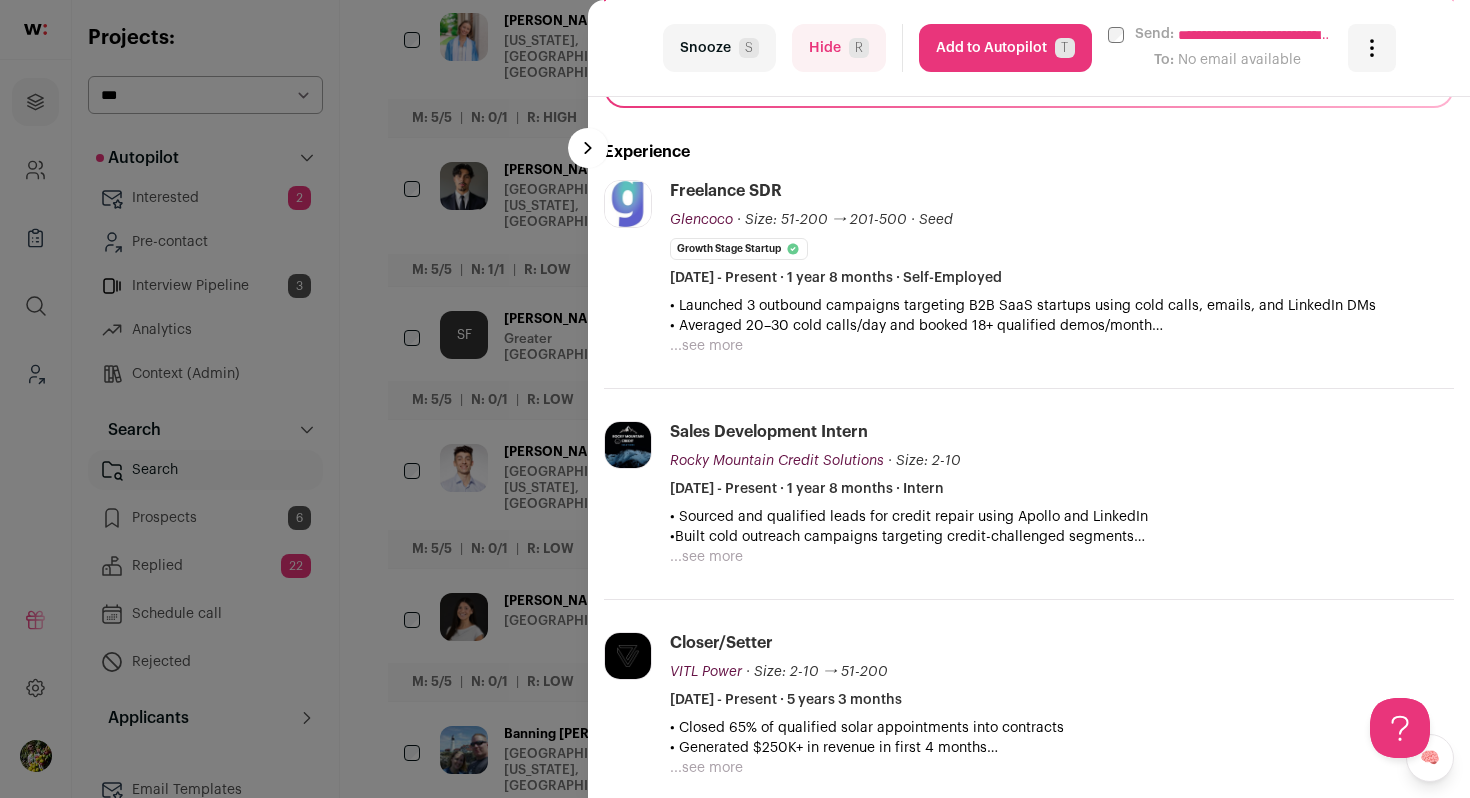 scroll, scrollTop: 390, scrollLeft: 0, axis: vertical 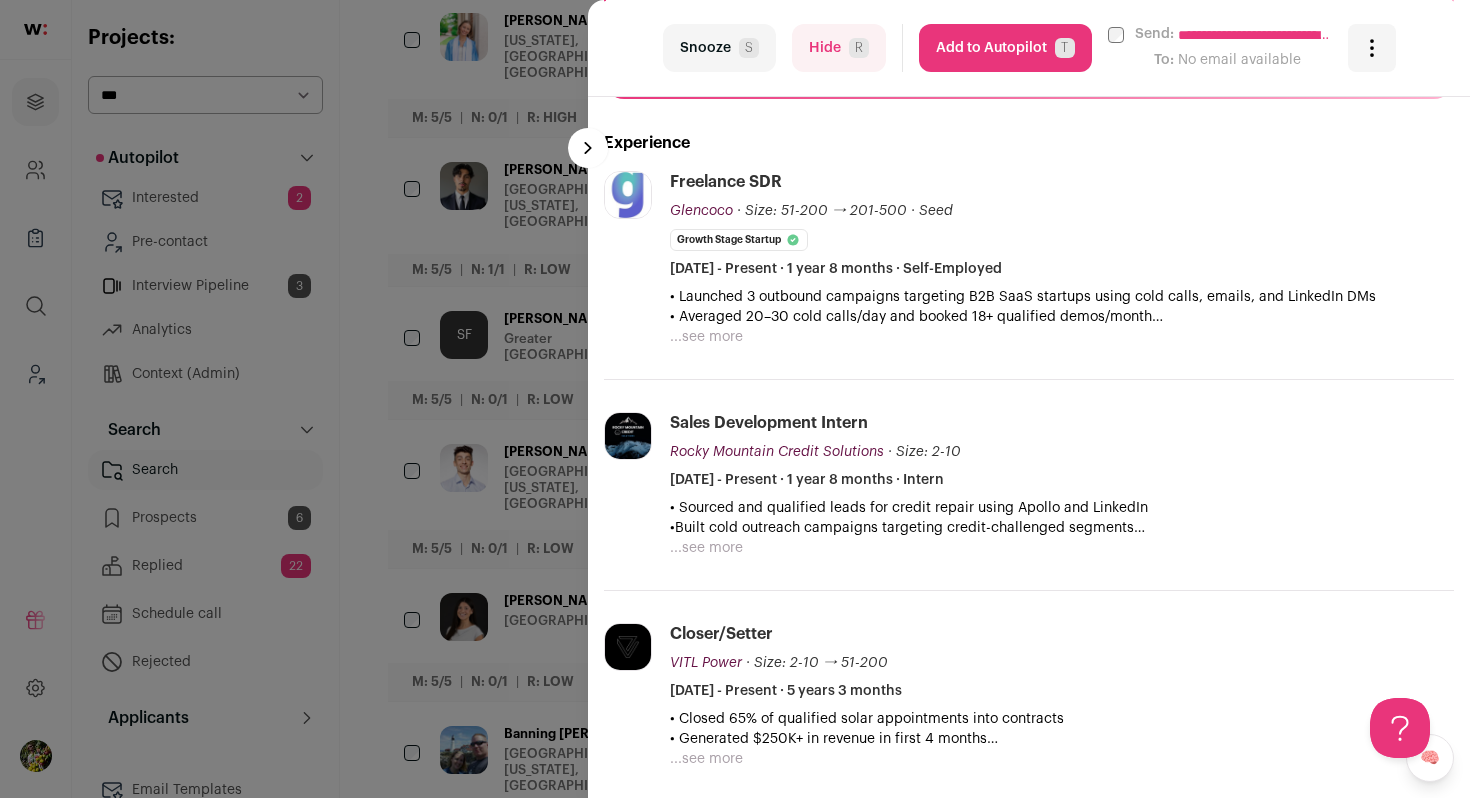click on "...see more" at bounding box center [706, 337] 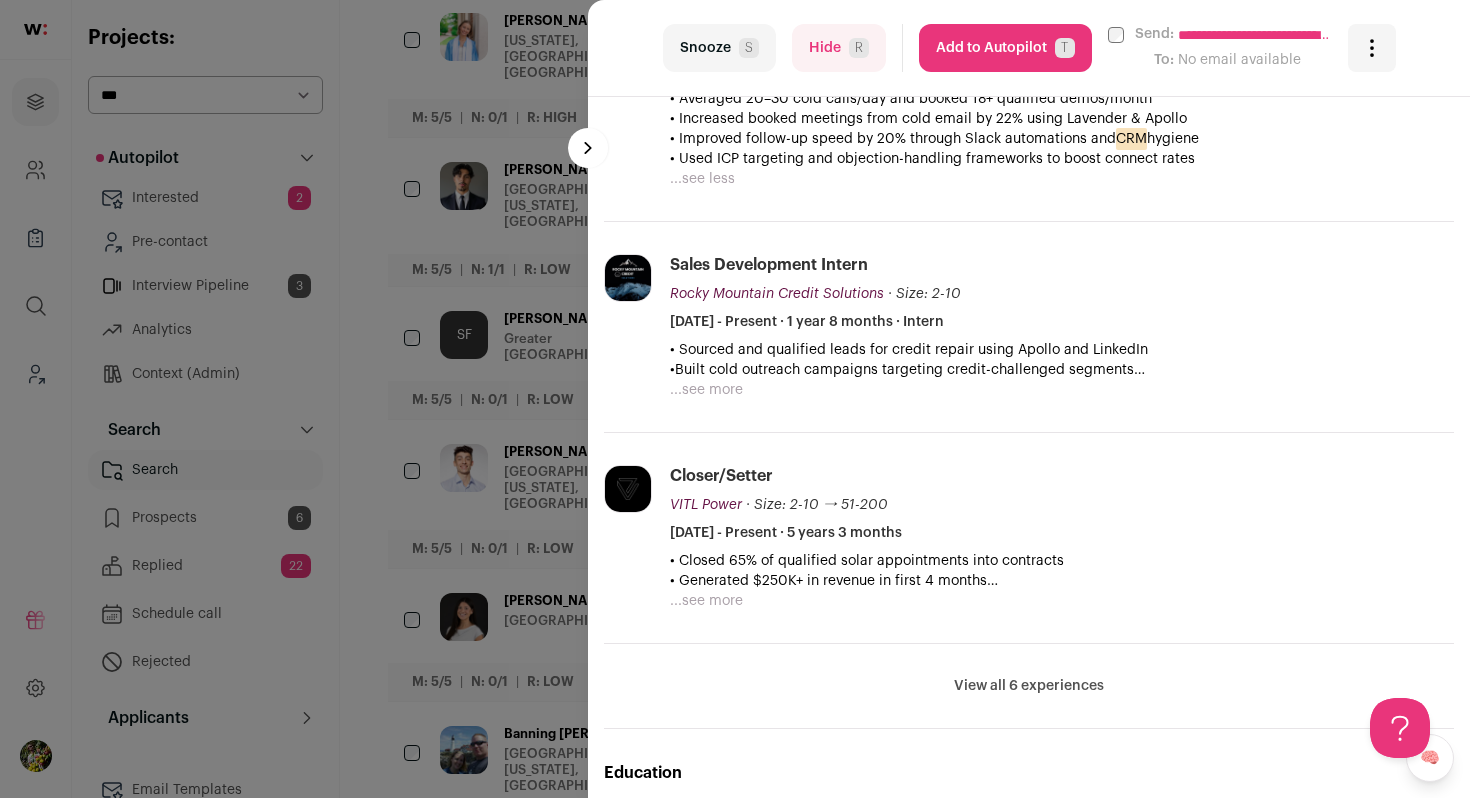 scroll, scrollTop: 690, scrollLeft: 0, axis: vertical 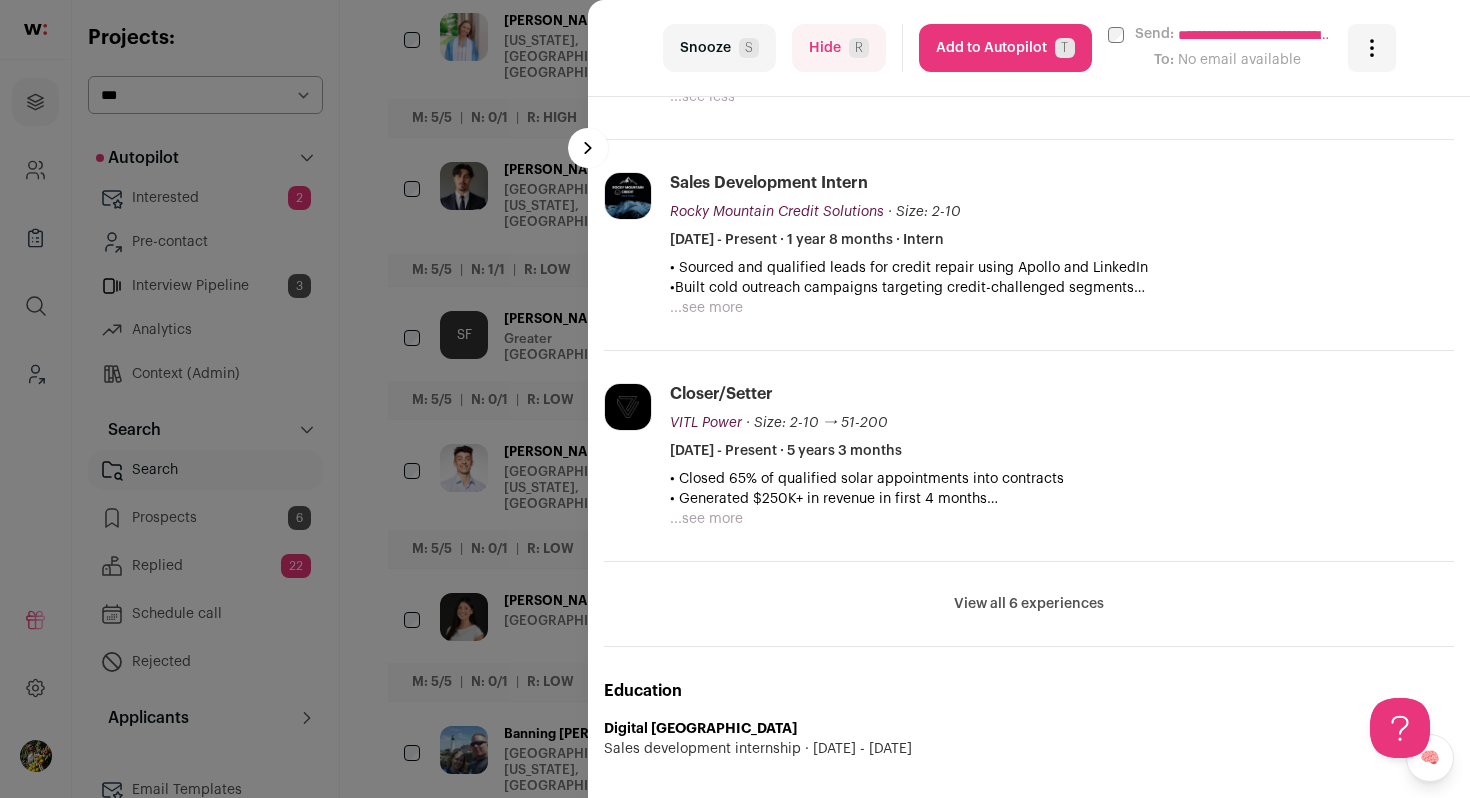 click on "**********" at bounding box center [735, 399] 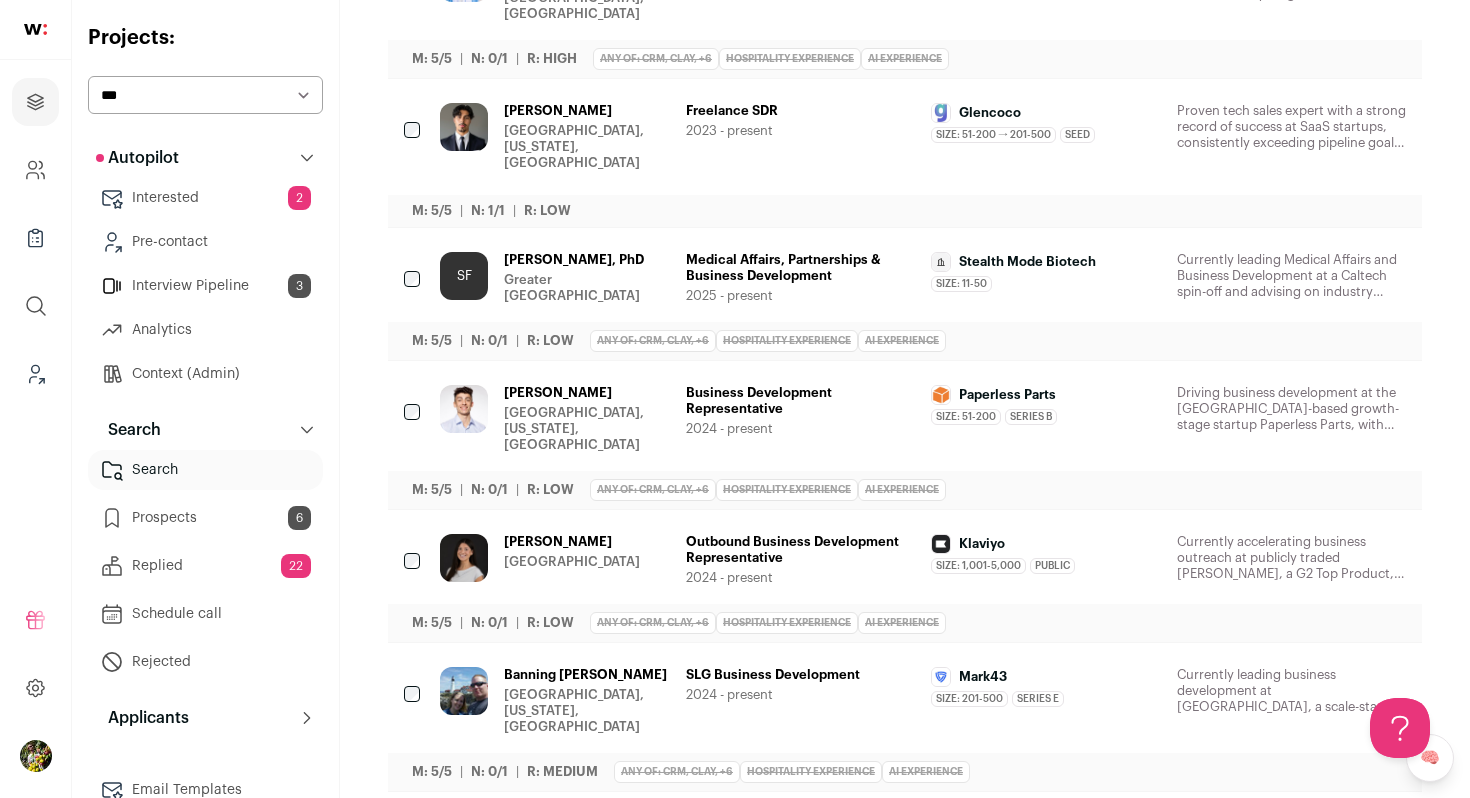 scroll, scrollTop: 1061, scrollLeft: 0, axis: vertical 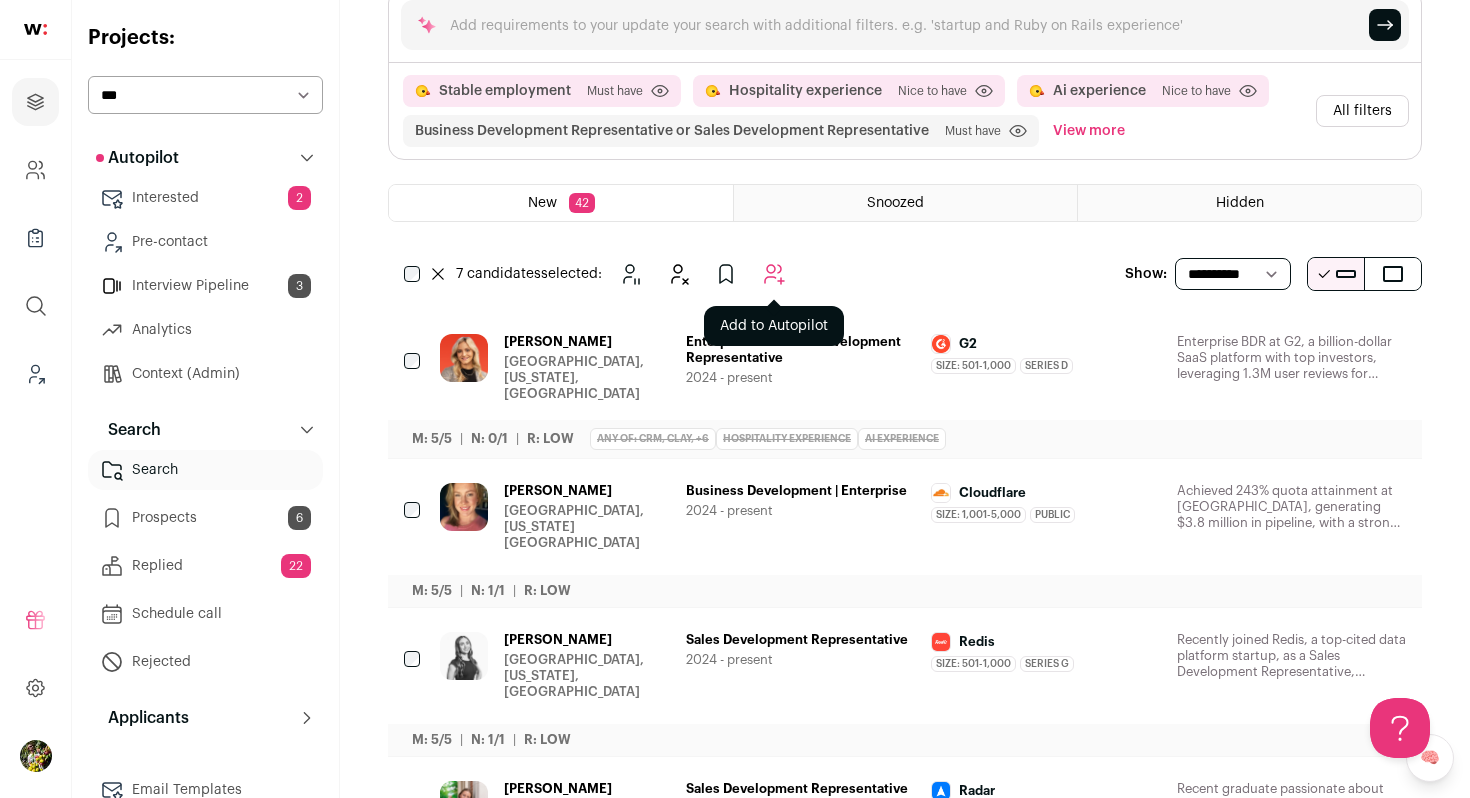 click at bounding box center [774, 274] 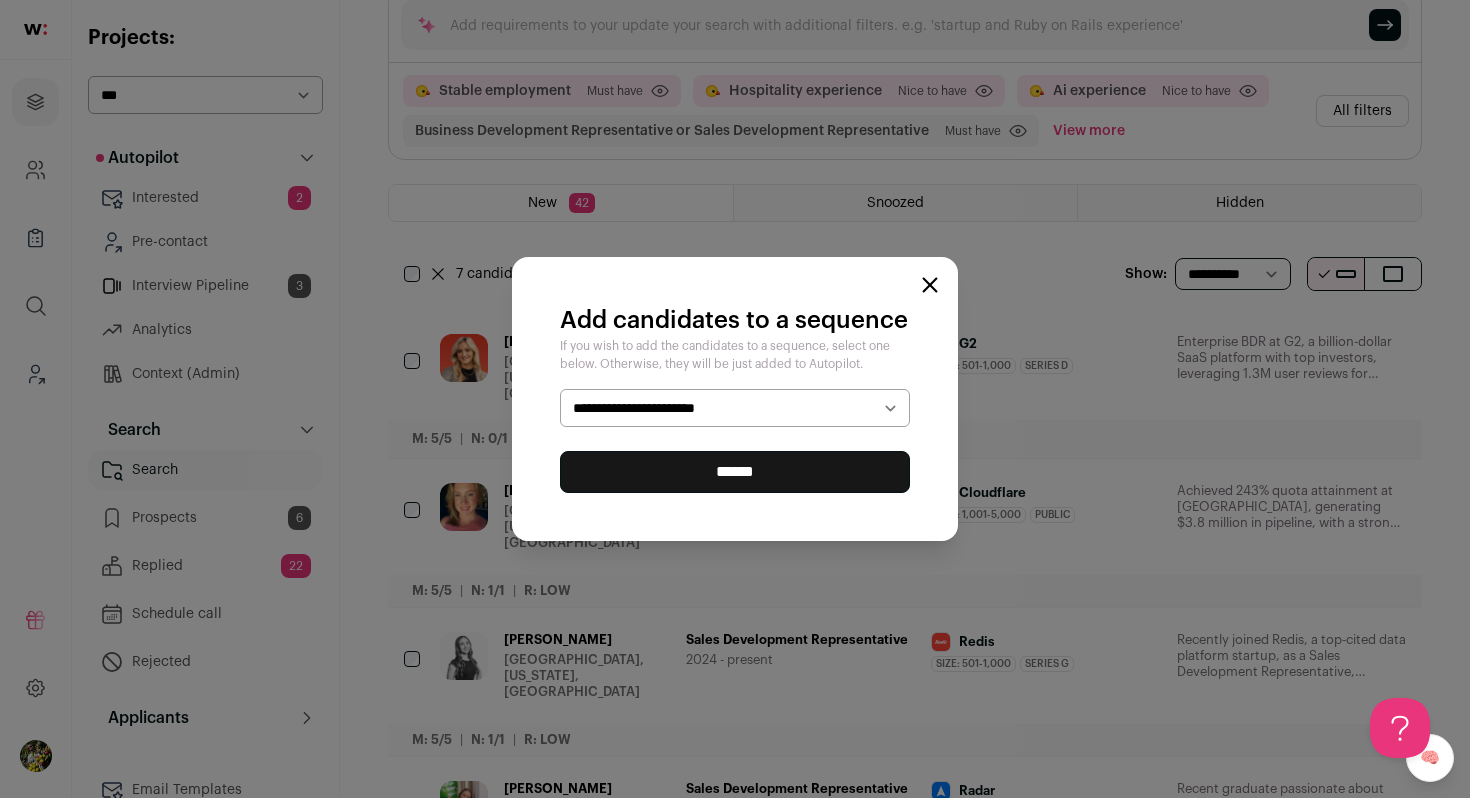 select on "*****" 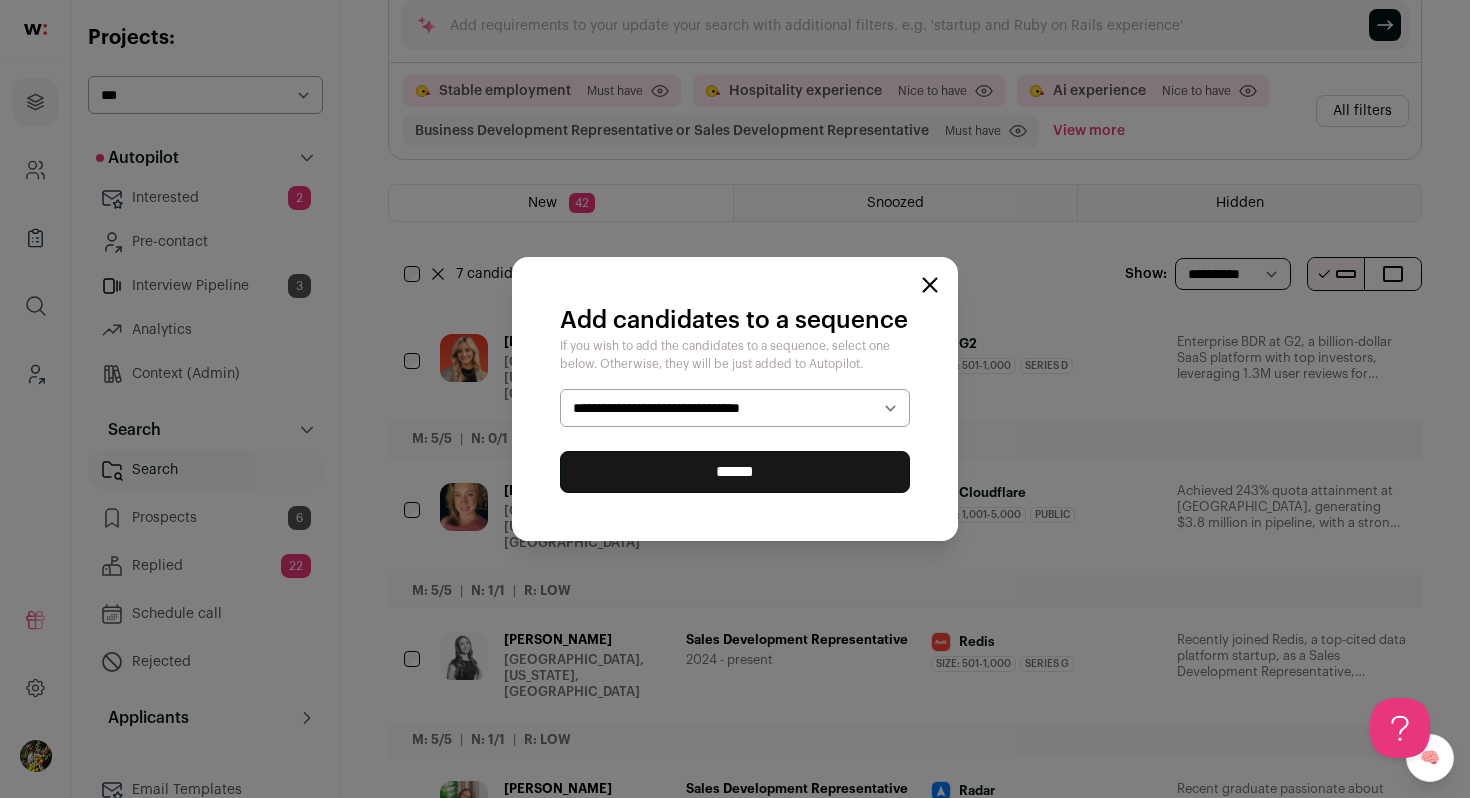 click on "******" at bounding box center (735, 472) 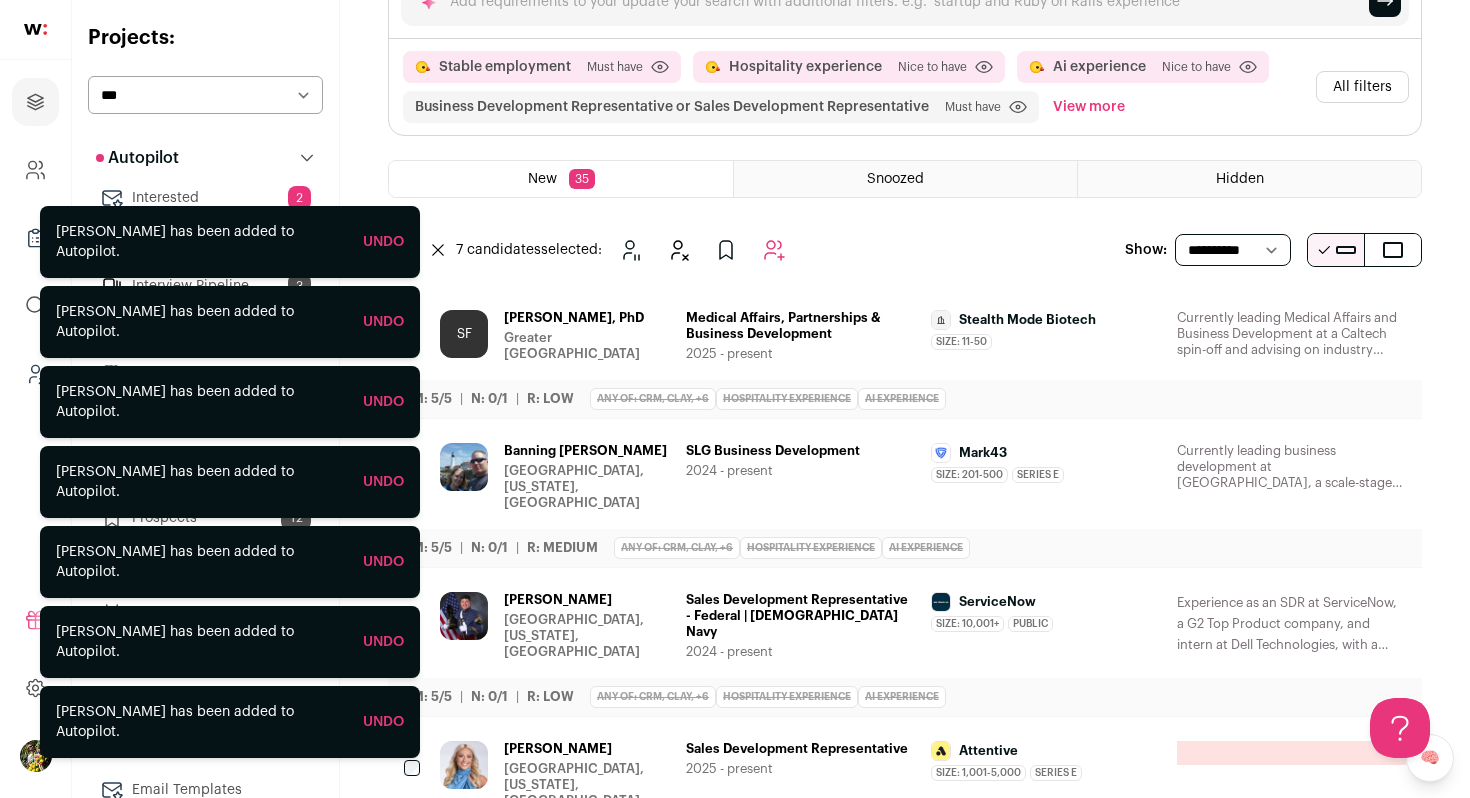 scroll, scrollTop: 231, scrollLeft: 0, axis: vertical 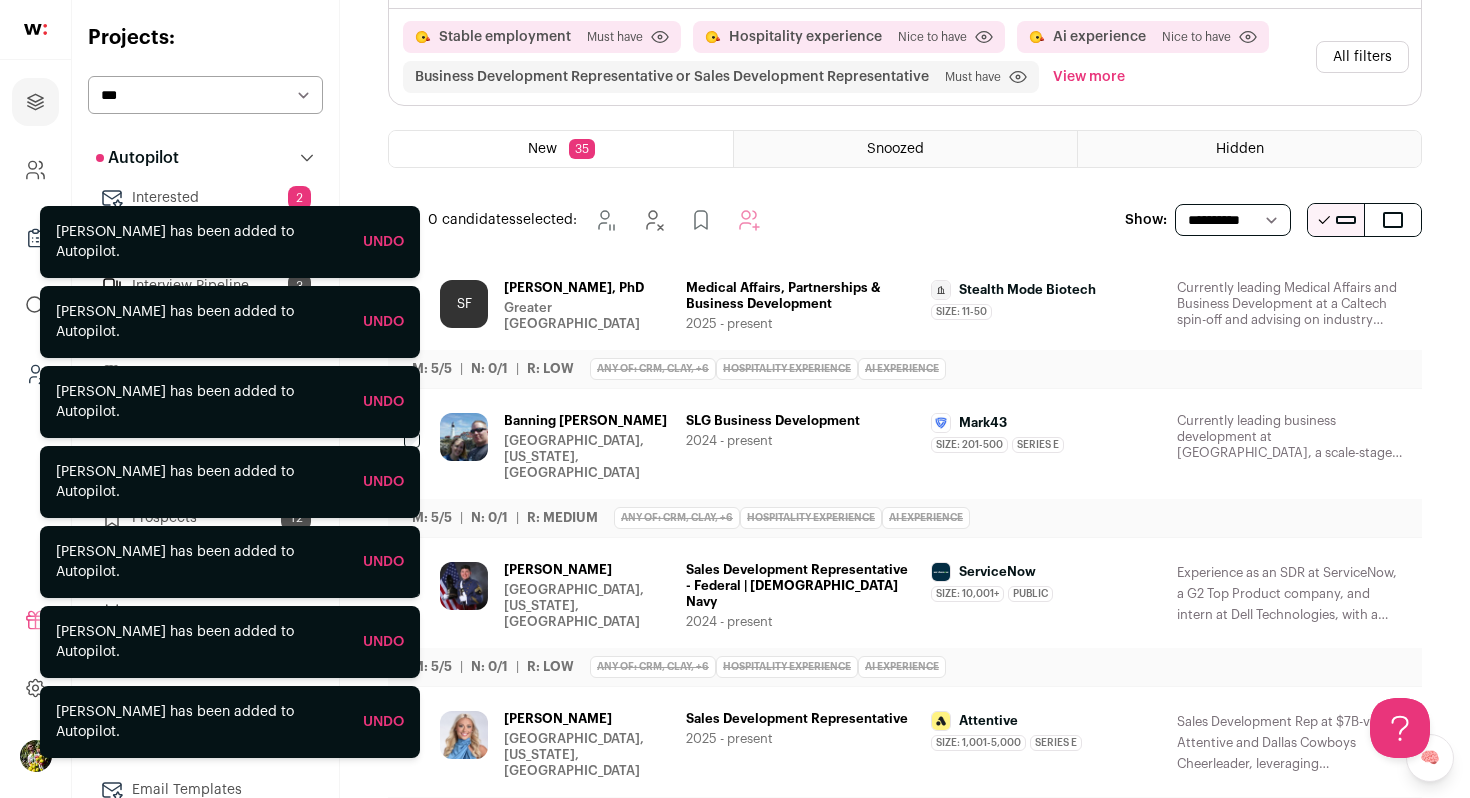 click 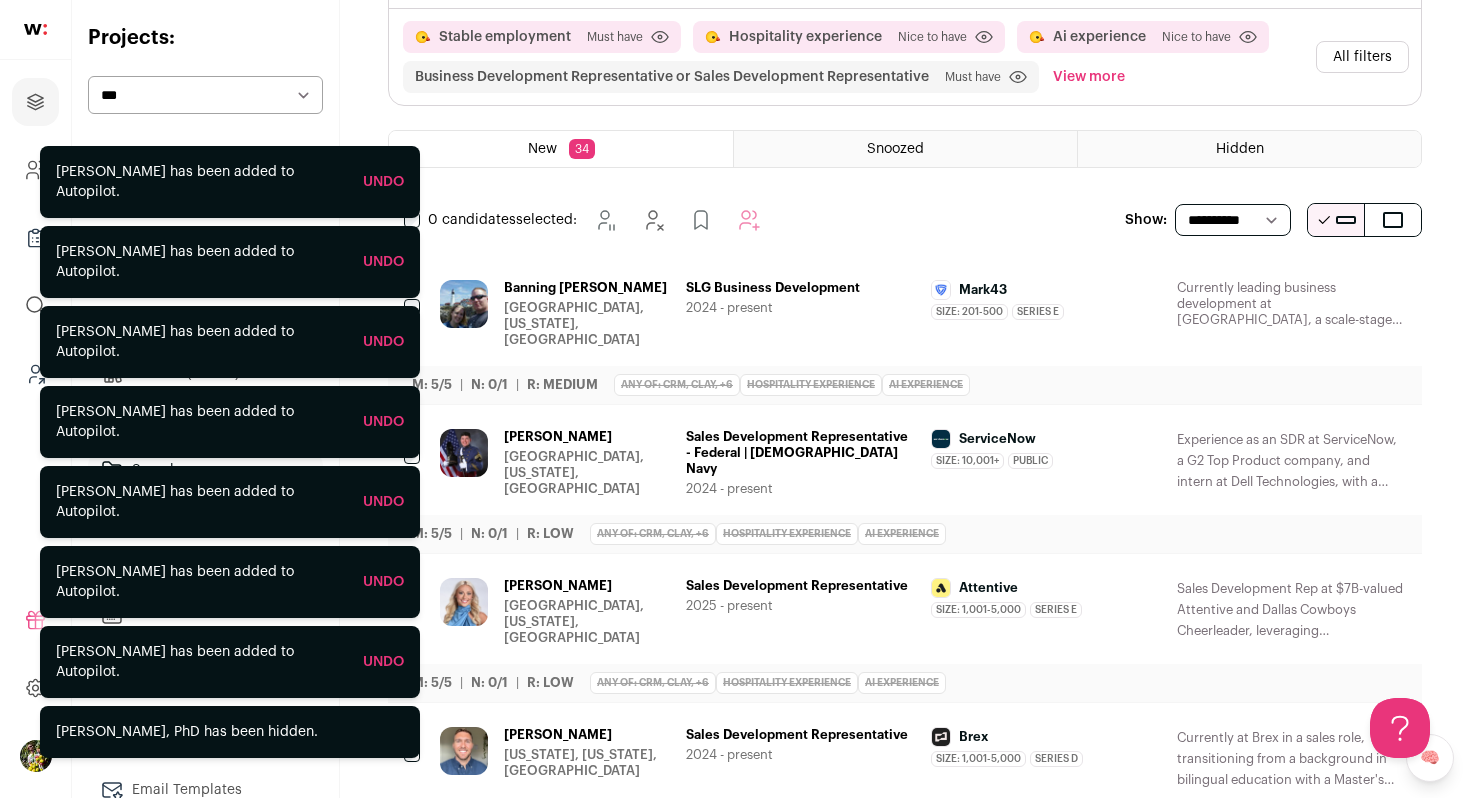 click 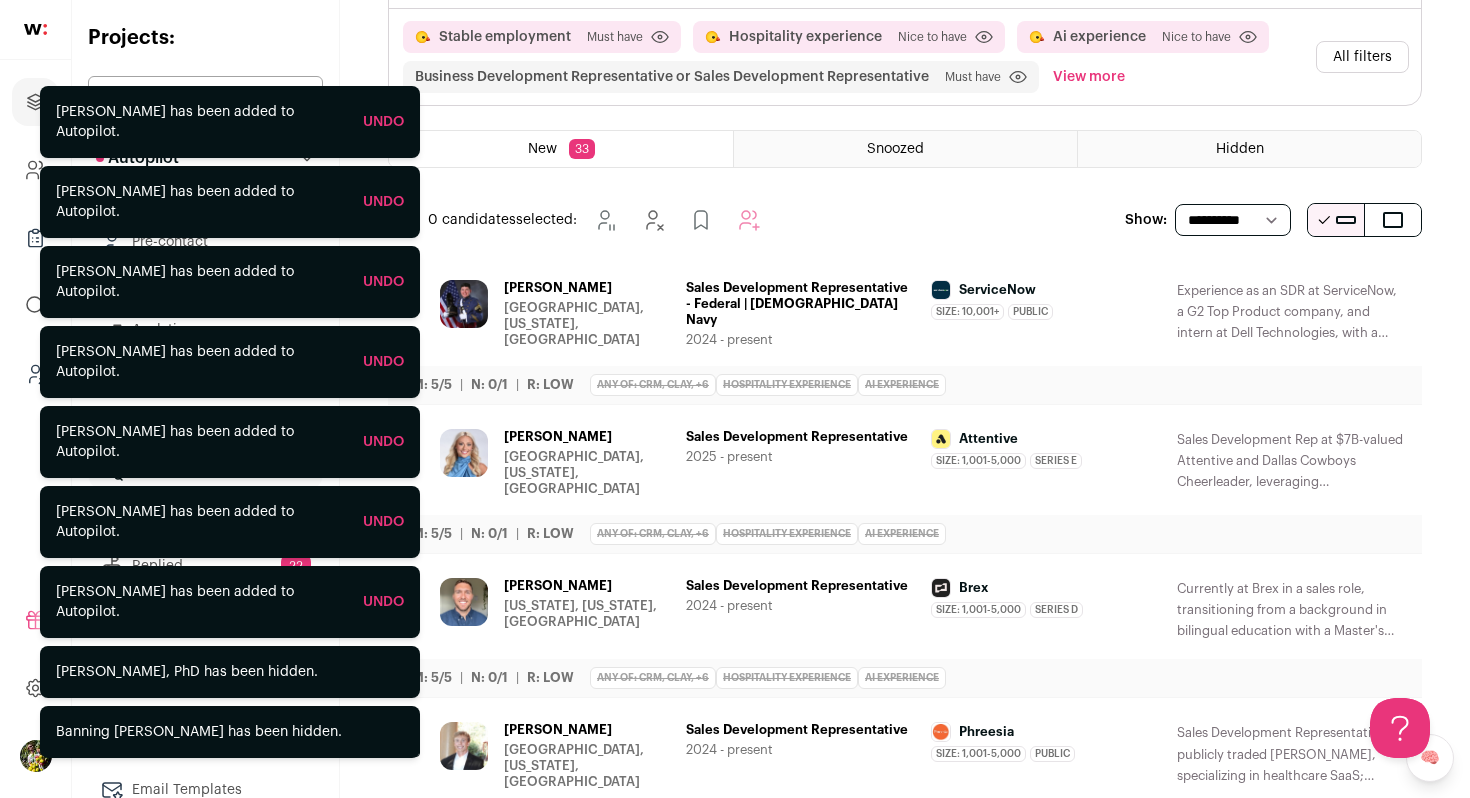 click 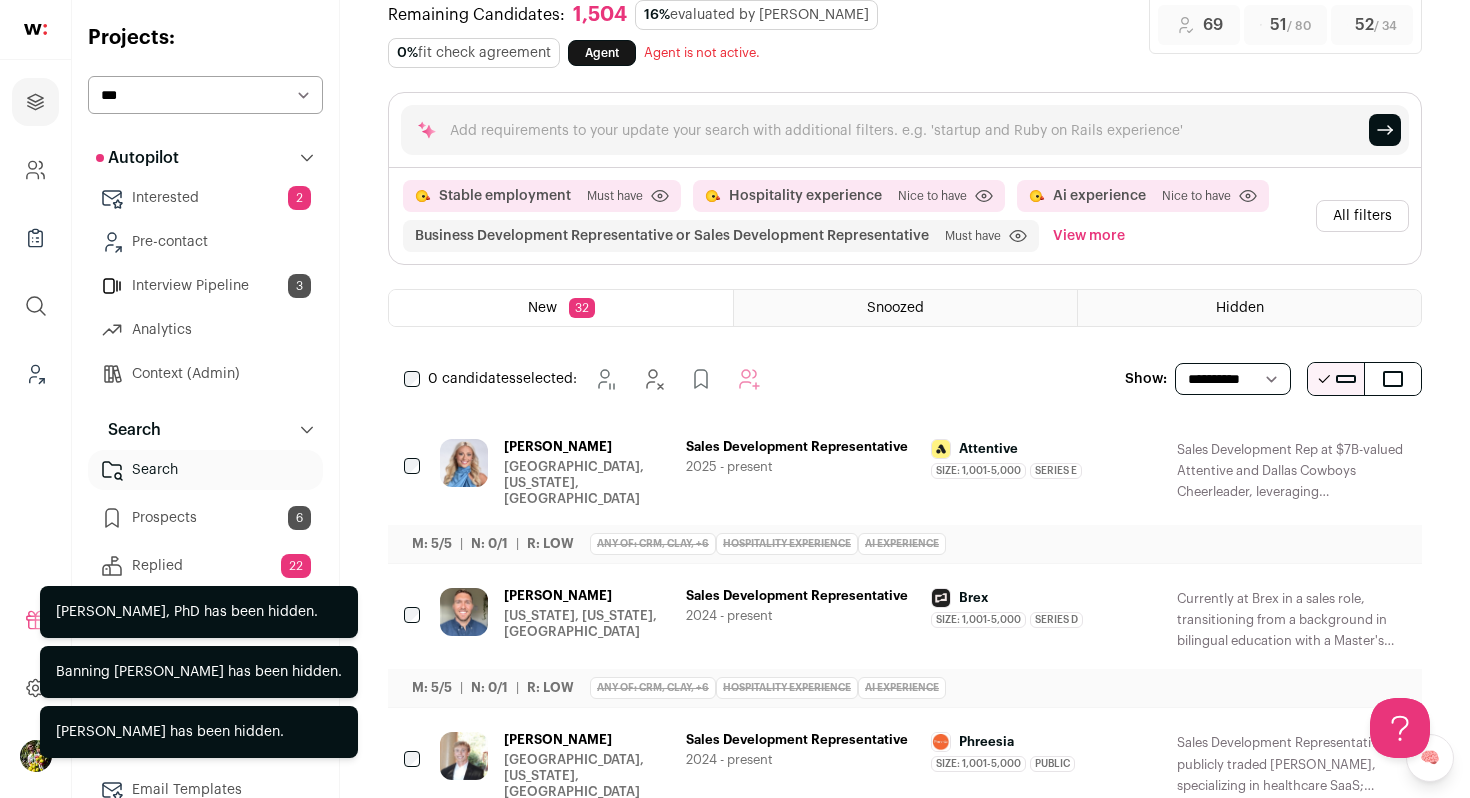 scroll, scrollTop: 0, scrollLeft: 0, axis: both 